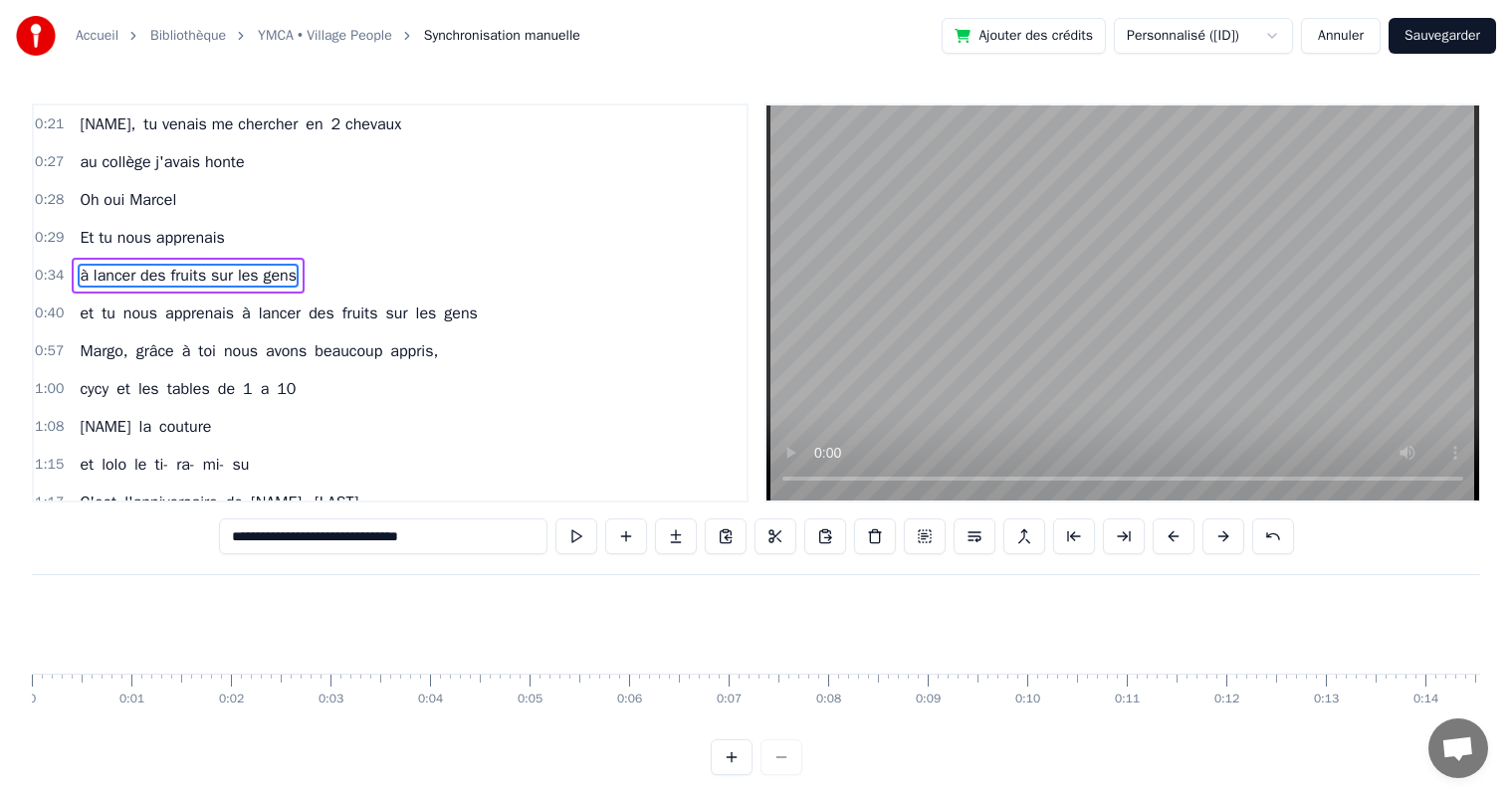 scroll, scrollTop: 0, scrollLeft: 0, axis: both 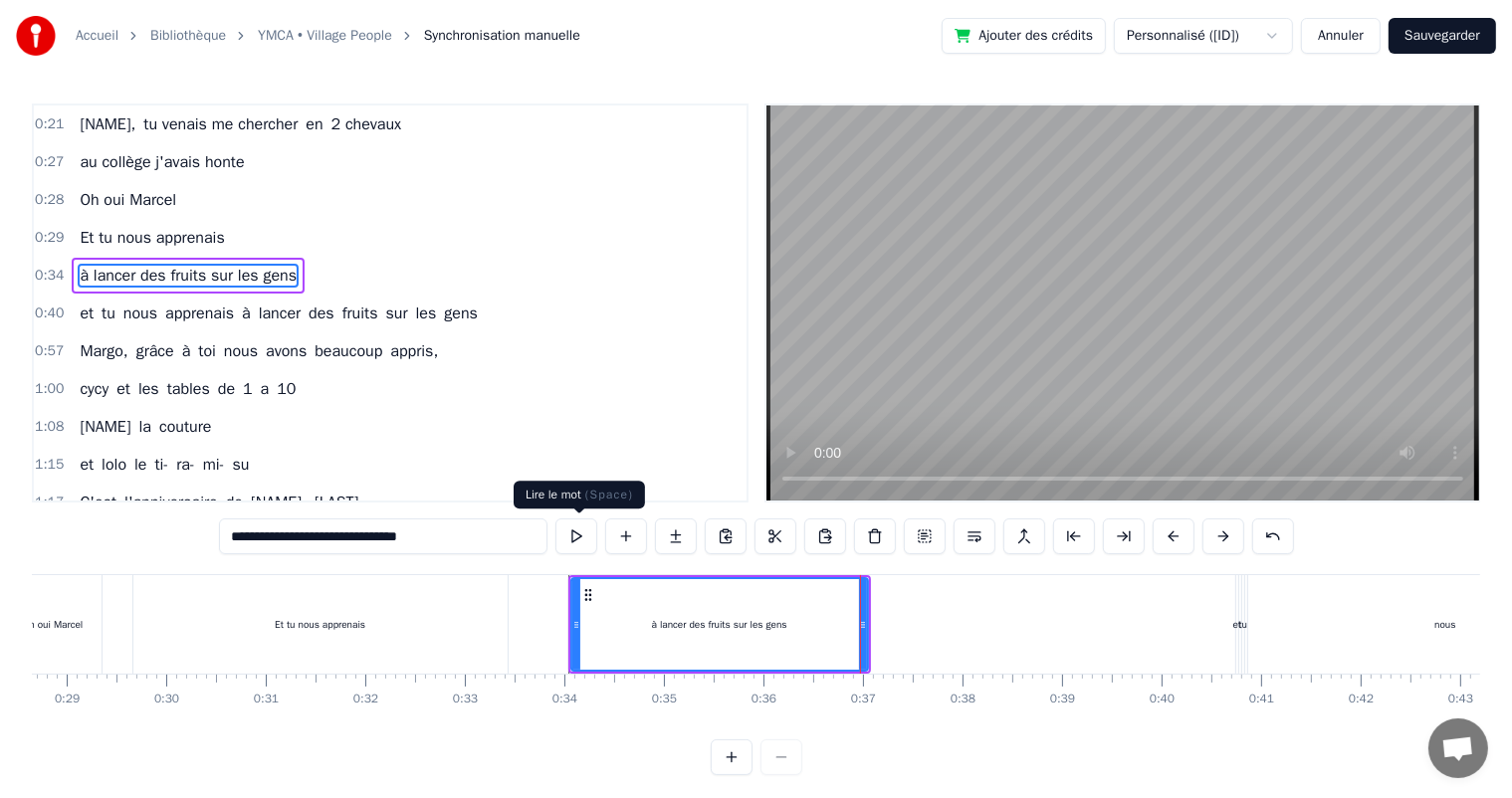 click at bounding box center (576, 536) 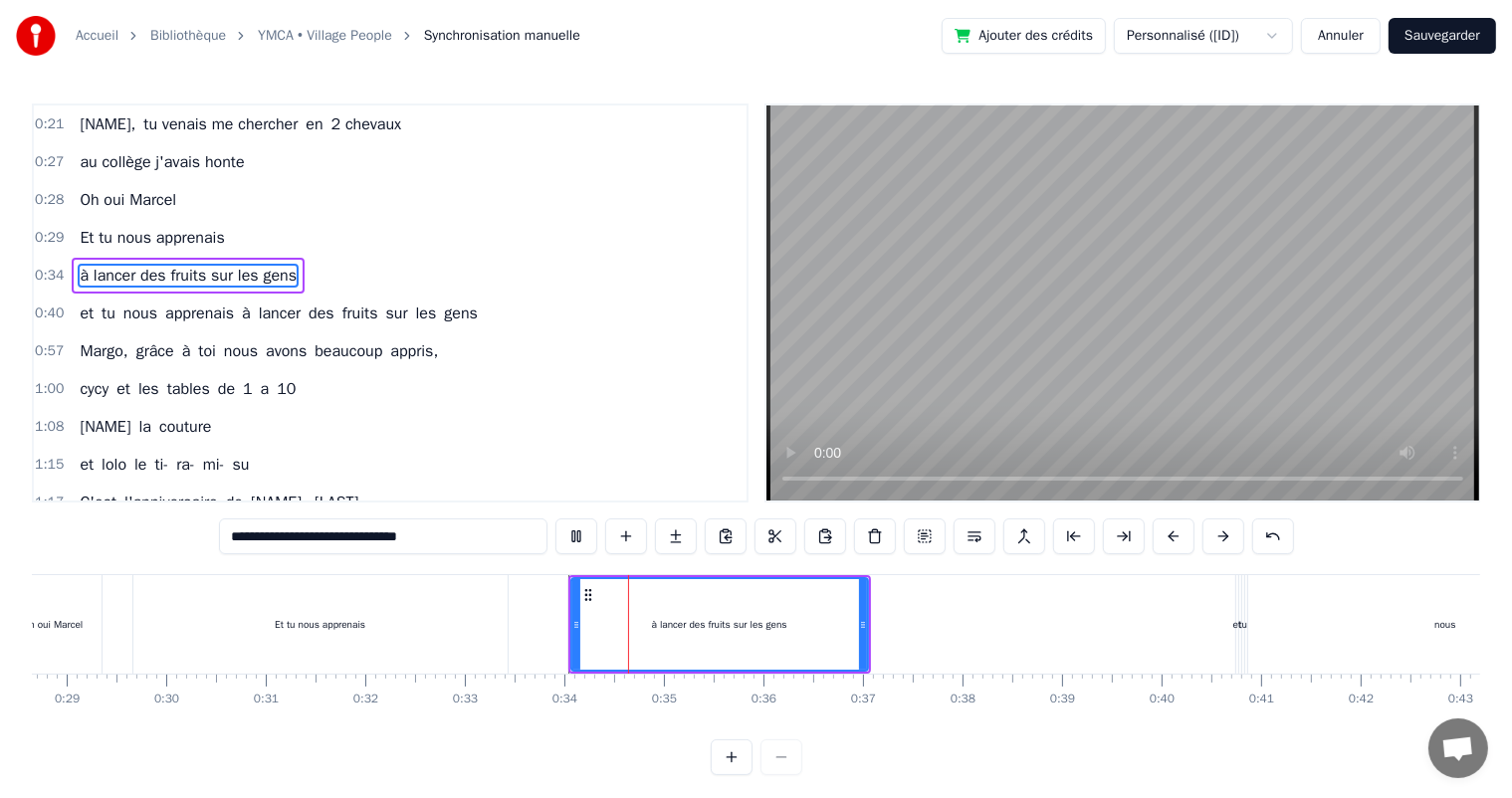 type 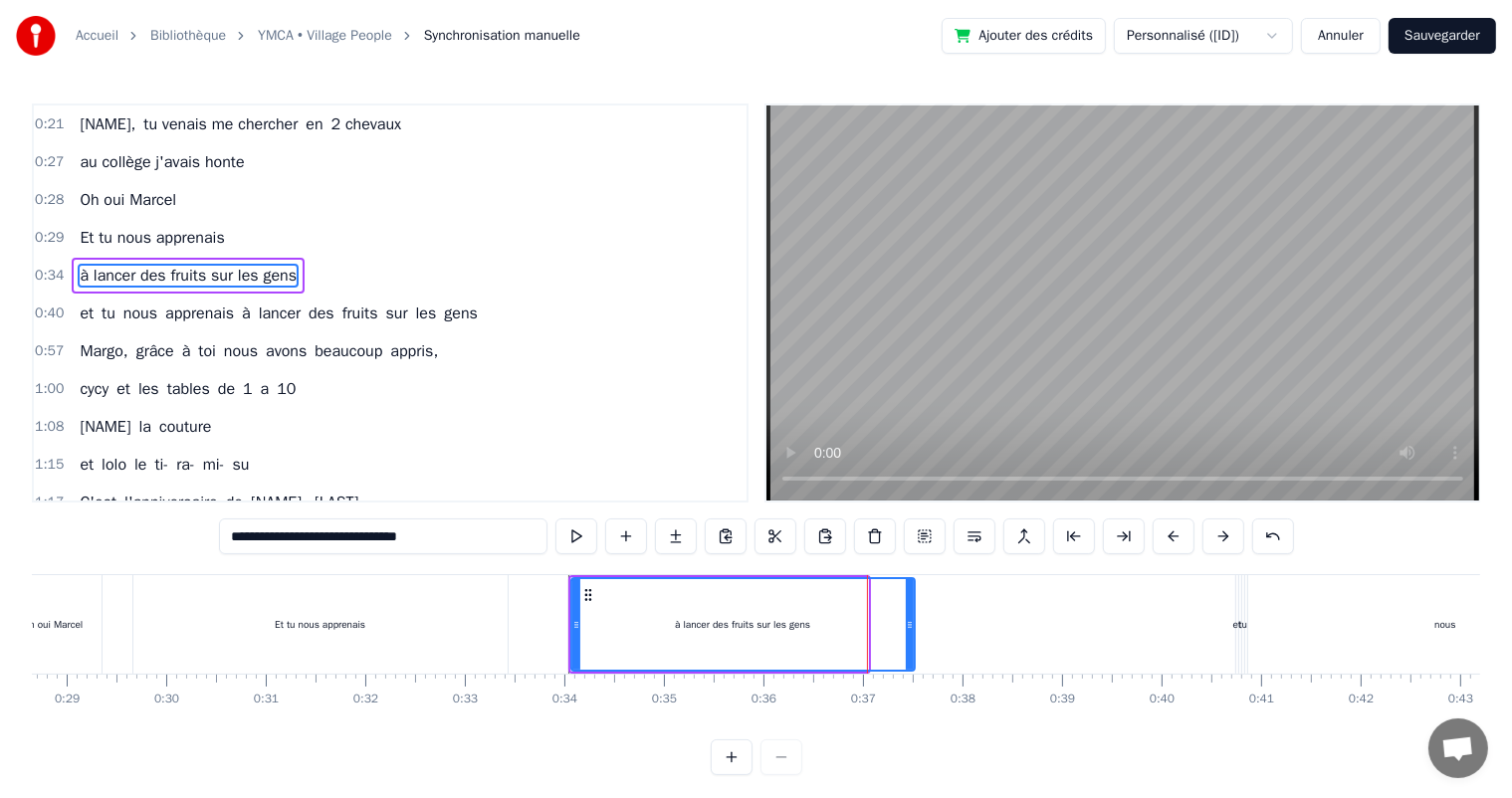 drag, startPoint x: 863, startPoint y: 626, endPoint x: 915, endPoint y: 629, distance: 52.086467 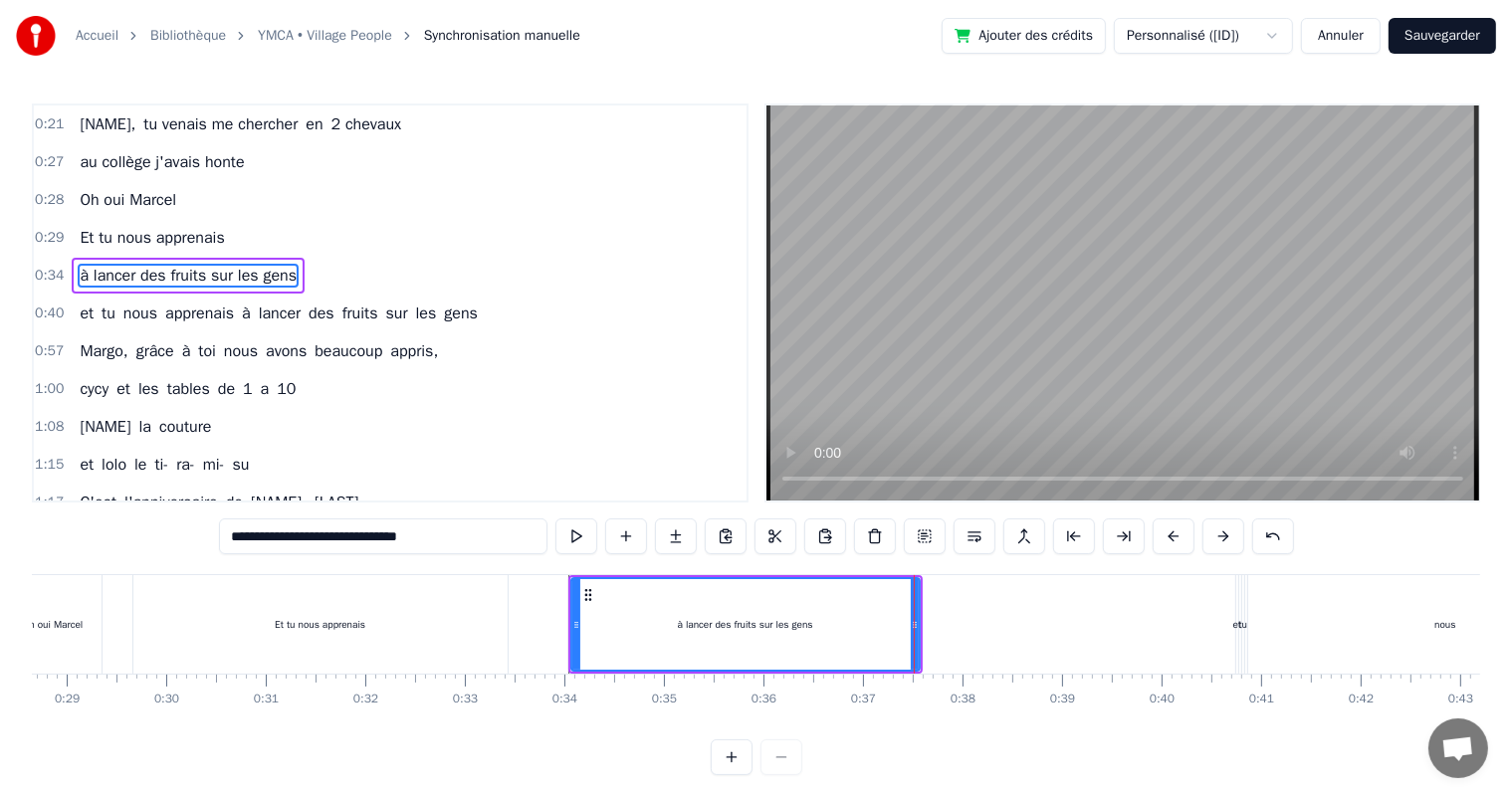 click at bounding box center [10141, 624] 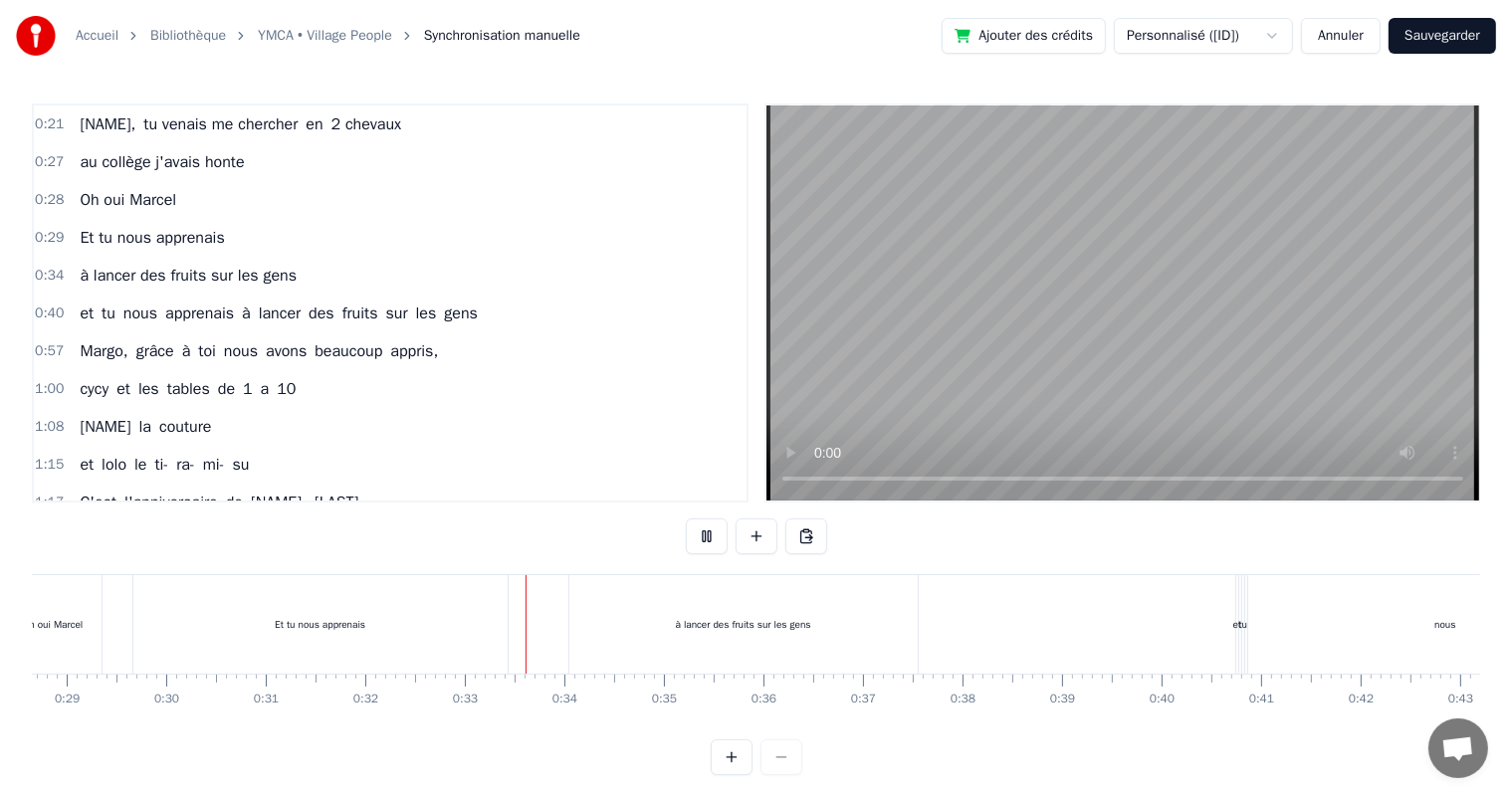 scroll, scrollTop: 26, scrollLeft: 0, axis: vertical 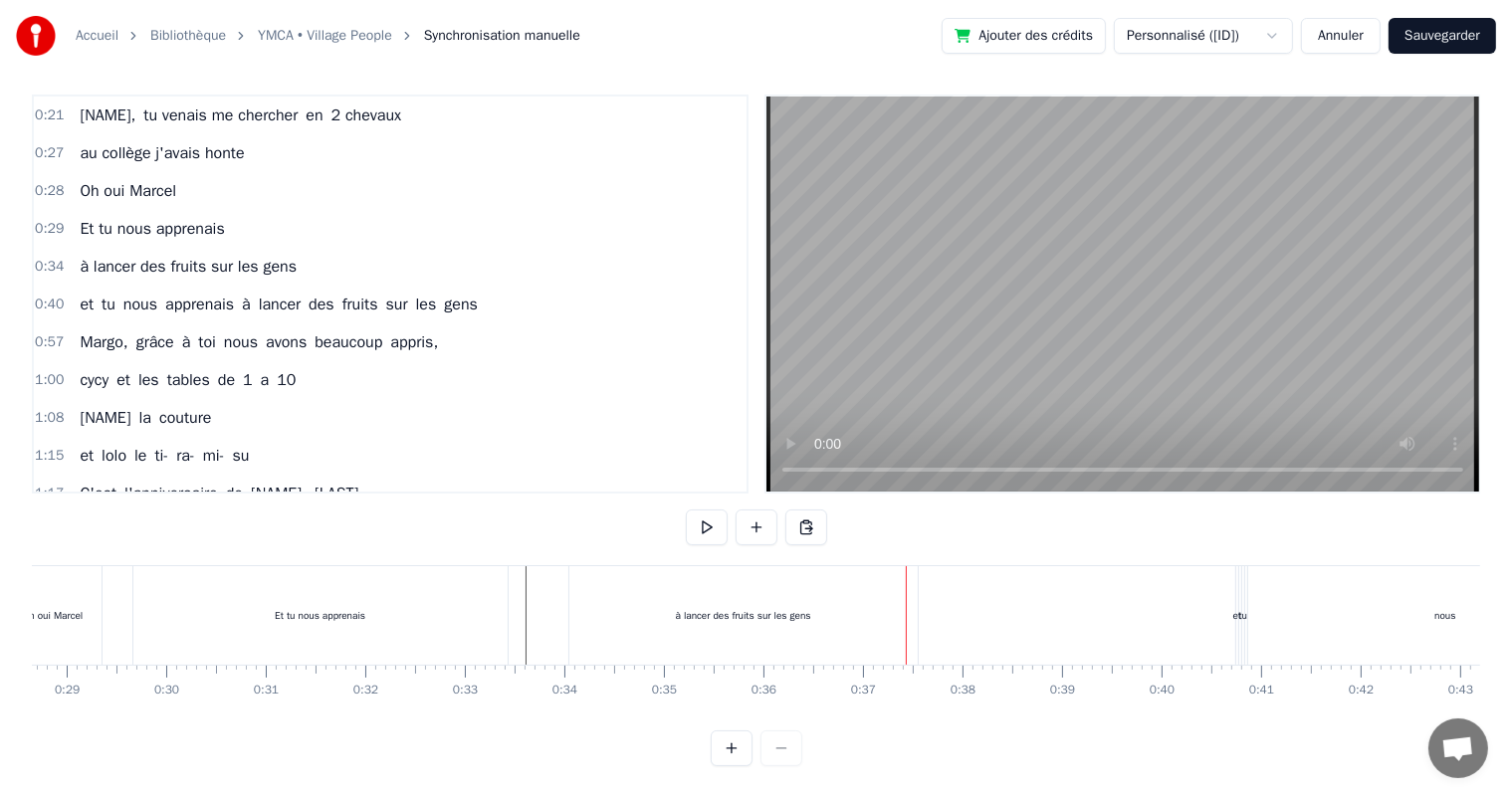 click on "à lancer des fruits sur les gens" at bounding box center (744, 615) 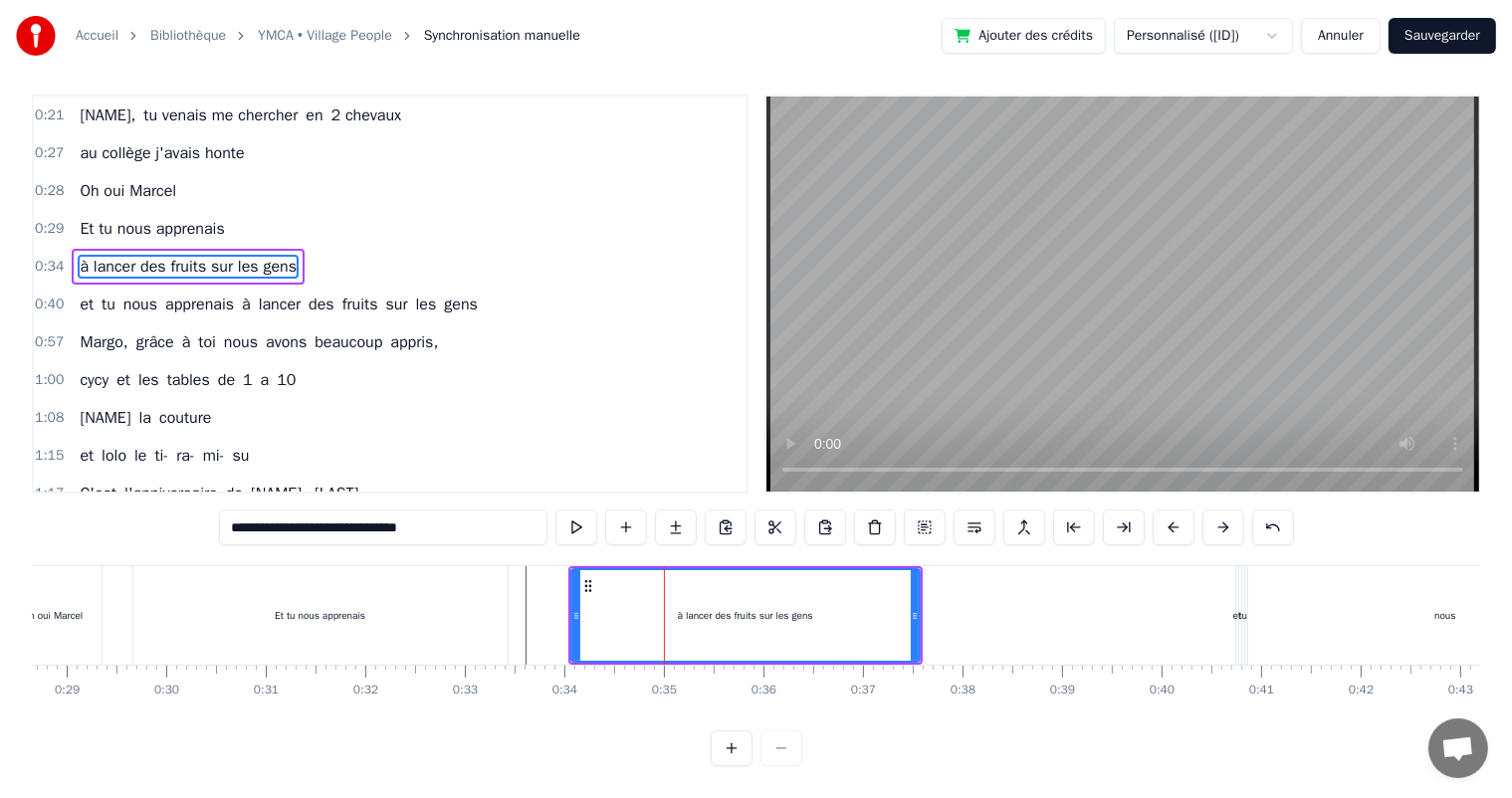 scroll, scrollTop: 0, scrollLeft: 0, axis: both 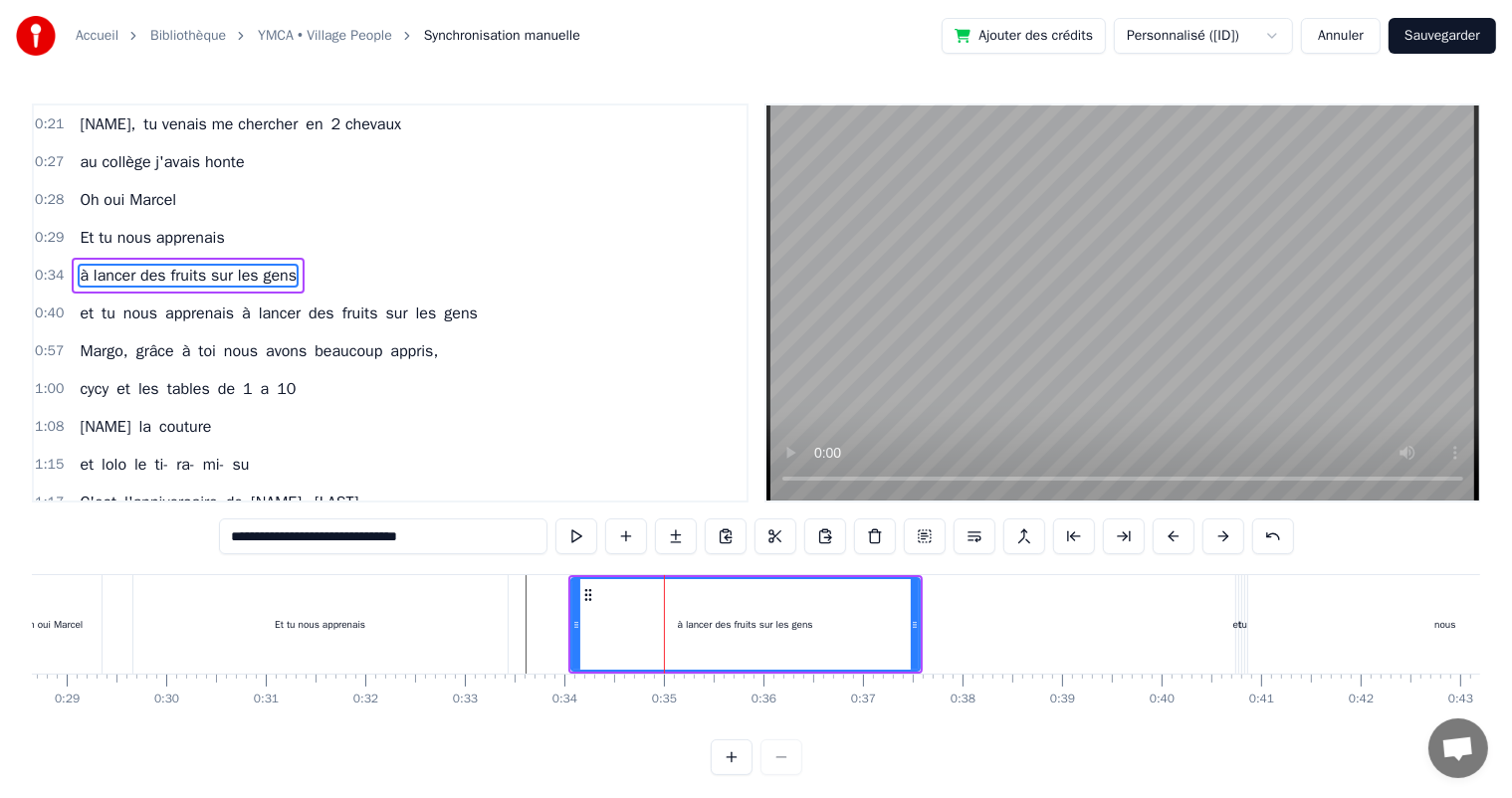 click on "Et tu nous apprenais" at bounding box center [321, 624] 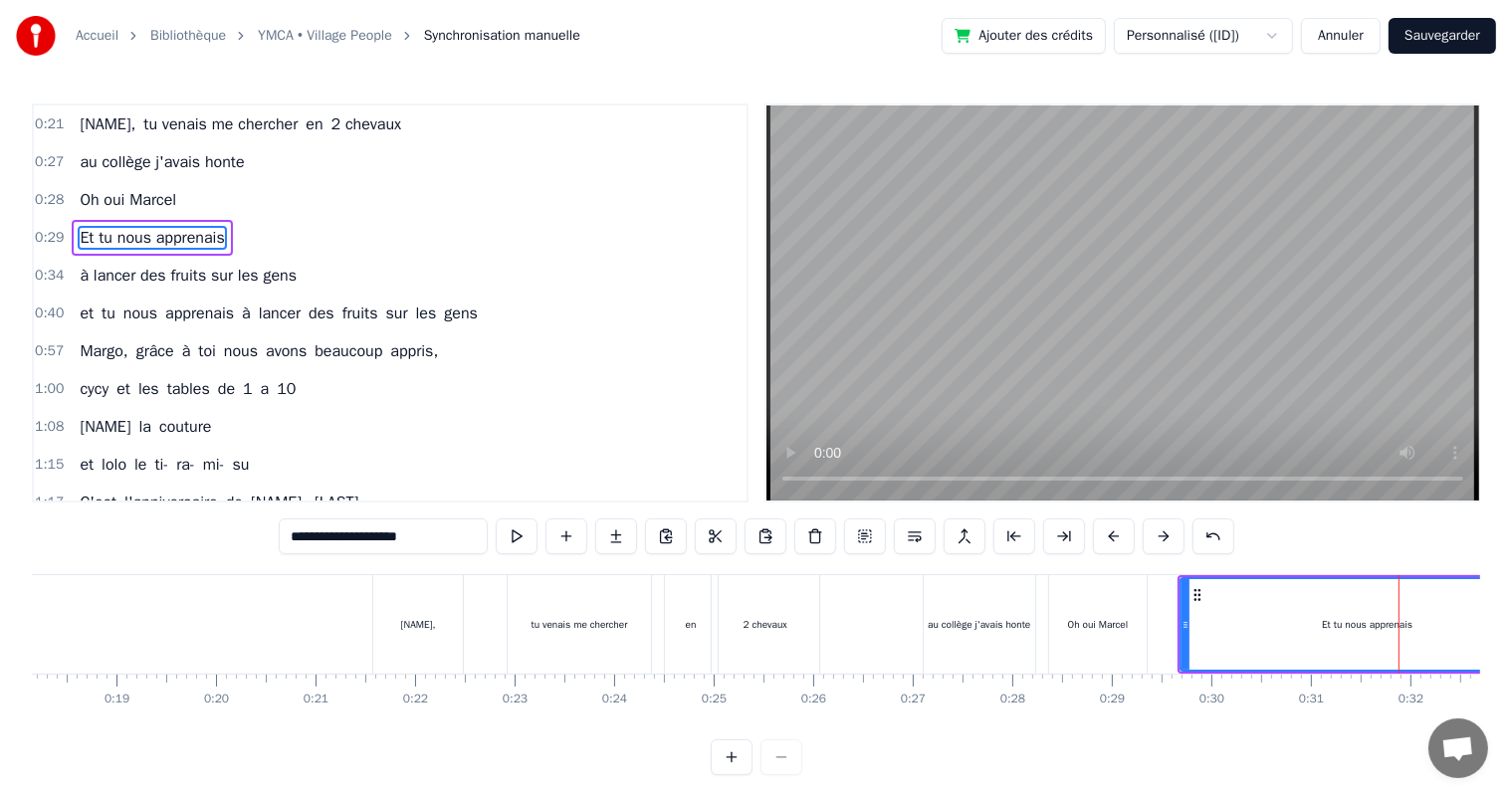scroll, scrollTop: 0, scrollLeft: 1808, axis: horizontal 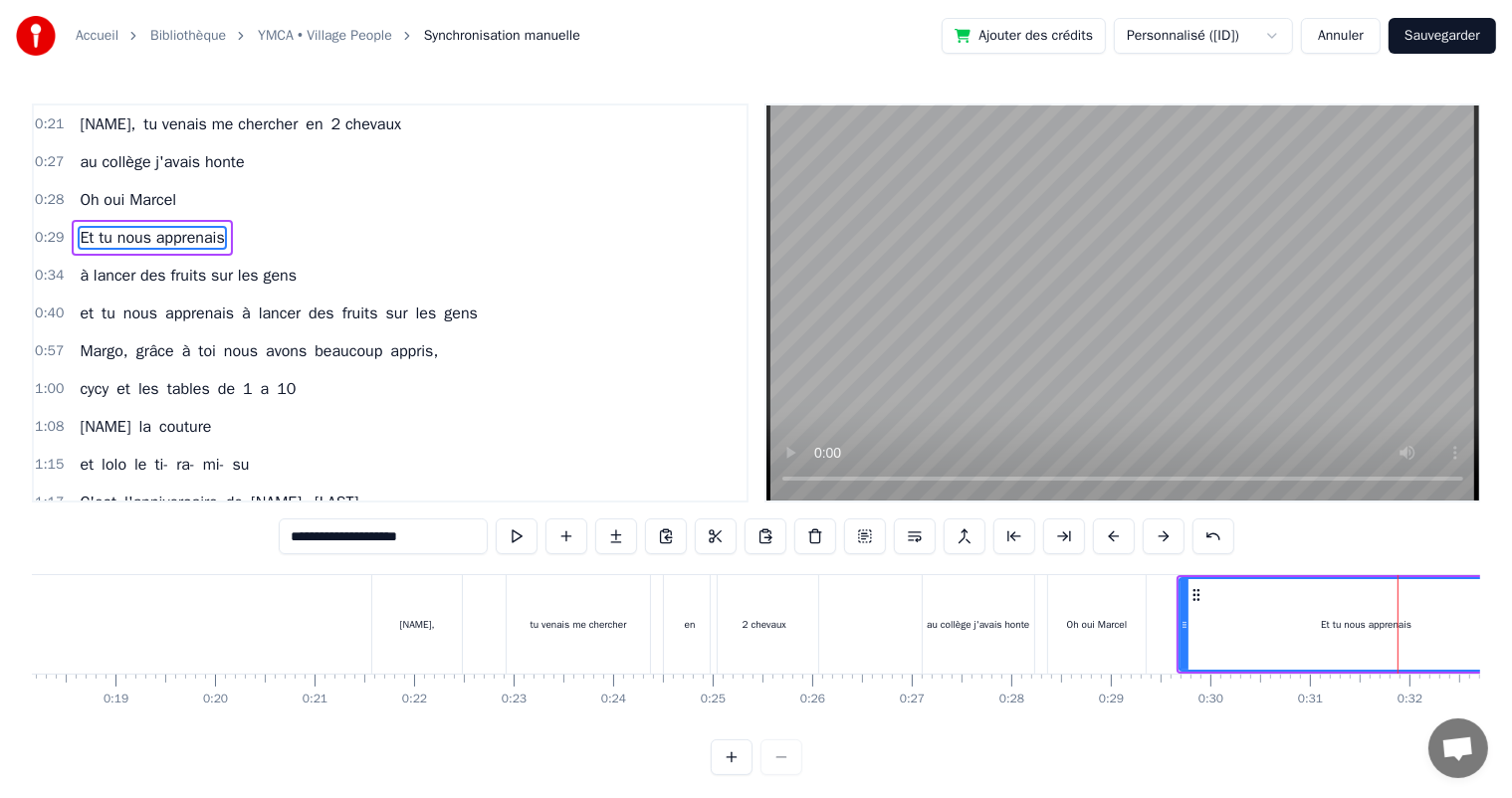click at bounding box center [11185, 624] 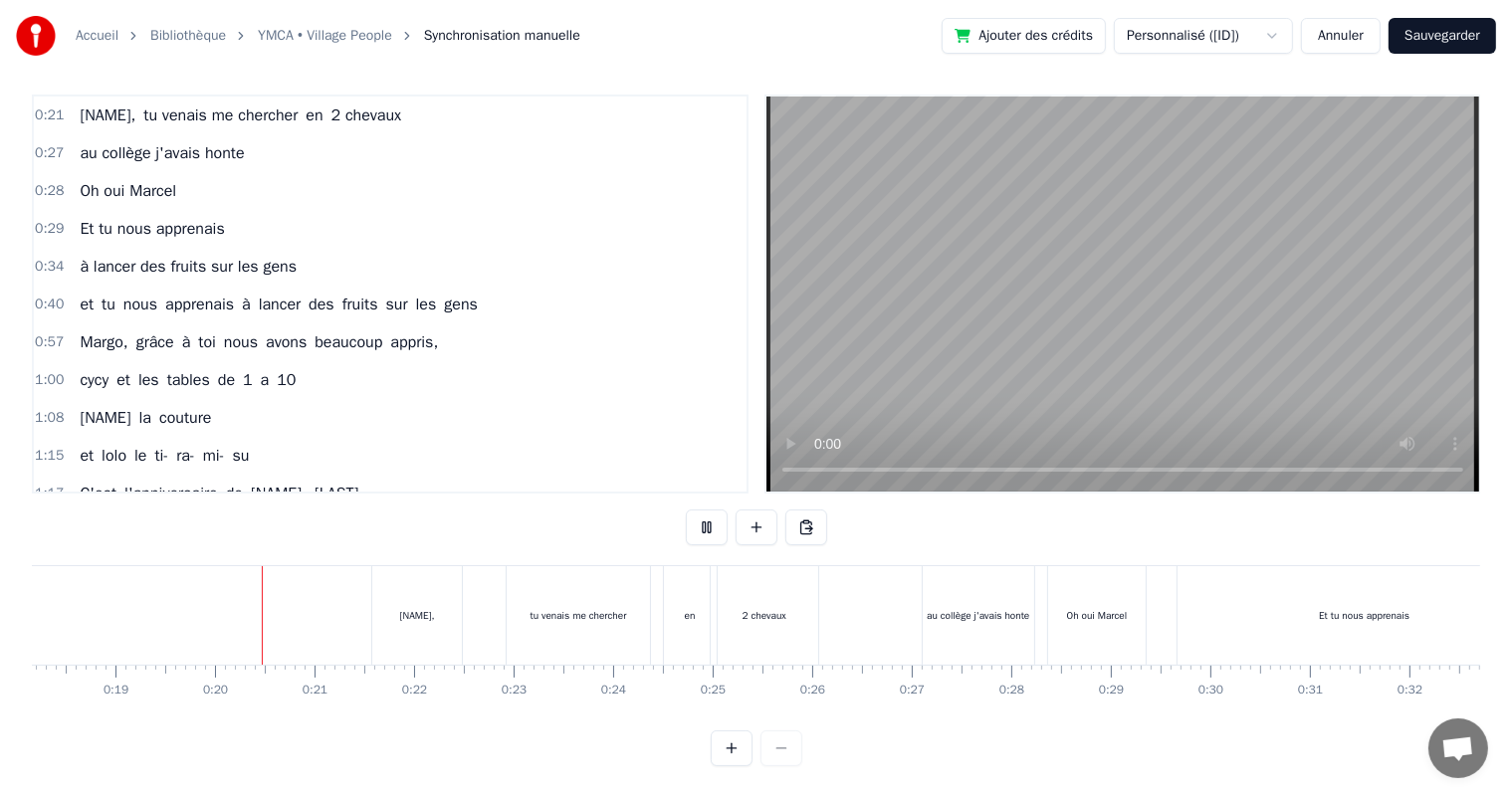 scroll, scrollTop: 26, scrollLeft: 0, axis: vertical 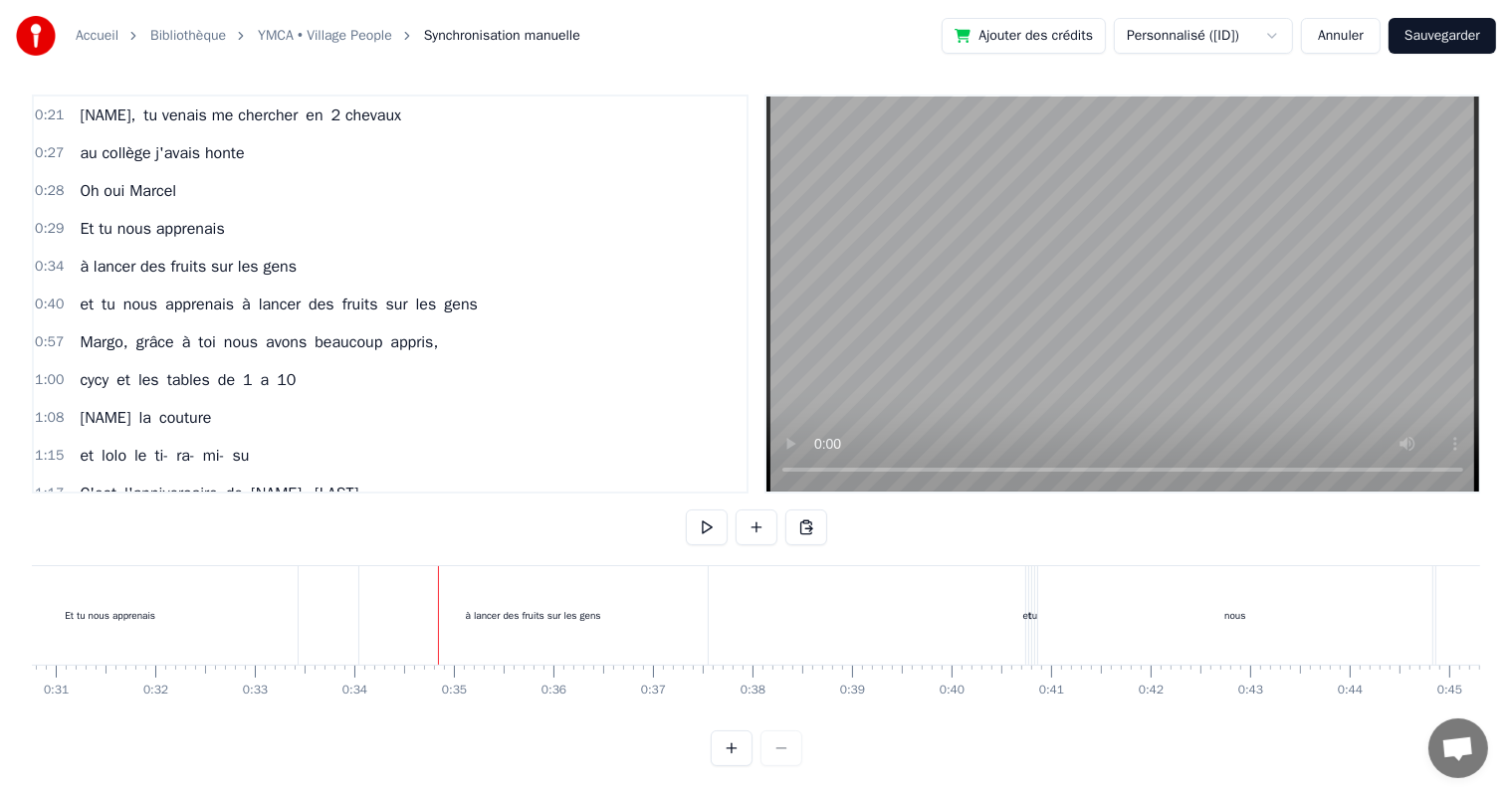 drag, startPoint x: 522, startPoint y: 581, endPoint x: 524, endPoint y: 555, distance: 26.07681 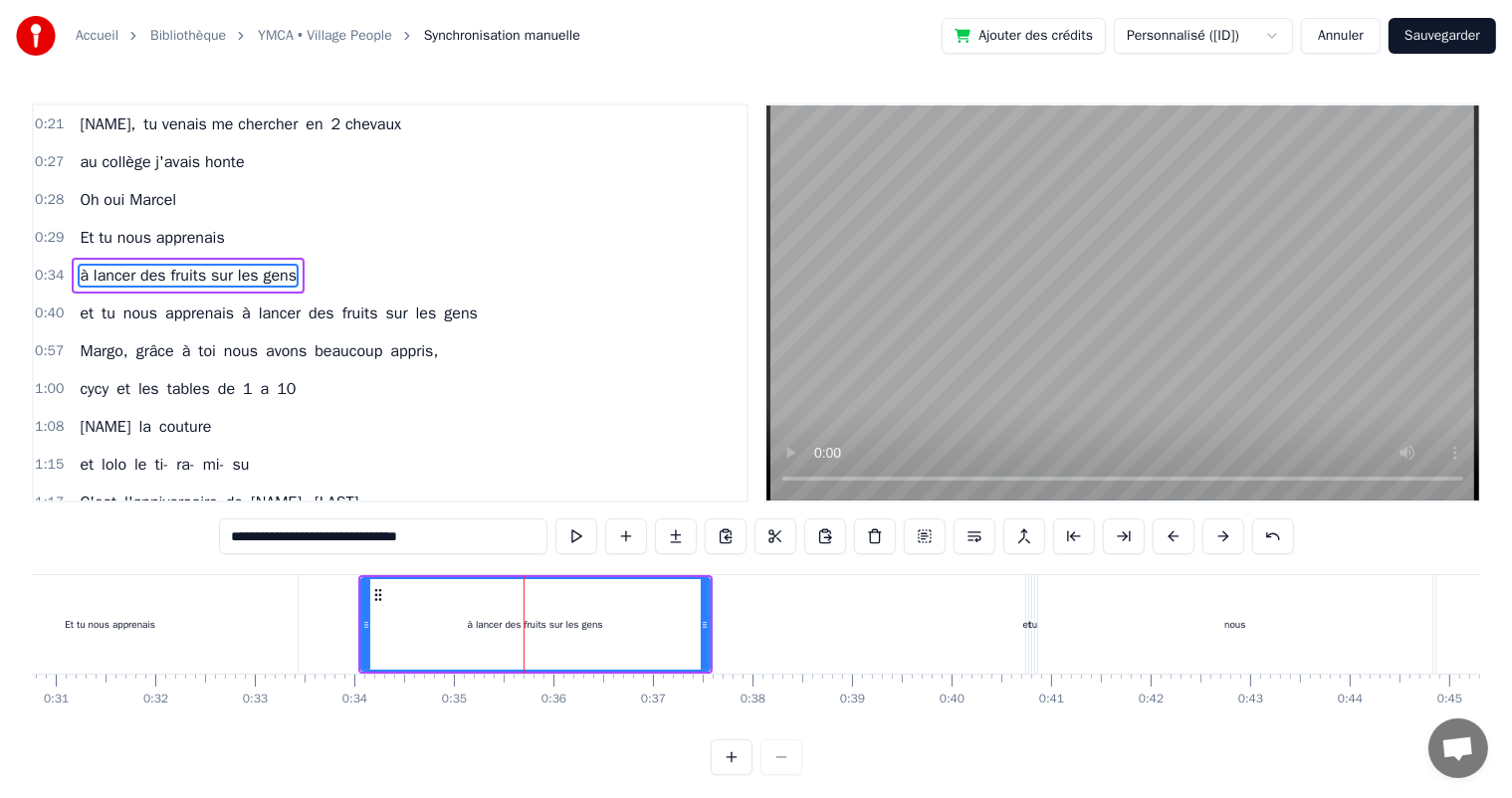 click on "Et tu nous apprenais" at bounding box center (110, 624) 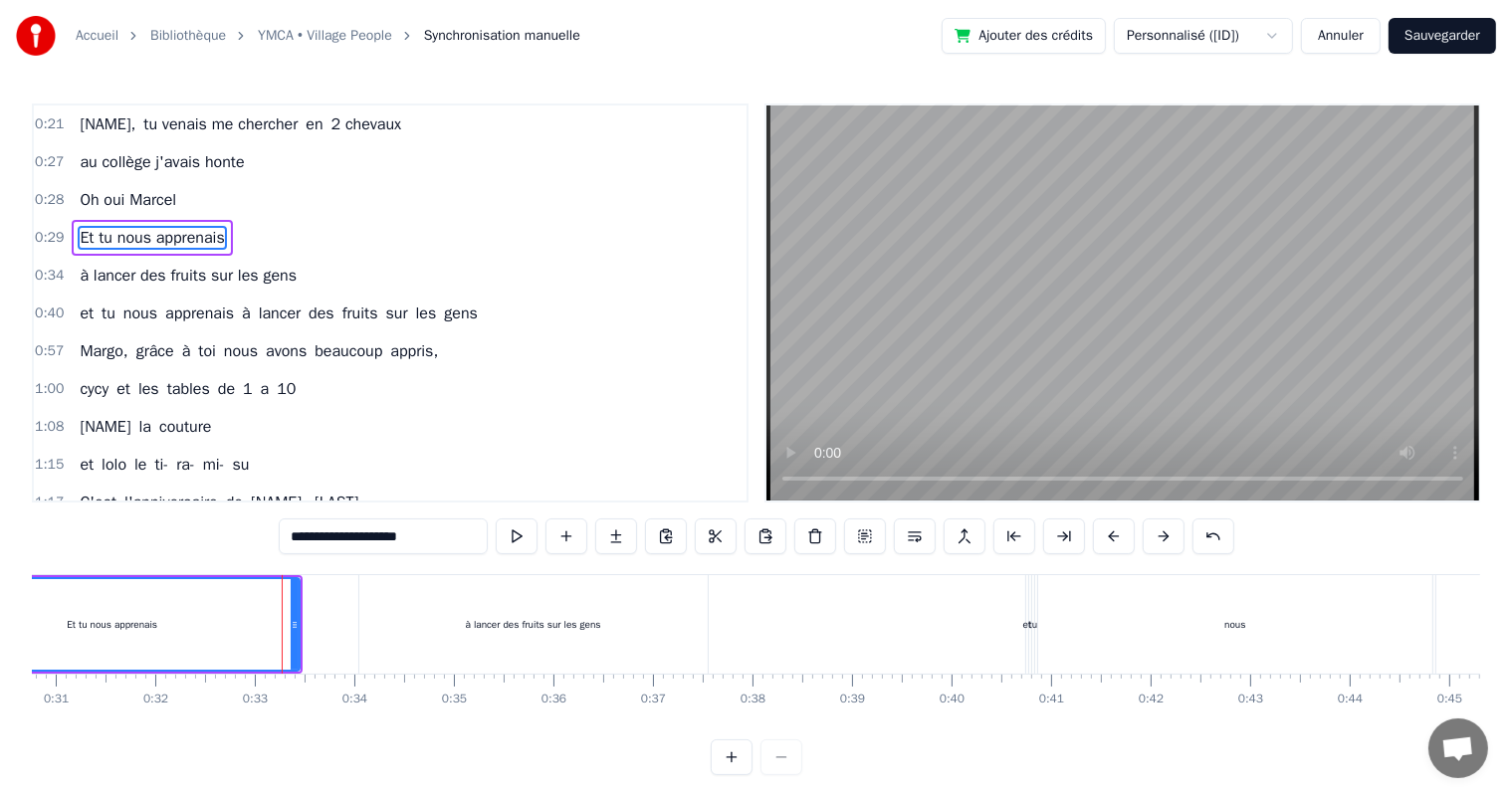 click on "à lancer des fruits sur les gens" at bounding box center (534, 624) 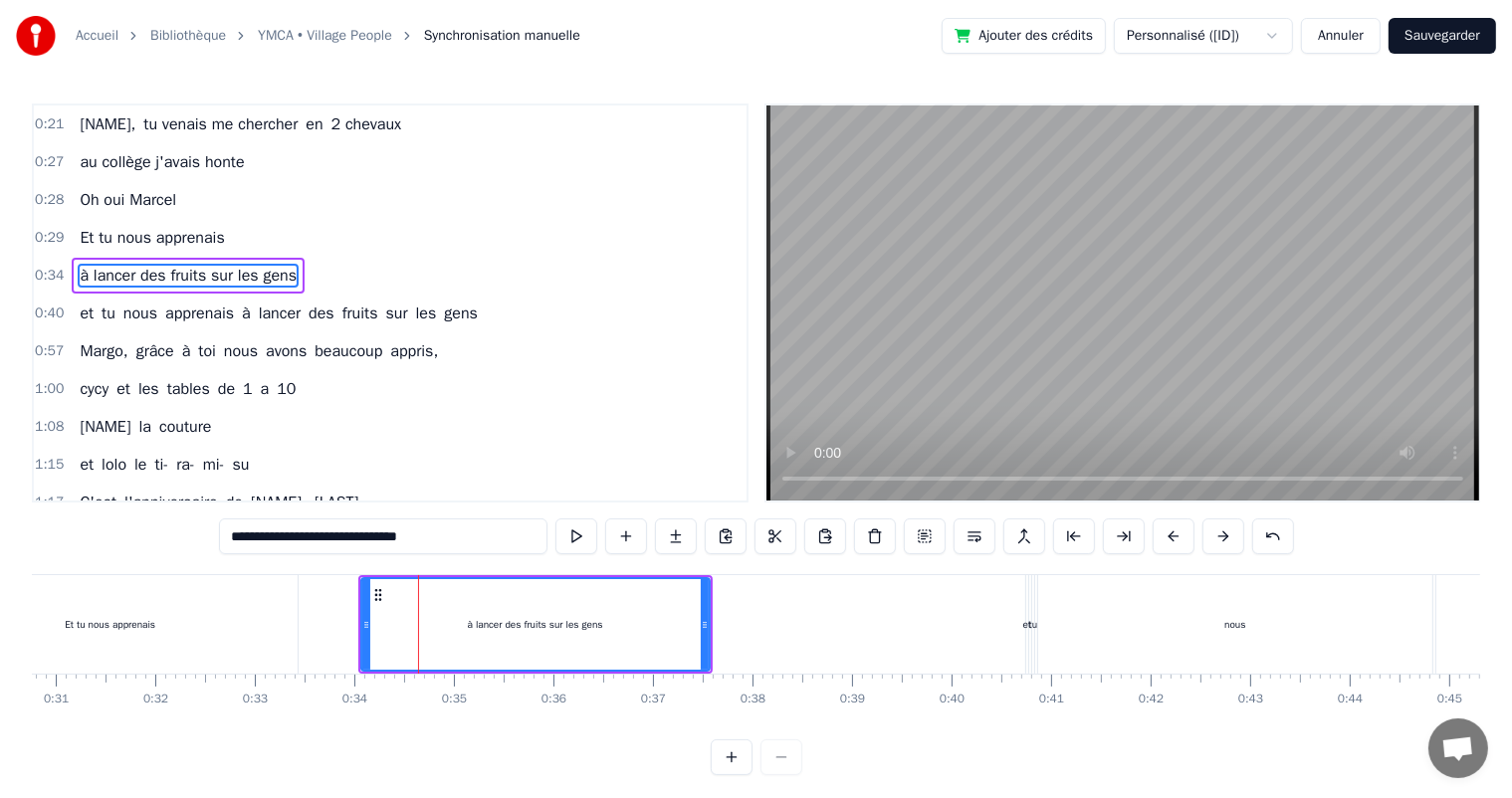 drag, startPoint x: 521, startPoint y: 625, endPoint x: 465, endPoint y: 626, distance: 56.008928 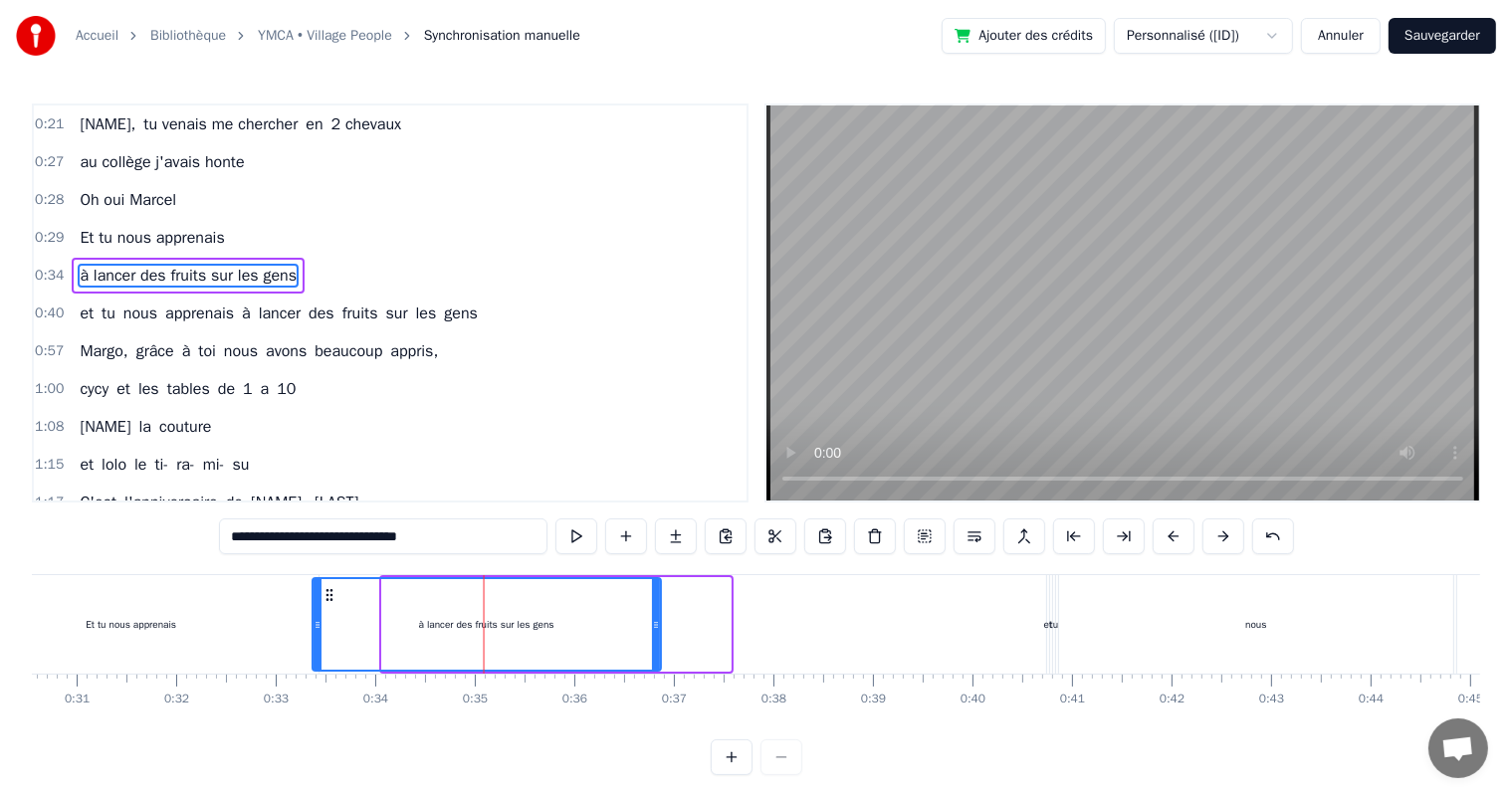 drag, startPoint x: 378, startPoint y: 597, endPoint x: 319, endPoint y: 602, distance: 59.211485 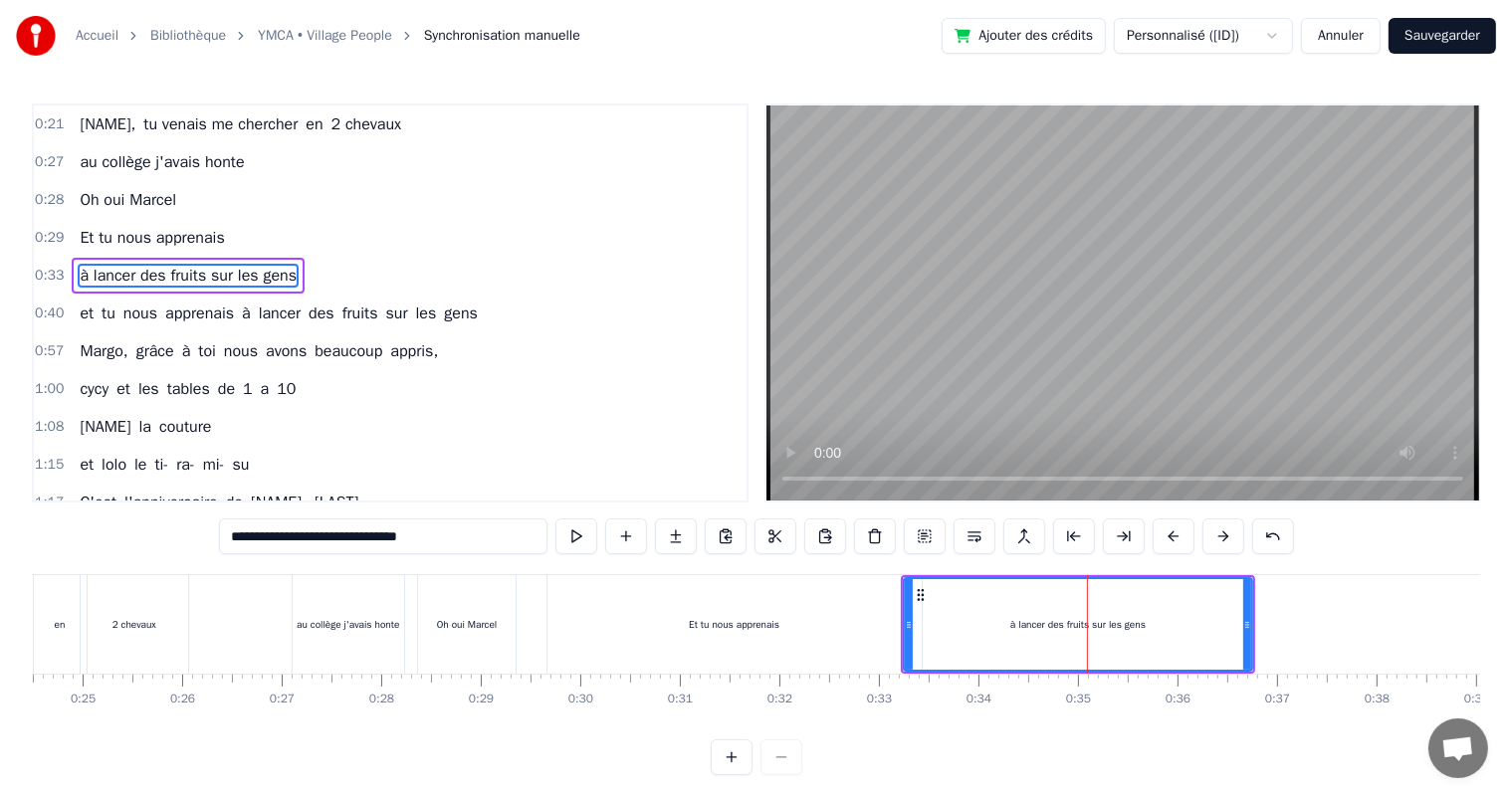 scroll, scrollTop: 0, scrollLeft: 2426, axis: horizontal 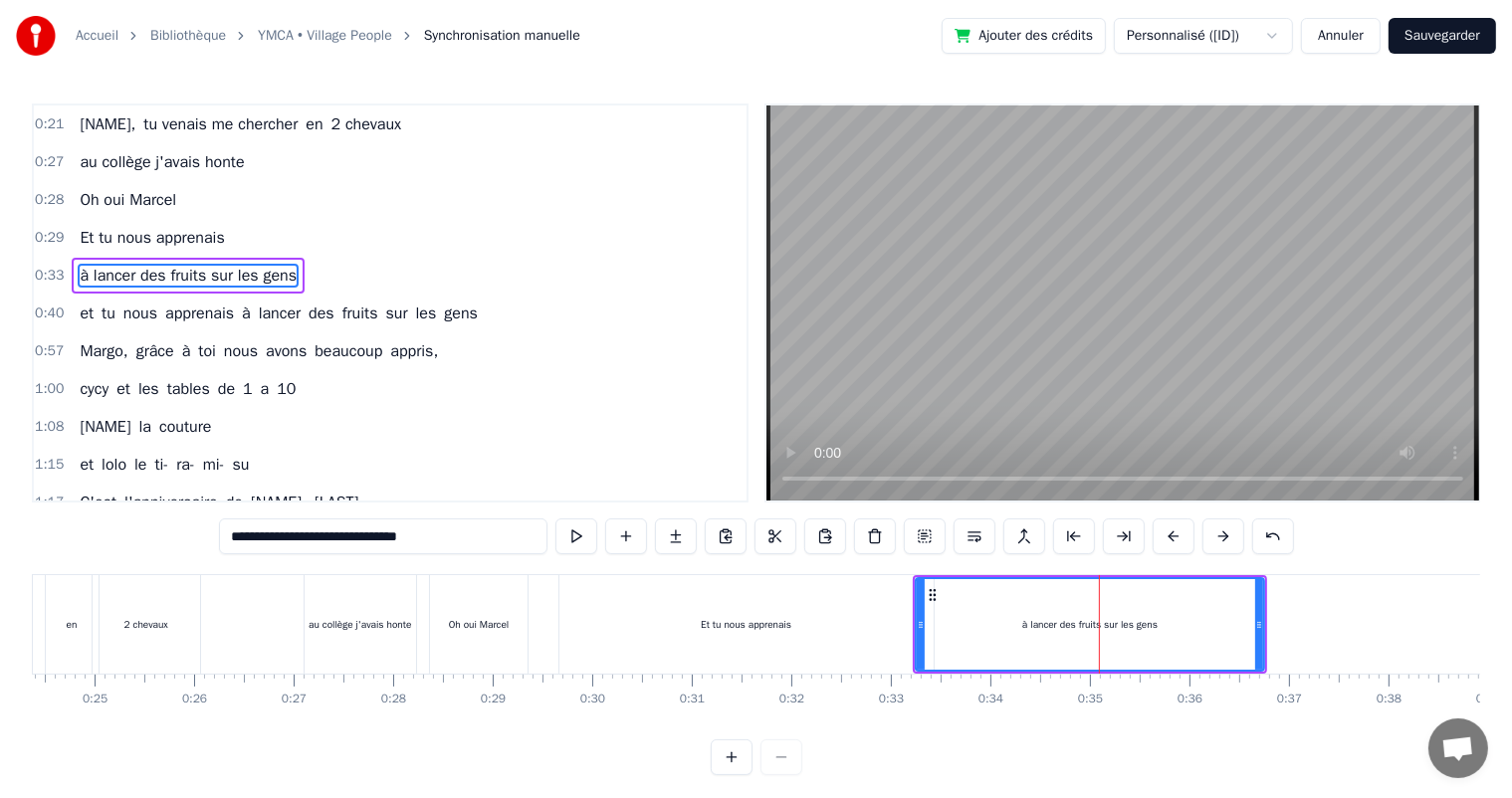 click on "0:21 [NAME], tu venais me chercher en 2 chevaux 0:27 au collège j'avais honte 0:28 Oh oui [NAME] 0:29 Et tu nous apprenais  0:33 à lancer des fruits sur les gens  0:40 et tu nous apprenais à lancer des fruits sur les gens 0:57 [NAME], grâce à toi nous avons beaucoup appris, 1:00 cycy et les tables de 1 a 10 1:08 [NAME] la couture 1:15 et lolo le ti- ra- mi- su 1:17 C'est l'anniversaire de [NAME], [NAME] 1:27 Ils sont toujours là pour nous [NAME], [NAME] 1:28 Sainté, [CITY], [CITY] 1:29 On pense toujours à vous 1:29 On dit loin des yeux près du coeur 1:53 C'est l'anniversaire de [NAME], [NAME] 1:58 Ils sont toujours là pour nous [NAME], [NAME] 2:02 Pâques, noël, les anniv' 2:11 Toujours tous réuni 2:19 On mange on joue et on ris 2:21 [NAME], cacao périmé 2:21 Oh oui [NAME] dans le tiramisu 2:23 Oh oui [NAME] 2:24 Tu mets dans la salade des kiwis au lieu d’avocats 2:29 [NAME] 2:30 Attention le coin d’table du salon 2:48 Vous pourriez vous faire mal 2:50 Quand elle" at bounding box center [756, 439] 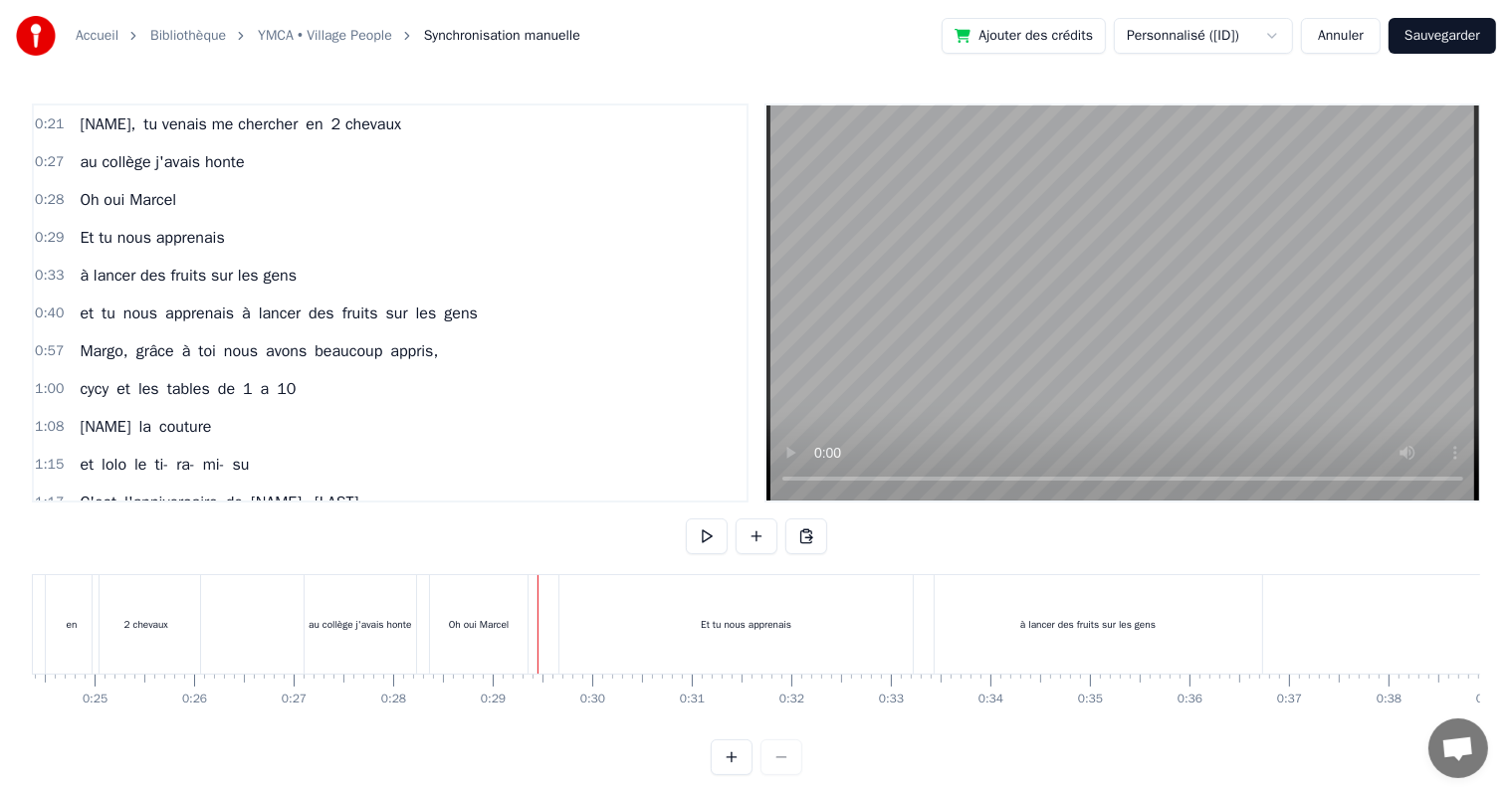 scroll, scrollTop: 26, scrollLeft: 0, axis: vertical 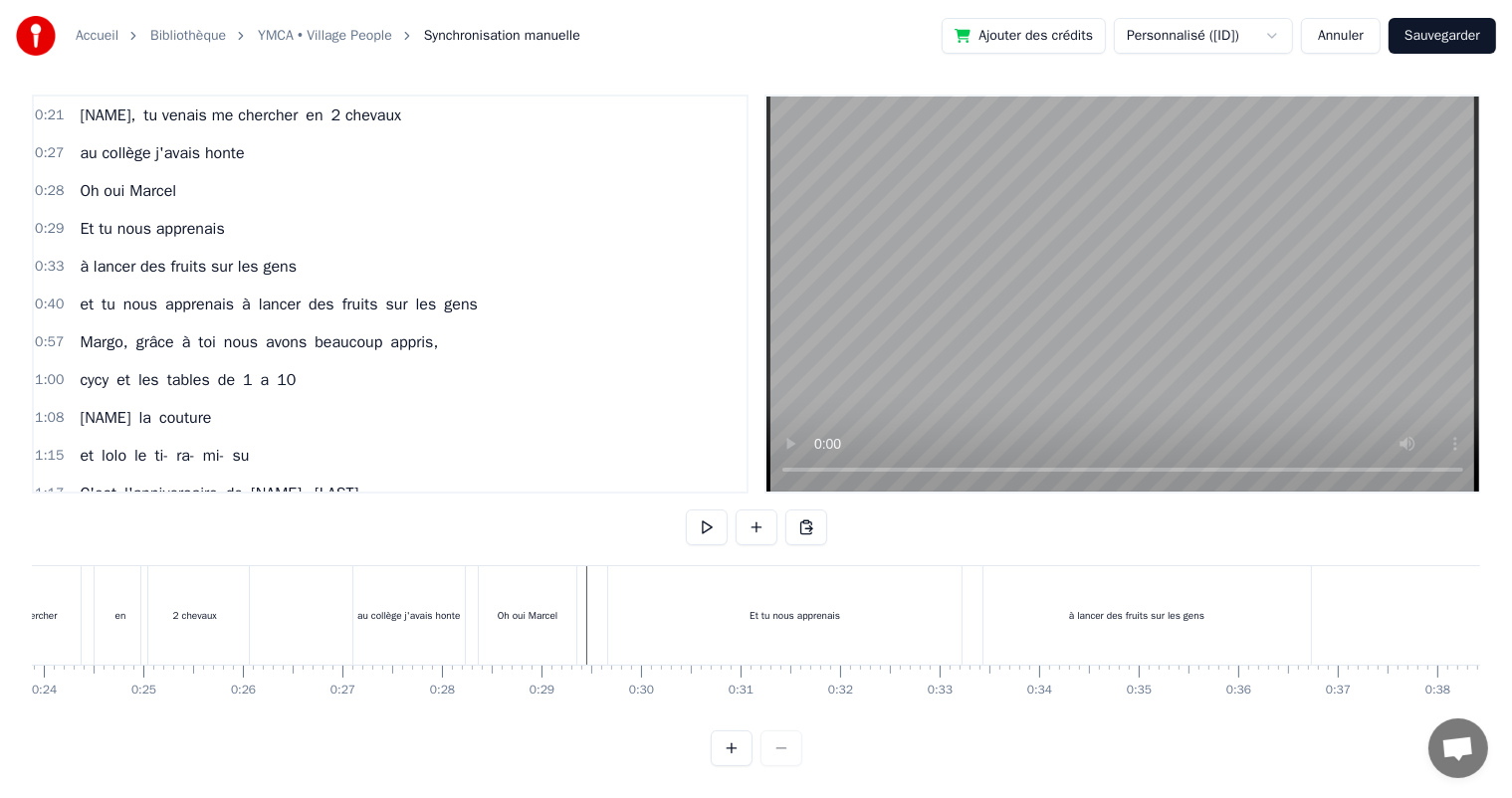 click at bounding box center (10616, 615) 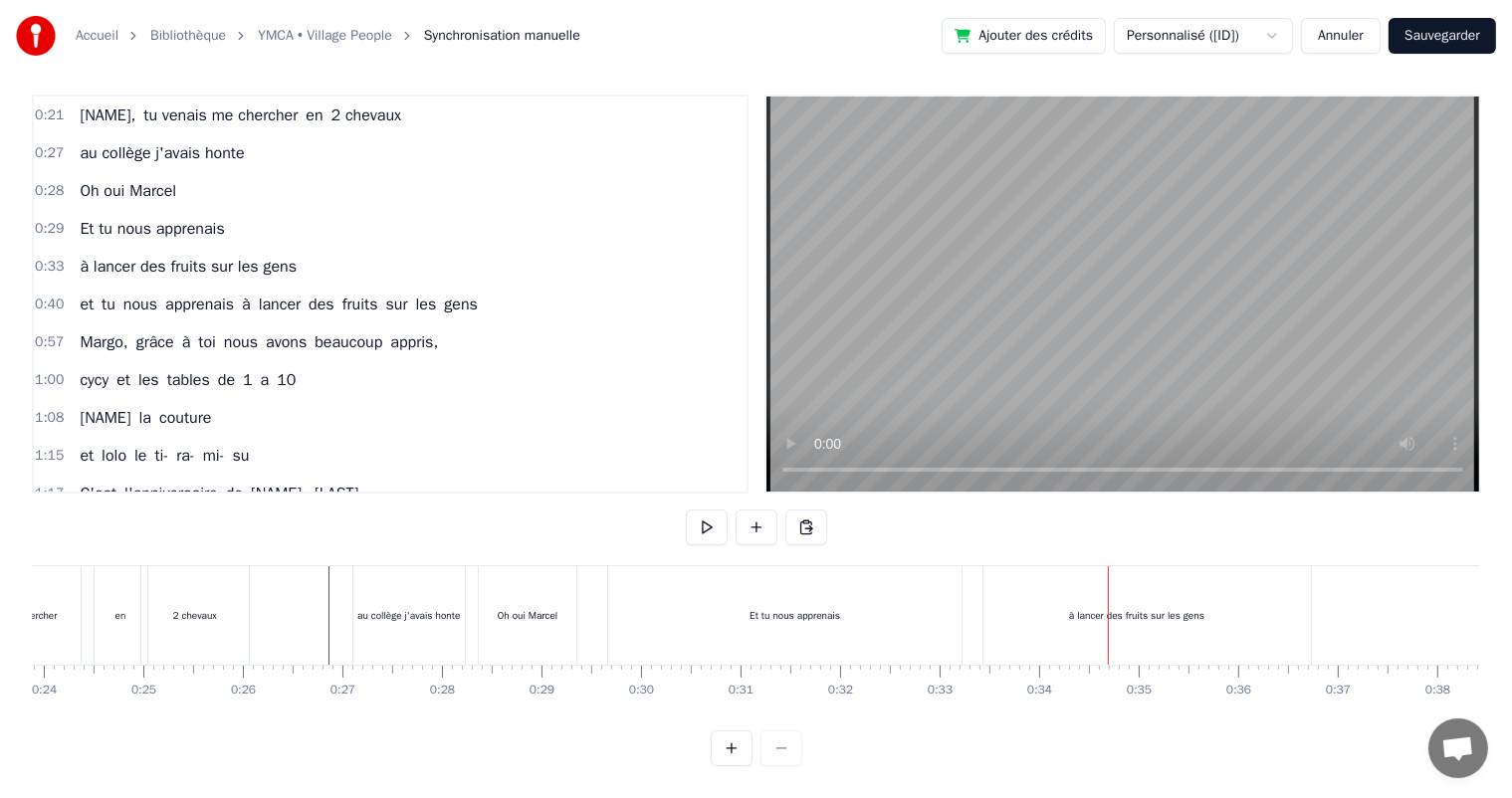click on "0:21 [NAME], tu venais me chercher en 2 chevaux 0:27 au collège j'avais honte 0:28 Oh oui [NAME] 0:29 Et tu nous apprenais  0:33 à lancer des fruits sur les gens  0:40 et tu nous apprenais à lancer des fruits sur les gens 0:57 [NAME], grâce à toi nous avons beaucoup appris, 1:00 cycy et les tables de 1 a 10 1:08 [NAME] la couture 1:15 et lolo le ti- ra- mi- su 1:17 C'est l'anniversaire de [NAME], [NAME] 1:27 Ils sont toujours là pour nous [NAME], [NAME] 1:28 Sainté, [CITY], [CITY] 1:29 On pense toujours à vous 1:29 On dit loin des yeux près du coeur 1:53 C'est l'anniversaire de [NAME], [NAME] 1:58 Ils sont toujours là pour nous [NAME], [NAME] 2:02 Pâques, noël, les anniv' 2:11 Toujours tous réuni 2:19 On mange on joue et on ris 2:21 [NAME], cacao périmé 2:21 Oh oui [NAME] dans le tiramisu 2:23 Oh oui [NAME] 2:24 Tu mets dans la salade des kiwis au lieu d’avocats 2:29 [NAME] 2:30 Attention le coin d’table du salon 2:48 Vous pourriez vous faire mal 2:50 Quand elle" at bounding box center [756, 430] 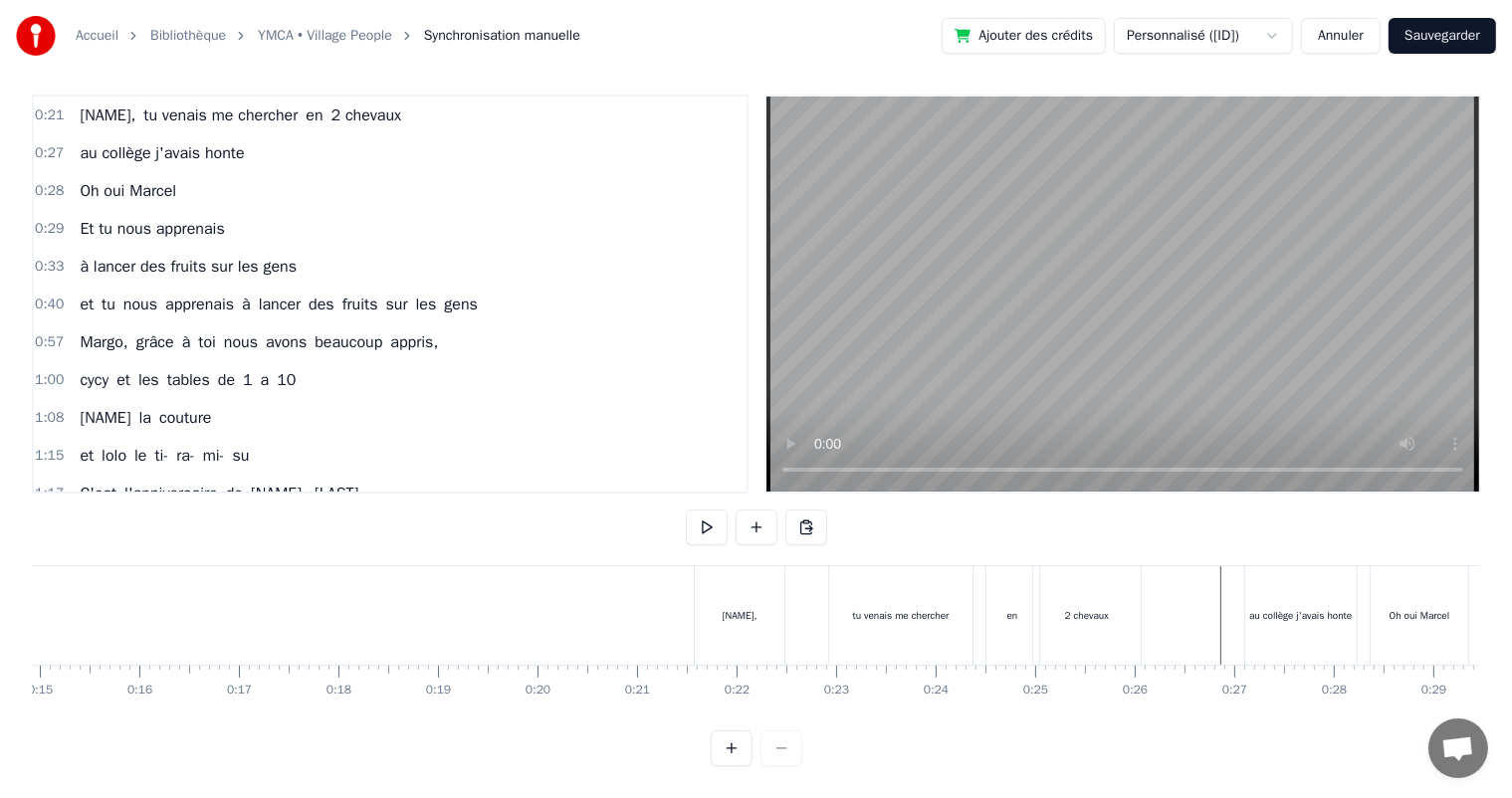 scroll, scrollTop: 0, scrollLeft: 1484, axis: horizontal 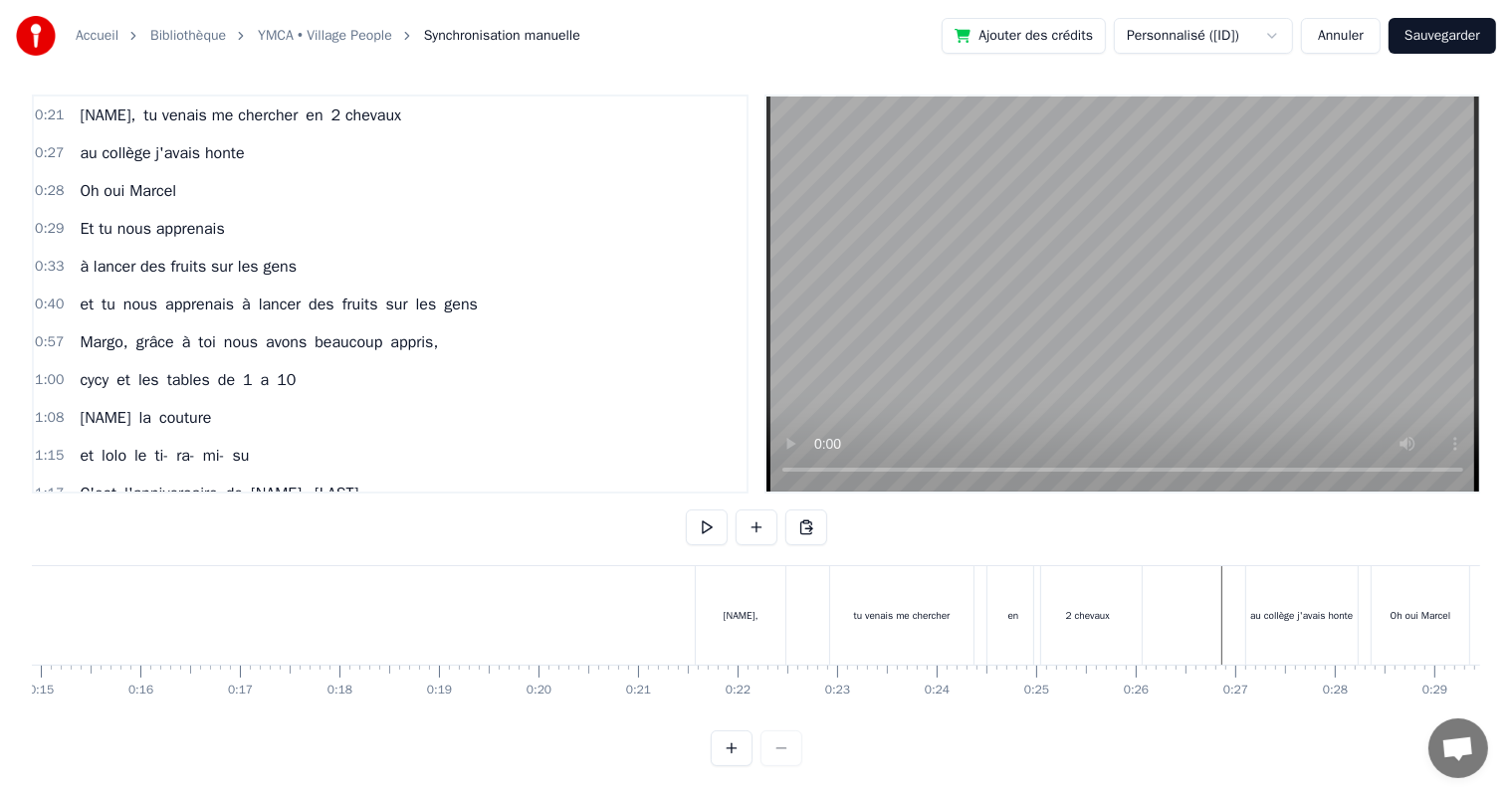 click at bounding box center [11509, 615] 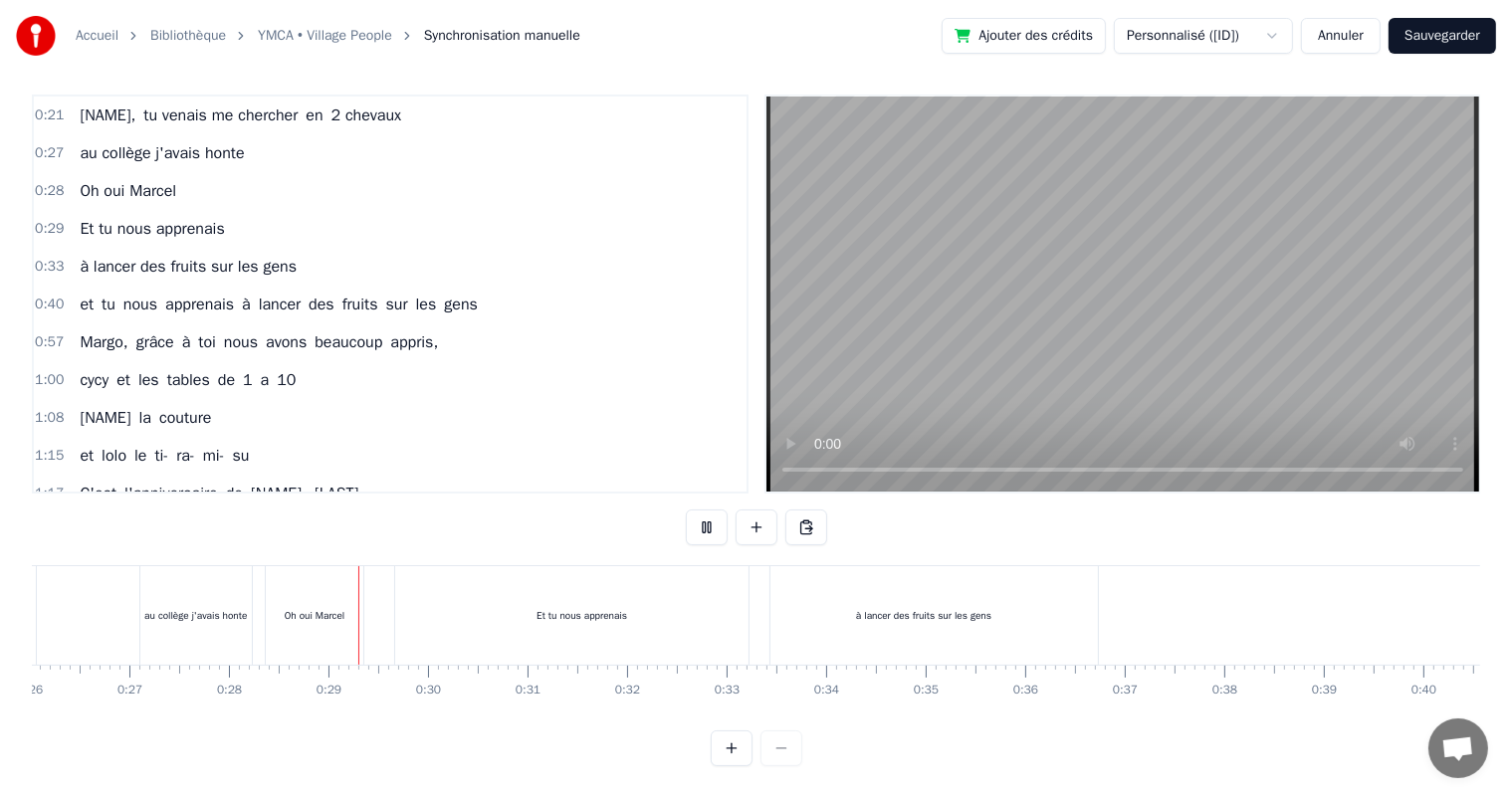 scroll, scrollTop: 0, scrollLeft: 2753, axis: horizontal 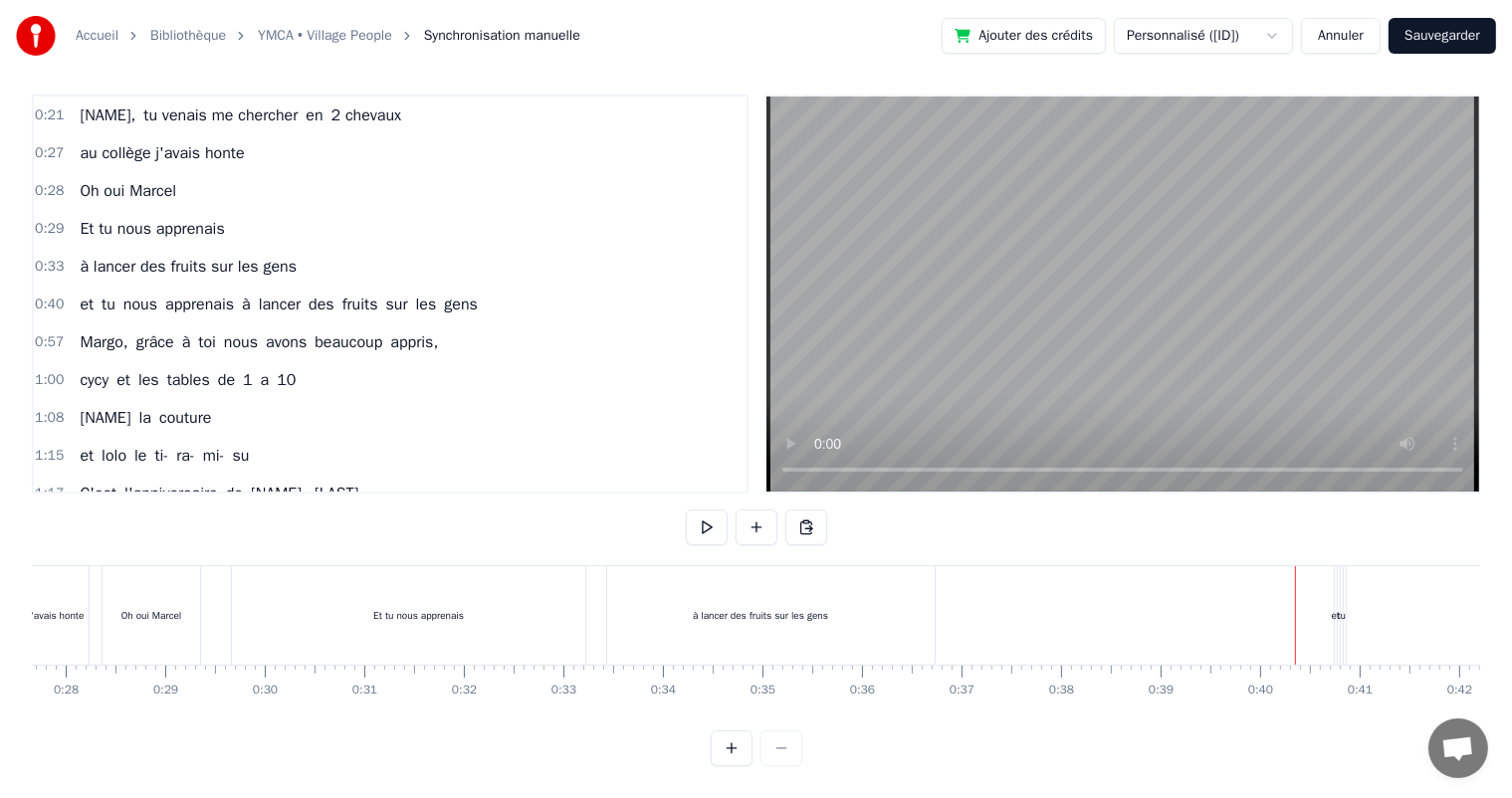 click on "Et tu nous apprenais" at bounding box center [419, 615] 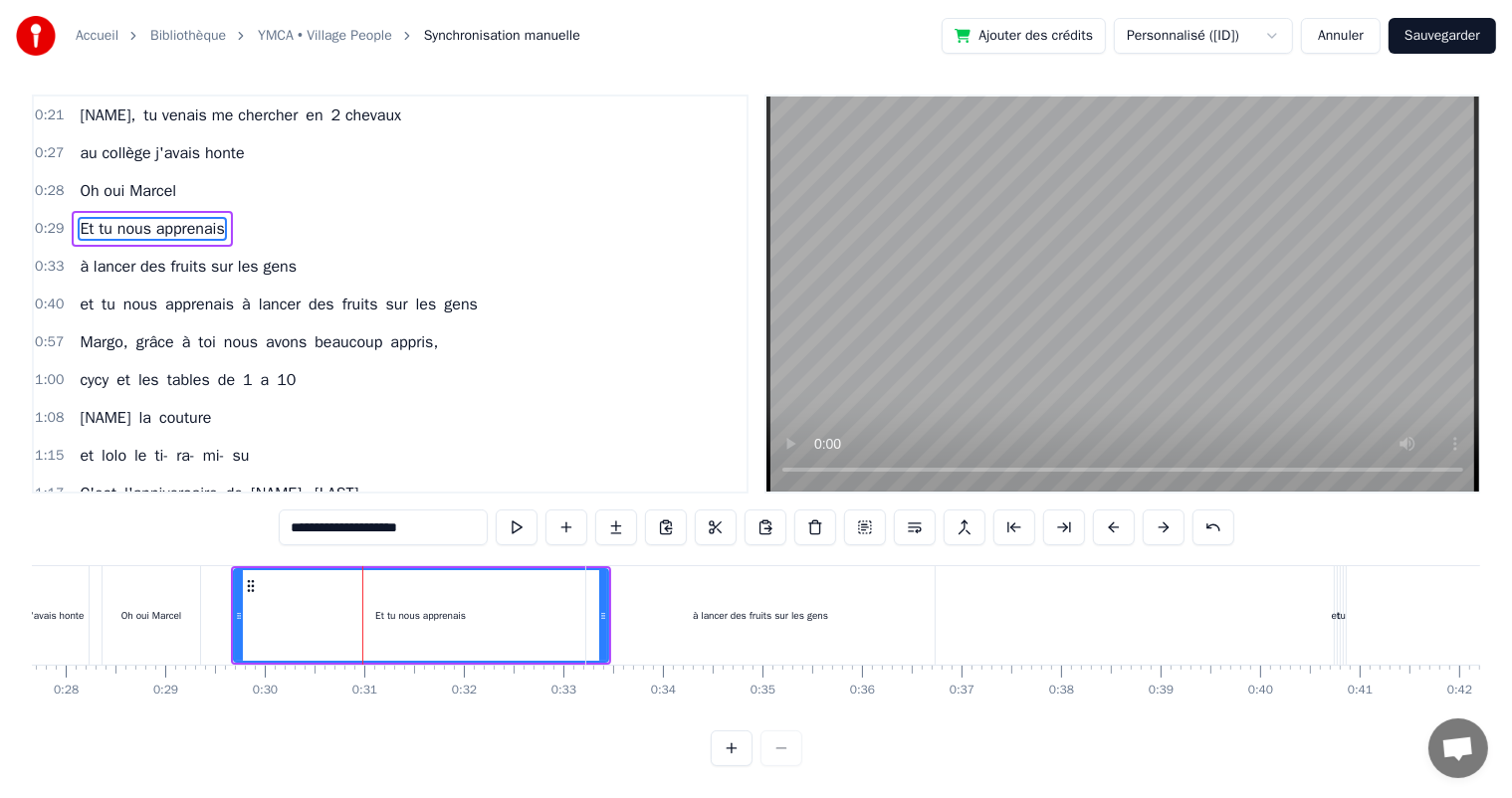 scroll, scrollTop: 0, scrollLeft: 0, axis: both 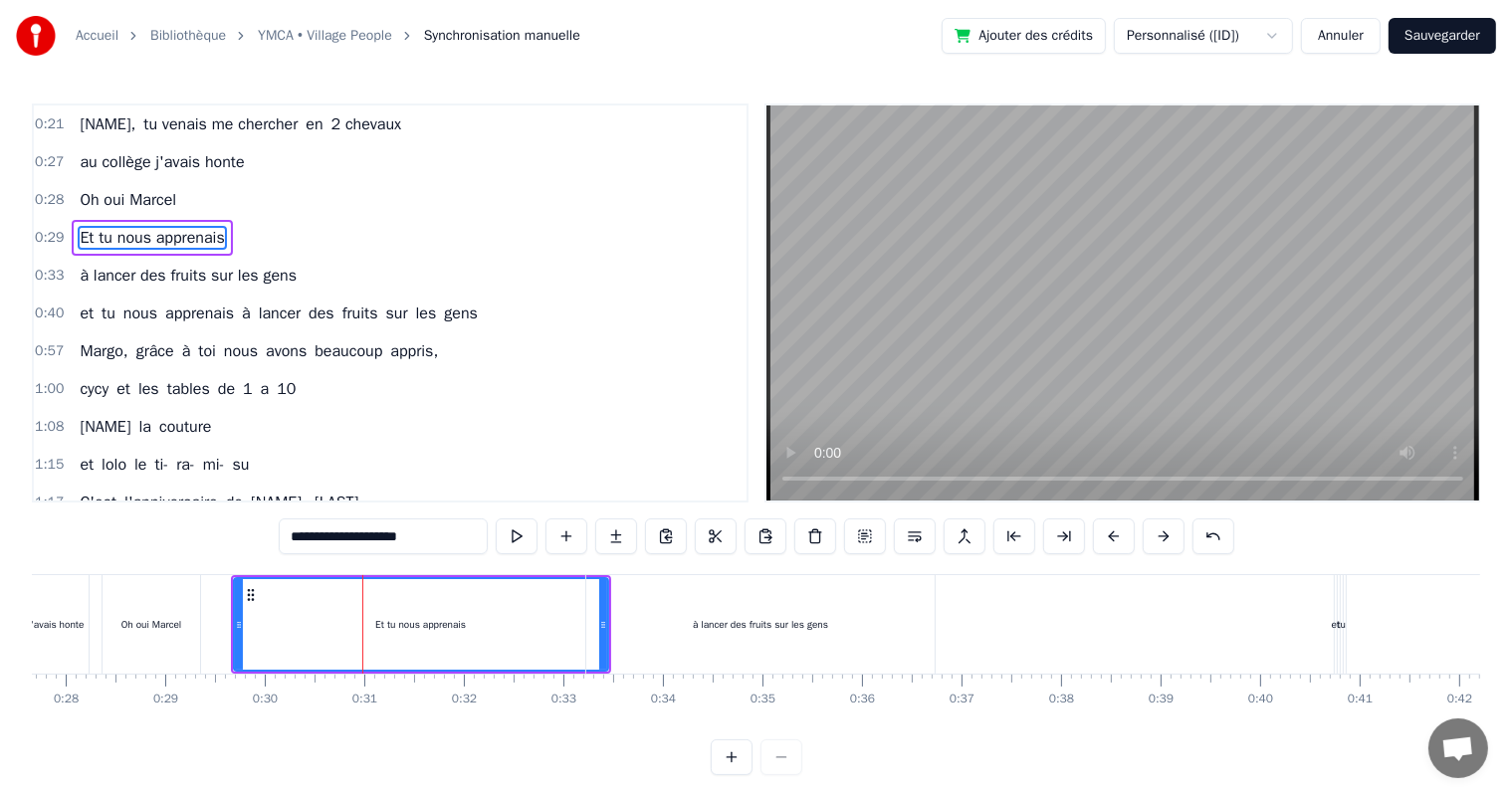 click on "Oh oui Marcel" at bounding box center [151, 624] 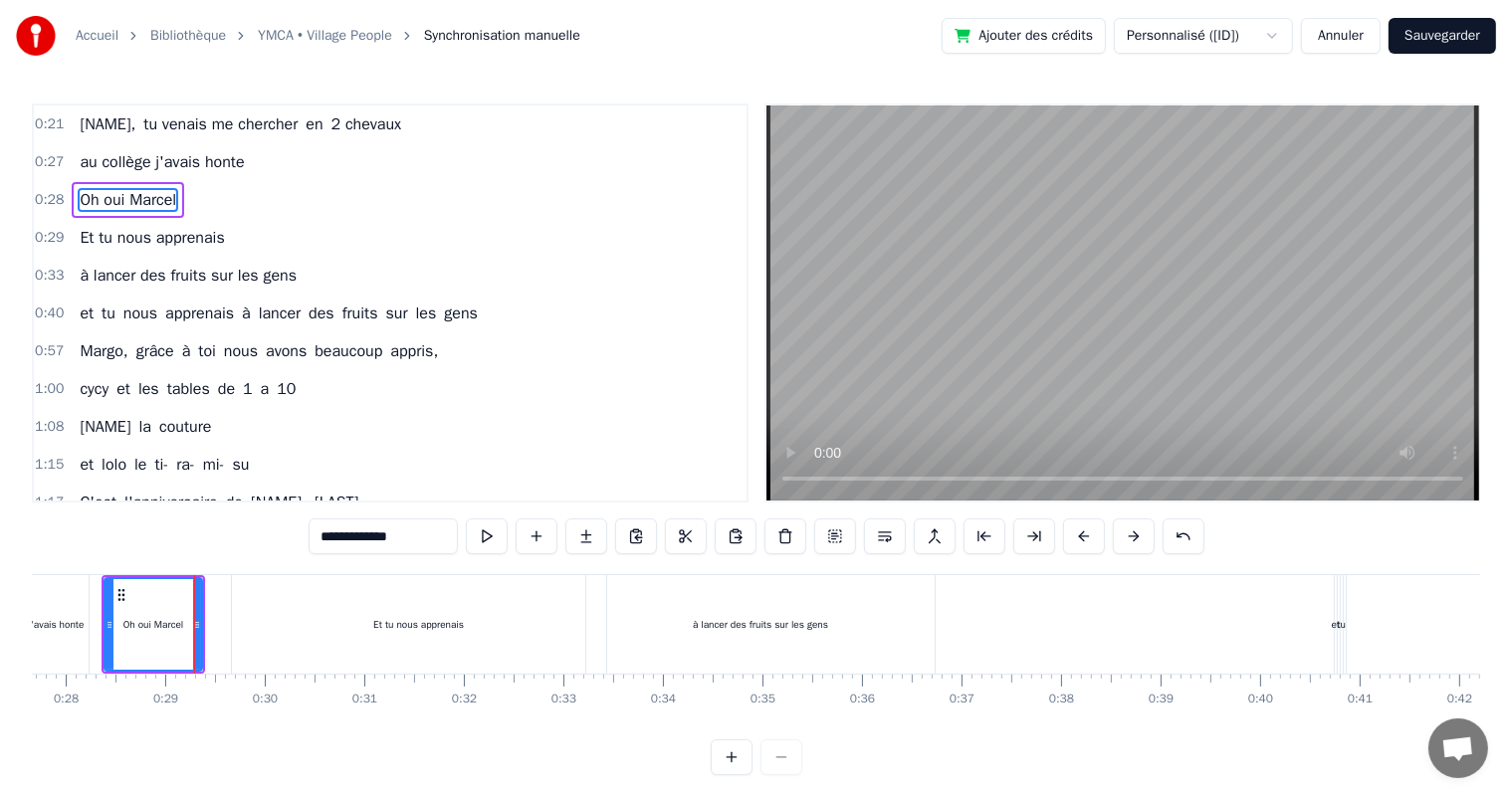 click on "0:21 [NAME], tu venais me chercher en 2 chevaux 0:27 au collège j'avais honte 0:28 Oh oui [NAME] 0:29 Et tu nous apprenais  0:33 à lancer des fruits sur les gens  0:40 et tu nous apprenais à lancer des fruits sur les gens 0:57 [NAME], grâce à toi nous avons beaucoup appris, 1:00 cycy et les tables de 1 a 10 1:08 [NAME] la couture 1:15 et lolo le ti- ra- mi- su 1:17 C'est l'anniversaire de [NAME], [NAME] 1:27 Ils sont toujours là pour nous [NAME], [NAME] 1:28 Sainté, [CITY], [CITY] 1:29 On pense toujours à vous 1:29 On dit loin des yeux près du coeur 1:53 C'est l'anniversaire de [NAME], [NAME] 1:58 Ils sont toujours là pour nous [NAME], [NAME] 2:02 Pâques, noël, les anniv' 2:11 Toujours tous réuni 2:19 On mange on joue et on ris 2:21 [NAME], cacao périmé 2:21 Oh oui [NAME] dans le tiramisu 2:23 Oh oui [NAME] 2:24 Tu mets dans la salade des kiwis au lieu d’avocats 2:29 [NAME] 2:30 Attention le coin d’table du salon 2:48 Vous pourriez vous faire mal 2:50 Quand elle" at bounding box center (756, 439) 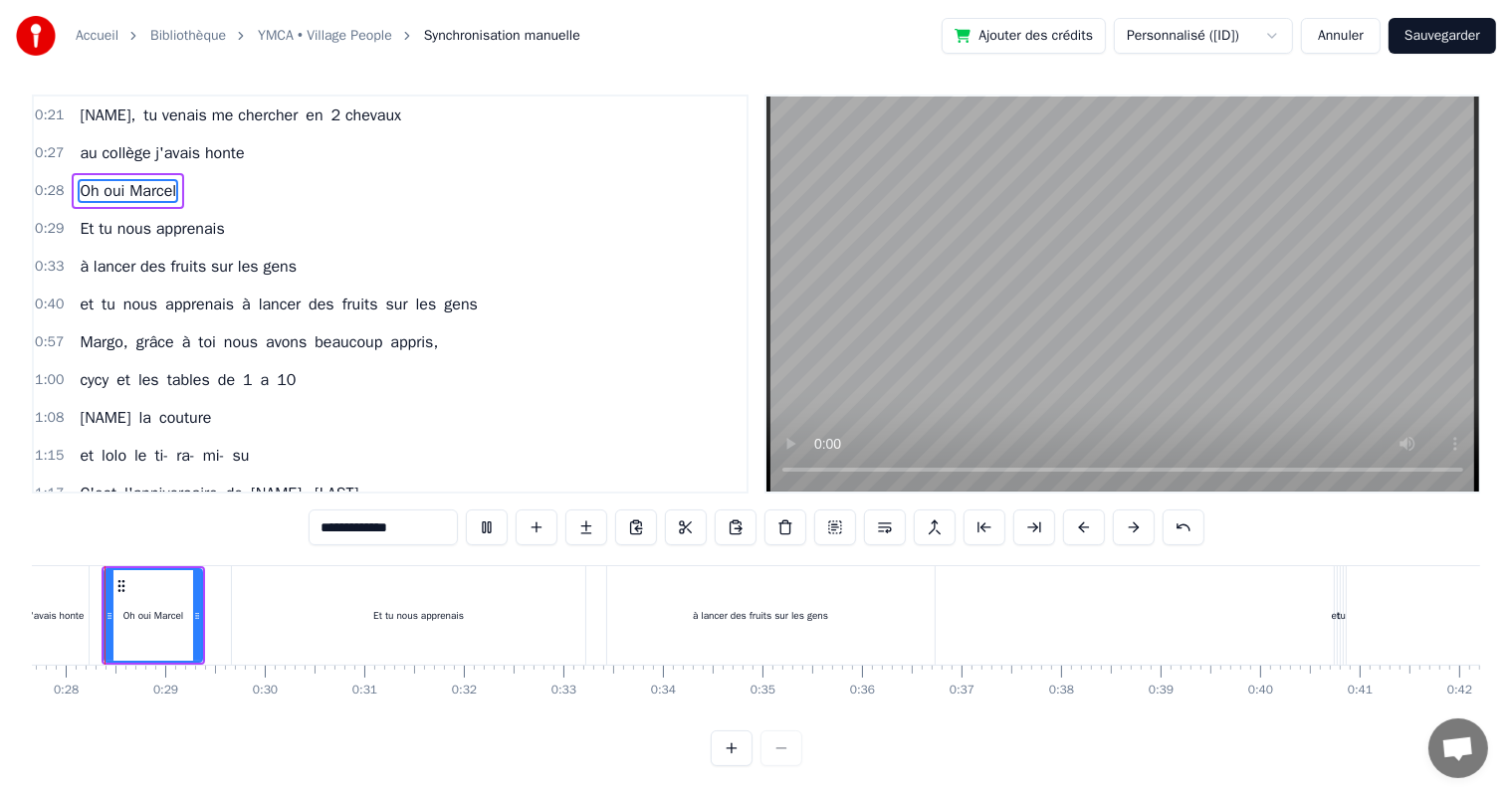 scroll, scrollTop: 0, scrollLeft: 2723, axis: horizontal 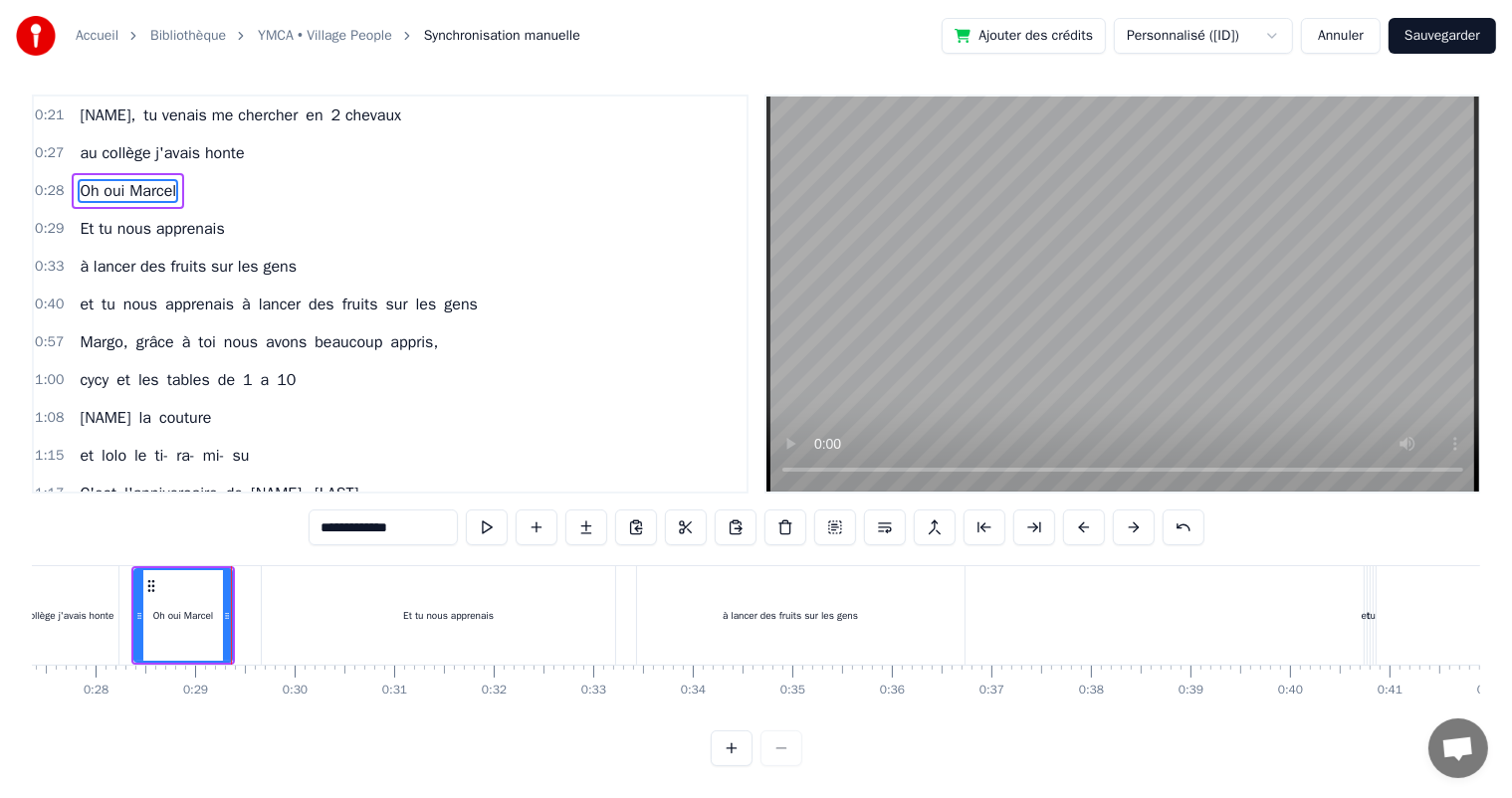 click on "0:28" at bounding box center (96, 690) 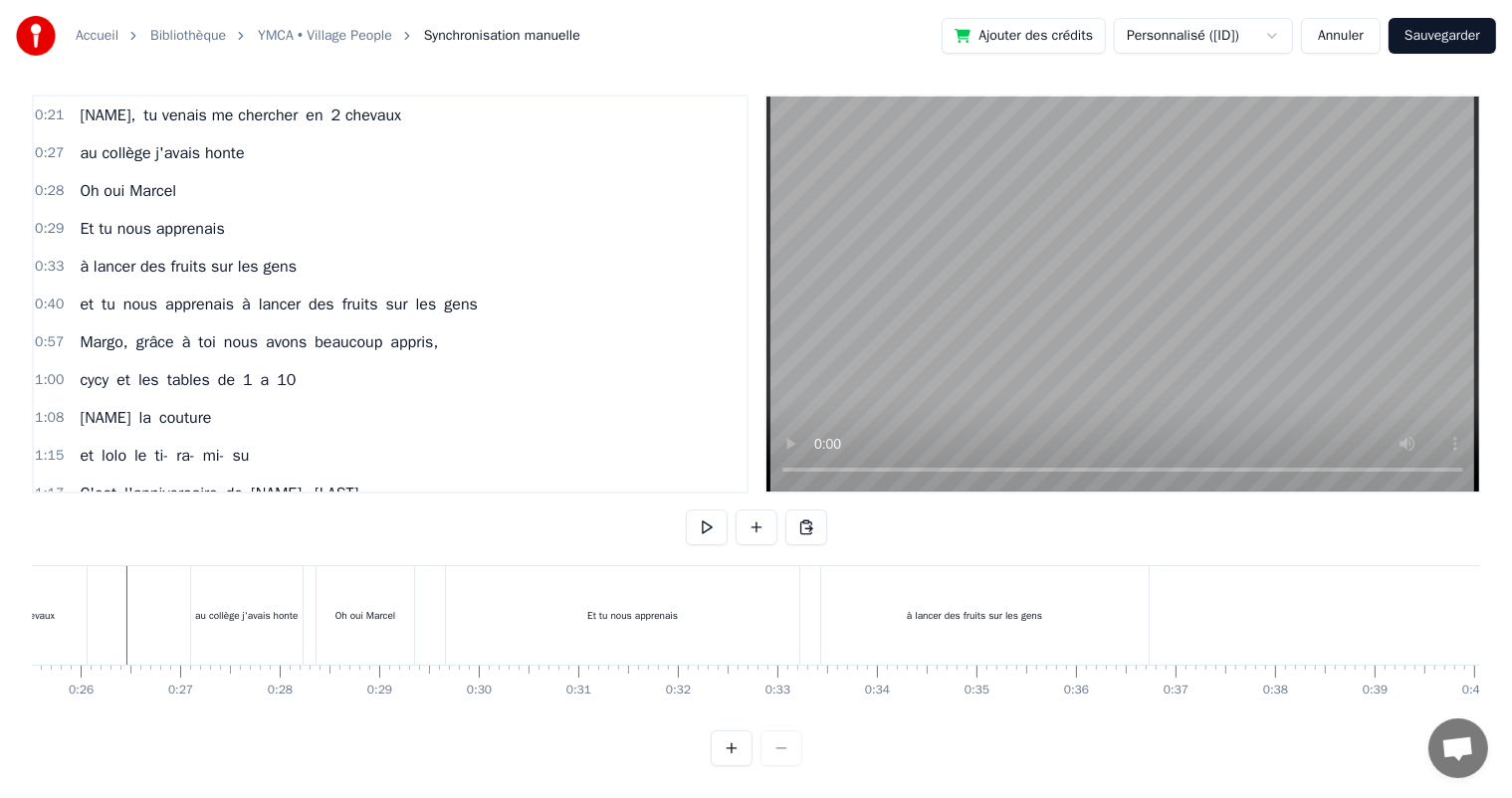 scroll, scrollTop: 0, scrollLeft: 2533, axis: horizontal 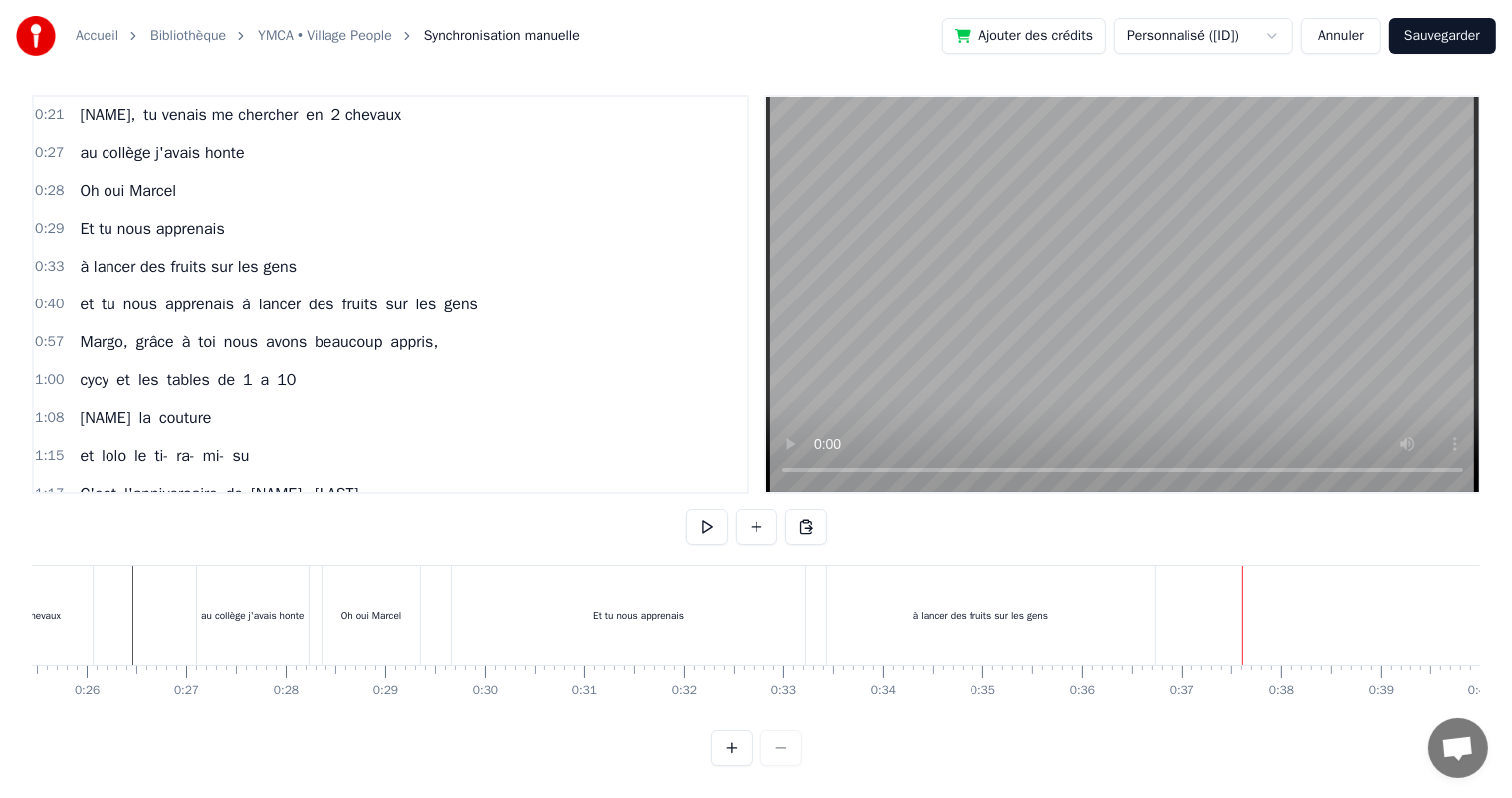 click on "Et tu nous apprenais" at bounding box center (639, 615) 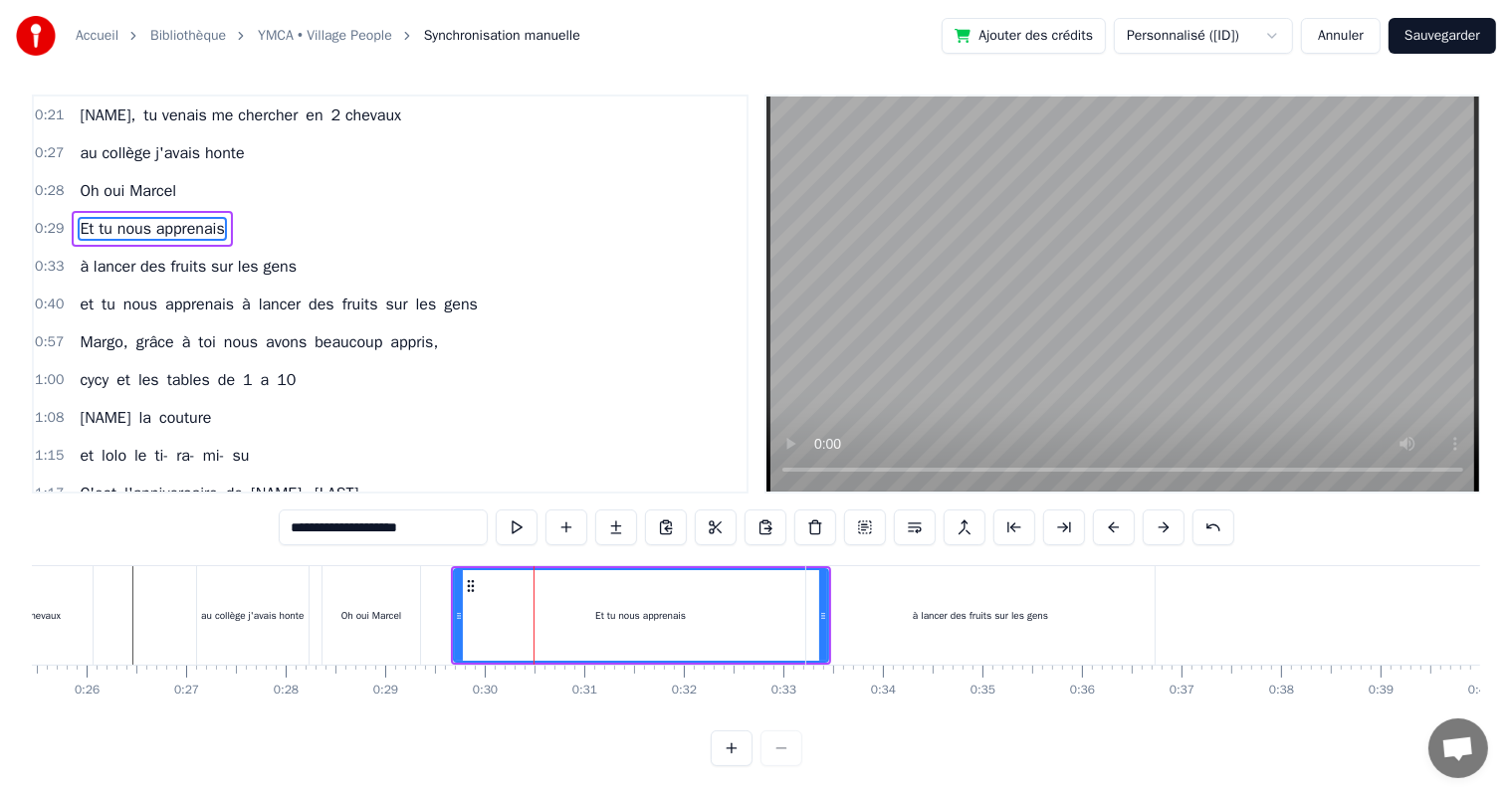 scroll, scrollTop: 0, scrollLeft: 0, axis: both 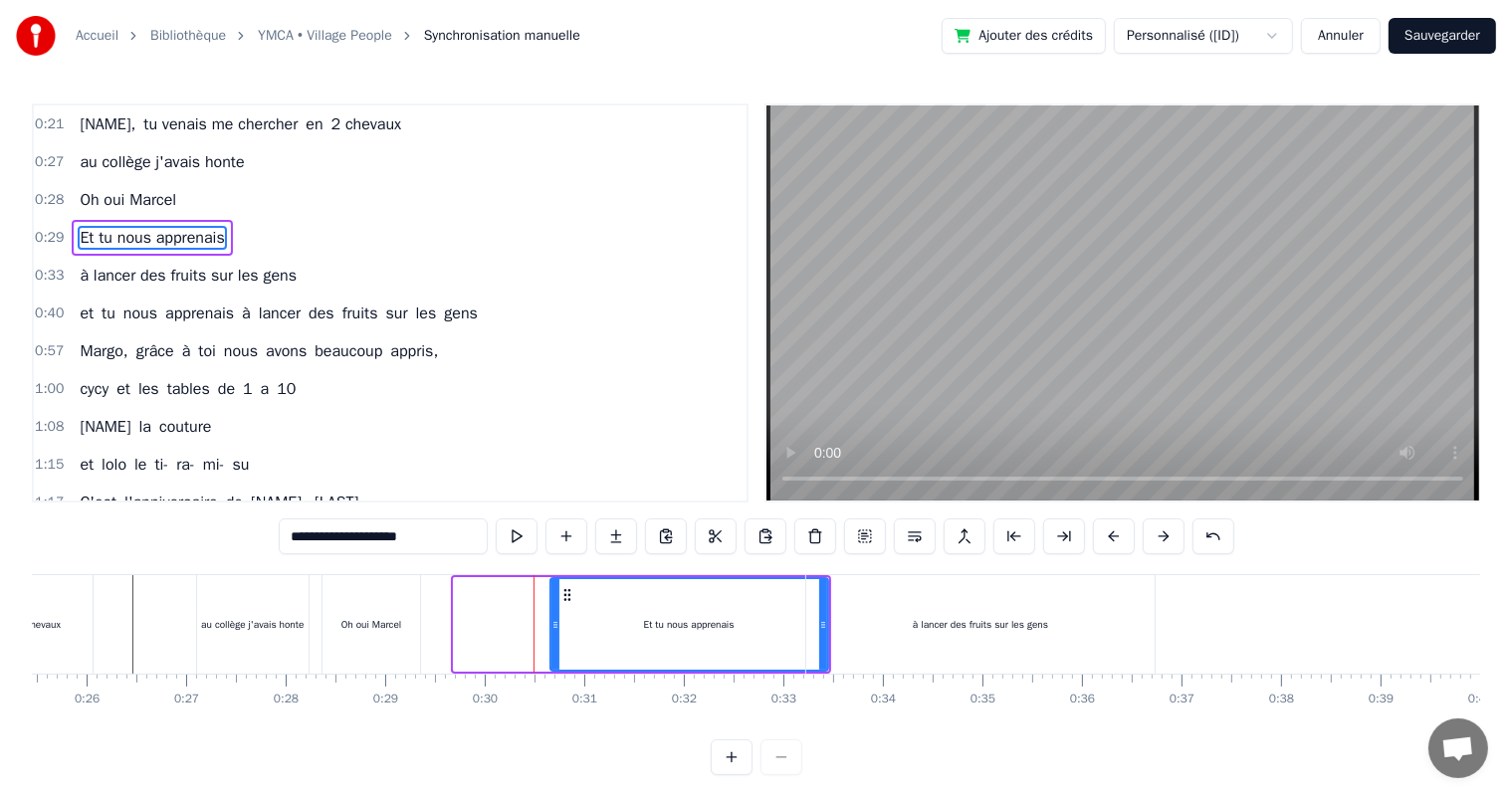 drag, startPoint x: 454, startPoint y: 623, endPoint x: 558, endPoint y: 622, distance: 104.00481 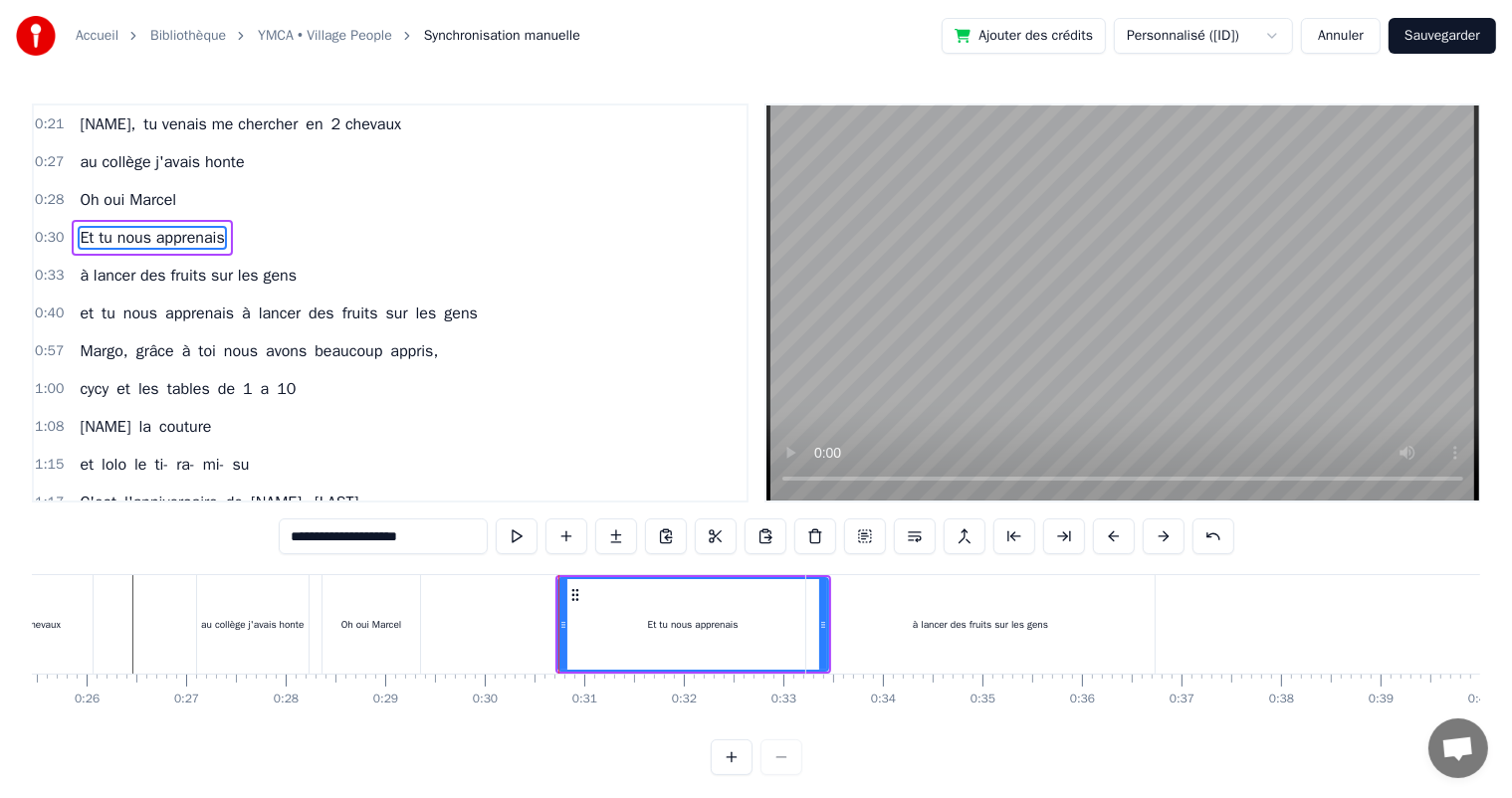 click on "0:21 [NAME], tu venais me chercher en 2 chevaux 0:27 au collège j'avais honte 0:28 Oh oui [NAME] 0:30 Et tu nous apprenais  0:33 à lancer des fruits sur les gens  0:40 et tu nous apprenais à lancer des fruits sur les gens 0:57 [NAME], grâce à toi nous avons beaucoup appris, 1:00 cycy et les tables de 1 a 10 1:08 [NAME] la couture 1:15 et lolo le ti- ra- mi- su 1:17 C'est l'anniversaire de [NAME], [NAME] 1:27 Ils sont toujours là pour nous [NAME], [NAME] 1:28 Sainté, [CITY], [CITY] 1:29 On pense toujours à vous 1:29 On dit loin des yeux près du coeur 1:53 C'est l'anniversaire de [NAME], [NAME] 1:58 Ils sont toujours là pour nous [NAME], [NAME] 2:02 Pâques, noël, les anniv' 2:11 Toujours tous réuni 2:19 On mange on joue et on ris 2:21 [NAME], cacao périmé 2:21 Oh oui [NAME] dans le tiramisu 2:23 Oh oui [NAME] 2:24 Tu mets dans la salade des kiwis au lieu d’avocats 2:29 [NAME] 2:30 Attention le coin d’table du salon 2:48 Vous pourriez vous faire mal 2:50 Quand elle" at bounding box center [756, 439] 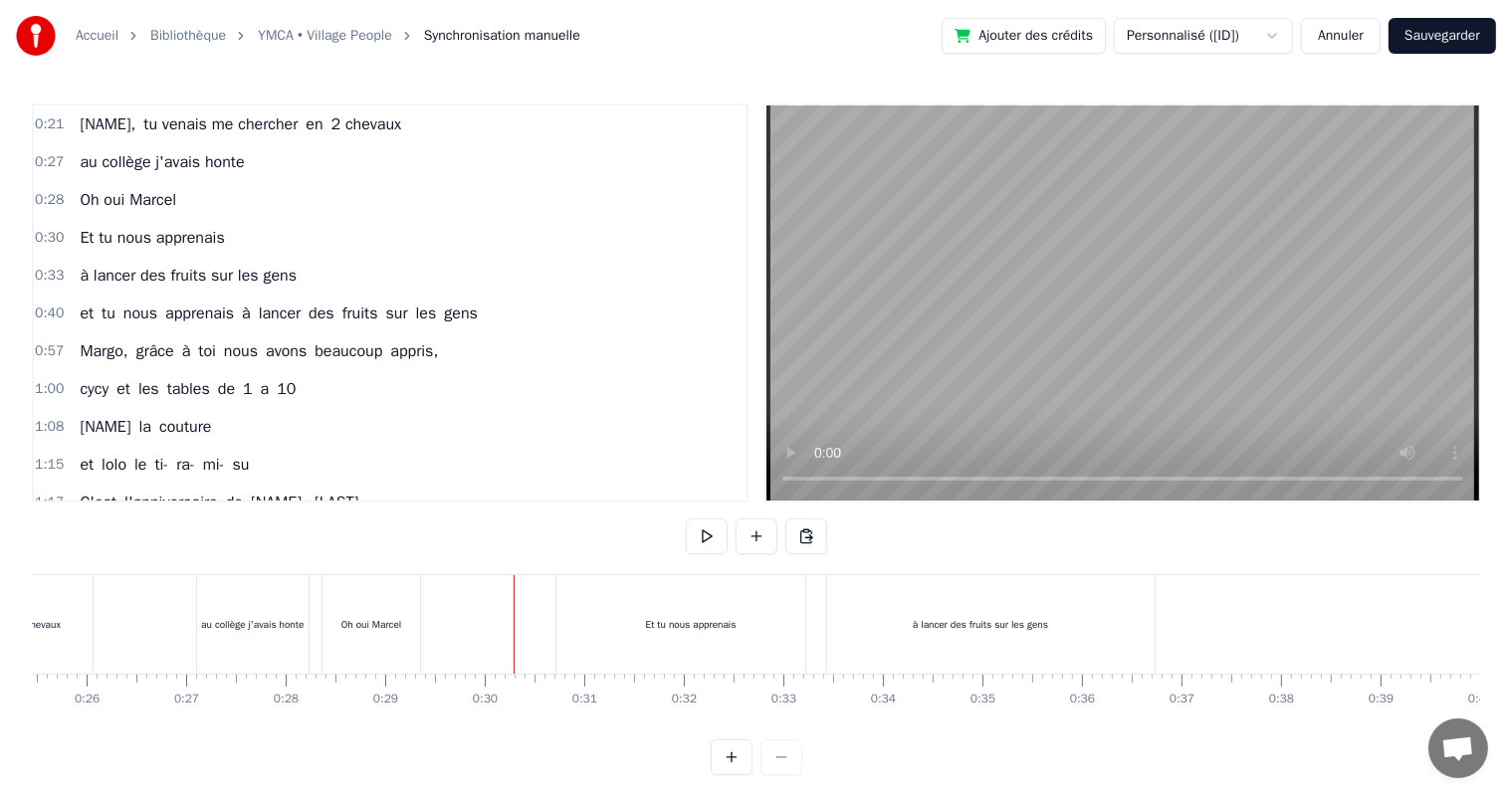 click at bounding box center [10460, 624] 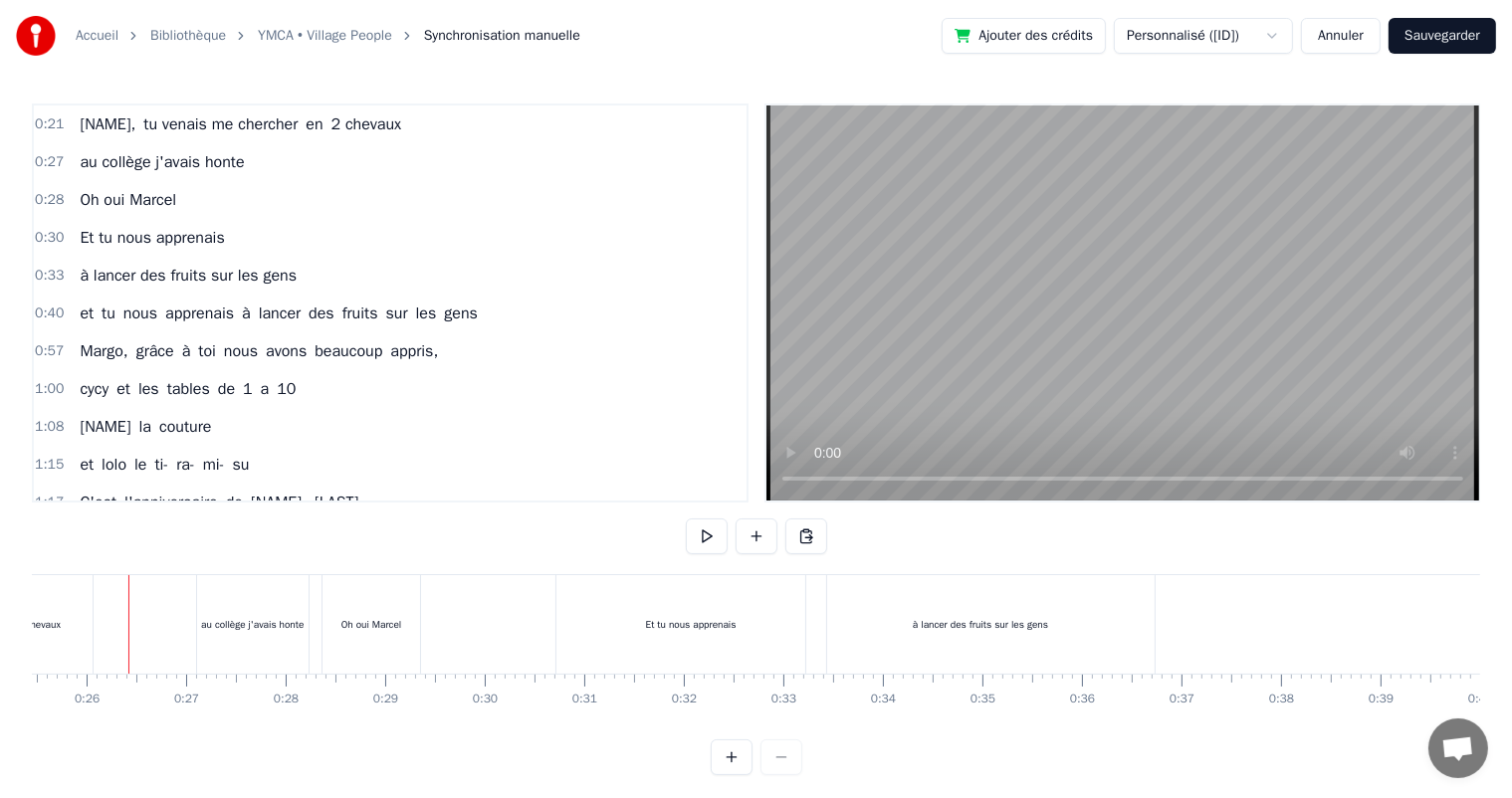 scroll, scrollTop: 0, scrollLeft: 2529, axis: horizontal 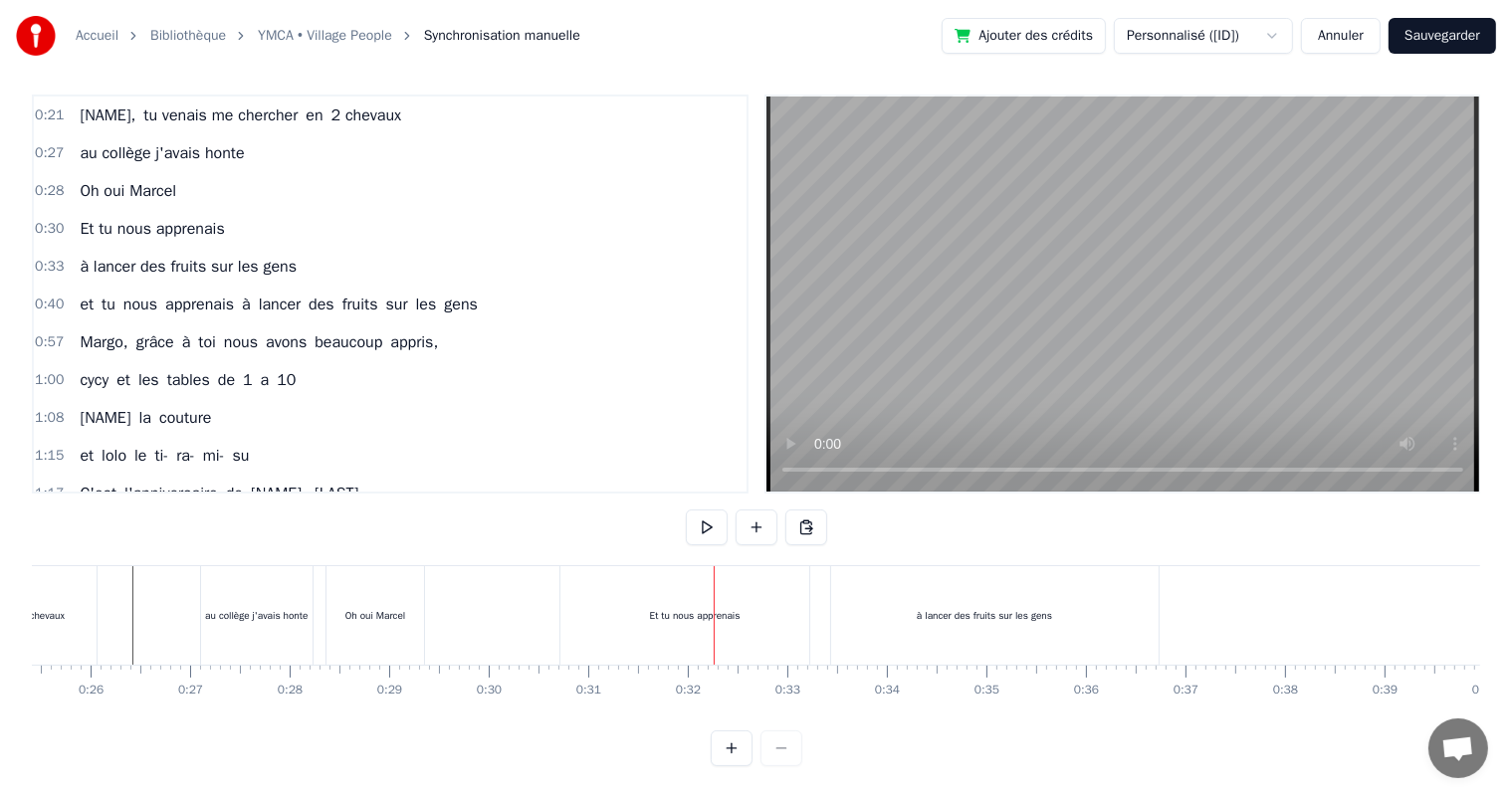 click at bounding box center [714, 615] 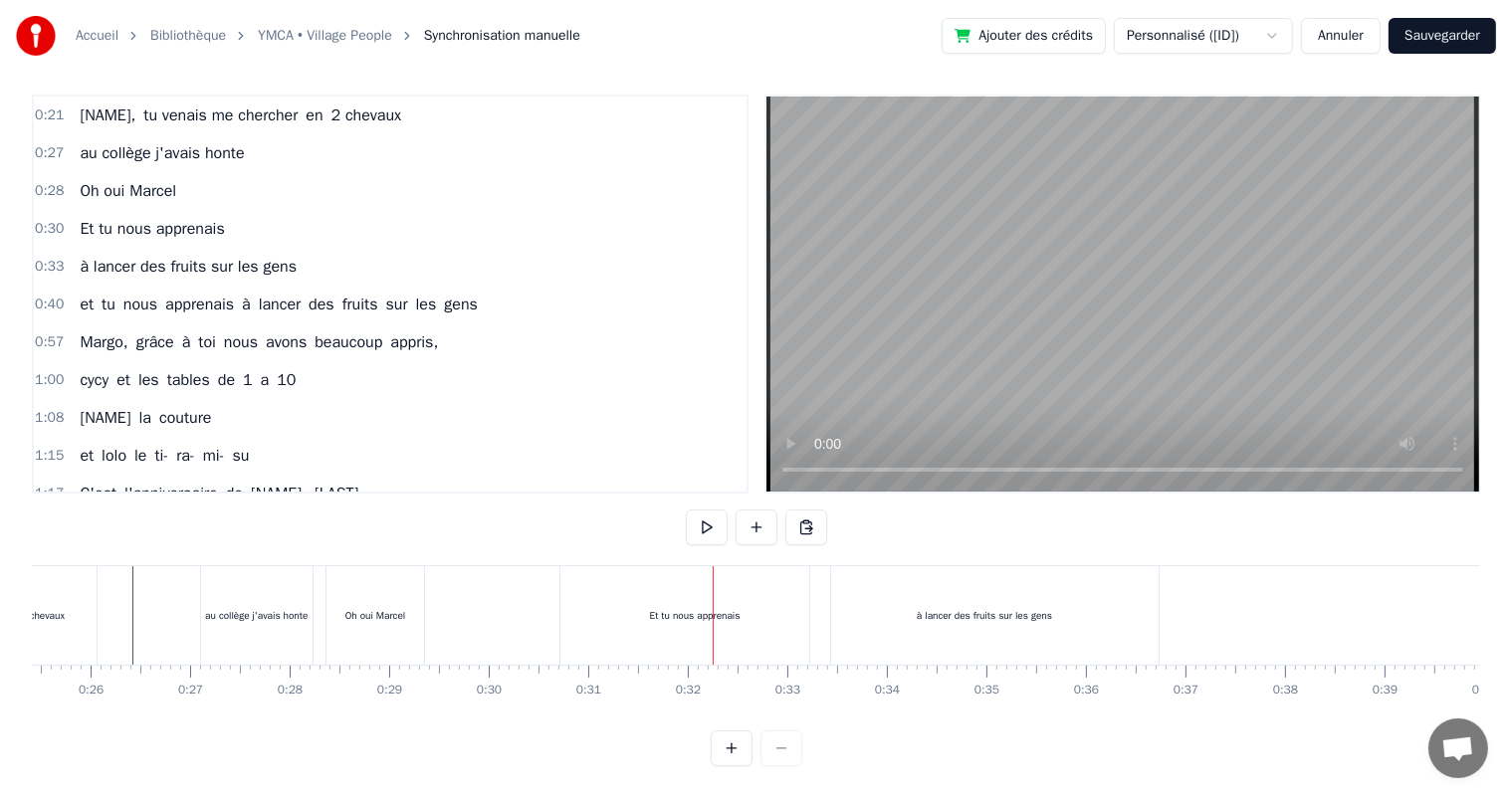 click on "Et tu nous apprenais" at bounding box center [695, 615] 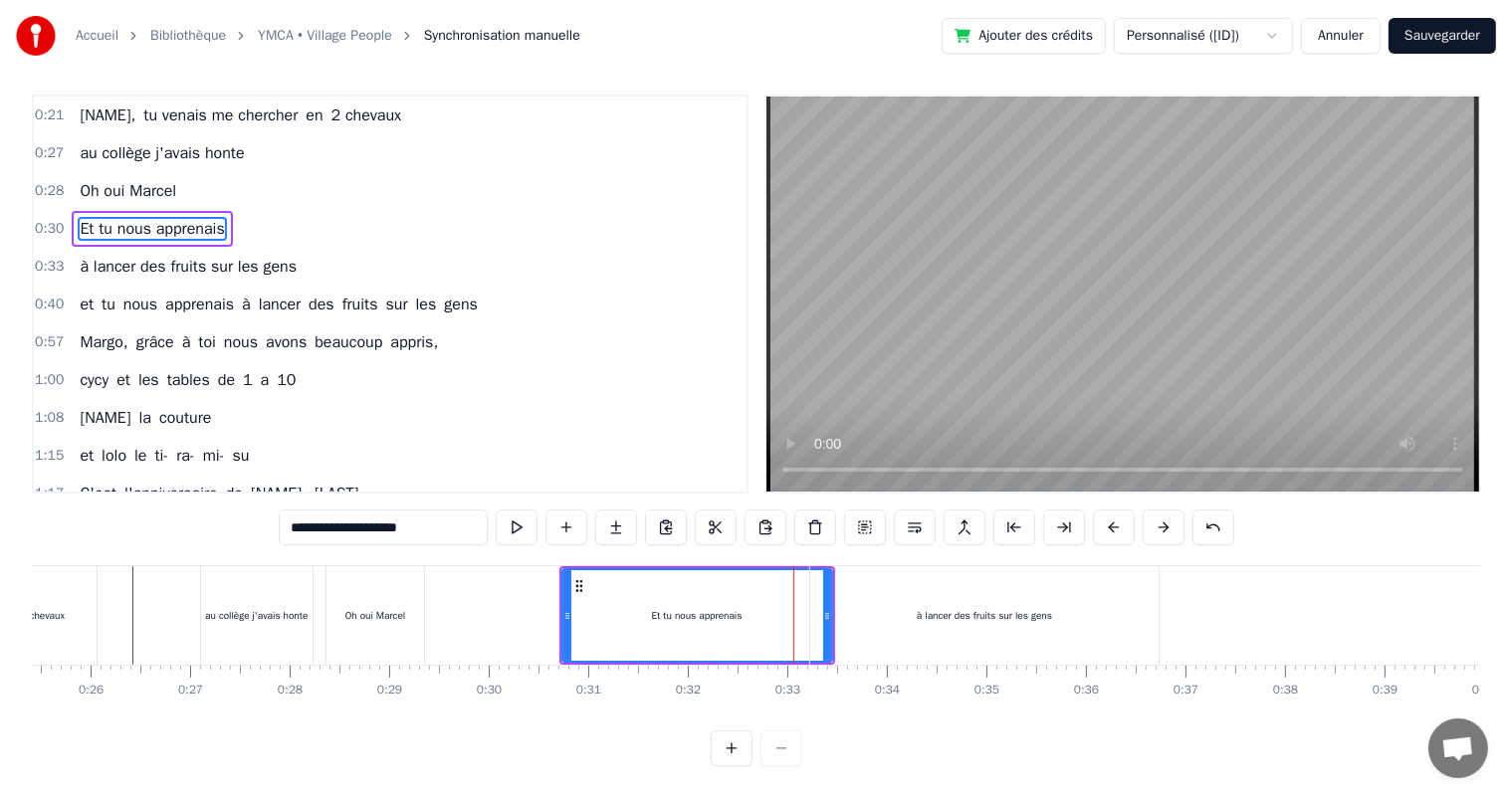 scroll, scrollTop: 0, scrollLeft: 0, axis: both 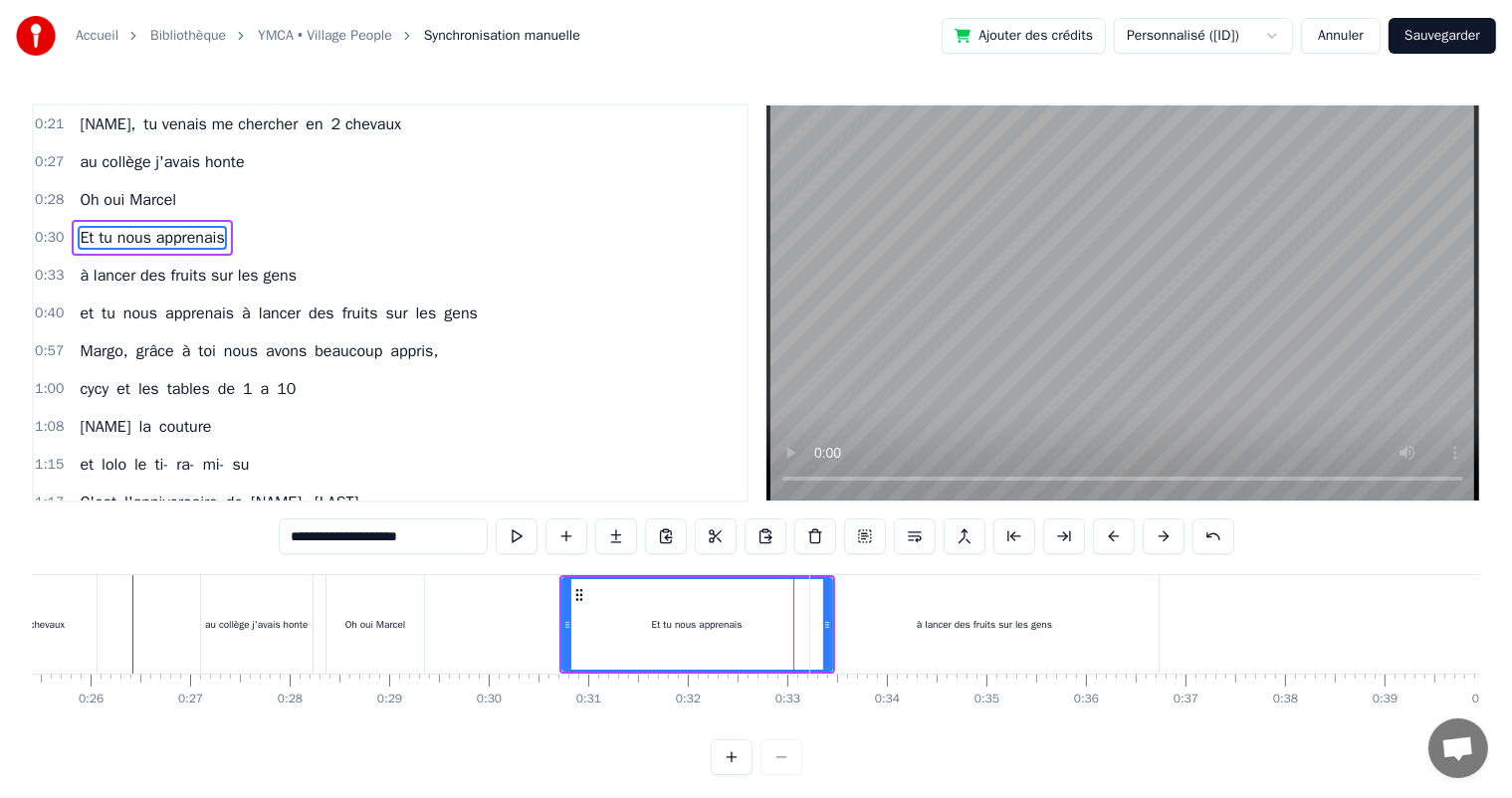 click on "Et tu nous apprenais" at bounding box center [697, 624] 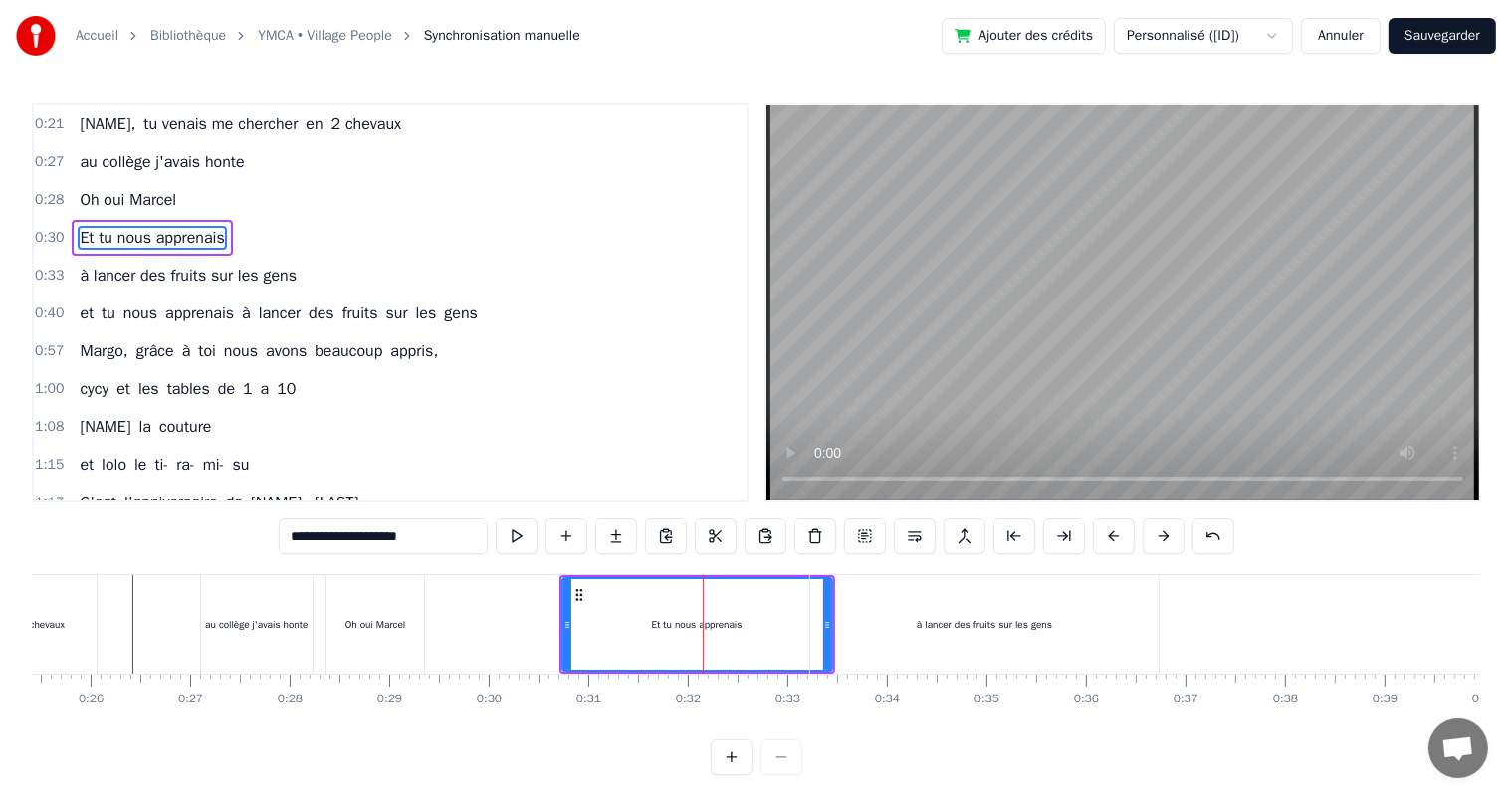 drag, startPoint x: 828, startPoint y: 621, endPoint x: 726, endPoint y: 629, distance: 102.31324 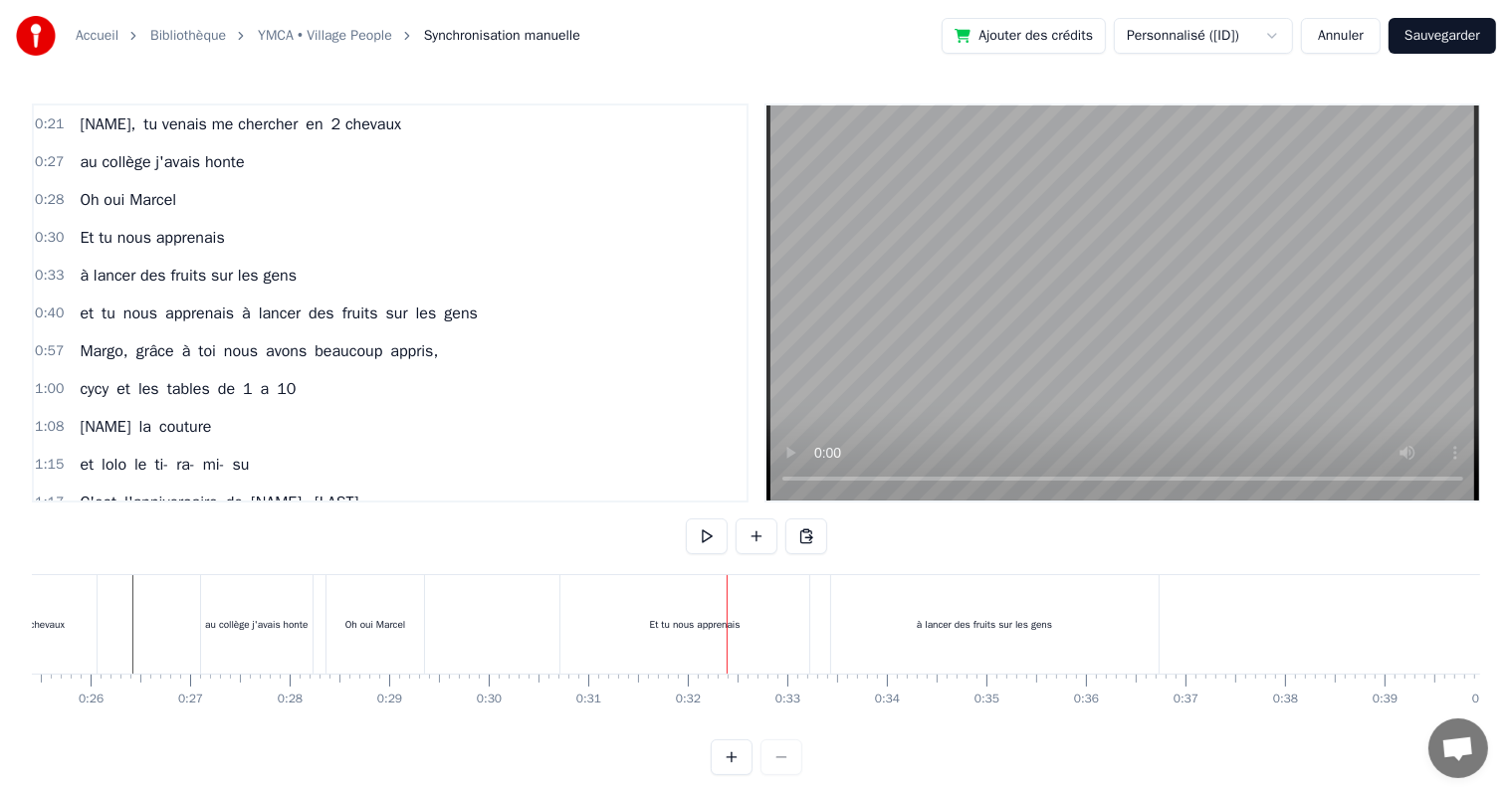 click on "Et tu nous apprenais" at bounding box center (695, 624) 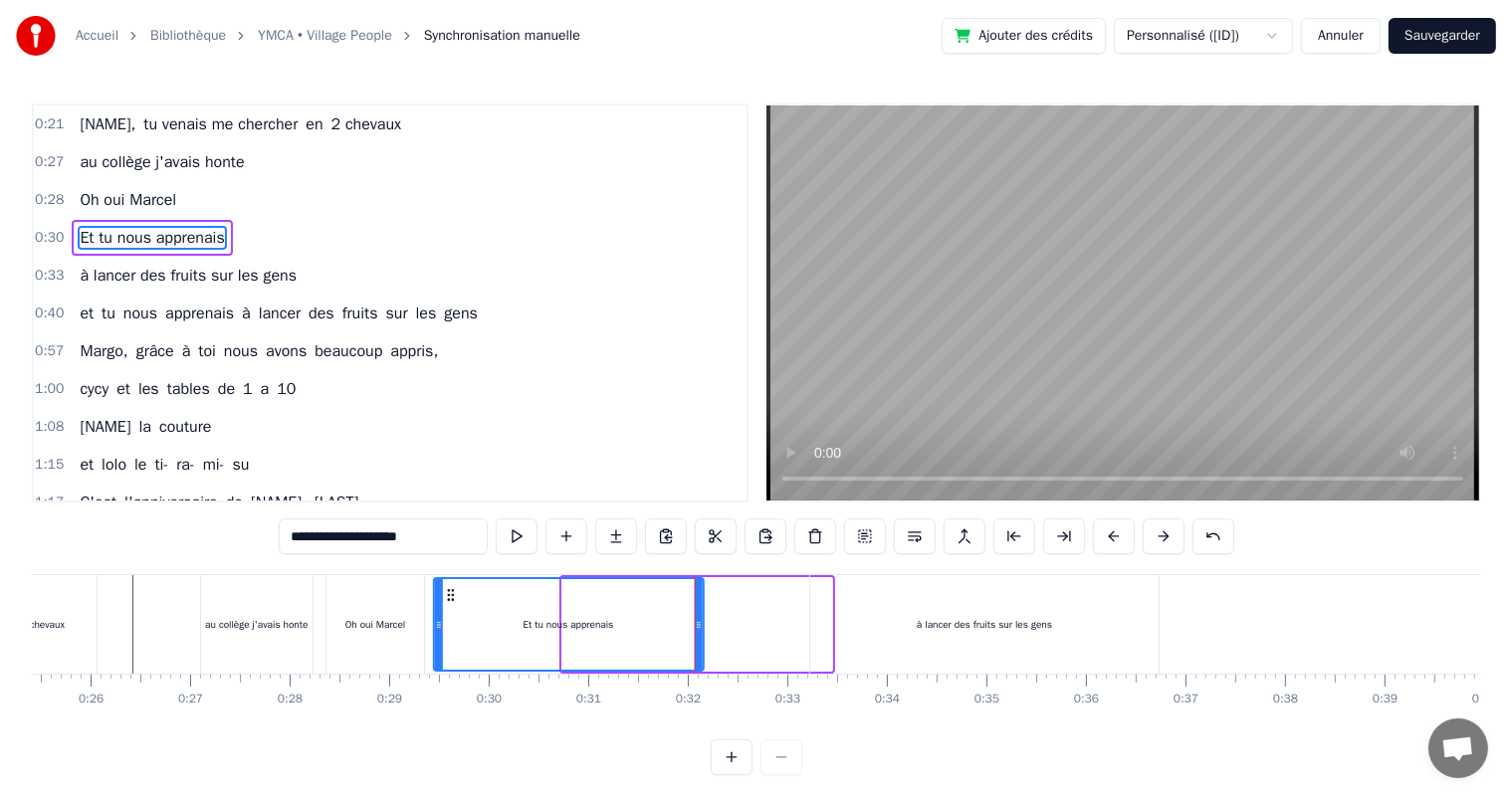 drag, startPoint x: 576, startPoint y: 595, endPoint x: 454, endPoint y: 597, distance: 122.01639 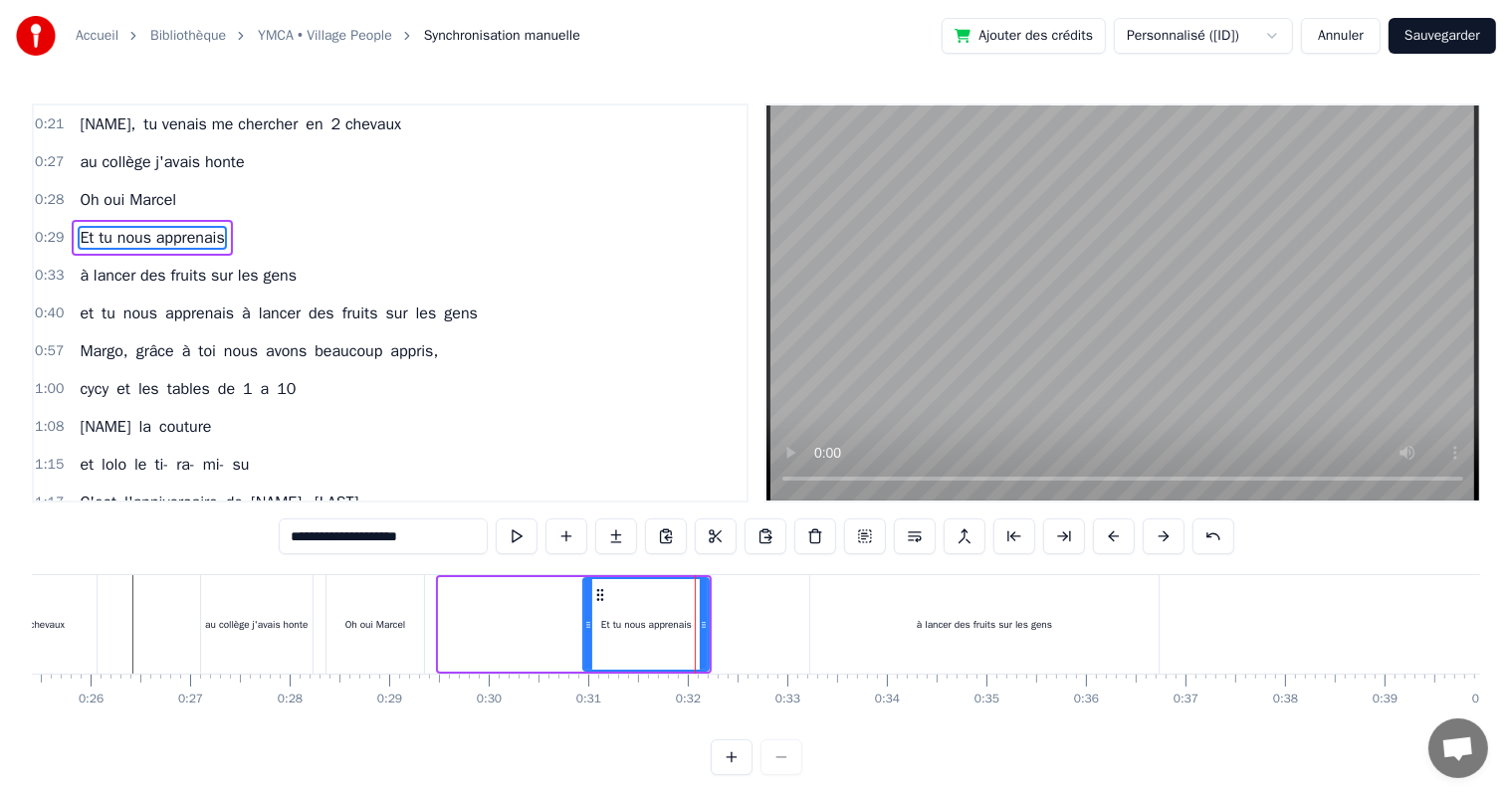 drag, startPoint x: 442, startPoint y: 626, endPoint x: 587, endPoint y: 641, distance: 145.7738 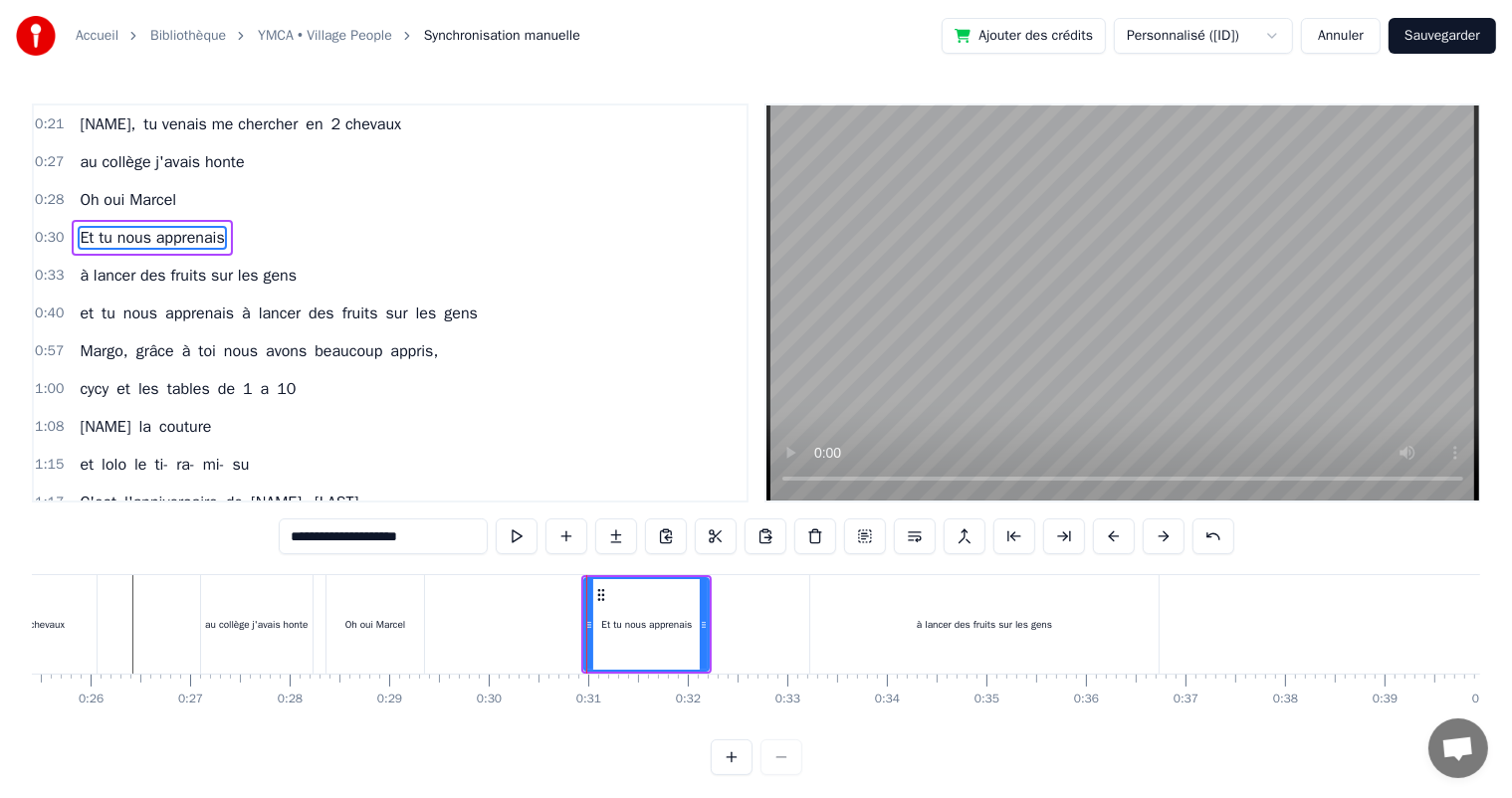 click on "0:21 [NAME], tu venais me chercher en 2 chevaux 0:27 au collège j'avais honte 0:28 Oh oui [NAME] 0:30 Et tu nous apprenais  0:33 à lancer des fruits sur les gens  0:40 et tu nous apprenais à lancer des fruits sur les gens 0:57 [NAME], grâce à toi nous avons beaucoup appris, 1:00 cycy et les tables de 1 a 10 1:08 [NAME] la couture 1:15 et lolo le ti- ra- mi- su 1:17 C'est l'anniversaire de [NAME], [NAME] 1:27 Ils sont toujours là pour nous [NAME], [NAME] 1:28 Sainté, [CITY], [CITY] 1:29 On pense toujours à vous 1:29 On dit loin des yeux près du coeur 1:53 C'est l'anniversaire de [NAME], [NAME] 1:58 Ils sont toujours là pour nous [NAME], [NAME] 2:02 Pâques, noël, les anniv' 2:11 Toujours tous réuni 2:19 On mange on joue et on ris 2:21 [NAME], cacao périmé 2:21 Oh oui [NAME] dans le tiramisu 2:23 Oh oui [NAME] 2:24 Tu mets dans la salade des kiwis au lieu d’avocats 2:29 [NAME] 2:30 Attention le coin d’table du salon 2:48 Vous pourriez vous faire mal 2:50 Quand elle" at bounding box center (756, 439) 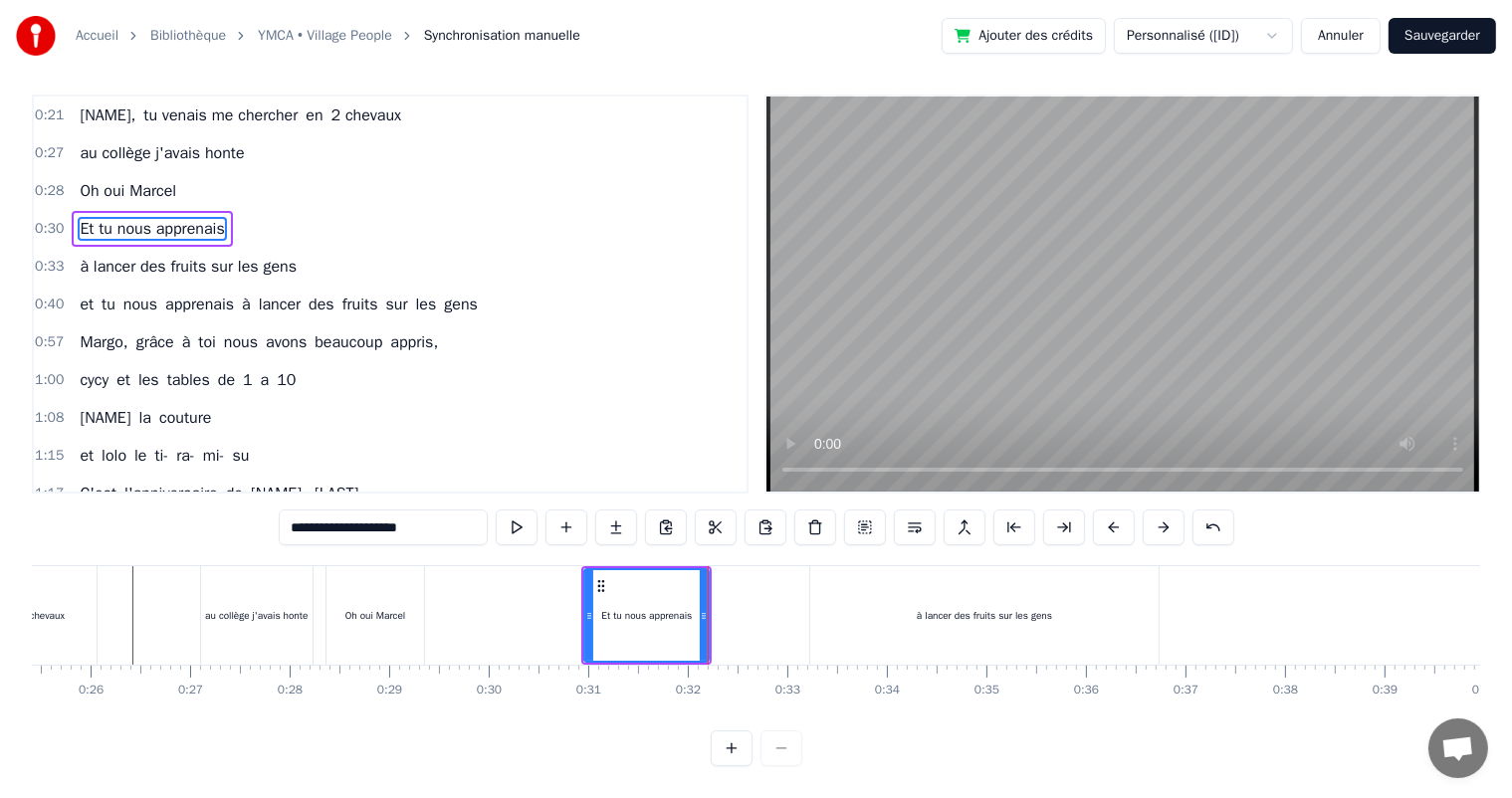 click on "0:21 [NAME], tu venais me chercher en 2 chevaux 0:27 au collège j'avais honte 0:28 Oh oui [NAME] 0:30 Et tu nous apprenais  0:33 à lancer des fruits sur les gens  0:40 et tu nous apprenais à lancer des fruits sur les gens 0:57 [NAME], grâce à toi nous avons beaucoup appris, 1:00 cycy et les tables de 1 a 10 1:08 [NAME] la couture 1:15 et lolo le ti- ra- mi- su 1:17 C'est l'anniversaire de [NAME], [NAME] 1:27 Ils sont toujours là pour nous [NAME], [NAME] 1:28 Sainté, [CITY], [CITY] 1:29 On pense toujours à vous 1:29 On dit loin des yeux près du coeur 1:53 C'est l'anniversaire de [NAME], [NAME] 1:58 Ils sont toujours là pour nous [NAME], [NAME] 2:02 Pâques, noël, les anniv' 2:11 Toujours tous réuni 2:19 On mange on joue et on ris 2:21 [NAME], cacao périmé 2:21 Oh oui [NAME] dans le tiramisu 2:23 Oh oui [NAME] 2:24 Tu mets dans la salade des kiwis au lieu d’avocats 2:29 [NAME] 2:30 Attention le coin d’table du salon 2:48 Vous pourriez vous faire mal 2:50 Quand elle" at bounding box center [756, 430] 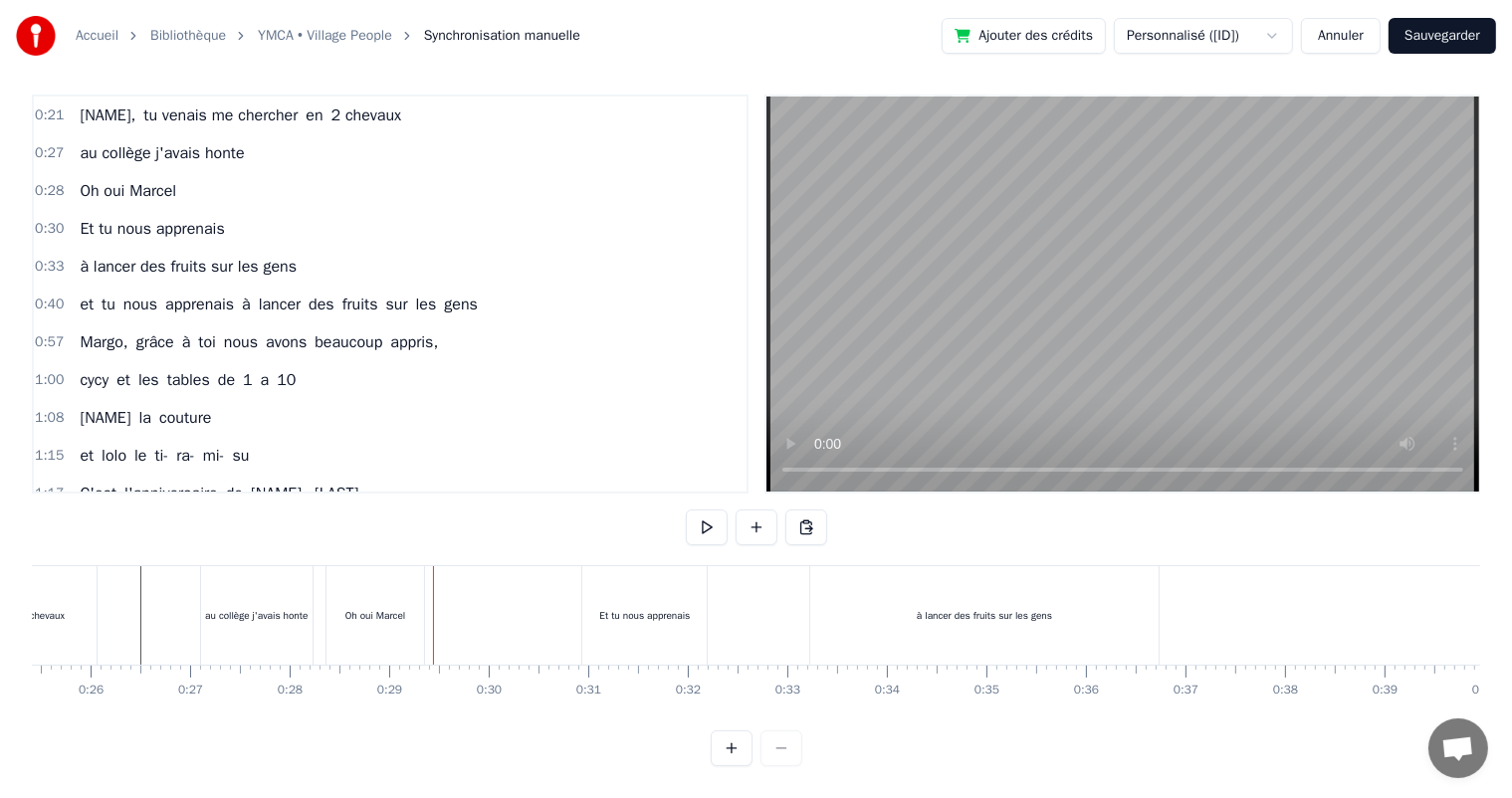 click at bounding box center [10464, 615] 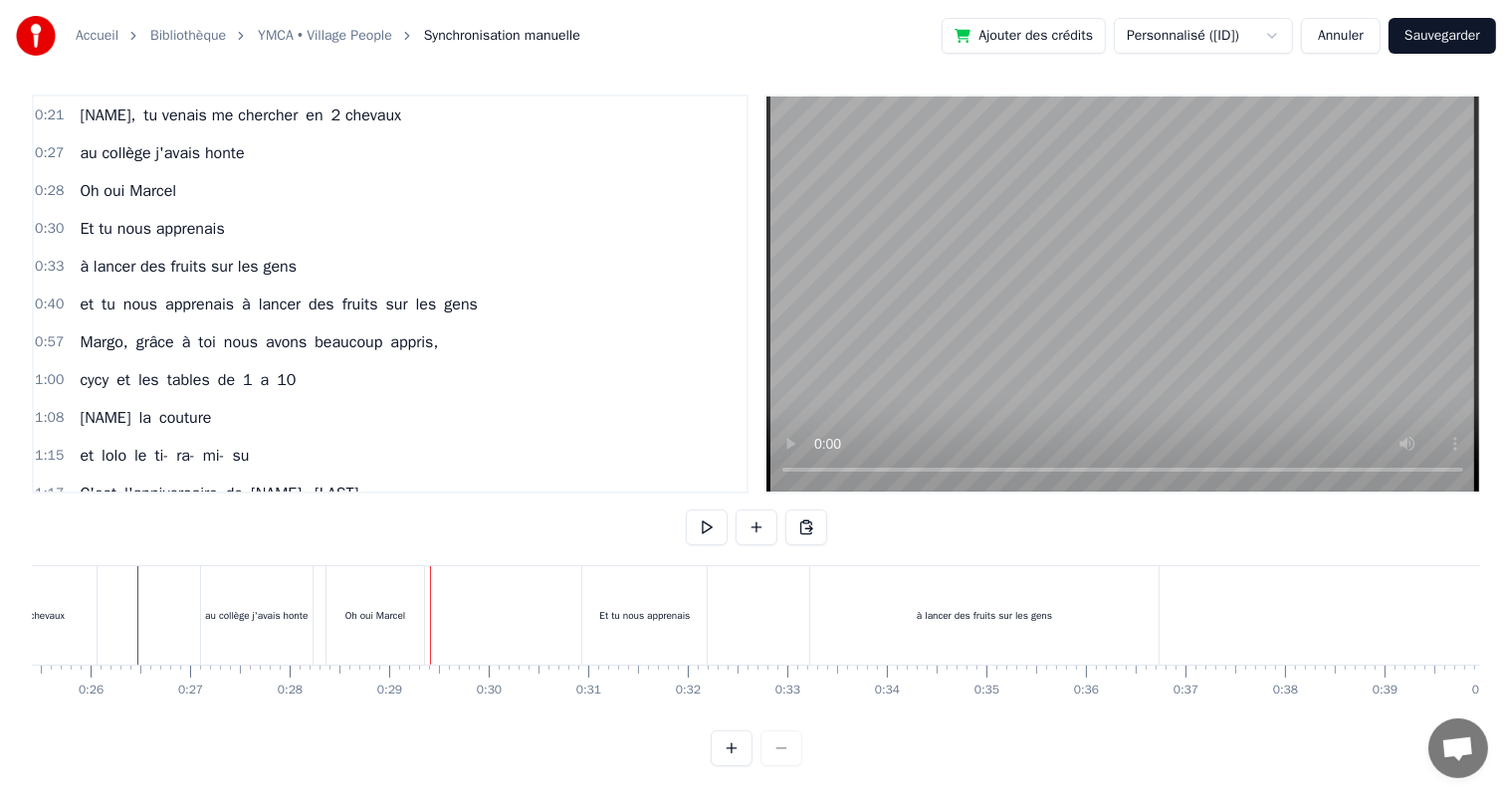 click on "Oh oui Marcel" at bounding box center [375, 615] 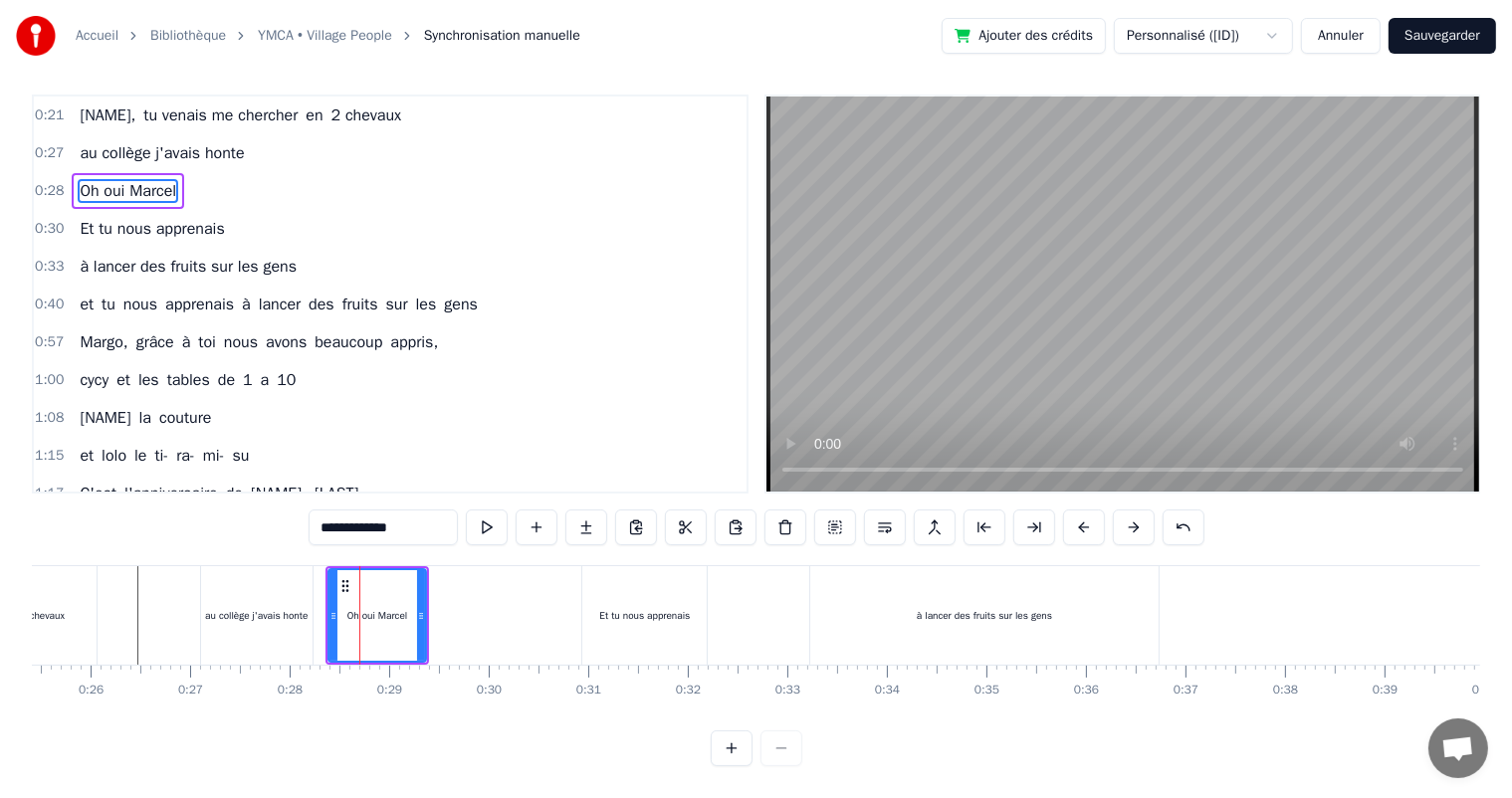 scroll, scrollTop: 0, scrollLeft: 0, axis: both 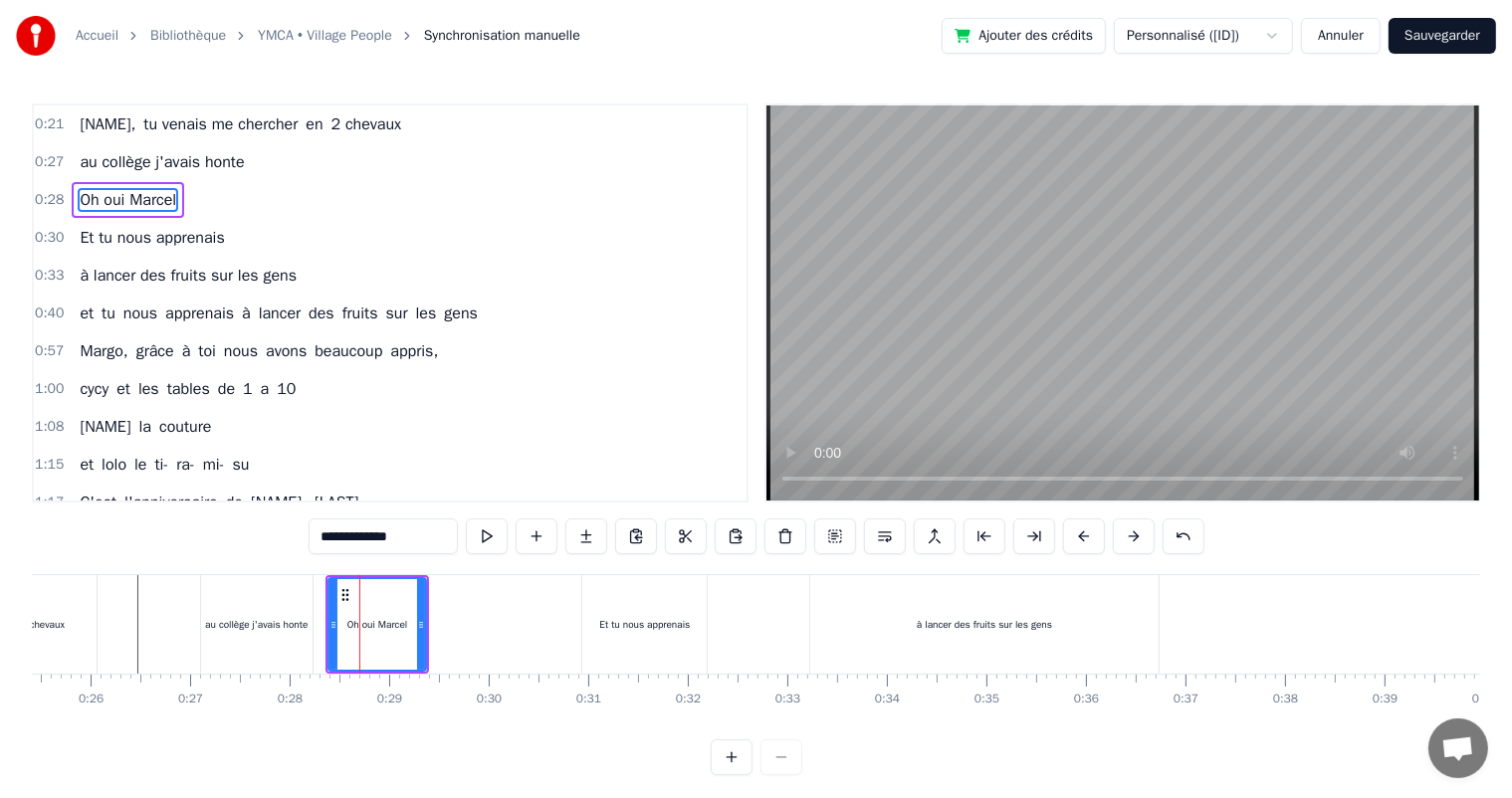 drag, startPoint x: 390, startPoint y: 605, endPoint x: 400, endPoint y: 601, distance: 10.77033 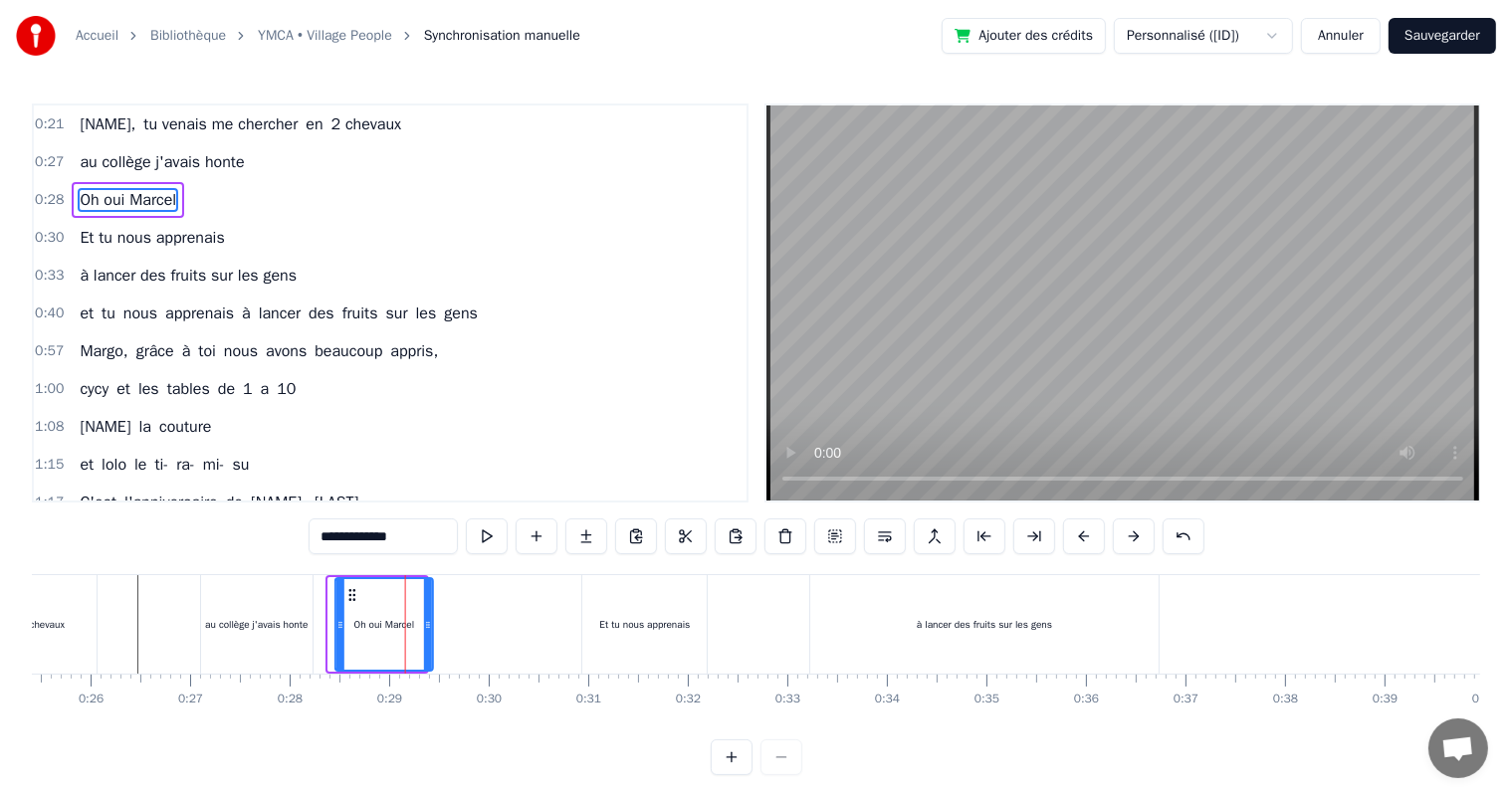 click 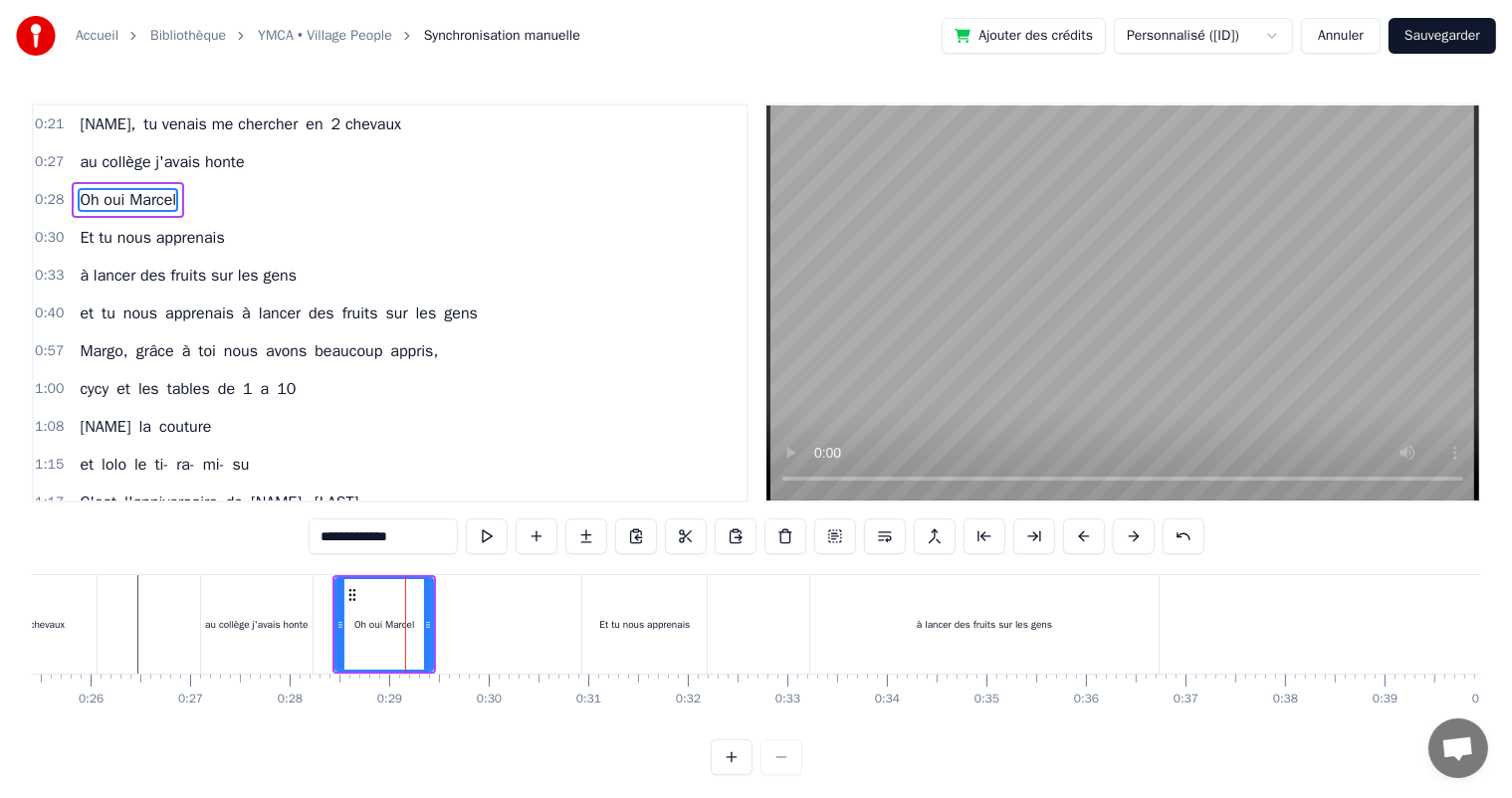 click at bounding box center [10464, 624] 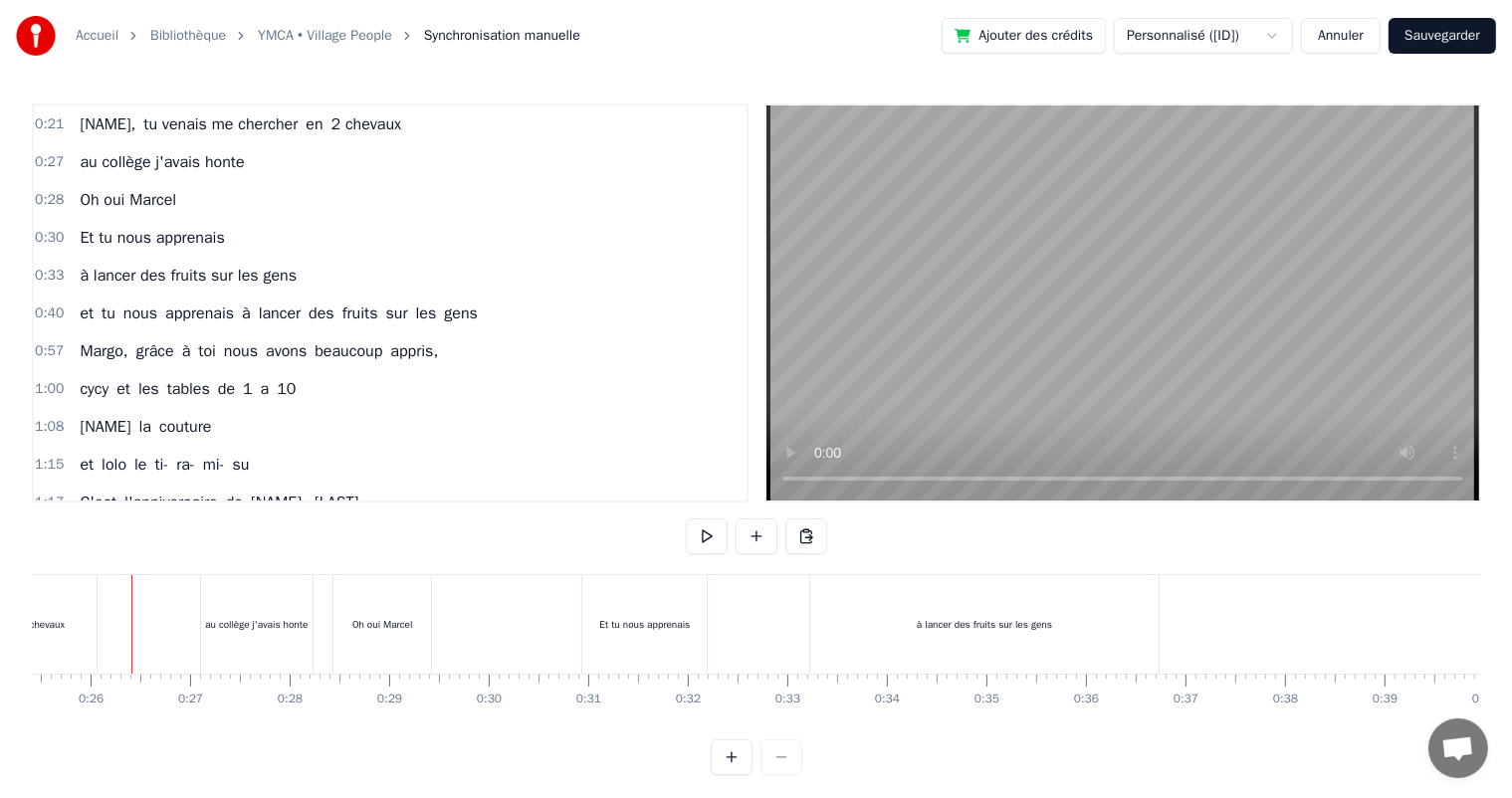 scroll, scrollTop: 0, scrollLeft: 2528, axis: horizontal 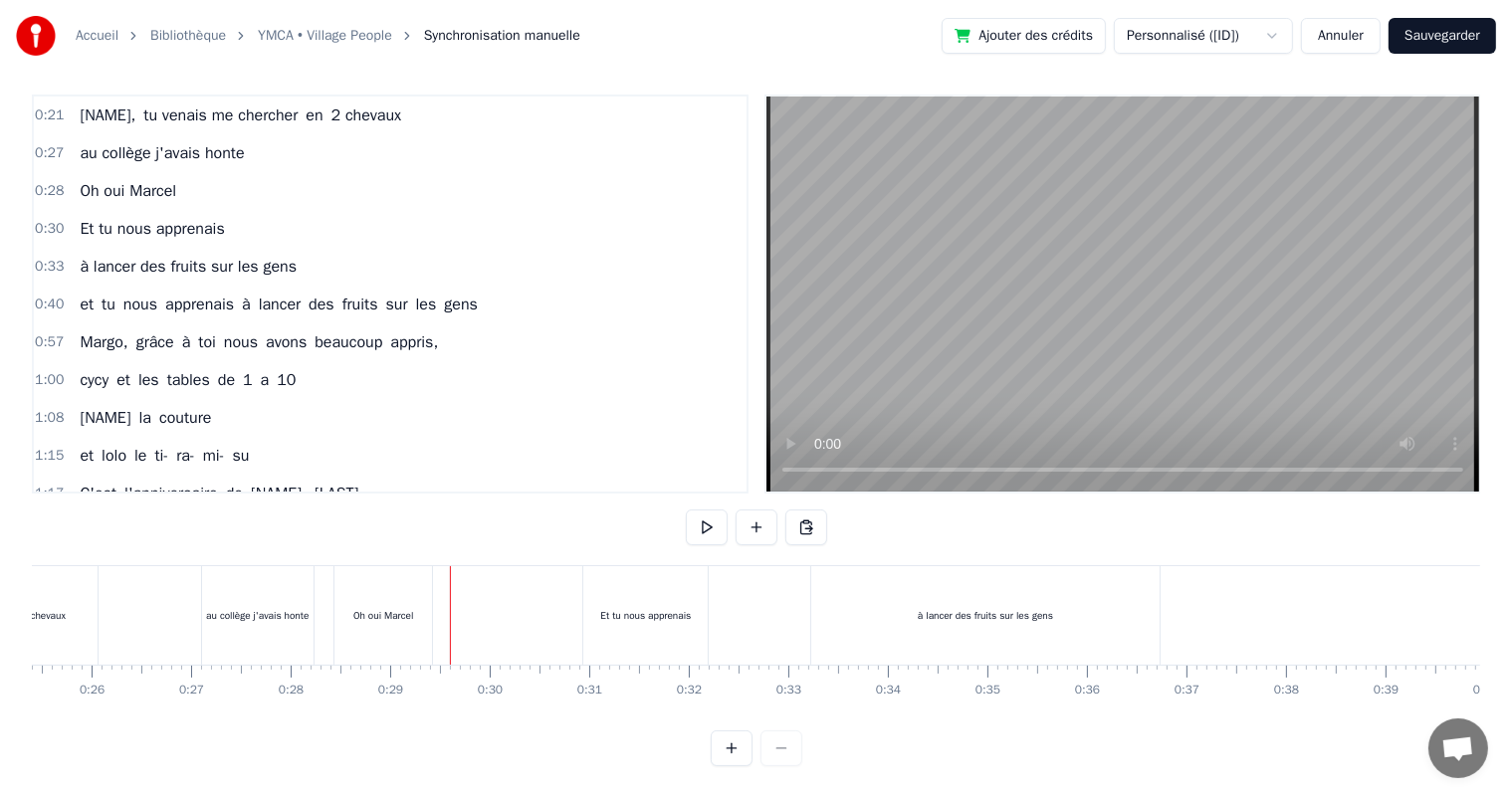 click on "Oh oui Marcel" at bounding box center [383, 615] 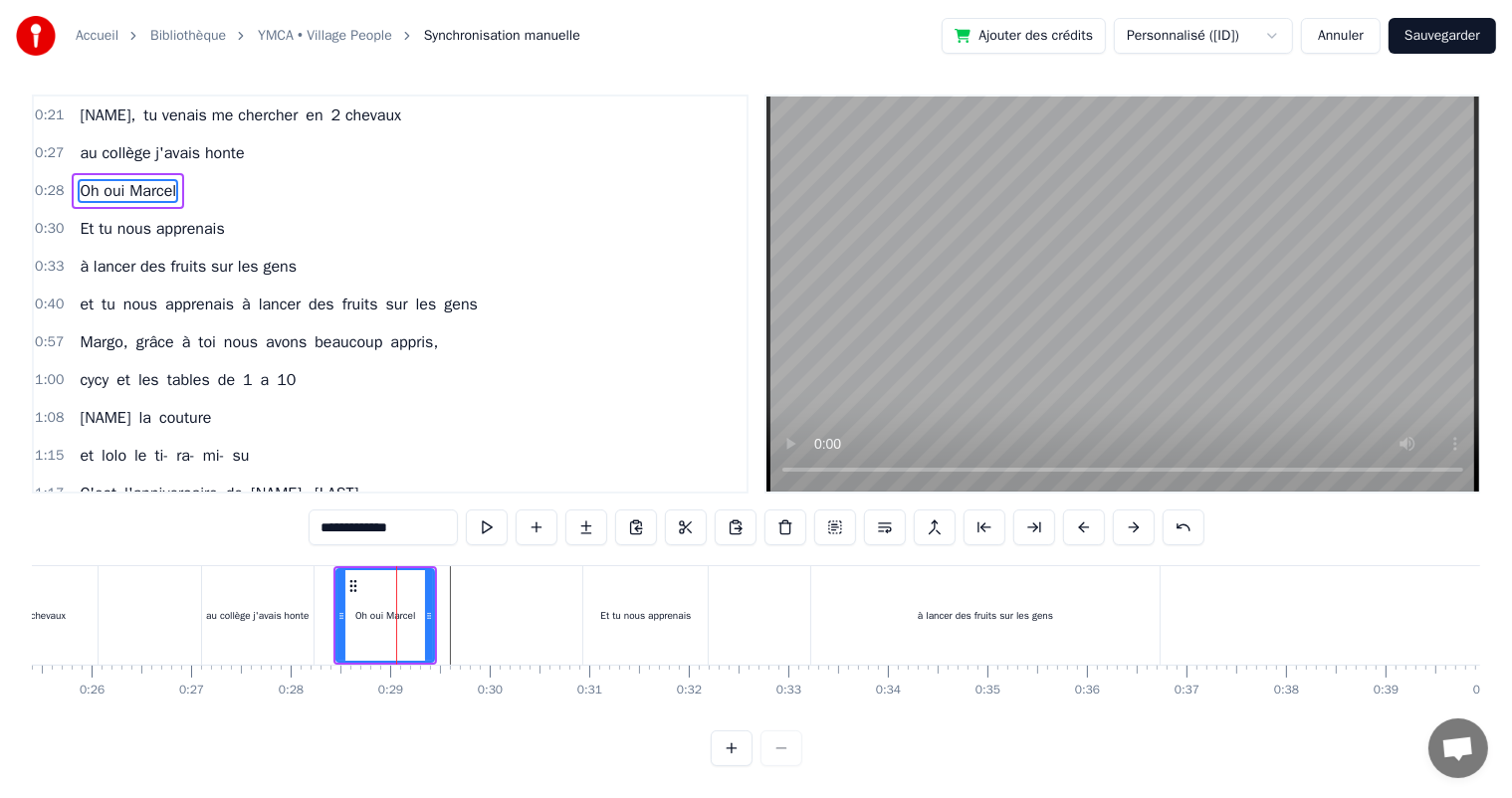 scroll, scrollTop: 0, scrollLeft: 0, axis: both 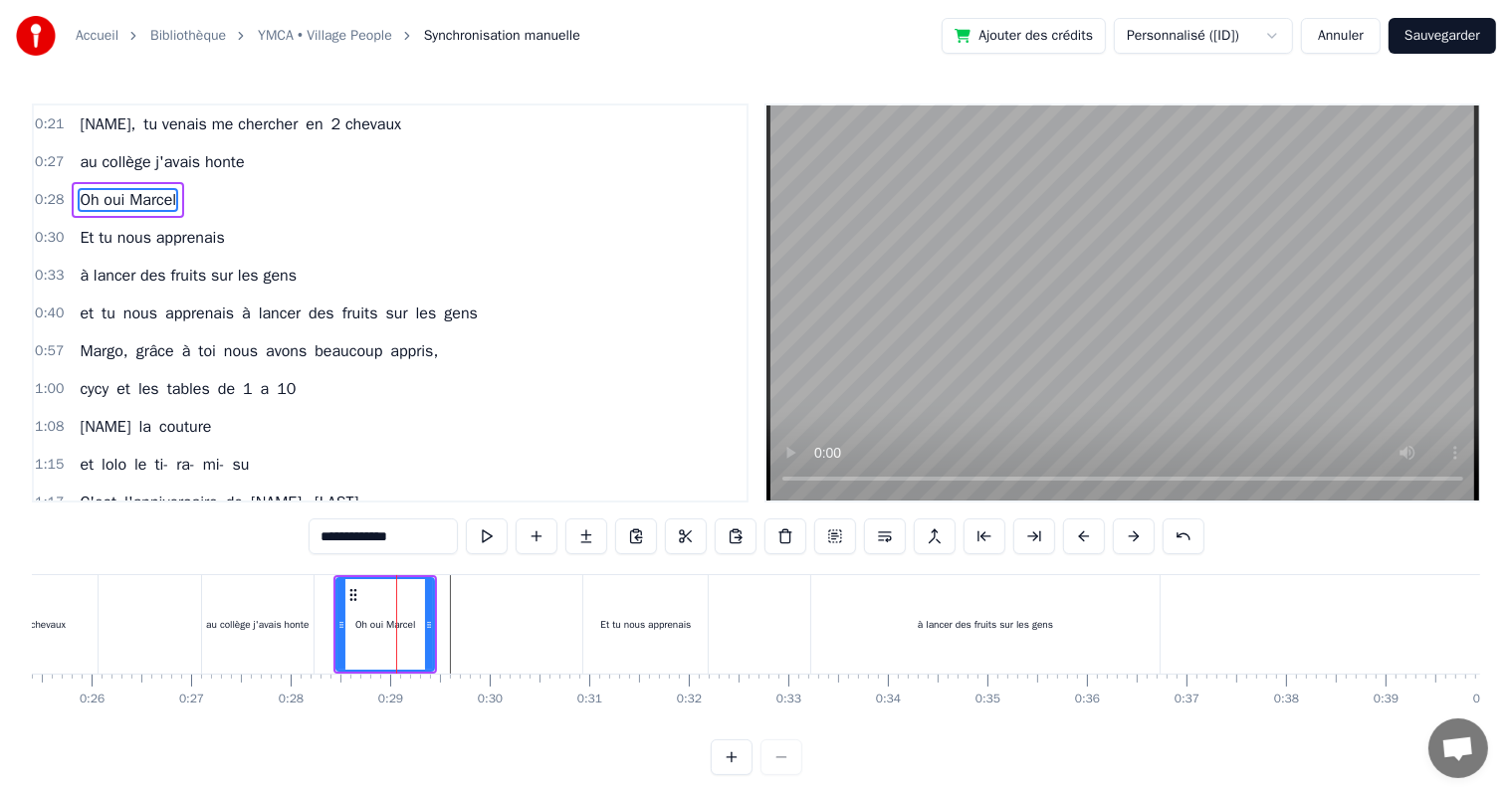 drag, startPoint x: 349, startPoint y: 585, endPoint x: 366, endPoint y: 586, distance: 17.029386 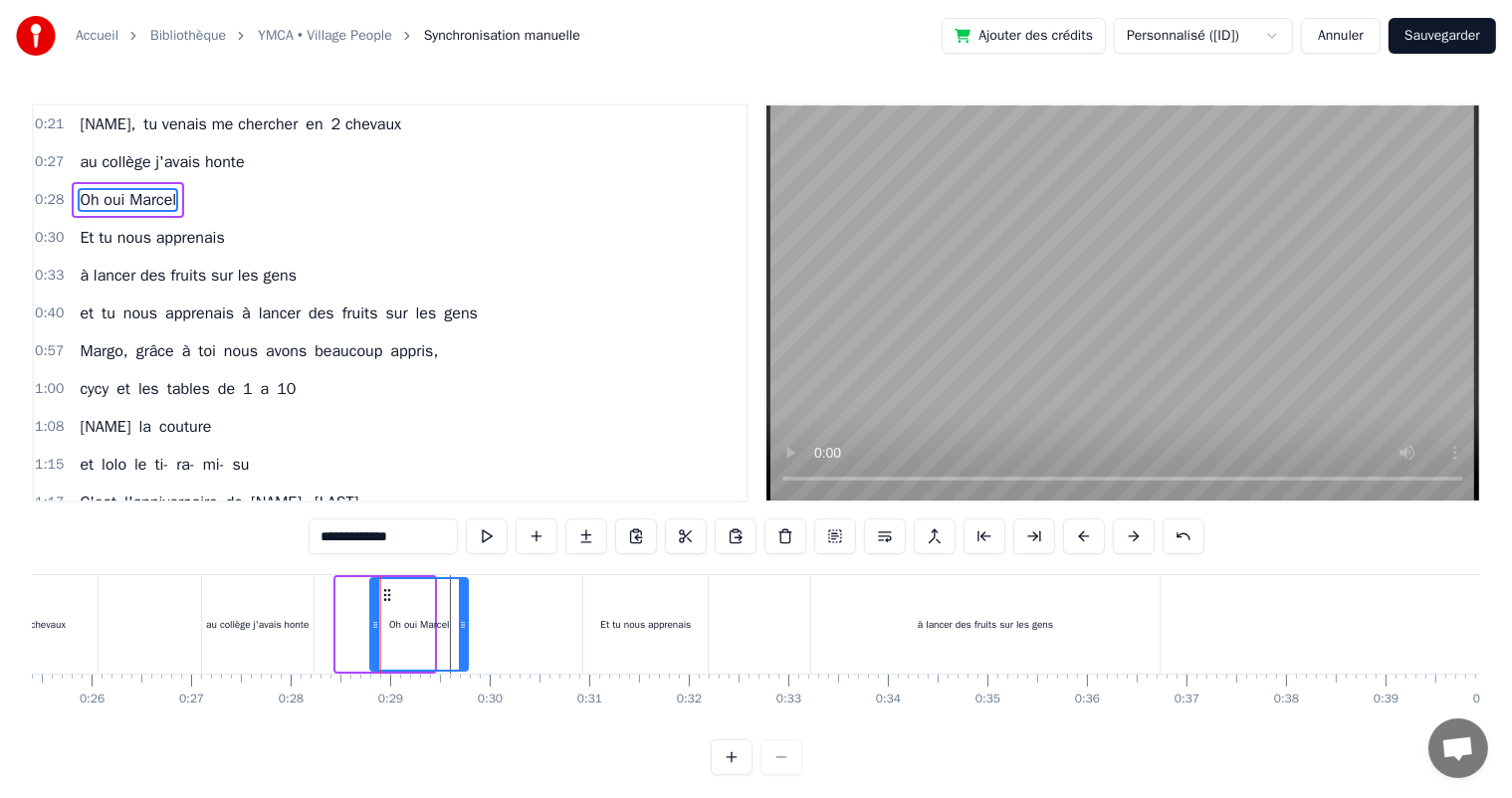 drag, startPoint x: 352, startPoint y: 590, endPoint x: 379, endPoint y: 595, distance: 27.45906 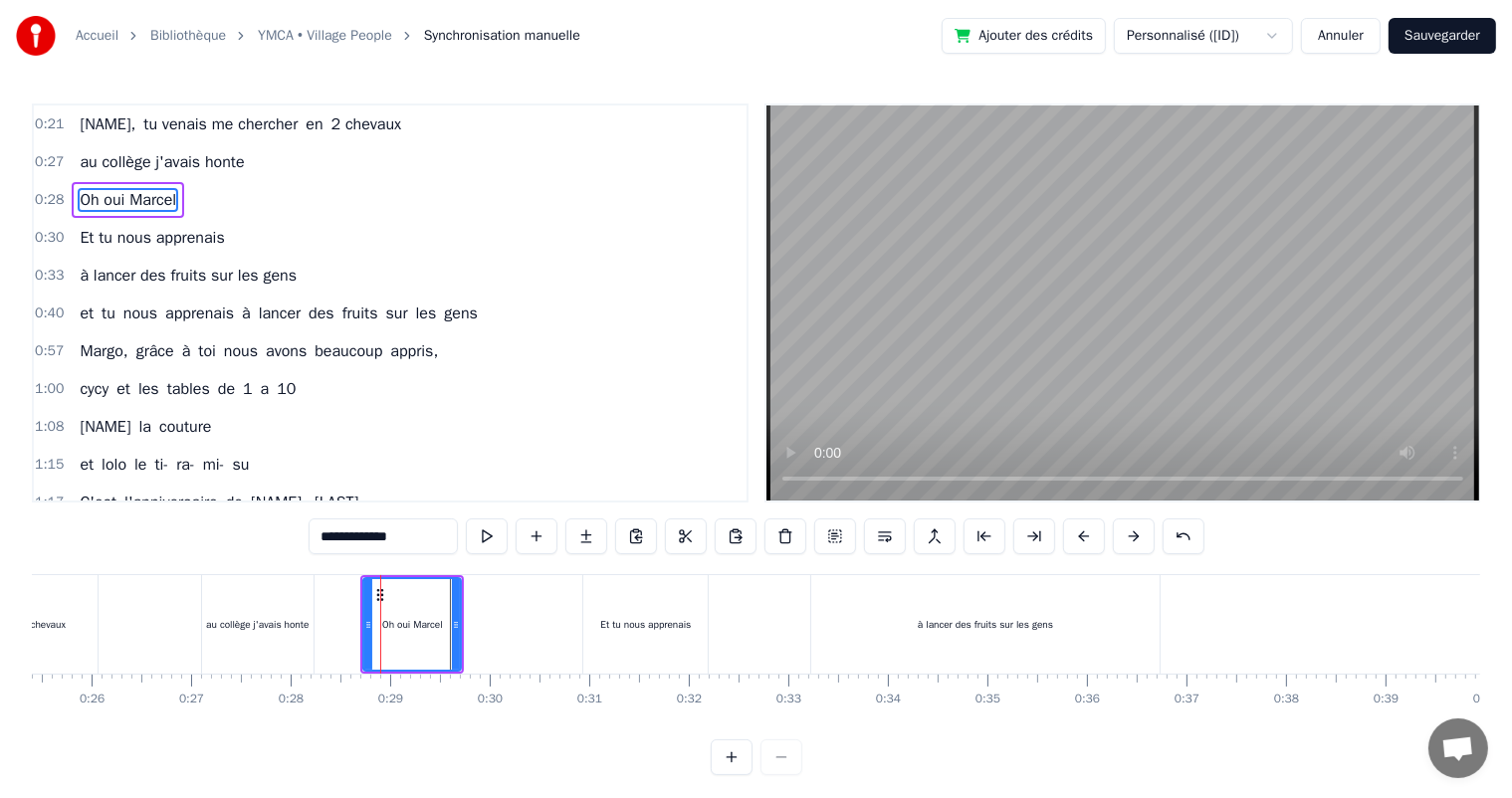 click at bounding box center (10465, 624) 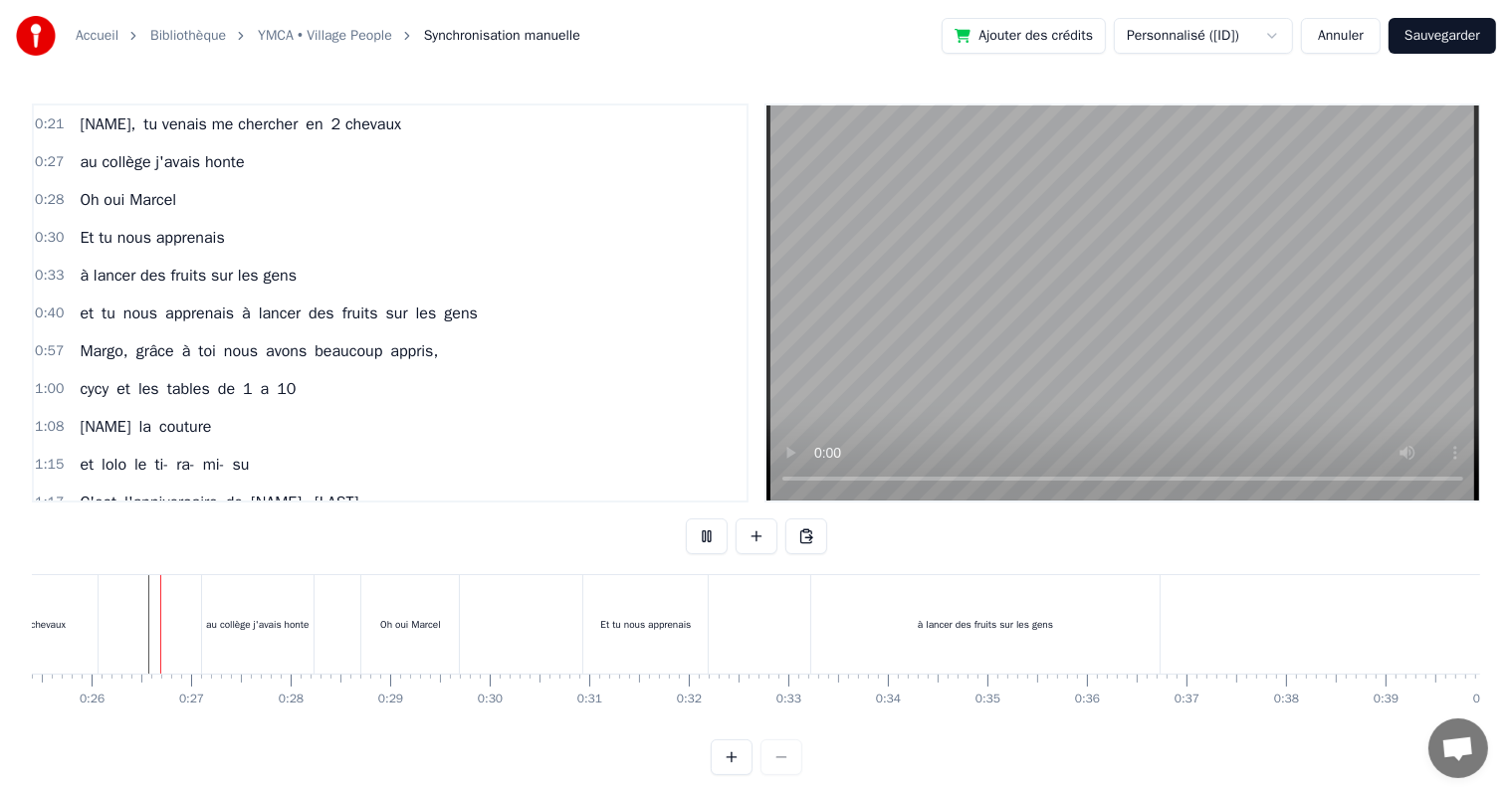 scroll, scrollTop: 26, scrollLeft: 0, axis: vertical 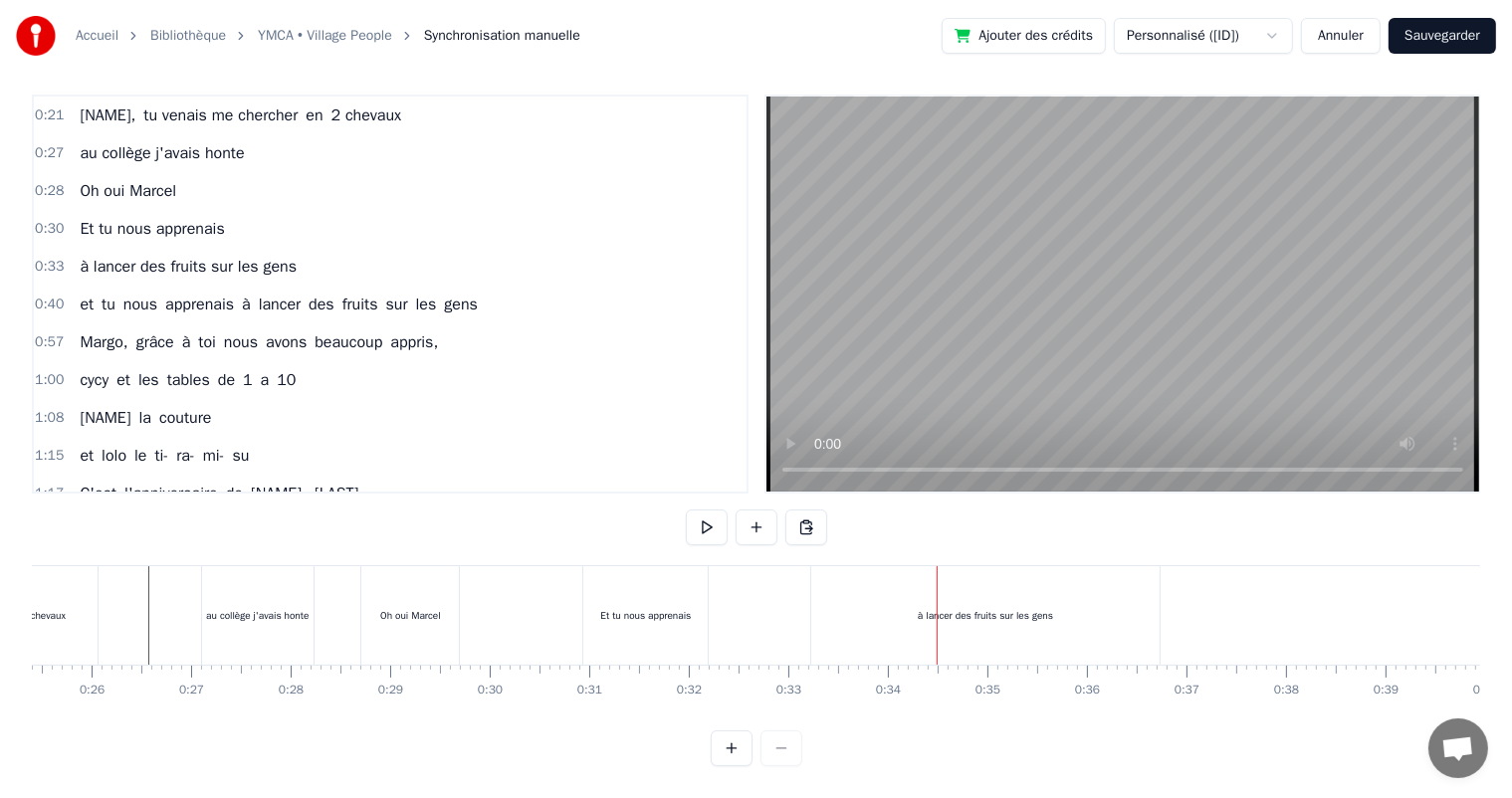 click at bounding box center [10465, 615] 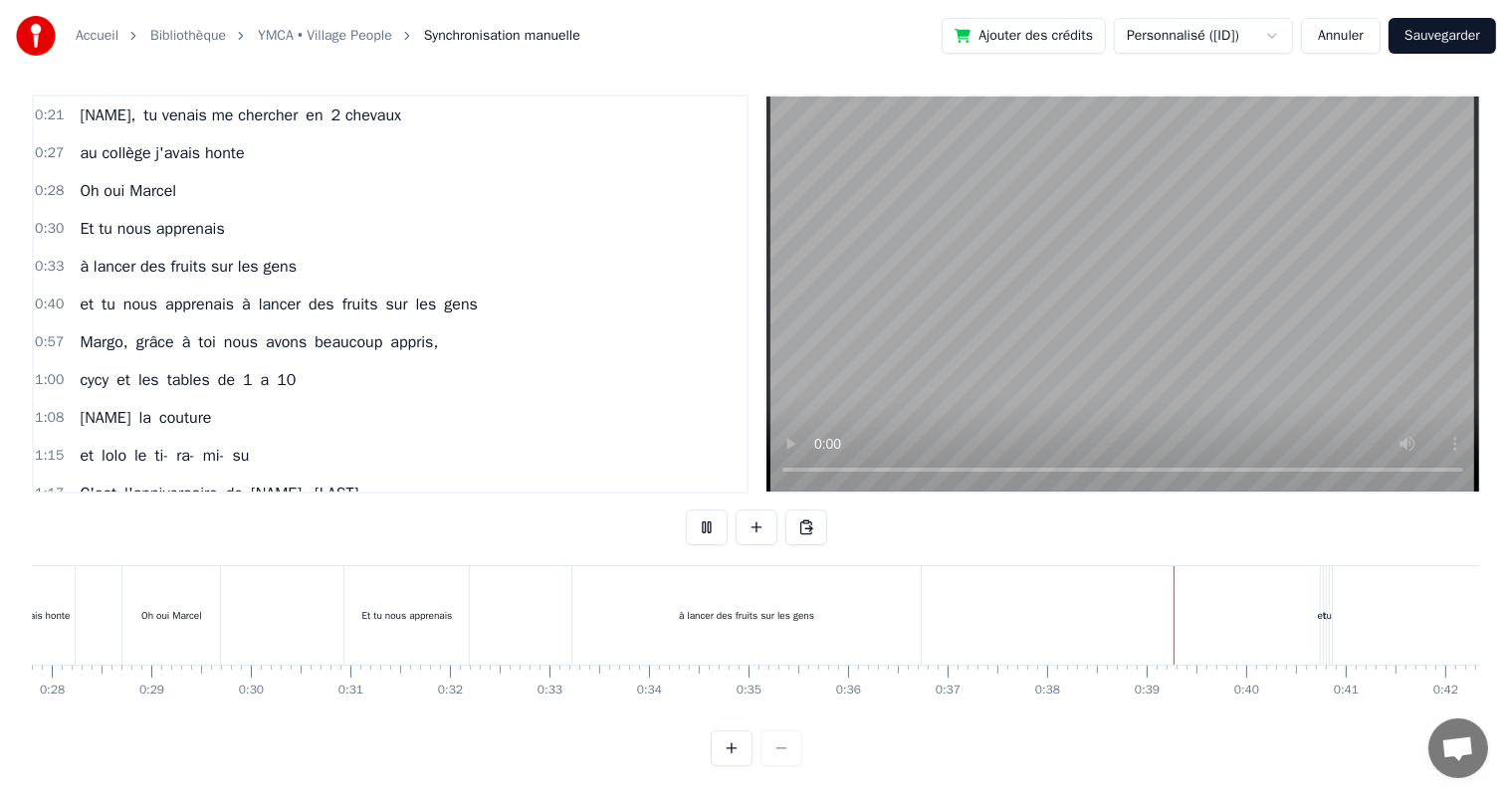 click on "0:21 [NAME], tu venais me chercher en 2 chevaux 0:27 au collège j'avais honte 0:28 Oh oui [NAME] 0:30 Et tu nous apprenais  0:33 à lancer des fruits sur les gens  0:40 et tu nous apprenais à lancer des fruits sur les gens 0:57 [NAME], grâce à toi nous avons beaucoup appris, 1:00 cycy et les tables de 1 a 10 1:08 [NAME] la couture 1:15 et lolo le ti- ra- mi- su 1:17 C'est l'anniversaire de [NAME], [NAME] 1:27 Ils sont toujours là pour nous [NAME], [NAME] 1:28 Sainté, [CITY], [CITY] 1:29 On pense toujours à vous 1:29 On dit loin des yeux près du coeur 1:53 C'est l'anniversaire de [NAME], [NAME] 1:58 Ils sont toujours là pour nous [NAME], [NAME] 2:02 Pâques, noël, les anniv' 2:11 Toujours tous réuni 2:19 On mange on joue et on ris 2:21 [NAME], cacao périmé 2:21 Oh oui [NAME] dans le tiramisu 2:23 Oh oui [NAME] 2:24 Tu mets dans la salade des kiwis au lieu d’avocats 2:29 [NAME] 2:30 Attention le coin d’table du salon 2:48 Vous pourriez vous faire mal 2:50 Quand elle" at bounding box center [756, 430] 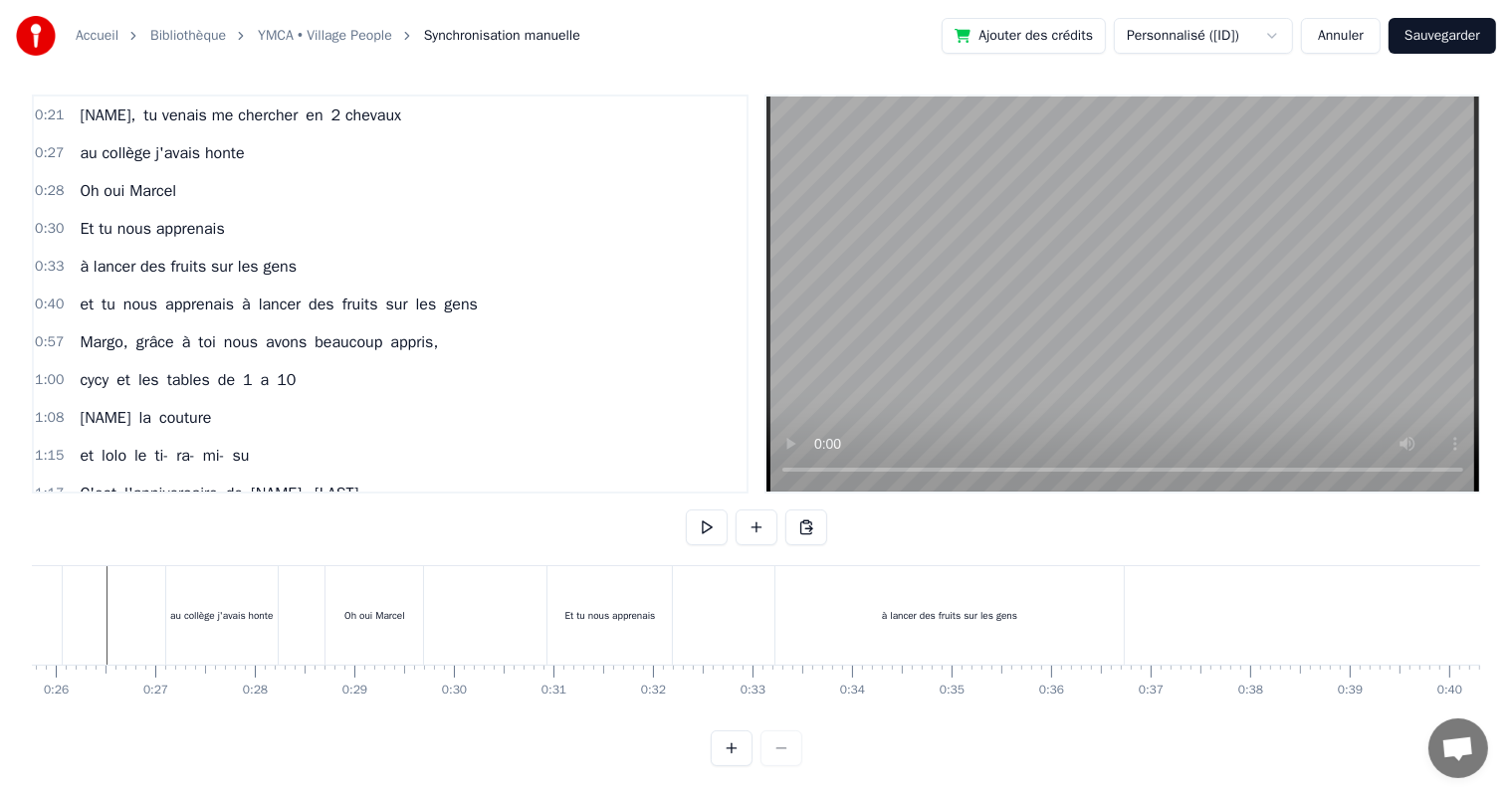 scroll, scrollTop: 0, scrollLeft: 2565, axis: horizontal 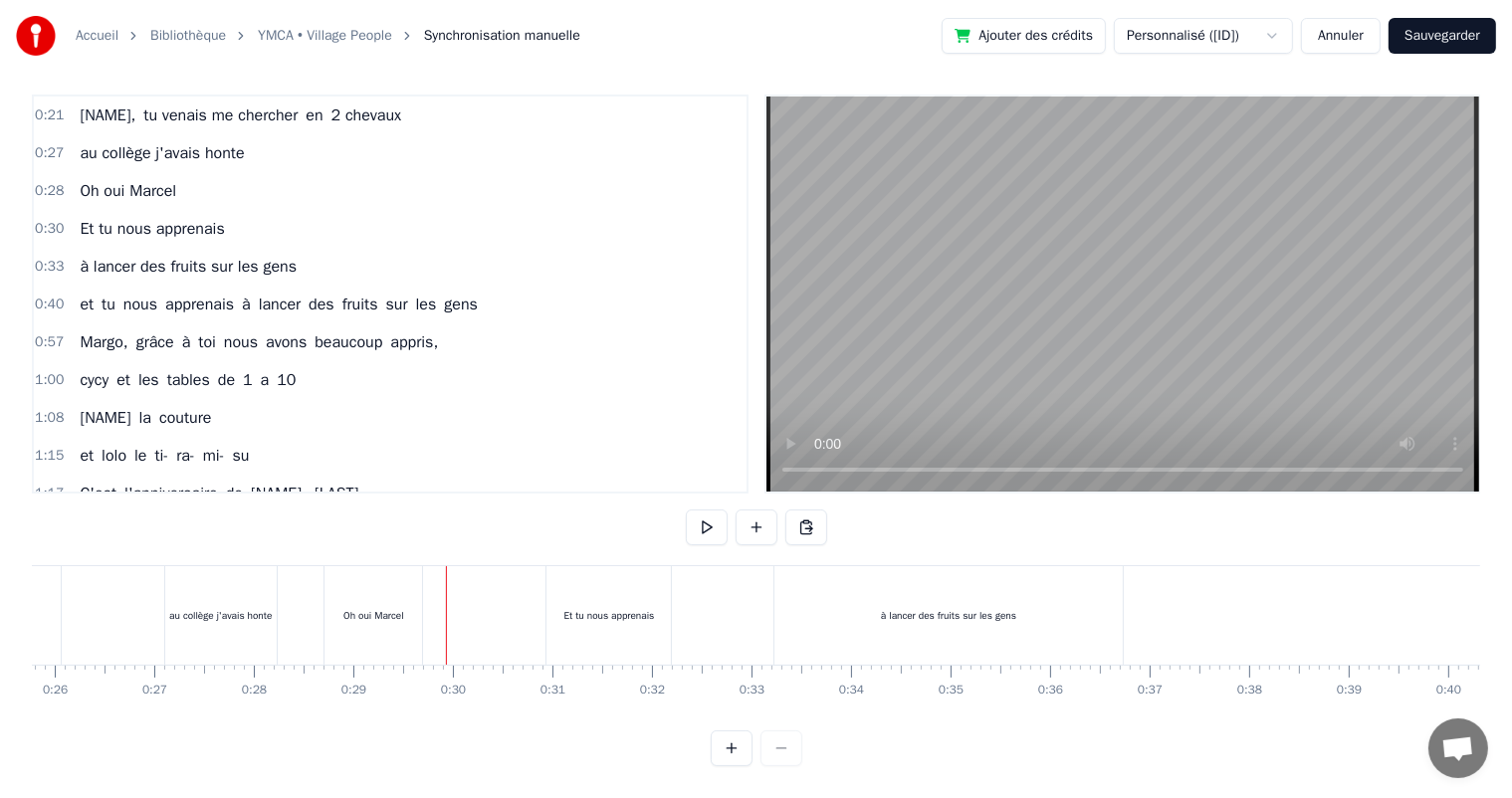 click at bounding box center (10428, 615) 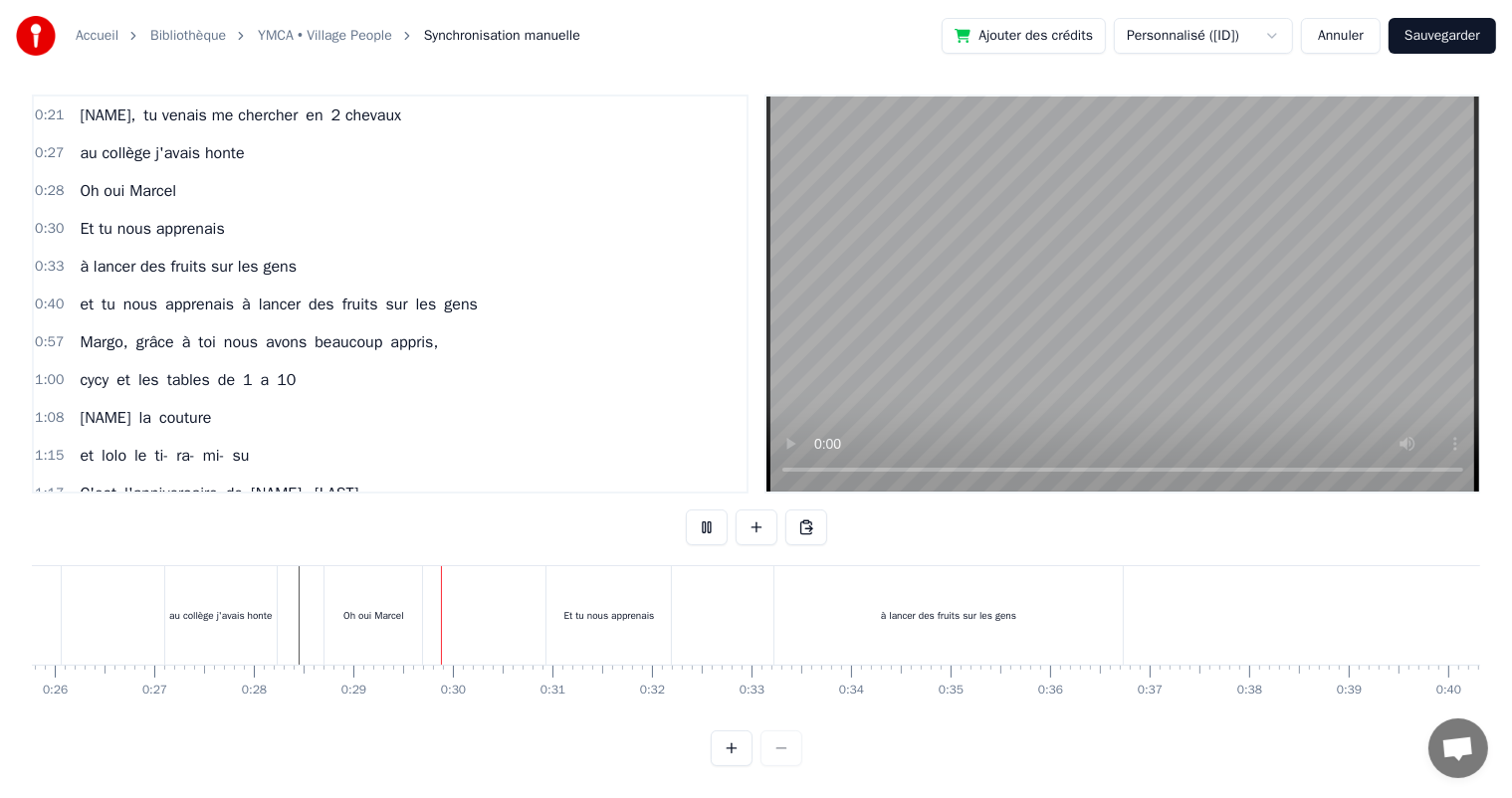 click at bounding box center [10428, 615] 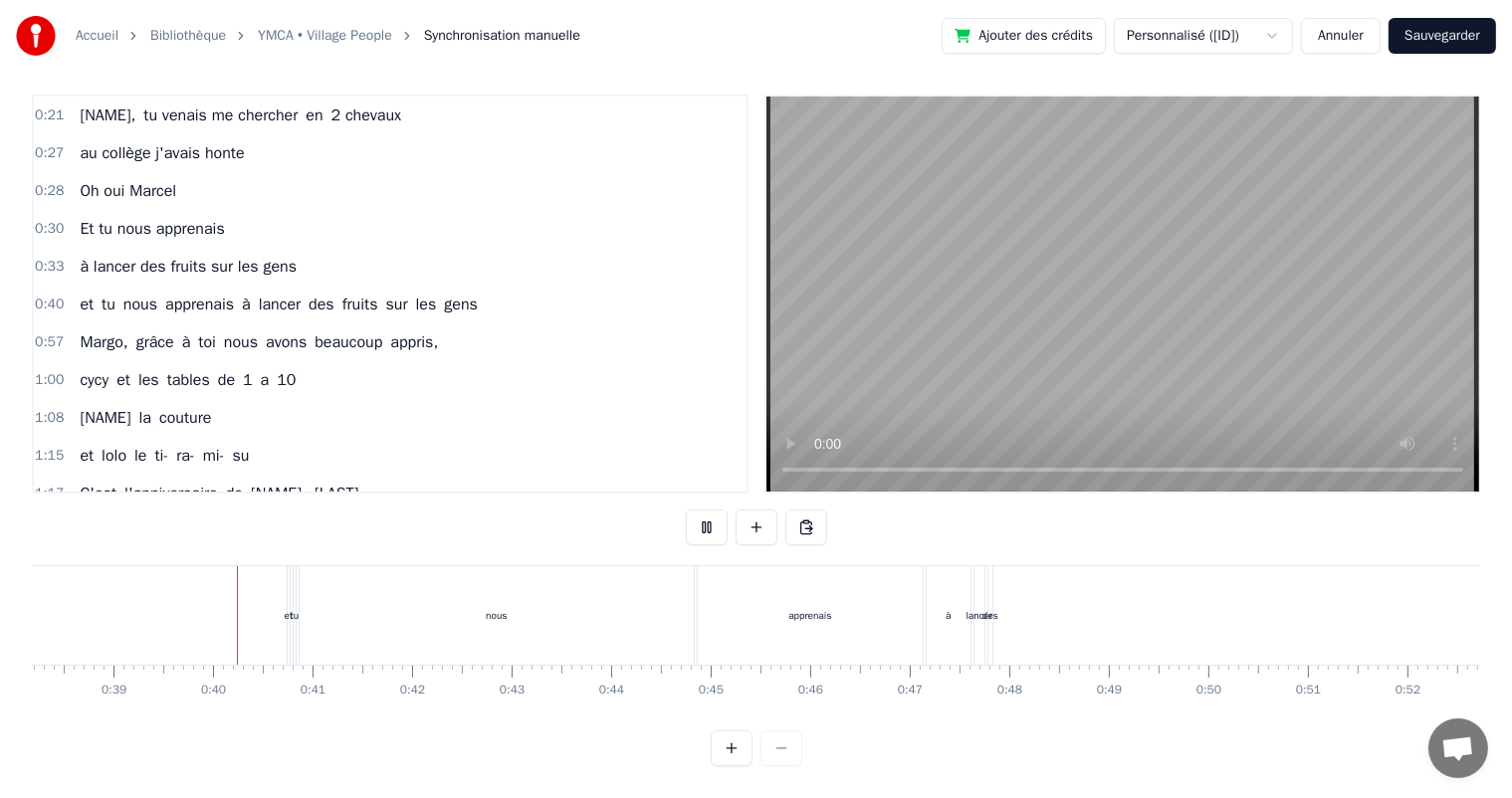 scroll, scrollTop: 0, scrollLeft: 3834, axis: horizontal 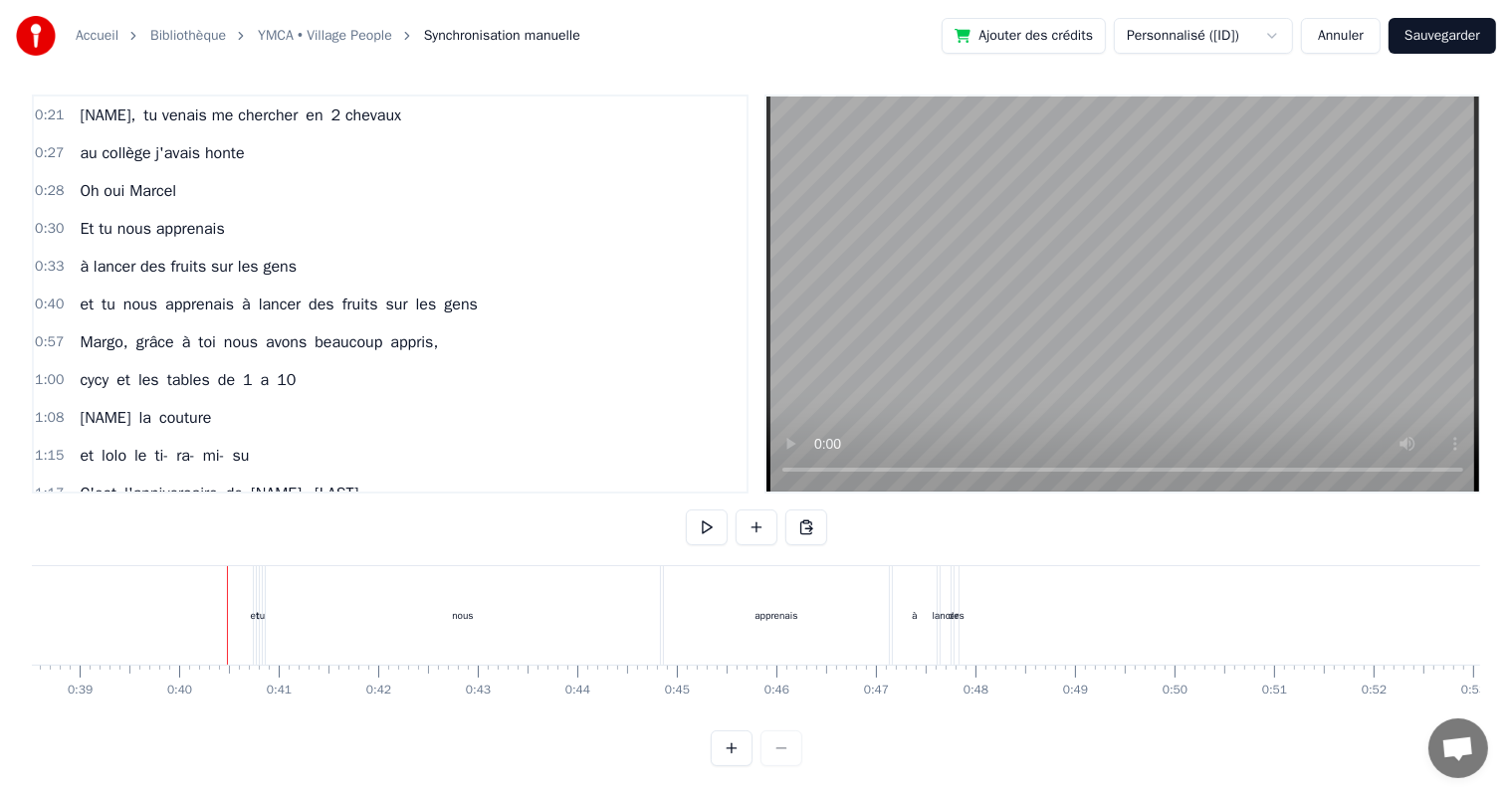 click at bounding box center [756, 748] 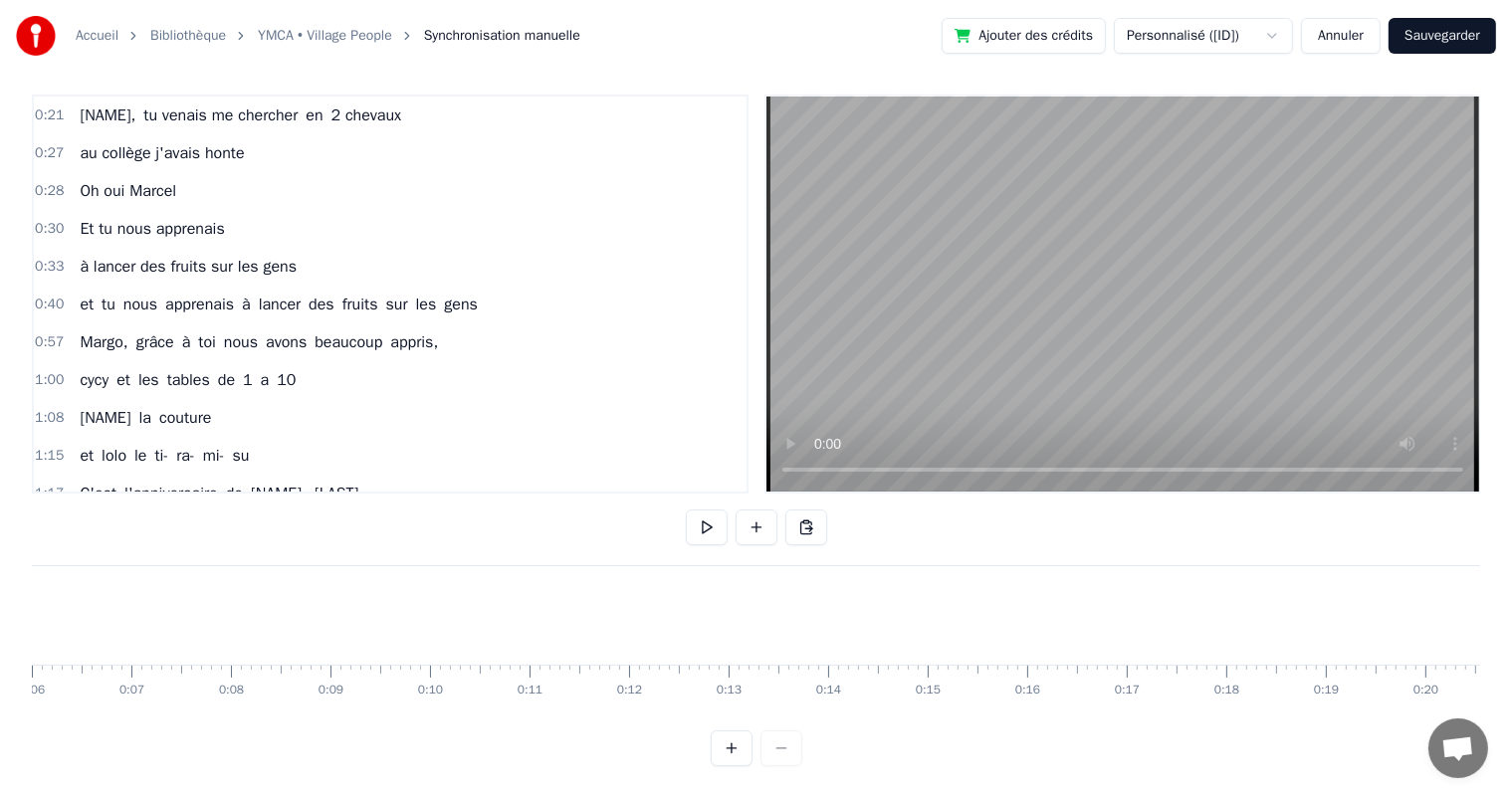 scroll, scrollTop: 0, scrollLeft: 0, axis: both 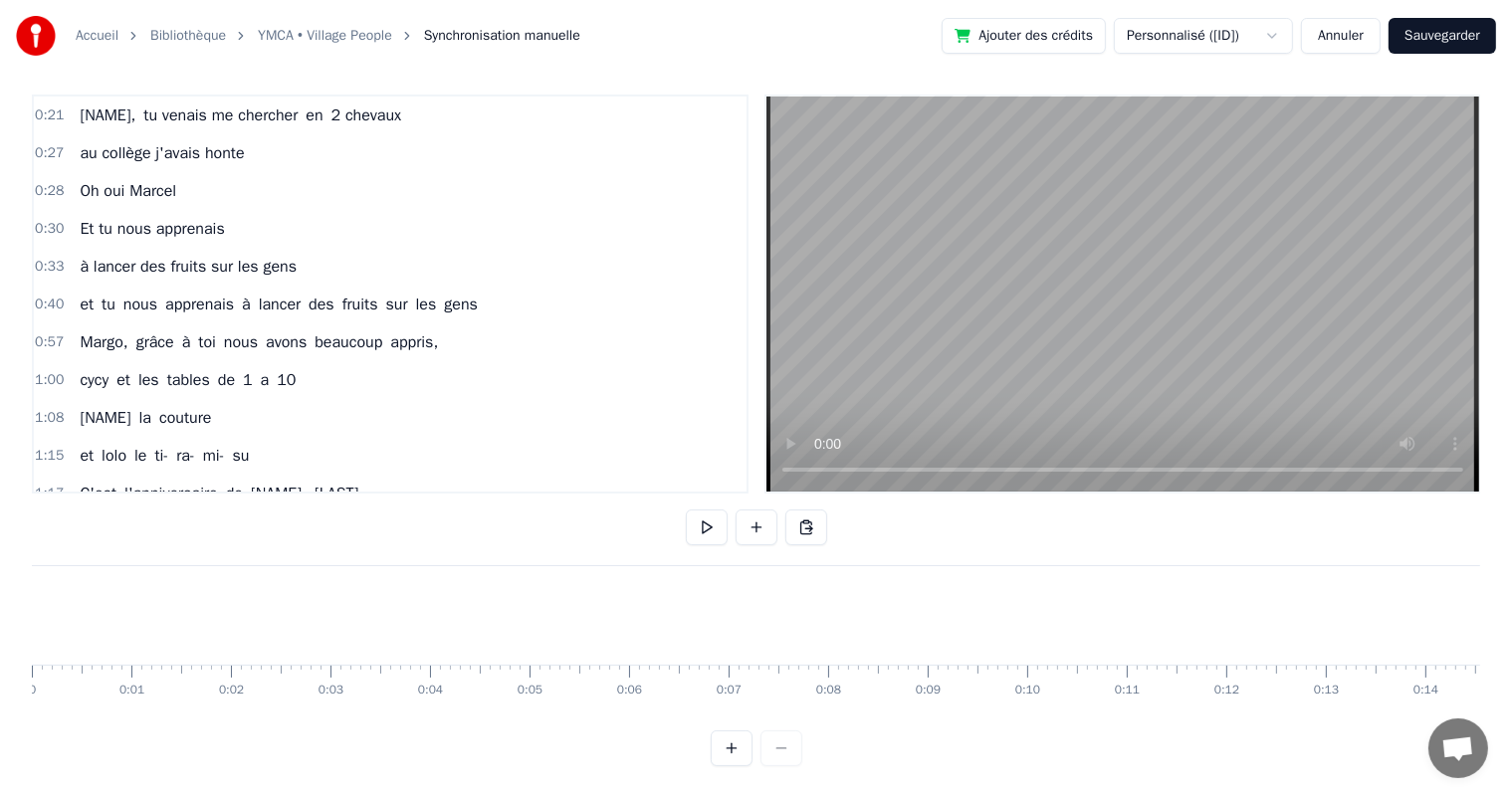 click at bounding box center (12993, 615) 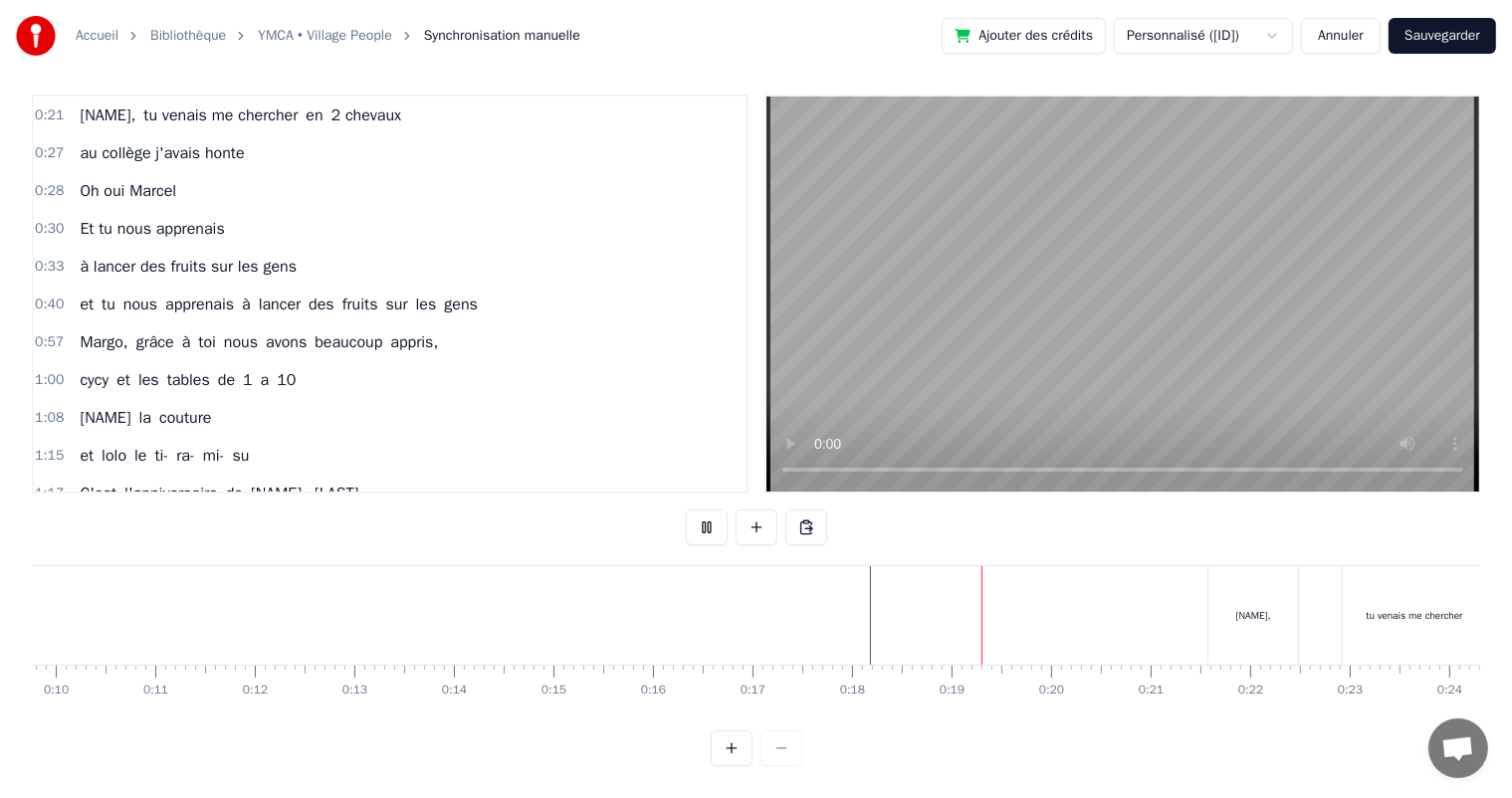 scroll, scrollTop: 0, scrollLeft: 980, axis: horizontal 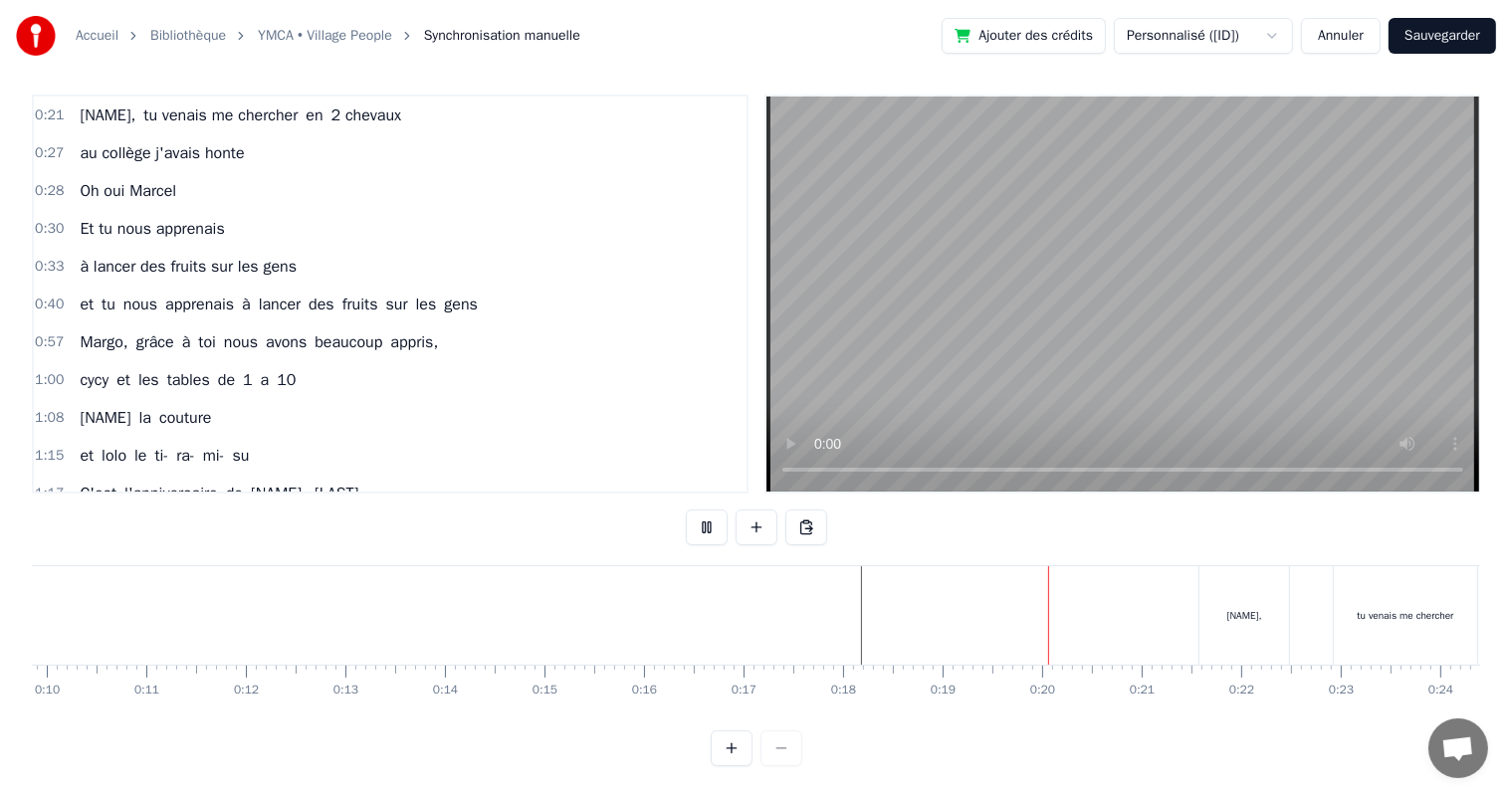 click at bounding box center (756, 748) 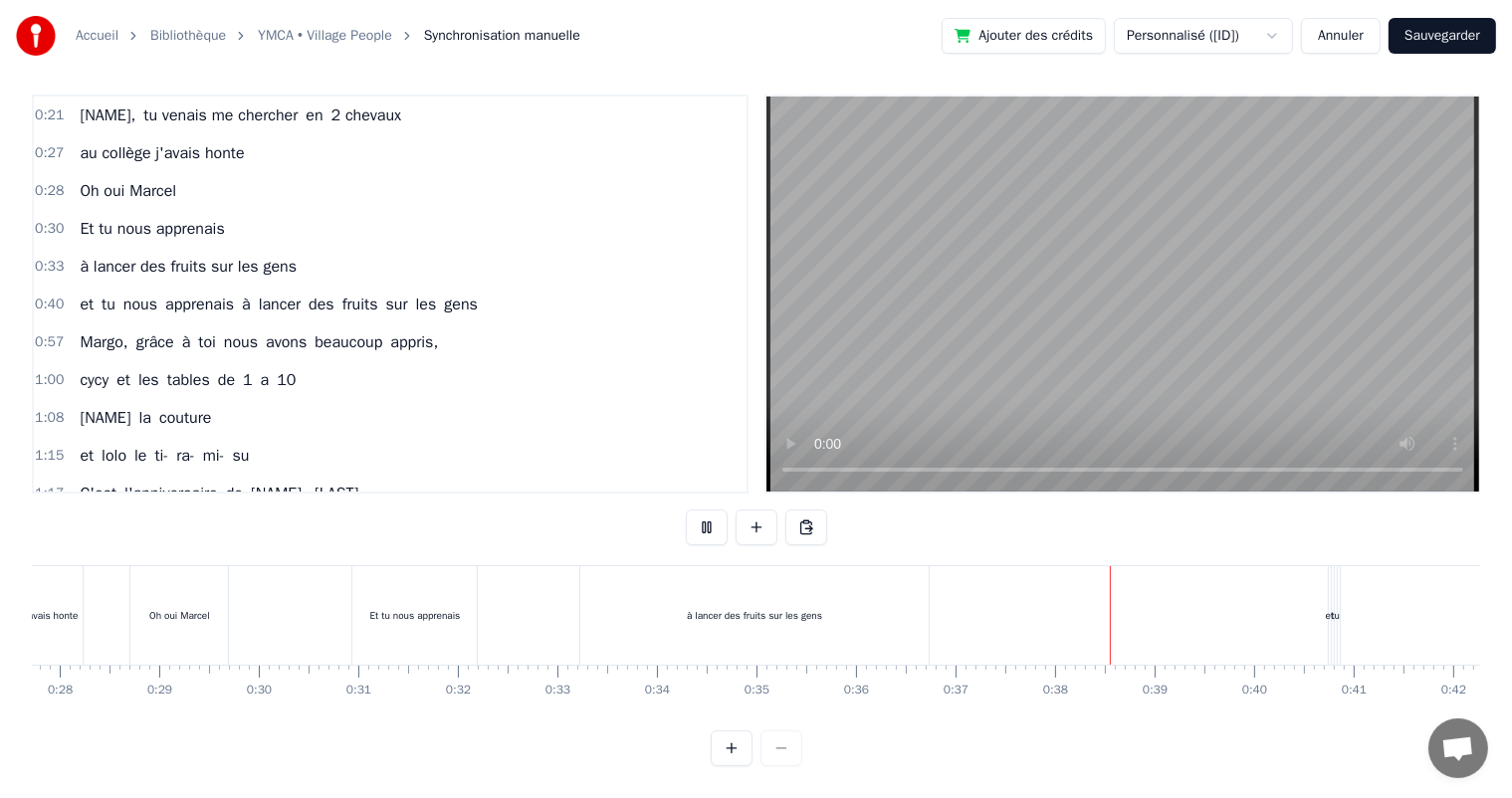 scroll, scrollTop: 0, scrollLeft: 2757, axis: horizontal 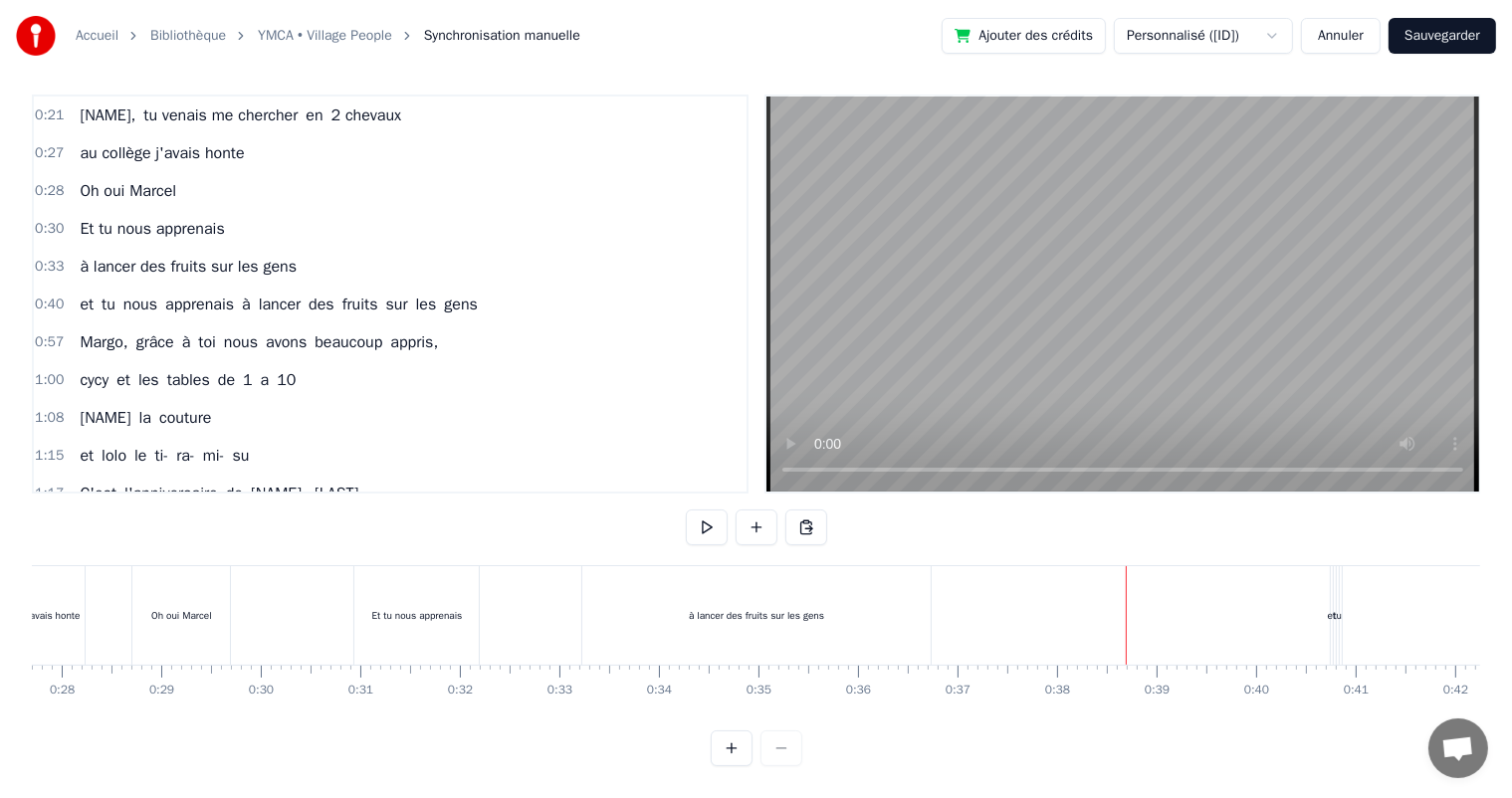 click on "à lancer des fruits sur les gens" at bounding box center (756, 615) 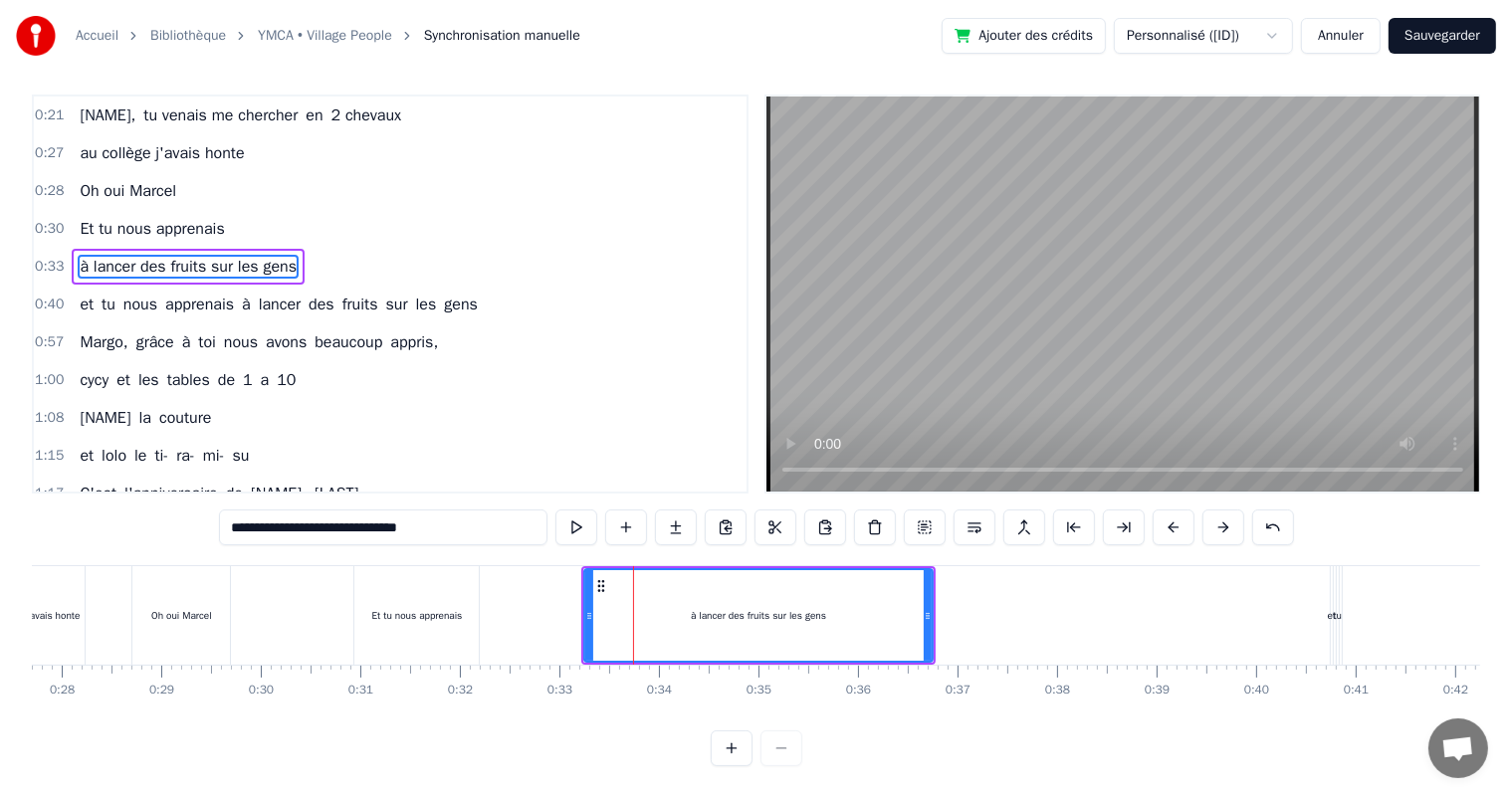 scroll, scrollTop: 0, scrollLeft: 0, axis: both 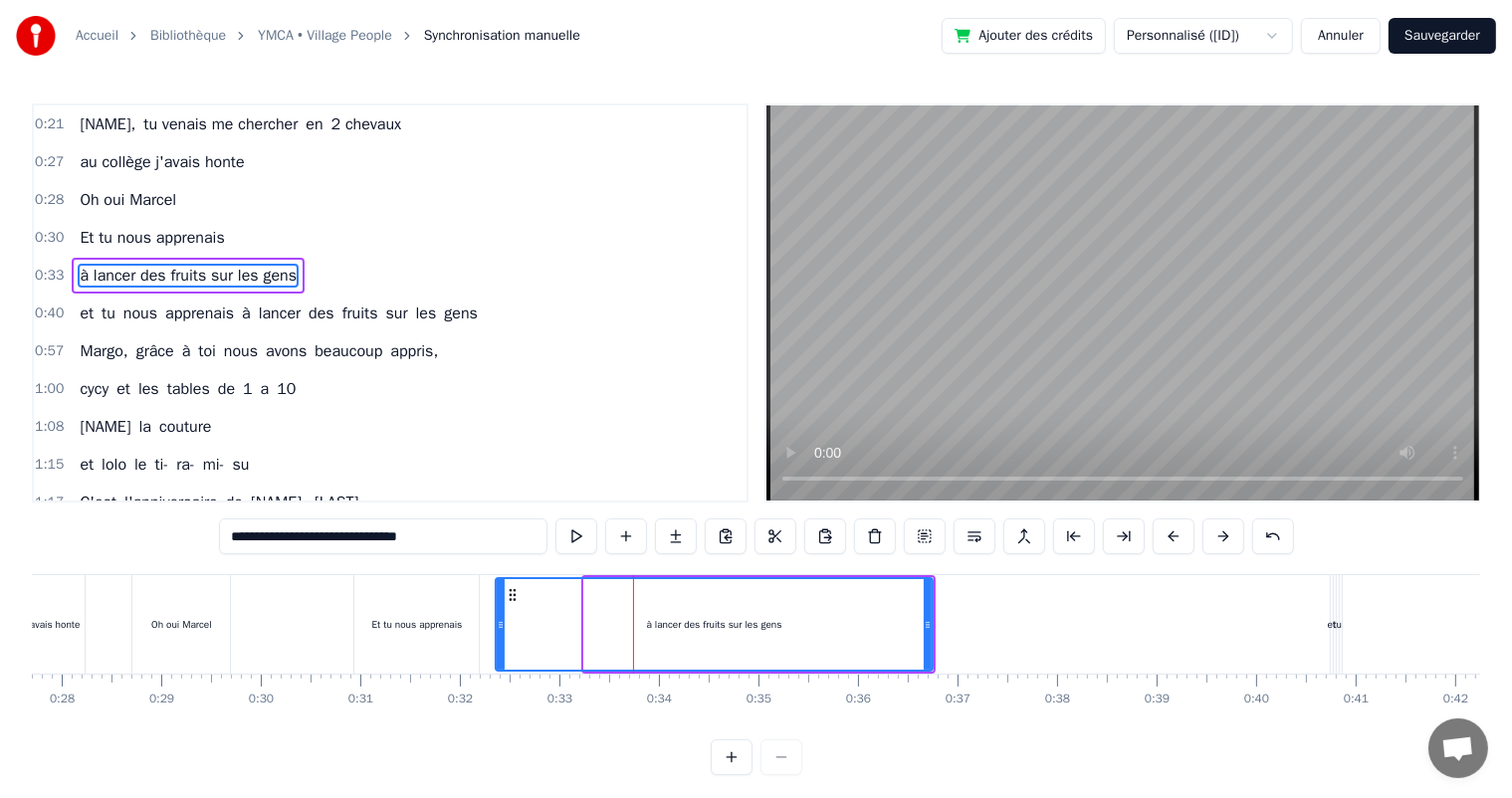 drag, startPoint x: 590, startPoint y: 624, endPoint x: 502, endPoint y: 637, distance: 88.95504 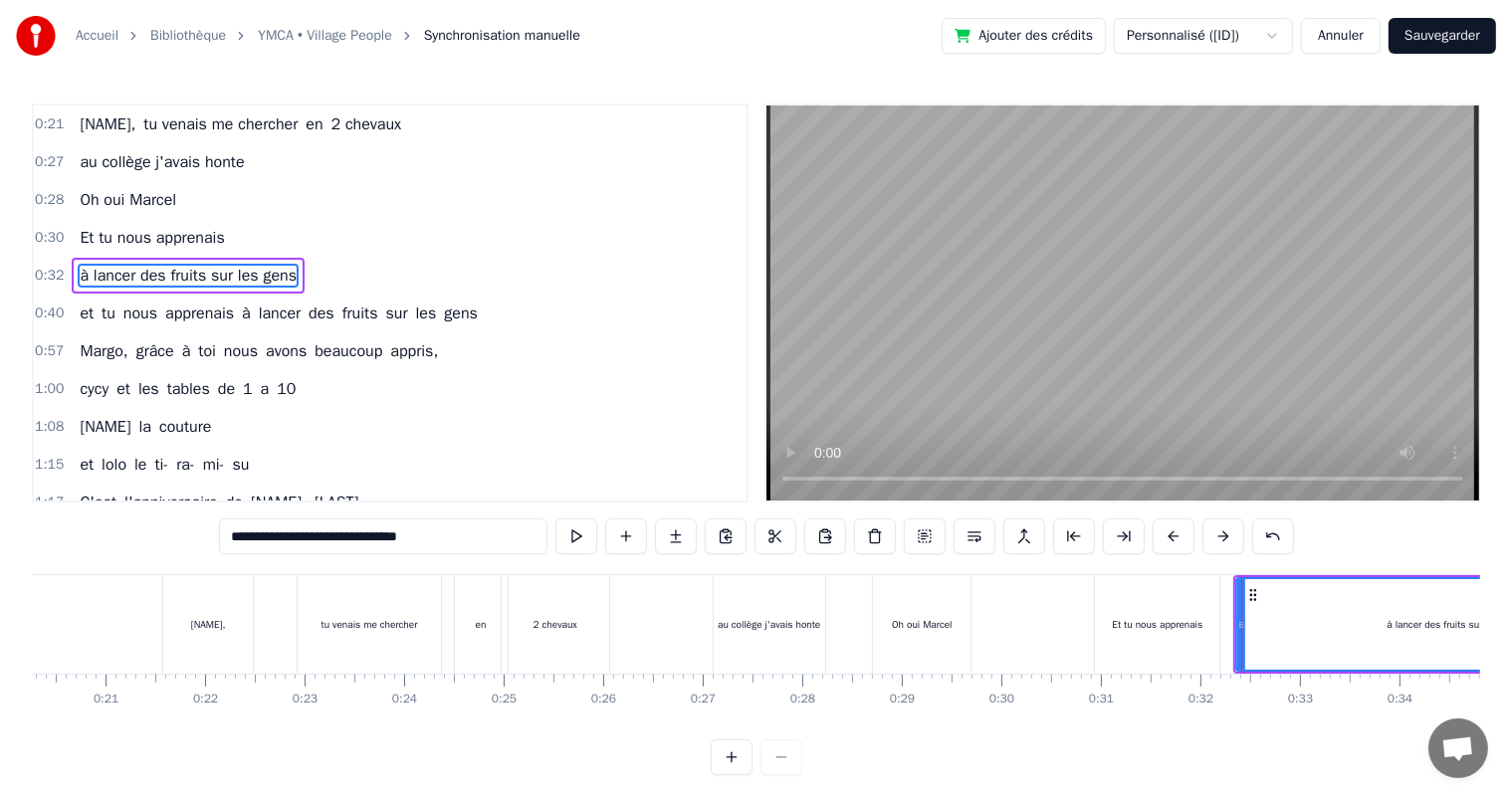 scroll, scrollTop: 0, scrollLeft: 2015, axis: horizontal 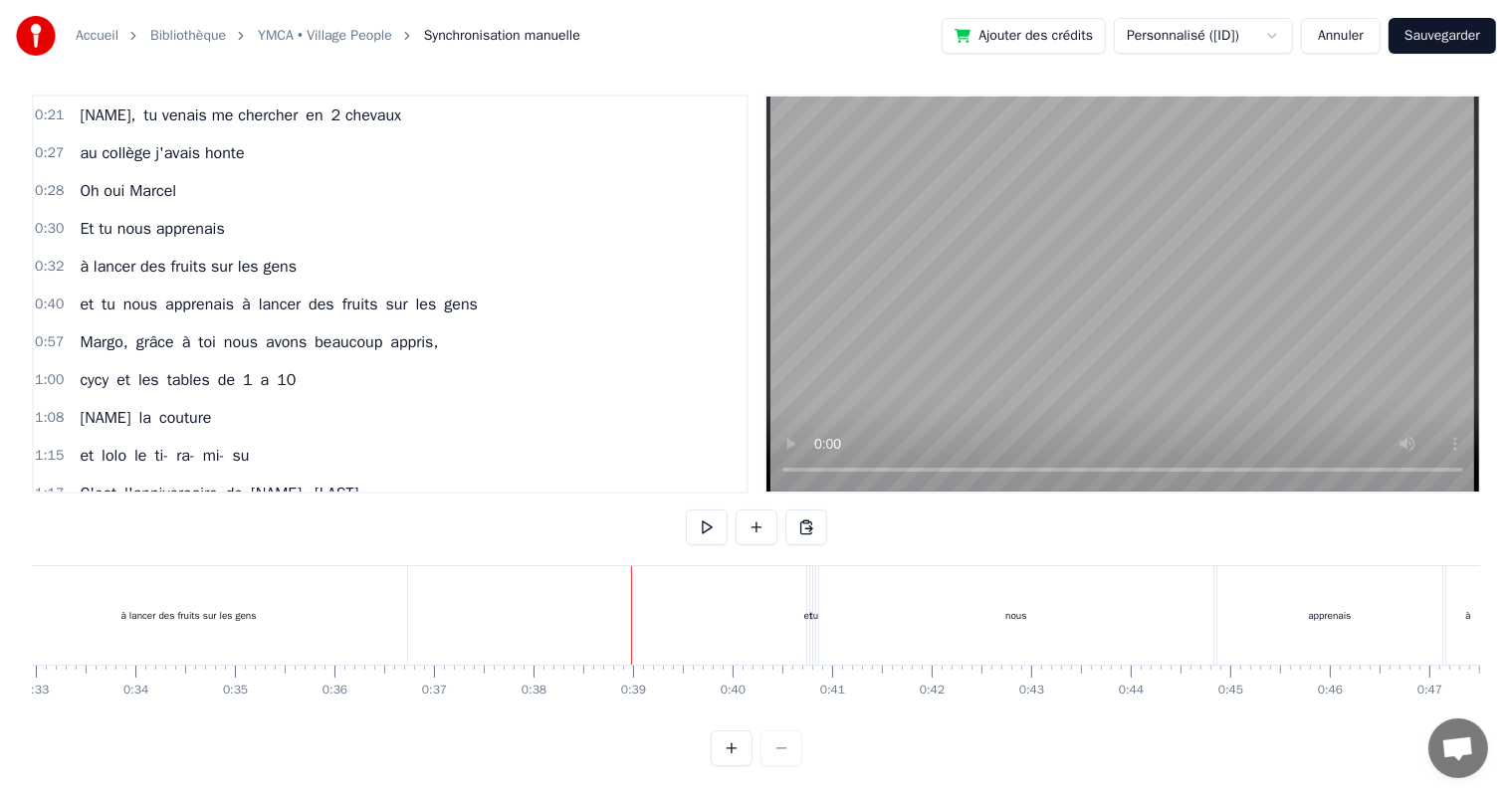 click on "et tu nous apprenais à lancer des fruits sur les gens" at bounding box center (278, 304) 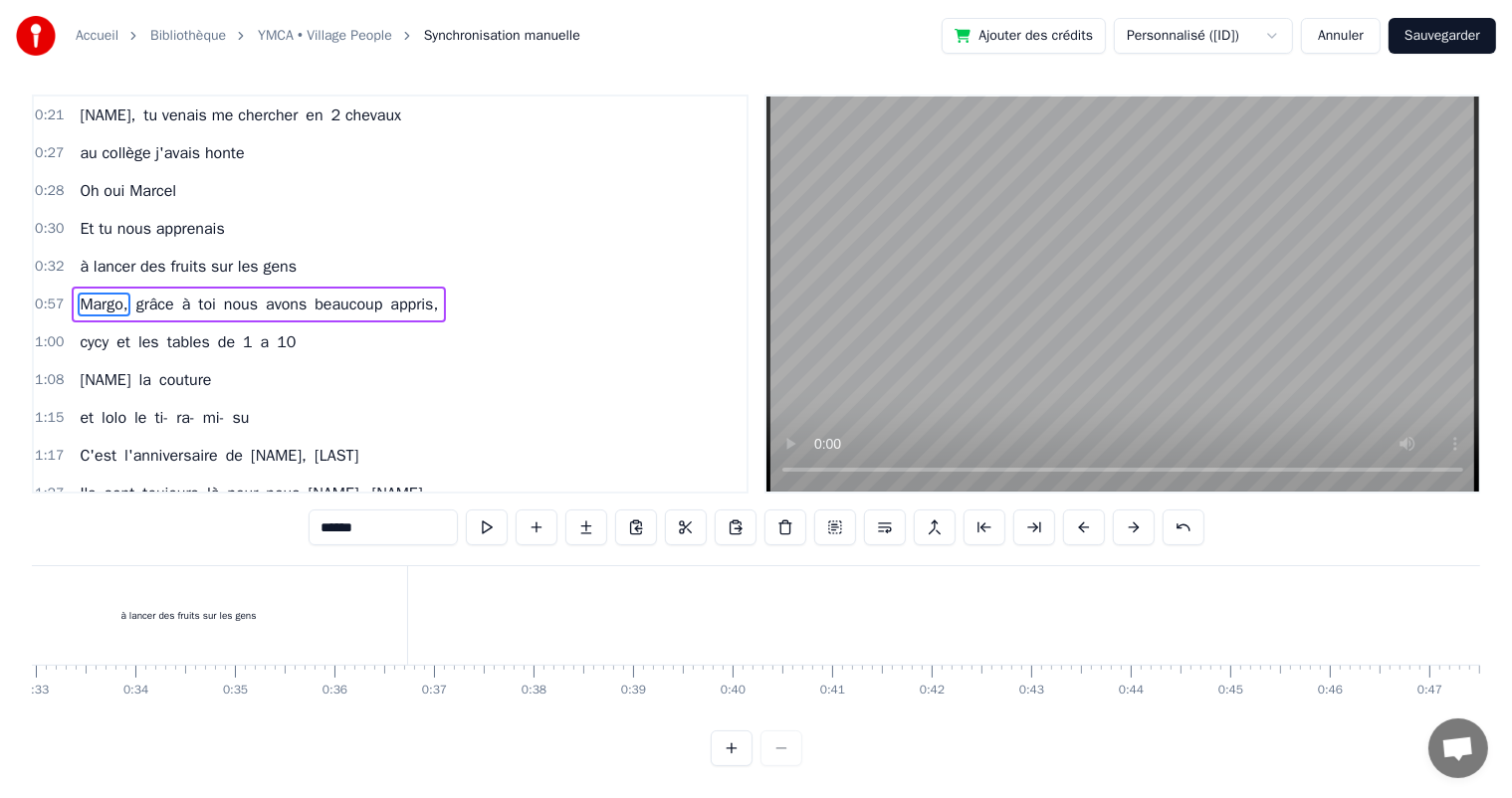 scroll, scrollTop: 0, scrollLeft: 0, axis: both 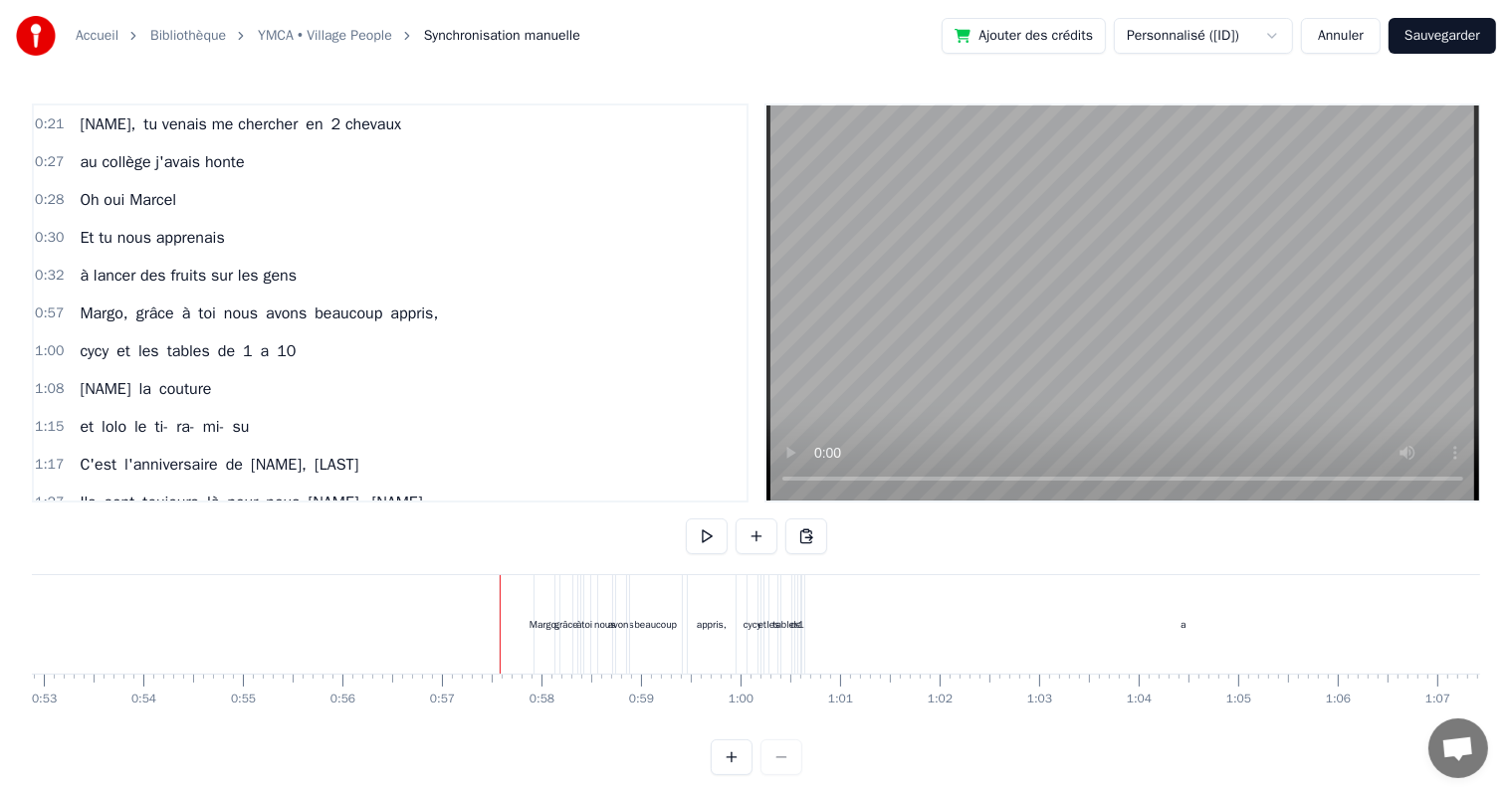 click at bounding box center [7729, 624] 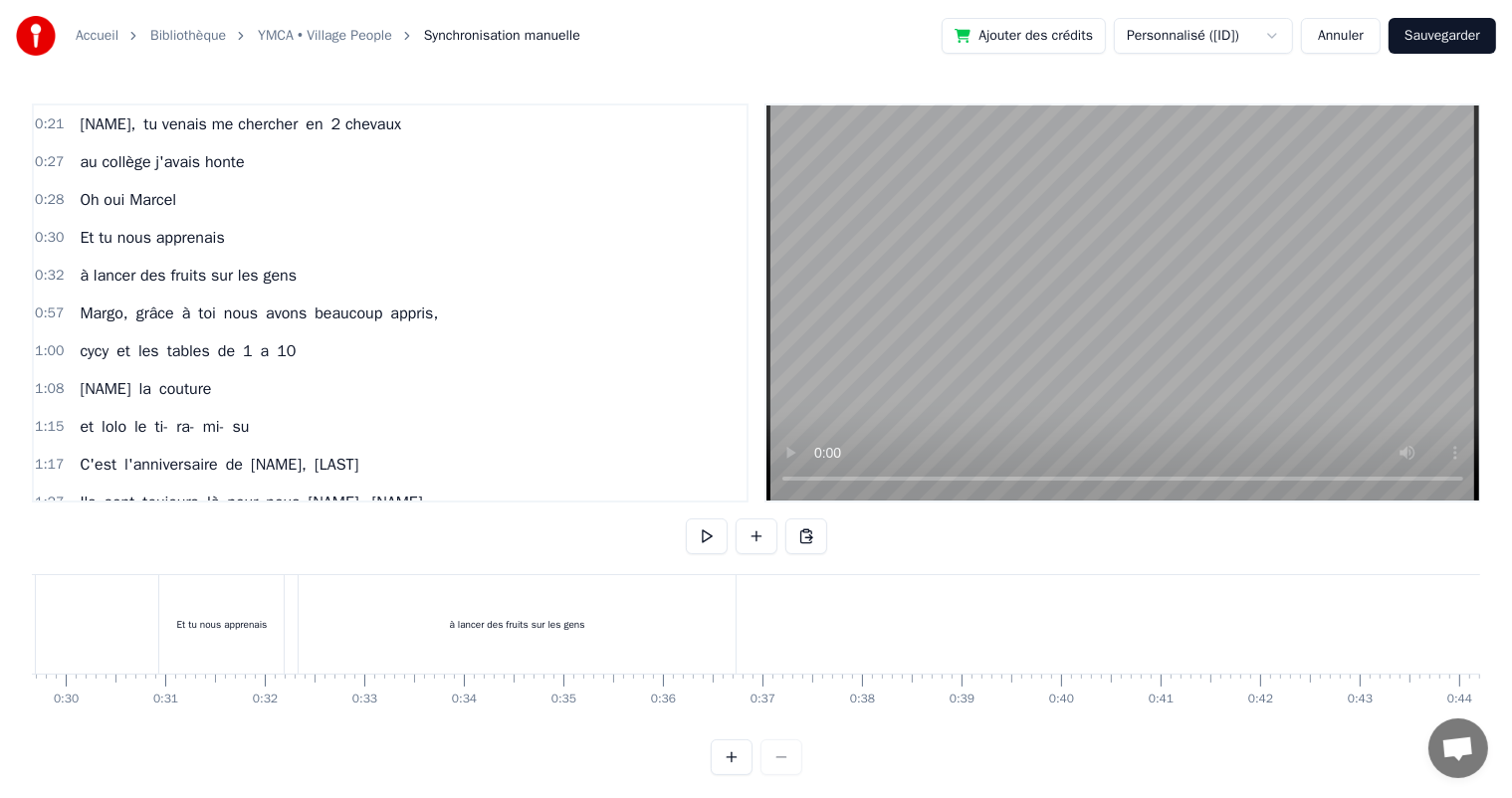 scroll, scrollTop: 0, scrollLeft: 2947, axis: horizontal 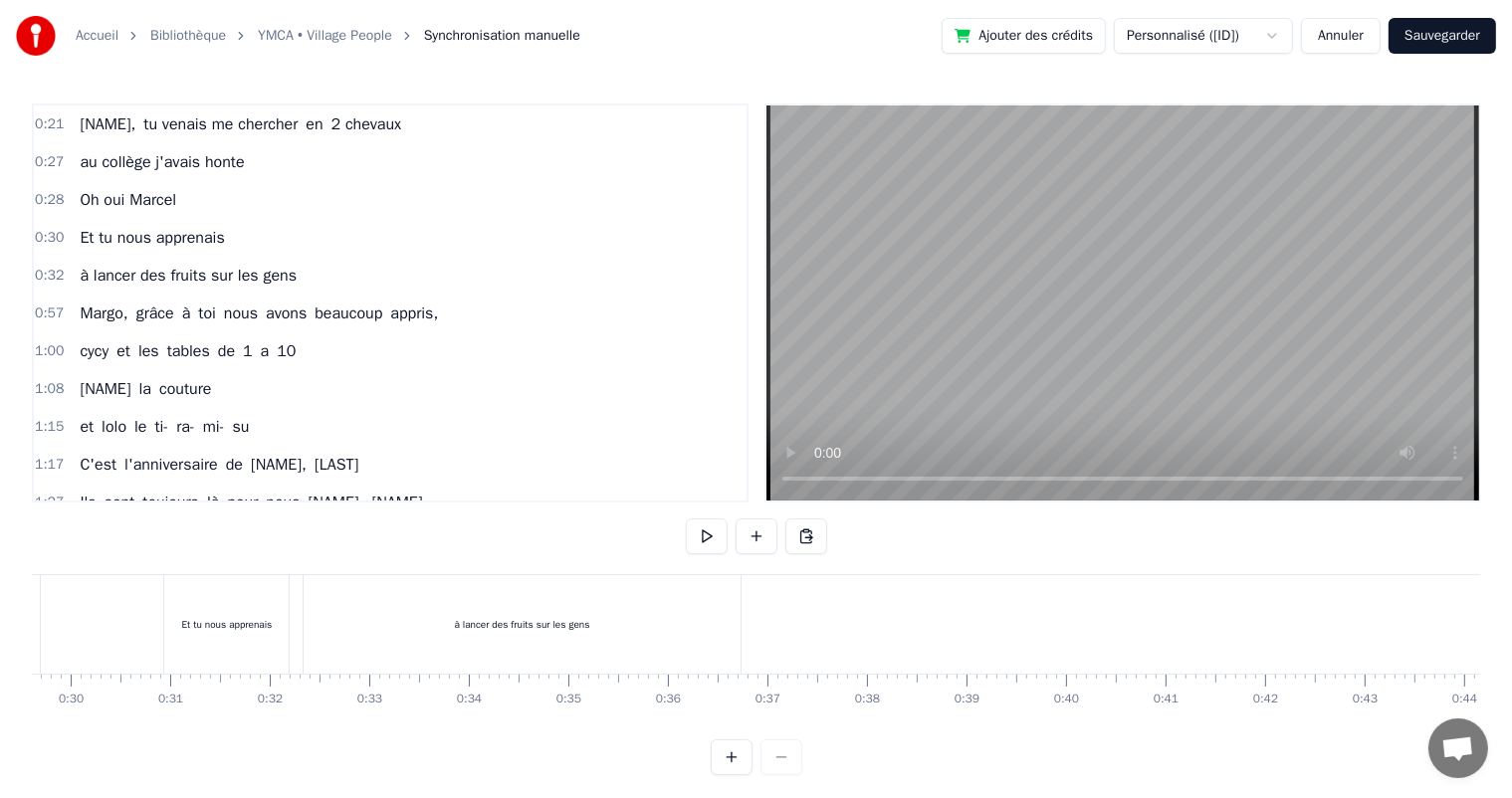 click on "Margo," at bounding box center (104, 313) 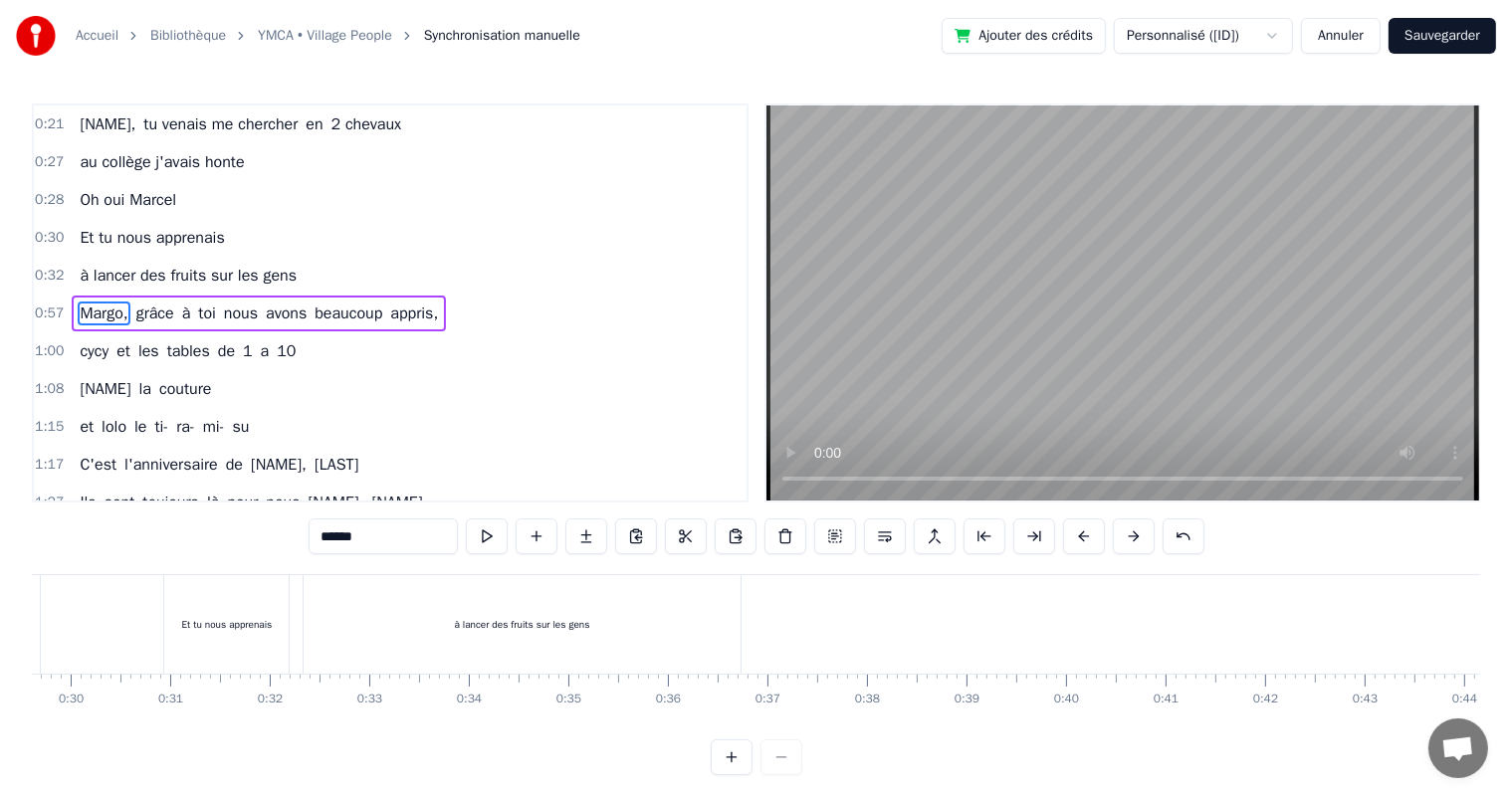 scroll, scrollTop: 3, scrollLeft: 0, axis: vertical 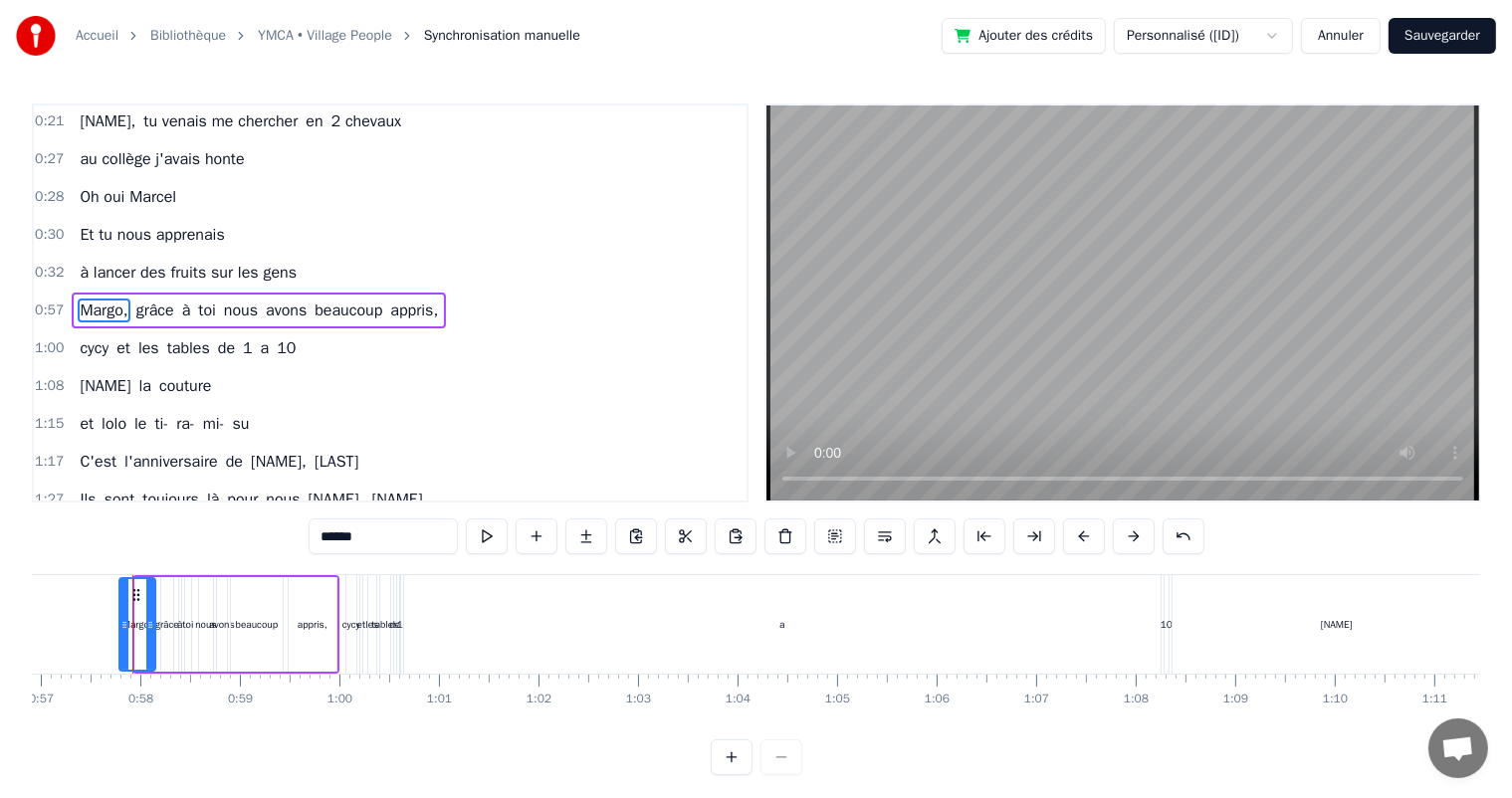 drag, startPoint x: 137, startPoint y: 621, endPoint x: 121, endPoint y: 632, distance: 19.416488 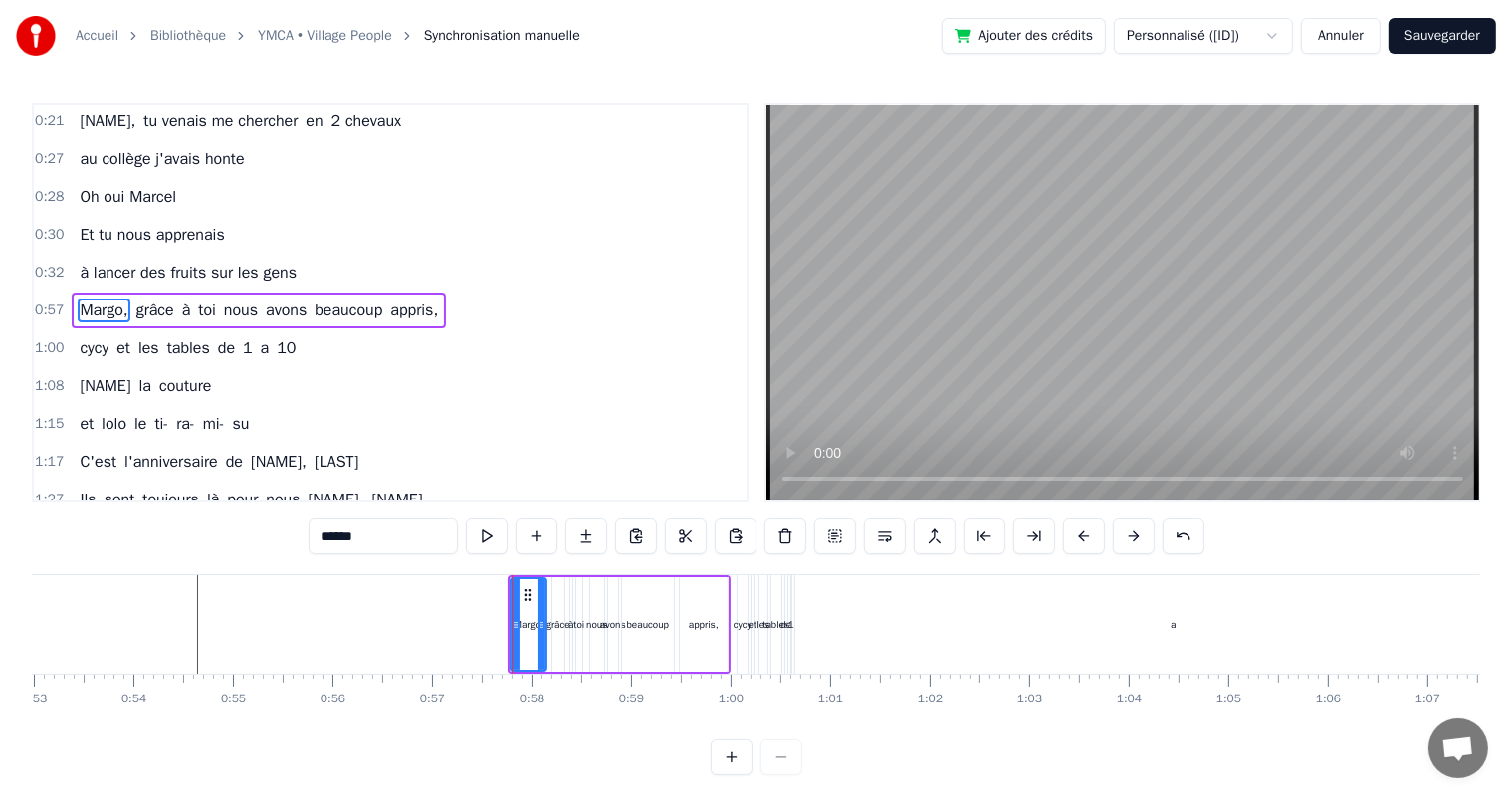 scroll, scrollTop: 0, scrollLeft: 5272, axis: horizontal 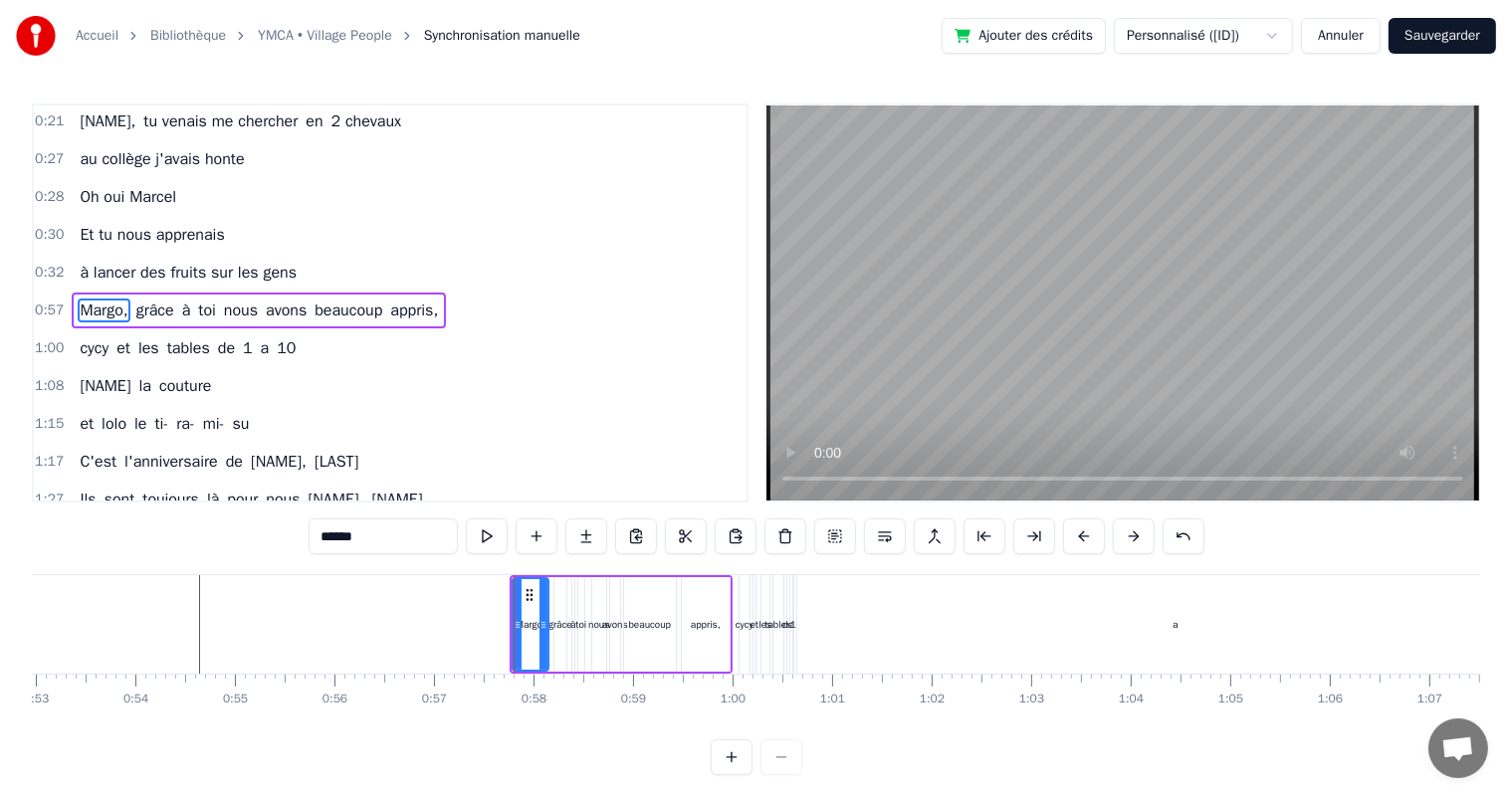 click on "0:21 [NAME], tu venais me chercher en 2 chevaux 0:27 au collège j'avais honte 0:28 Oh oui [NAME] 0:30 Et tu nous apprenais  0:32 à lancer des fruits sur les gens  0:57 [NAME], grâce à toi nous avons beaucoup appris, 1:00 cycy et les tables de 1 a 10 1:08 [NAME] la couture 1:15 et lolo le ti- ra- mi- su 1:17 C'est l'anniversaire de [NAME], [NAME] 1:27 Ils sont toujours là pour nous [NAME], [NAME] 1:28 Sainté, [CITY], [CITY] 1:29 On pense toujours à vous 1:29 On dit loin des yeux près du coeur 1:53 C'est l'anniversaire de [NAME], [NAME] 1:58 Ils sont toujours là pour nous [NAME], [NAME] 2:02 Pâques, noël, les anniv' 2:11 Toujours tous réuni 2:19 On mange on joue et on ris 2:21 [NAME], cacao périmé 2:21 Oh oui [NAME] dans le tiramisu 2:23 Oh oui [NAME] 2:24 Tu mets dans la salade des kiwis au lieu d’avocats 2:29 [NAME] 2:30 Attention le coin d’table du salon 2:48 Vous pourriez vous faire mal 2:50 Quand elle raconte 2:53 Une anecdote de fou 2:54 Que j’vous fasse de" at bounding box center [756, 439] 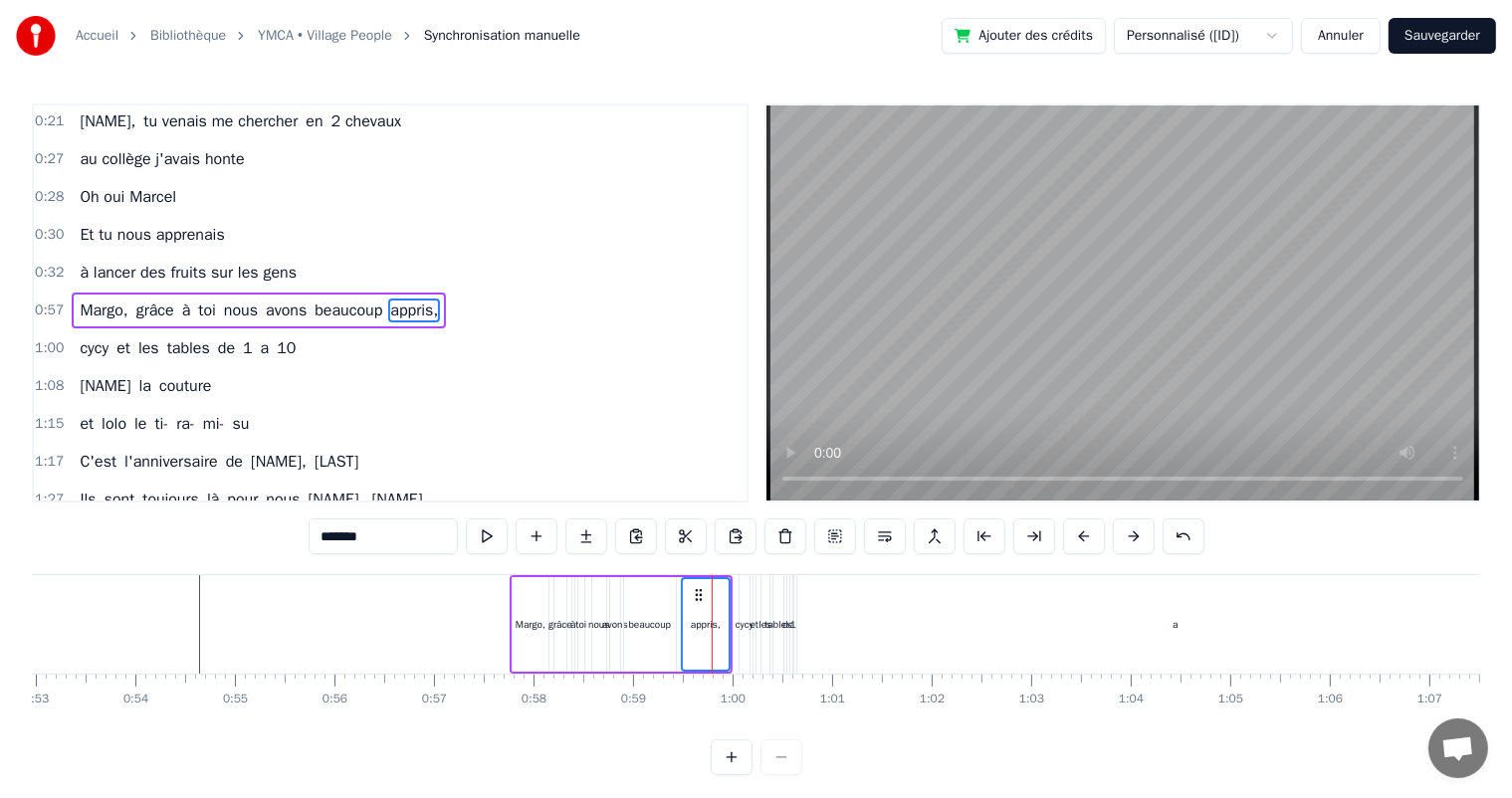 click on "Margo," at bounding box center [531, 624] 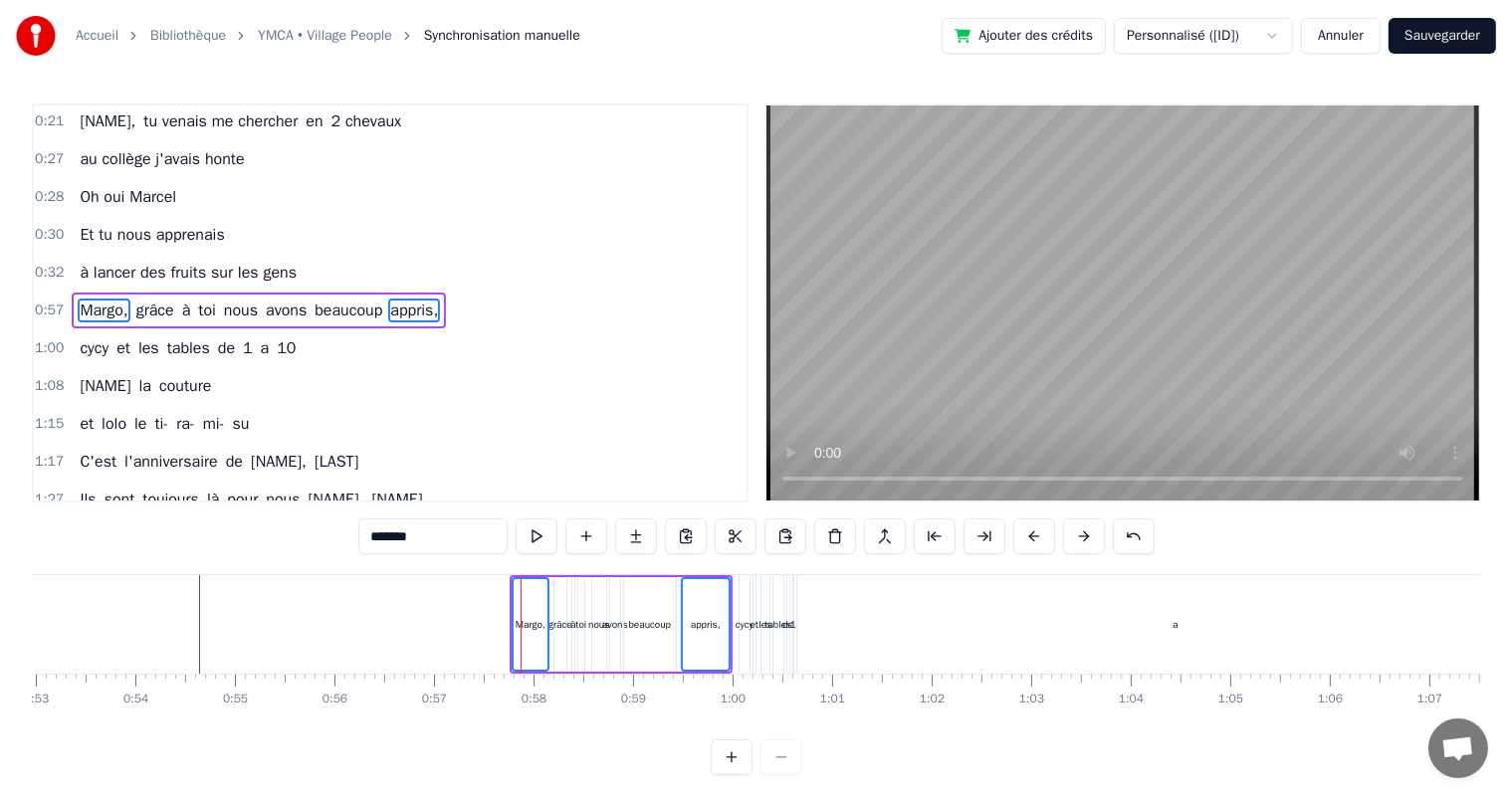 click on "grâce" at bounding box center (560, 624) 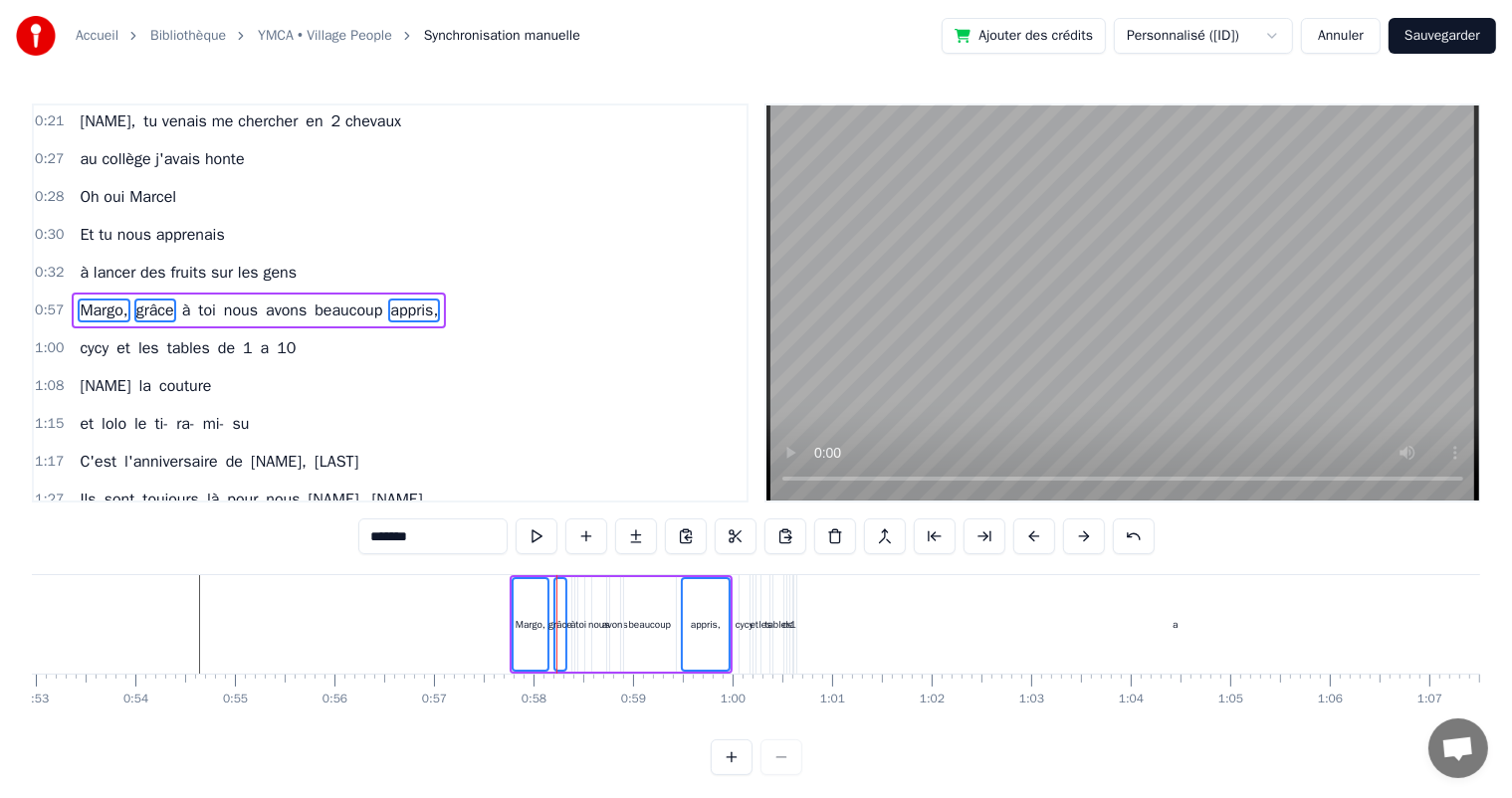 click on "[NAME], grâce à toi nous avons beaucoup appris," at bounding box center [621, 624] 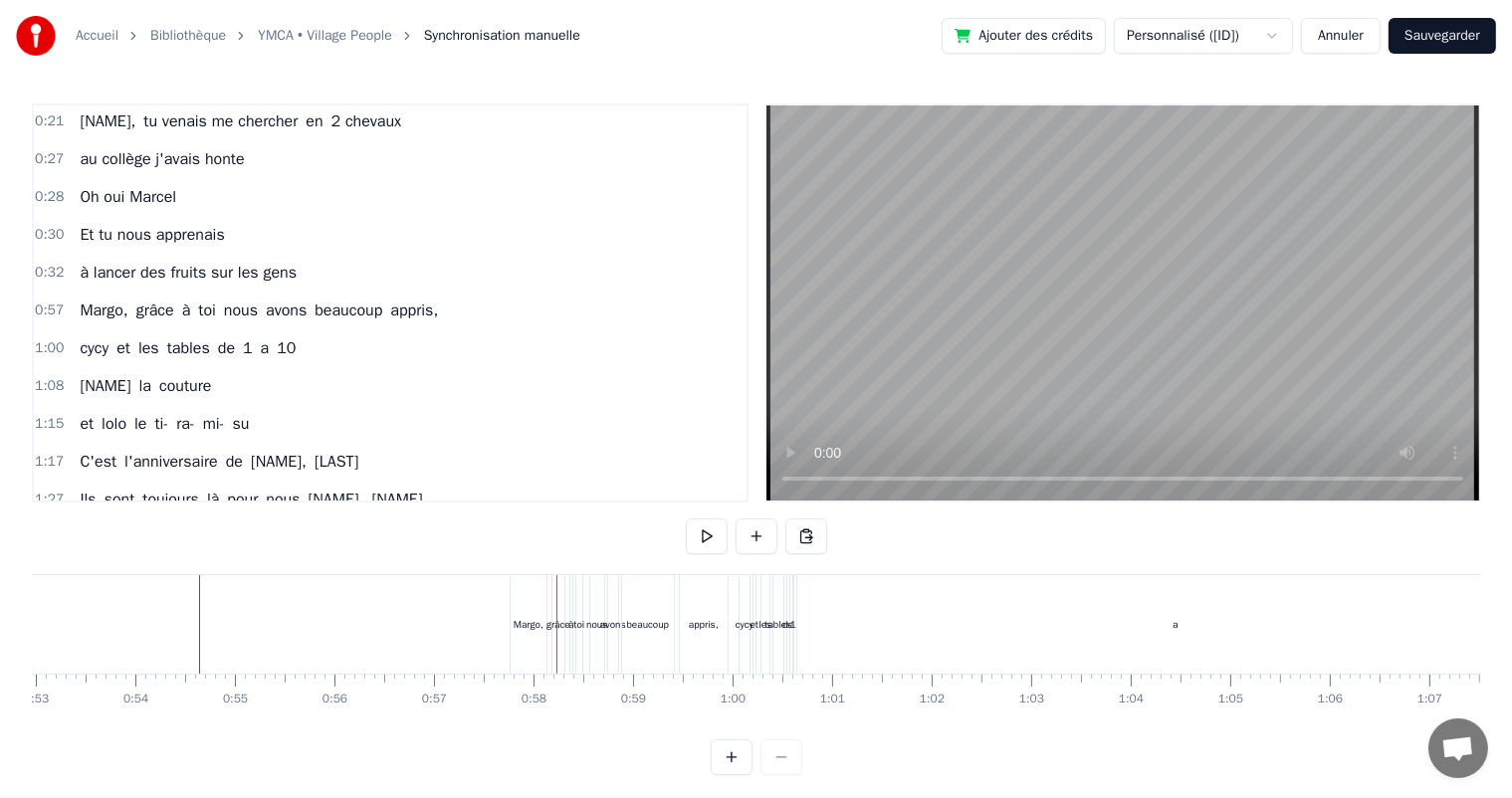 click on "[NAME], grâce à toi nous avons beaucoup appris," at bounding box center (621, 624) 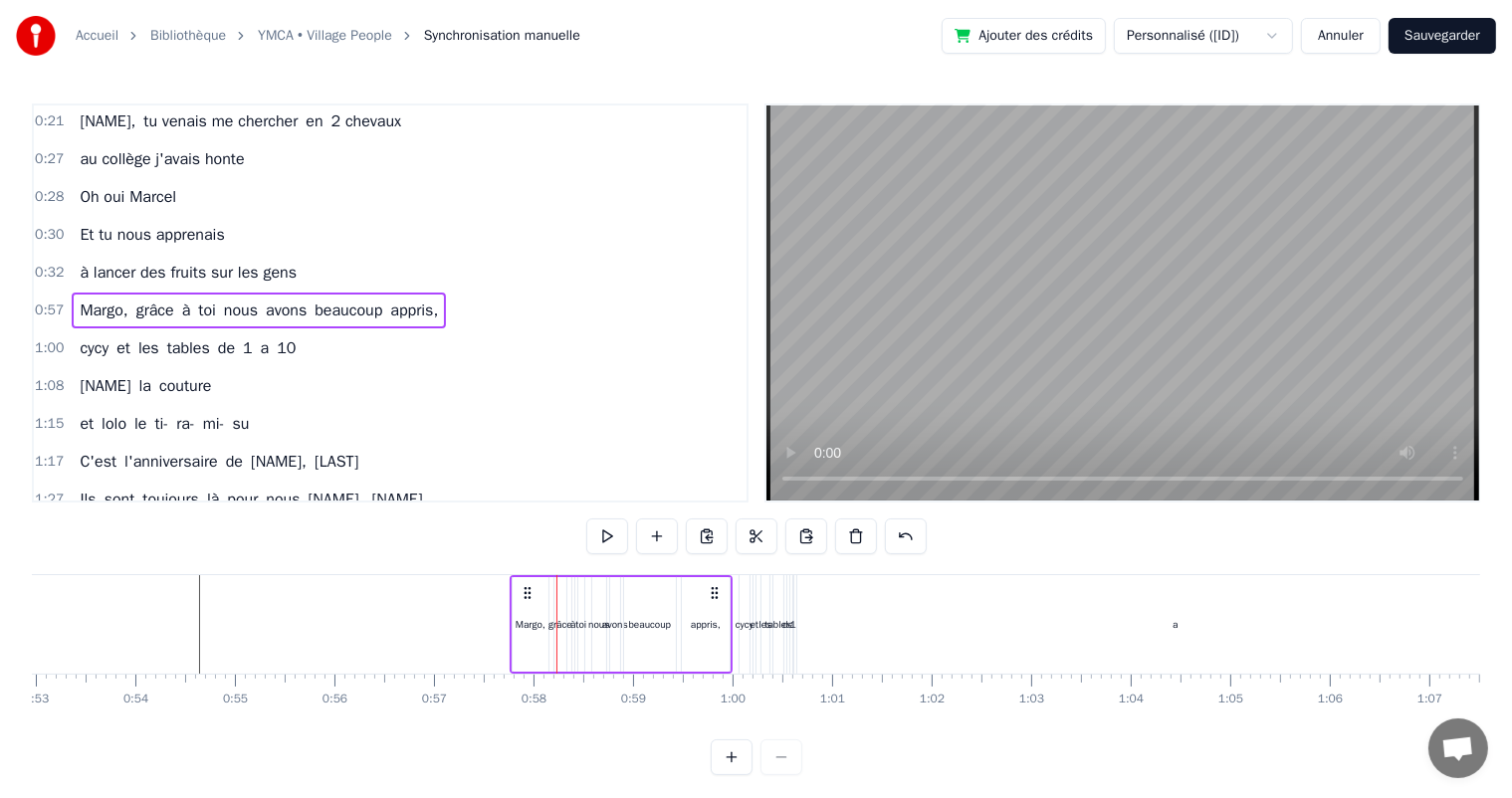 click on "0:21 [NAME], tu venais me chercher en 2 chevaux 0:27 au collège j'avais honte 0:28 Oh oui [NAME] 0:30 Et tu nous apprenais  0:32 à lancer des fruits sur les gens  0:57 [NAME], grâce à toi nous avons beaucoup appris, 1:00 cycy et les tables de 1 a 10 1:08 [NAME] la couture 1:15 et lolo le ti- ra- mi- su 1:17 C'est l'anniversaire de [NAME], [NAME] 1:27 Ils sont toujours là pour nous [NAME], [NAME] 1:28 Sainté, [CITY], [CITY] 1:29 On pense toujours à vous 1:29 On dit loin des yeux près du coeur 1:53 C'est l'anniversaire de [NAME], [NAME] 1:58 Ils sont toujours là pour nous [NAME], [NAME] 2:02 Pâques, noël, les anniv' 2:11 Toujours tous réuni 2:19 On mange on joue et on ris 2:21 [NAME], cacao périmé 2:21 Oh oui [NAME] dans le tiramisu 2:23 Oh oui [NAME] 2:24 Tu mets dans la salade des kiwis au lieu d’avocats 2:29 [NAME] 2:30 Attention le coin d’table du salon 2:48 Vous pourriez vous faire mal 2:50 Quand elle raconte 2:53 Une anecdote de fou 2:54 Que j’vous fasse de" at bounding box center (756, 439) 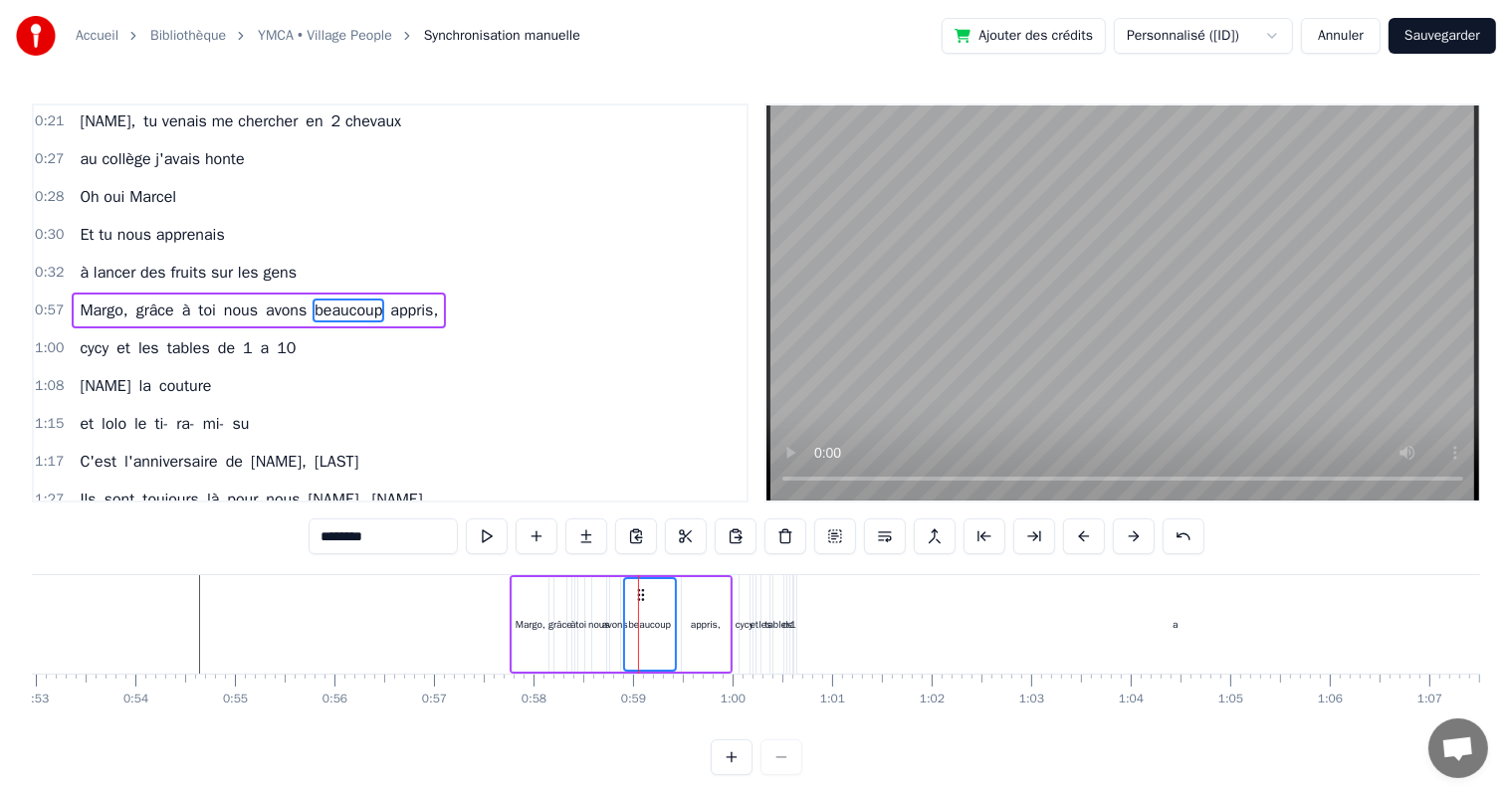 click on "grâce" at bounding box center (560, 624) 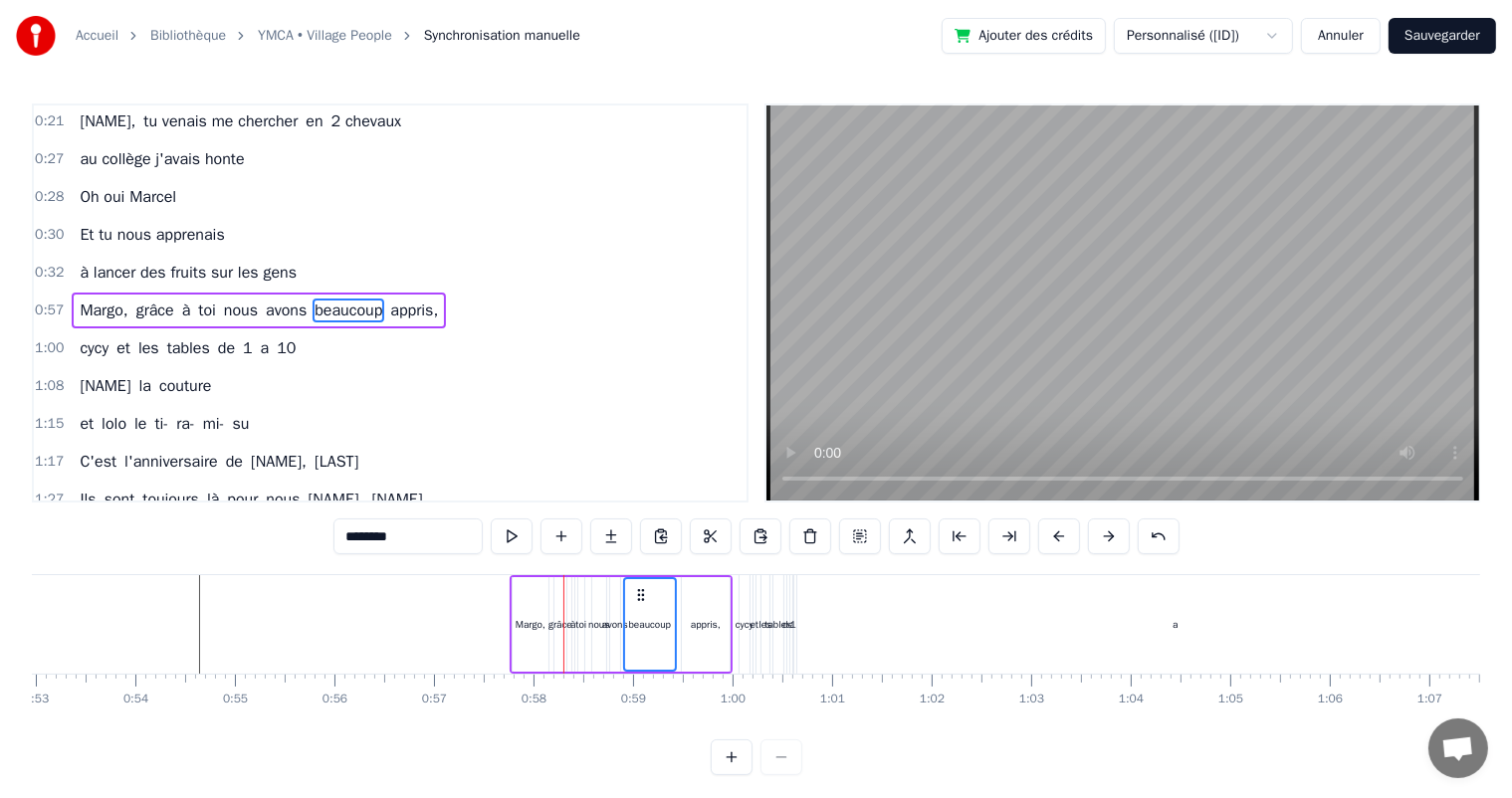 click on "grâce" at bounding box center (560, 624) 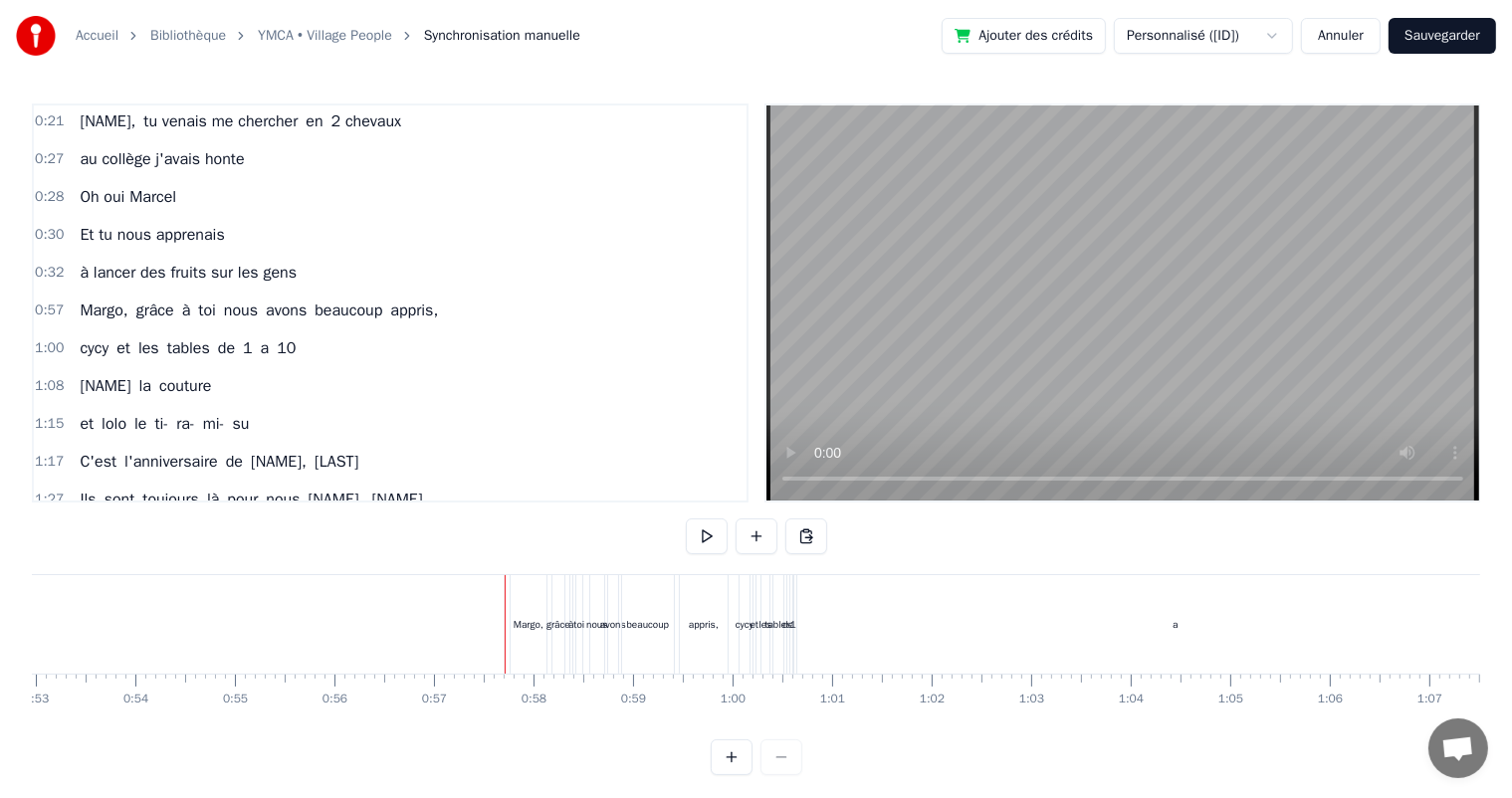 click on "Margo," at bounding box center (529, 624) 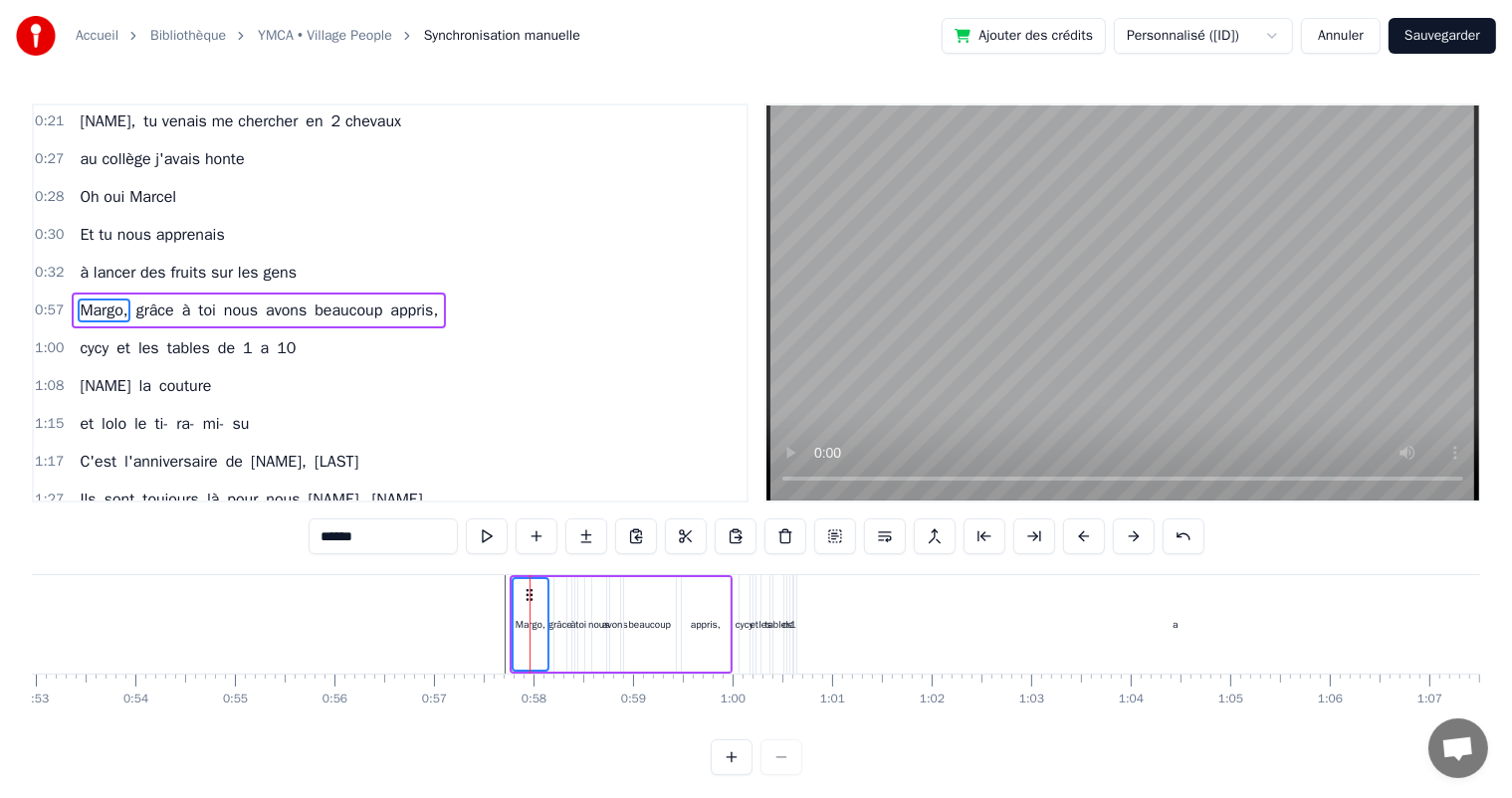 click on "appris," at bounding box center [706, 624] 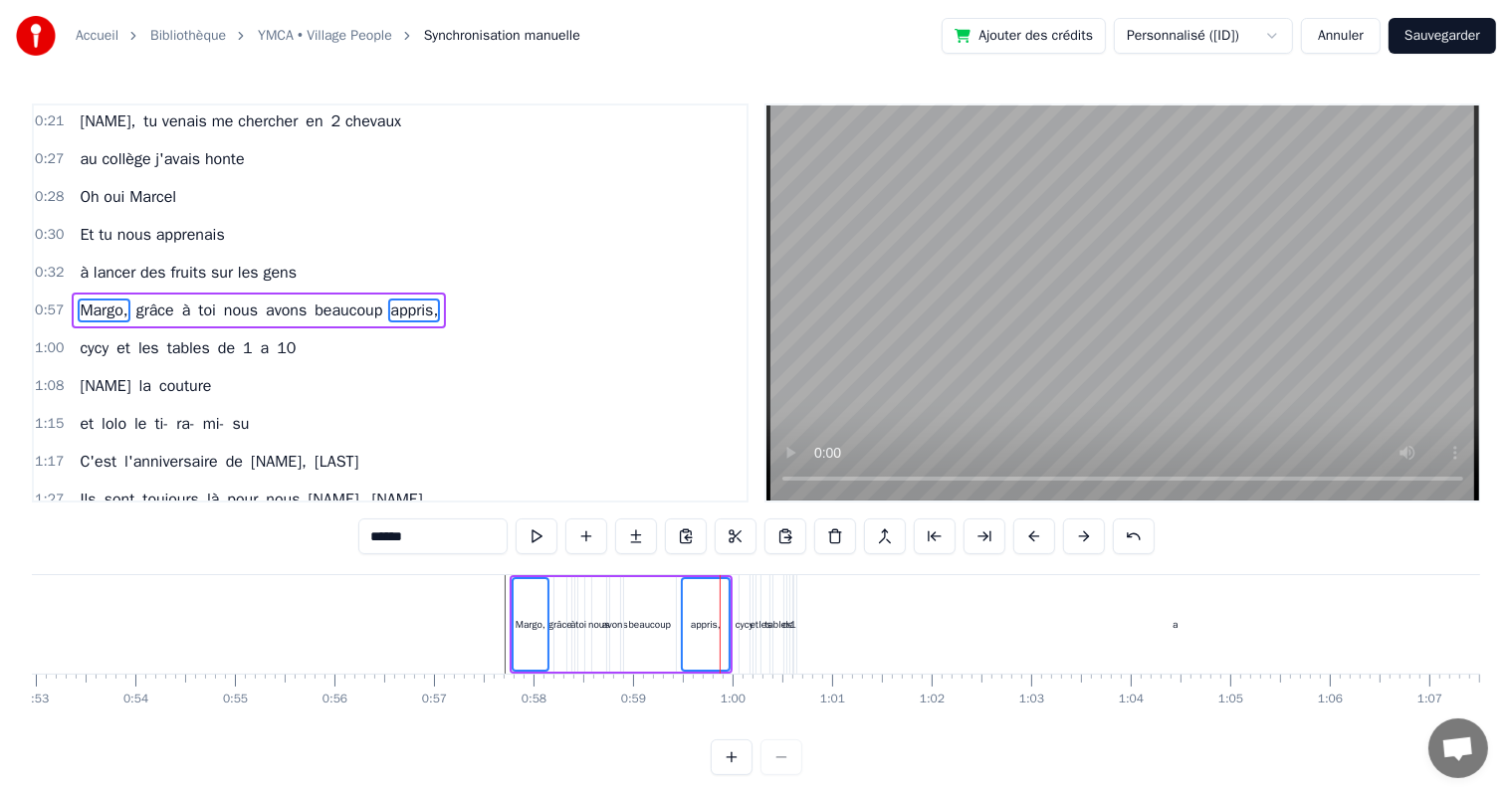 click on "beaucoup" at bounding box center (650, 624) 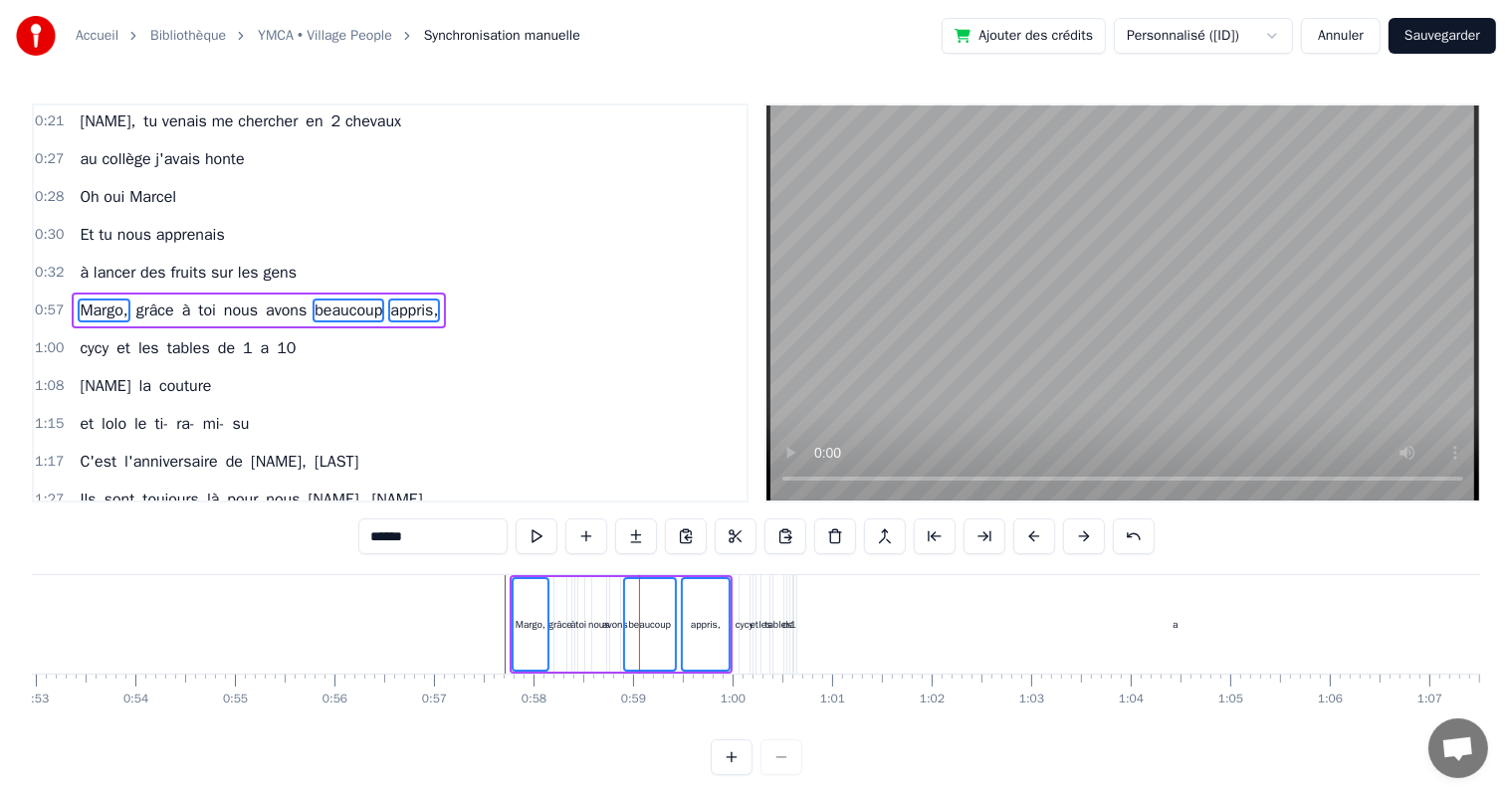 click on "nous" at bounding box center [599, 624] 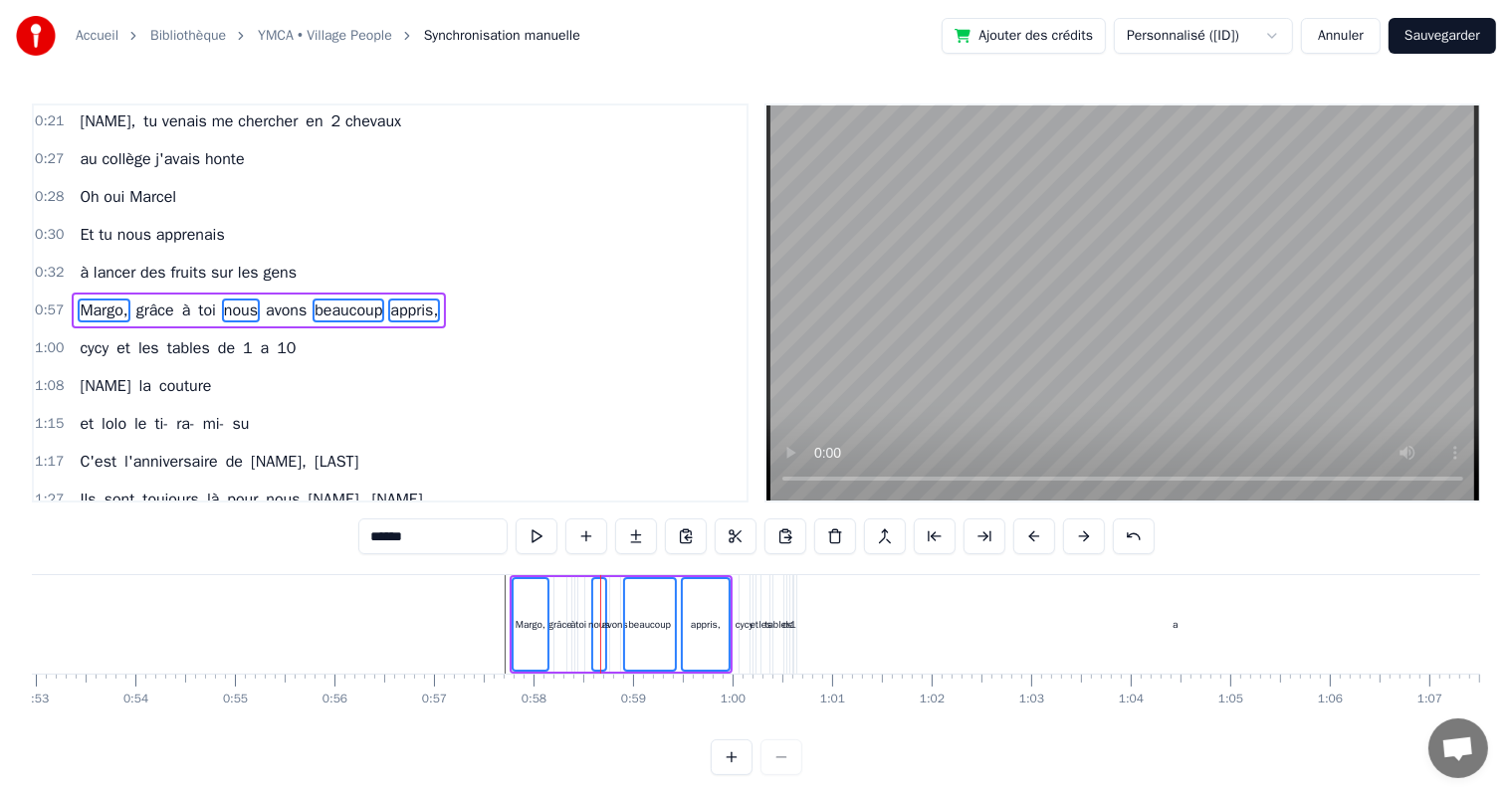 click on "[NAME], grâce à toi nous avons beaucoup appris," at bounding box center [621, 624] 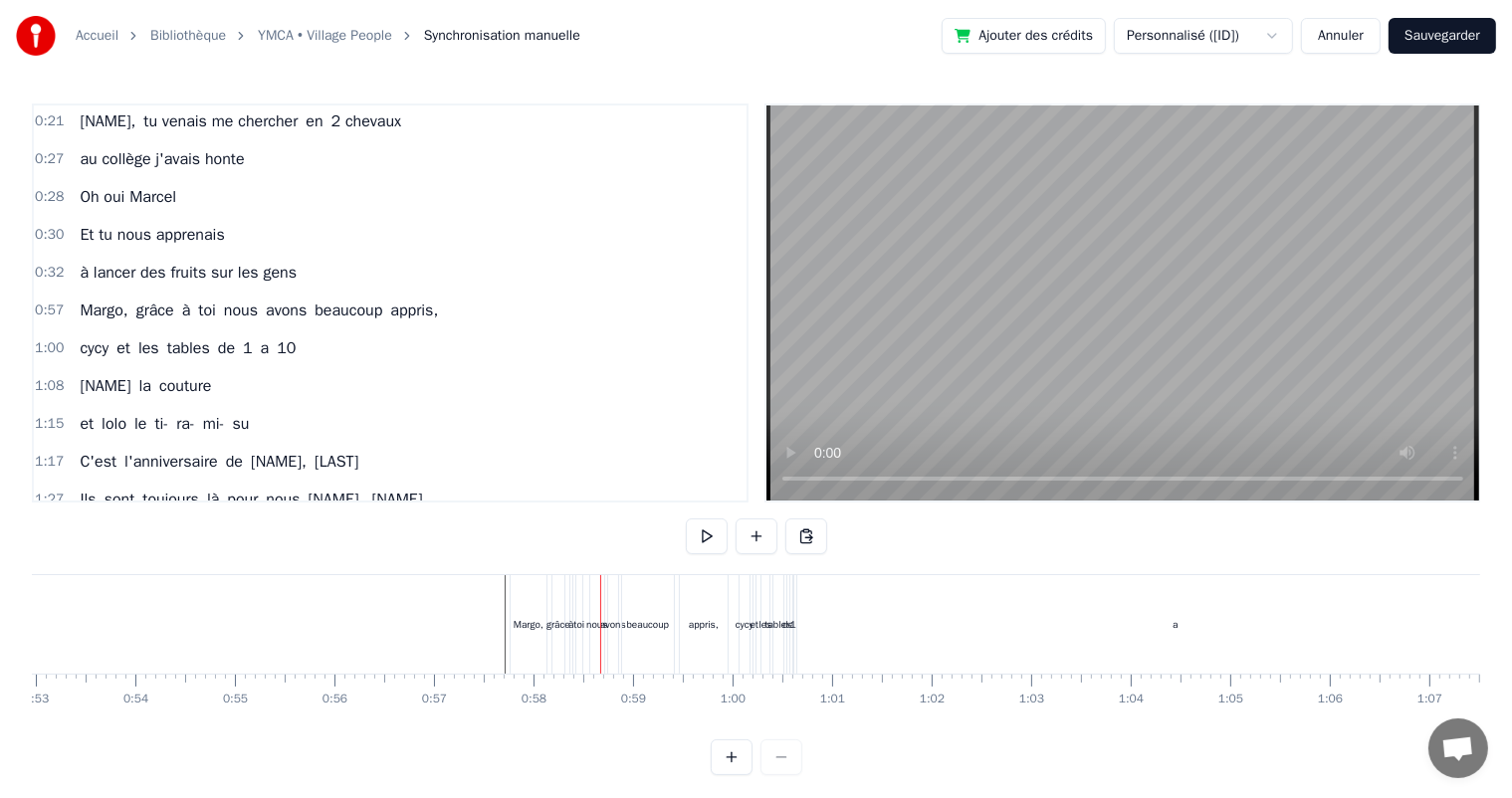 click on "à" at bounding box center [571, 624] 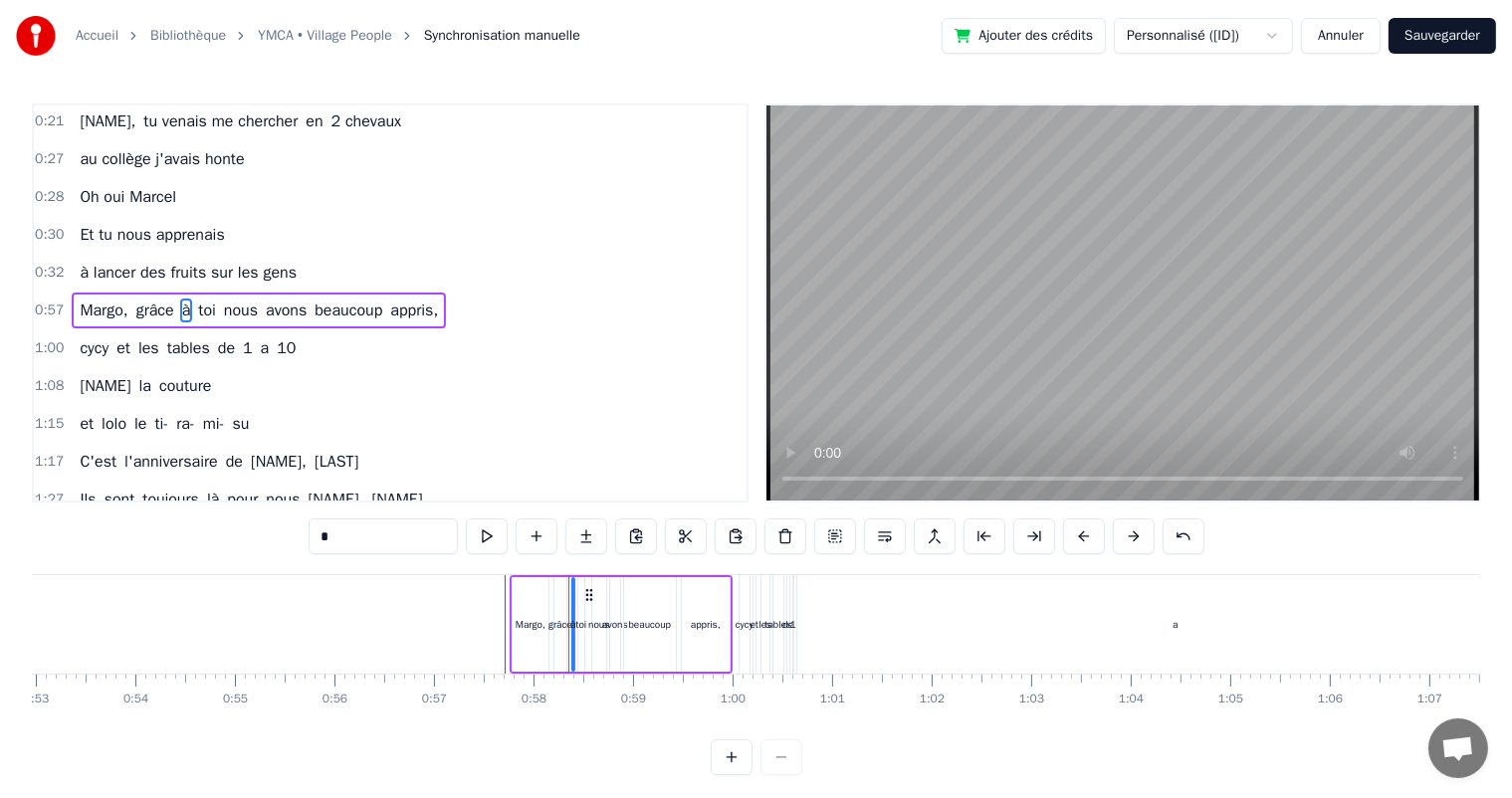 click on "à" at bounding box center (573, 624) 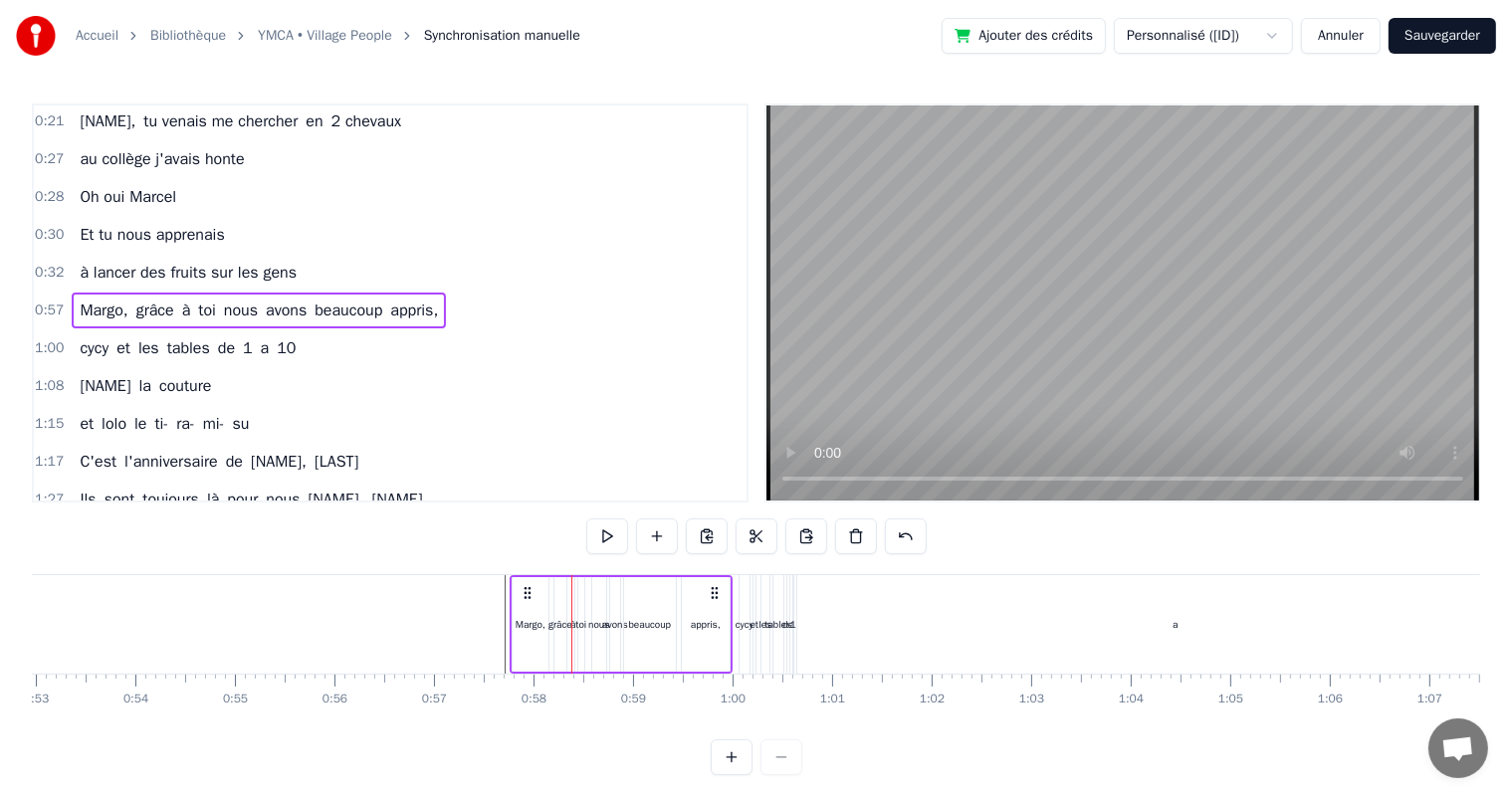 click on "à" at bounding box center (573, 624) 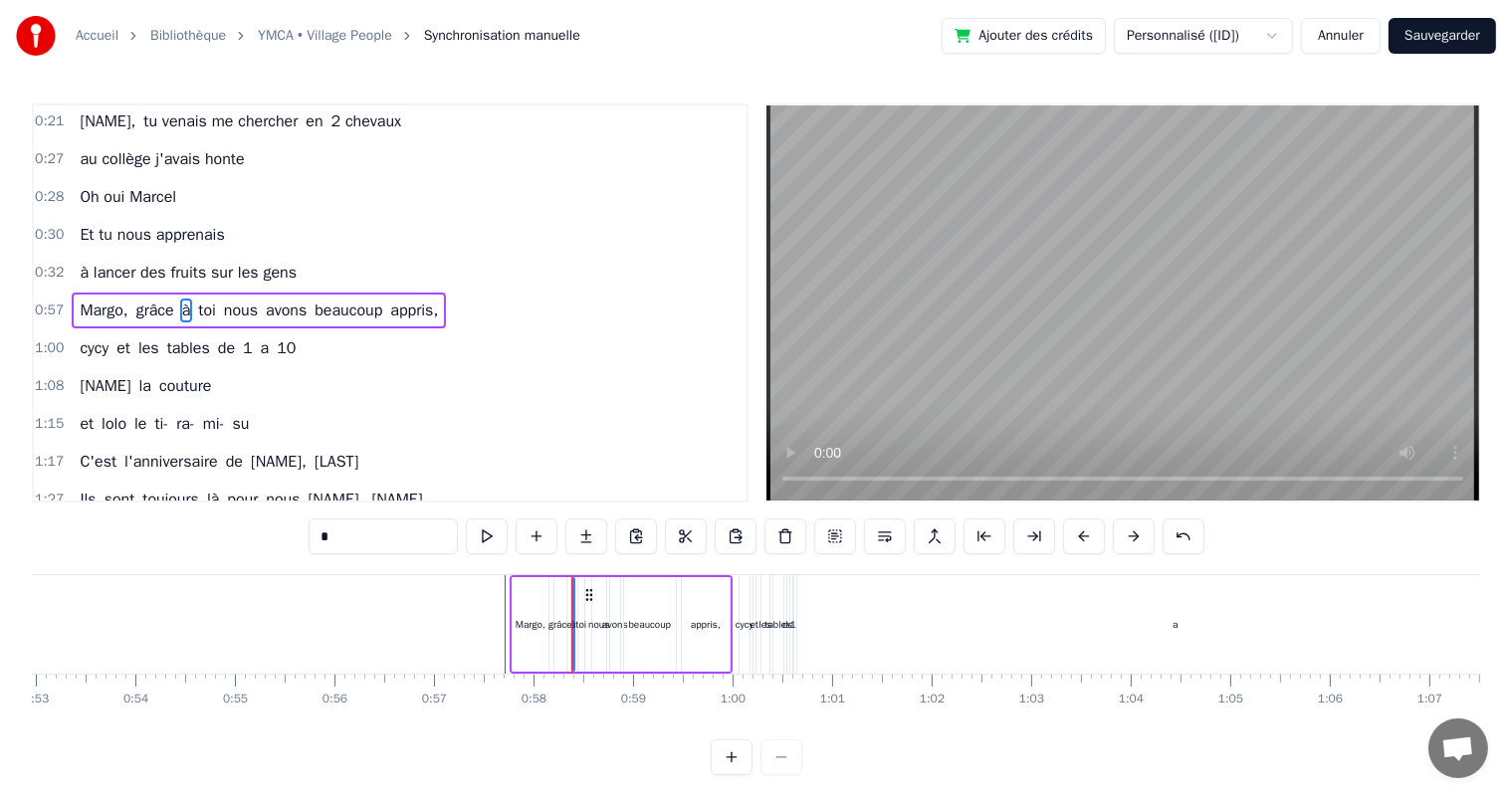 click on "à" at bounding box center (573, 624) 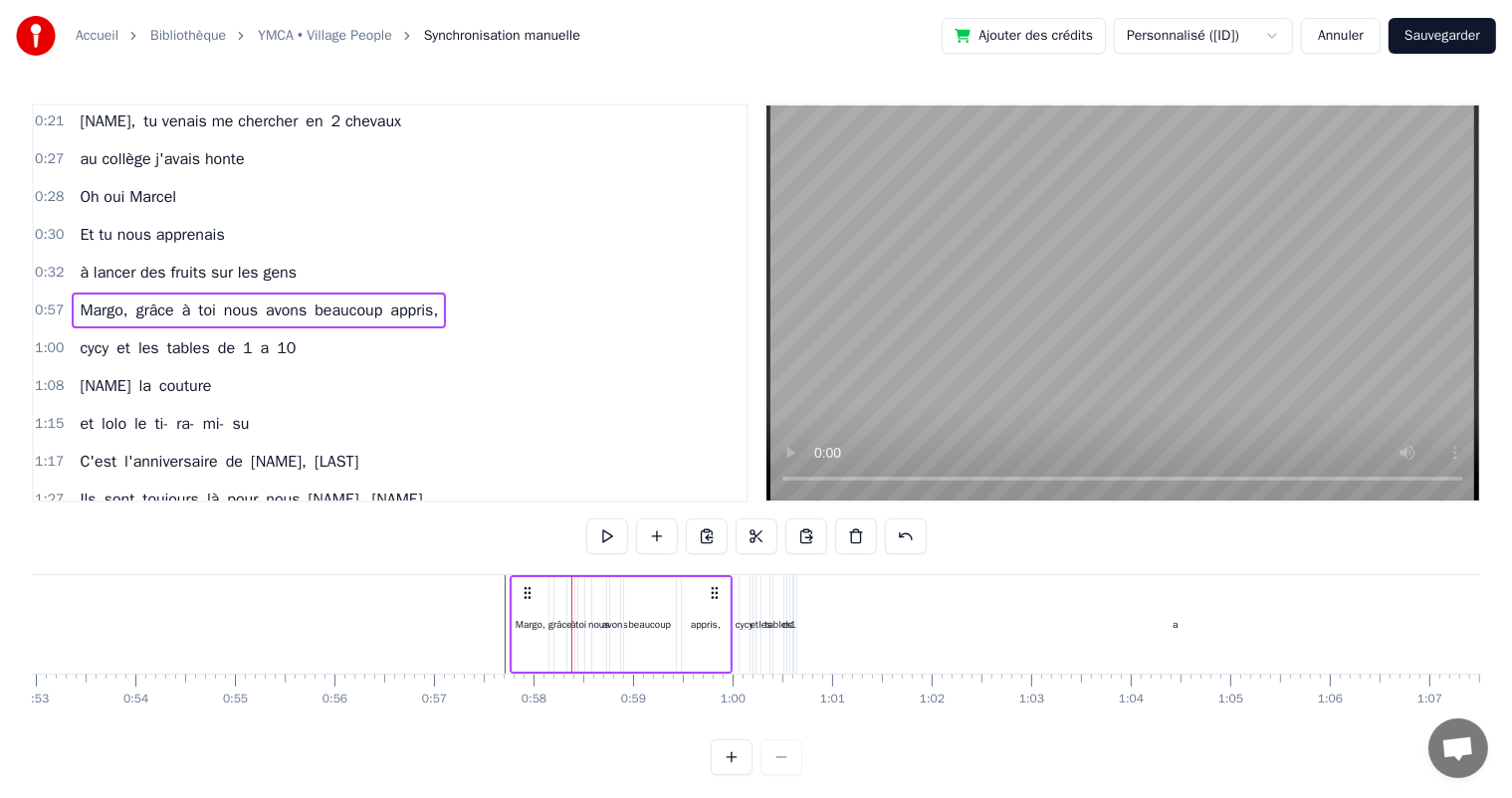 click on "à" at bounding box center (573, 624) 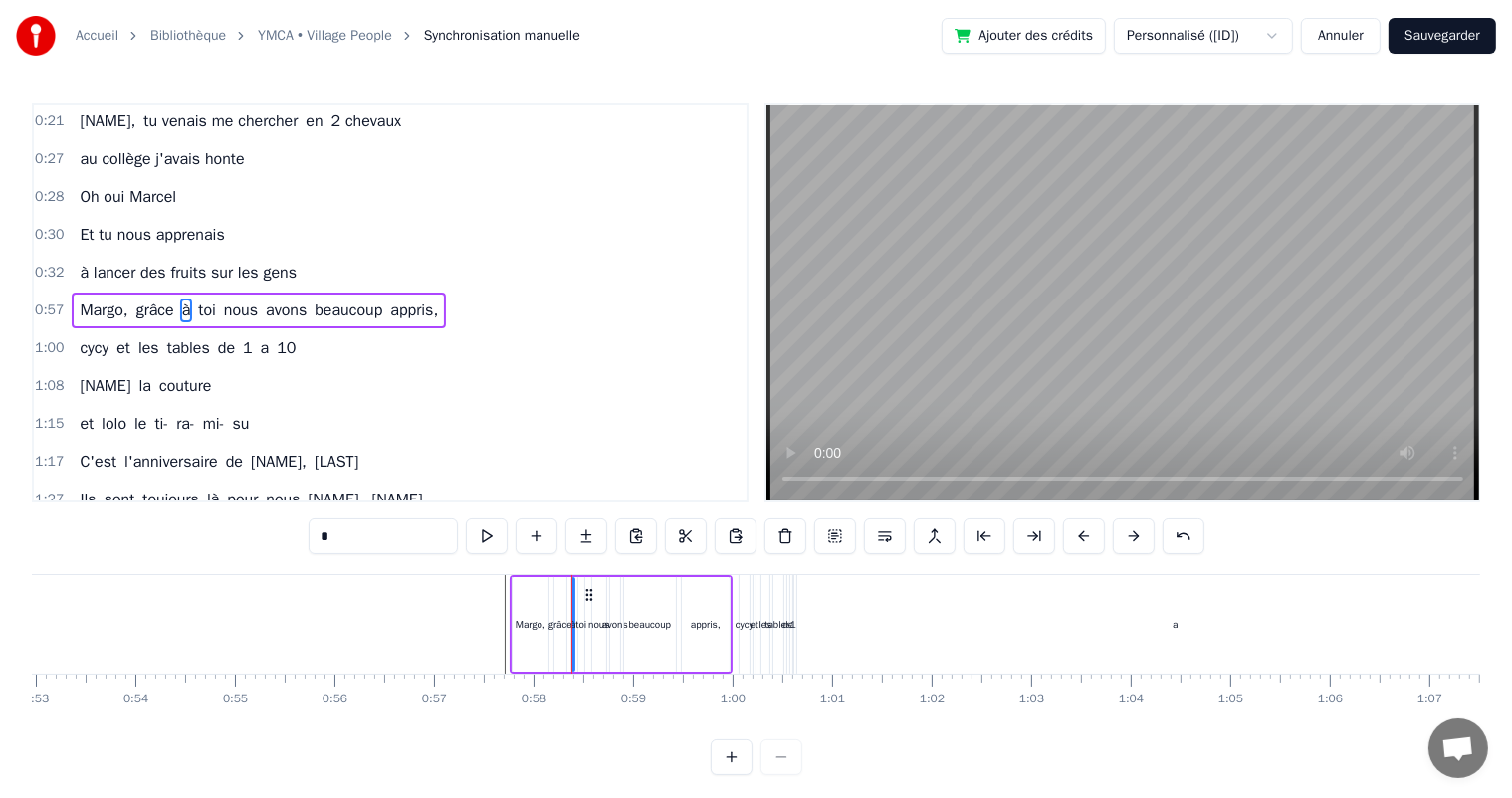 click on "à" at bounding box center [573, 624] 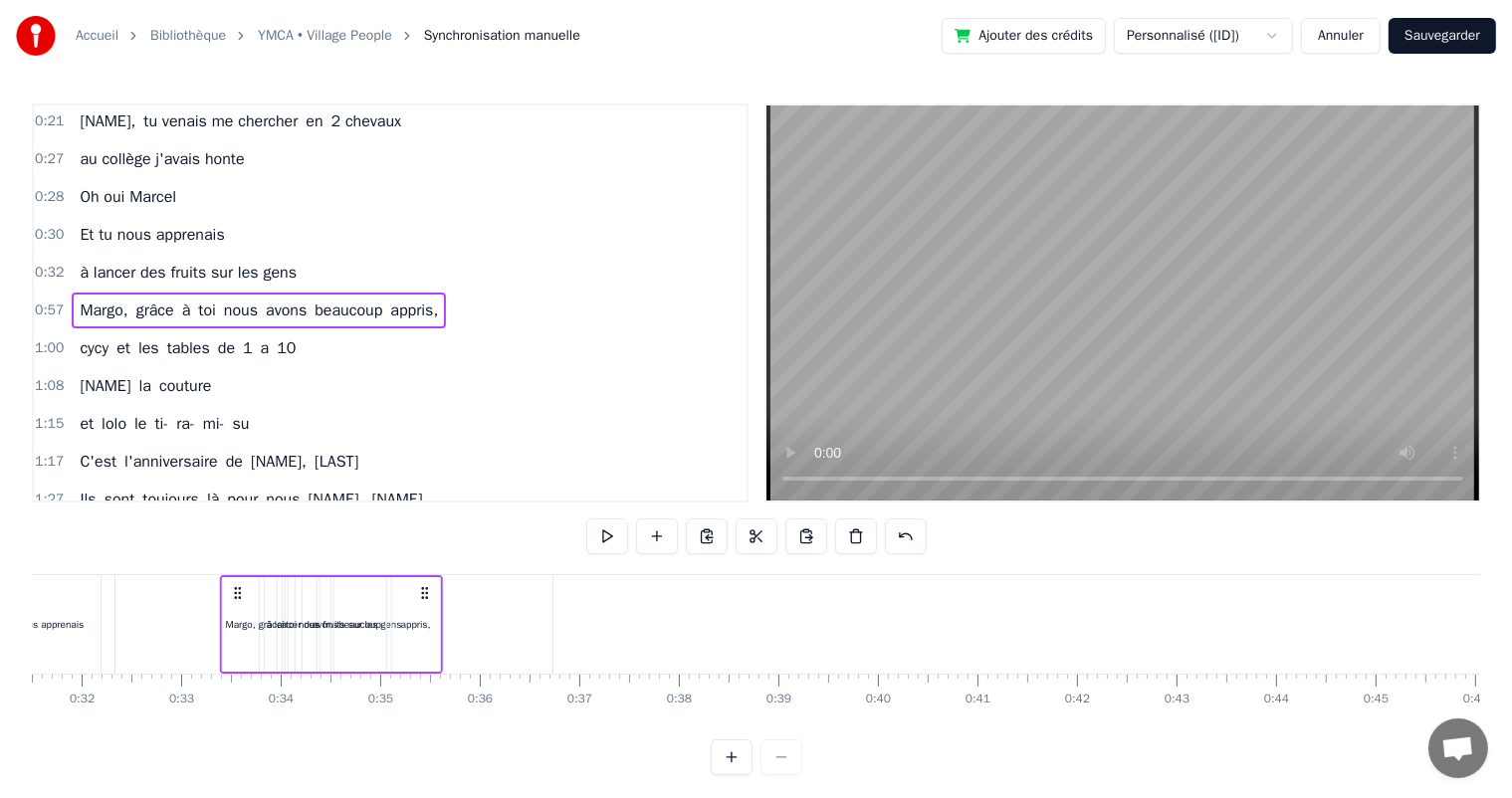 scroll, scrollTop: 0, scrollLeft: 3125, axis: horizontal 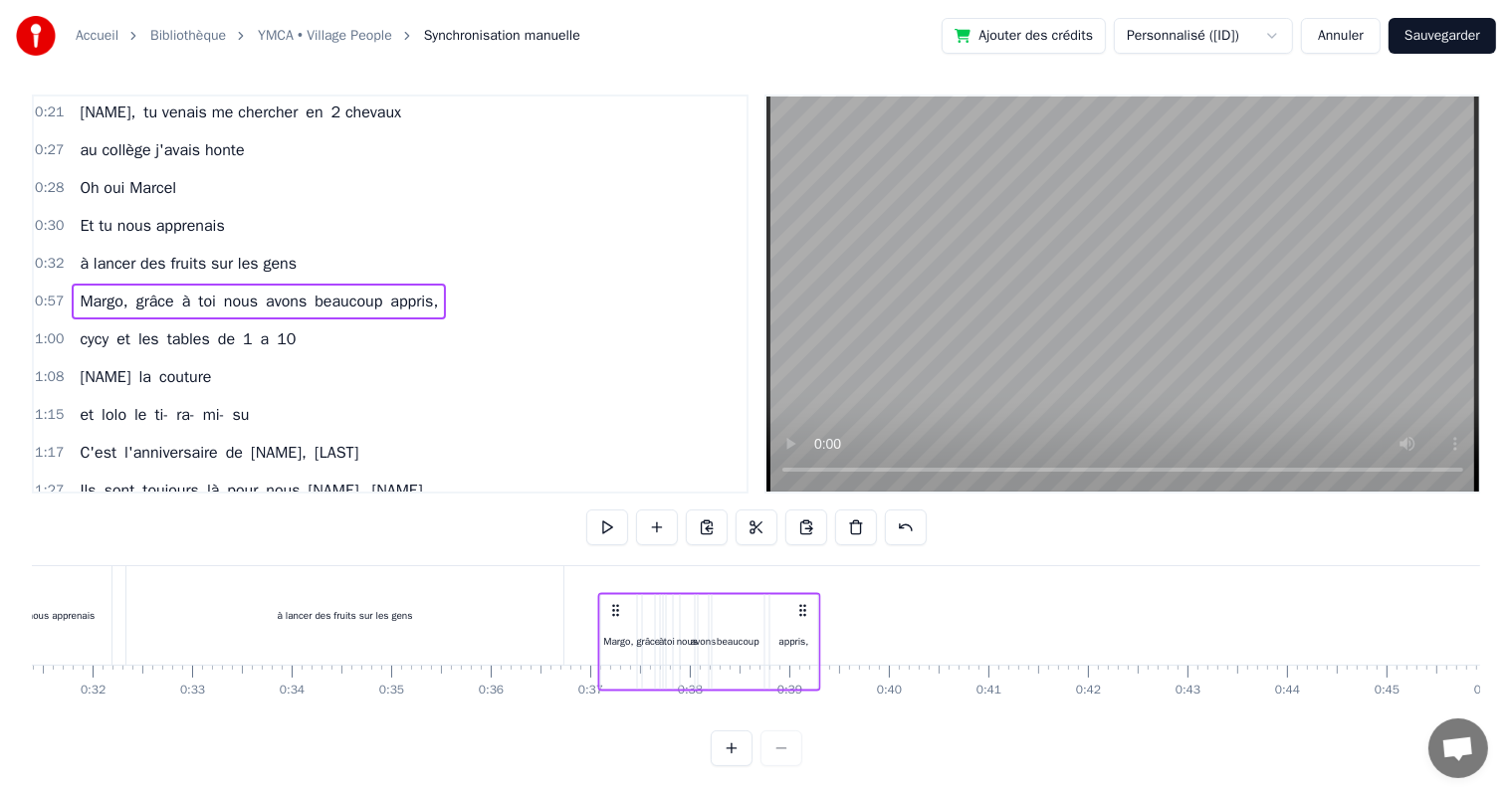 drag, startPoint x: 709, startPoint y: 588, endPoint x: 807, endPoint y: 581, distance: 98.24968 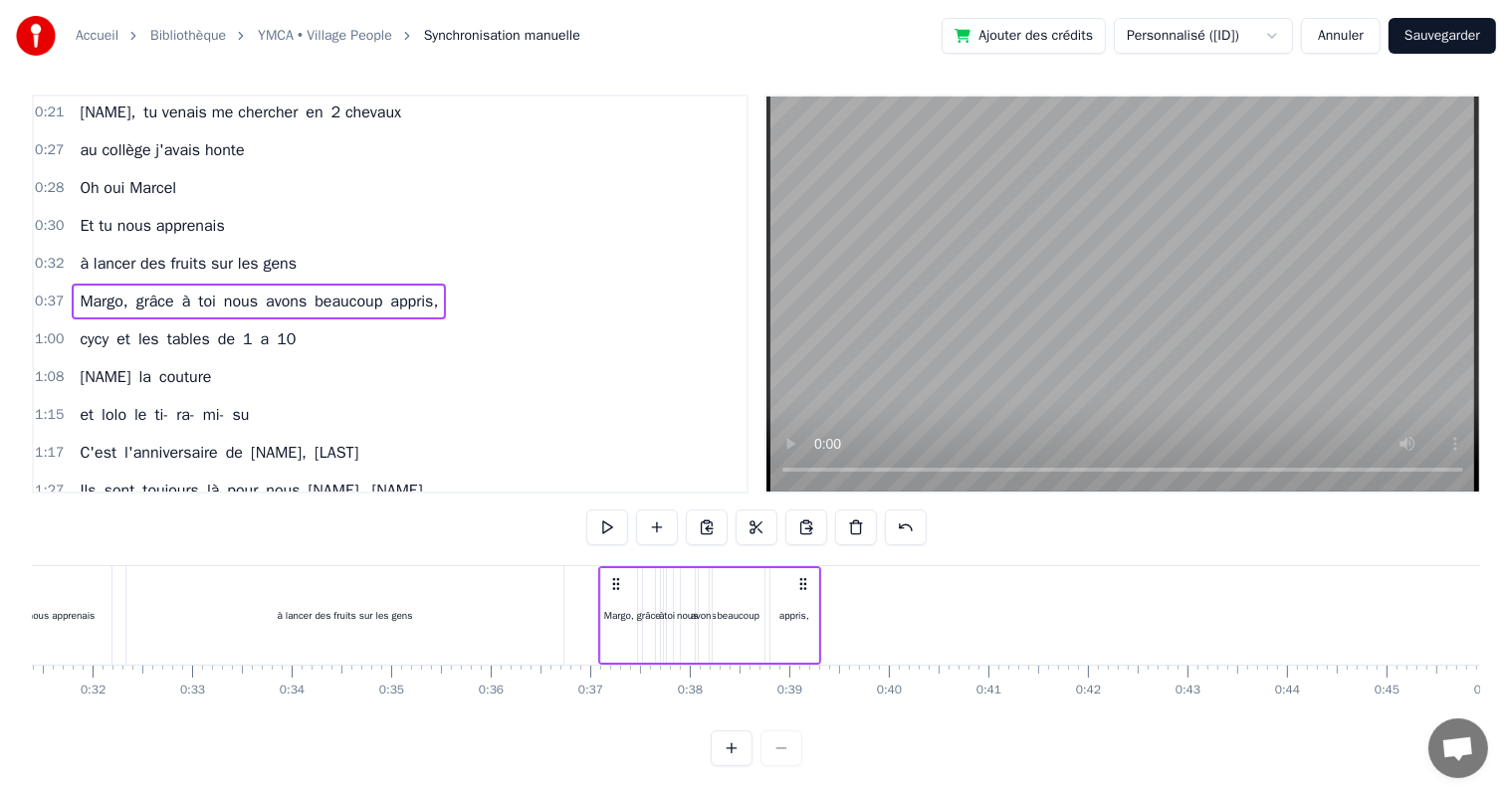 click on "0:21 [NAME], tu venais me chercher en 2 chevaux 0:27 au collège j'avais honte 0:28 Oh oui [NAME] 0:30 Et tu nous apprenais  0:32 à lancer des fruits sur les gens  0:37 [NAME], 0:38 grâce à toi nous avons beaucoup appris, 1:00 cycy et les tables de 1 a 10 1:08 fleurinès la couture 1:15 et lolo le ti- ra- mi- su 1:17 C'est l'anniversaire de [NAME], [NAME] 1:27 Ils sont toujours là pour nous [NAME], [NAME] 1:28 Sainté, [CITY], [CITY] 1:29 On pense toujours à vous 1:29 On dit loin des yeux près du coeur 1:53 C'est l'anniversaire de [NAME], [NAME] 1:58 Ils sont toujours là pour nous [NAME], [NAME] 2:02 Pâques, noël, les anniv' 2:11 Toujours tous réuni 2:19 On mange on joue et on ris 2:21 [NAME], cacao périmé 2:21 Oh oui [NAME] dans le tiramisu 2:23 Oh oui [NAME] 2:24 Tu mets dans la salade des kiwis au lieu d’avocats 2:29 [NAME] 2:30 Attention le coin d’table du salon 2:48 Vous pourriez vous faire mal 2:50 Quand elle raconte 2:53 Une anecdote de fou 2:54 Que j’vous" at bounding box center [756, 430] 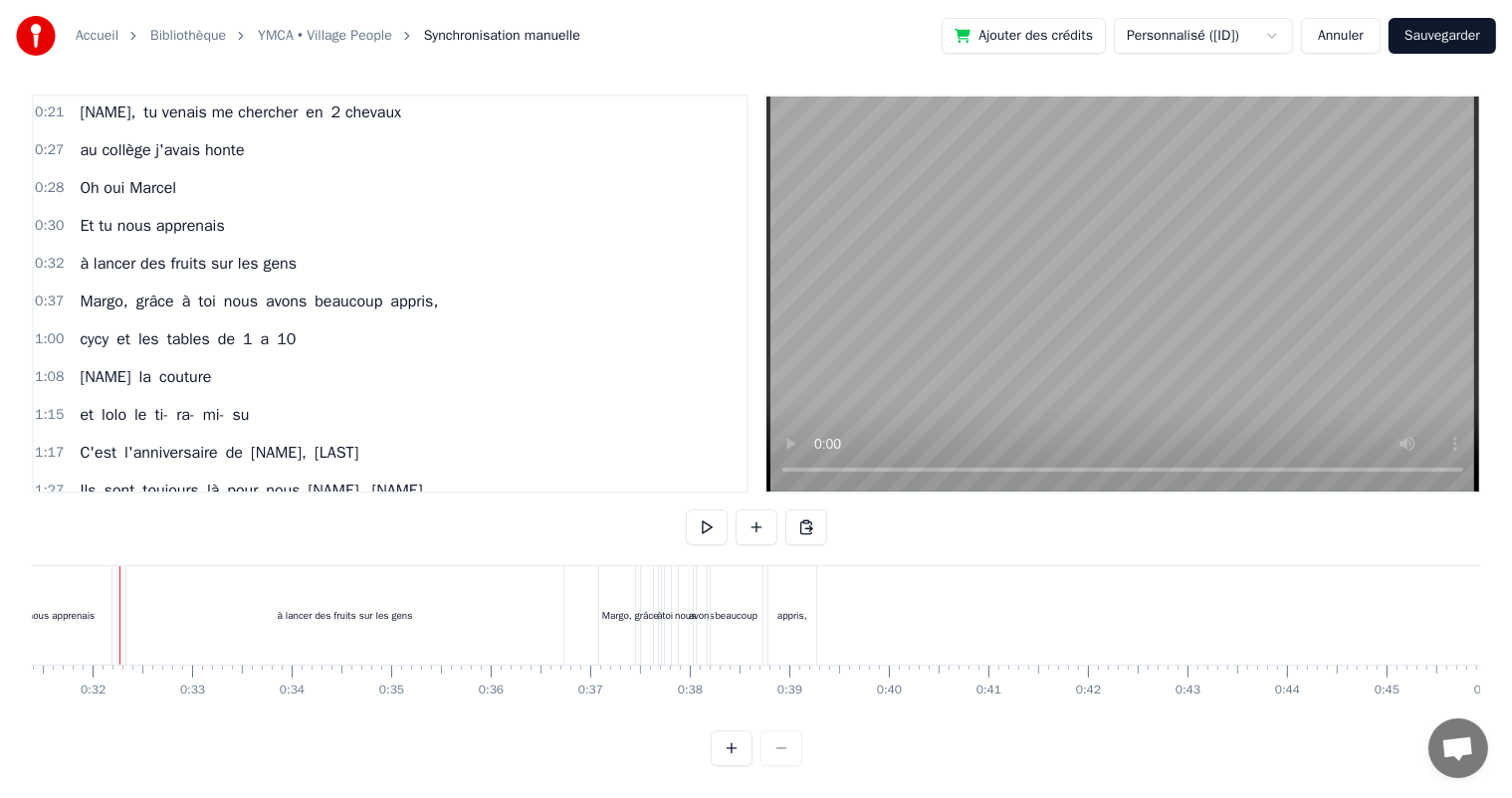 scroll, scrollTop: 0, scrollLeft: 3113, axis: horizontal 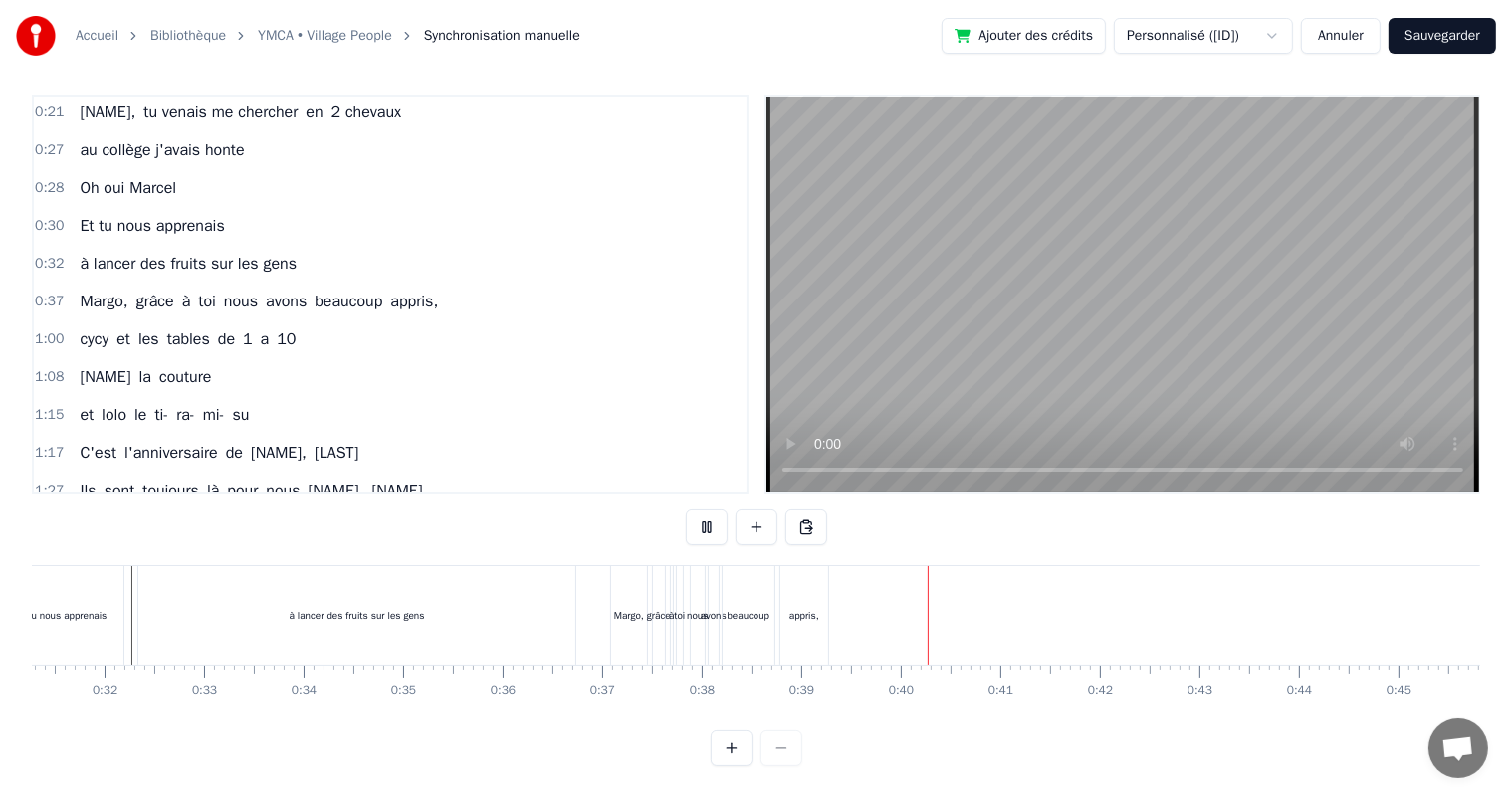 click on "Margo," at bounding box center (629, 615) 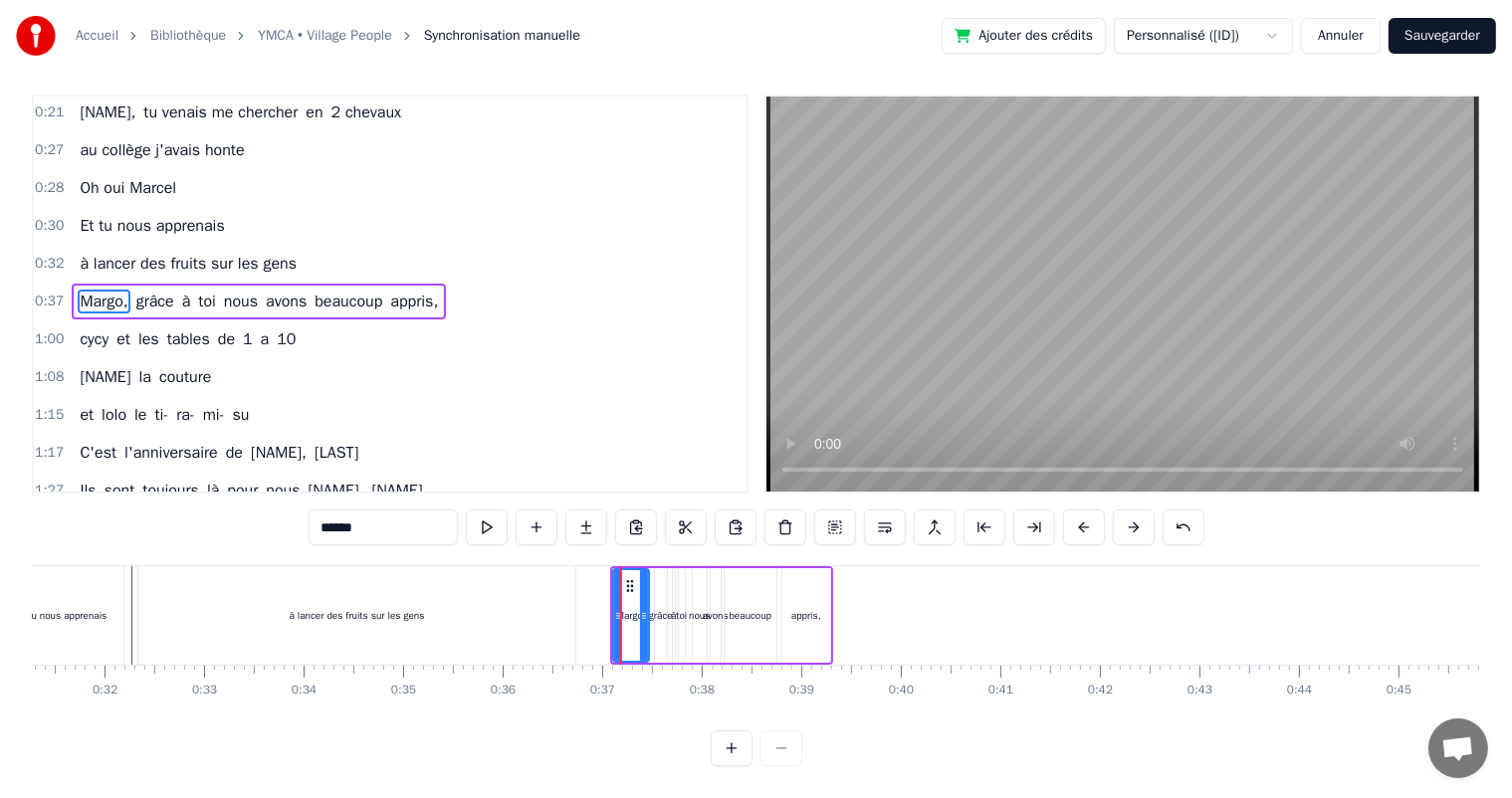 scroll, scrollTop: 0, scrollLeft: 0, axis: both 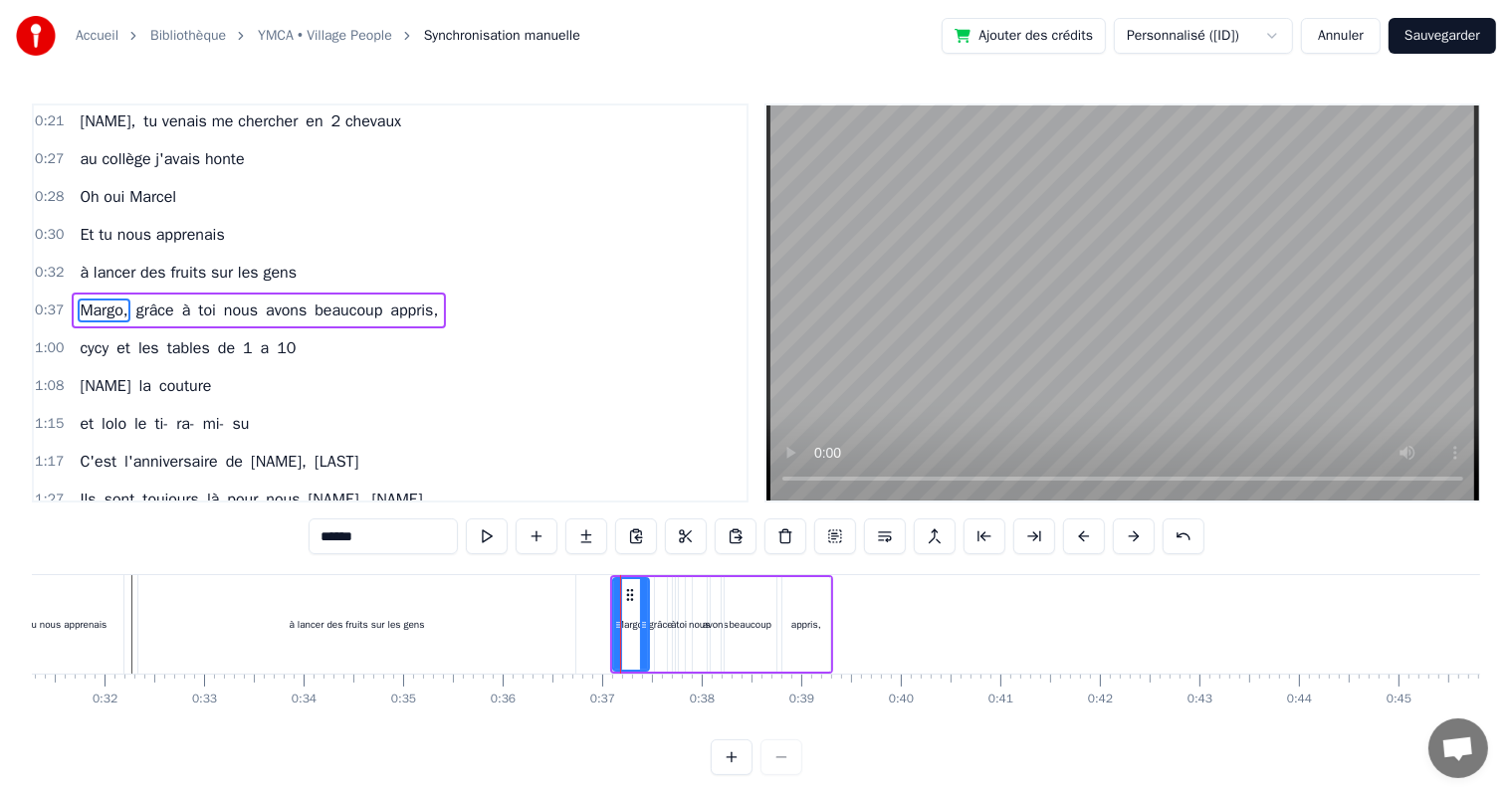 click on "appris," at bounding box center (806, 624) 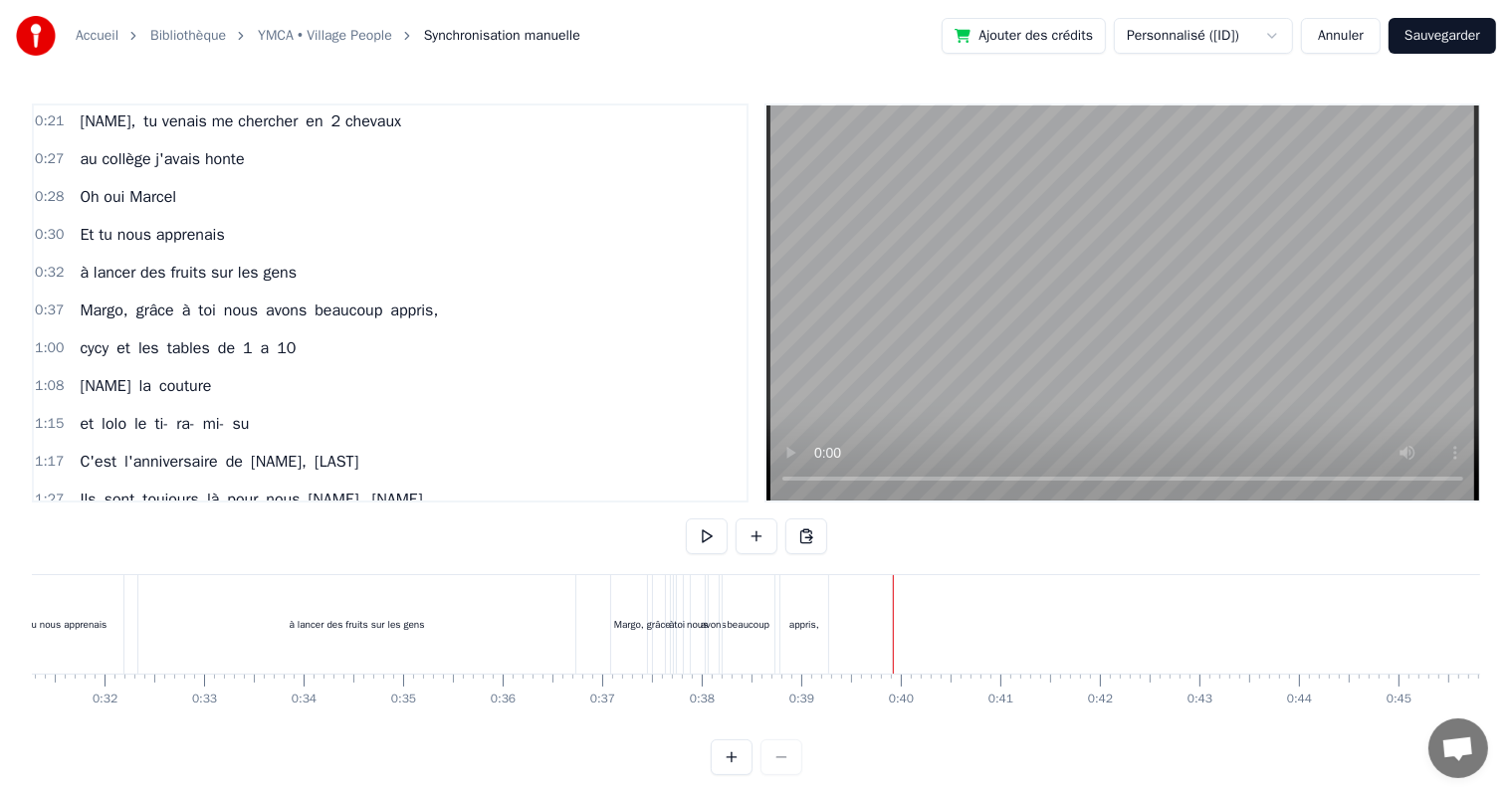 drag, startPoint x: 601, startPoint y: 553, endPoint x: 855, endPoint y: 622, distance: 263.2052 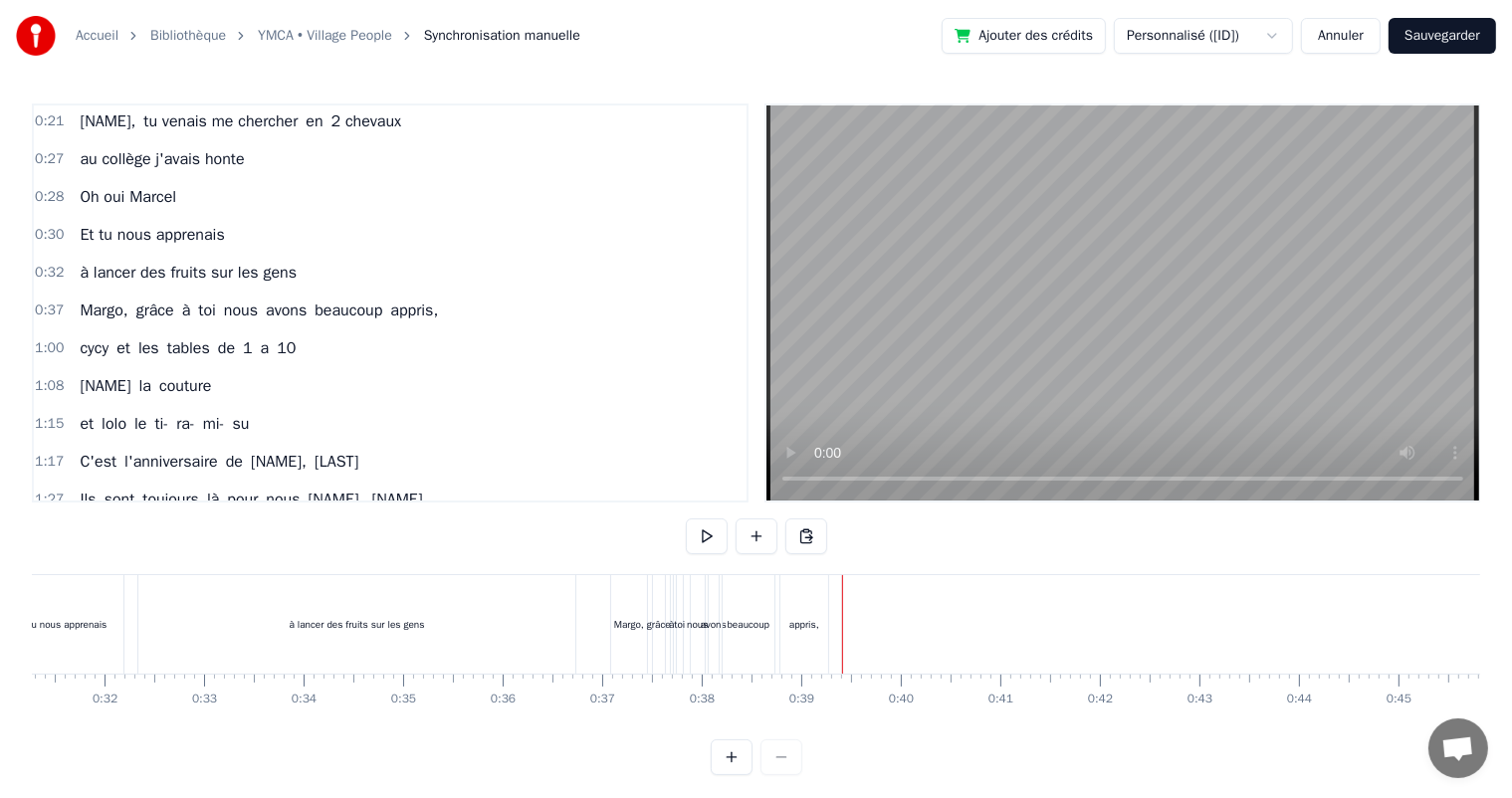 click on "appris," at bounding box center (804, 624) 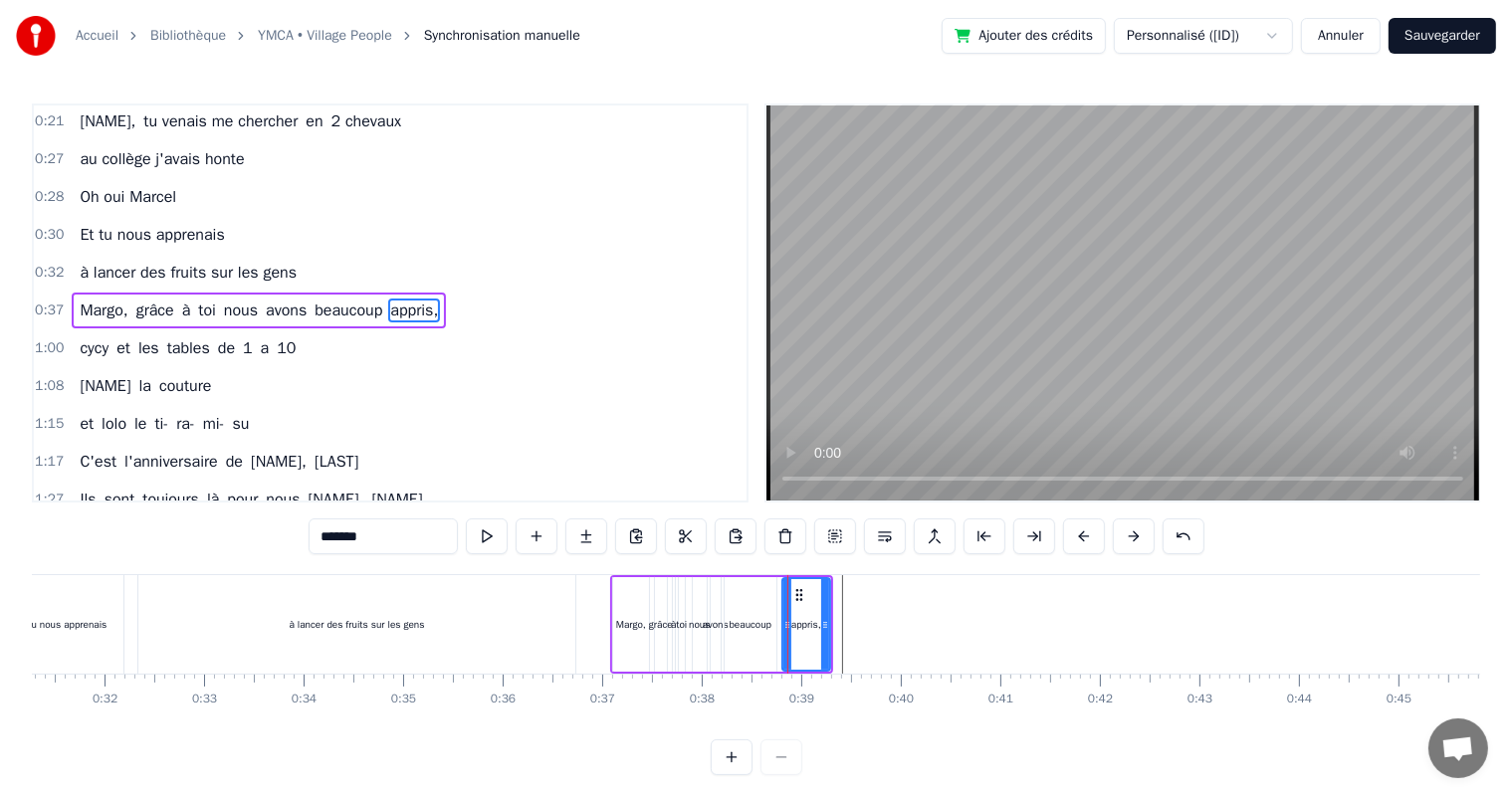 click on "beaucoup" at bounding box center [751, 624] 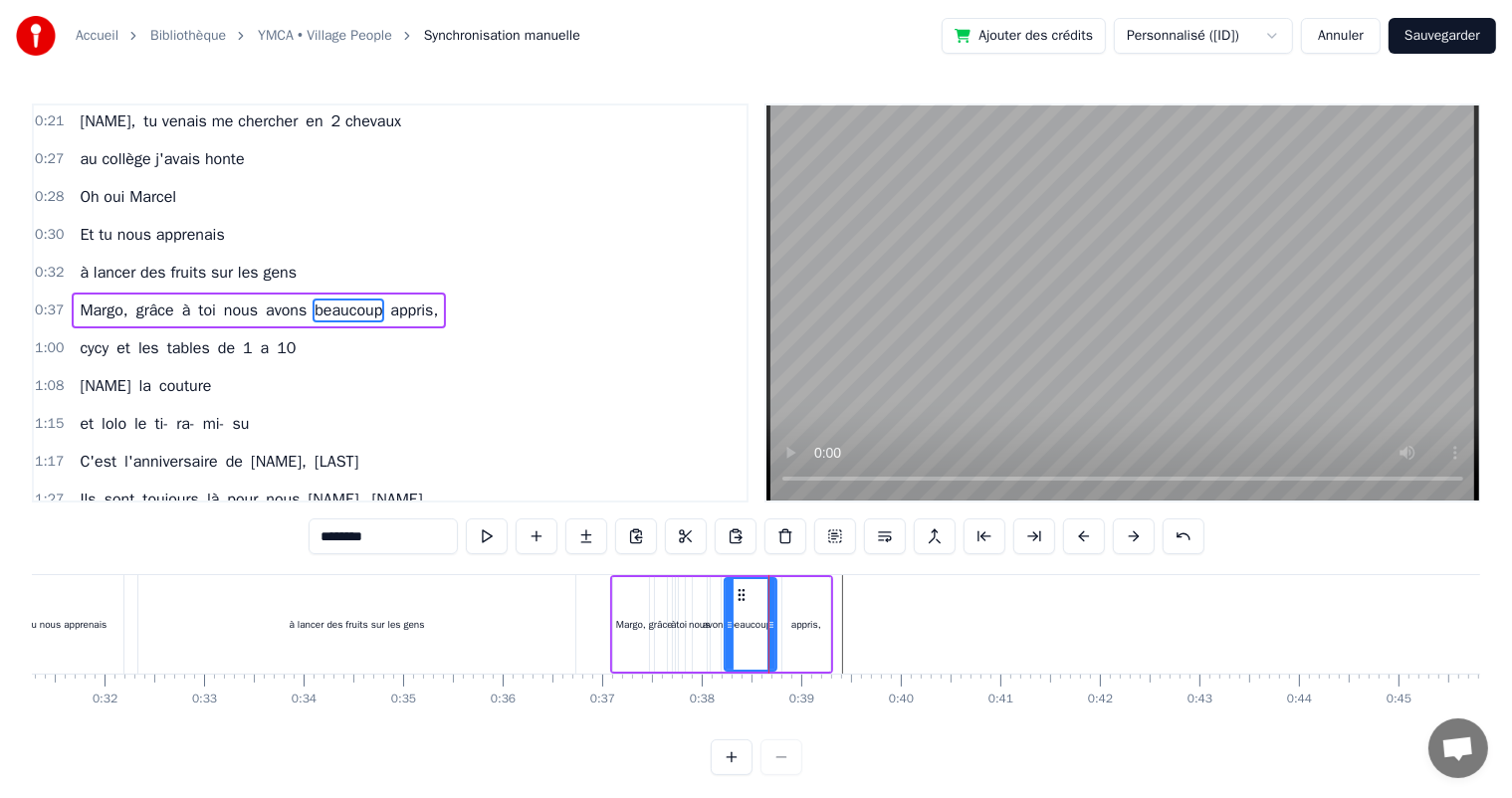 click at bounding box center [771, 624] 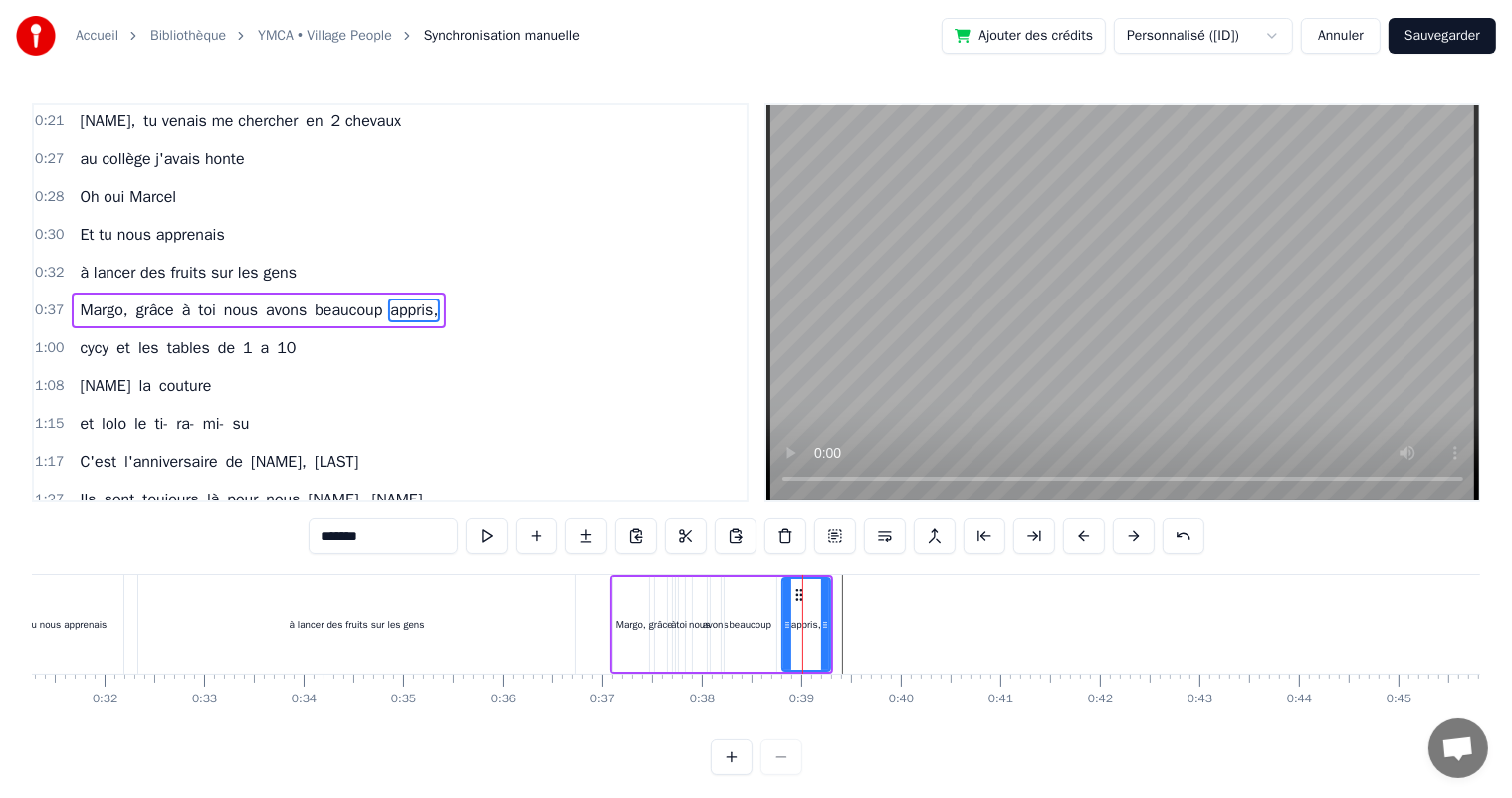 click 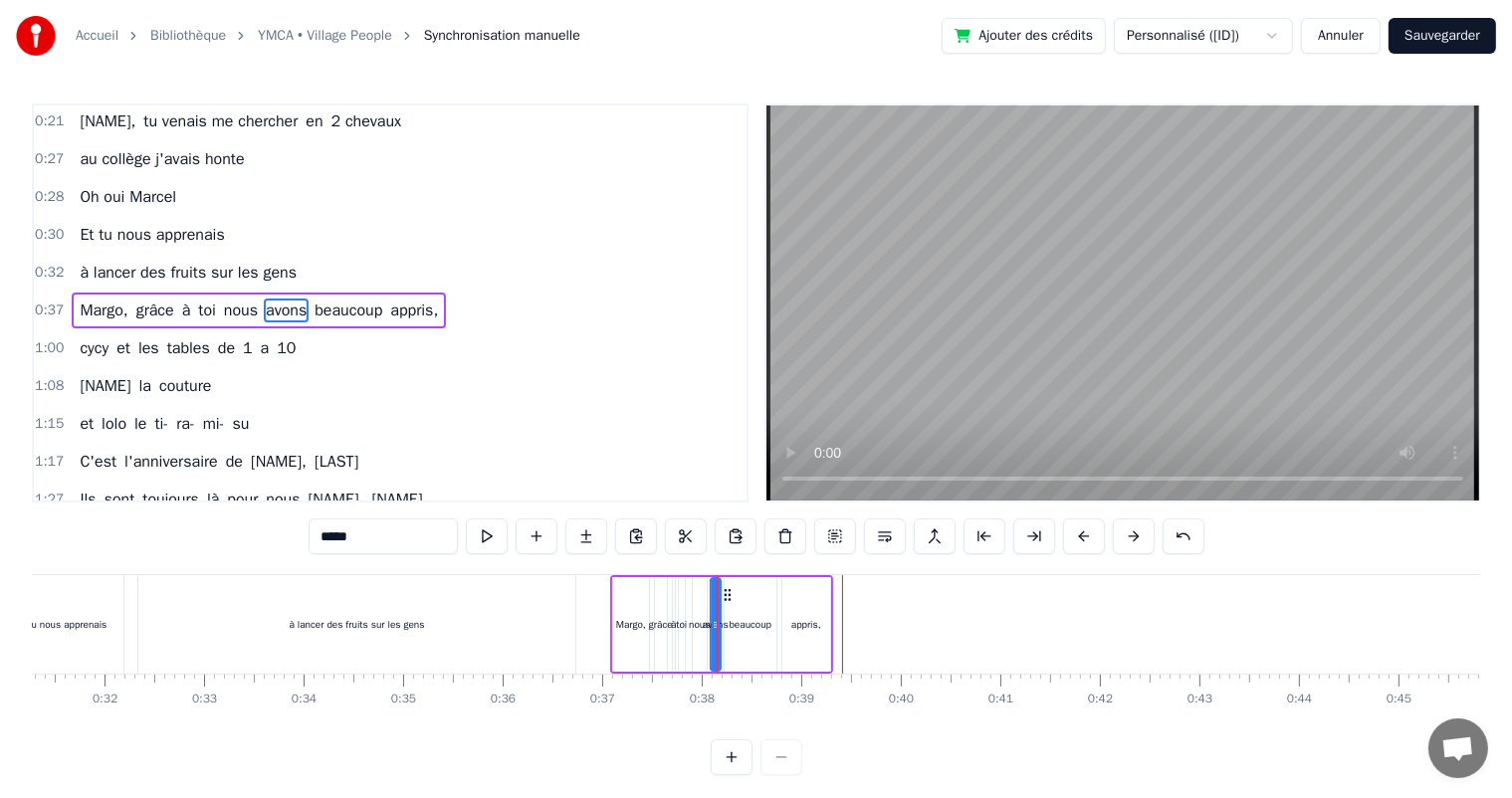 click at bounding box center [716, 624] 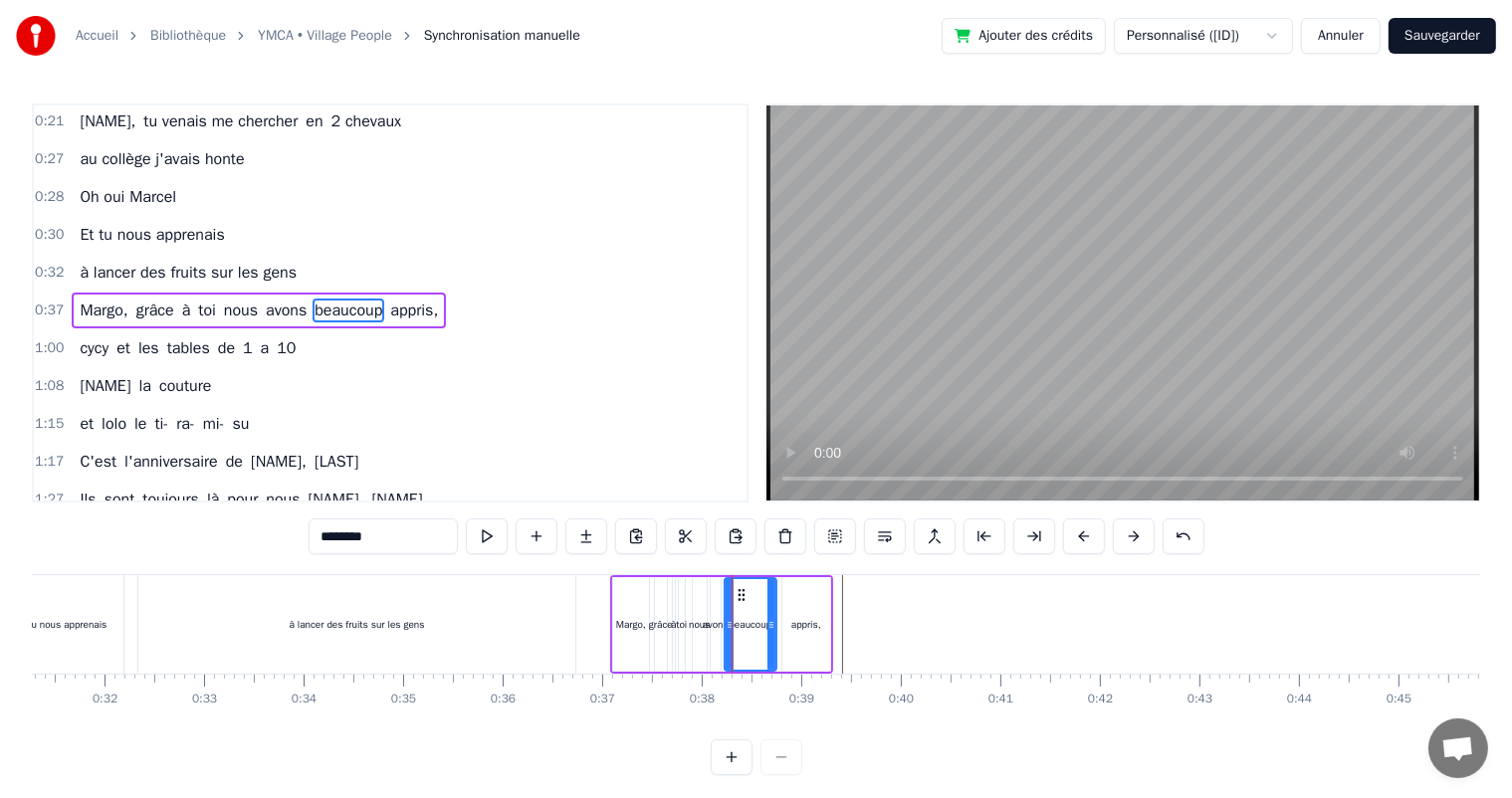 click on "à" at bounding box center (674, 624) 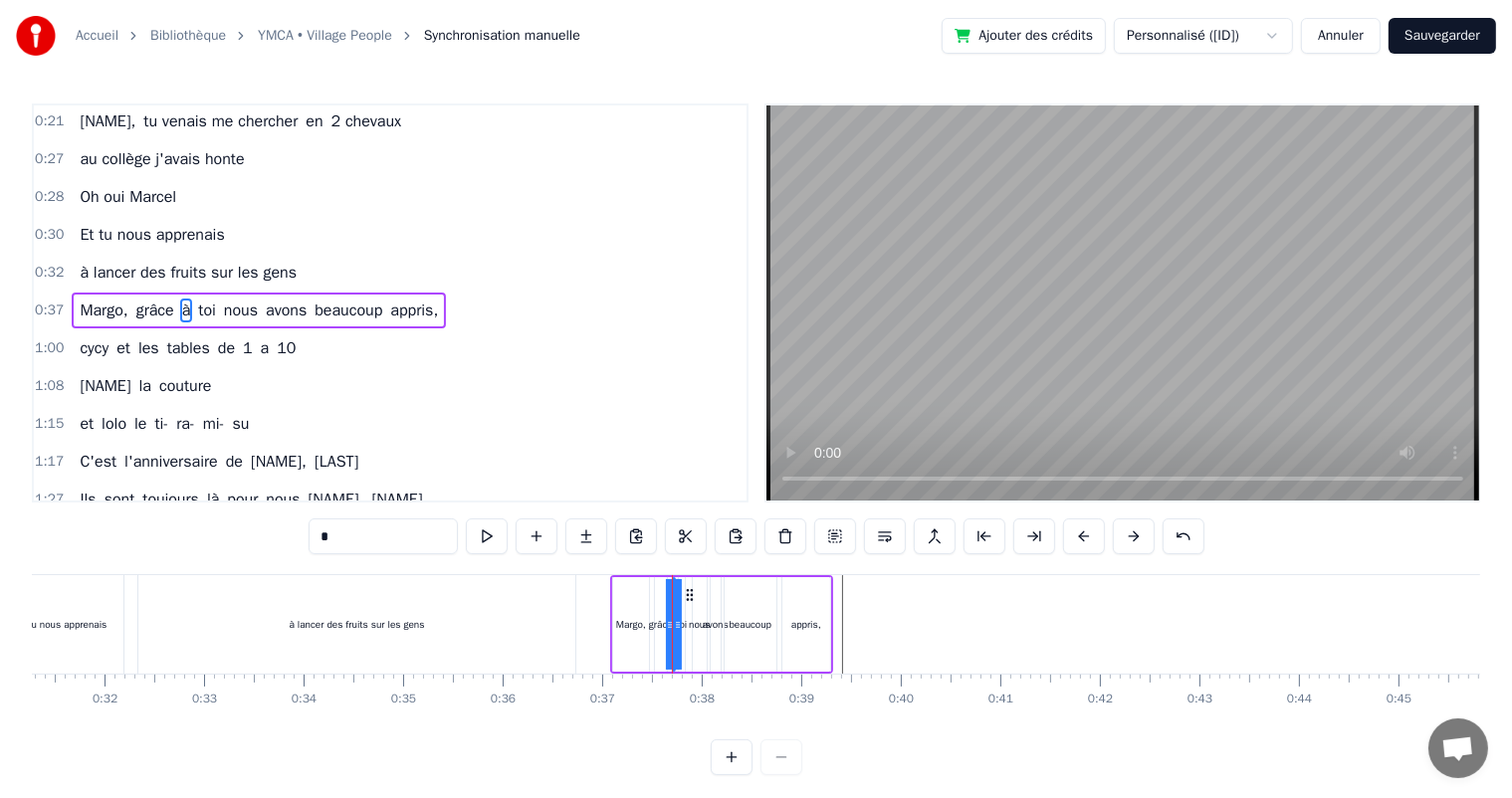 click on "Margo," at bounding box center [631, 624] 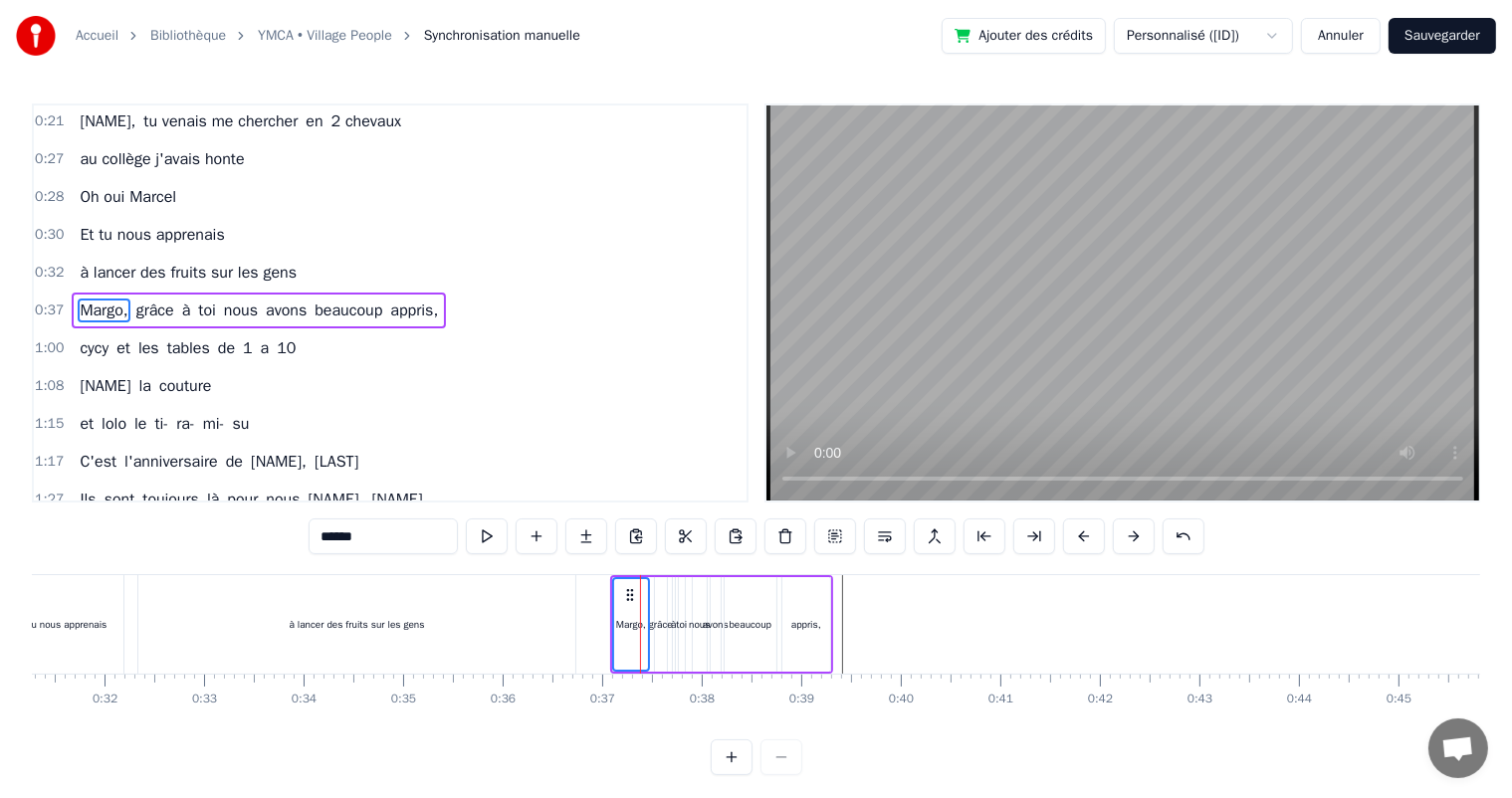 click on "avons" at bounding box center [716, 624] 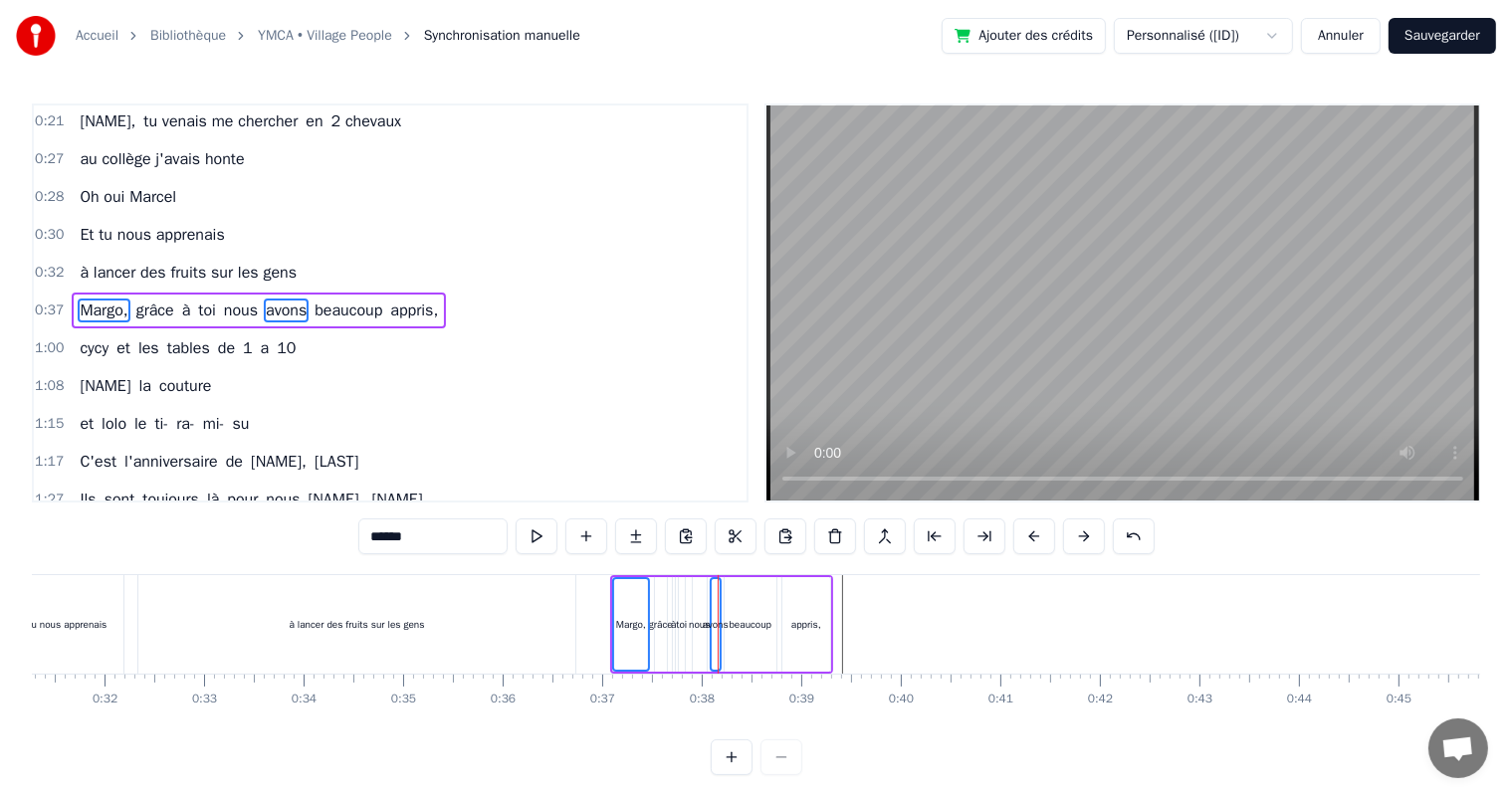 click on "beaucoup" at bounding box center (751, 624) 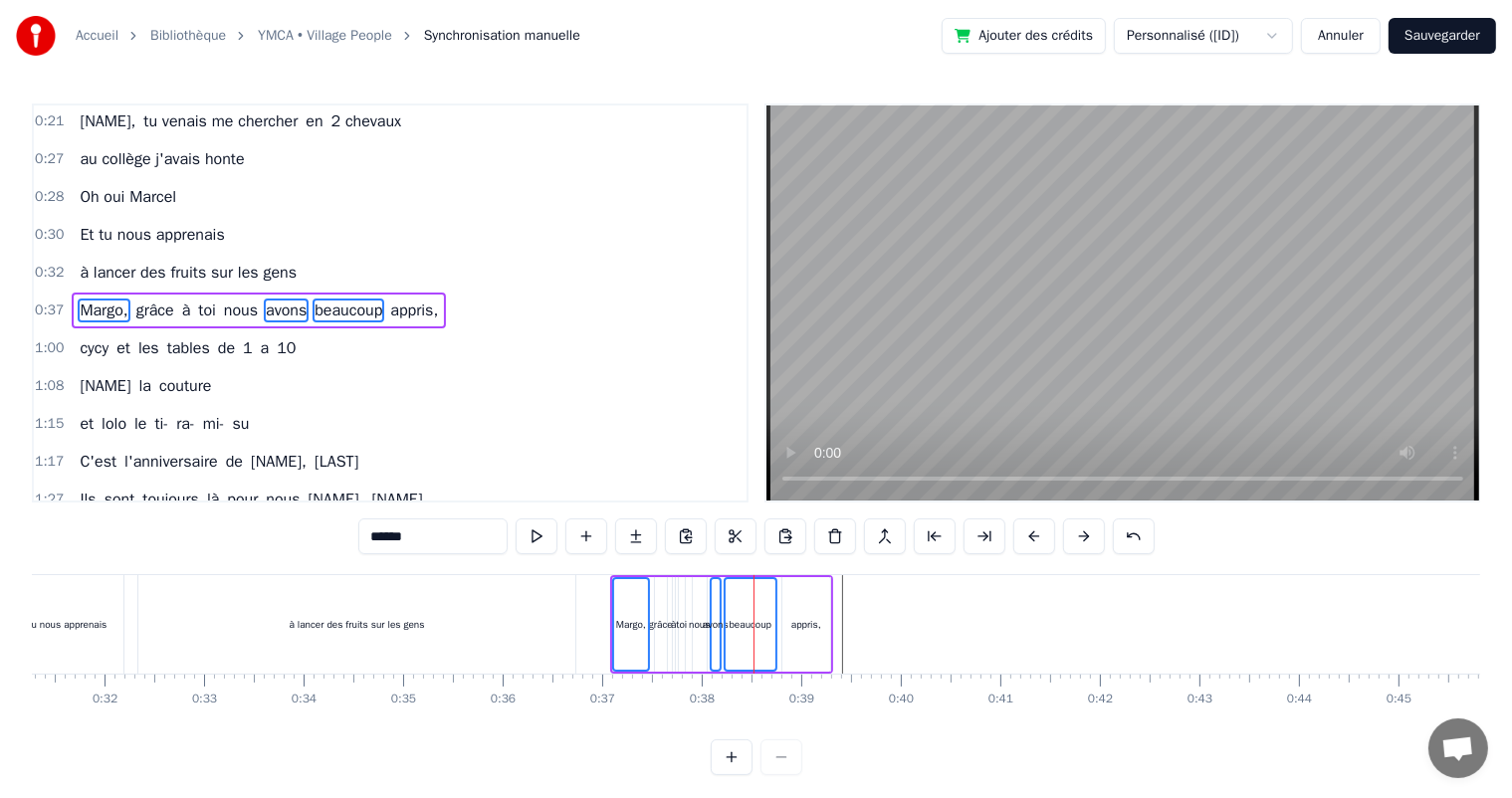click on "beaucoup" at bounding box center (751, 624) 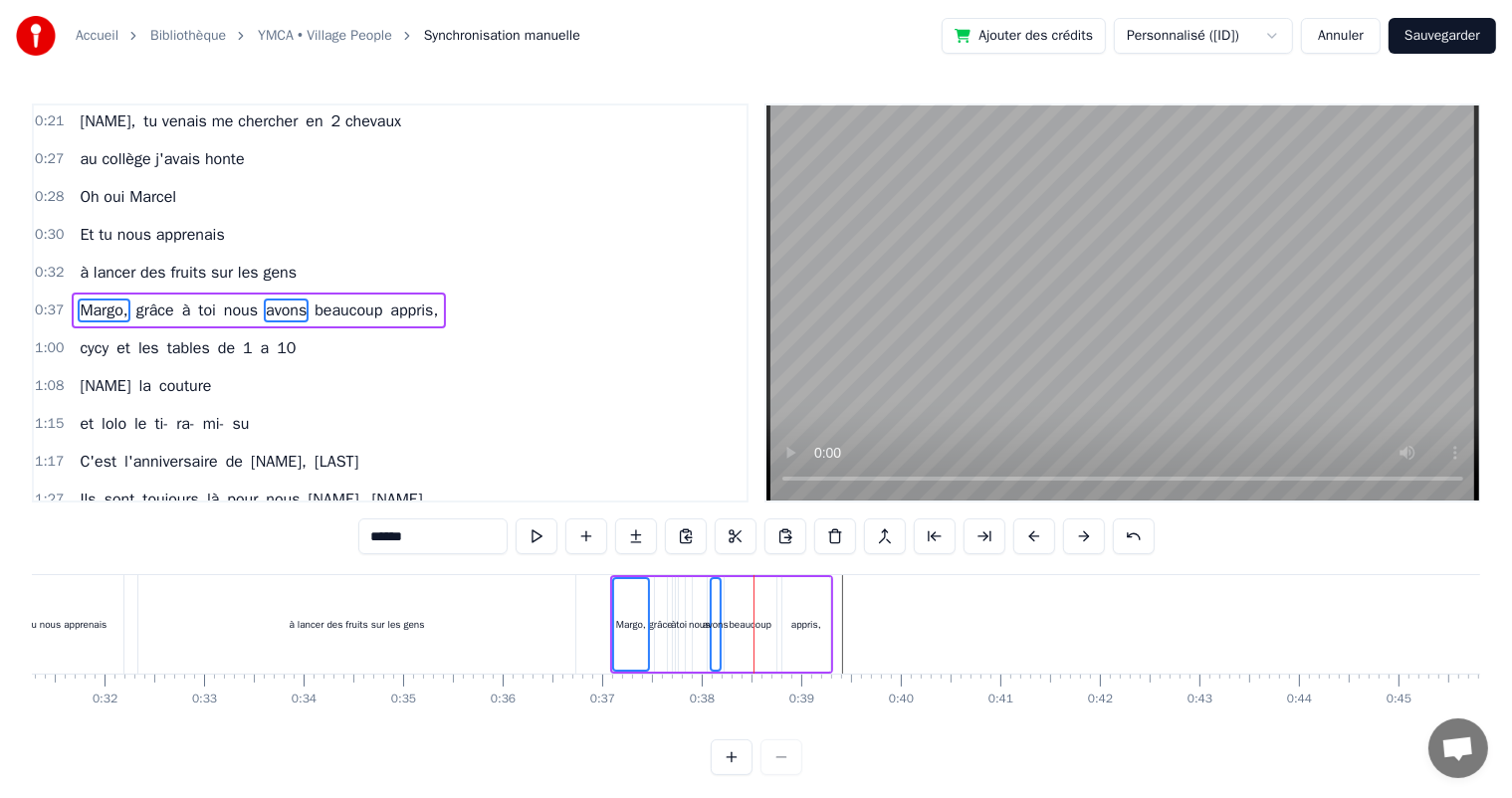 click on "beaucoup" at bounding box center (751, 624) 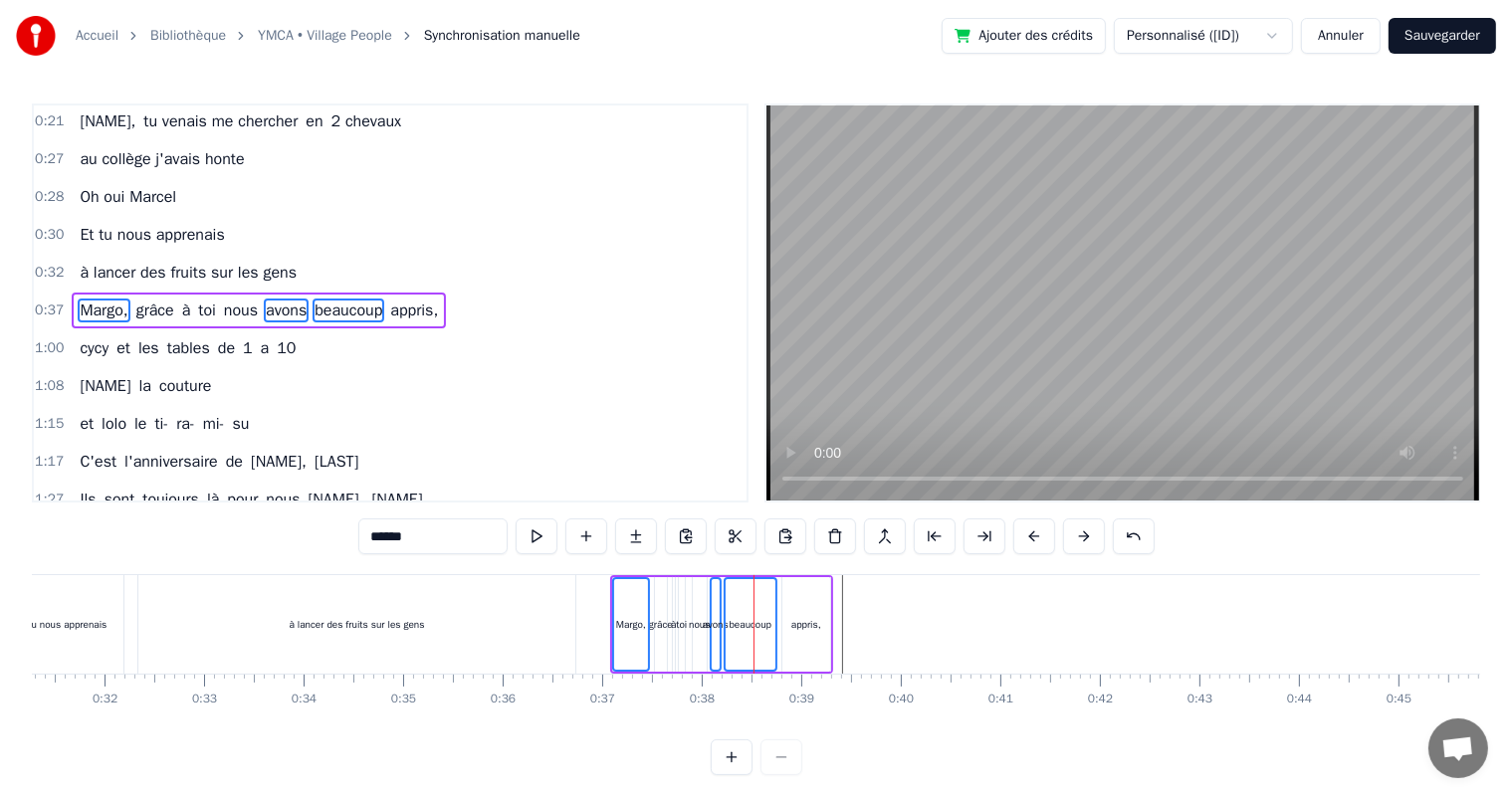 click on "appris," at bounding box center (806, 624) 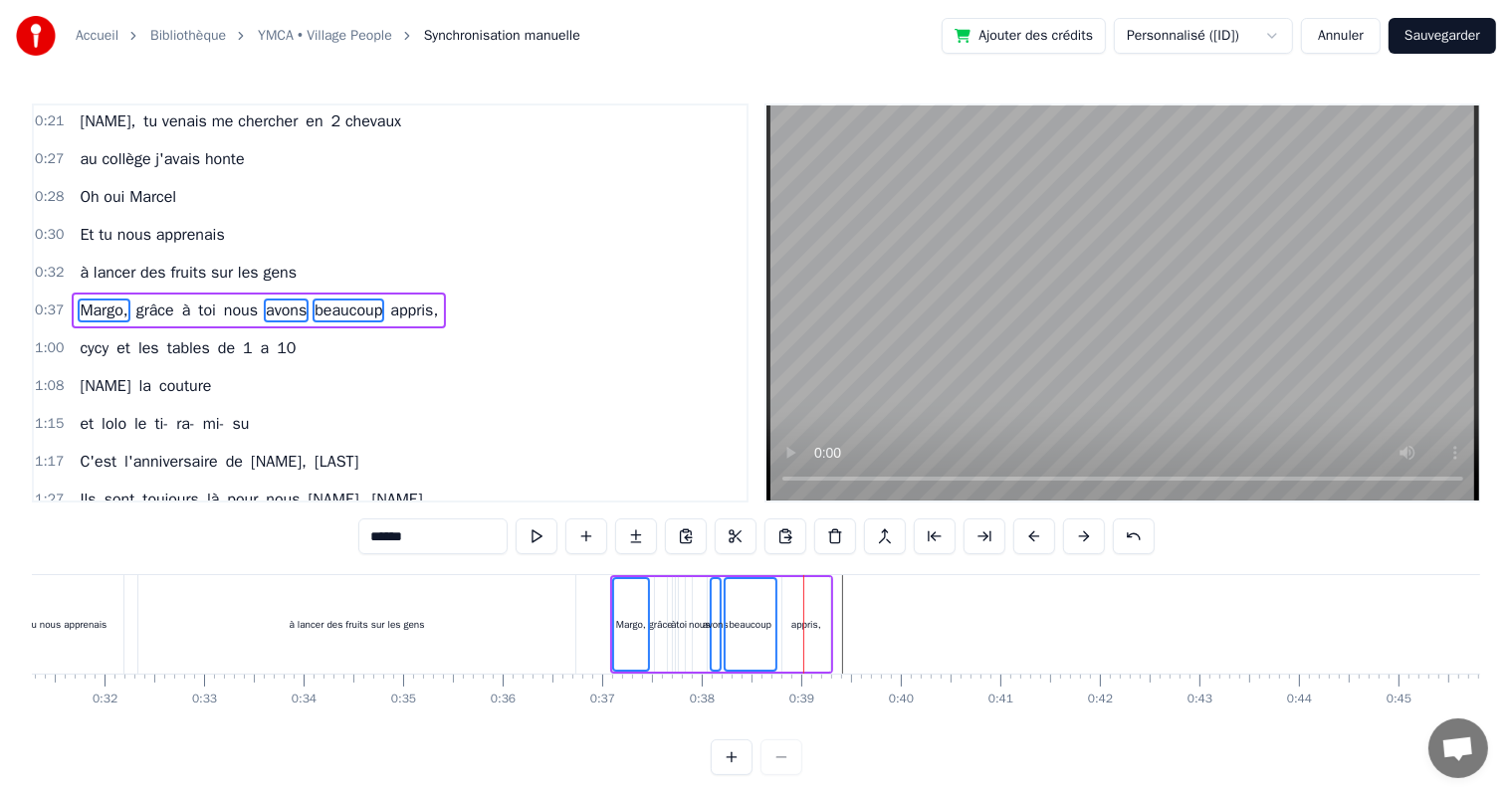 click on "appris," at bounding box center [806, 624] 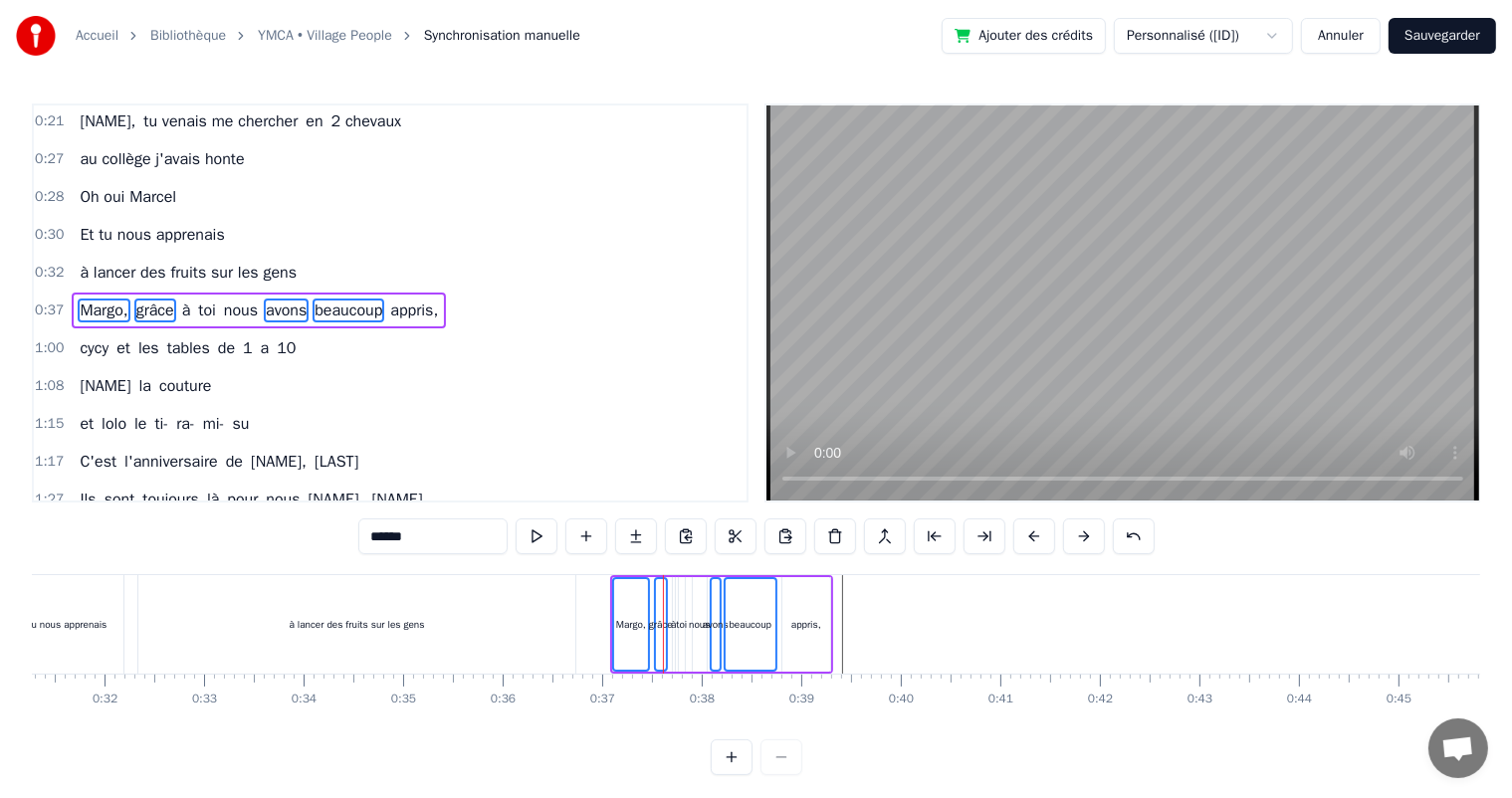 click on "grâce" at bounding box center [661, 624] 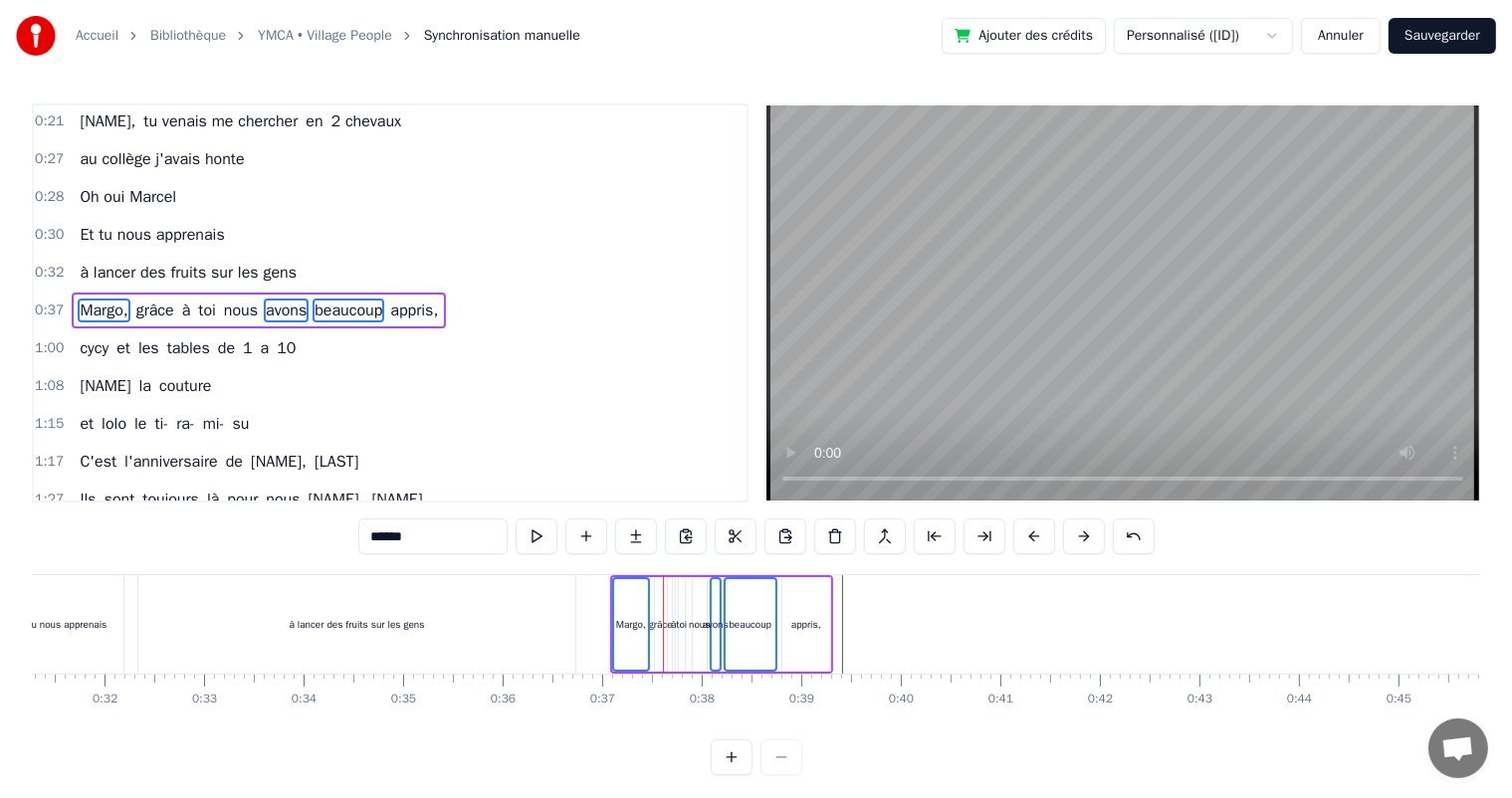 click on "[NAME], grâce à toi nous avons beaucoup appris," at bounding box center [722, 624] 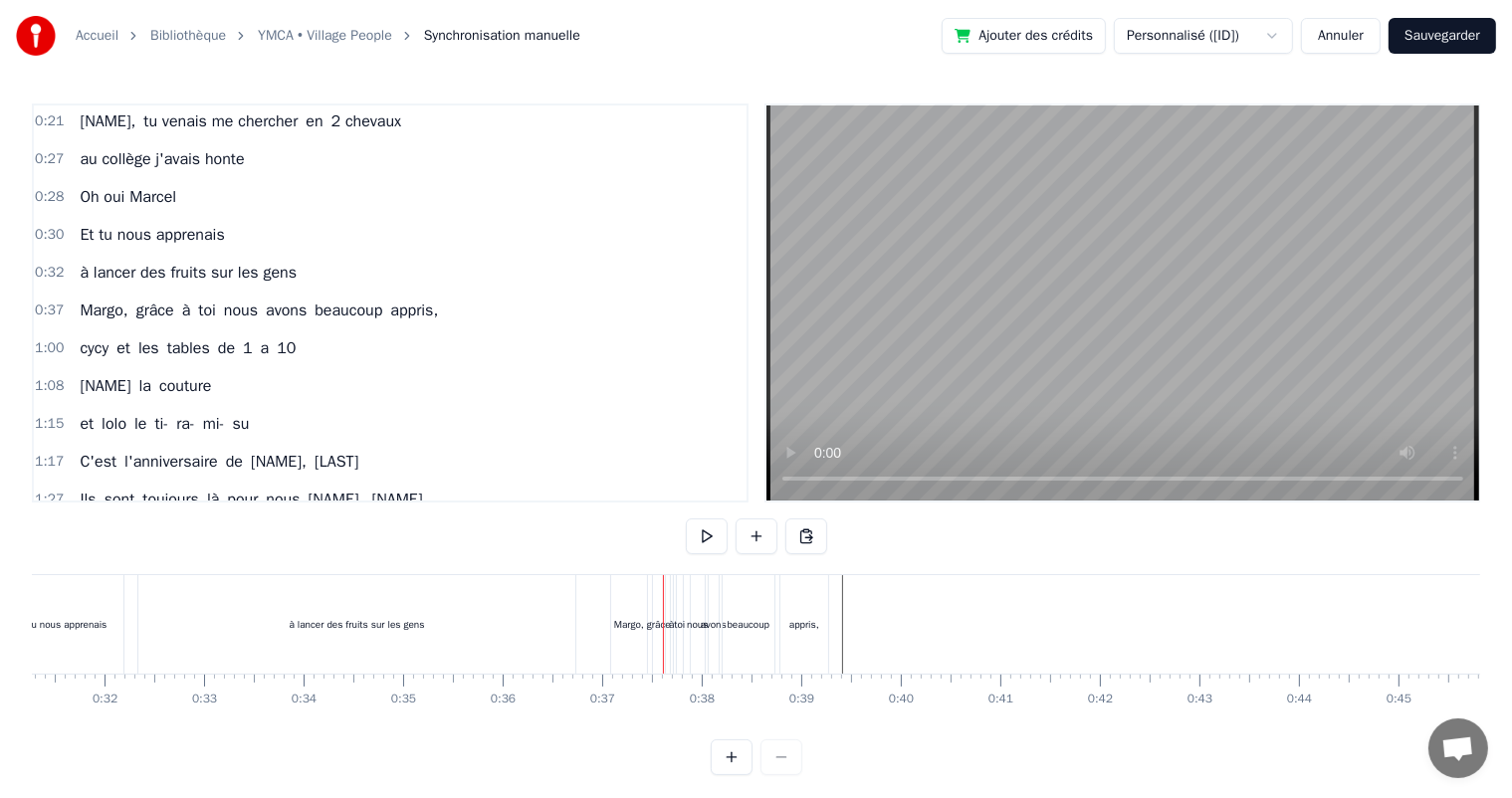 click on "[NAME], grâce à toi nous avons beaucoup appris," at bounding box center [259, 310] 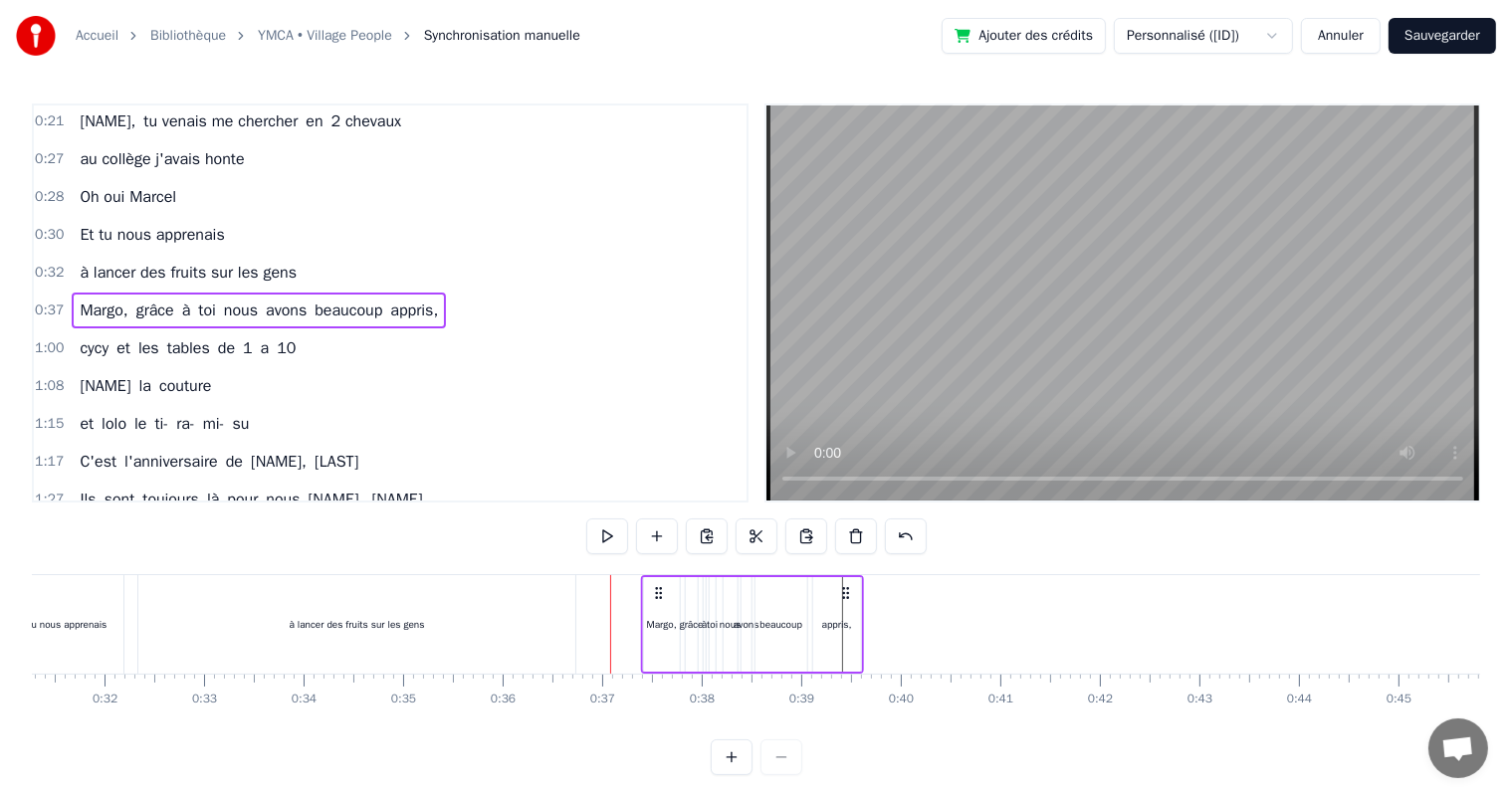 drag, startPoint x: 816, startPoint y: 592, endPoint x: 848, endPoint y: 593, distance: 32.01562 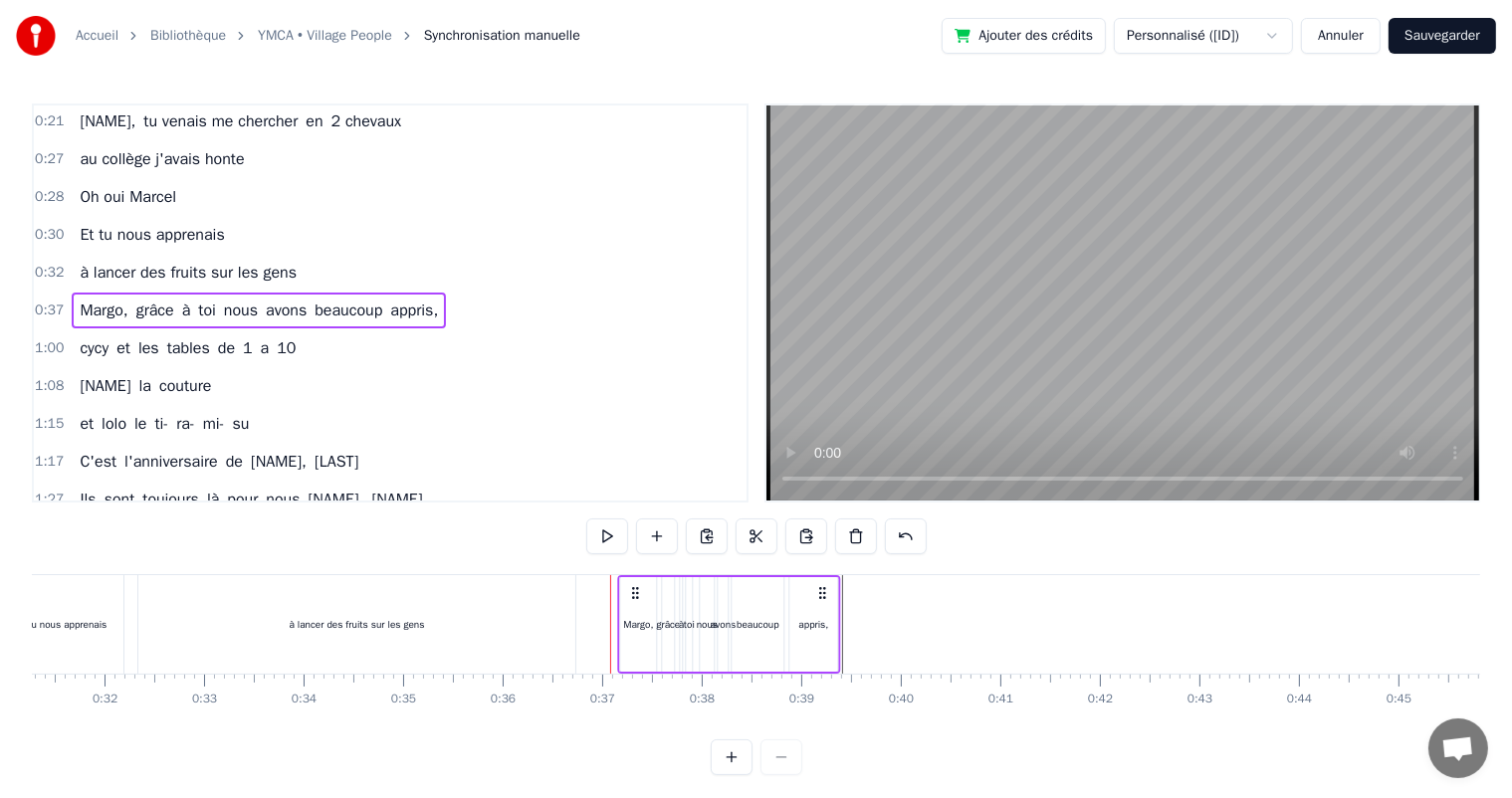 drag, startPoint x: 649, startPoint y: 588, endPoint x: 628, endPoint y: 593, distance: 21.587033 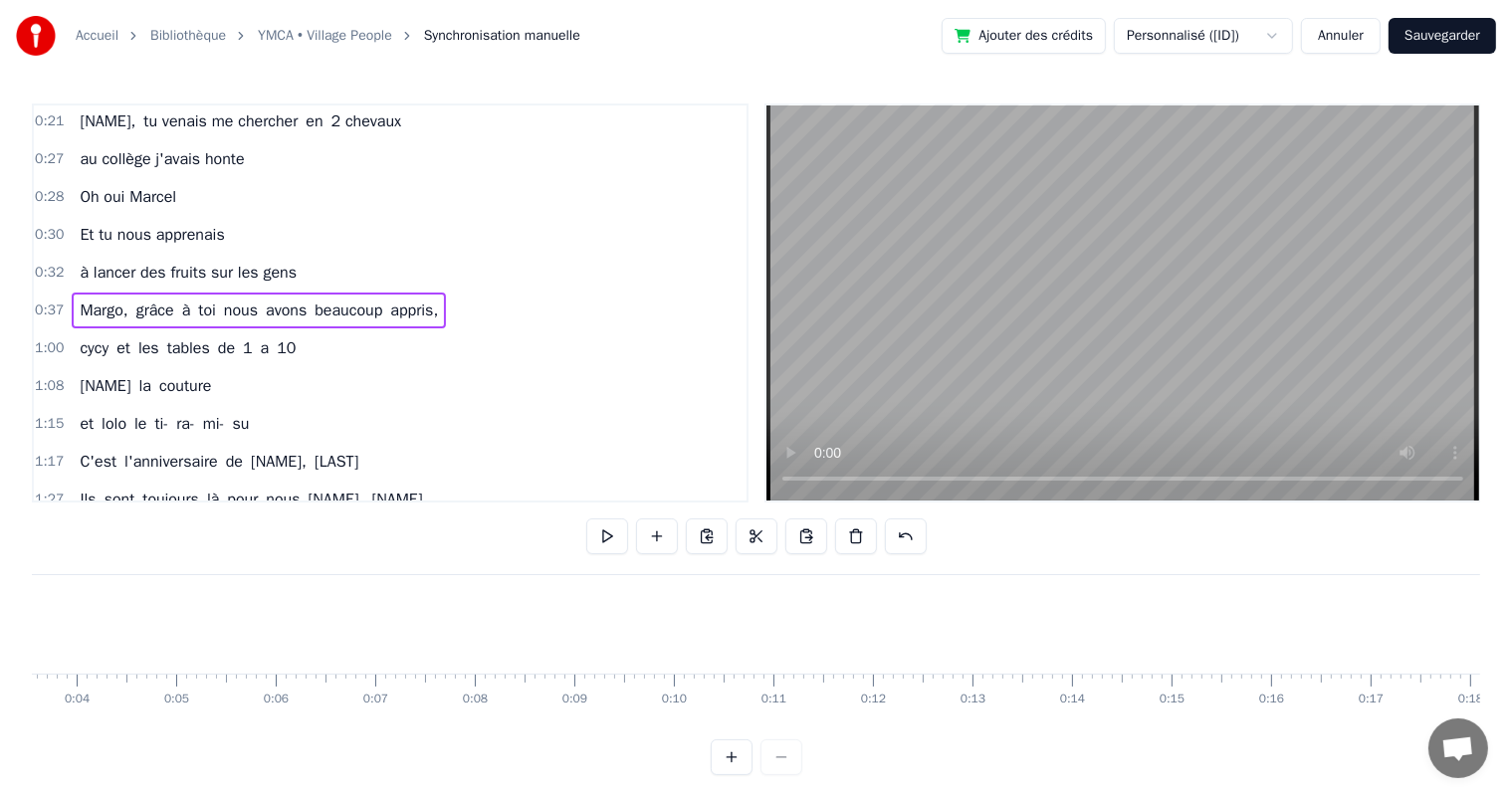 click at bounding box center (12639, 624) 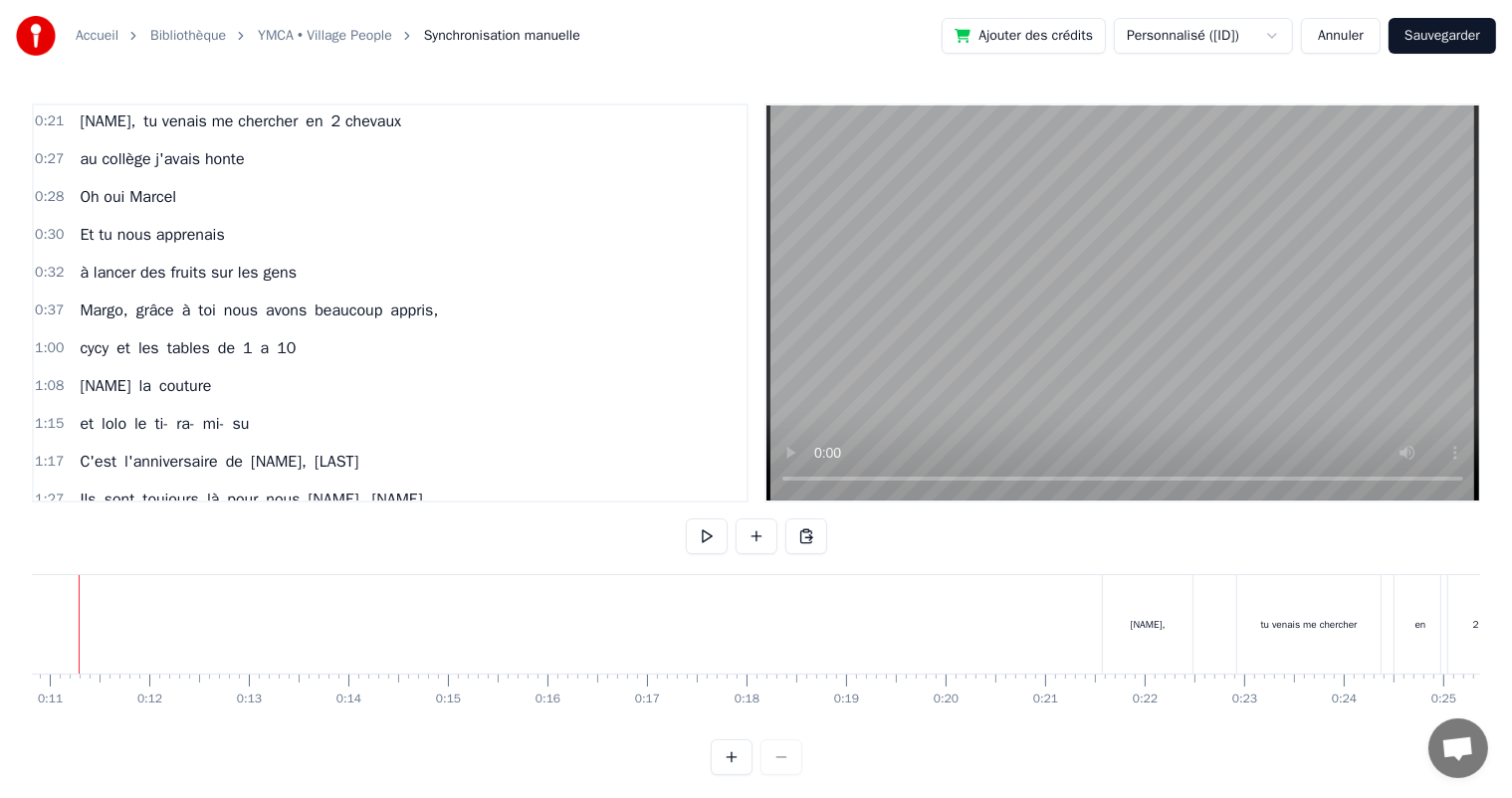 scroll, scrollTop: 0, scrollLeft: 1089, axis: horizontal 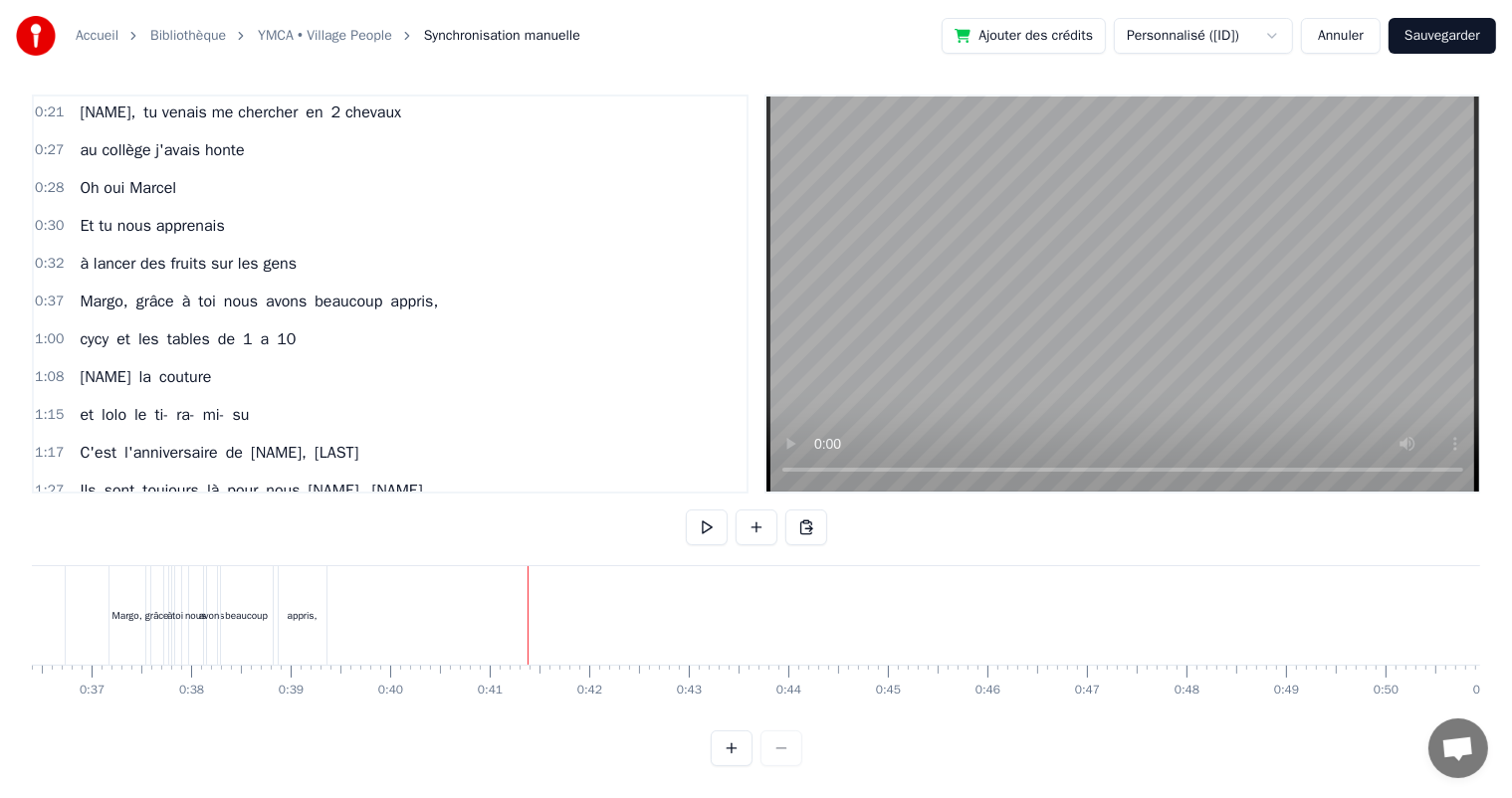 click on "[NAME], grâce à toi nous avons beaucoup appris," at bounding box center [259, 301] 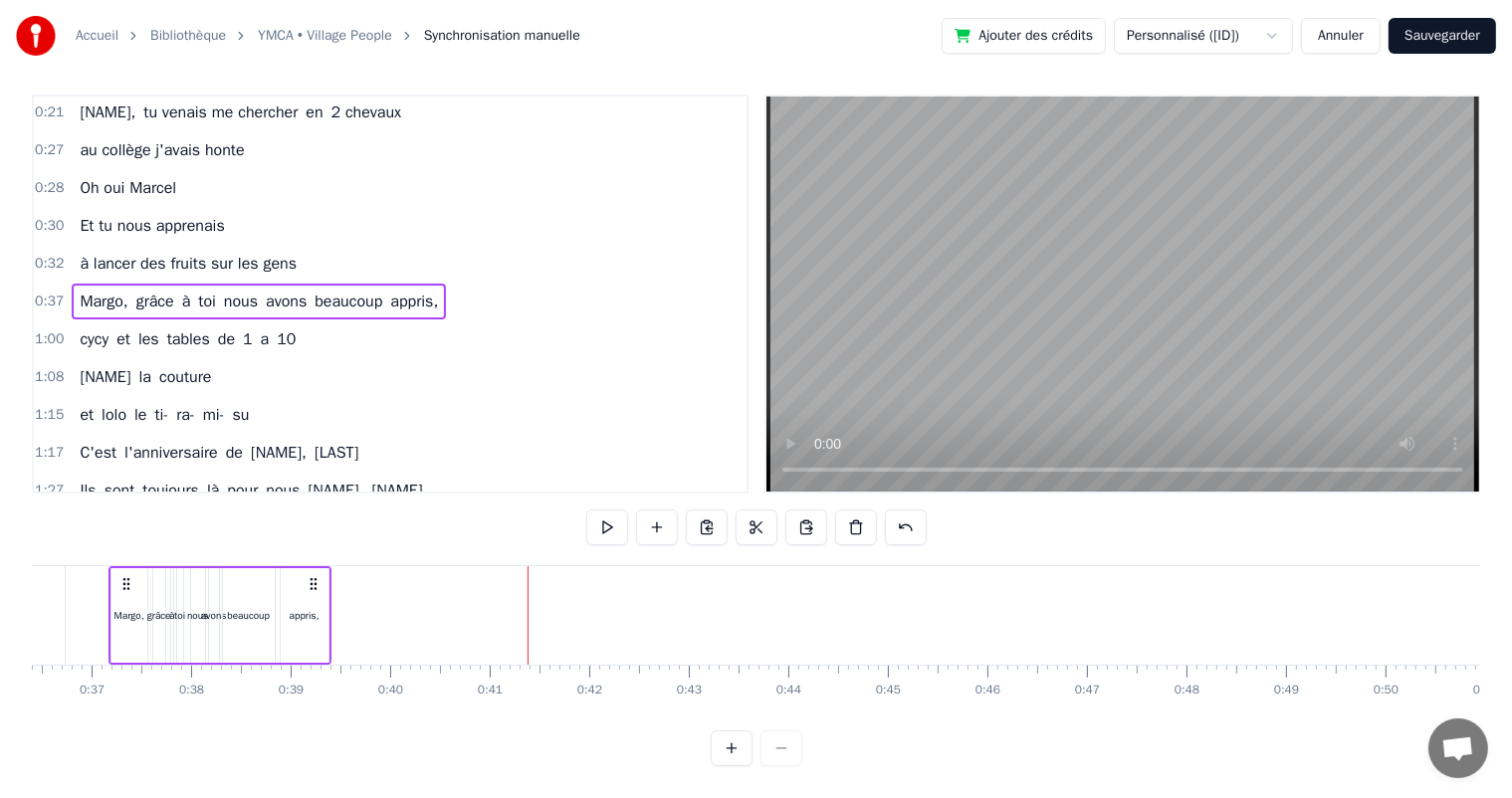 scroll, scrollTop: 0, scrollLeft: 3599, axis: horizontal 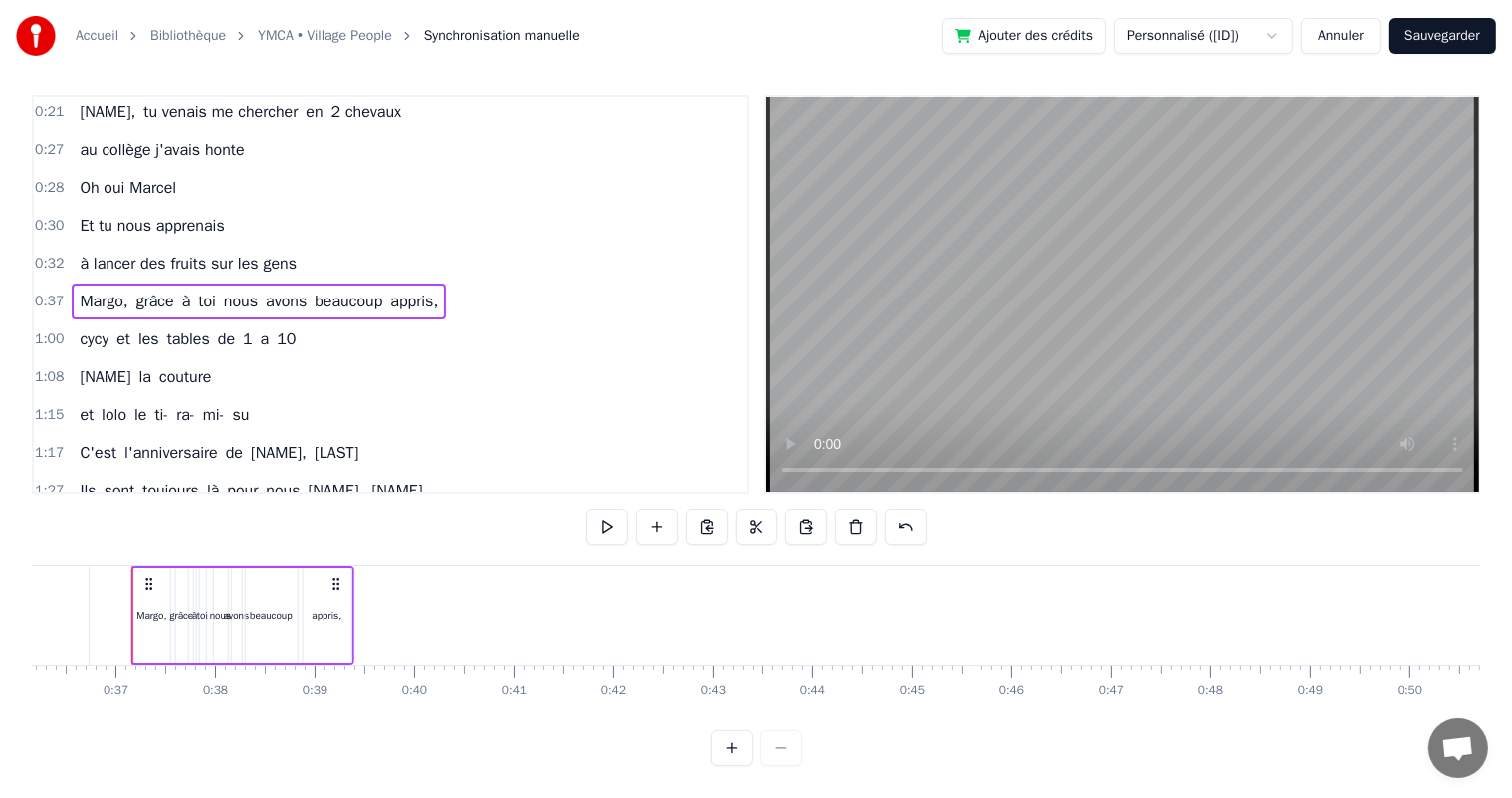 click 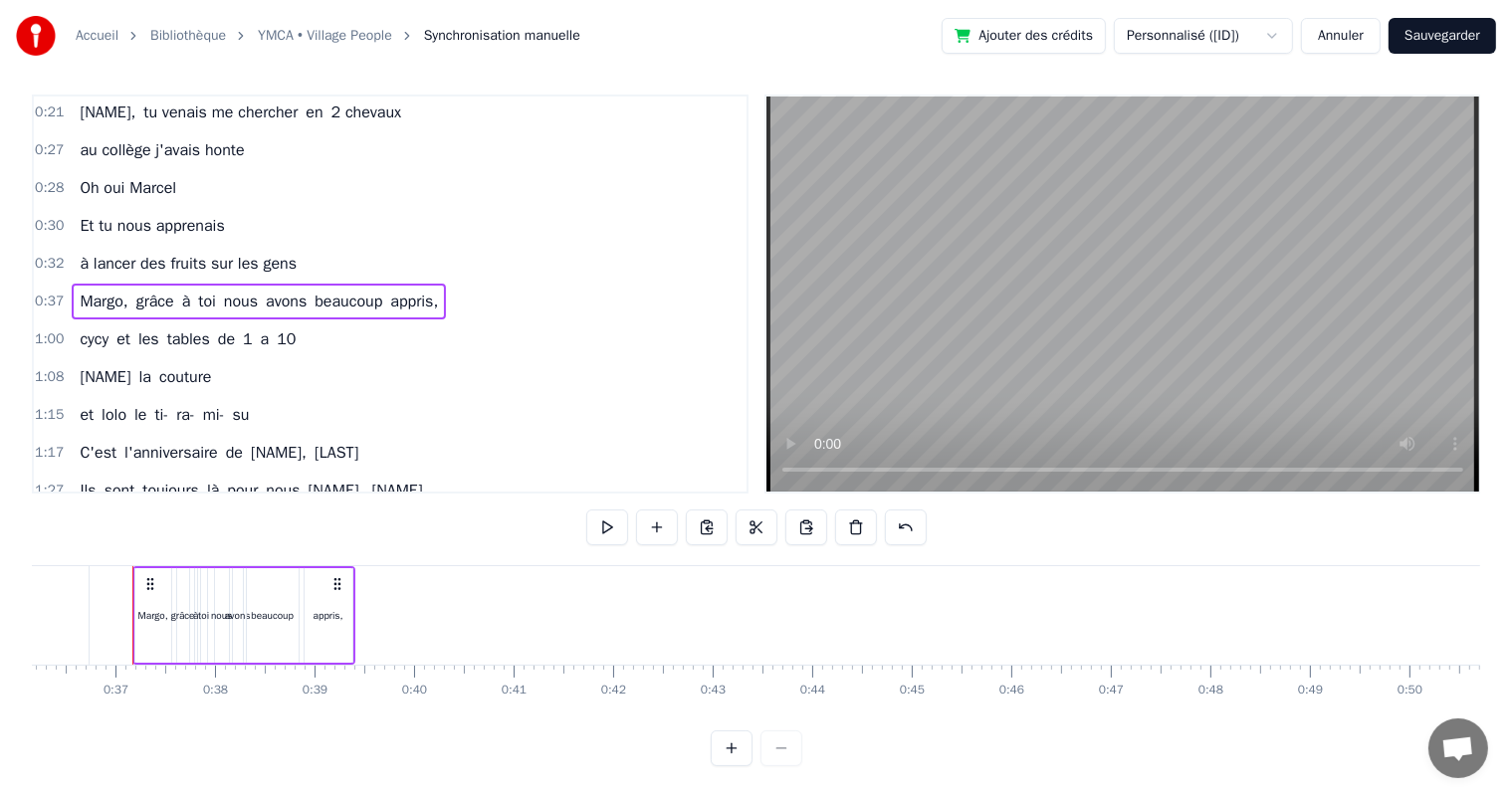 click on "Margo," at bounding box center [153, 615] 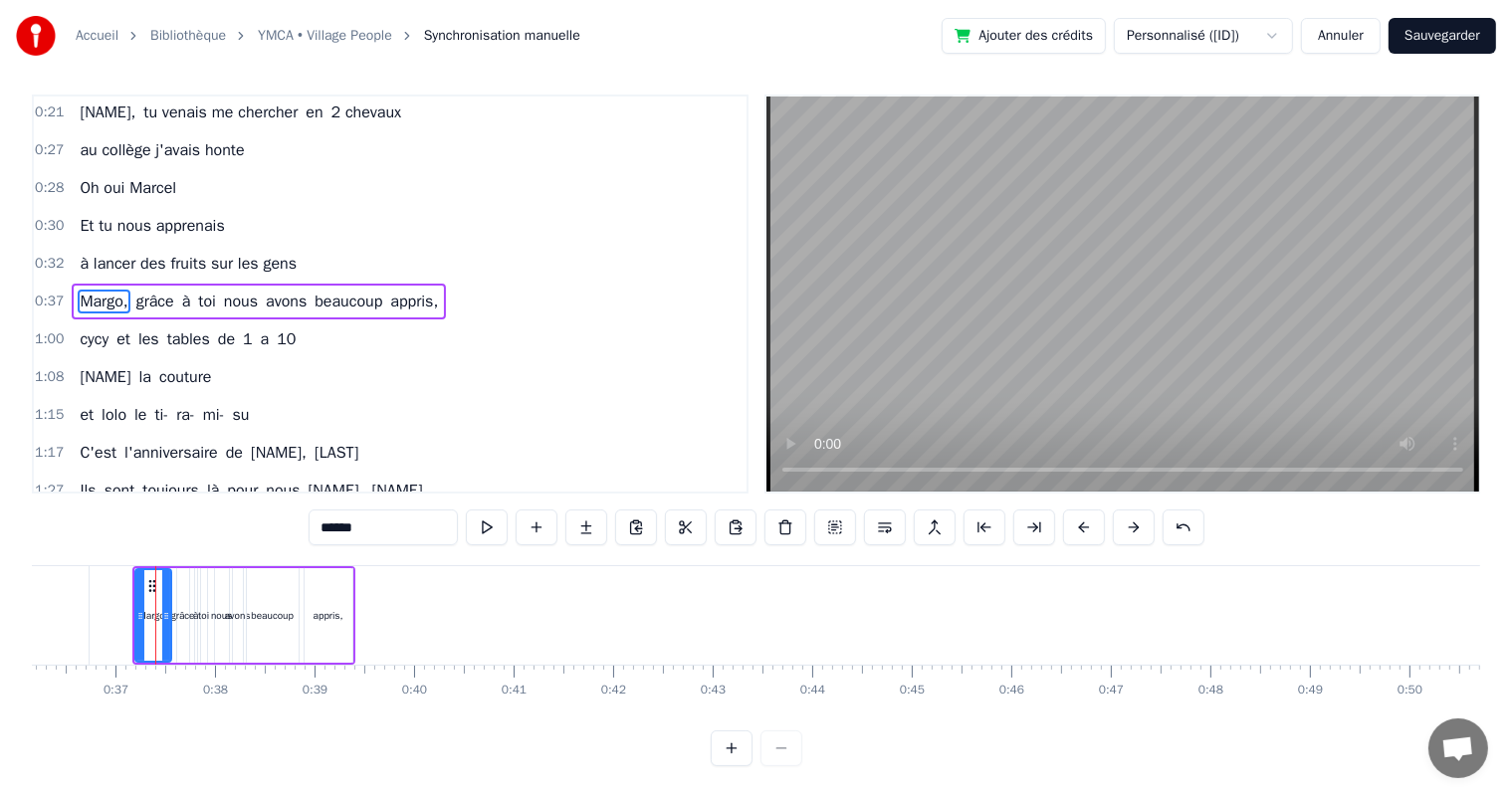 scroll, scrollTop: 0, scrollLeft: 0, axis: both 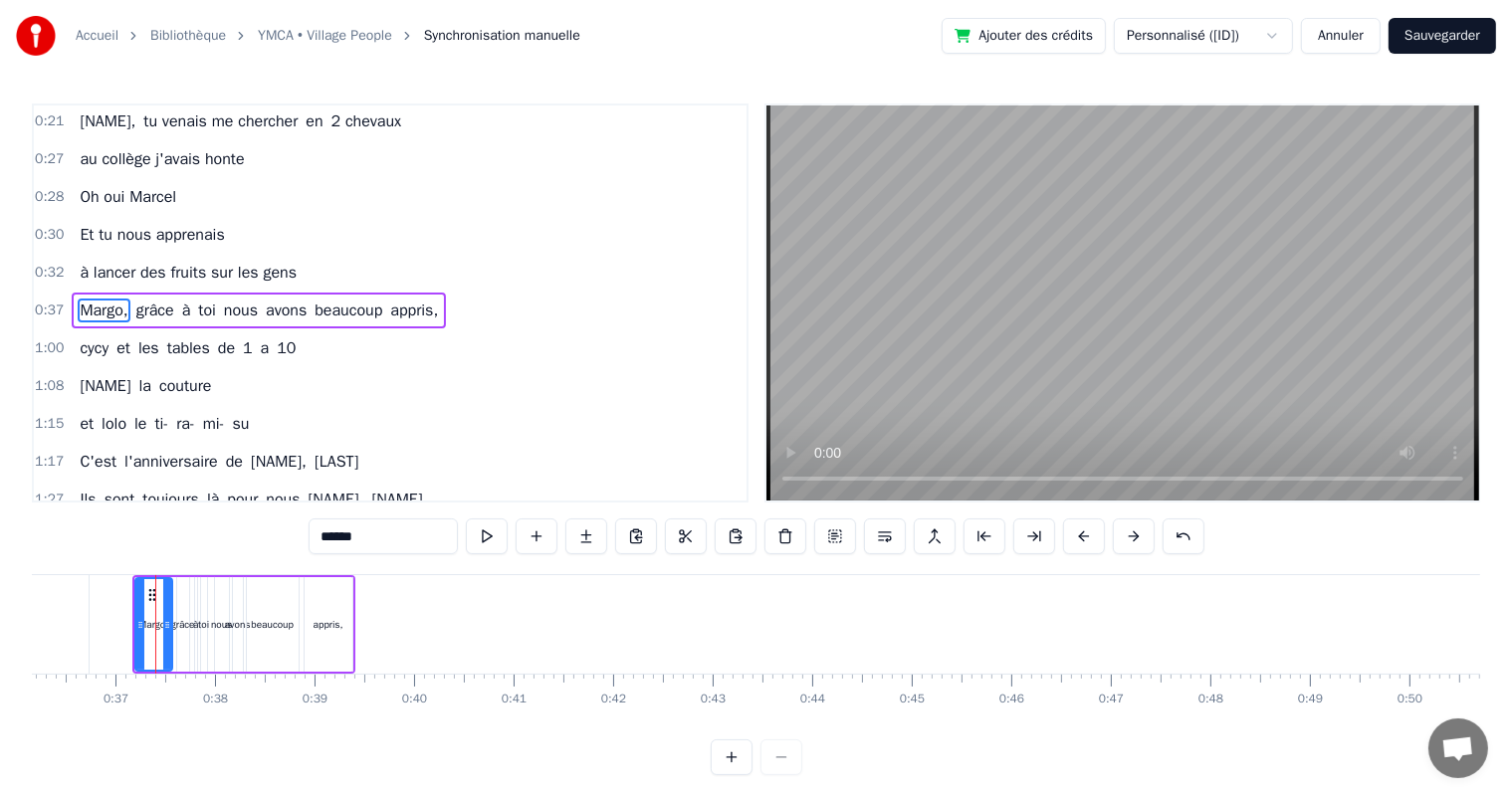 click 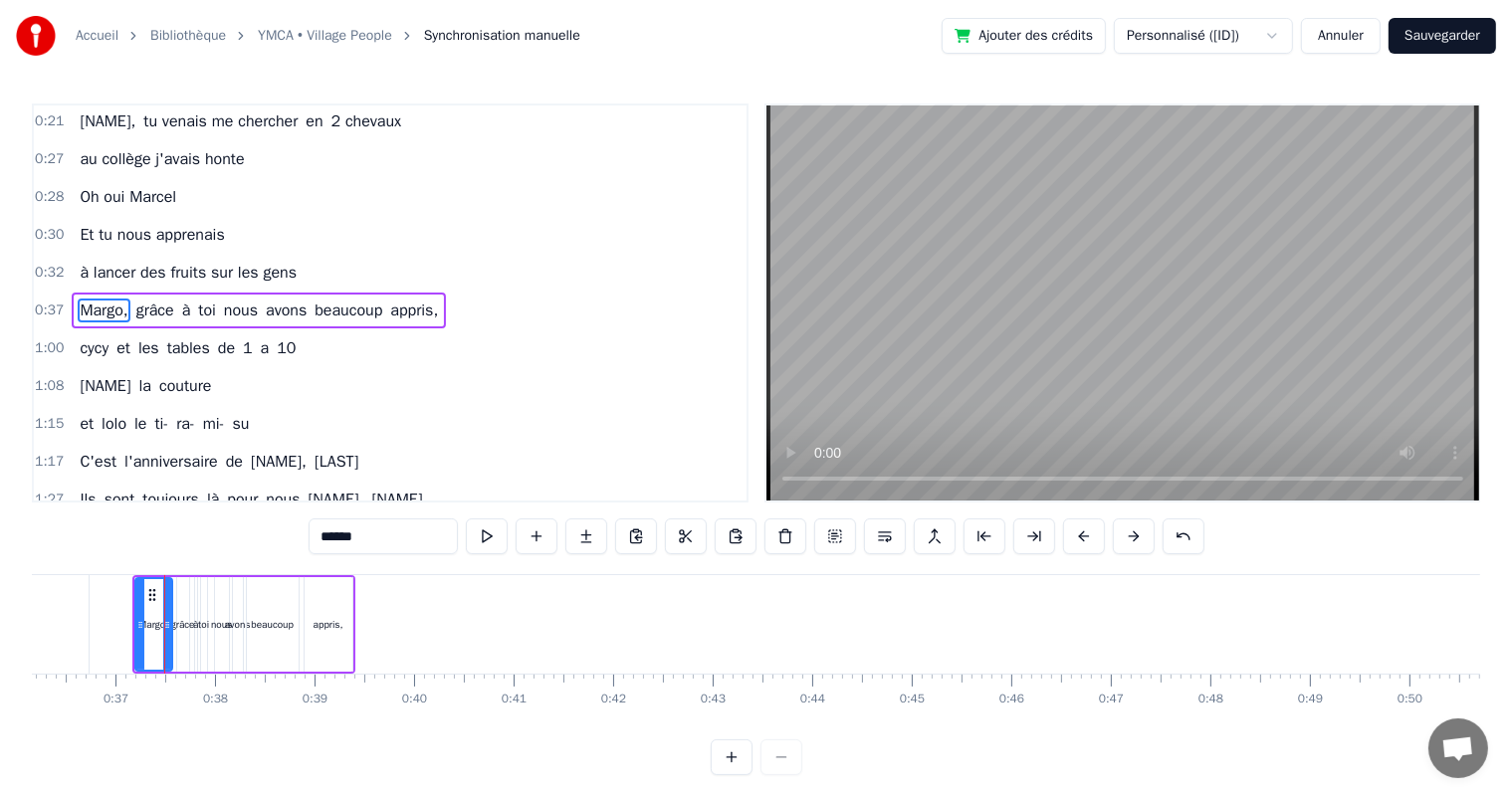 click on "grâce" at bounding box center [183, 624] 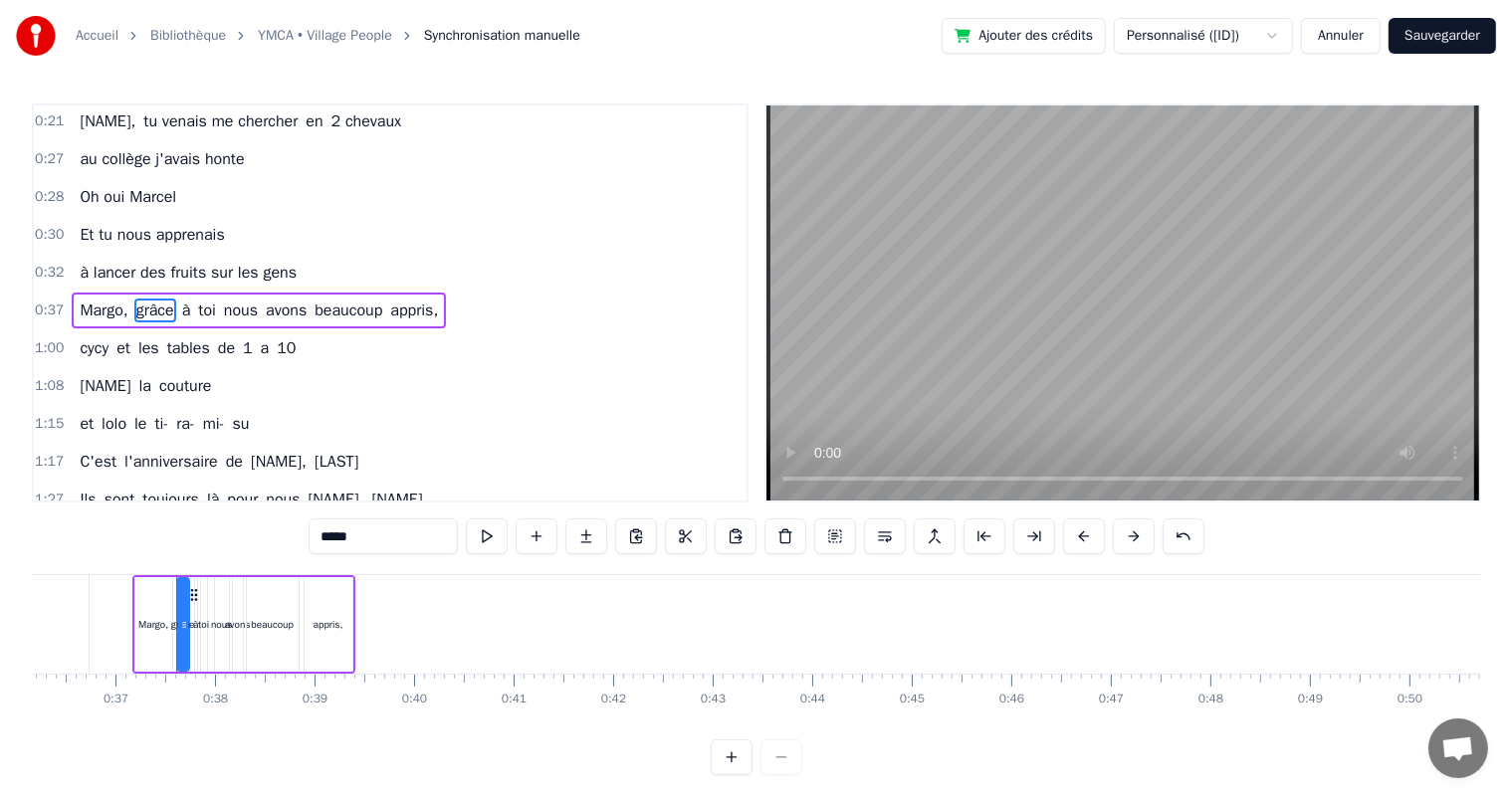 click at bounding box center [732, 757] 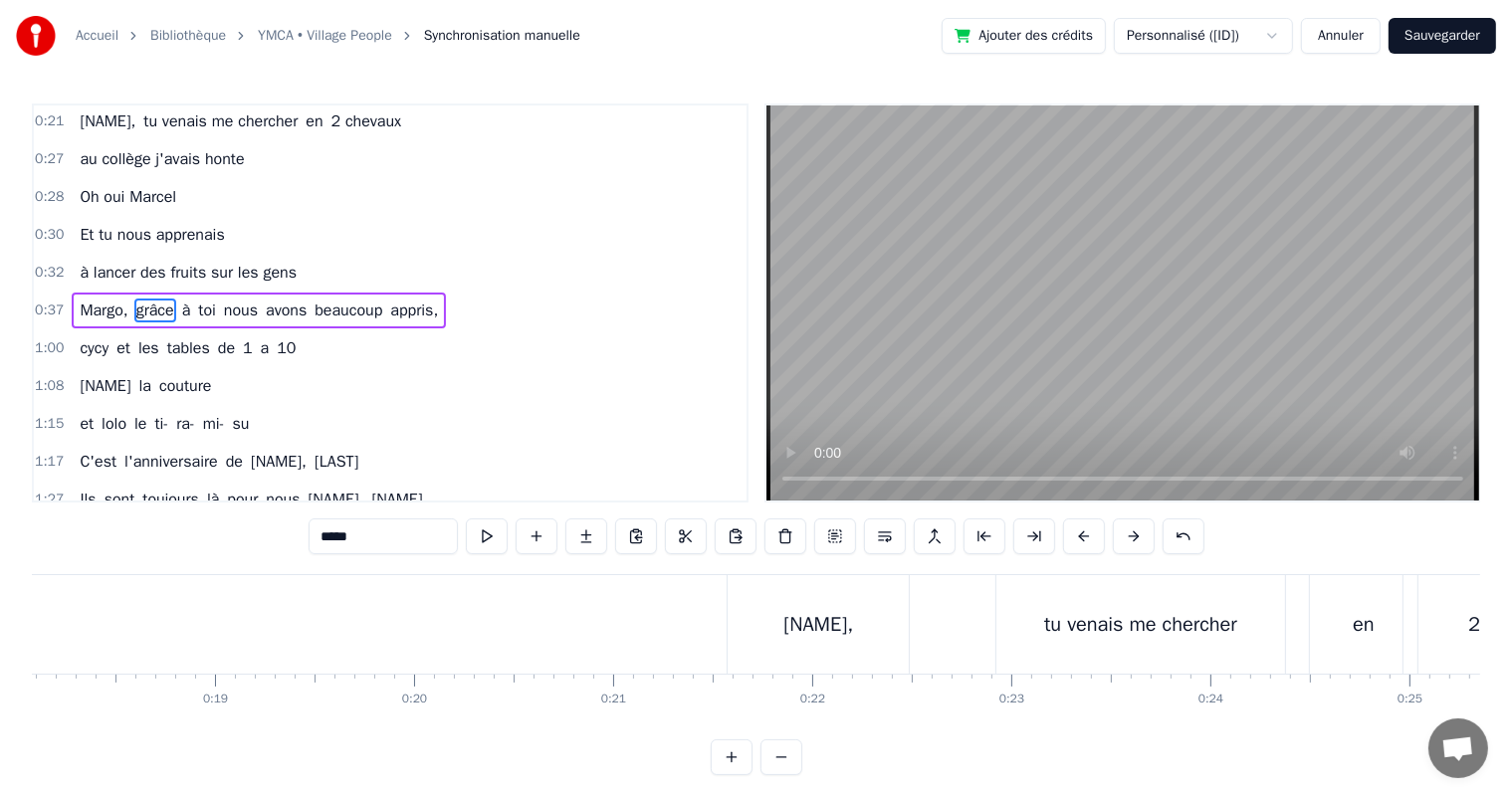 scroll, scrollTop: 0, scrollLeft: 7388, axis: horizontal 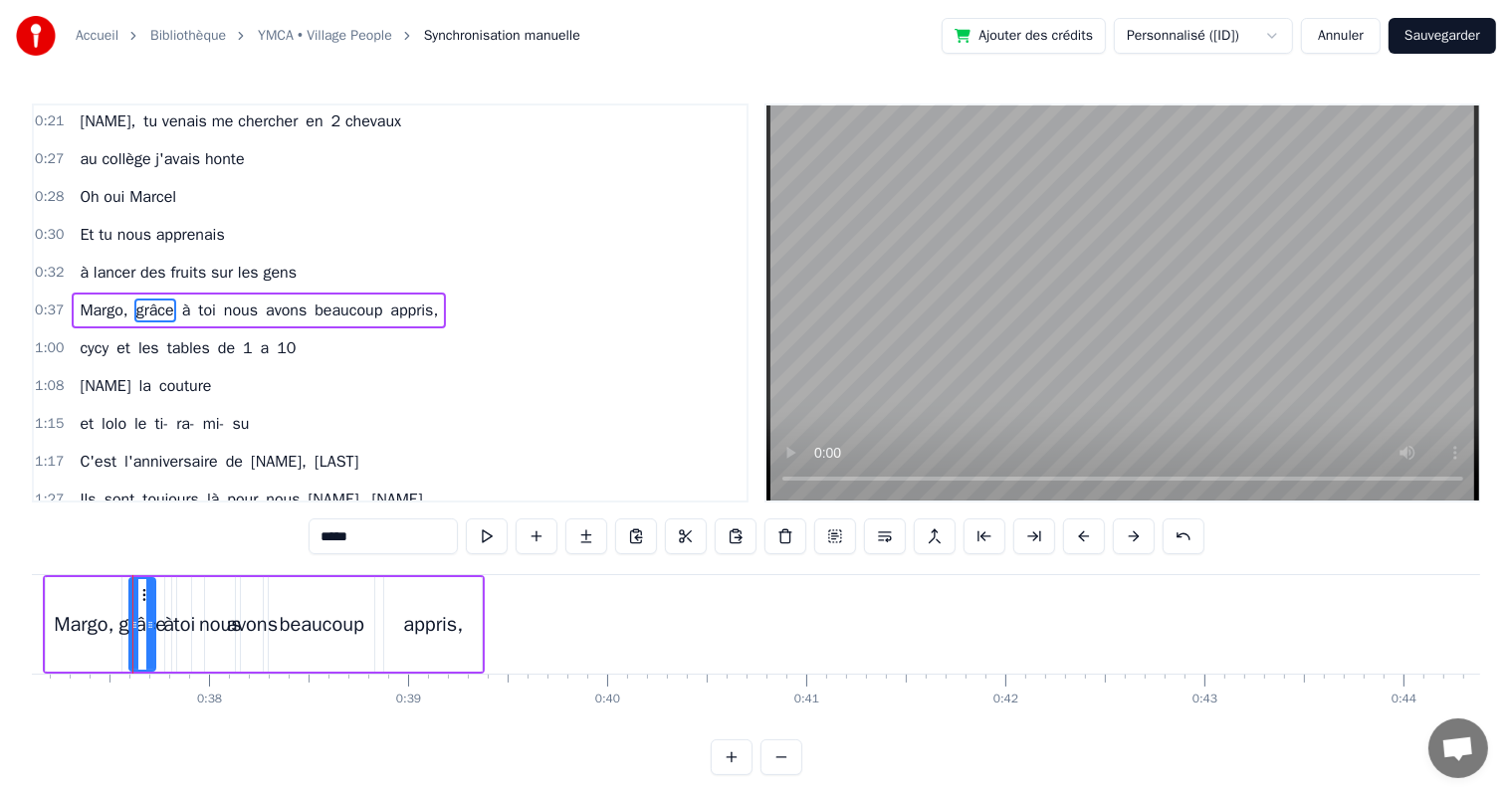 click on "grâce" at bounding box center (143, 625) 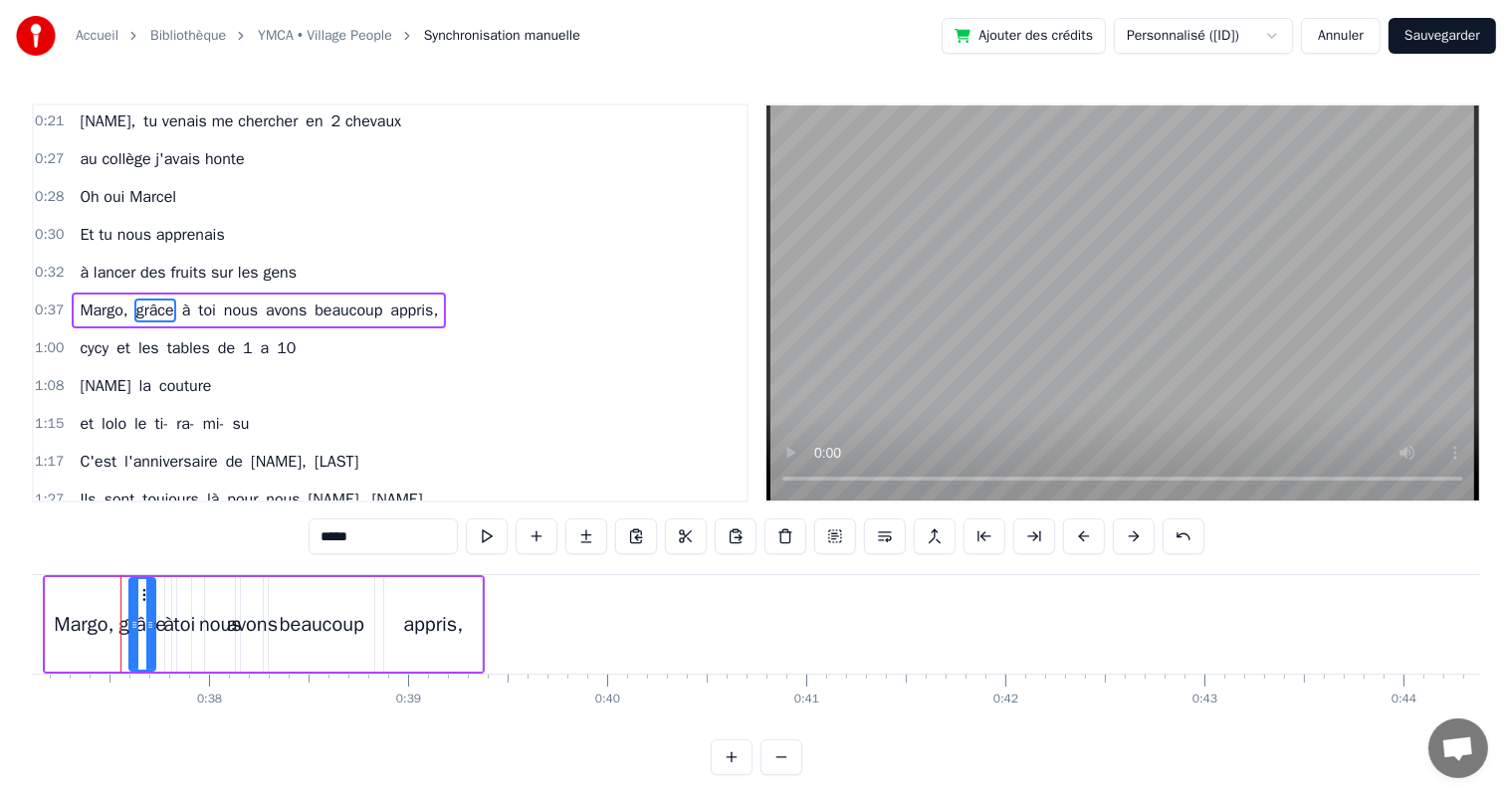 scroll, scrollTop: 0, scrollLeft: 7376, axis: horizontal 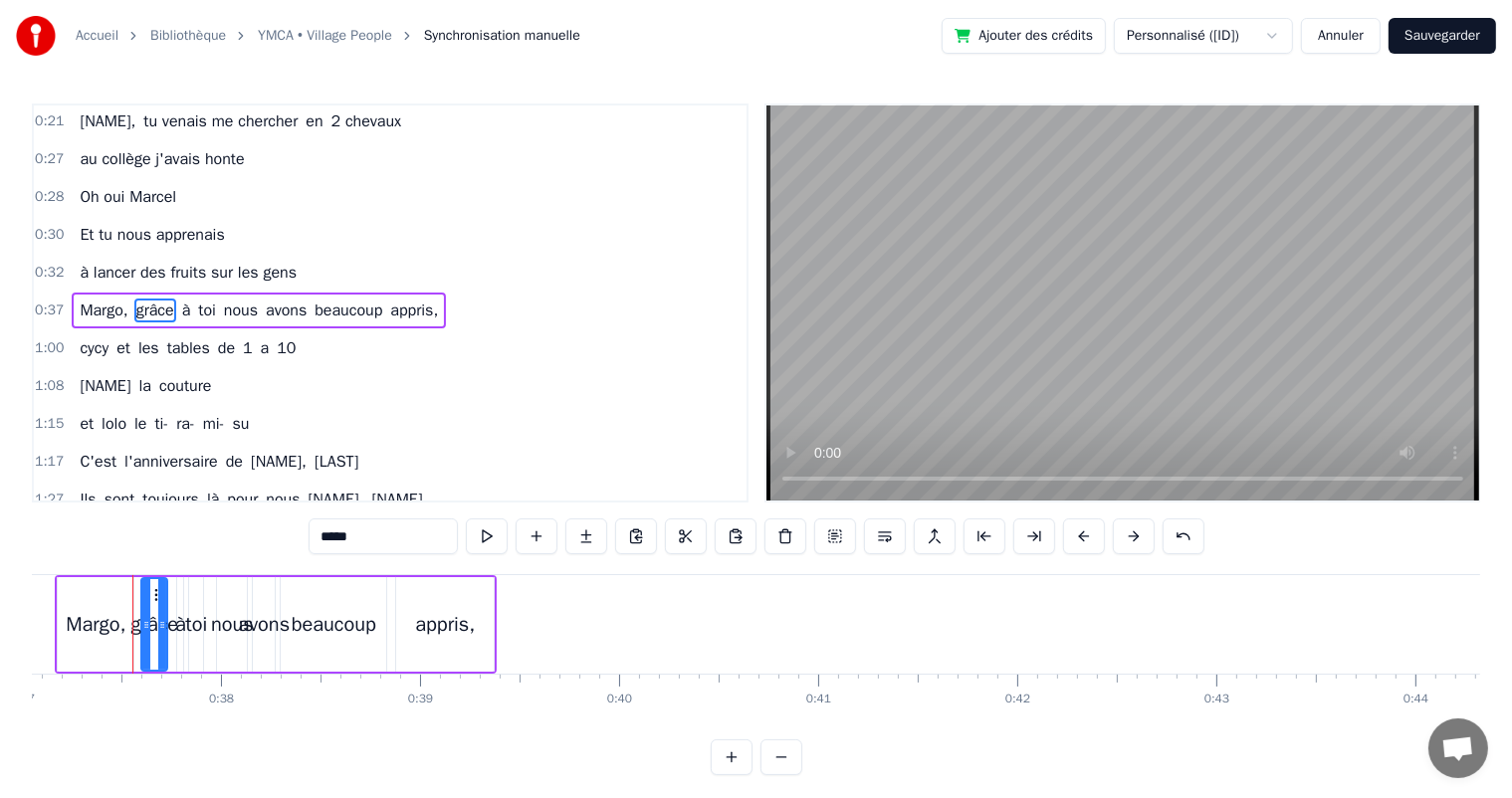 click on "grâce" at bounding box center [155, 625] 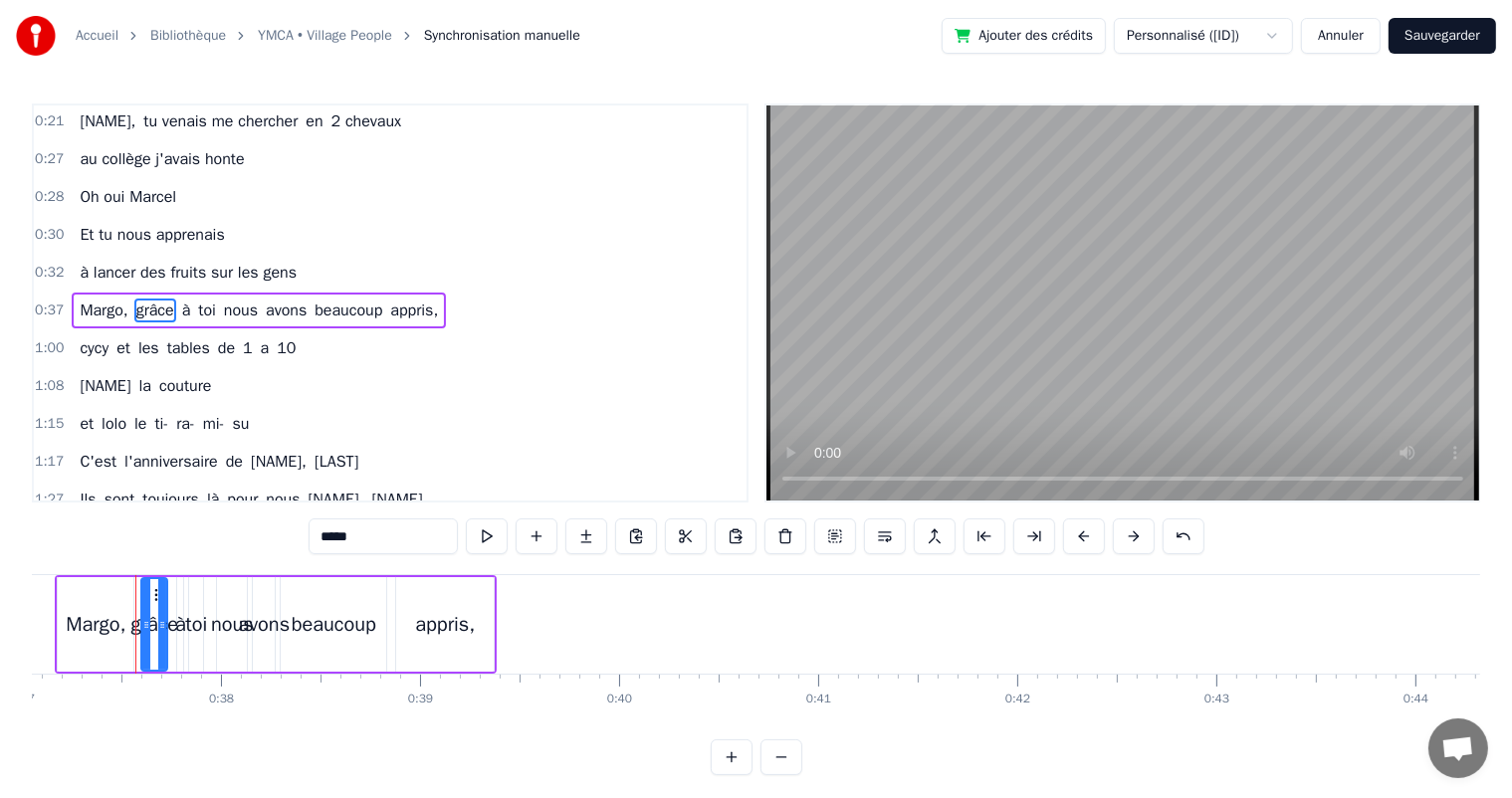 click on "grâce" at bounding box center [155, 625] 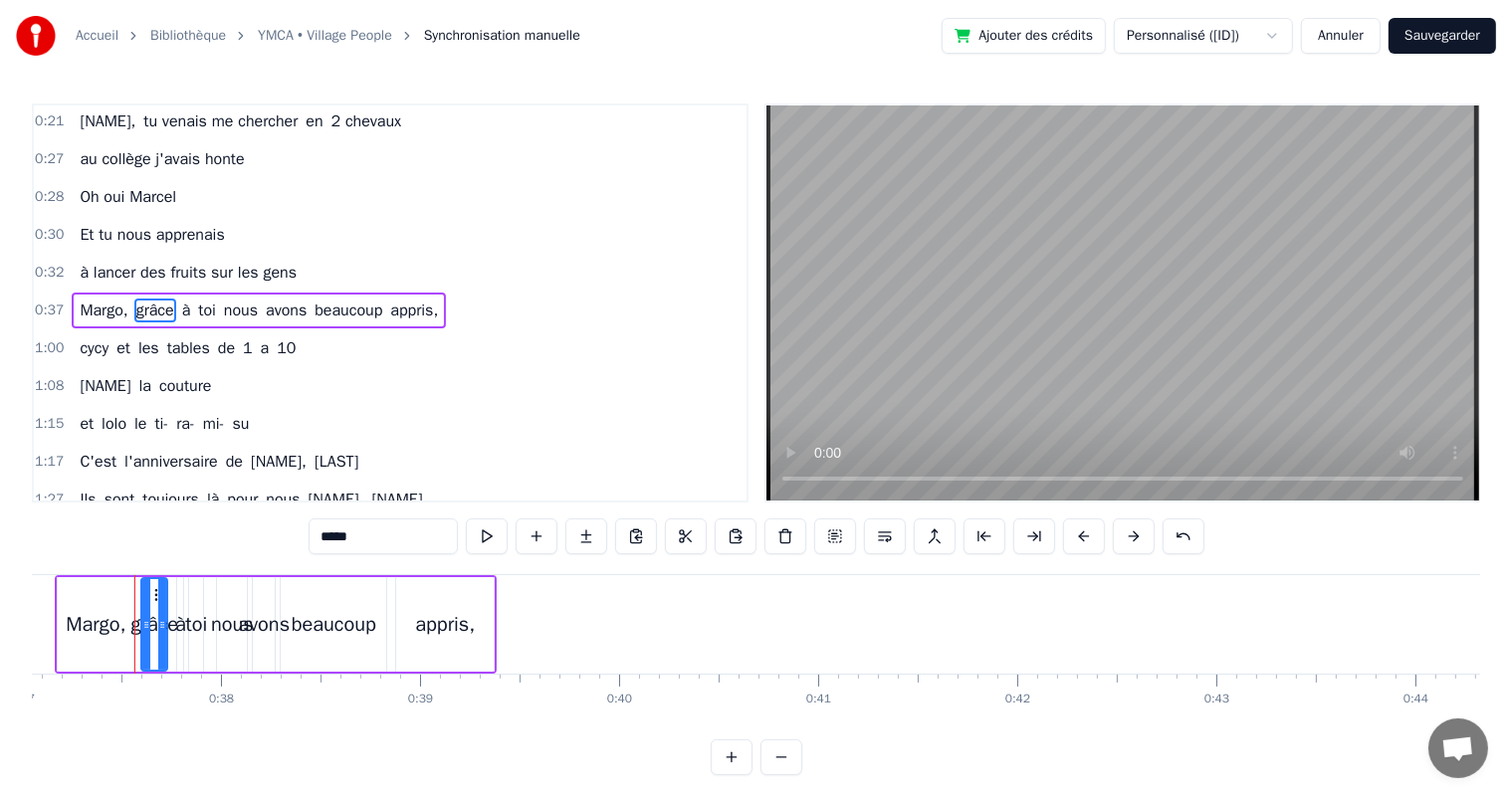 click at bounding box center (732, 757) 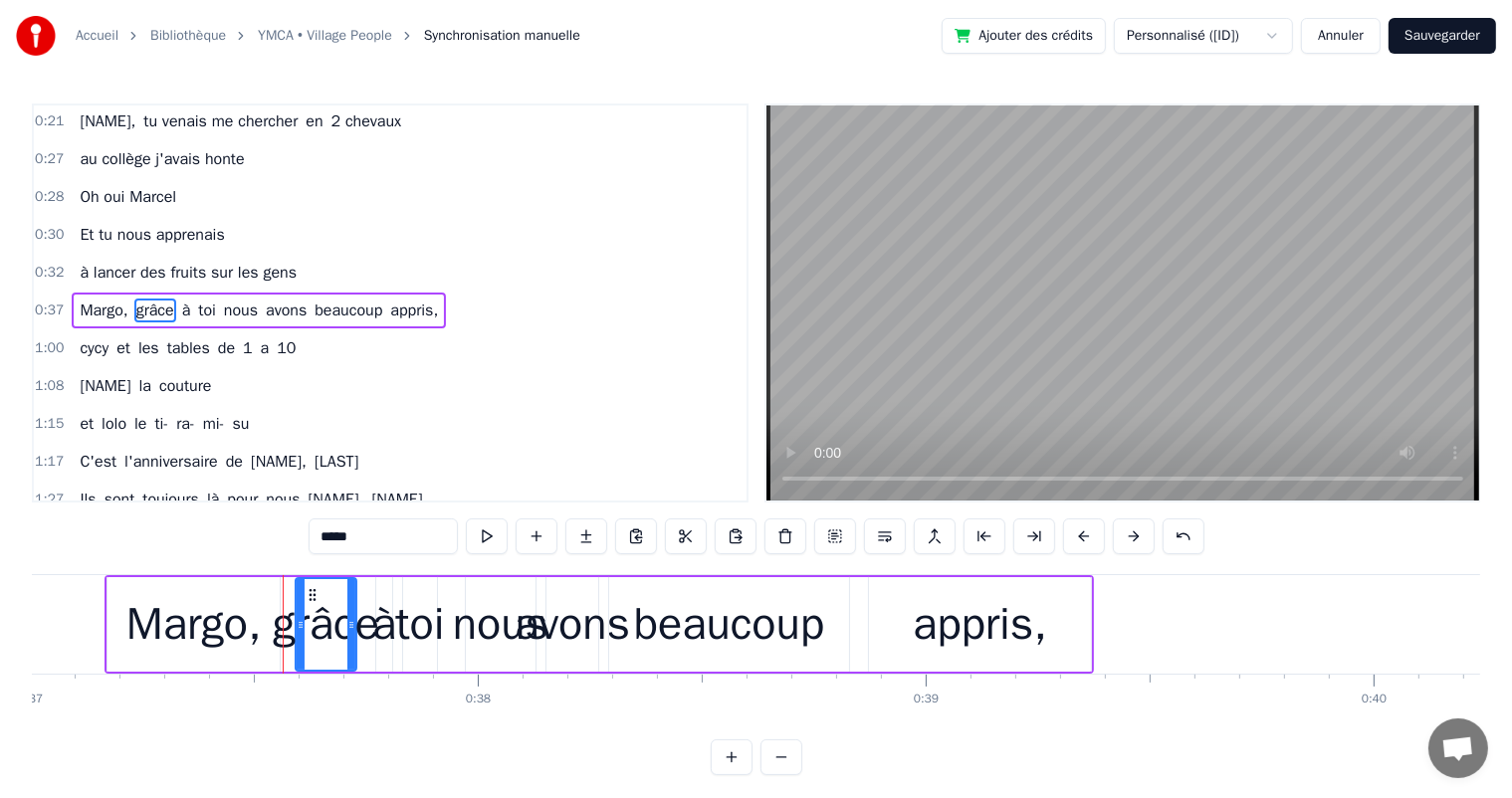 scroll, scrollTop: 0, scrollLeft: 16503, axis: horizontal 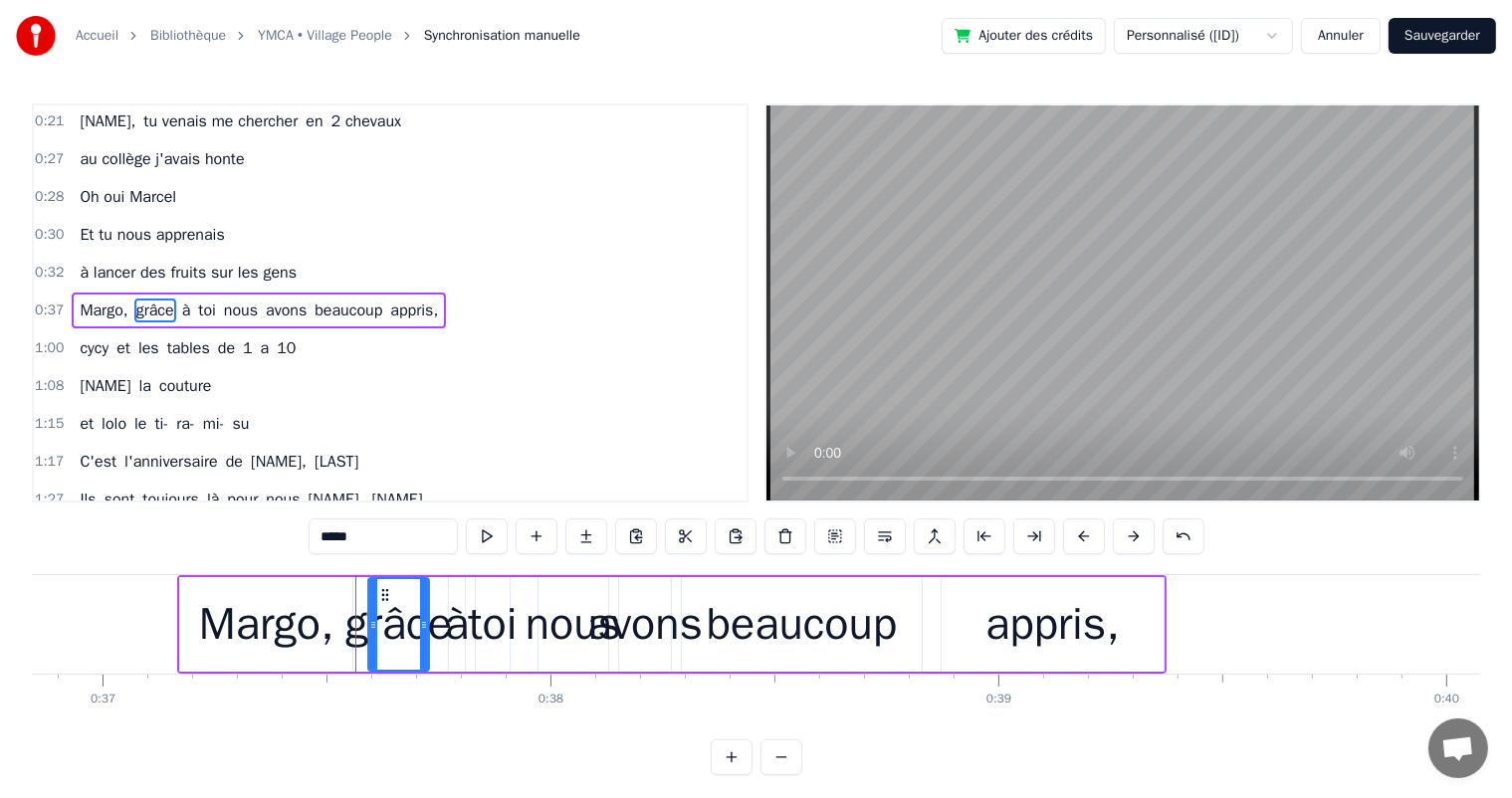 click on "appris," at bounding box center [1052, 625] 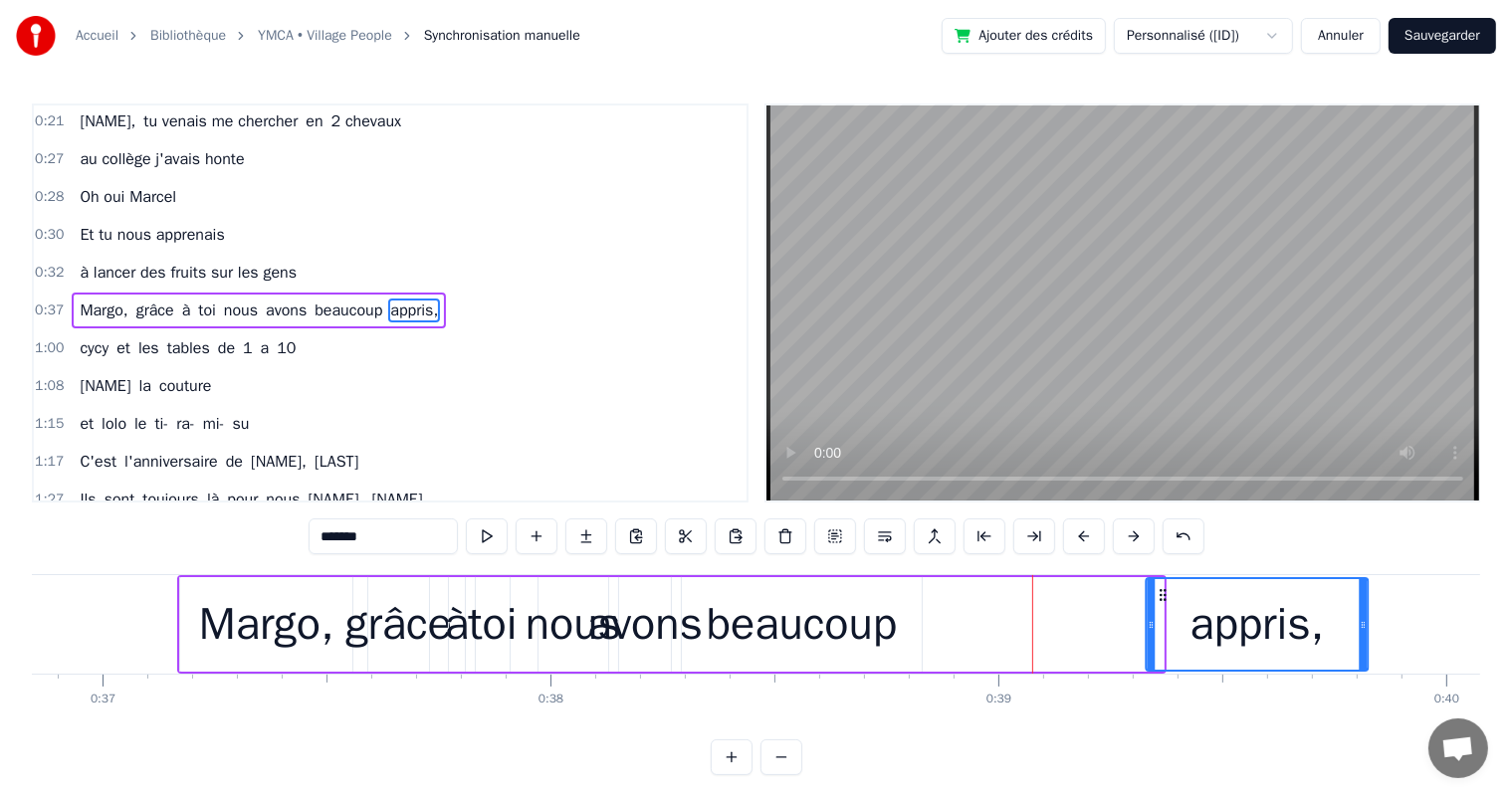 drag, startPoint x: 960, startPoint y: 597, endPoint x: 1238, endPoint y: 616, distance: 278.6485 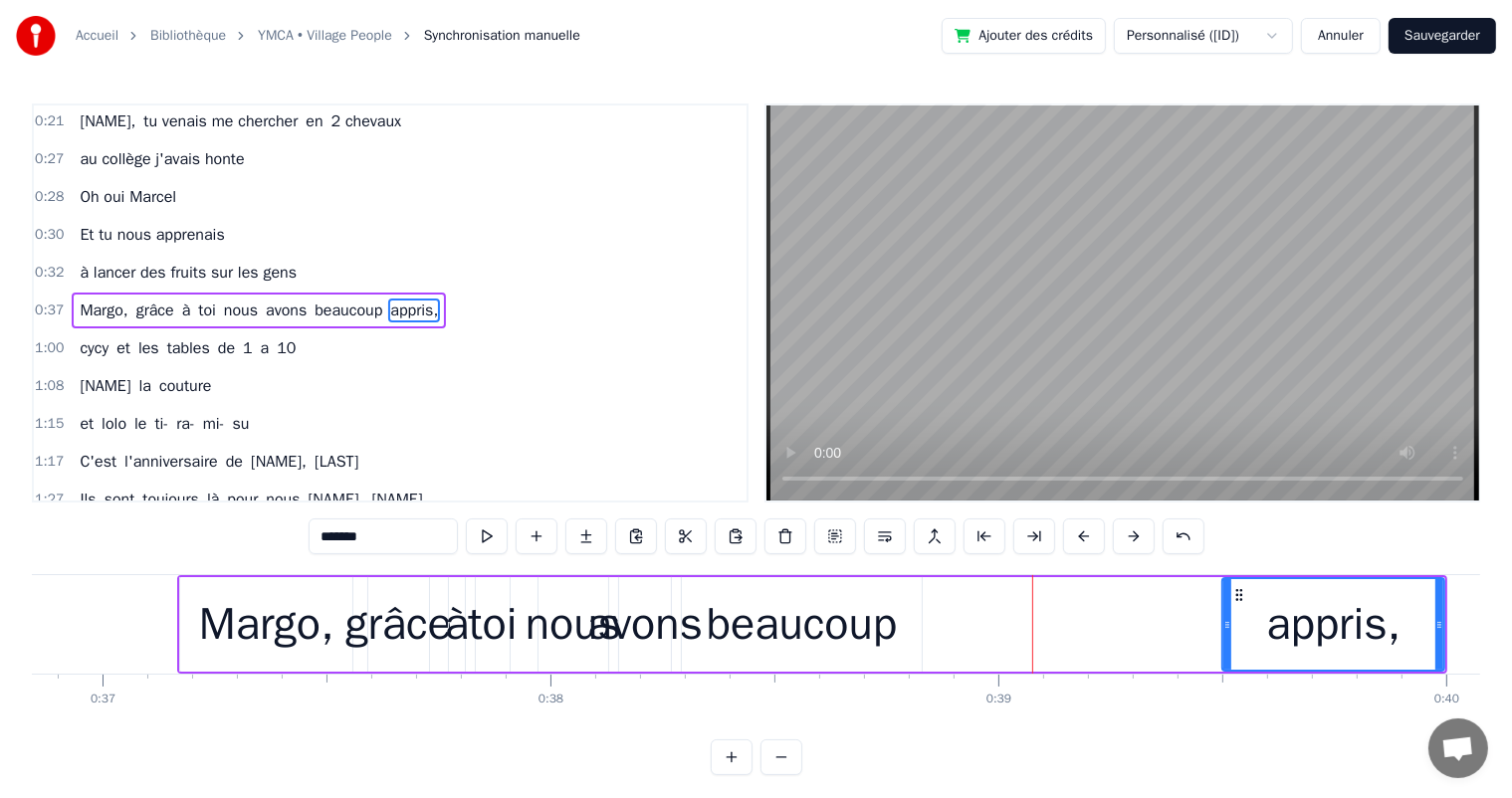 scroll, scrollTop: 0, scrollLeft: 16507, axis: horizontal 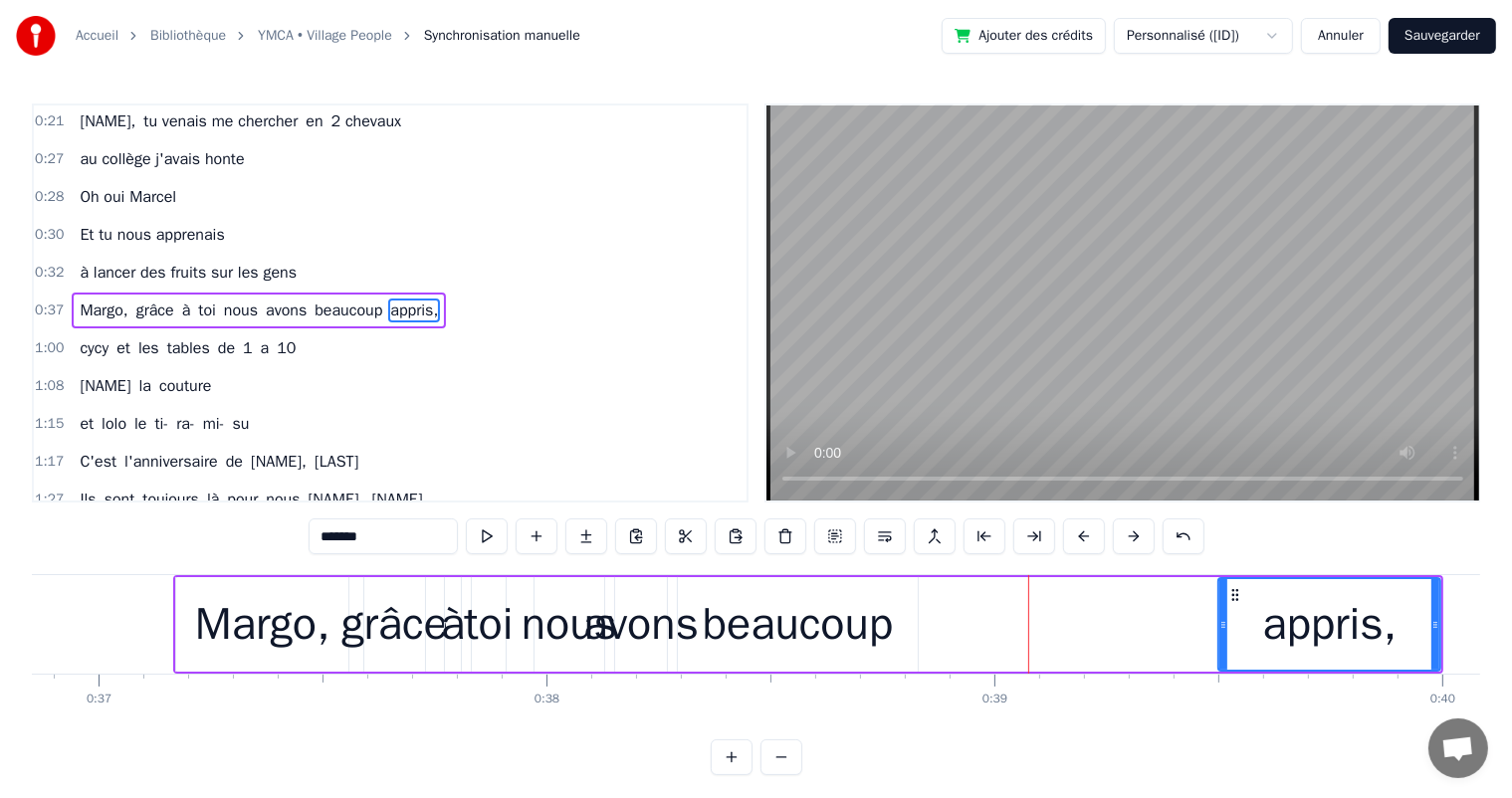 click on "grâce" at bounding box center [394, 625] 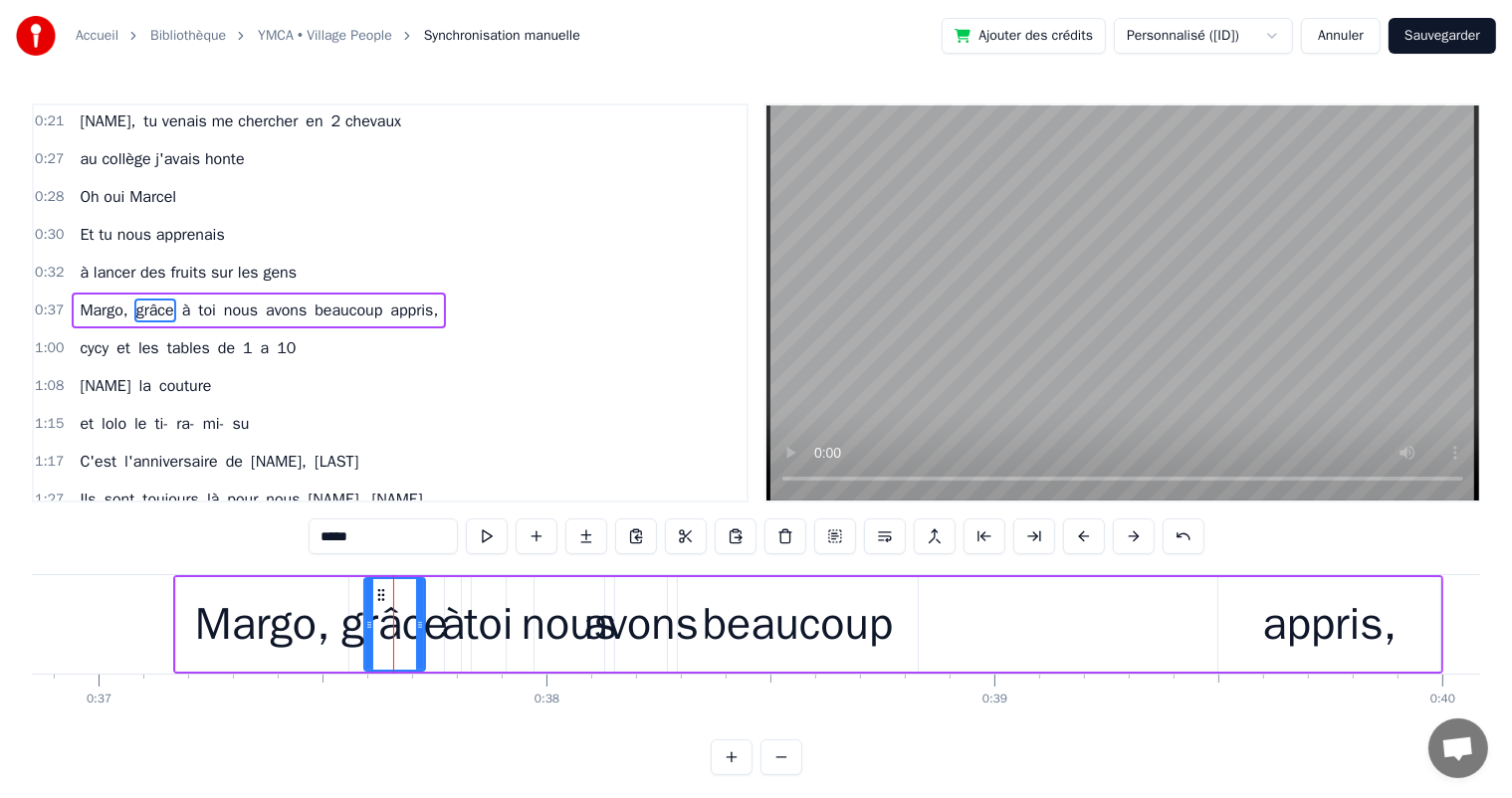 click on "beaucoup" at bounding box center [797, 625] 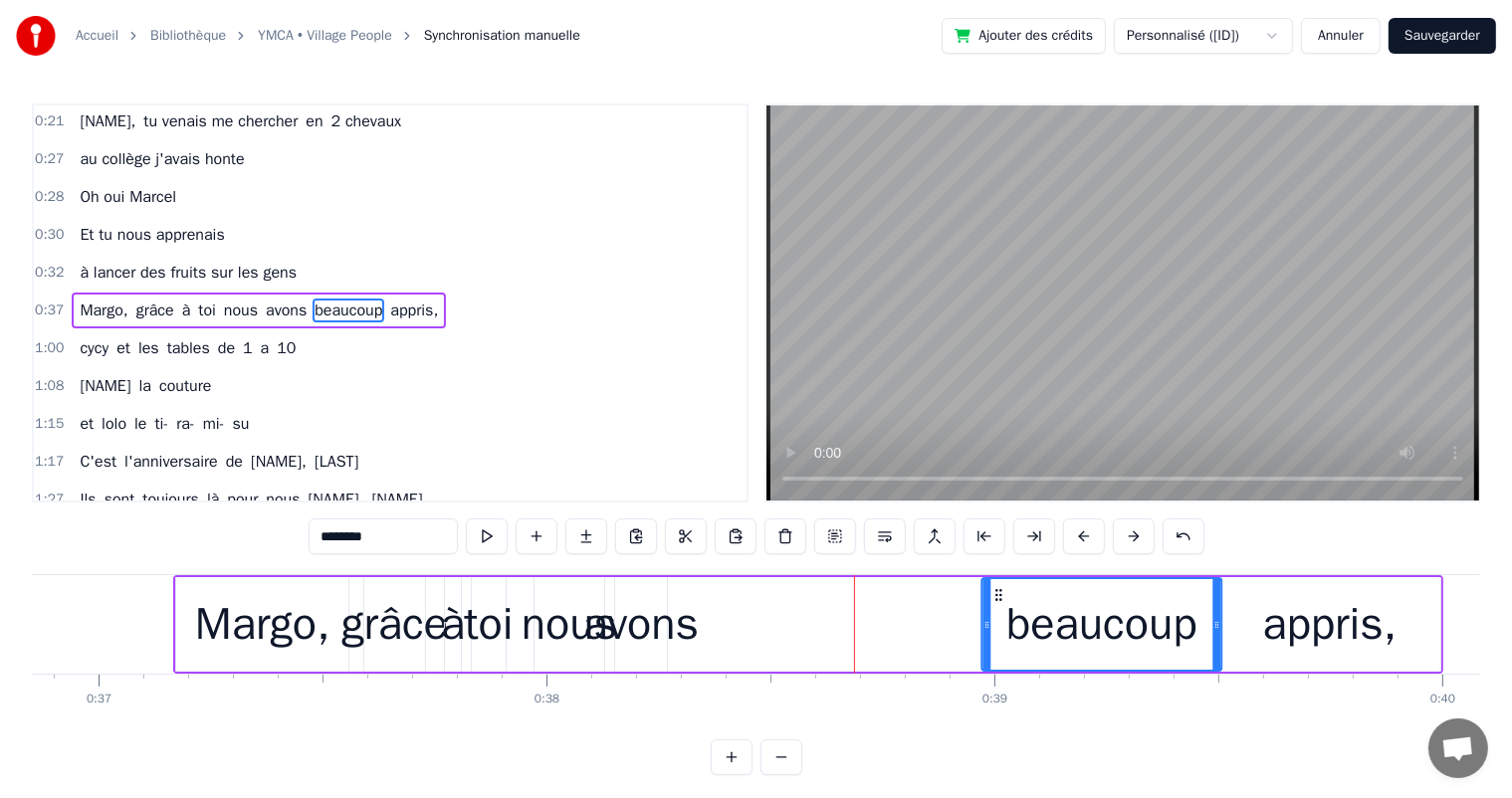 drag, startPoint x: 697, startPoint y: 595, endPoint x: 995, endPoint y: 601, distance: 298.06 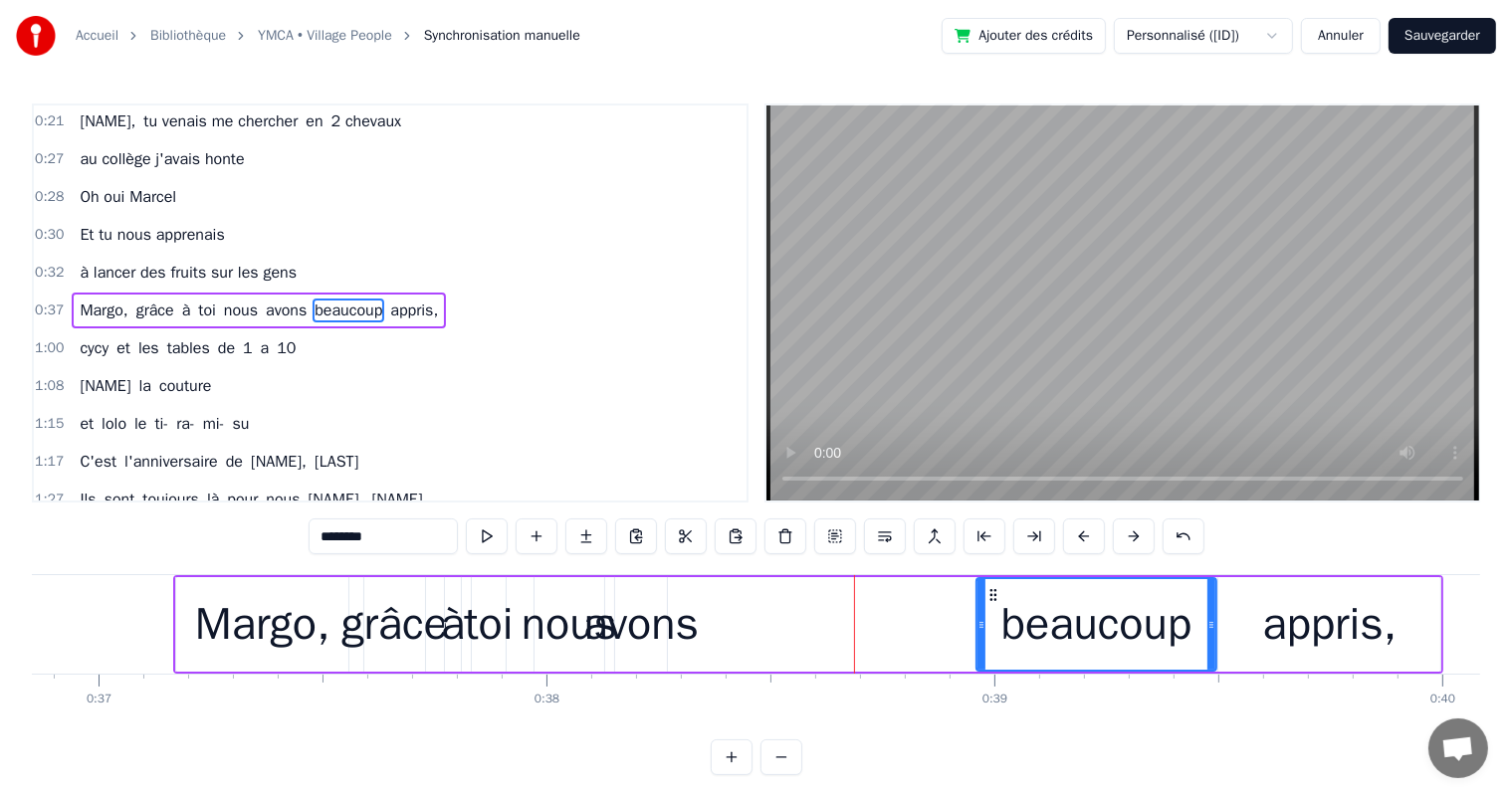 click on "avons" at bounding box center [641, 625] 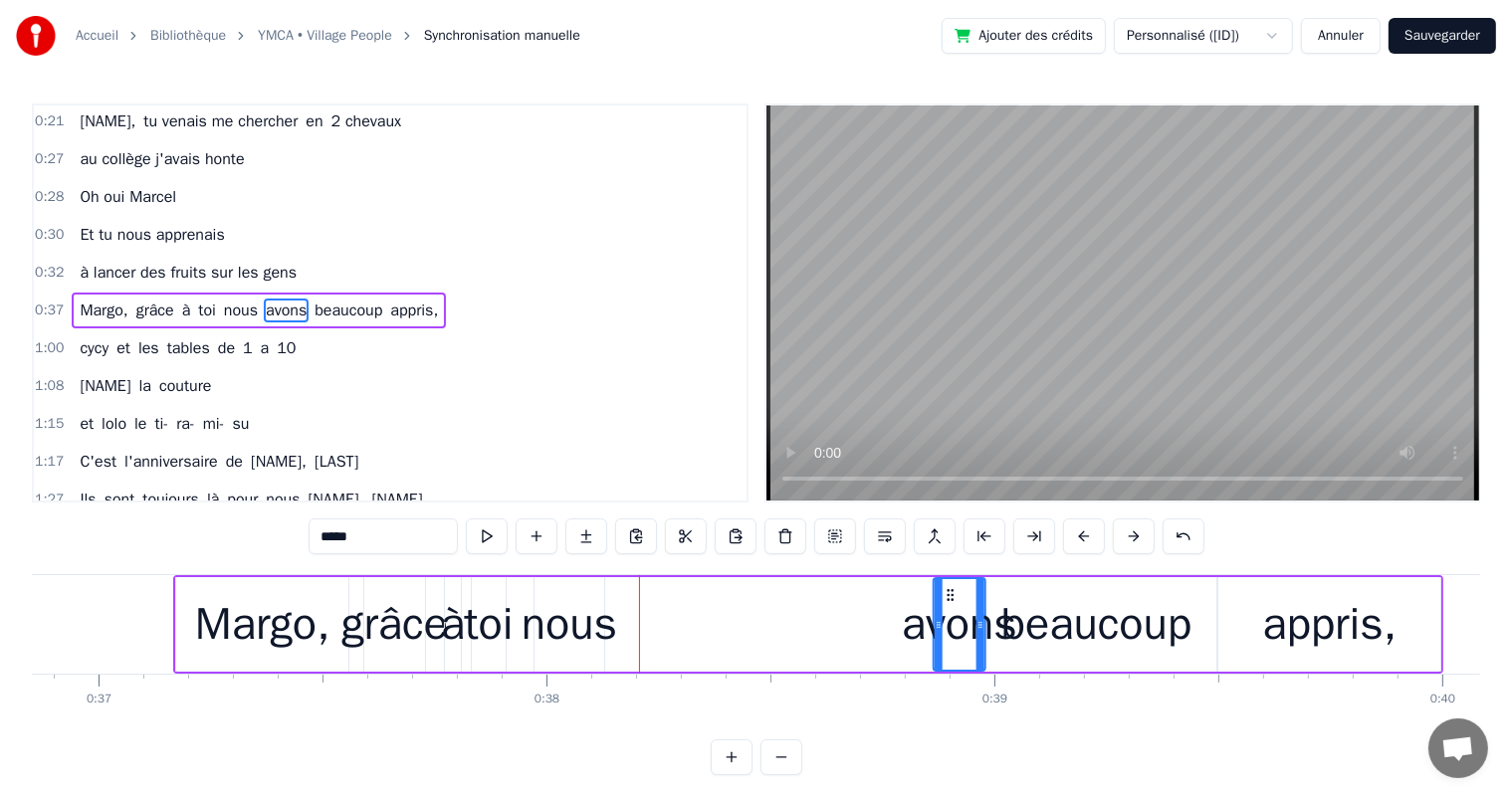 drag, startPoint x: 627, startPoint y: 594, endPoint x: 944, endPoint y: 603, distance: 317.12773 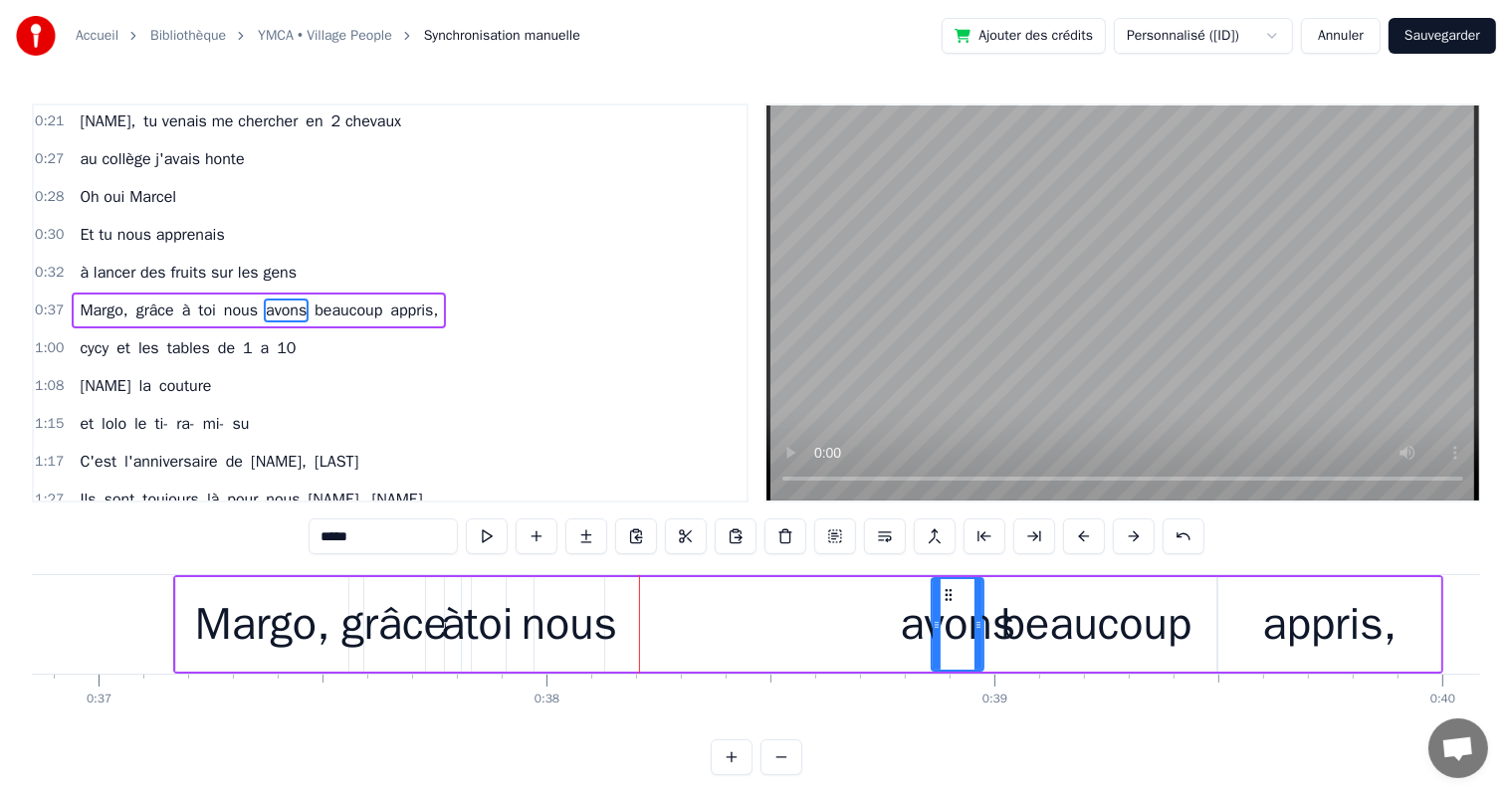 click on "nous" at bounding box center [569, 625] 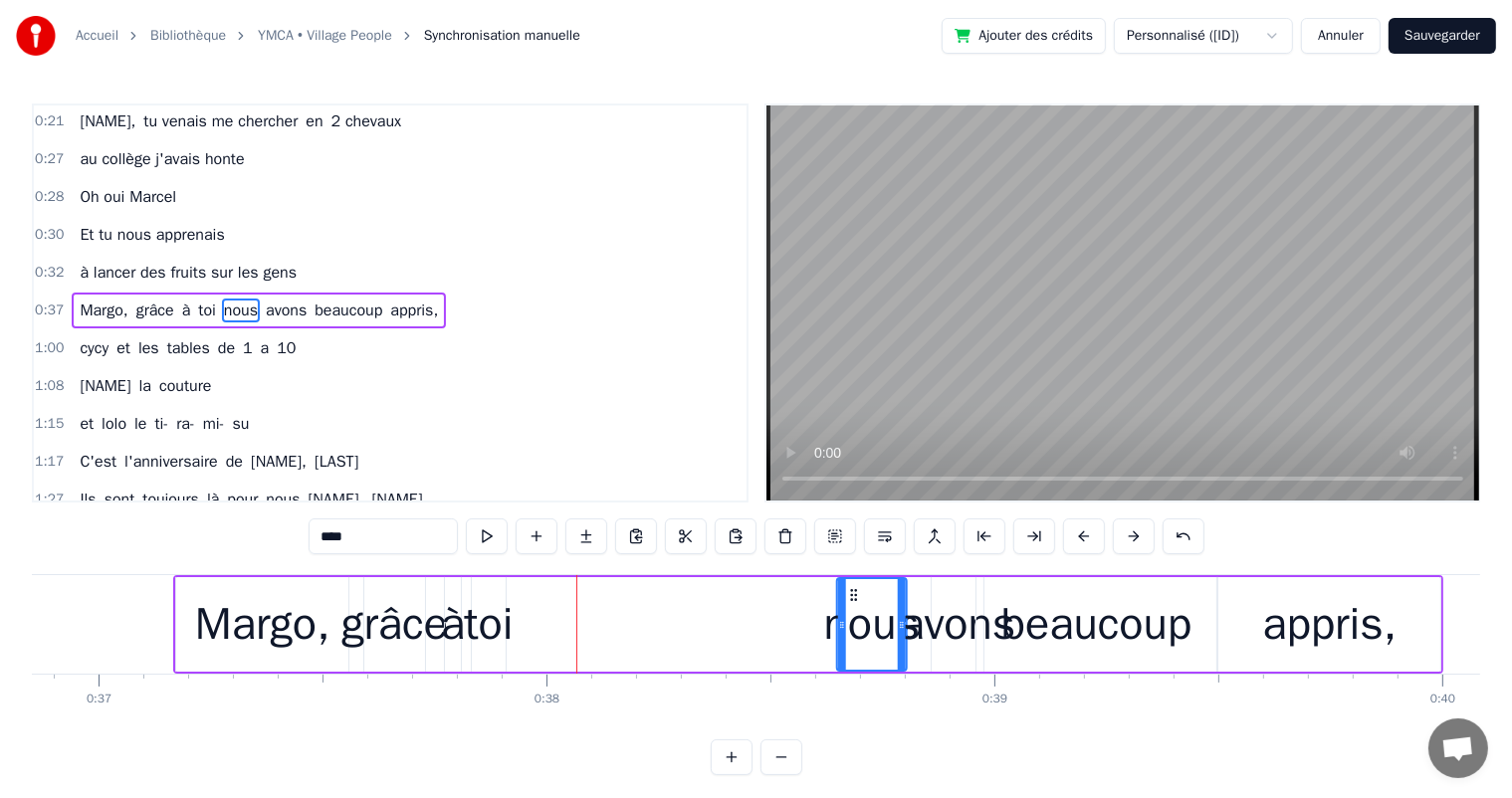 drag, startPoint x: 545, startPoint y: 593, endPoint x: 848, endPoint y: 592, distance: 303.00165 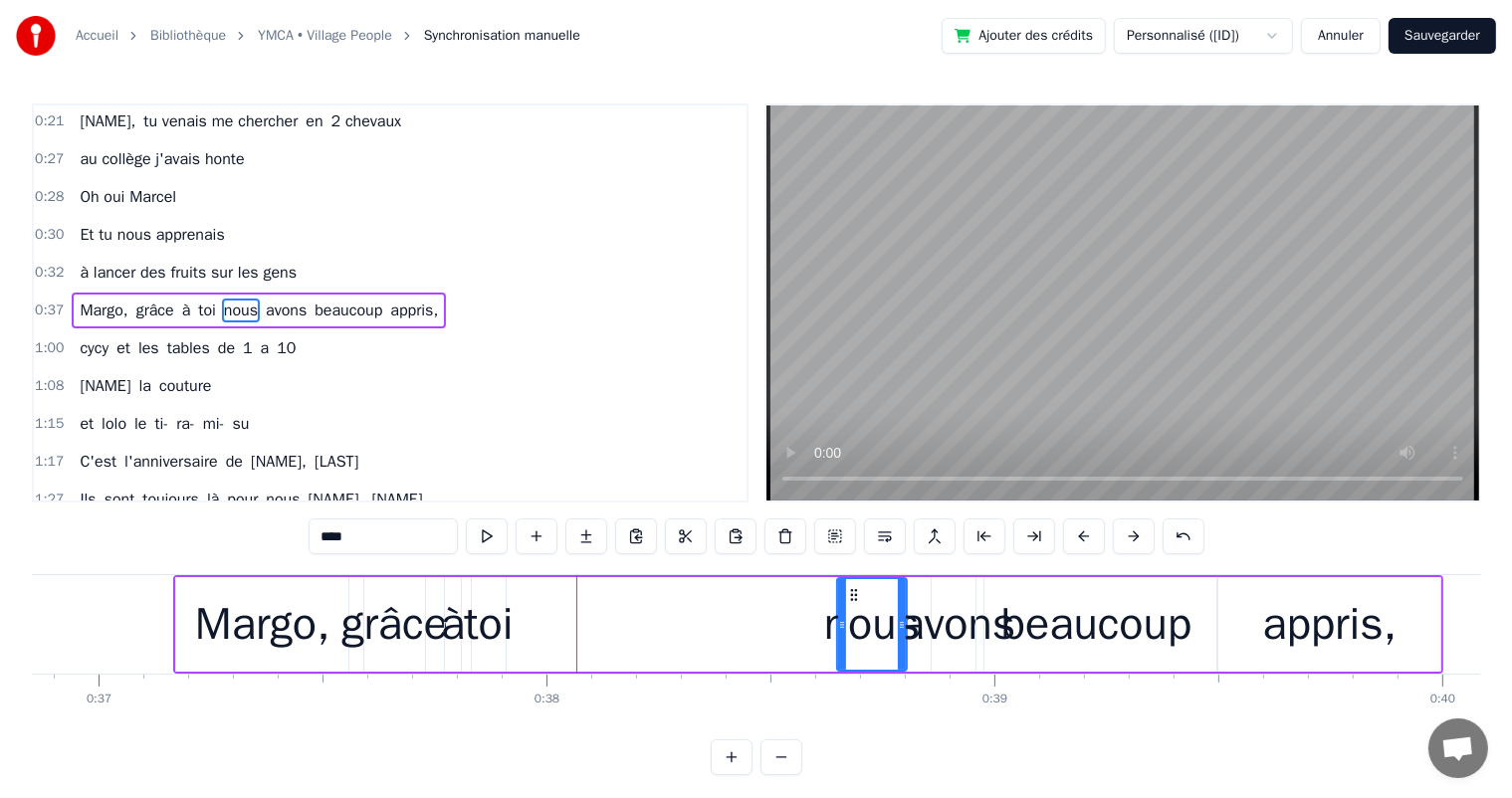 click on "toi" at bounding box center (488, 625) 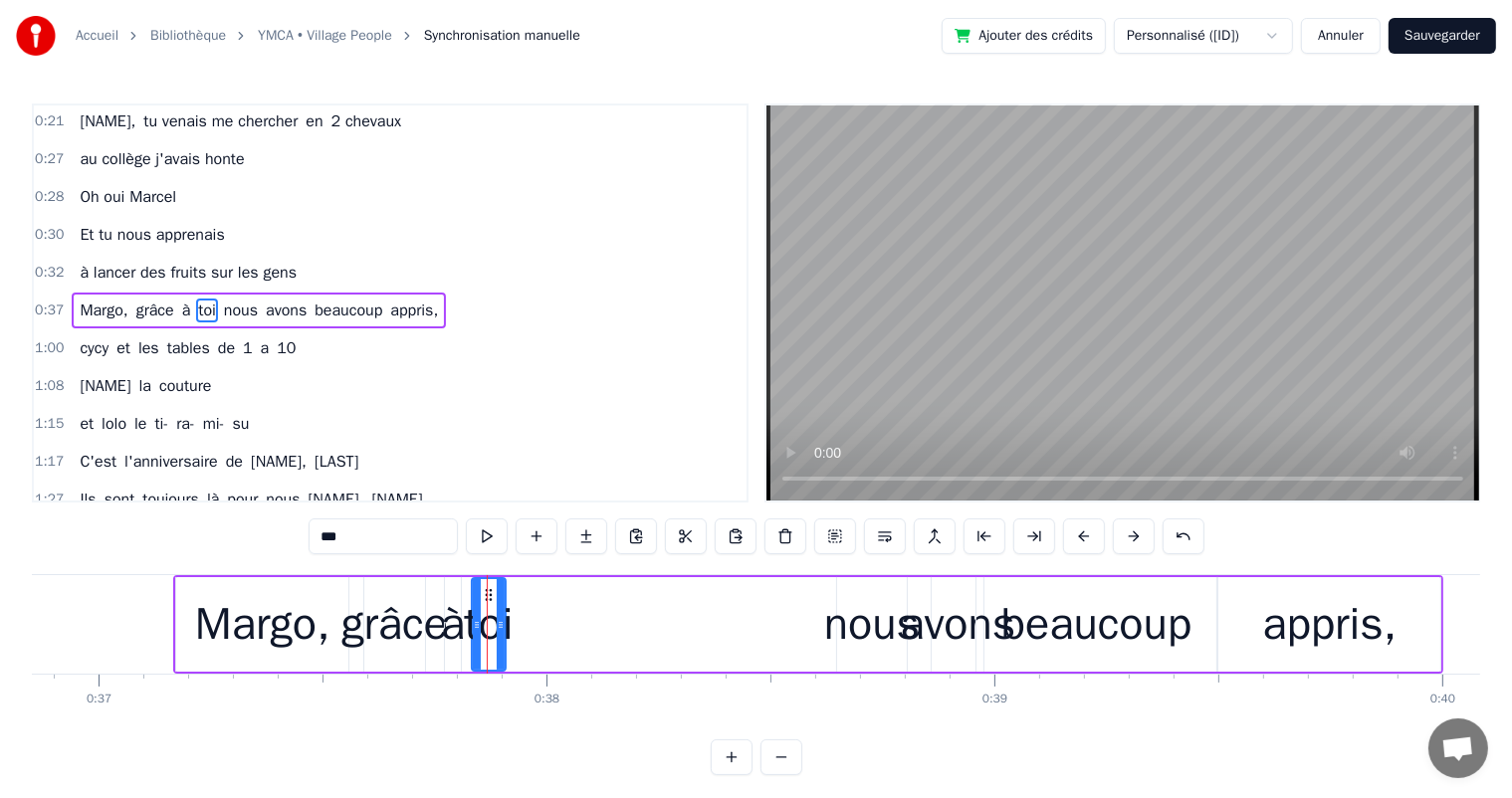 drag, startPoint x: 486, startPoint y: 595, endPoint x: 756, endPoint y: 608, distance: 270.3128 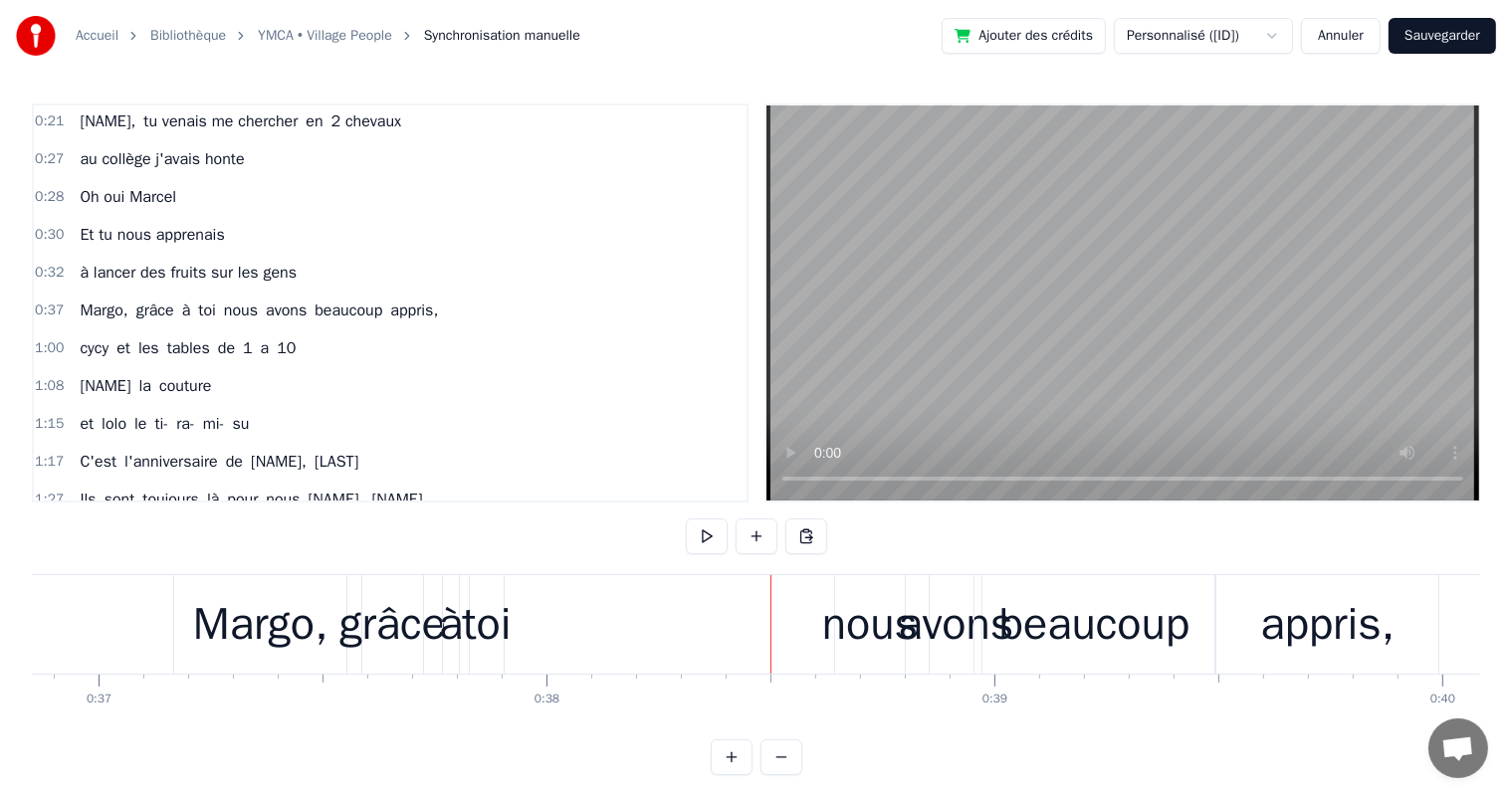 click on "toi" at bounding box center [486, 625] 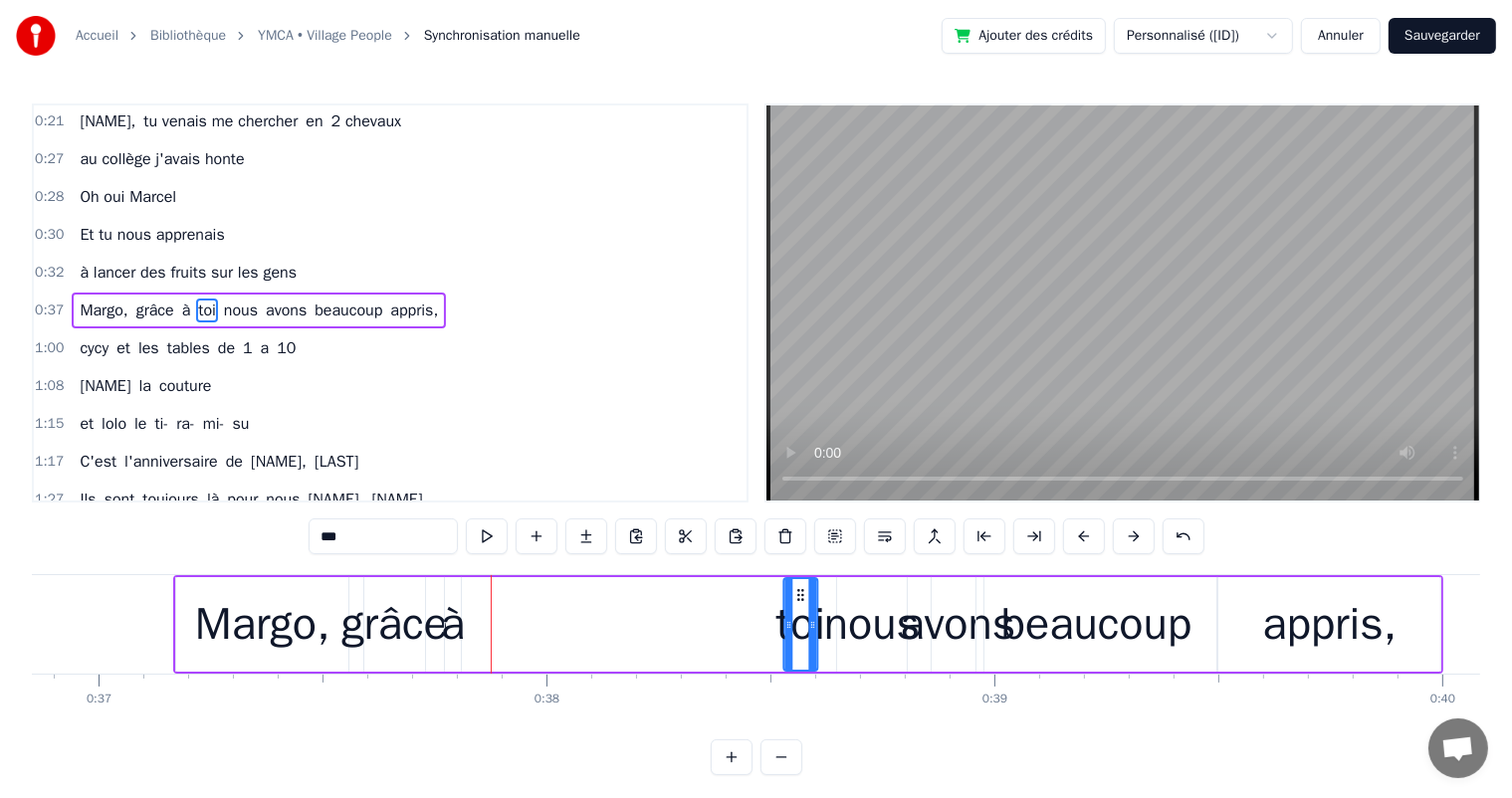 drag, startPoint x: 488, startPoint y: 591, endPoint x: 800, endPoint y: 592, distance: 312.0016 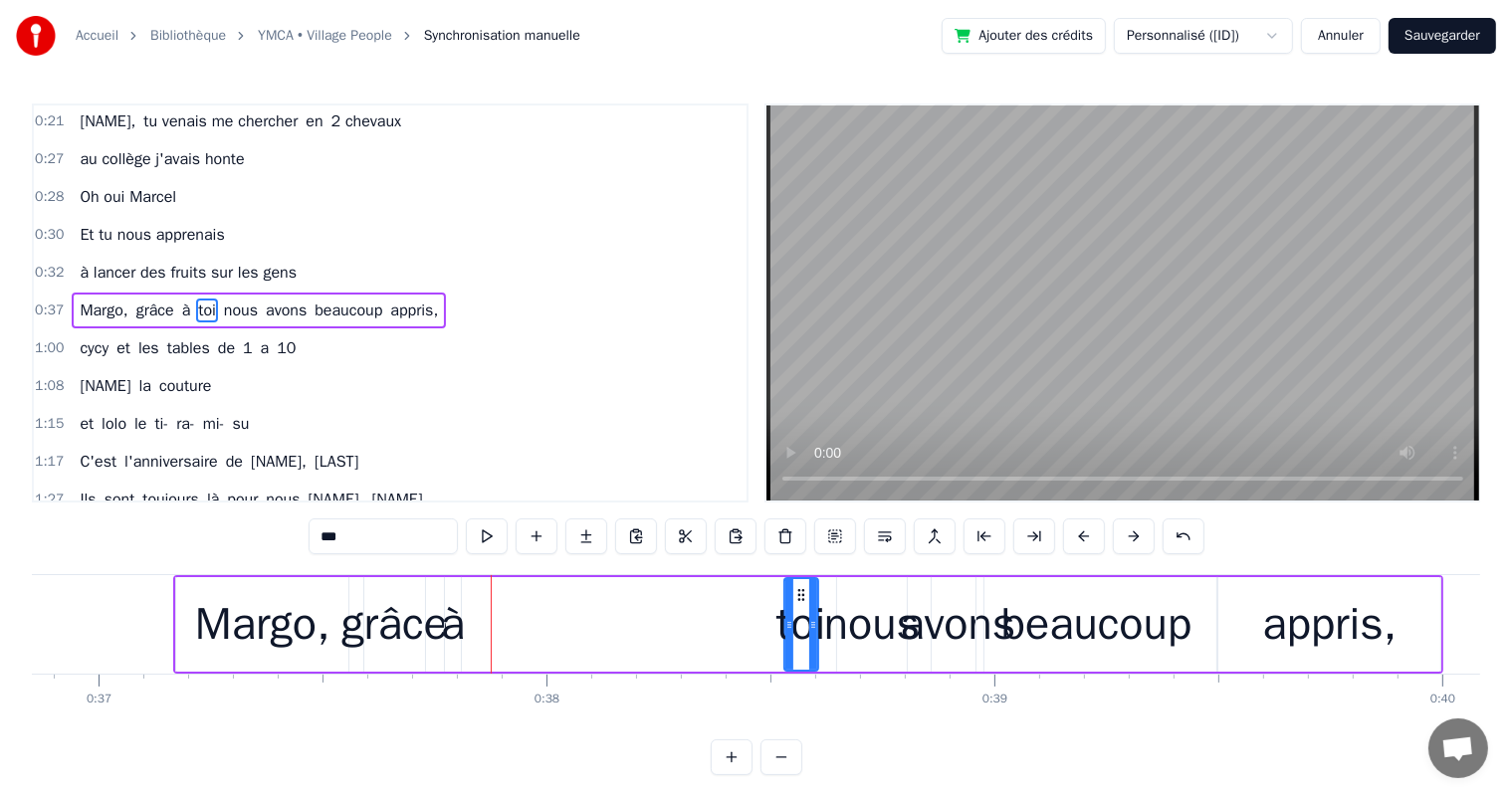 click on "à" at bounding box center [453, 625] 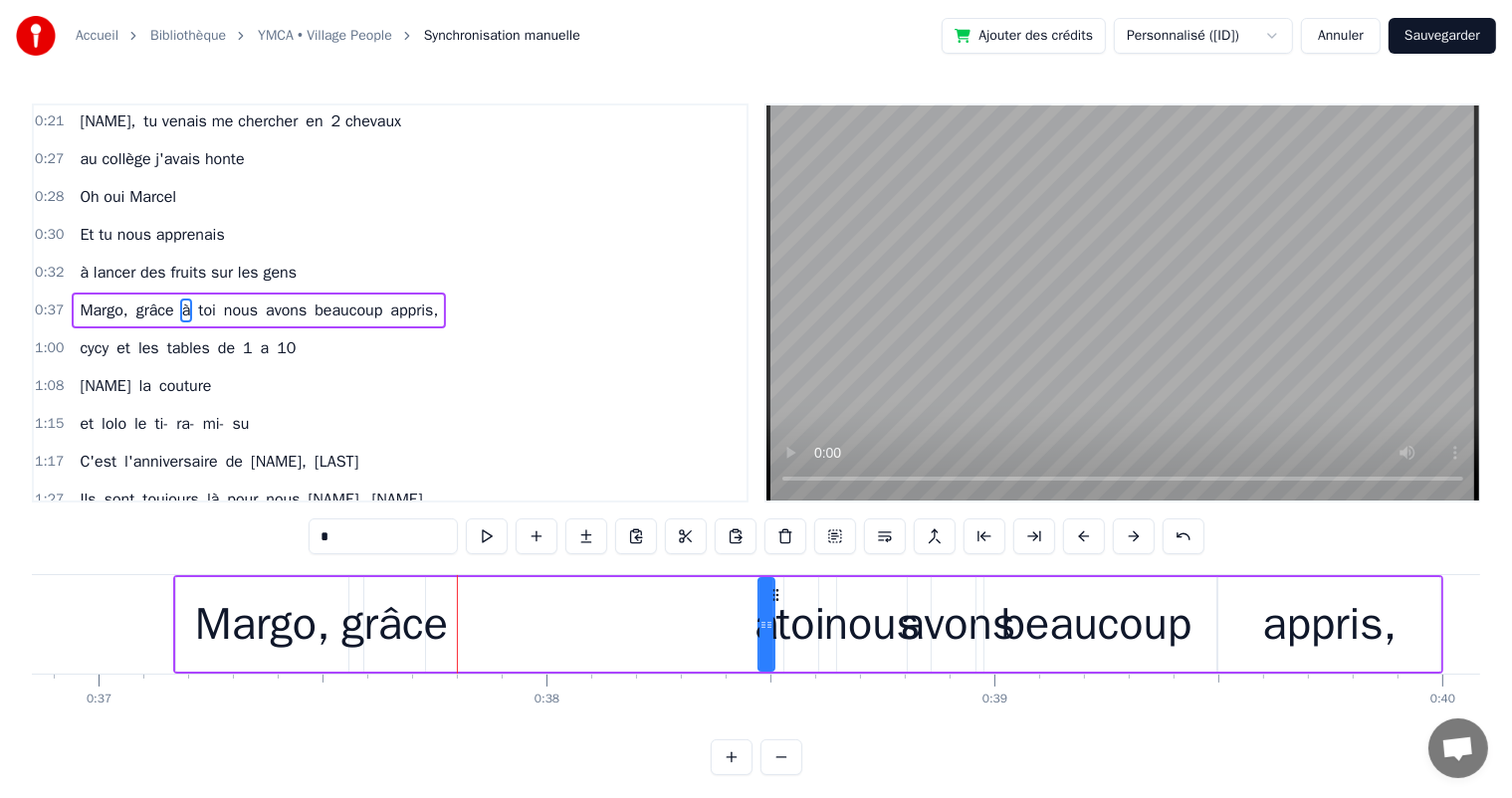 drag, startPoint x: 476, startPoint y: 593, endPoint x: 773, endPoint y: 593, distance: 297 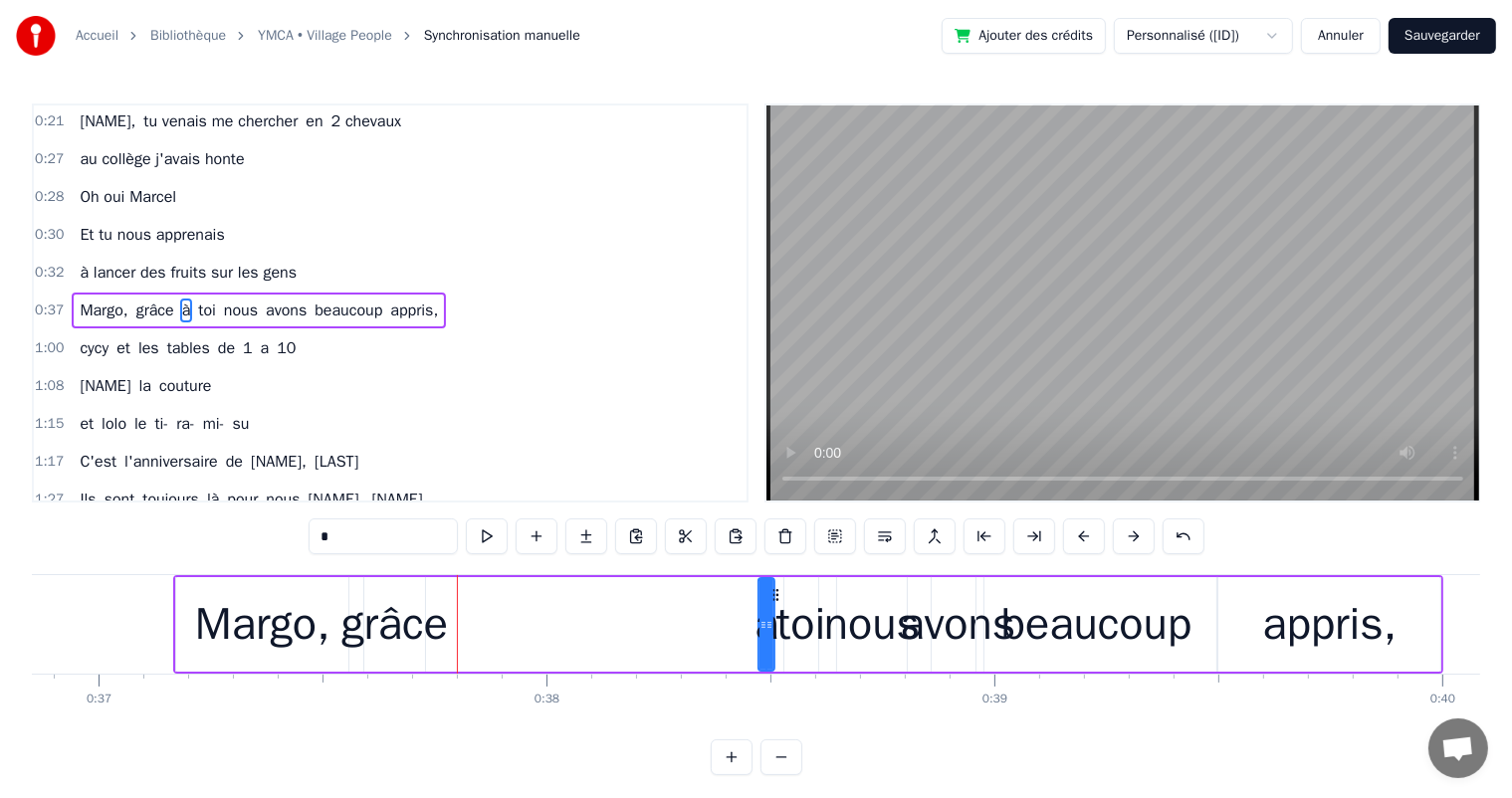 click on "grâce" at bounding box center (394, 625) 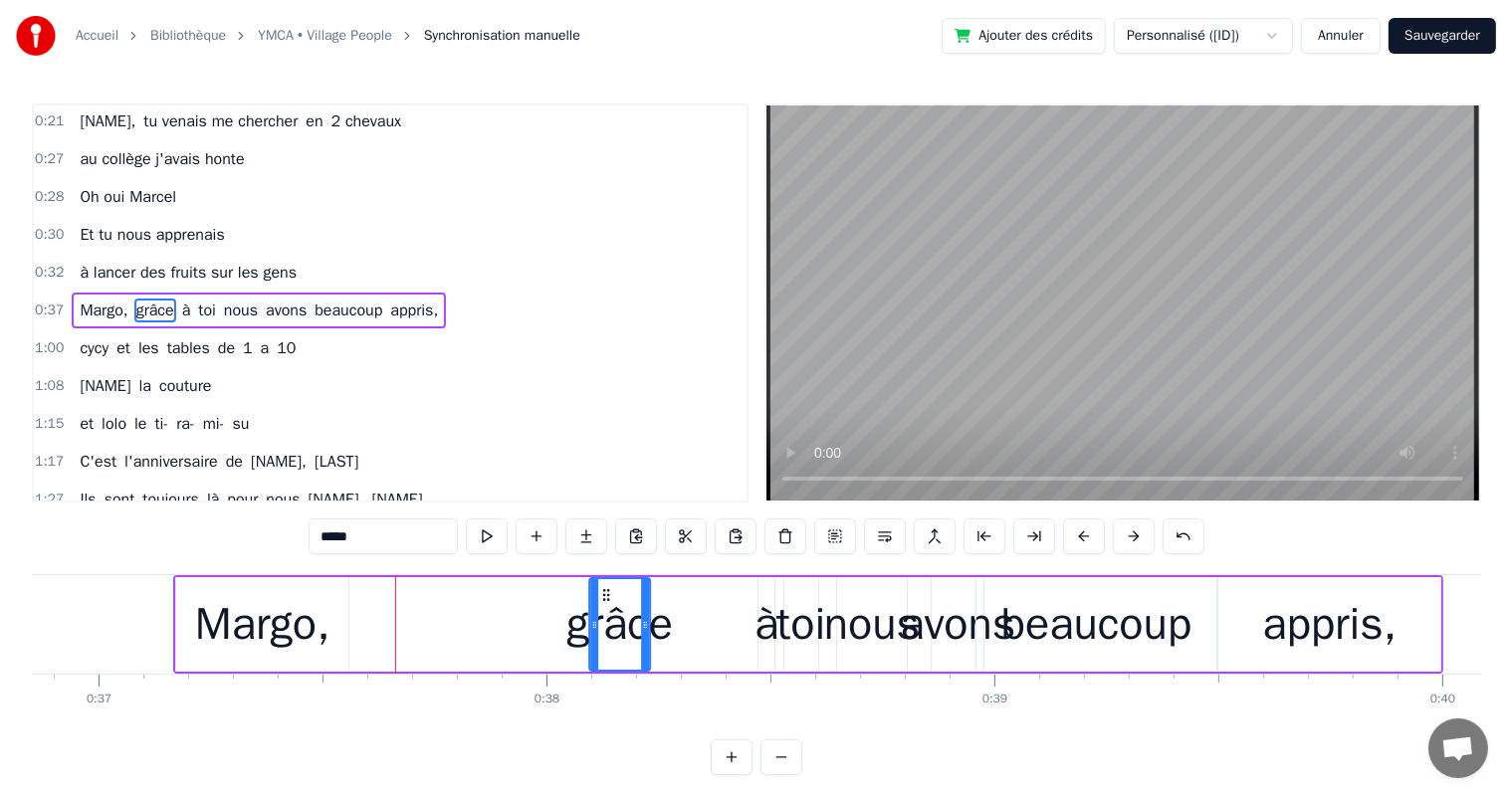 drag, startPoint x: 378, startPoint y: 592, endPoint x: 600, endPoint y: 596, distance: 222.03603 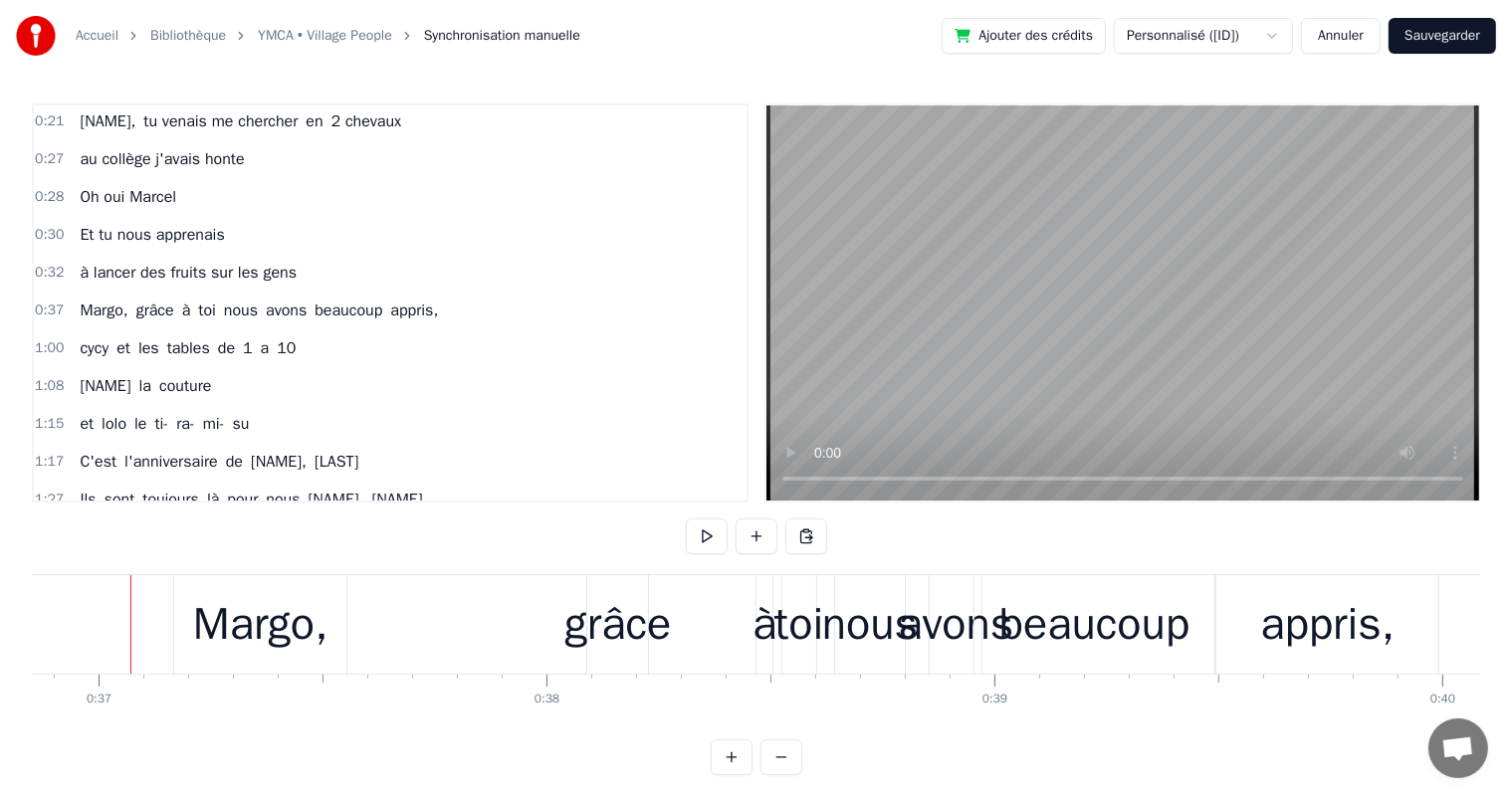 scroll, scrollTop: 0, scrollLeft: 16505, axis: horizontal 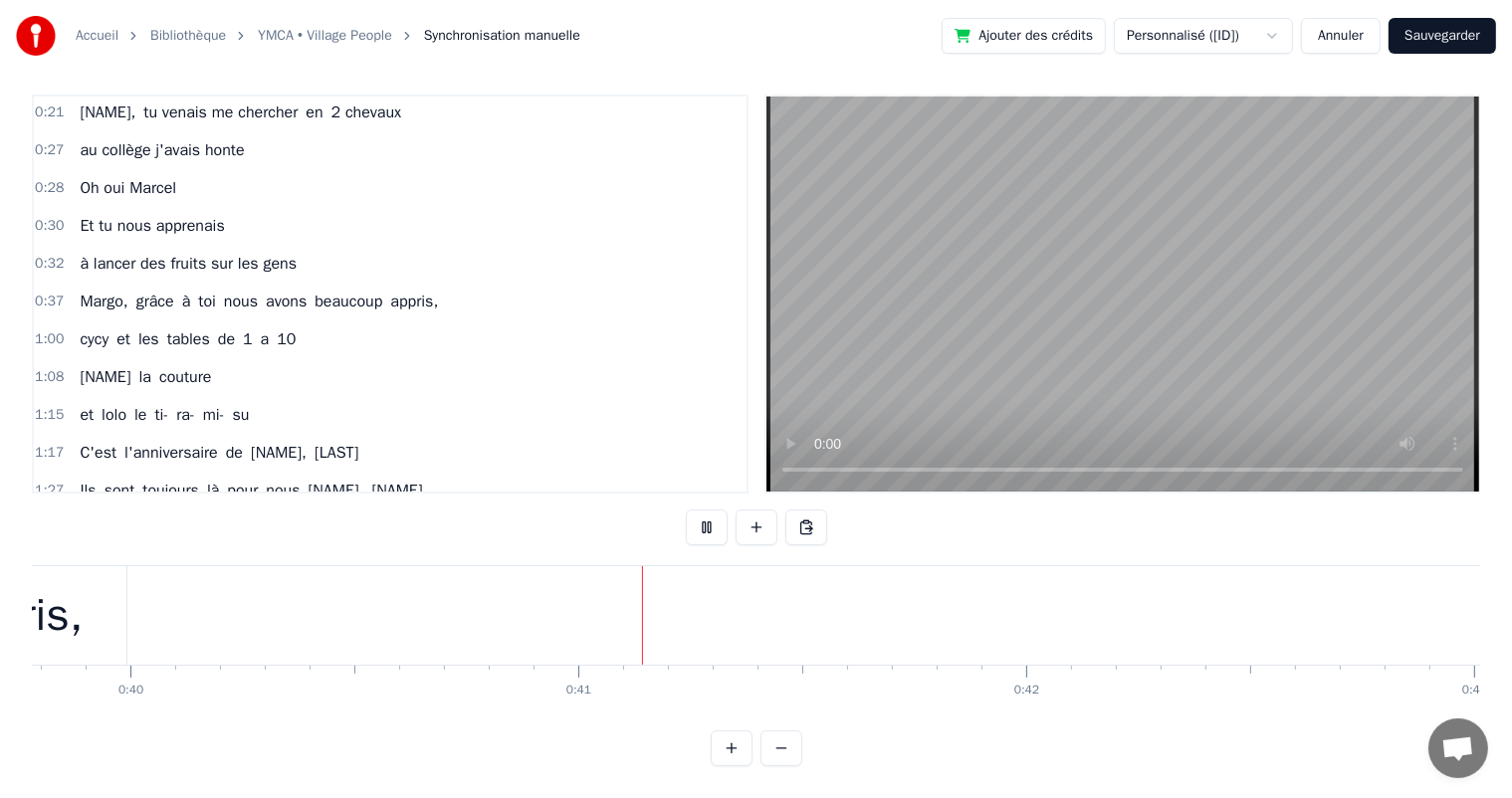 click at bounding box center [781, 748] 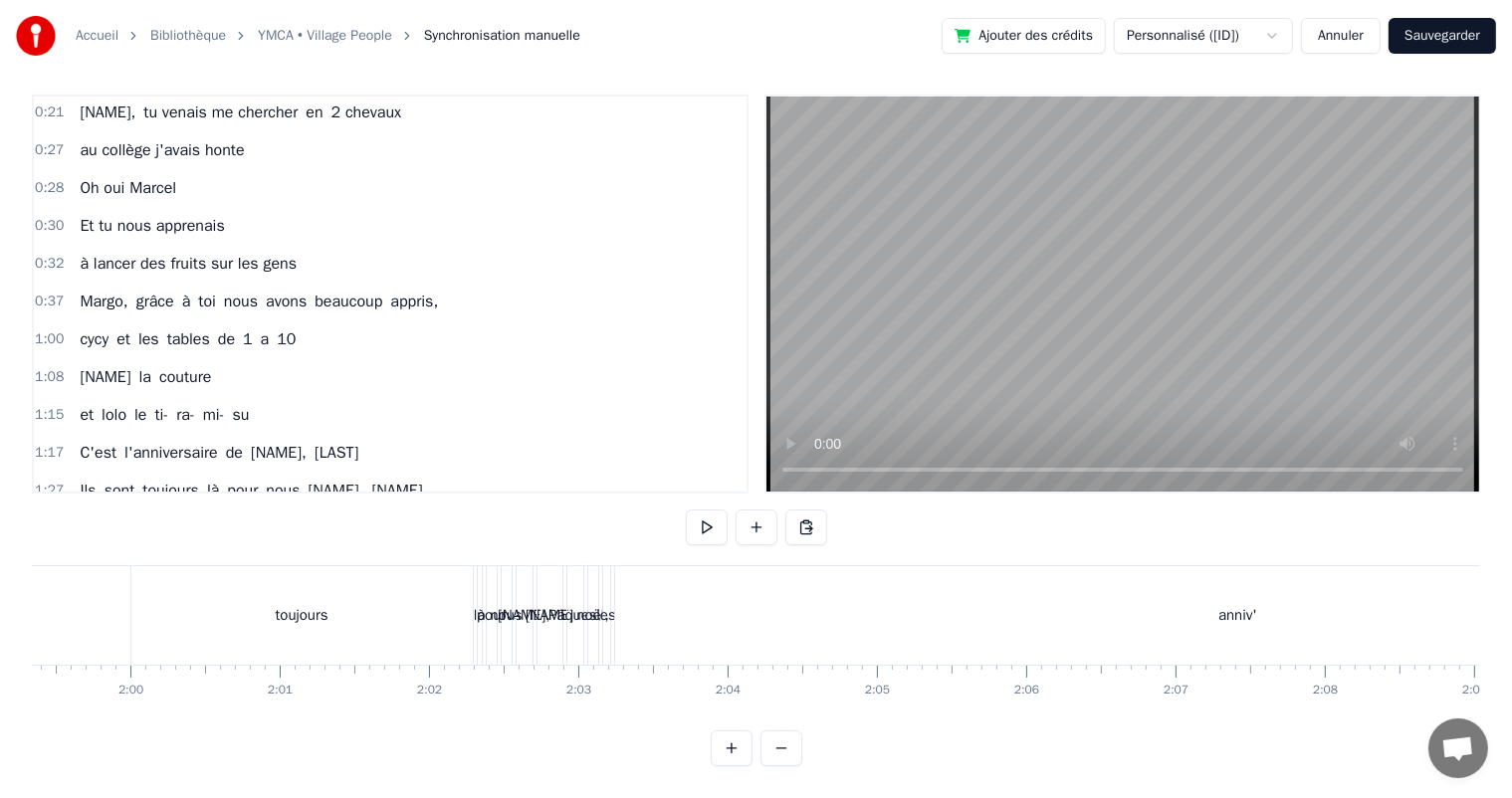 click at bounding box center (781, 748) 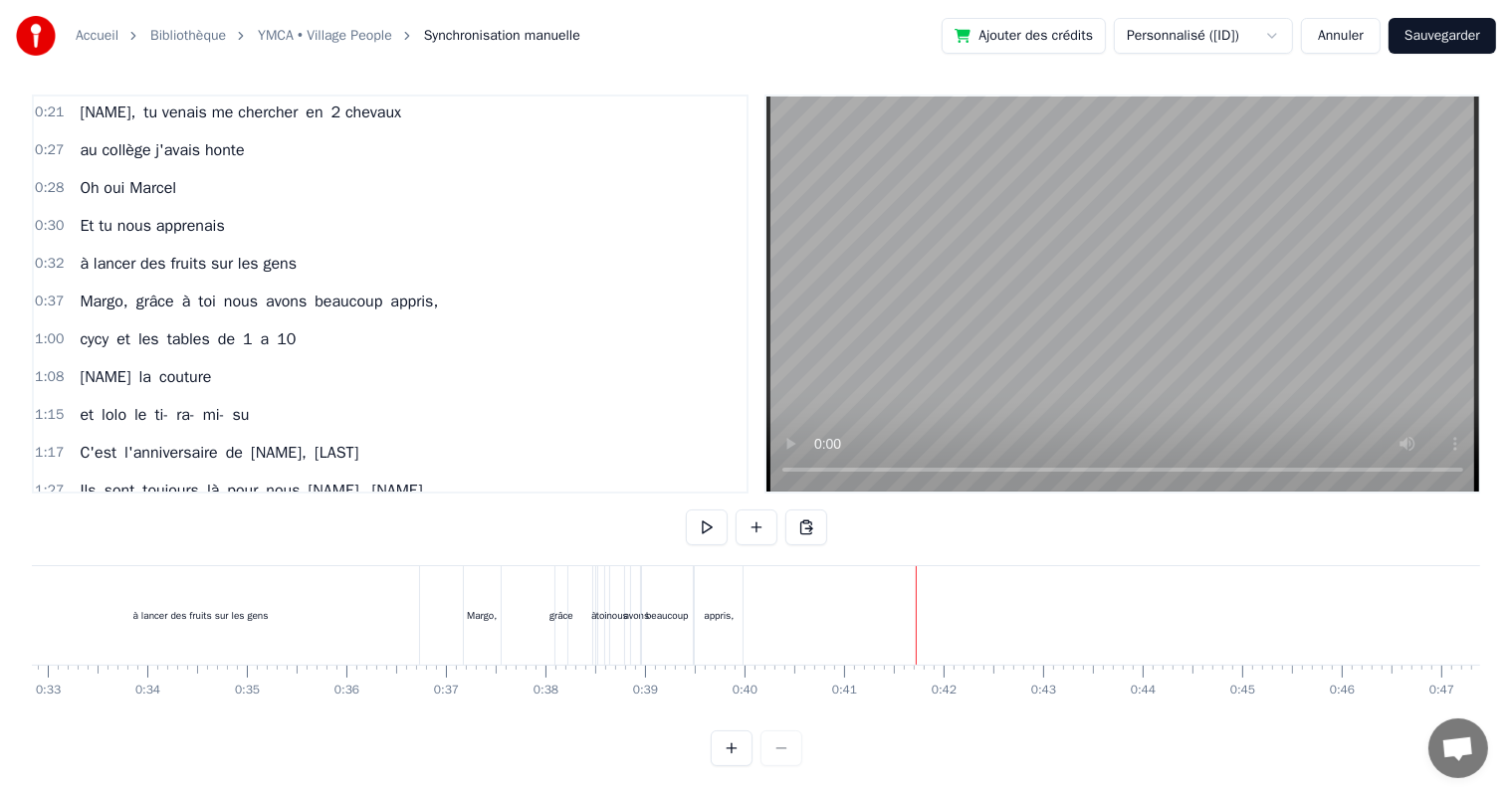 scroll, scrollTop: 0, scrollLeft: 3265, axis: horizontal 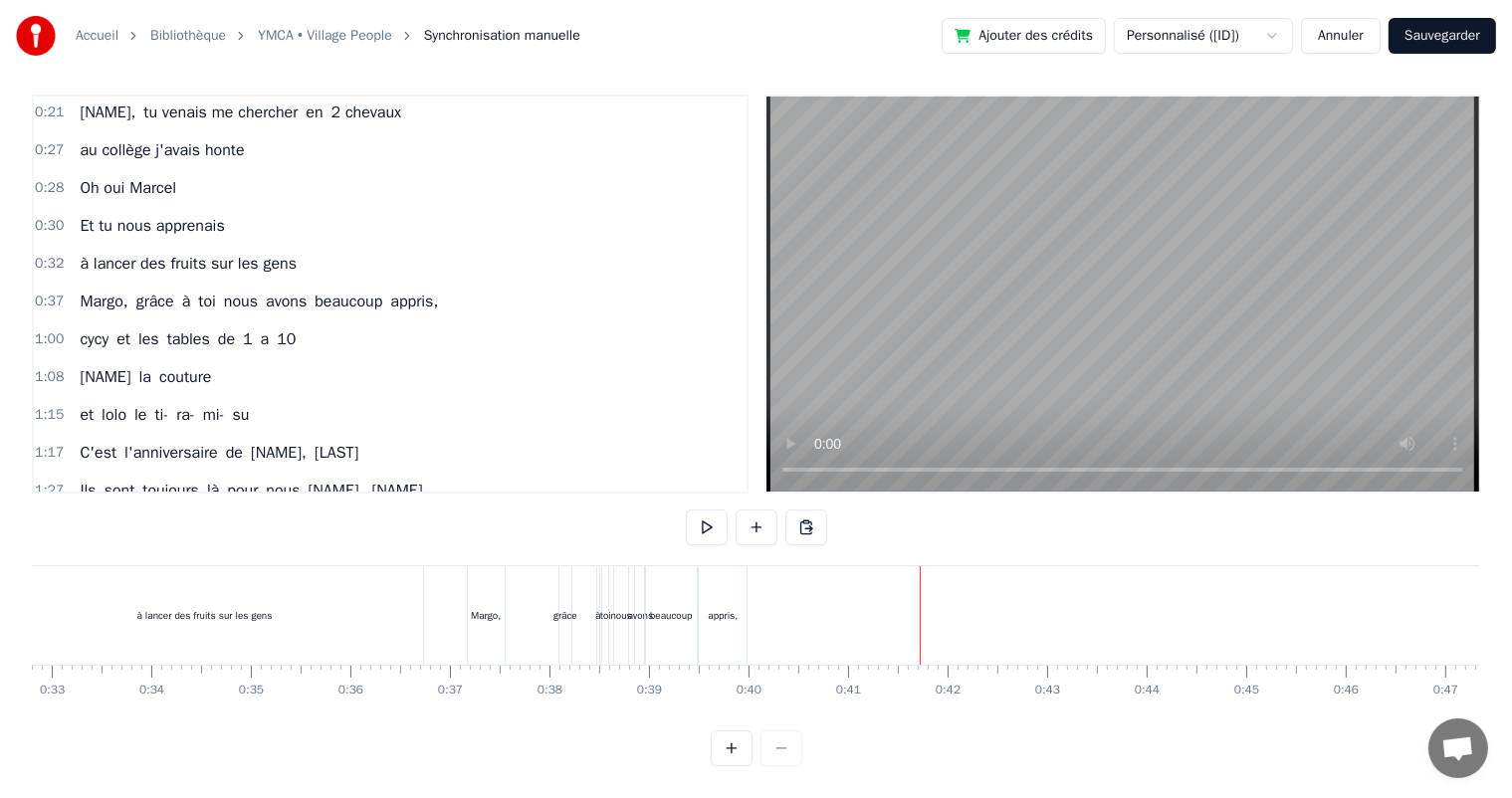 click on "grâce" at bounding box center (565, 615) 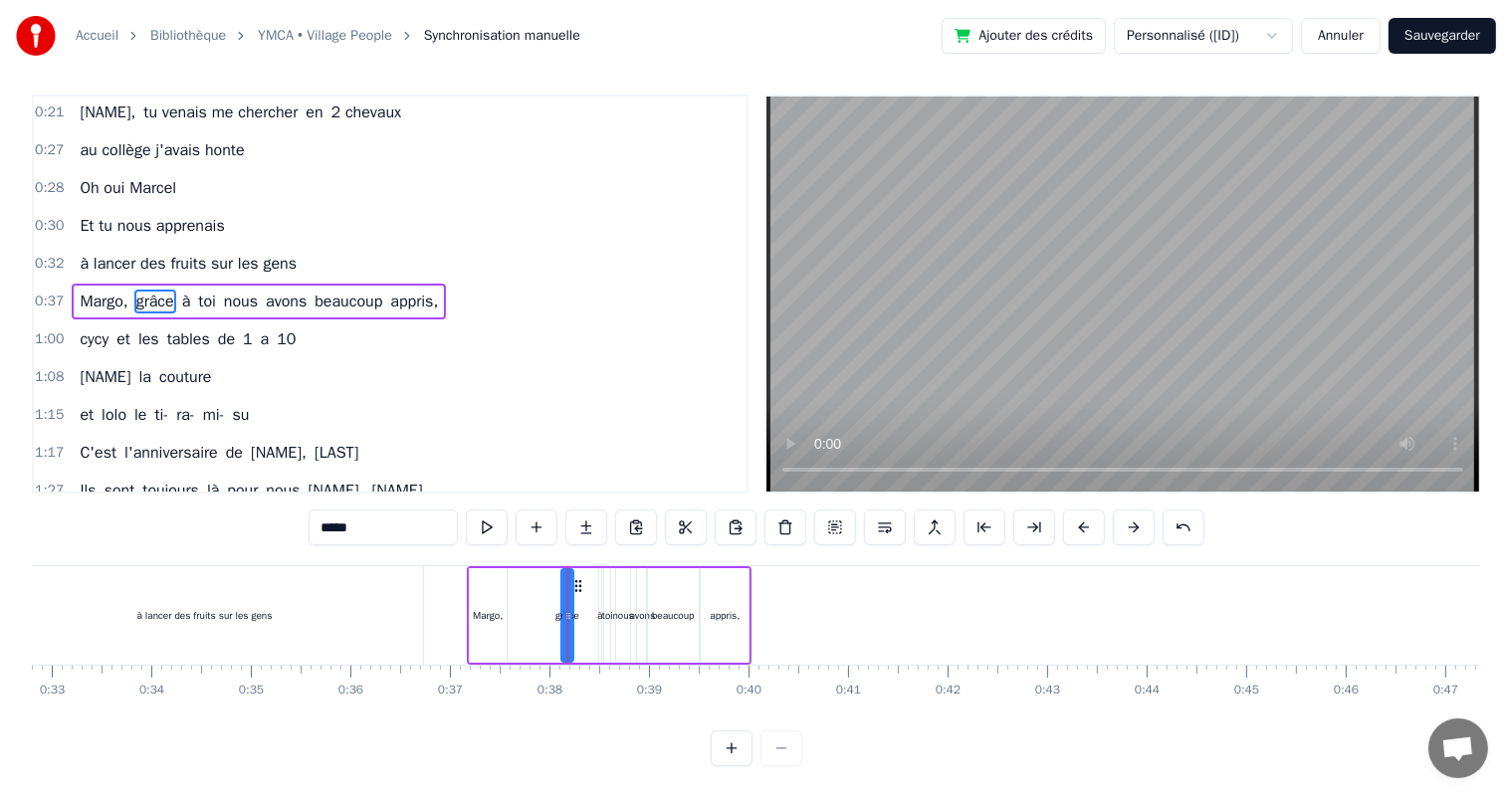 scroll, scrollTop: 0, scrollLeft: 0, axis: both 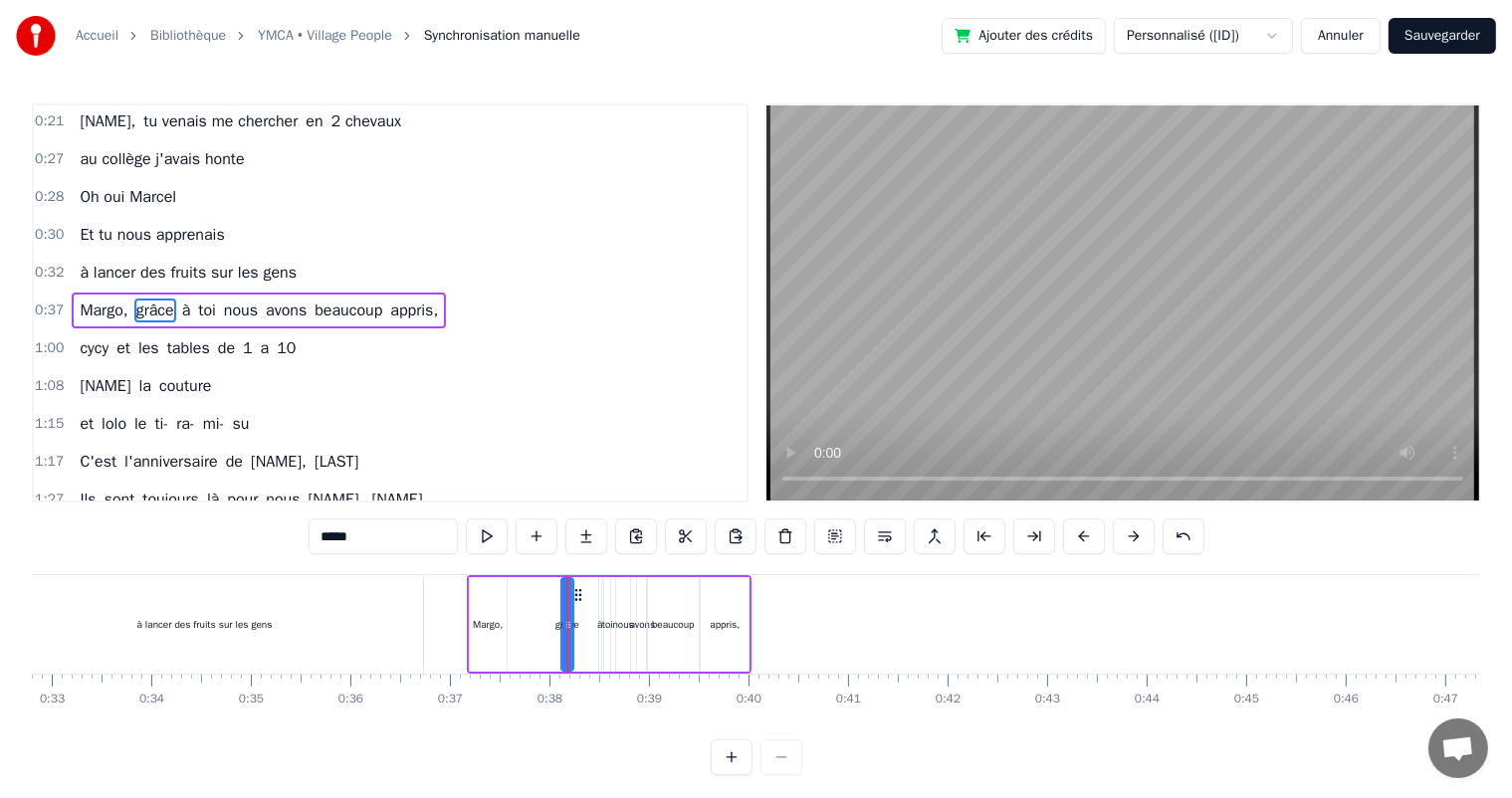 click on "appris," at bounding box center [725, 624] 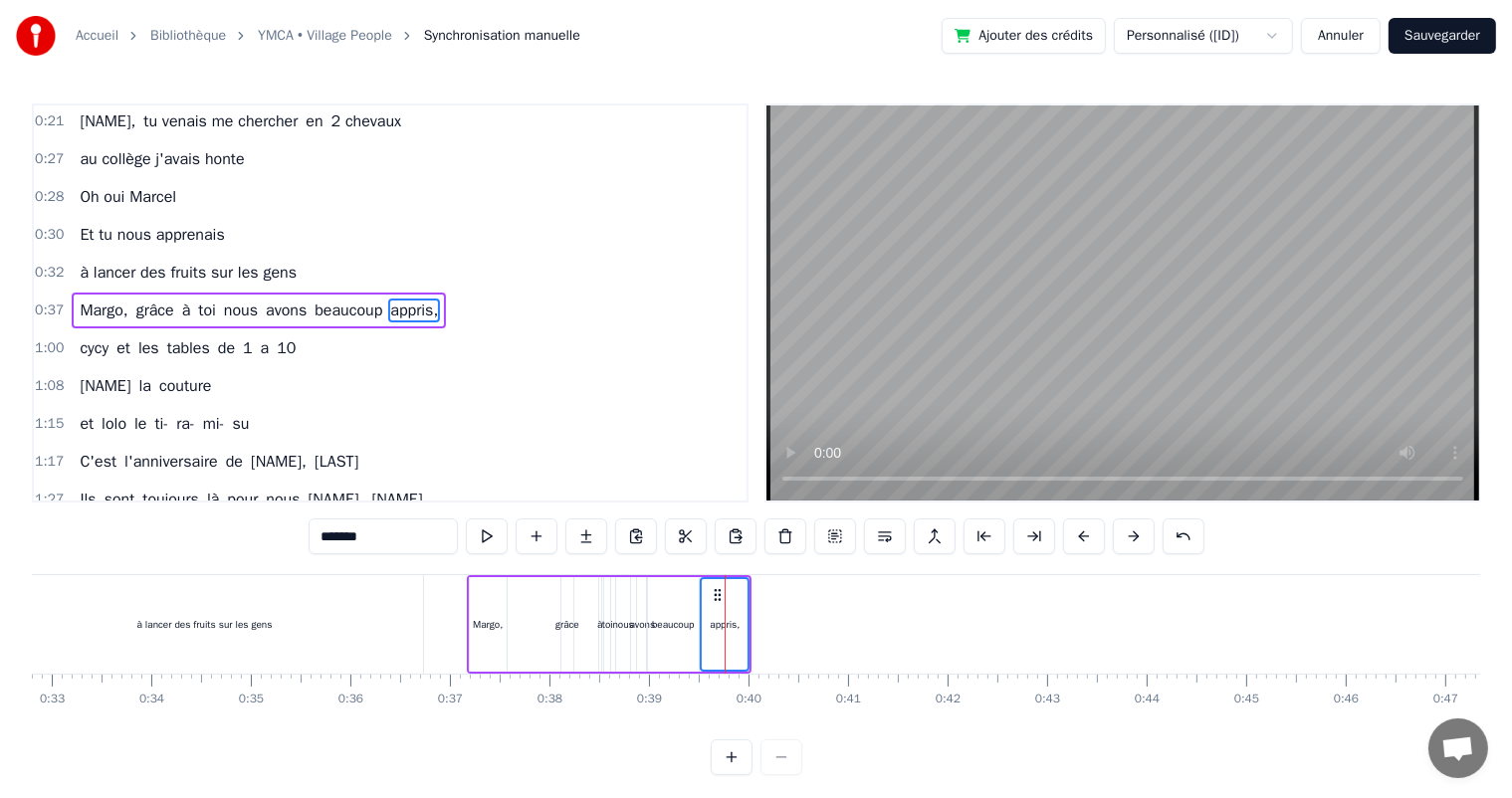 click on "grâce" at bounding box center (567, 624) 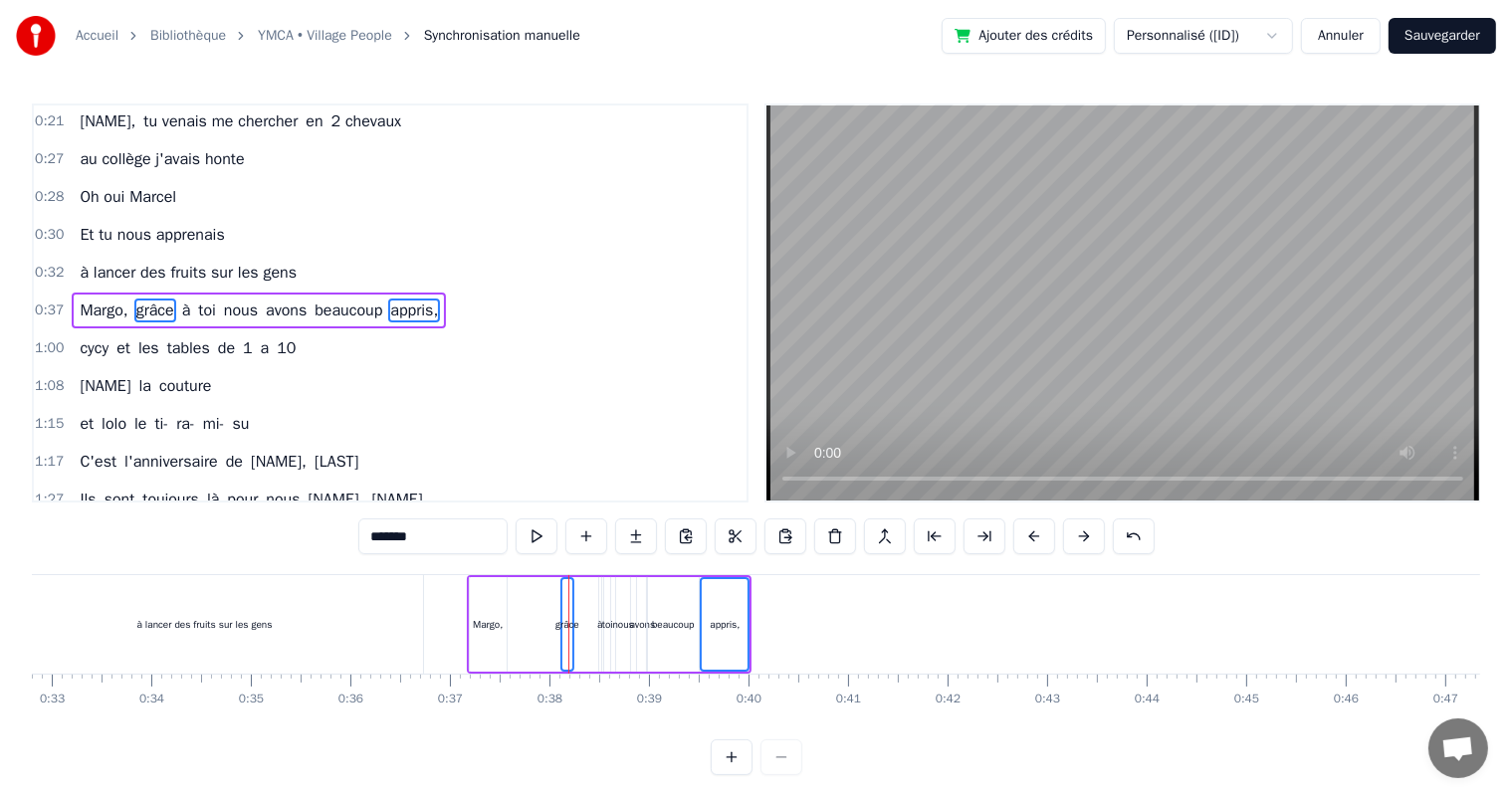click on "à" at bounding box center [599, 624] 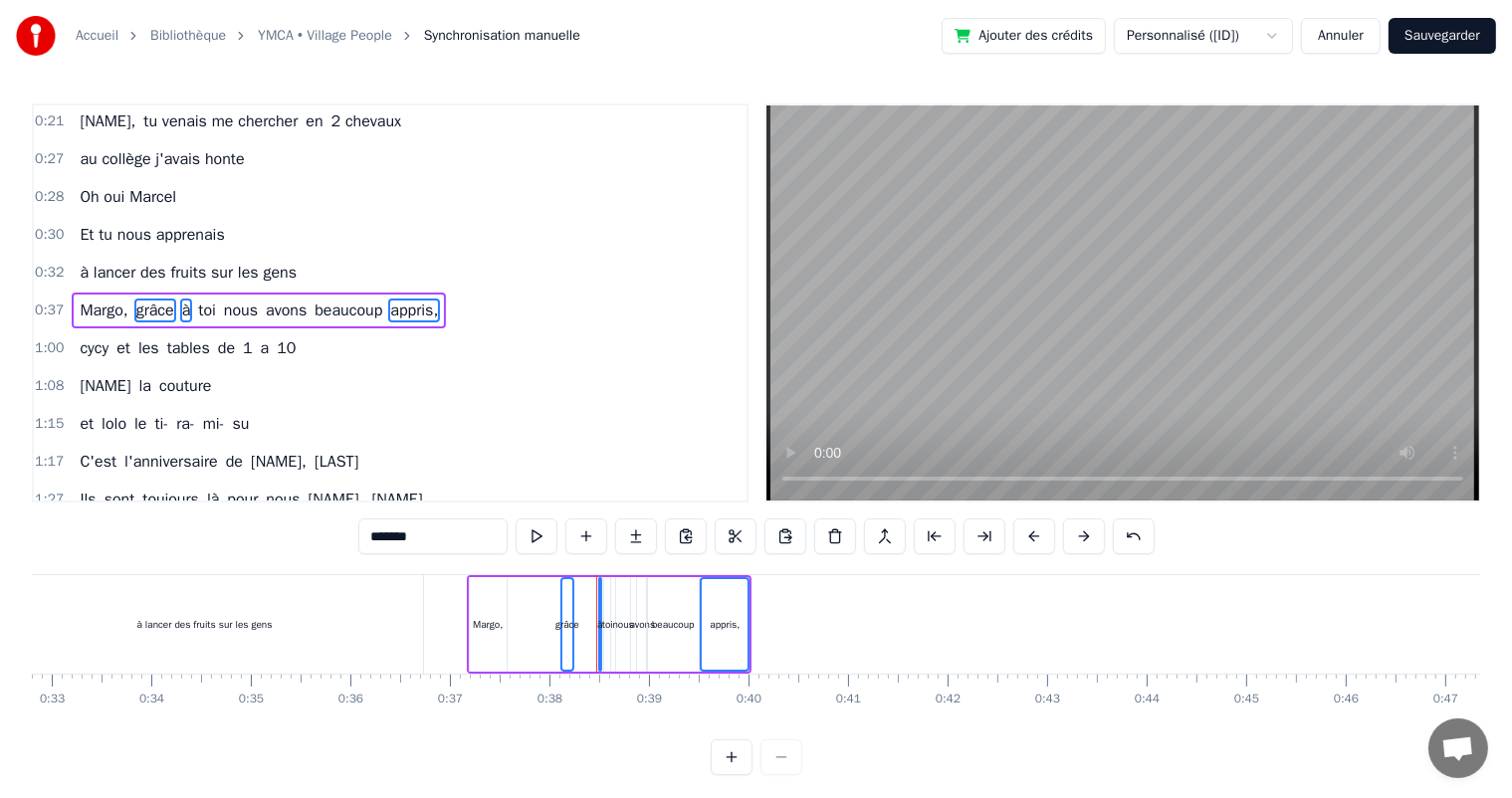 click on "toi" at bounding box center (607, 624) 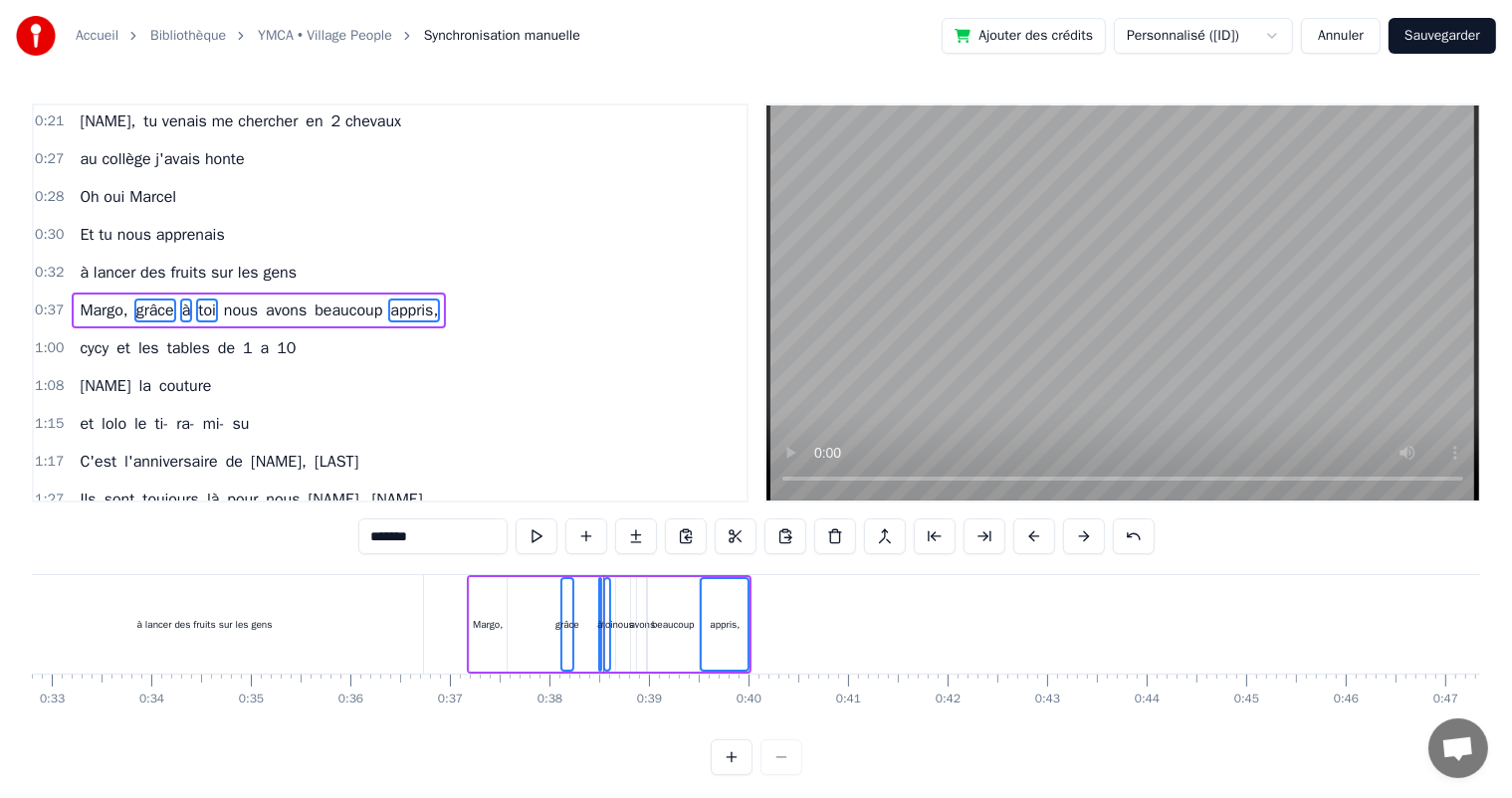 click on "nous" at bounding box center (241, 310) 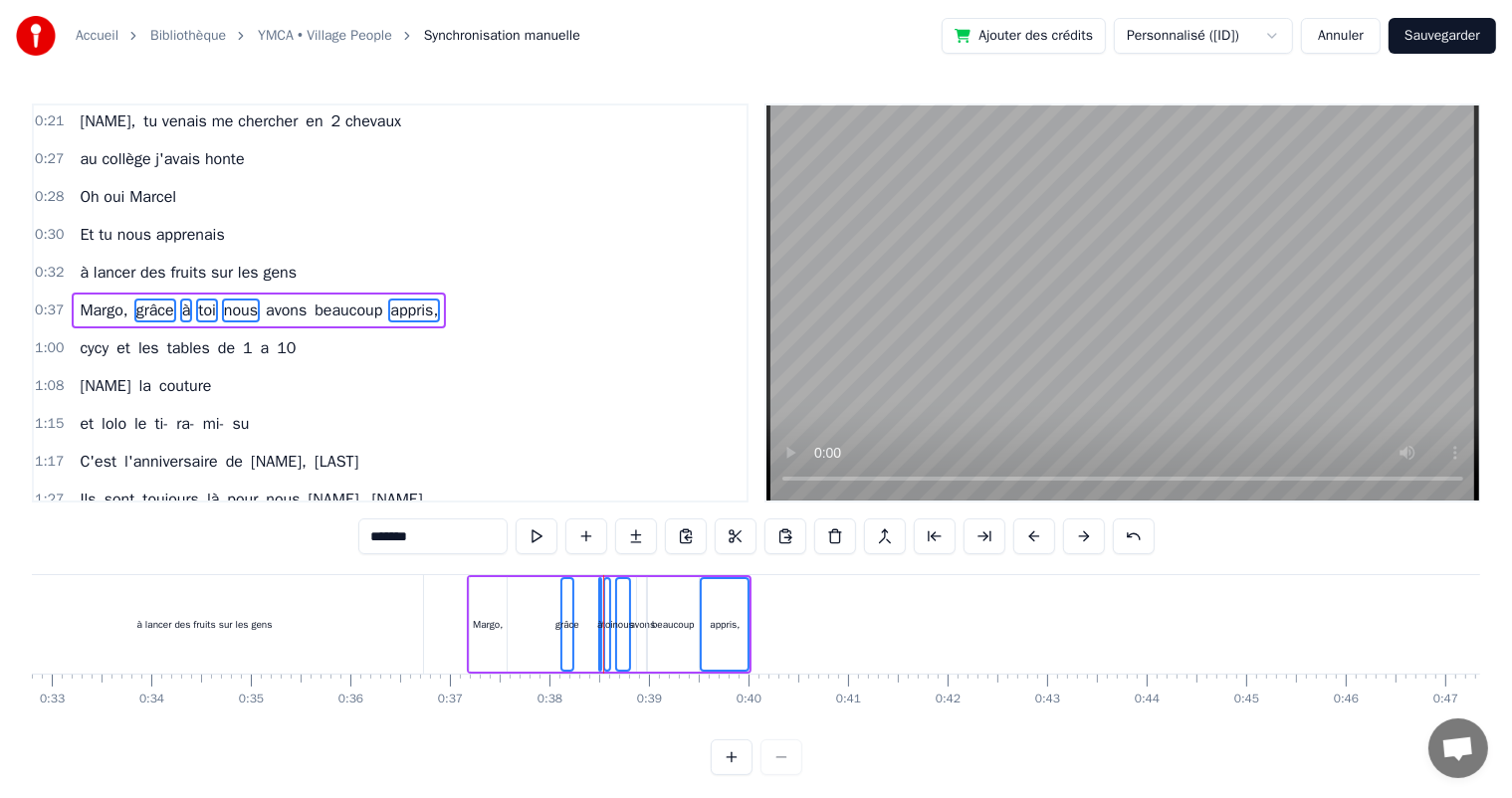 click on "avons" at bounding box center (286, 310) 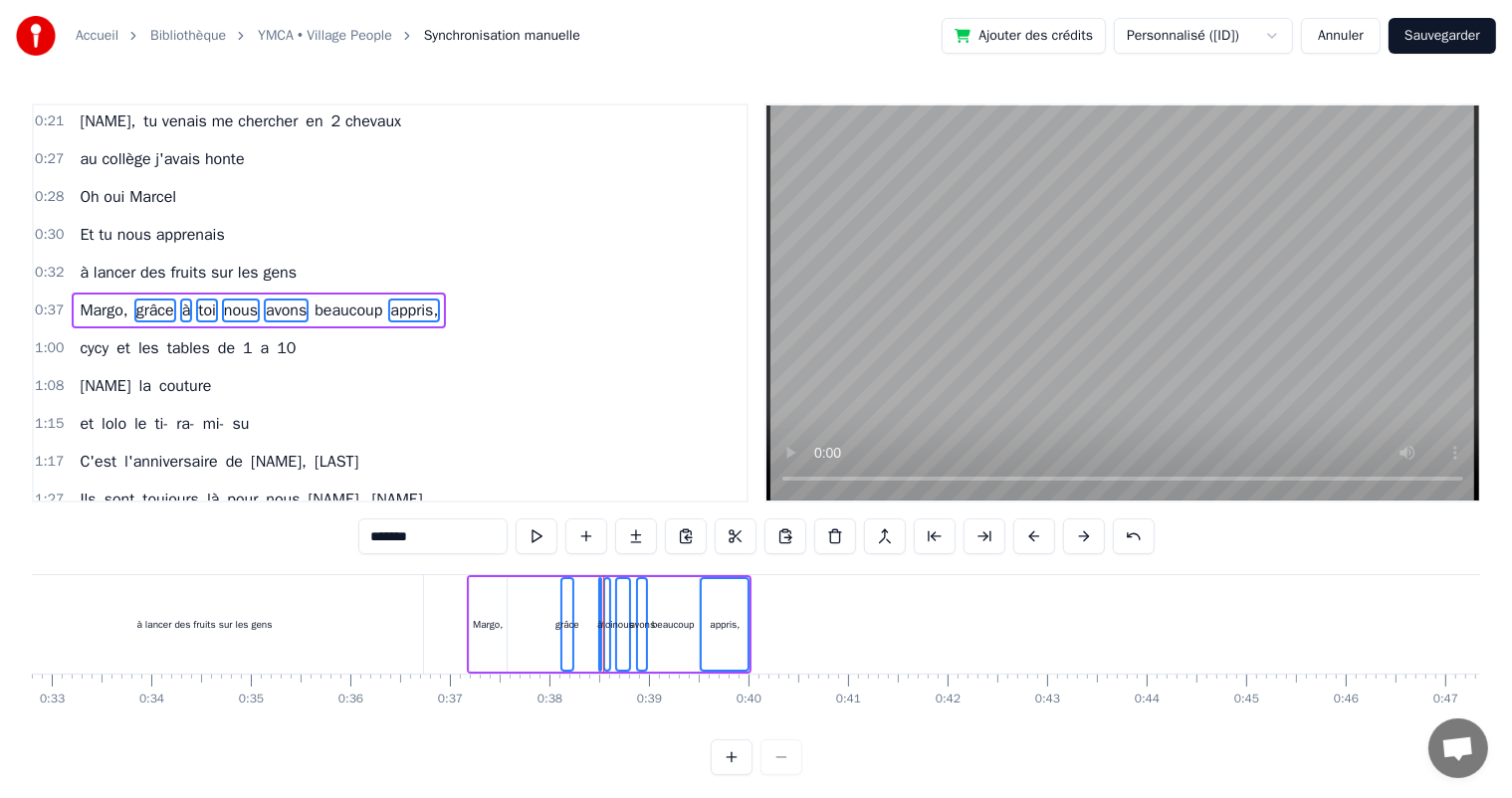 click on "beaucoup" at bounding box center [348, 310] 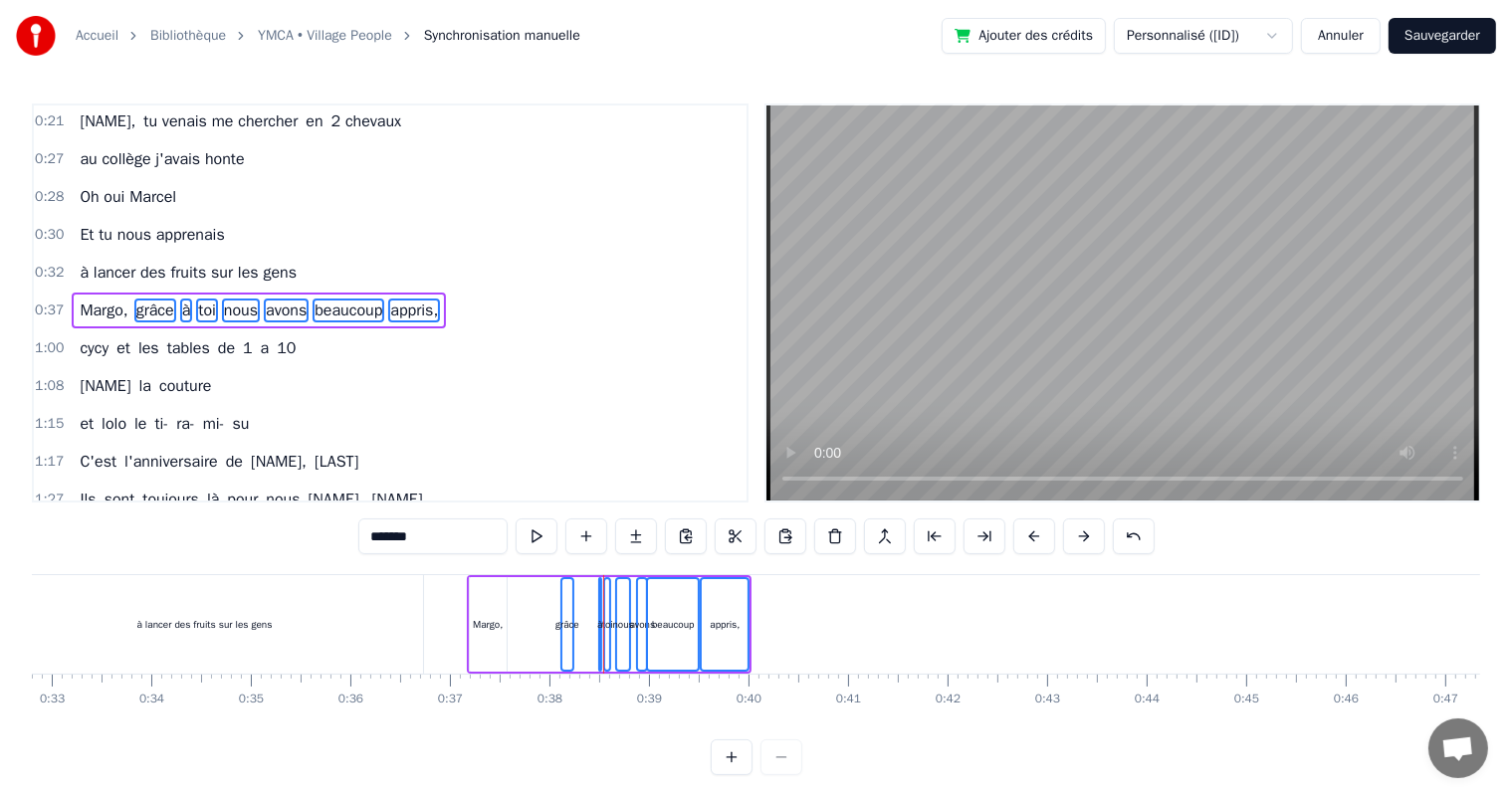 click on "[FIRST], tu venais me chercher en 2 chevaux au collège j'avais honte Oh oui [FIRST] Et tu nous apprenais  à lancer des fruits sur les gens  [FIRST], grâce à toi nous avons beaucoup appris, cycy et les tables de 1 a 10 fleurinès la couture et lolo le ti- ra- mi- su C'est l'anniversaire de [FIRST], [LAST] Ils sont toujours là pour nous [FIRST], [LAST] Sainté, Clermont, Annecy On pense toujours à vous On dit loin des yeux près du coeur C'est l'anniversaire de [FIRST], [LAST] Ils sont toujours là pour nous [FIRST], [LAST] Pâques, noël, les anniv' Toujours tous réuni On mange on joue et on ris [LAST], cacao périmé Oh oui [LAST] dans le tiramisu Oh oui [FIRST] Tu mets dans la salade des kiwis au lieu d’avocats [LAST] Attention le coin d’table du salon Vous pourriez vous faire mal Quand elle raconte Une anecdote de fou Que j’vous fasse rire tenez vous bien C'est l'anniversaire de [FIRST], [LAST] Ils sont toujours là pour nous [FIRST], [LAST] Sainté, Clermont, Annecy On à a" at bounding box center [9728, 624] 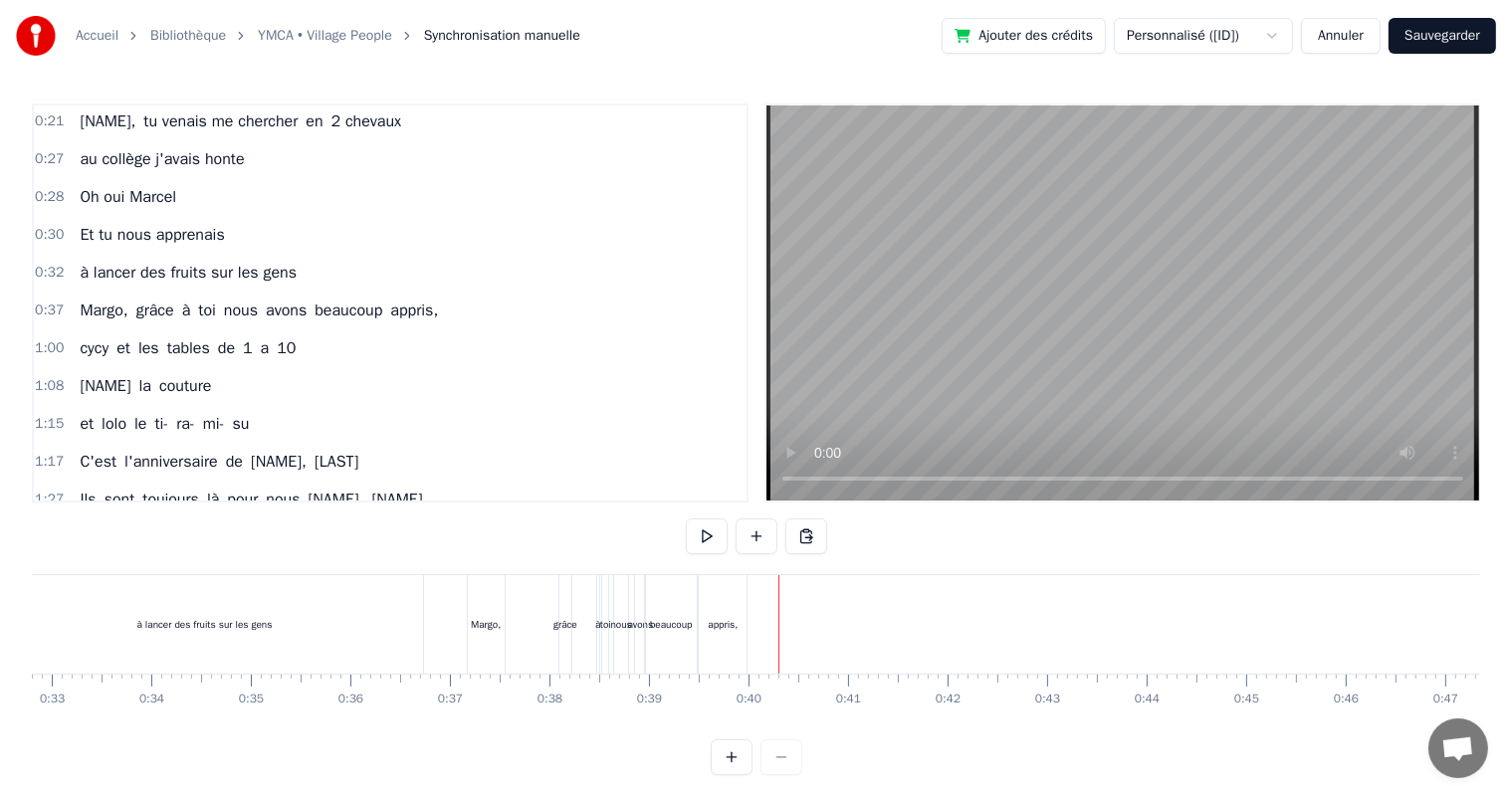 click on "grâce" at bounding box center [565, 624] 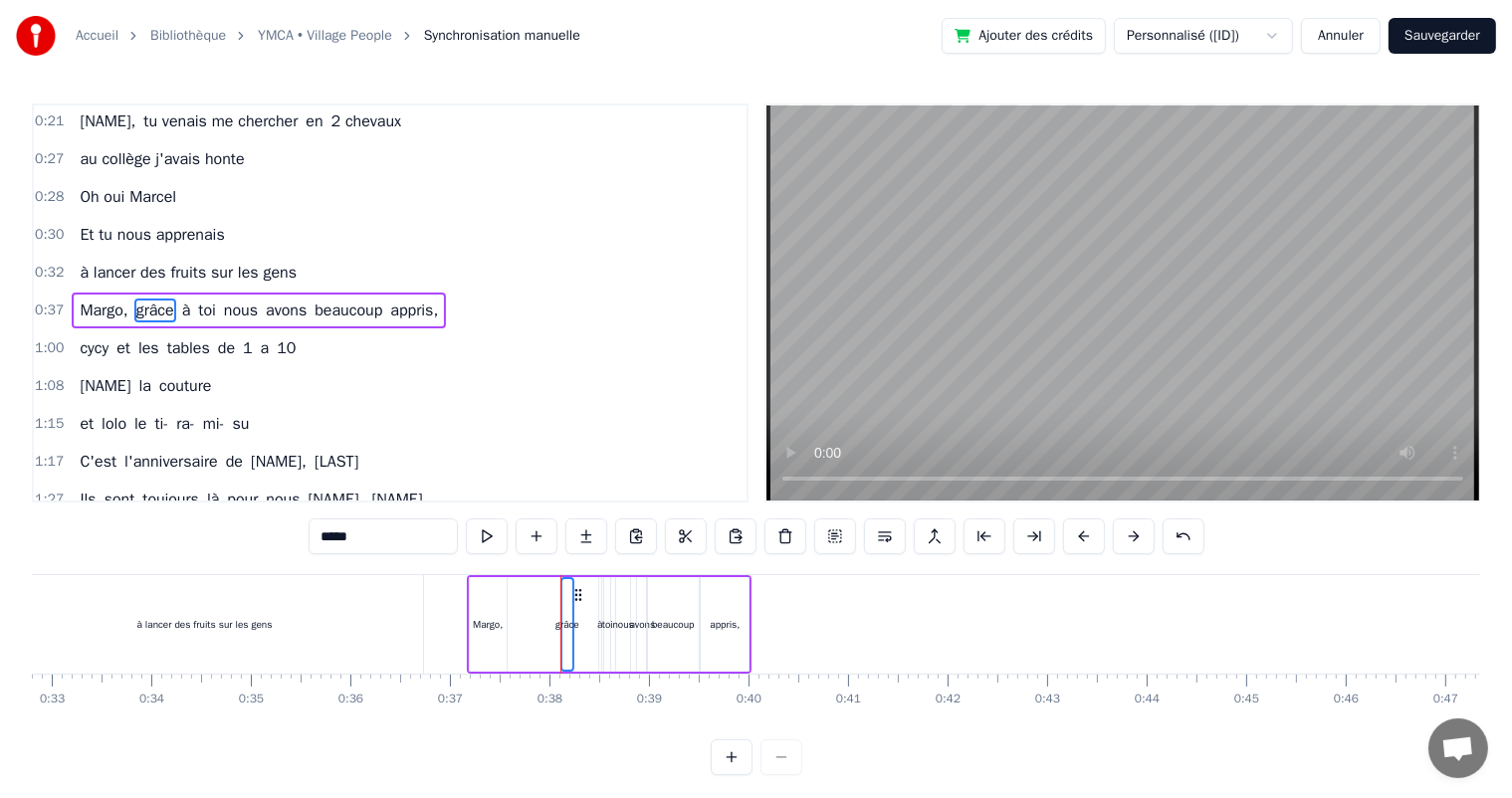 click on "à" at bounding box center [599, 624] 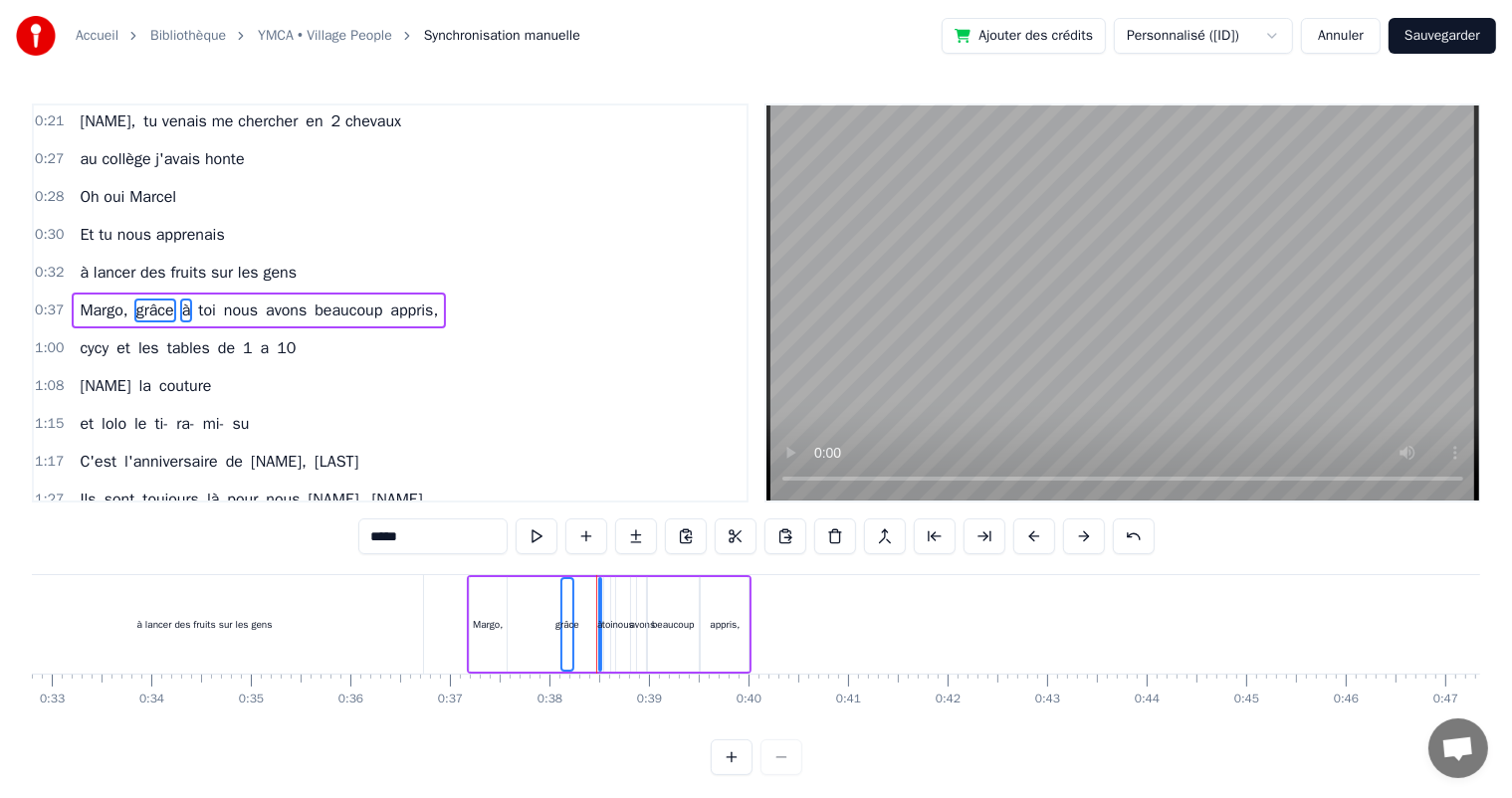 click on "toi" at bounding box center (207, 310) 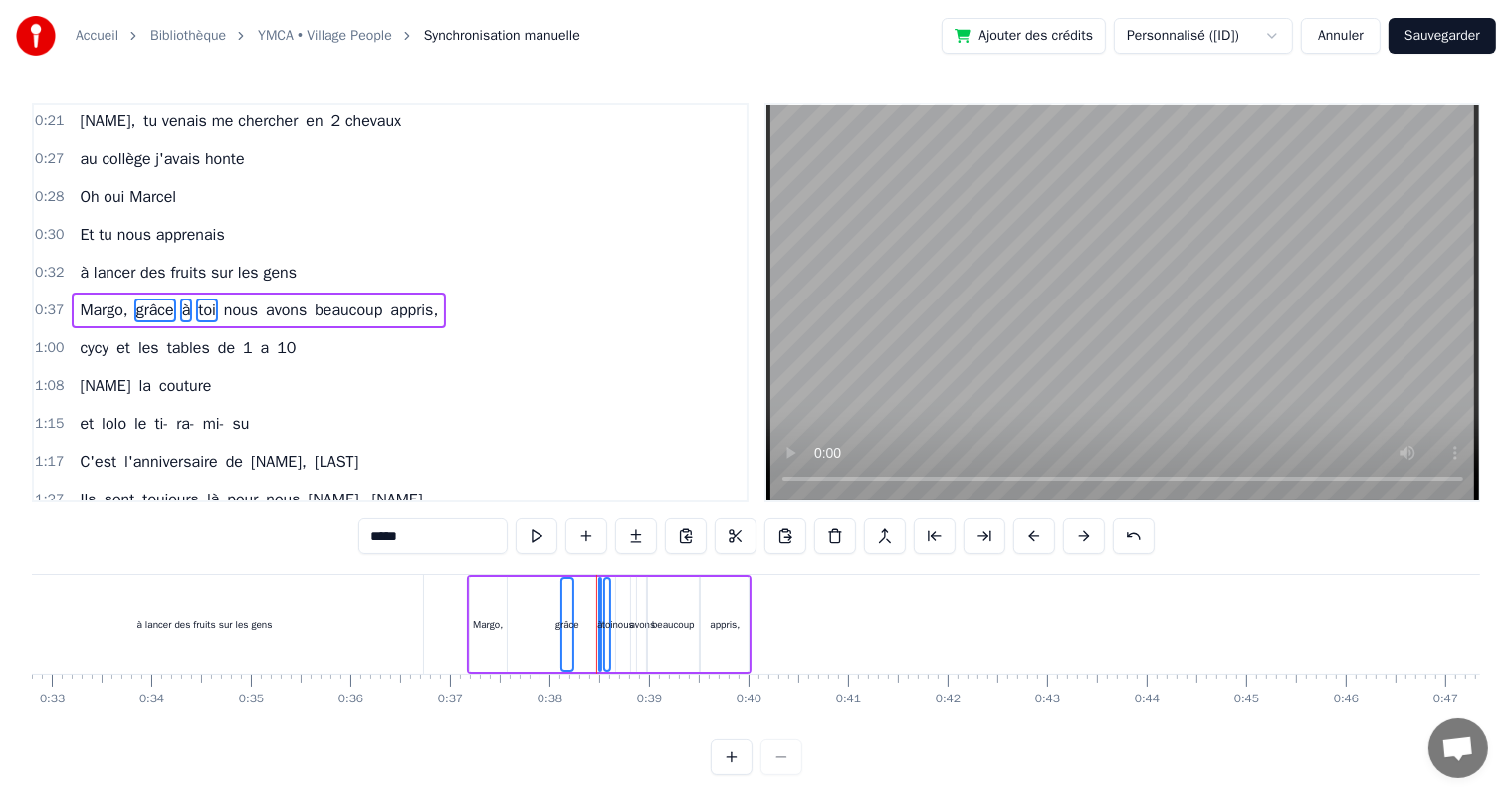 click on "nous" at bounding box center (241, 310) 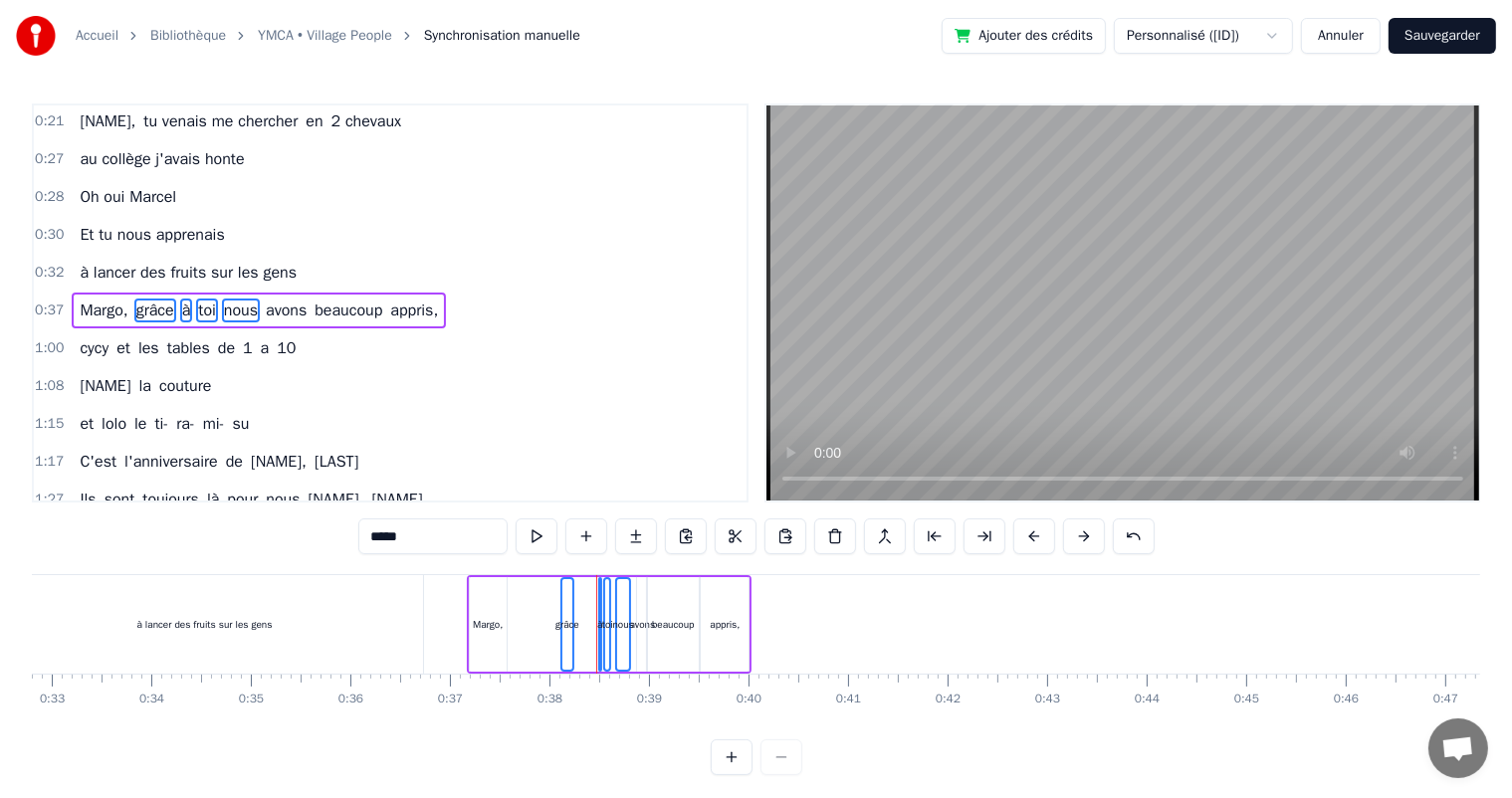 click on "avons" at bounding box center [286, 310] 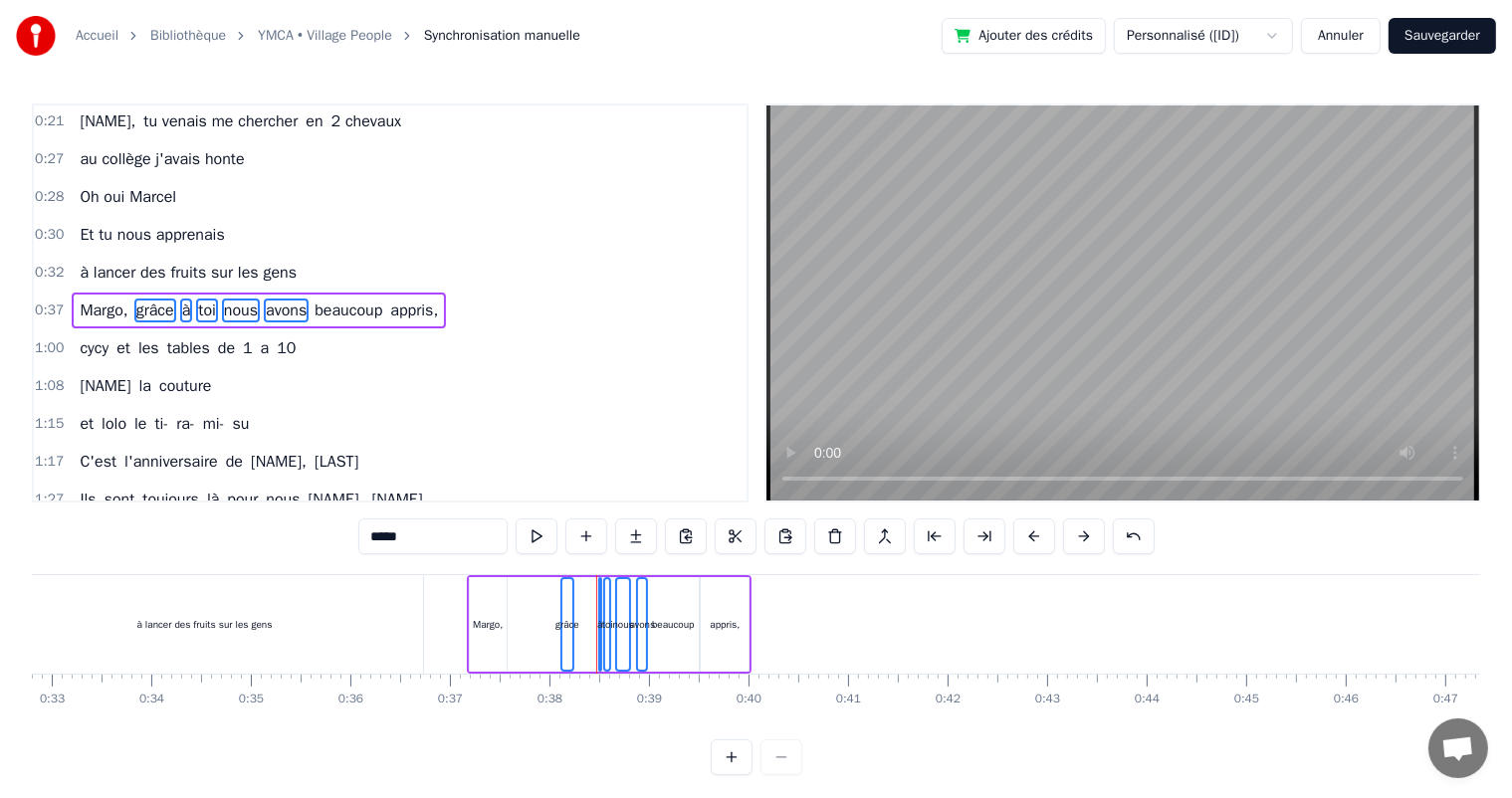 click on "beaucoup" at bounding box center [348, 310] 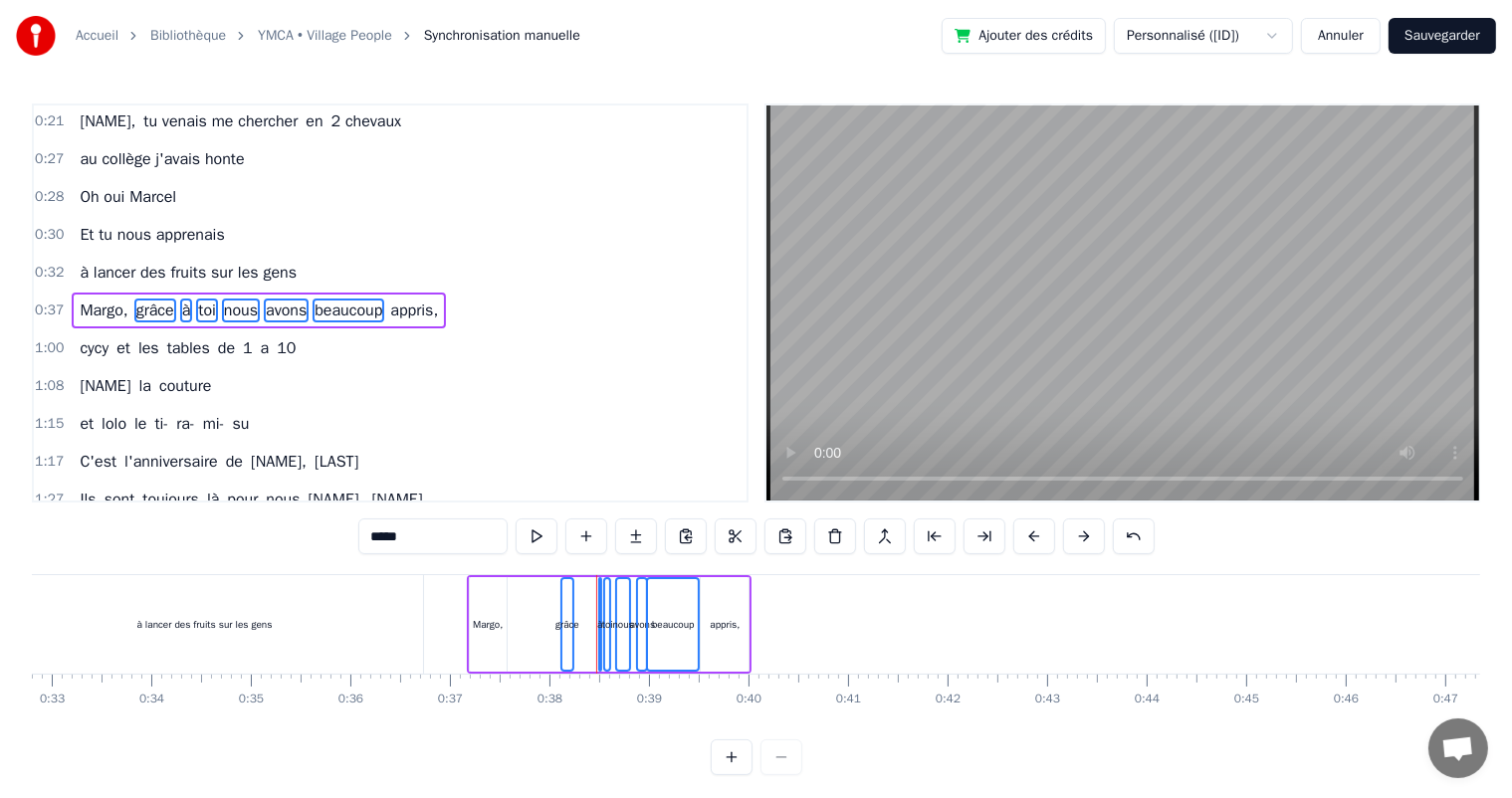 click on "appris," at bounding box center (414, 310) 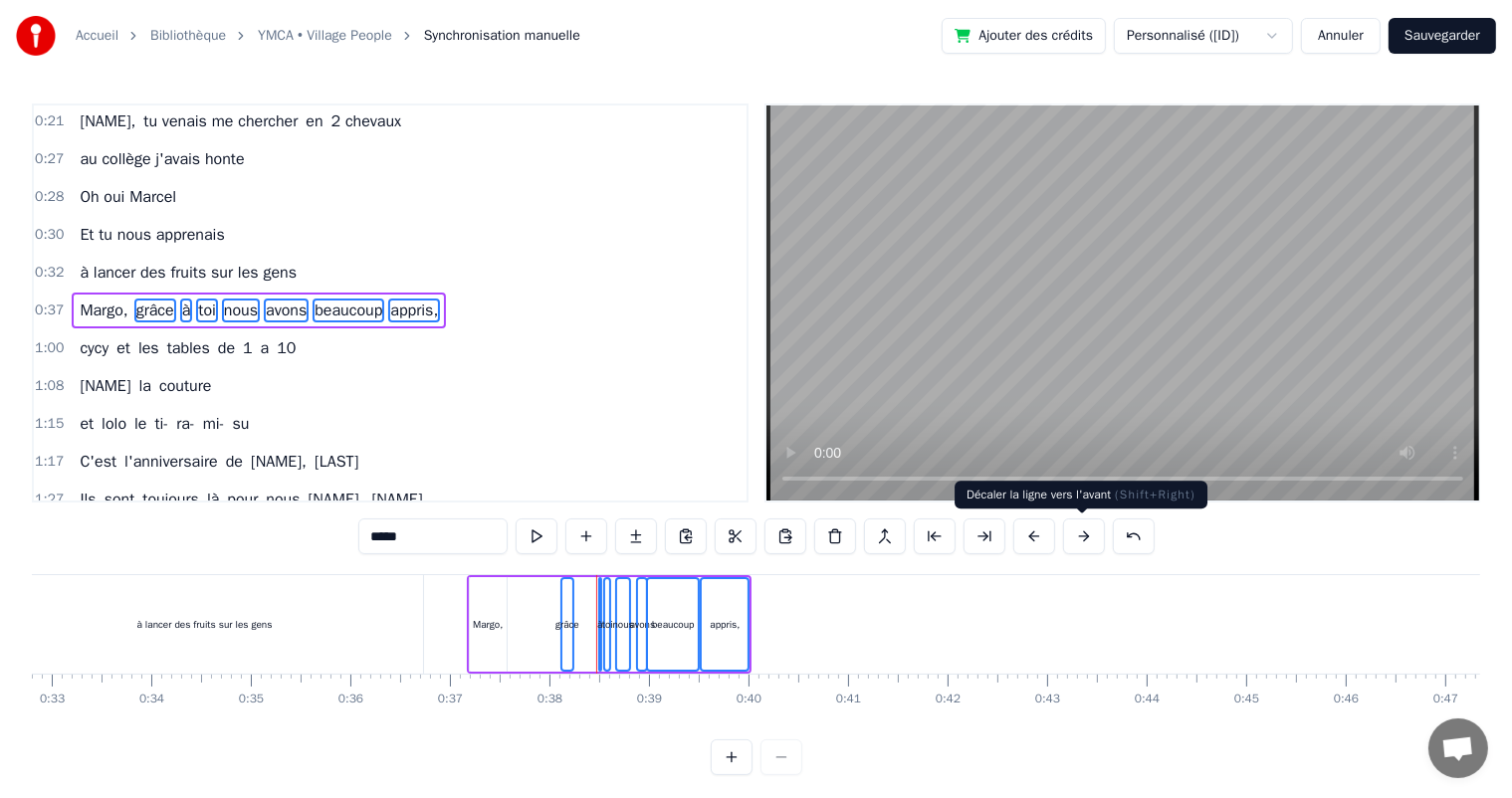 click at bounding box center [1084, 536] 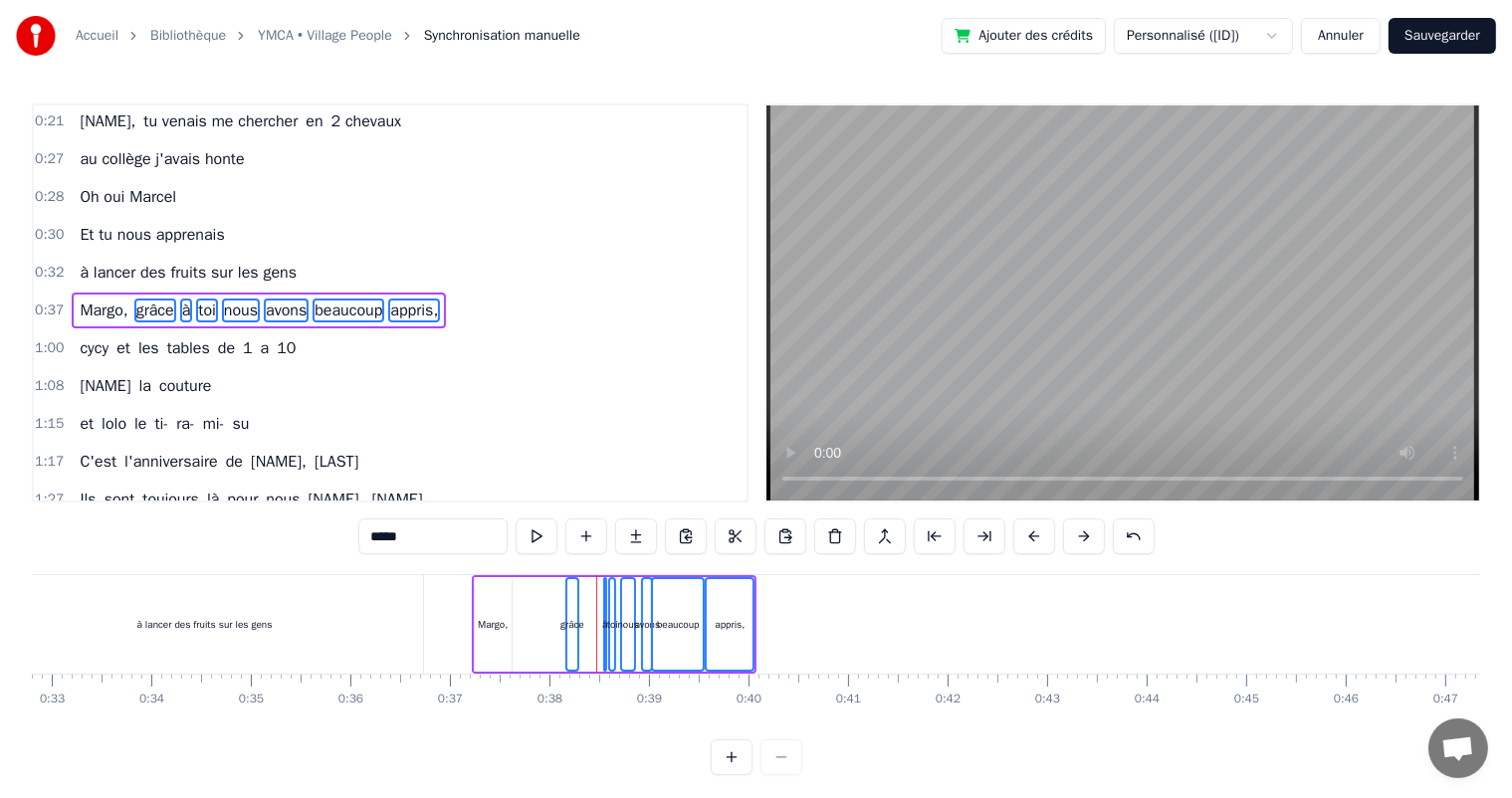 click at bounding box center (1084, 536) 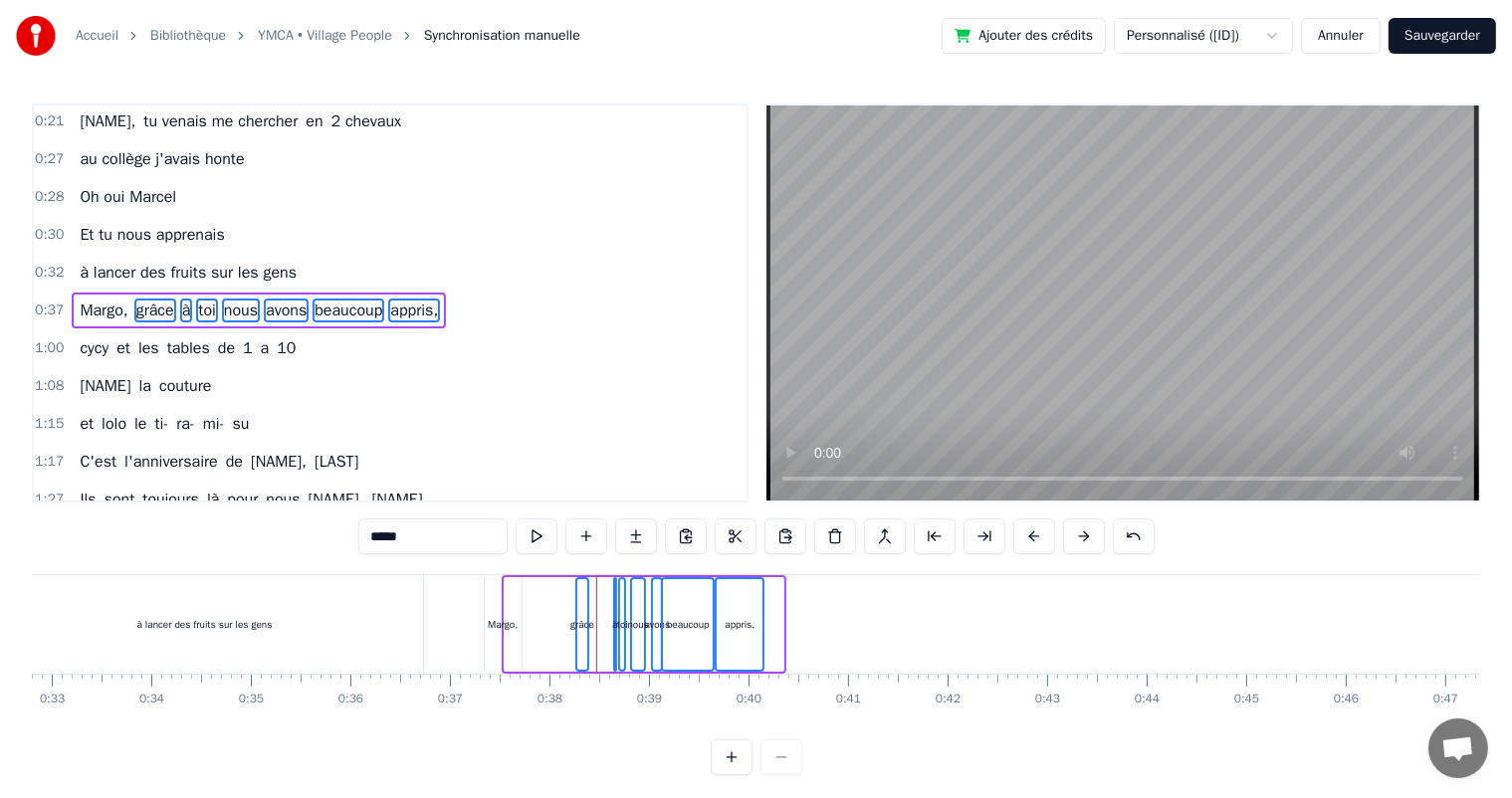 click at bounding box center (1084, 536) 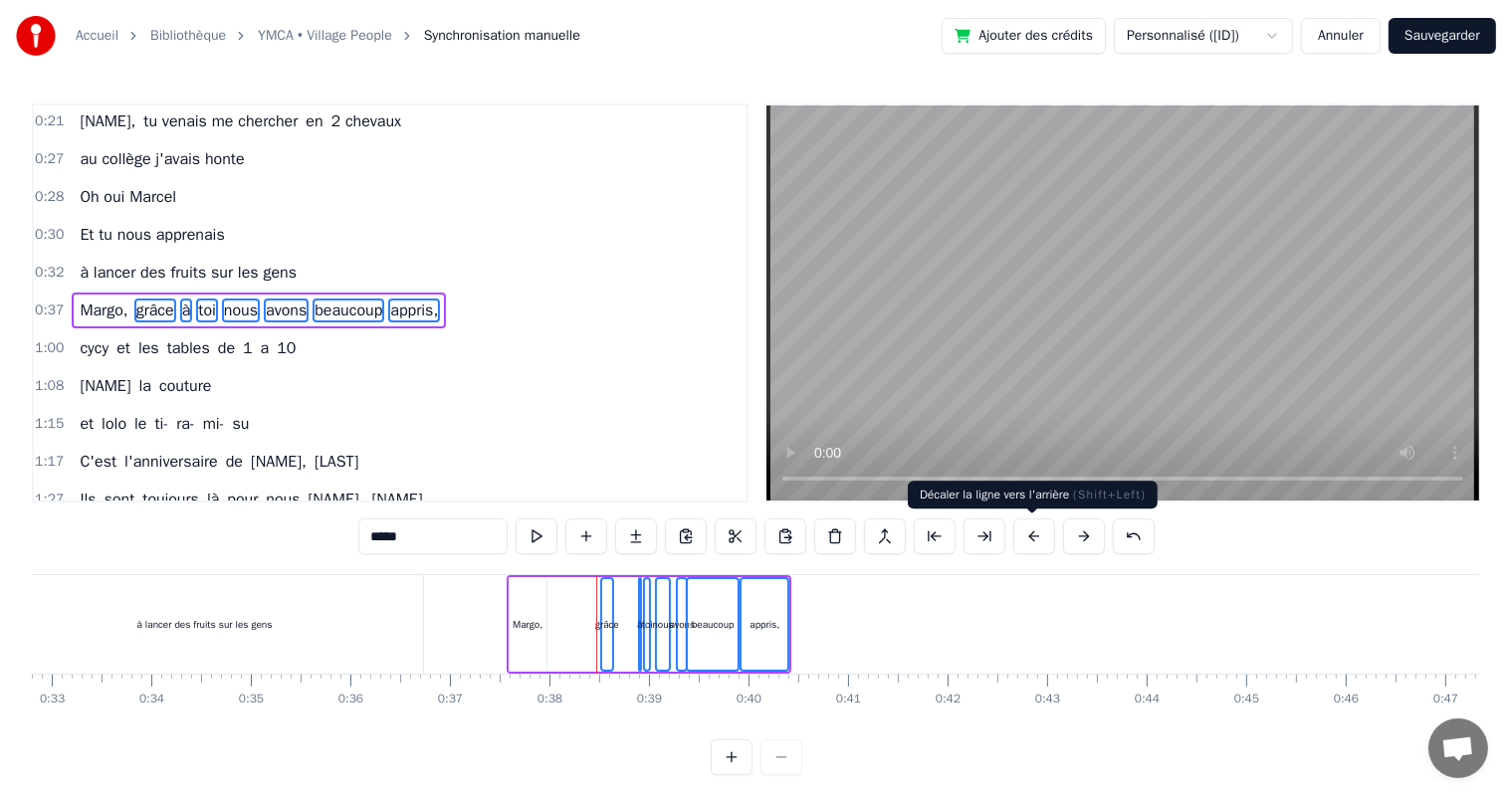 drag, startPoint x: 1085, startPoint y: 541, endPoint x: 1028, endPoint y: 538, distance: 57.07889 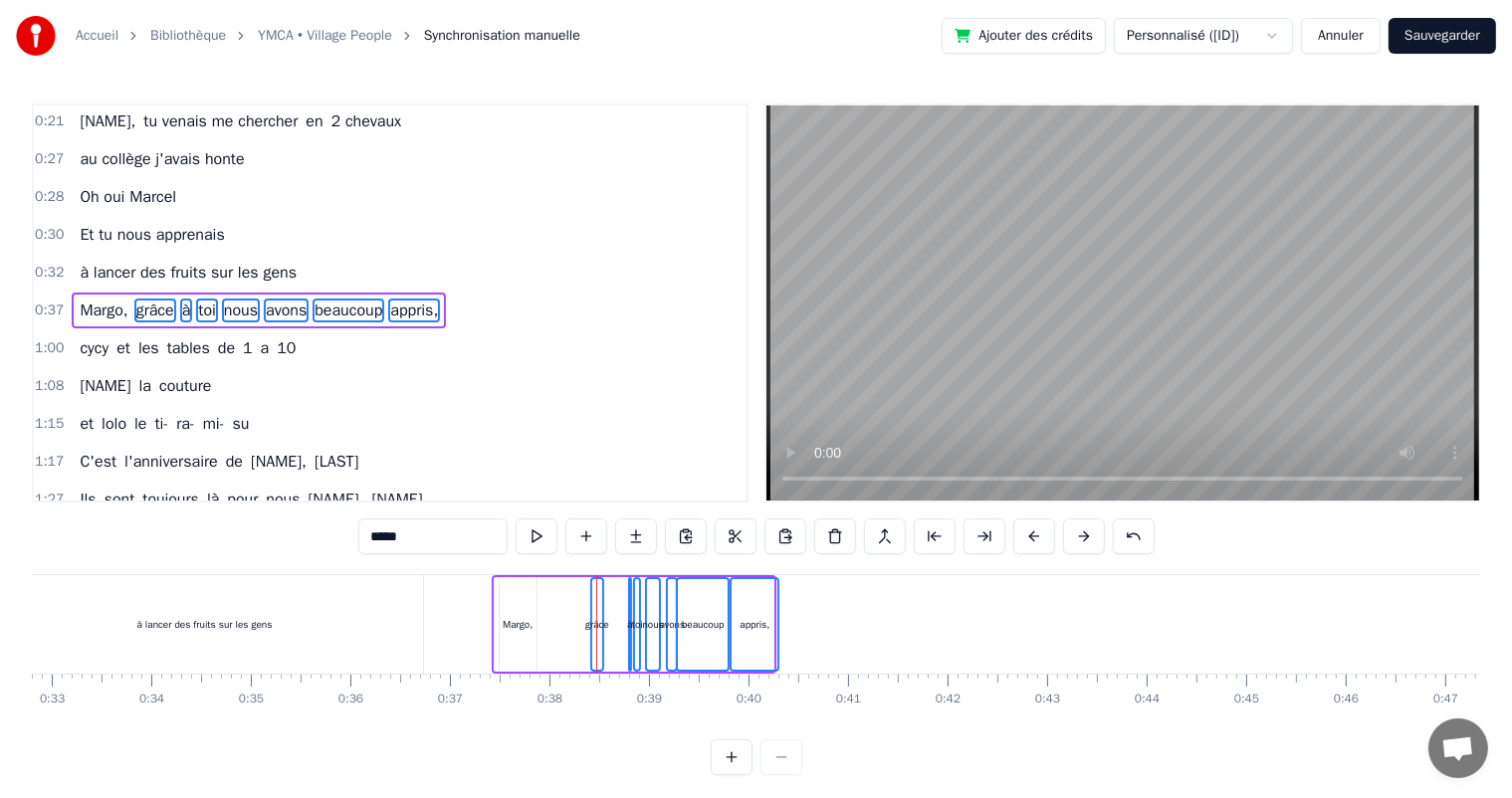 click at bounding box center (1034, 536) 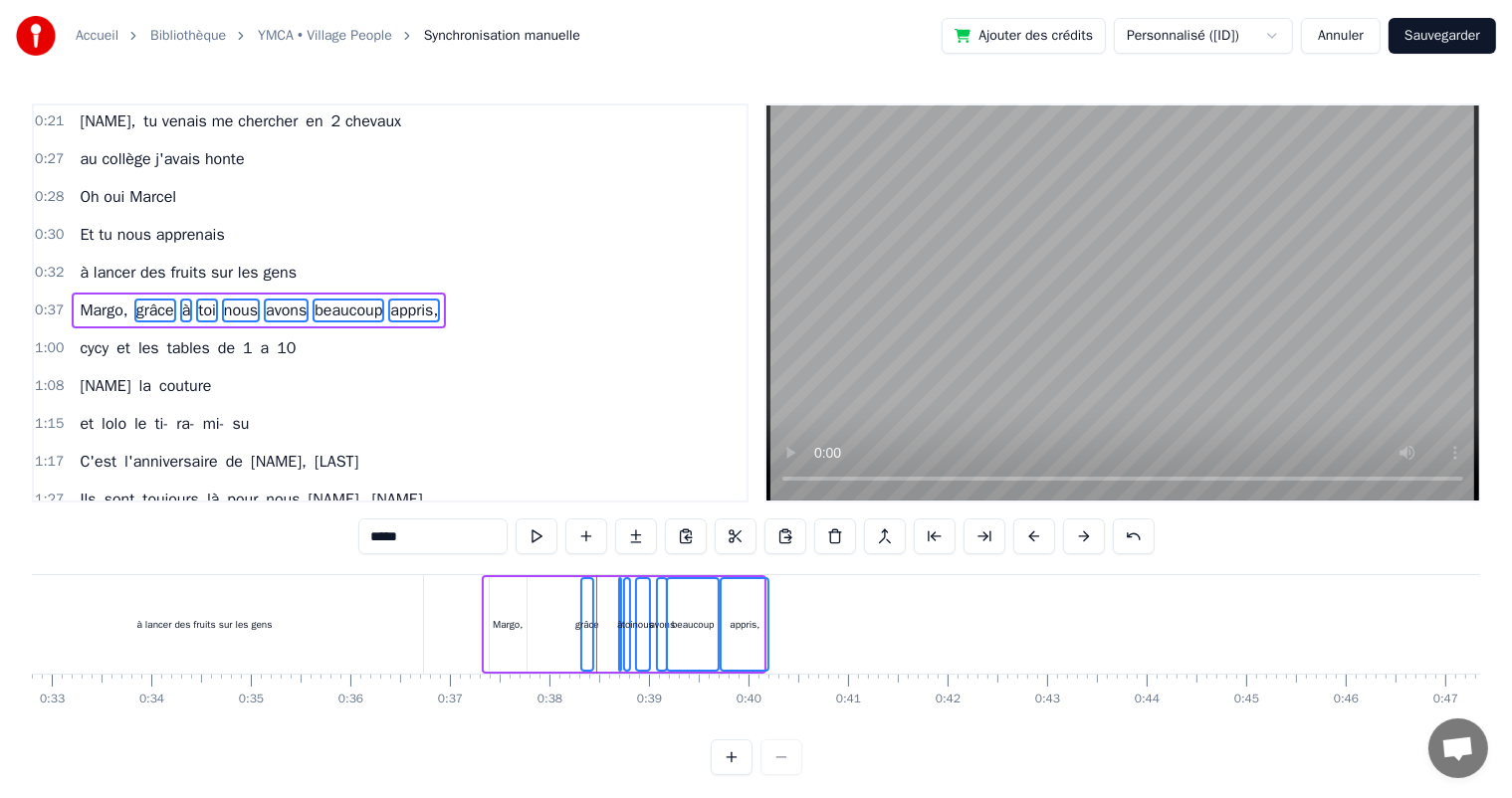 click at bounding box center (1034, 536) 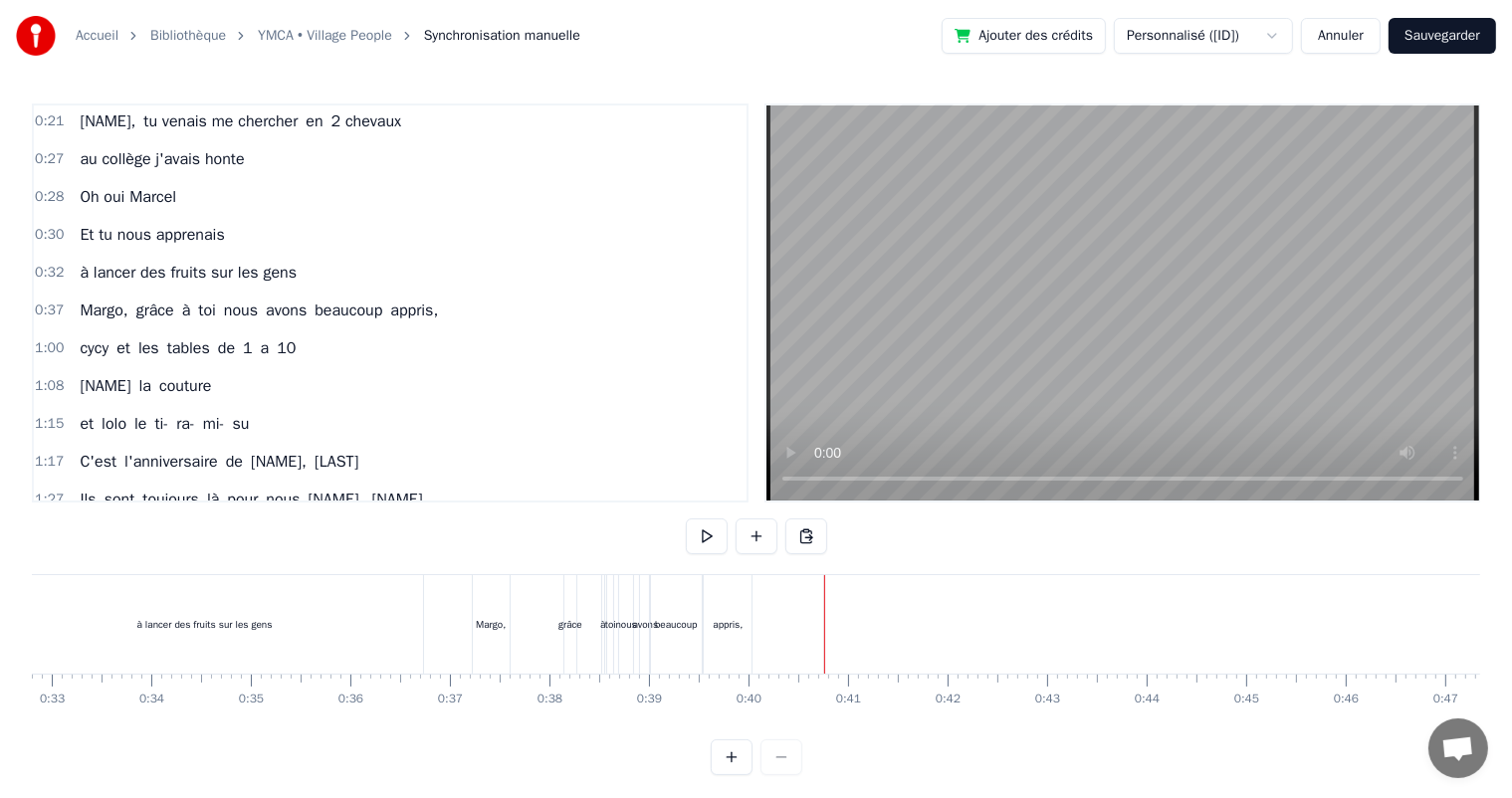 click on "[NAME], grâce à toi nous avons beaucoup appris," at bounding box center (614, 624) 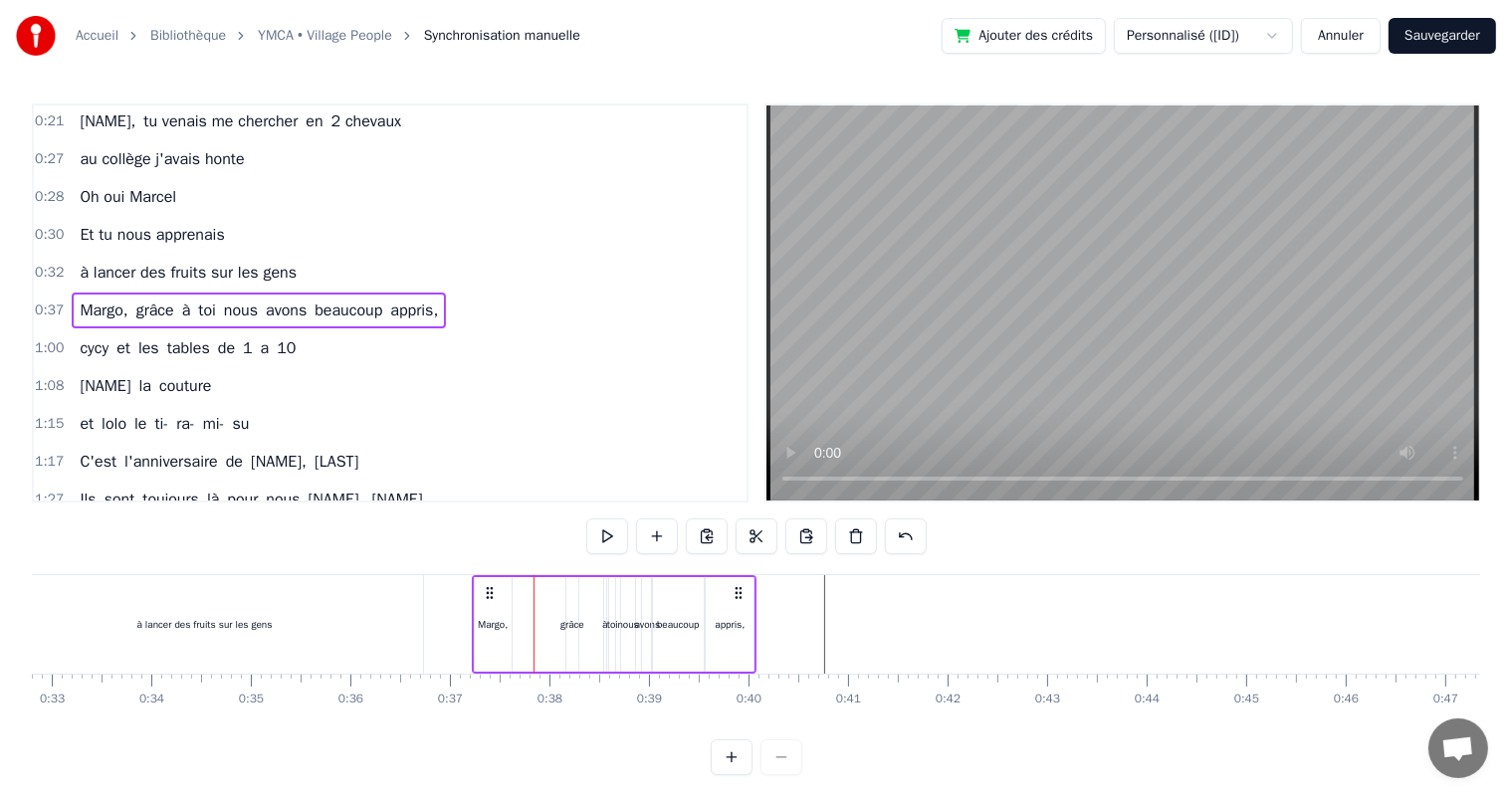 click on "[NAME], grâce à toi nous avons beaucoup appris," at bounding box center (259, 310) 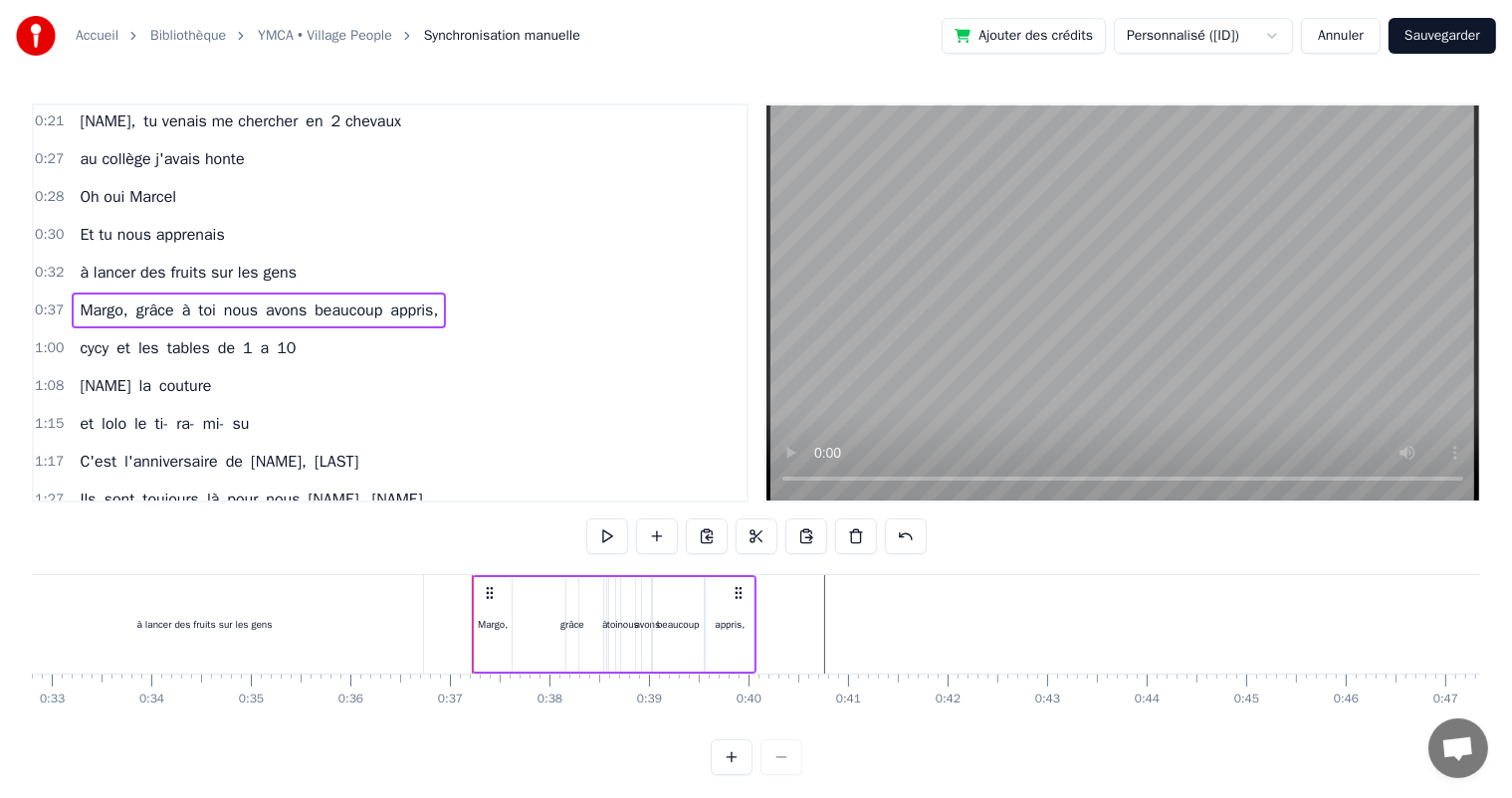 click on "grâce" at bounding box center [155, 310] 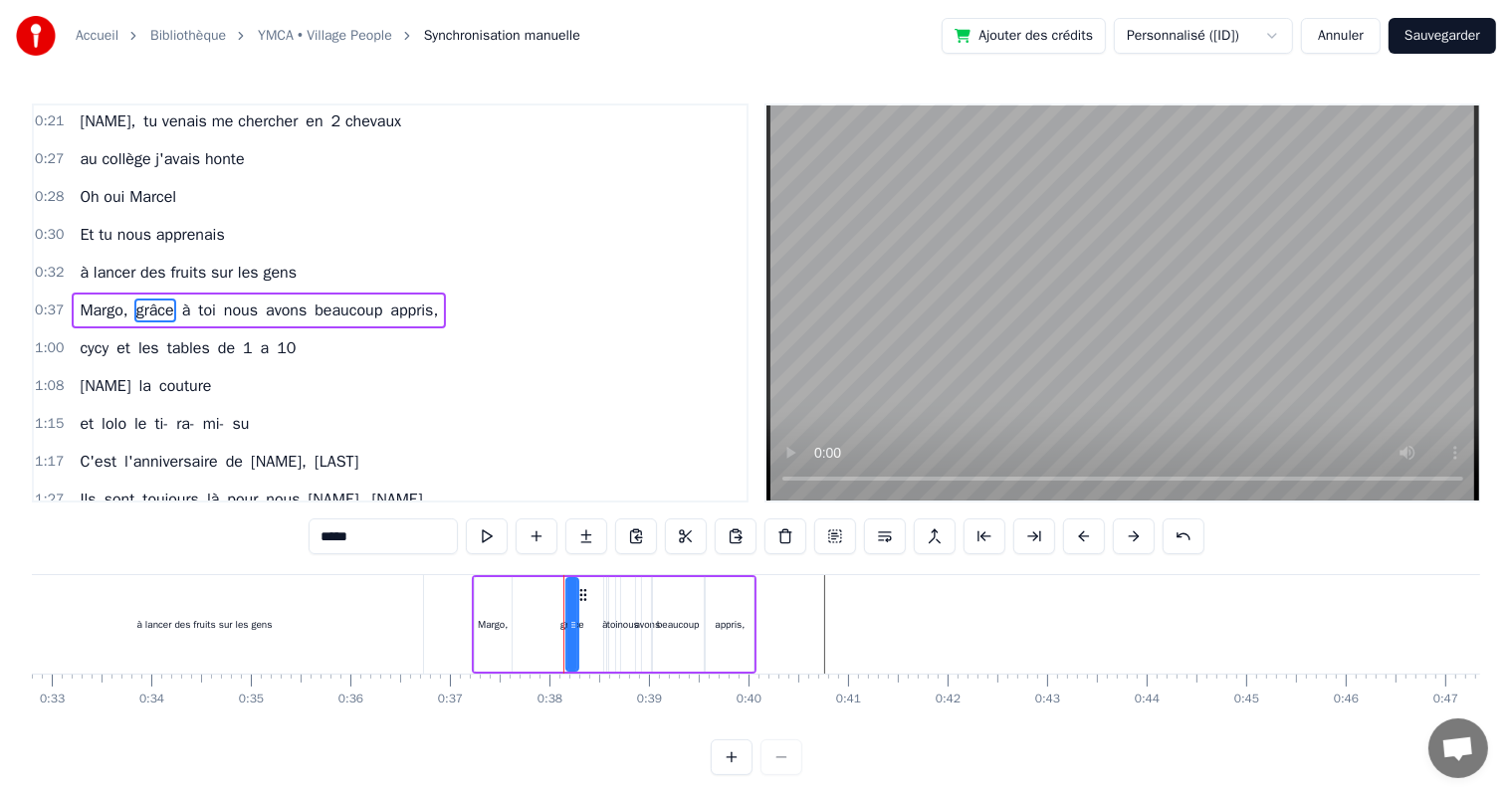 click on "Margo," at bounding box center (104, 310) 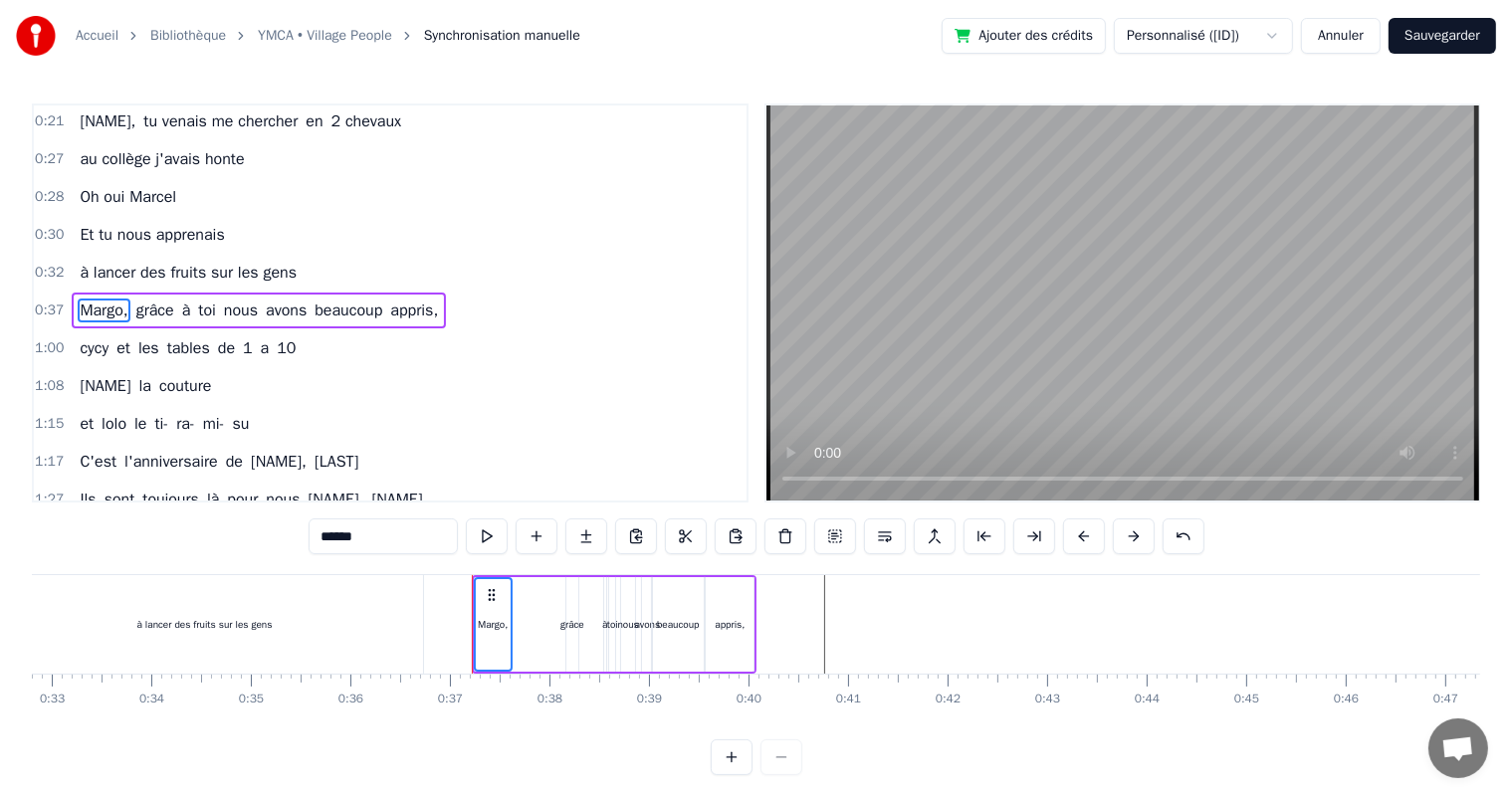 click on "grâce" at bounding box center (155, 310) 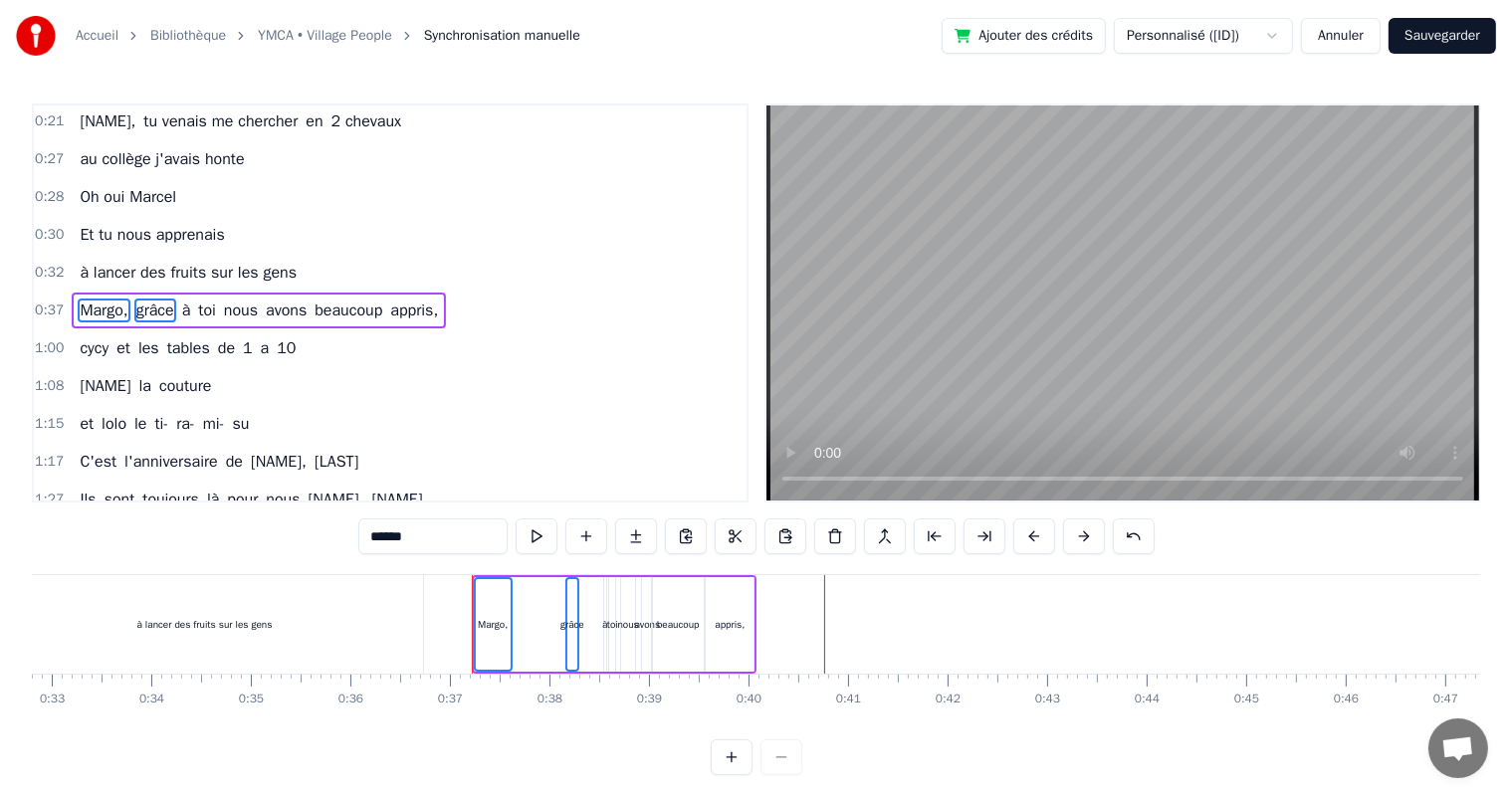 click on "grâce" at bounding box center [155, 310] 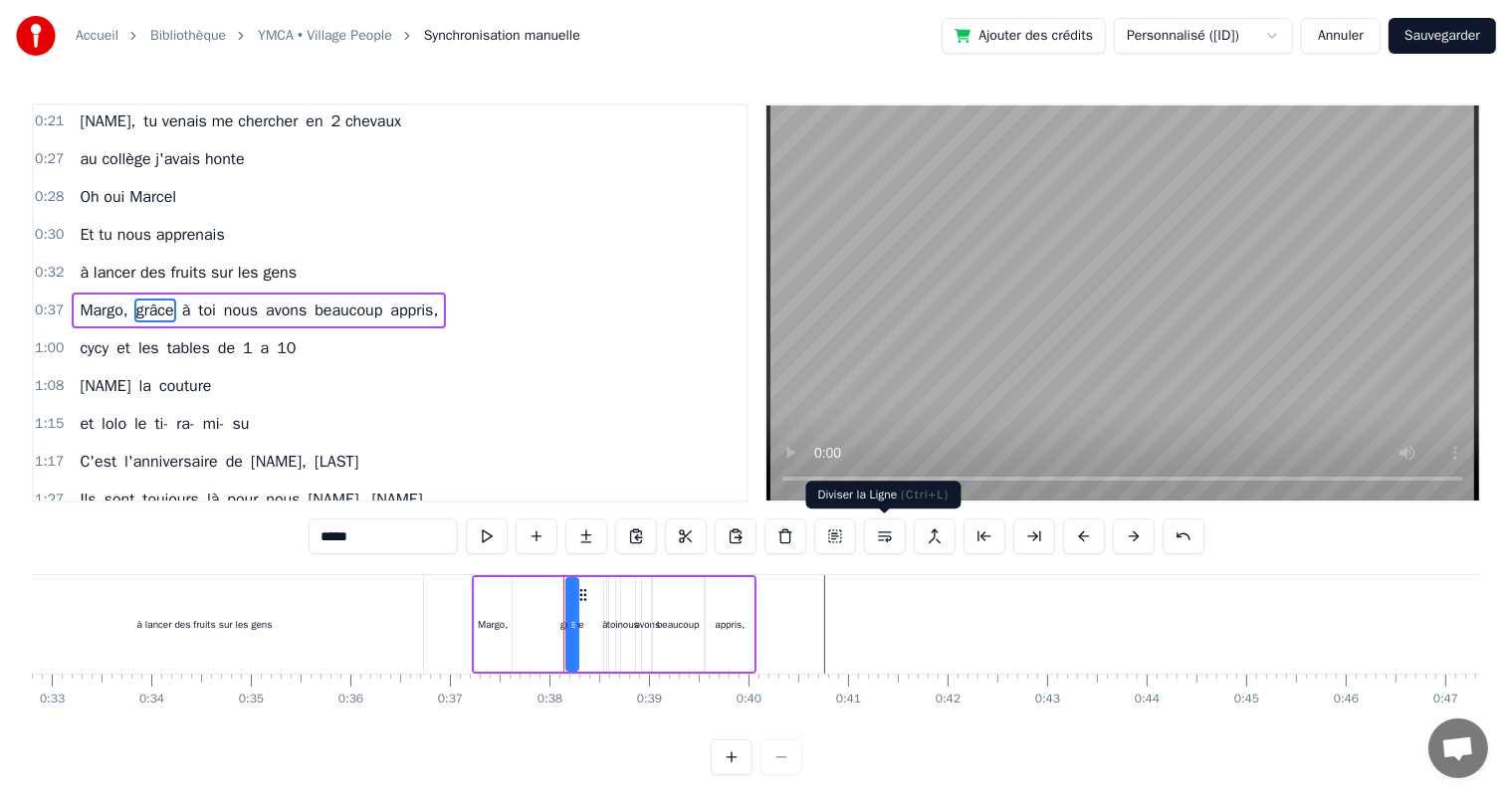 click at bounding box center [885, 536] 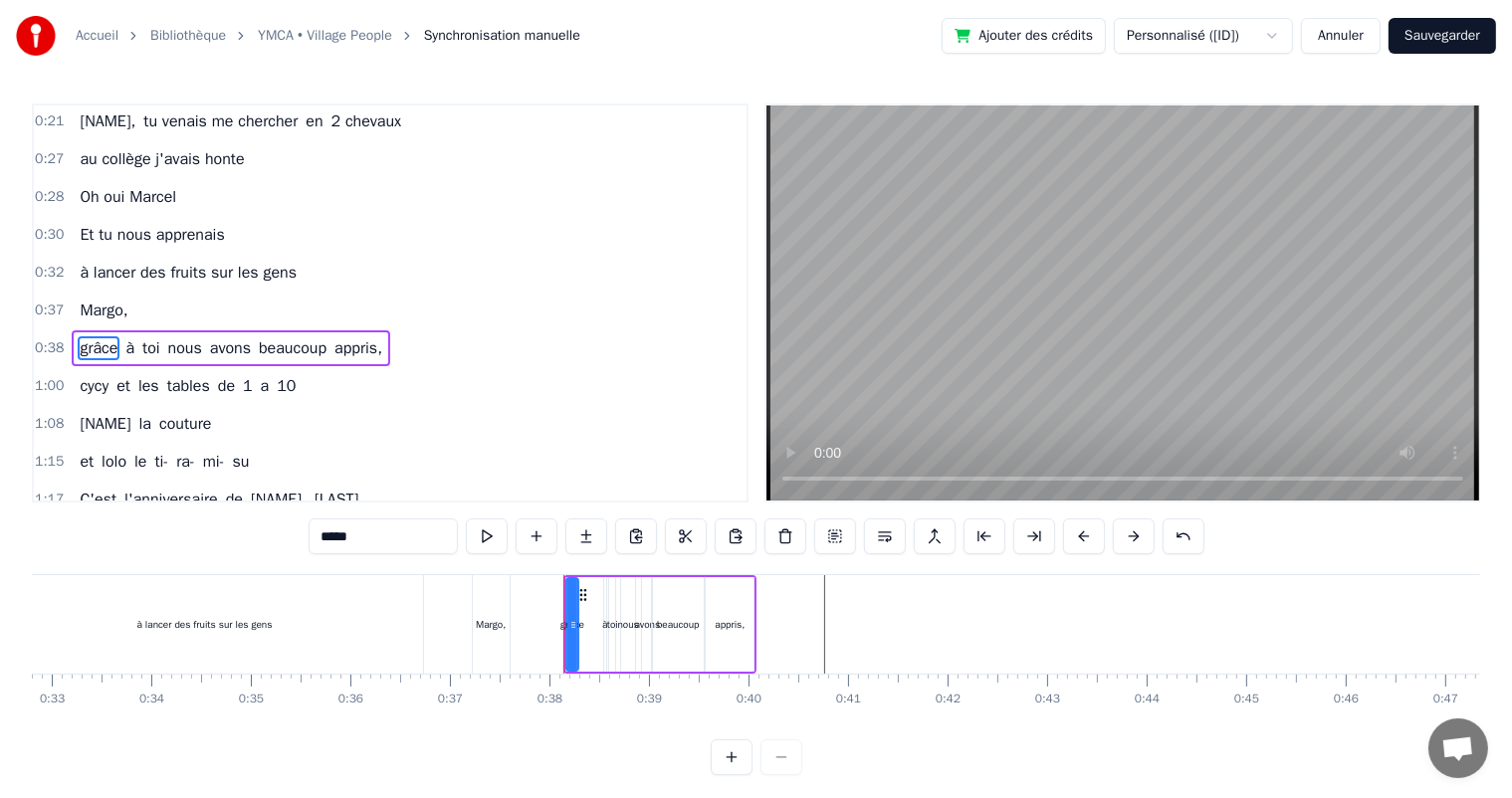 scroll, scrollTop: 40, scrollLeft: 0, axis: vertical 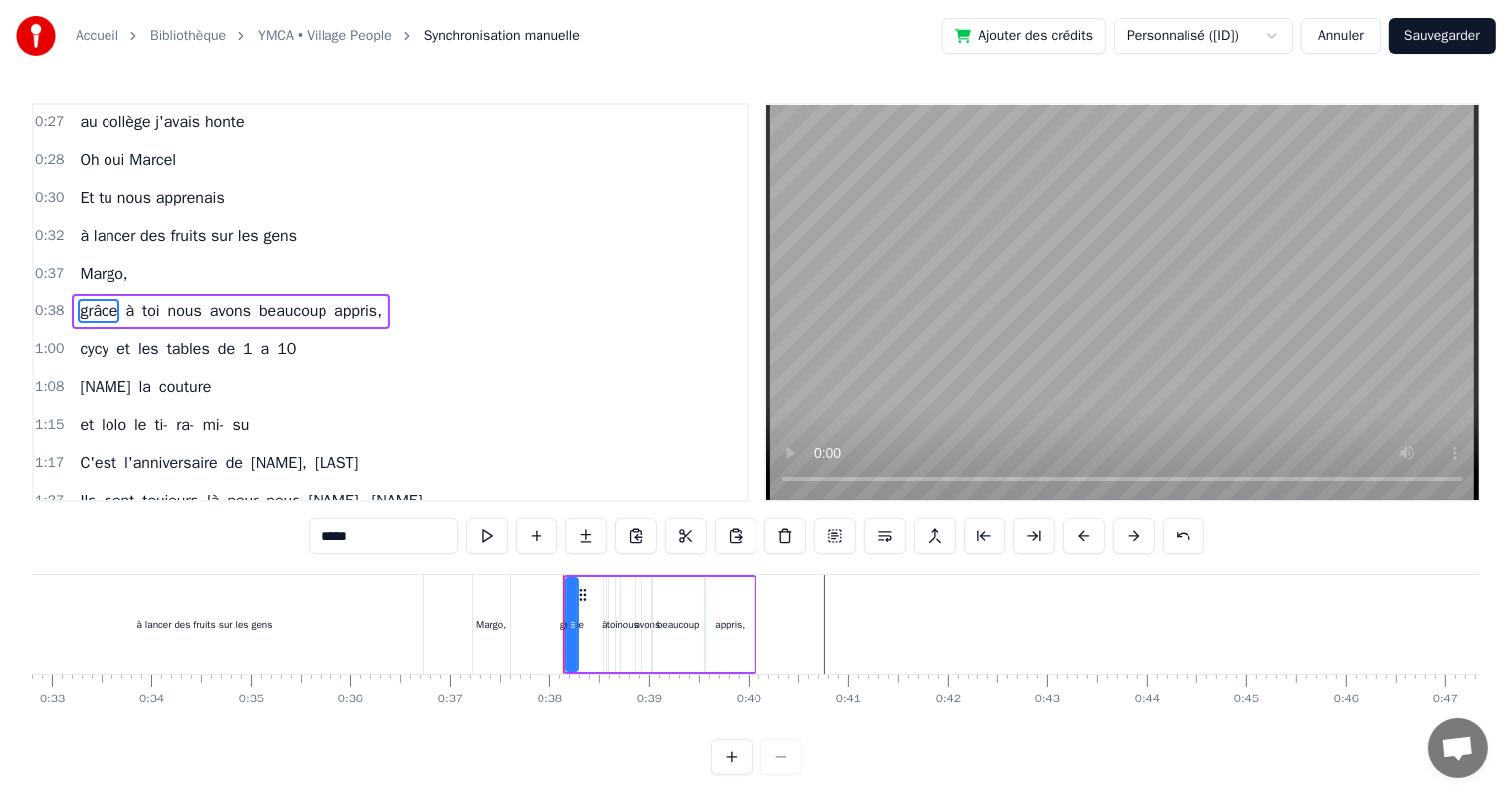 click on "à lancer des fruits sur les gens" at bounding box center [204, 624] 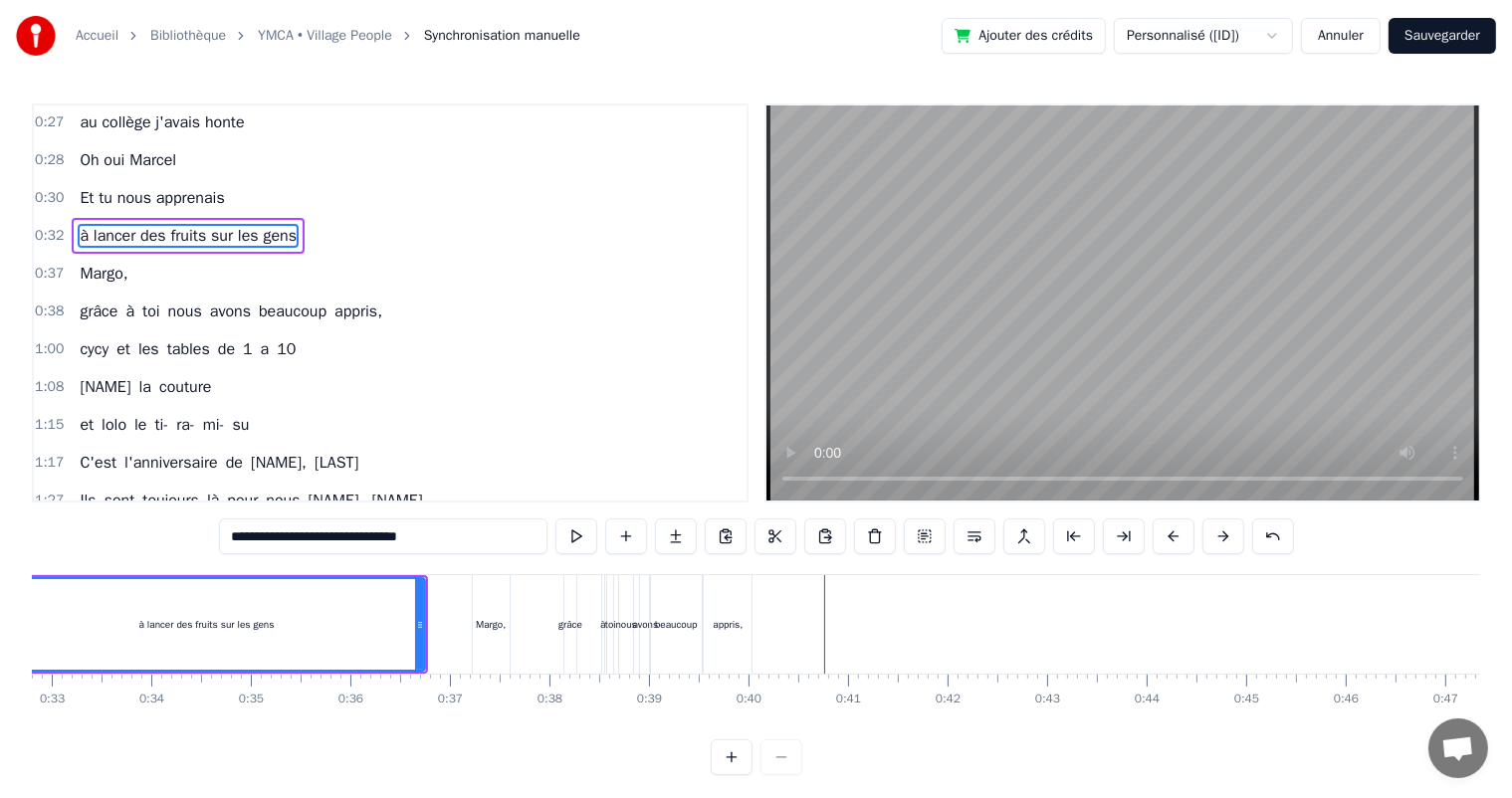 scroll, scrollTop: 0, scrollLeft: 0, axis: both 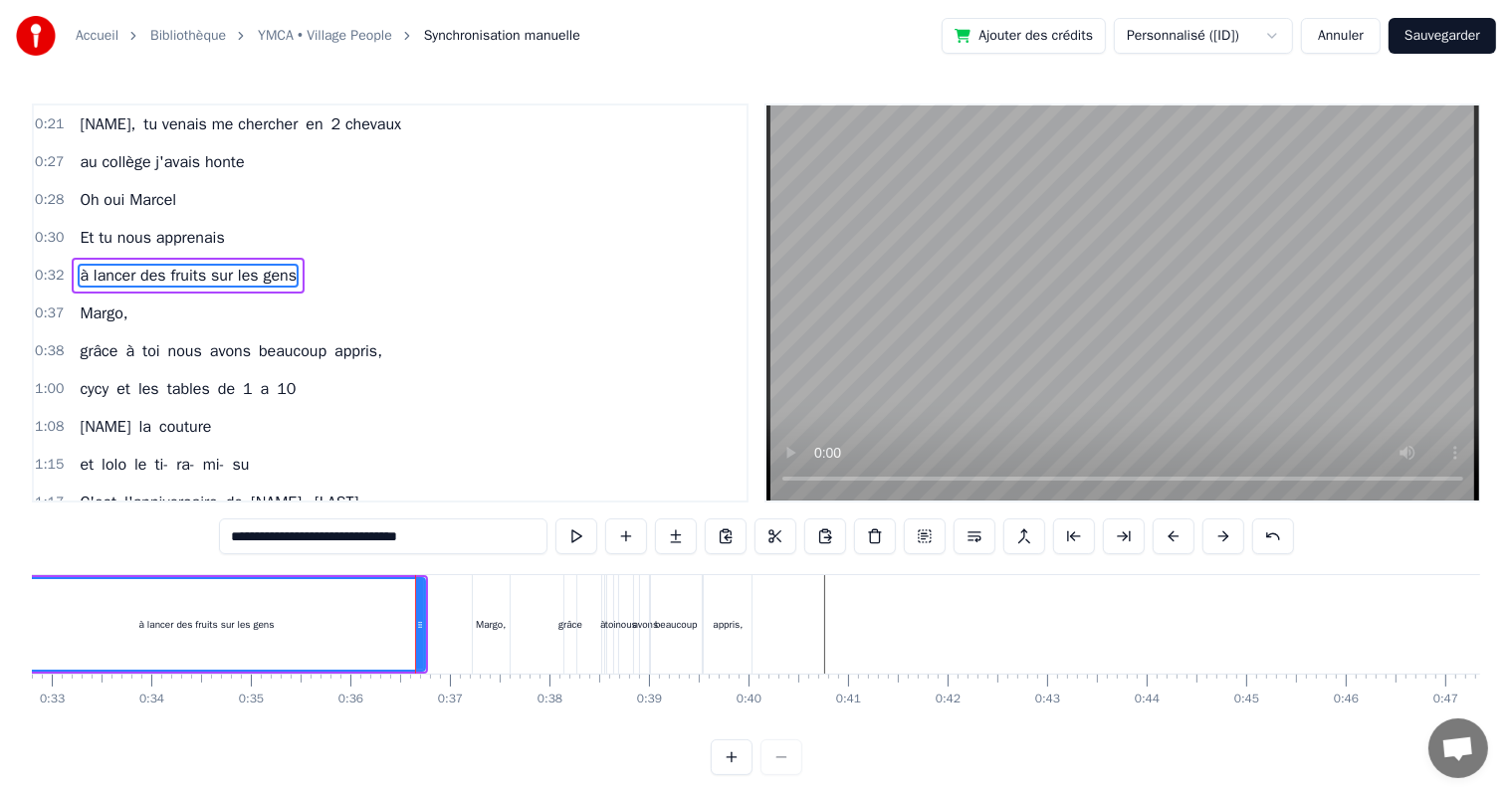 click at bounding box center [9728, 624] 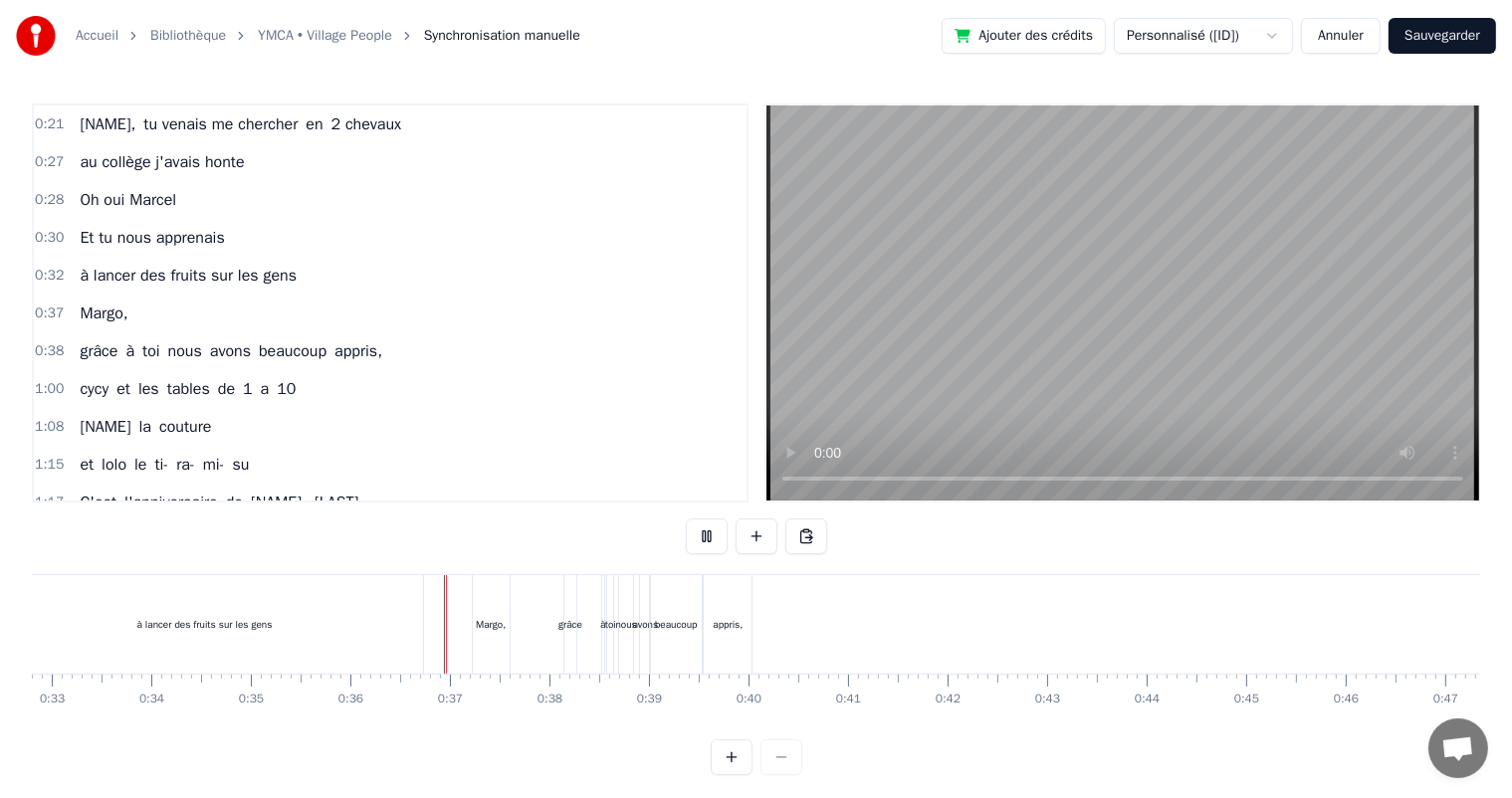 scroll, scrollTop: 26, scrollLeft: 0, axis: vertical 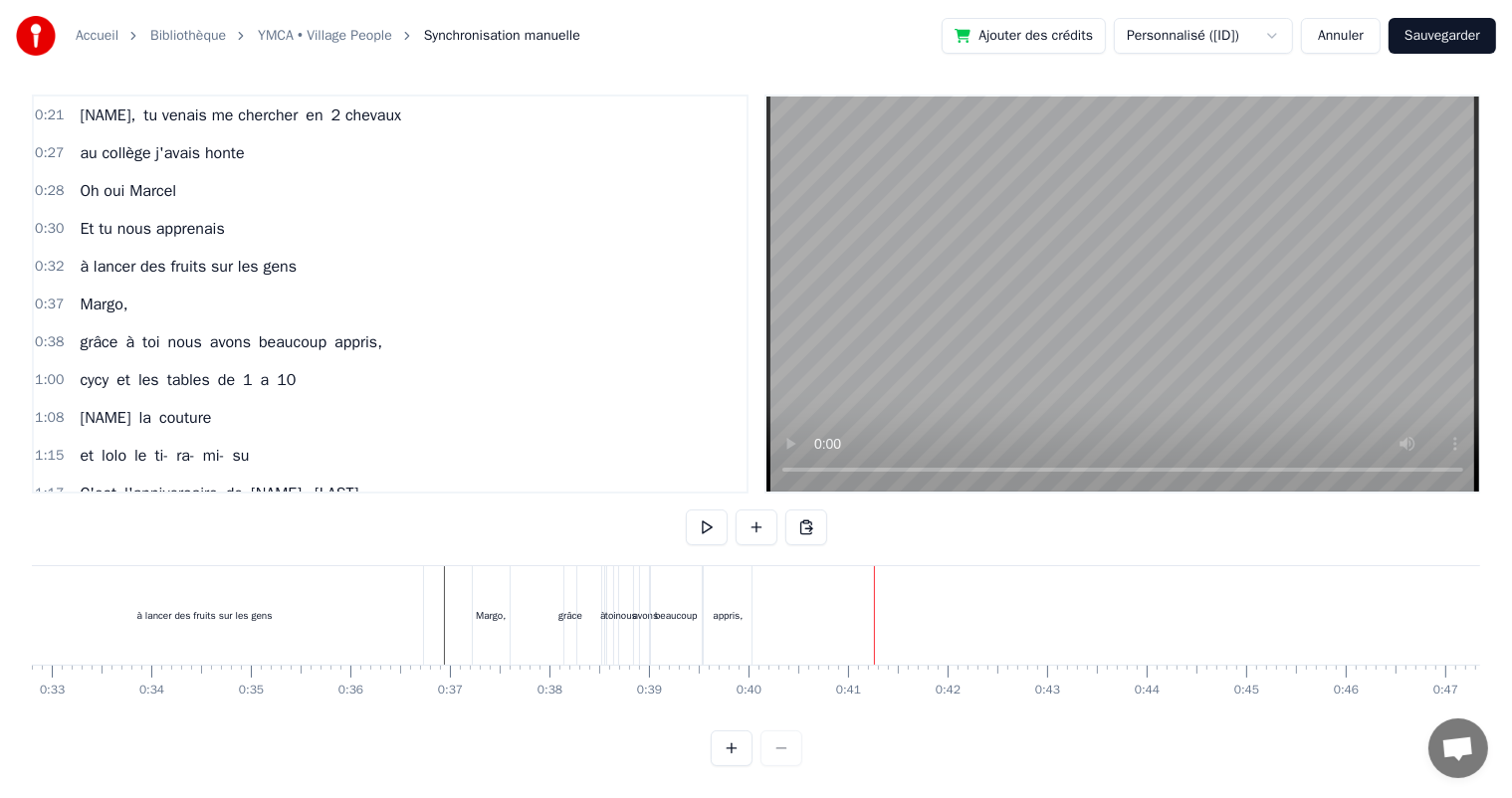 click on "grâce à toi nous avons beaucoup appris," at bounding box center (231, 342) 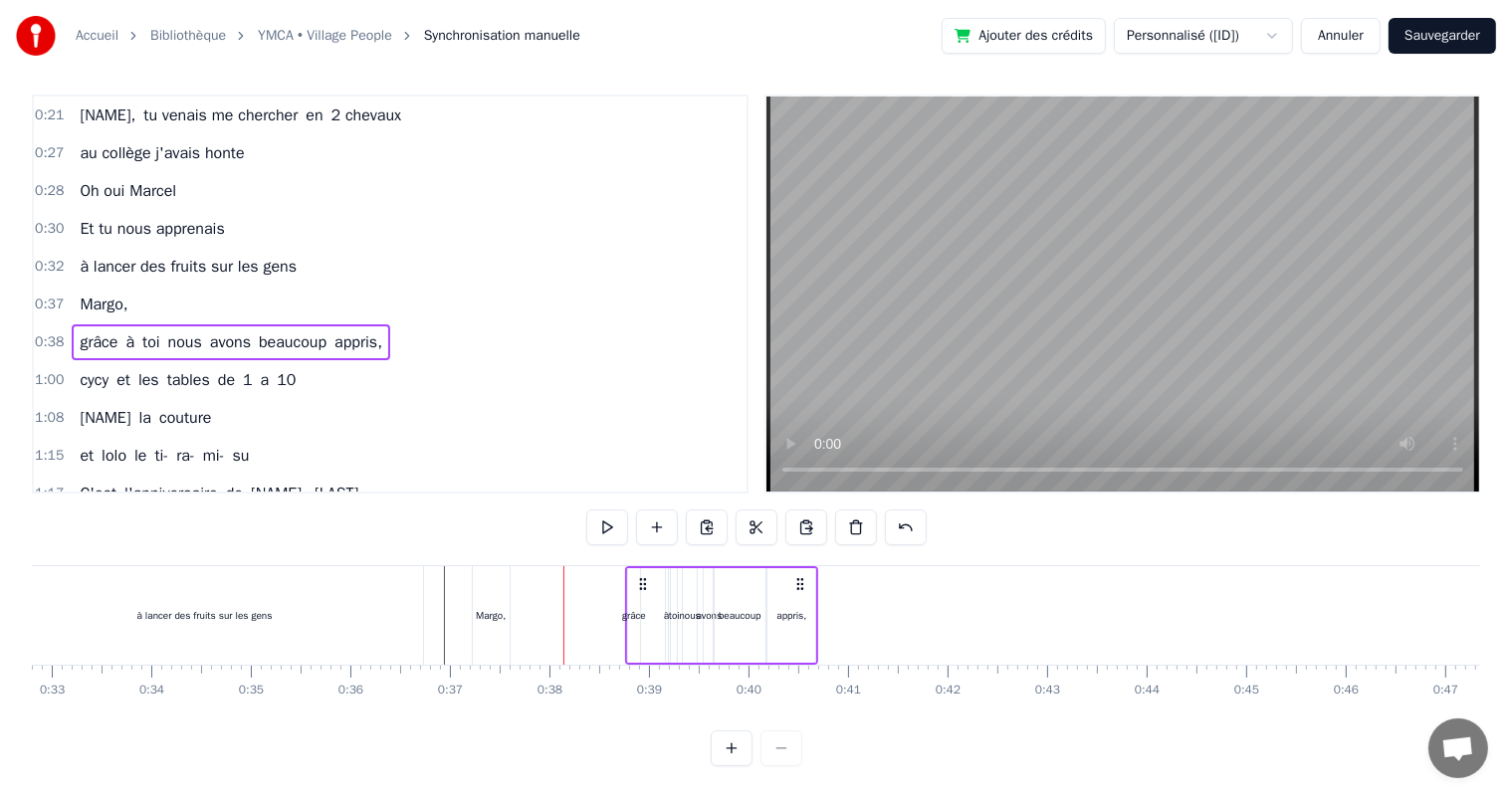 drag, startPoint x: 739, startPoint y: 565, endPoint x: 807, endPoint y: 579, distance: 69.42622 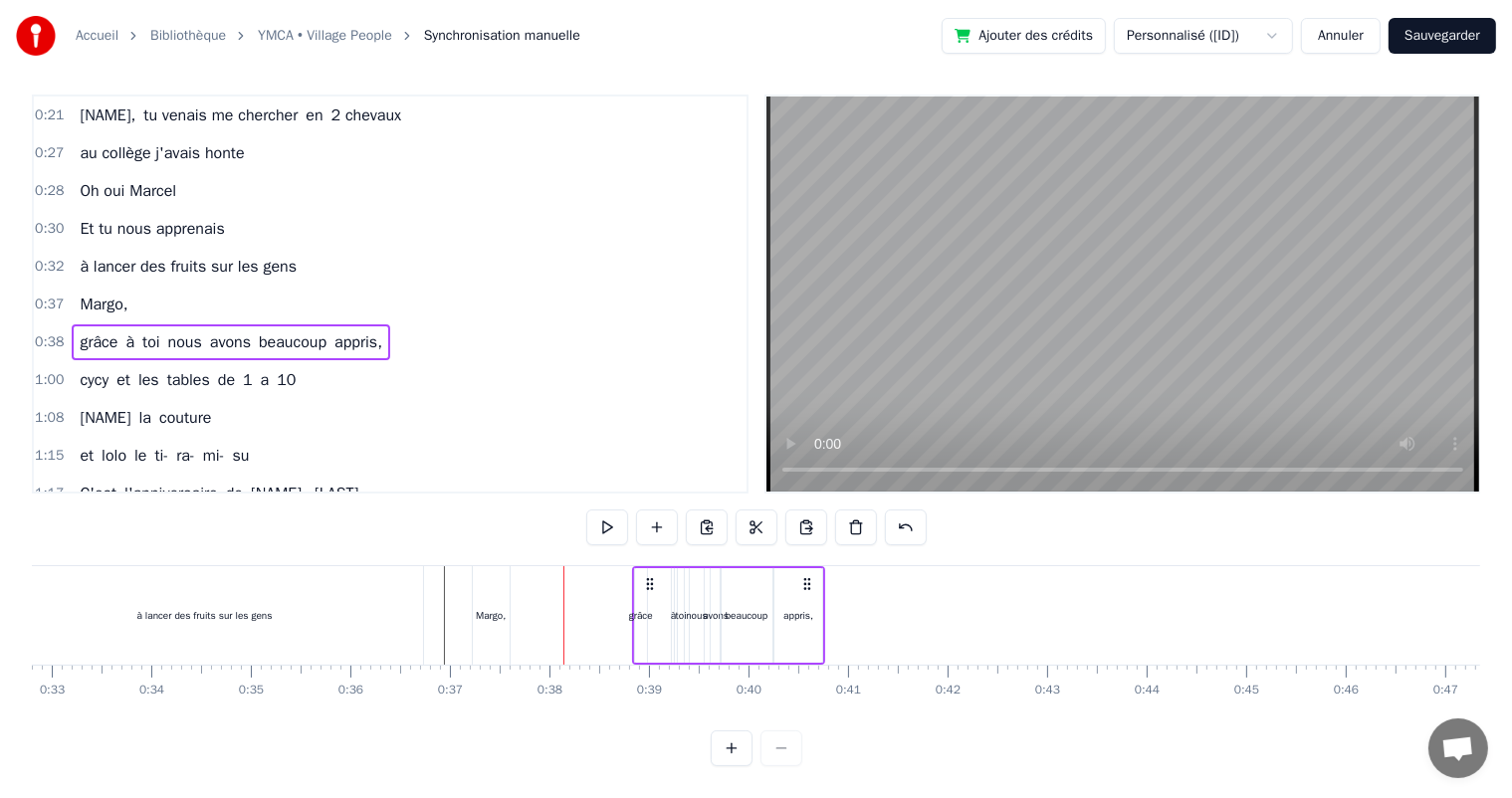 click on "appris," at bounding box center [798, 615] 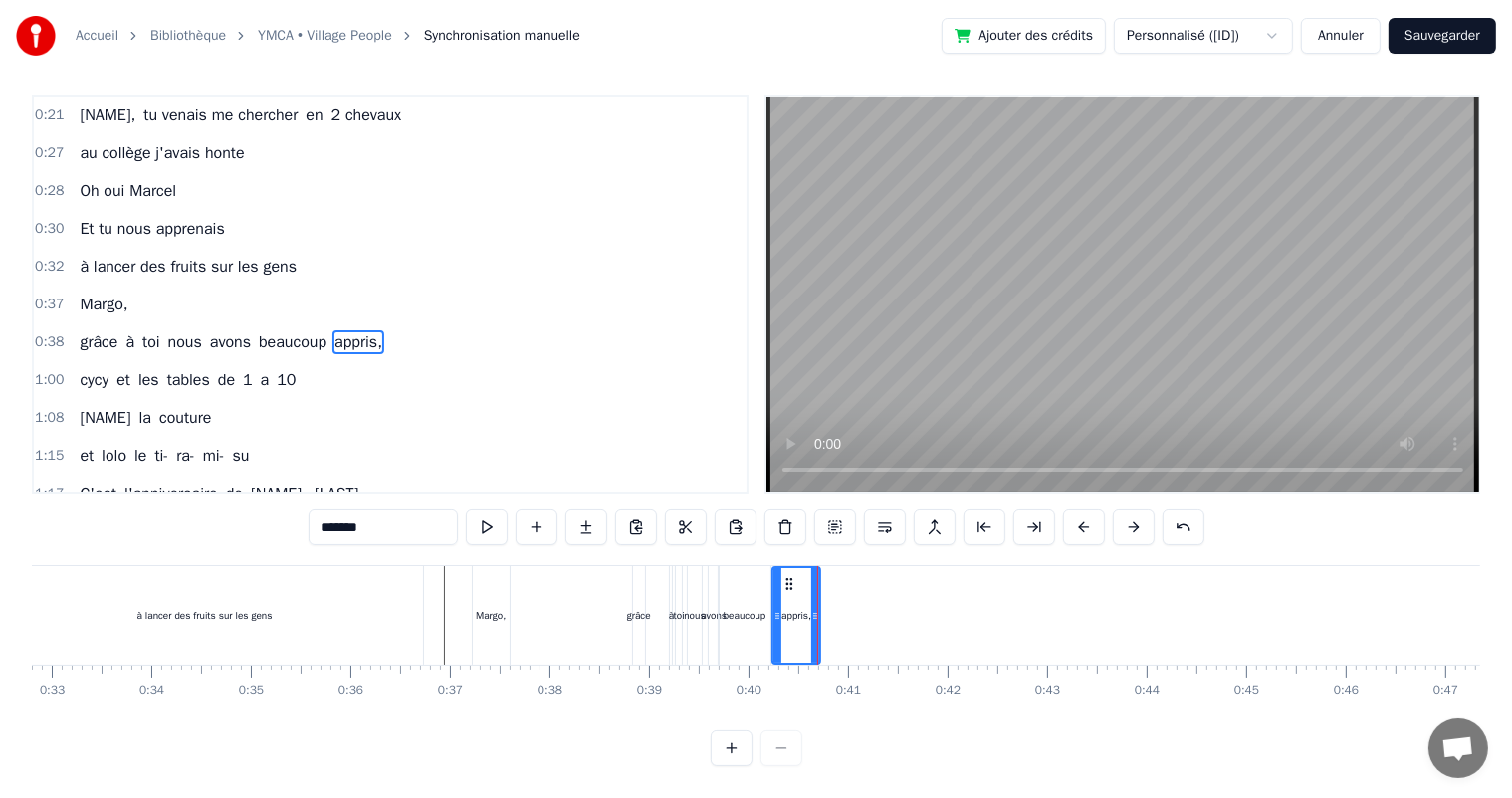 scroll, scrollTop: 0, scrollLeft: 0, axis: both 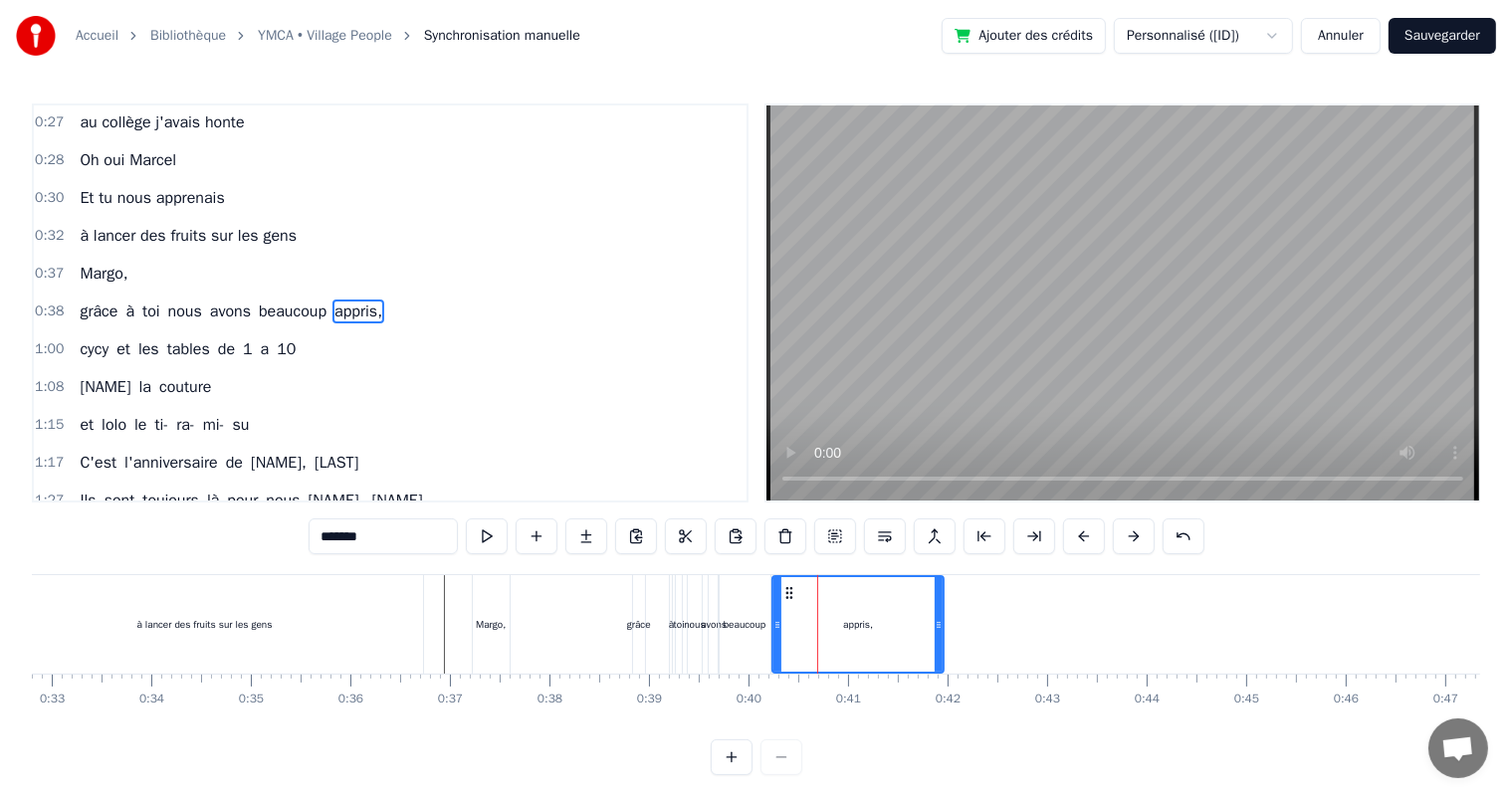 drag, startPoint x: 816, startPoint y: 622, endPoint x: 940, endPoint y: 625, distance: 124.036285 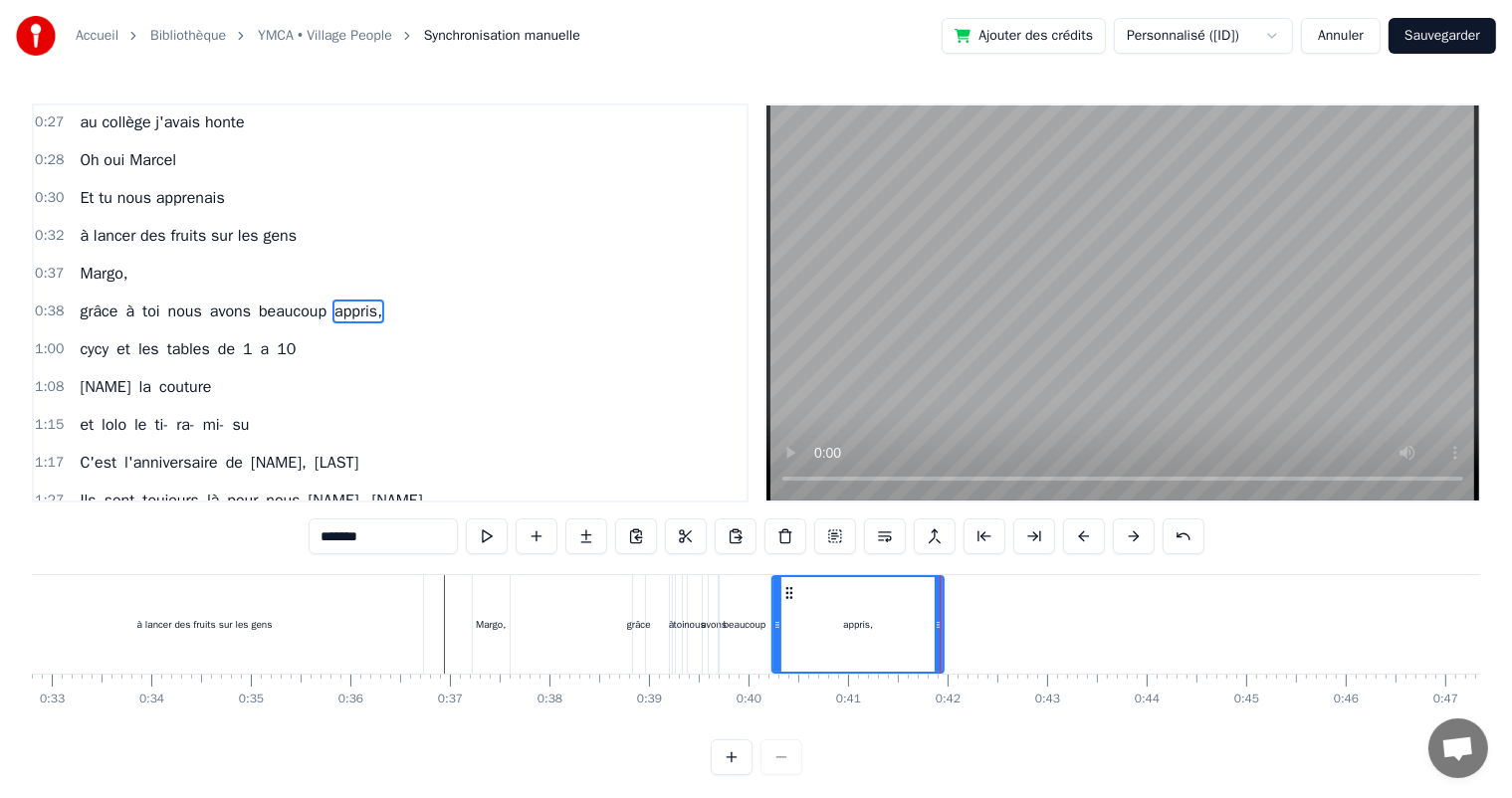 click on "à lancer des fruits sur les gens" at bounding box center [206, 624] 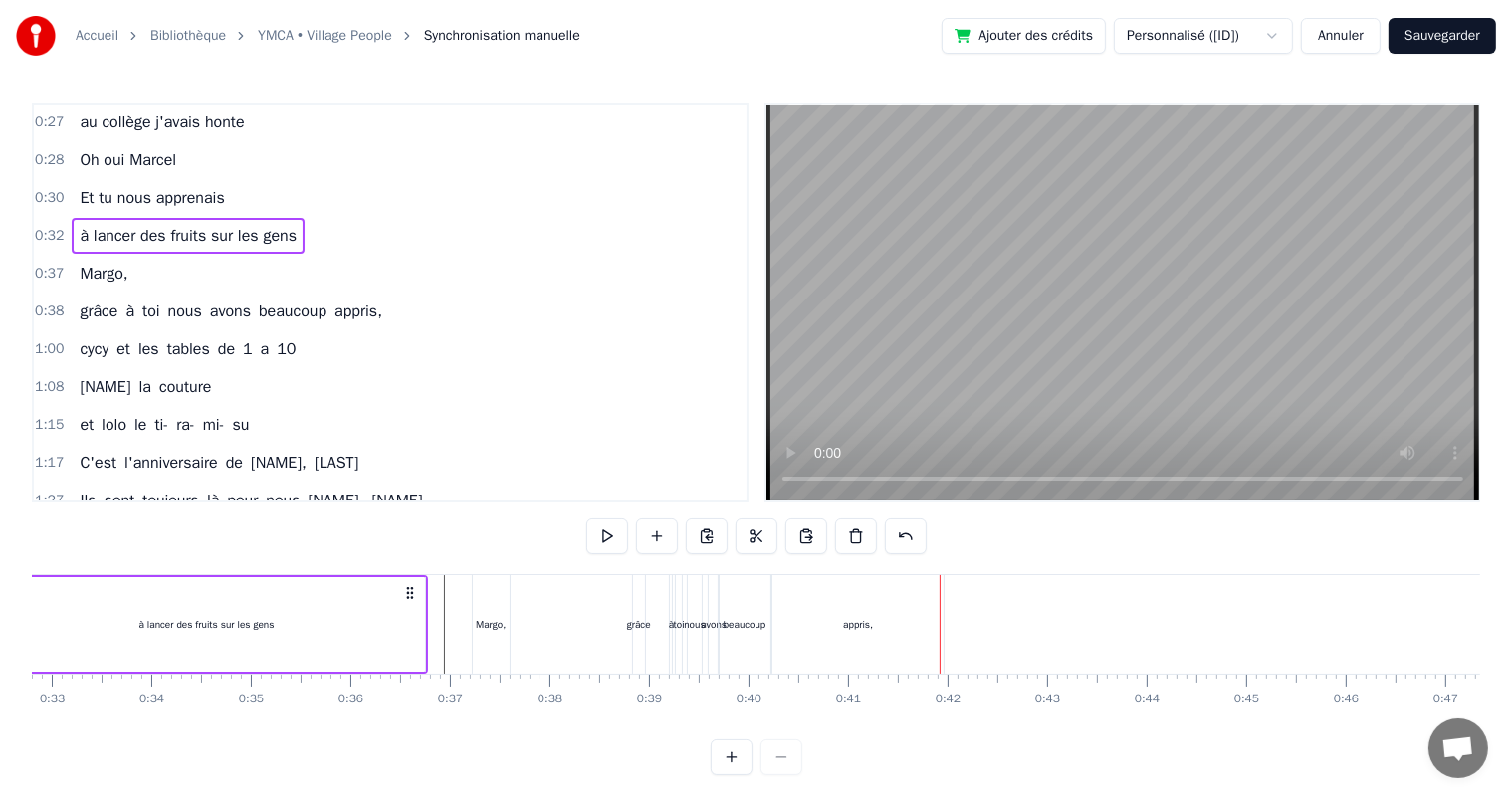 scroll, scrollTop: 26, scrollLeft: 0, axis: vertical 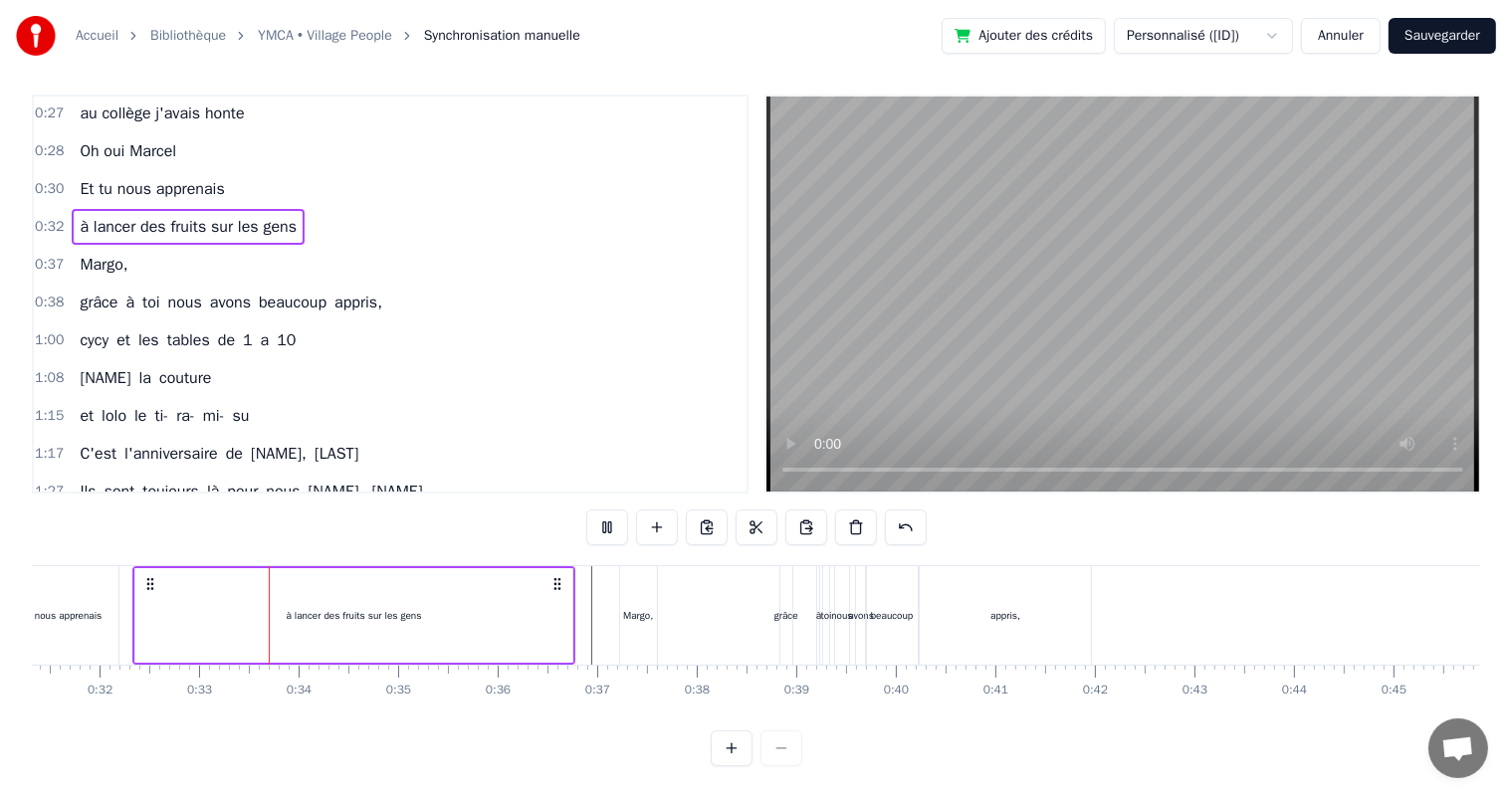 click at bounding box center (9875, 615) 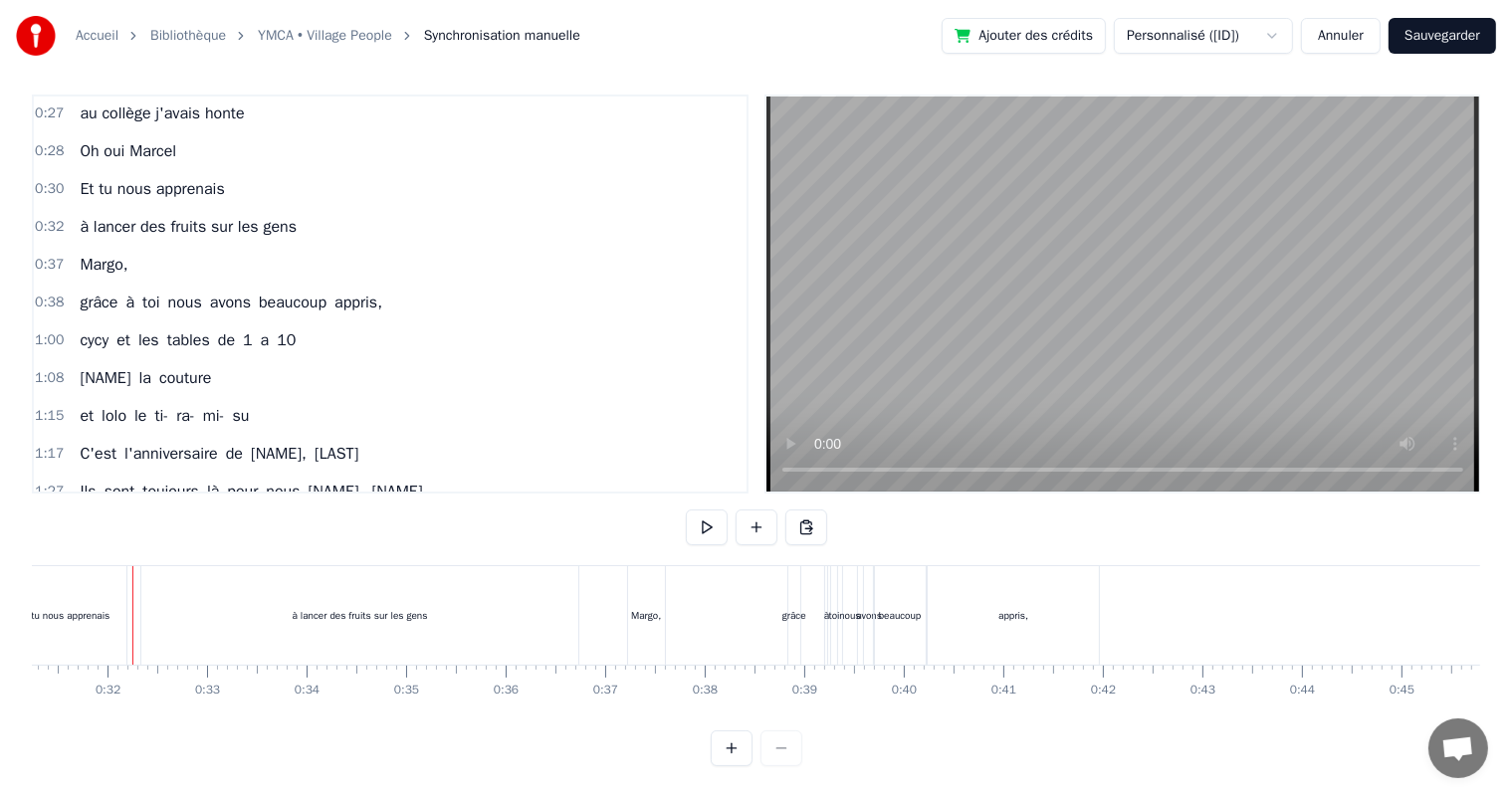 scroll, scrollTop: 0, scrollLeft: 3110, axis: horizontal 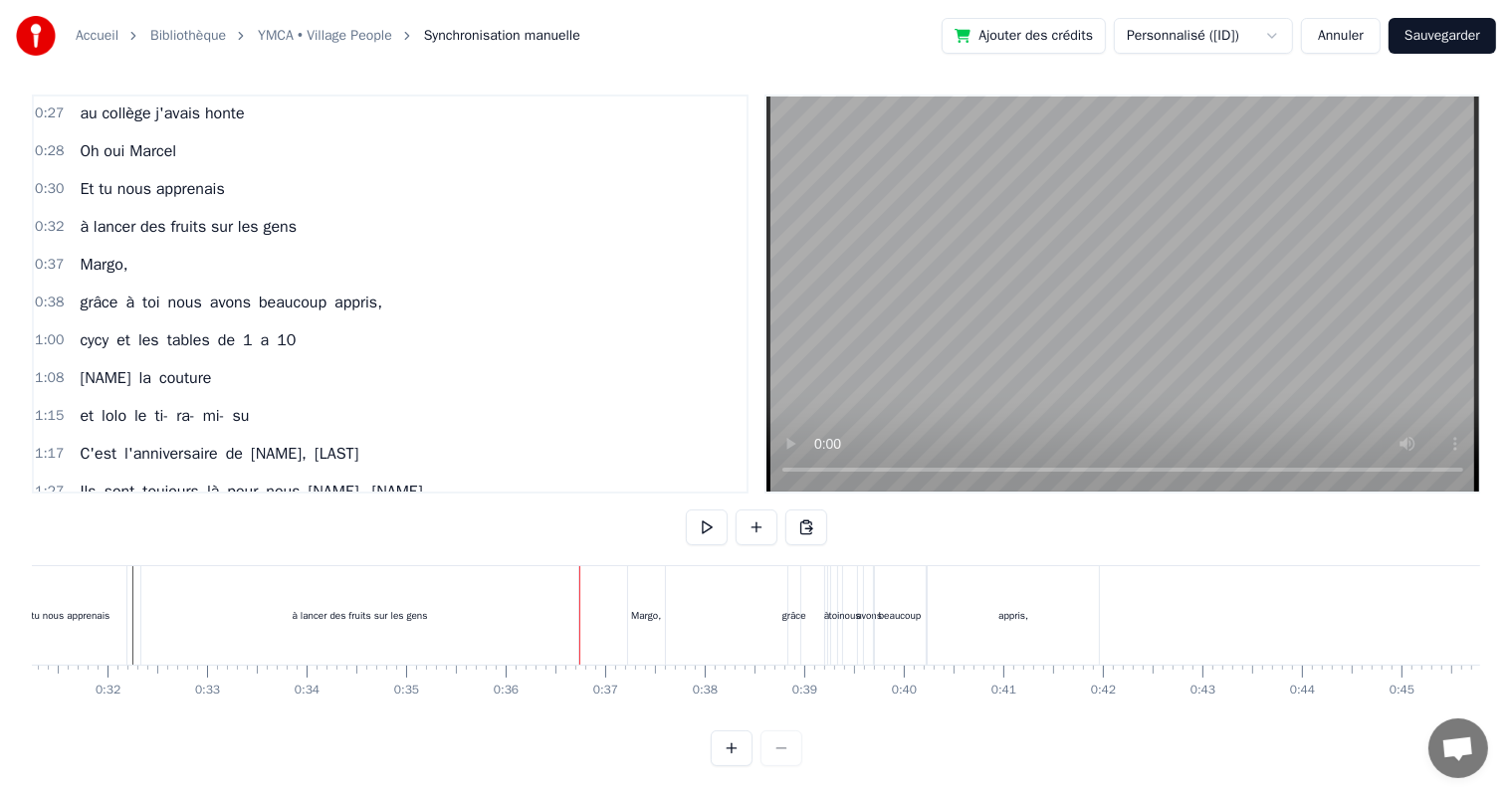 click on "0 0:01 0:02 0:03 0:04 0:05 0:06 0:07 0:08 0:09 0:10 0:11 0:12 0:13 0:14 0:15 0:16 0:17 0:18 0:19 0:20 0:21 0:22 0:23 0:24 0:25 0:26 0:27 0:28 0:29 0:30 0:31 0:32 0:33 0:34 0:35 0:36 0:37 0:38 0:39 0:40 0:41 0:42 0:43 0:44 0:45 0:46 0:47 0:48 0:49 0:50 0:51 0:52 0:53 0:54 0:55 0:56 0:57 0:58 0:59 1:00 1:01 1:02 1:03 1:04 1:05 1:06 1:07 1:08 1:09 1:10 1:11 1:12 1:13 1:14 1:15 1:16 1:17 1:18 1:19 1:20 1:21 1:22 1:23 1:24 1:25 1:26 1:27 1:28 1:29 1:30 1:31 1:32 1:33 1:34 1:35 1:36 1:37 1:38 1:39 1:40 1:41 1:42 1:43 1:44 1:45 1:46 1:47 1:48 1:49 1:50 1:51 1:52 1:53 1:54 1:55 1:56 1:57 1:58 1:59 2:00 2:01 2:02 2:03 2:04 2:05 2:06 2:07 2:08 2:09 2:10 2:11 2:12 2:13 2:14 2:15 2:16 2:17 2:18 2:19 2:20 2:21 2:22 2:23 2:24 2:25 2:26 2:27 2:28 2:29 2:30 2:31 2:32 2:33 2:34 2:35 2:36 2:37 2:38 2:39 2:40 2:41 2:42 2:43 2:44 2:45 2:46 2:47 2:48 2:49 2:50 2:51 2:52 2:53 2:54 2:55 2:56 2:57 2:58 2:59 3:00 3:01 3:02 3:03 3:04 3:05 3:06 3:07 3:08 3:09 3:10 3:11 3:12 3:13 3:14 3:15 3:16 3:17 3:18 3:19 3:20 3:21 3:22 3:23 3:24" at bounding box center [9883, 681] 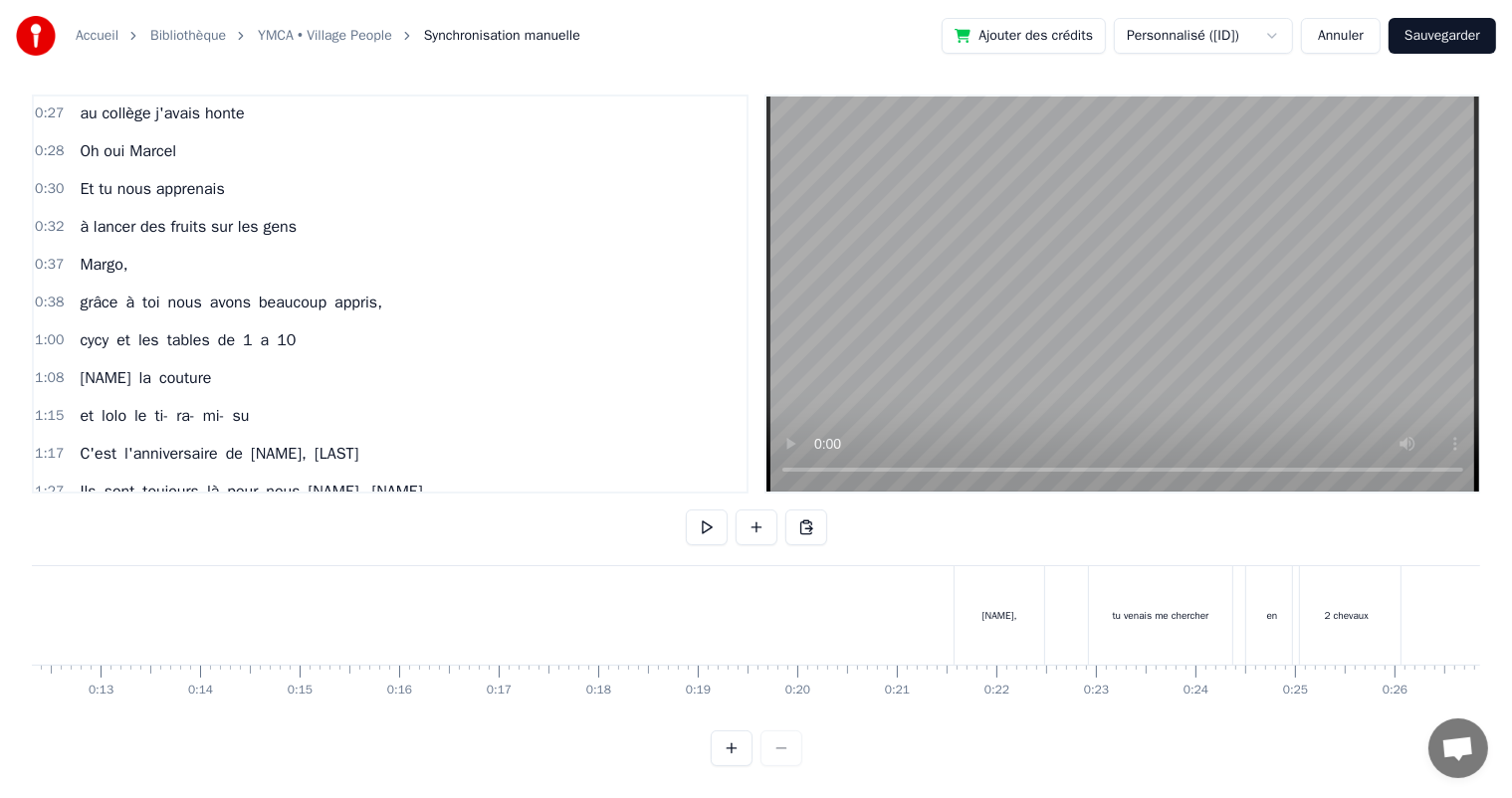 scroll, scrollTop: 0, scrollLeft: 1239, axis: horizontal 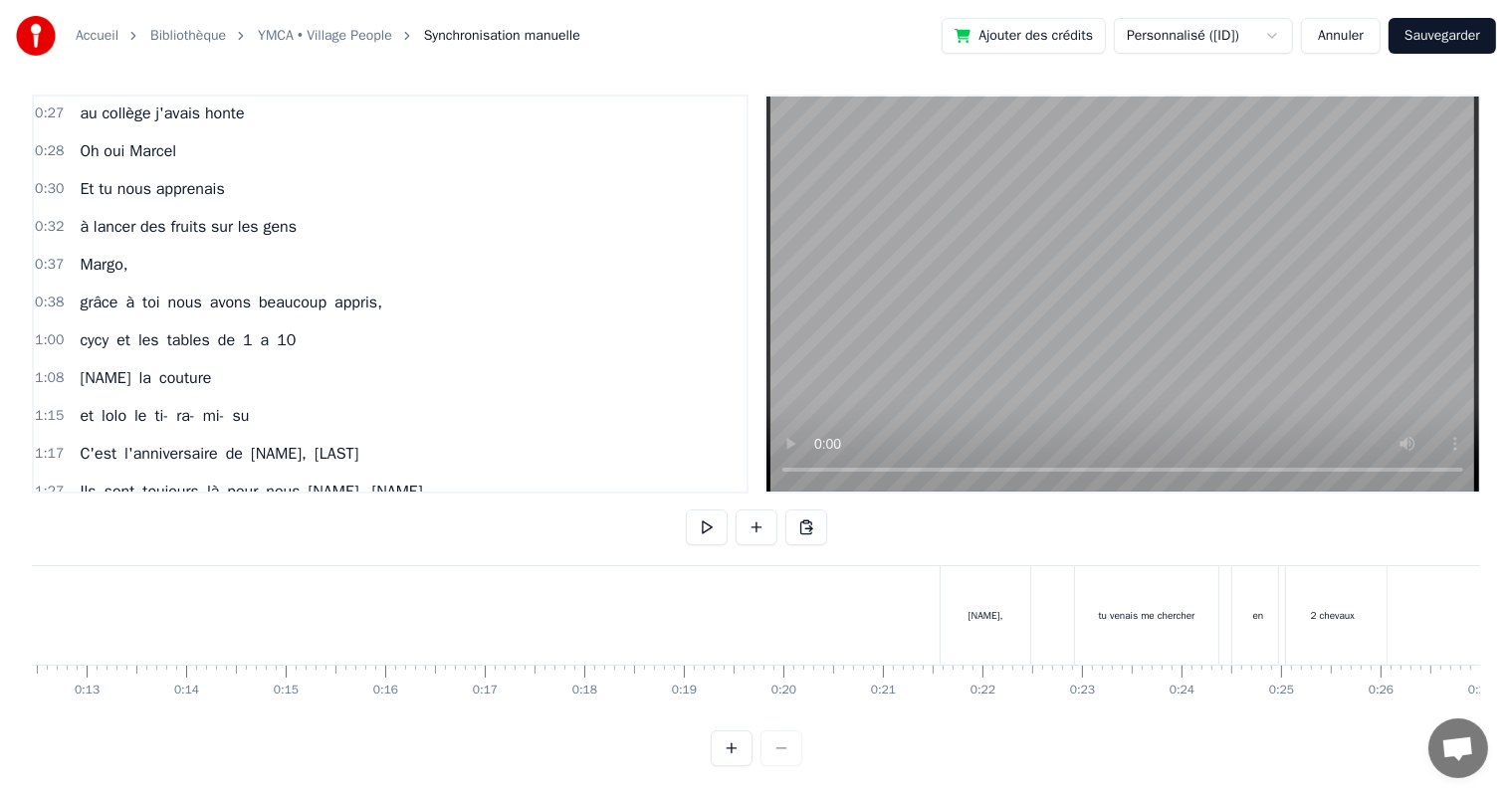 click at bounding box center [11754, 615] 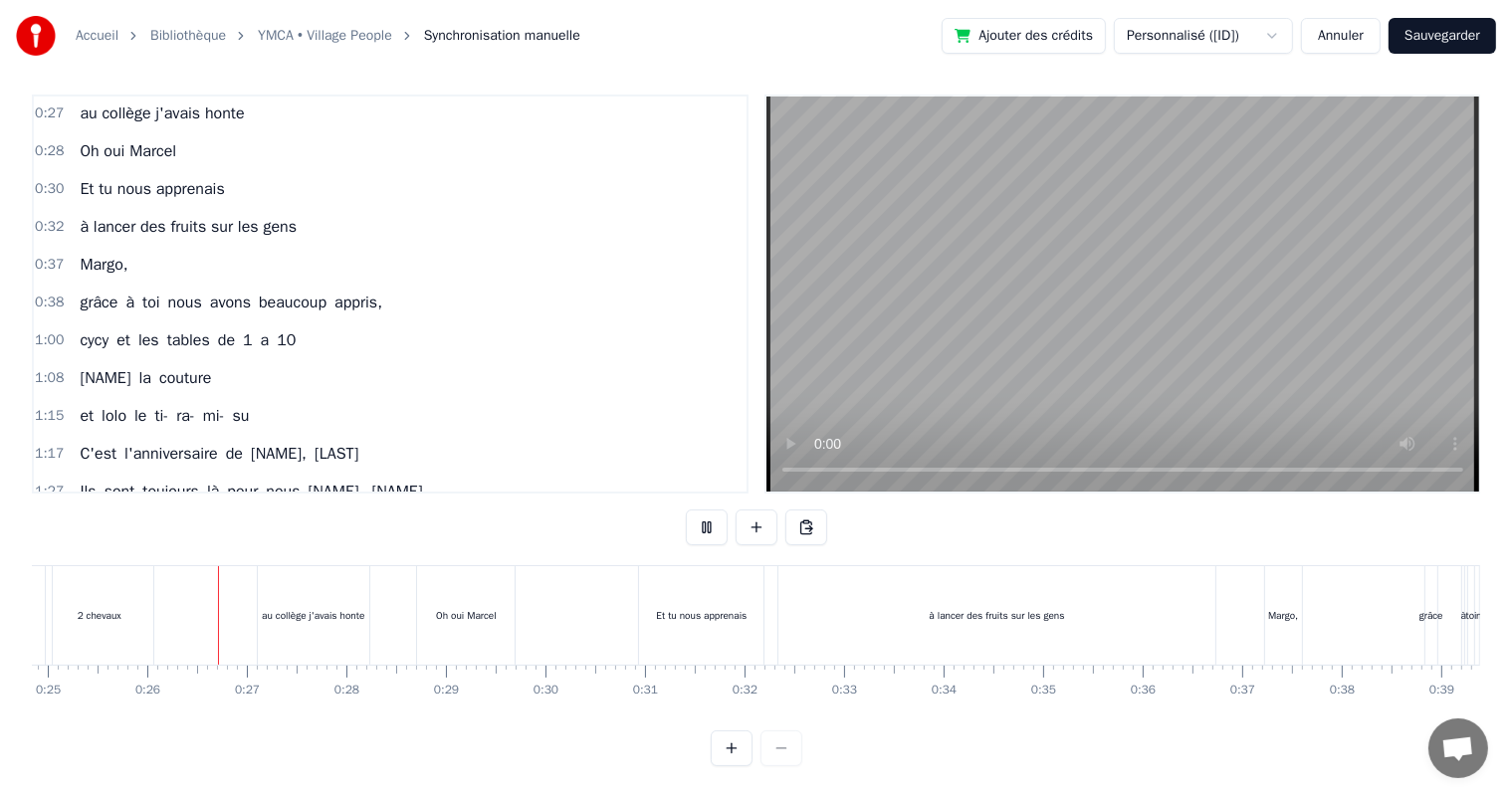 scroll, scrollTop: 0, scrollLeft: 2494, axis: horizontal 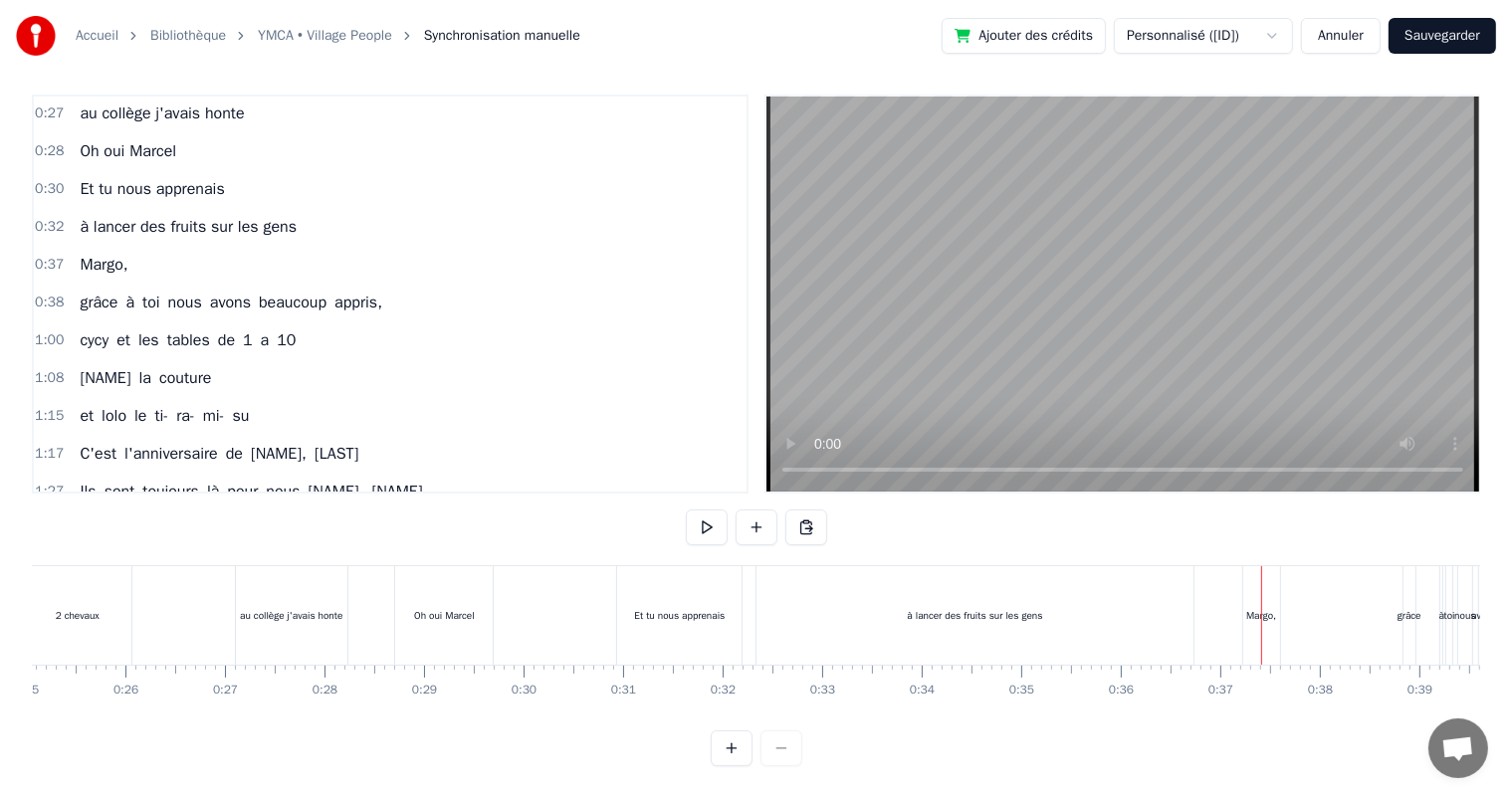 click on "Margo," at bounding box center [1261, 615] 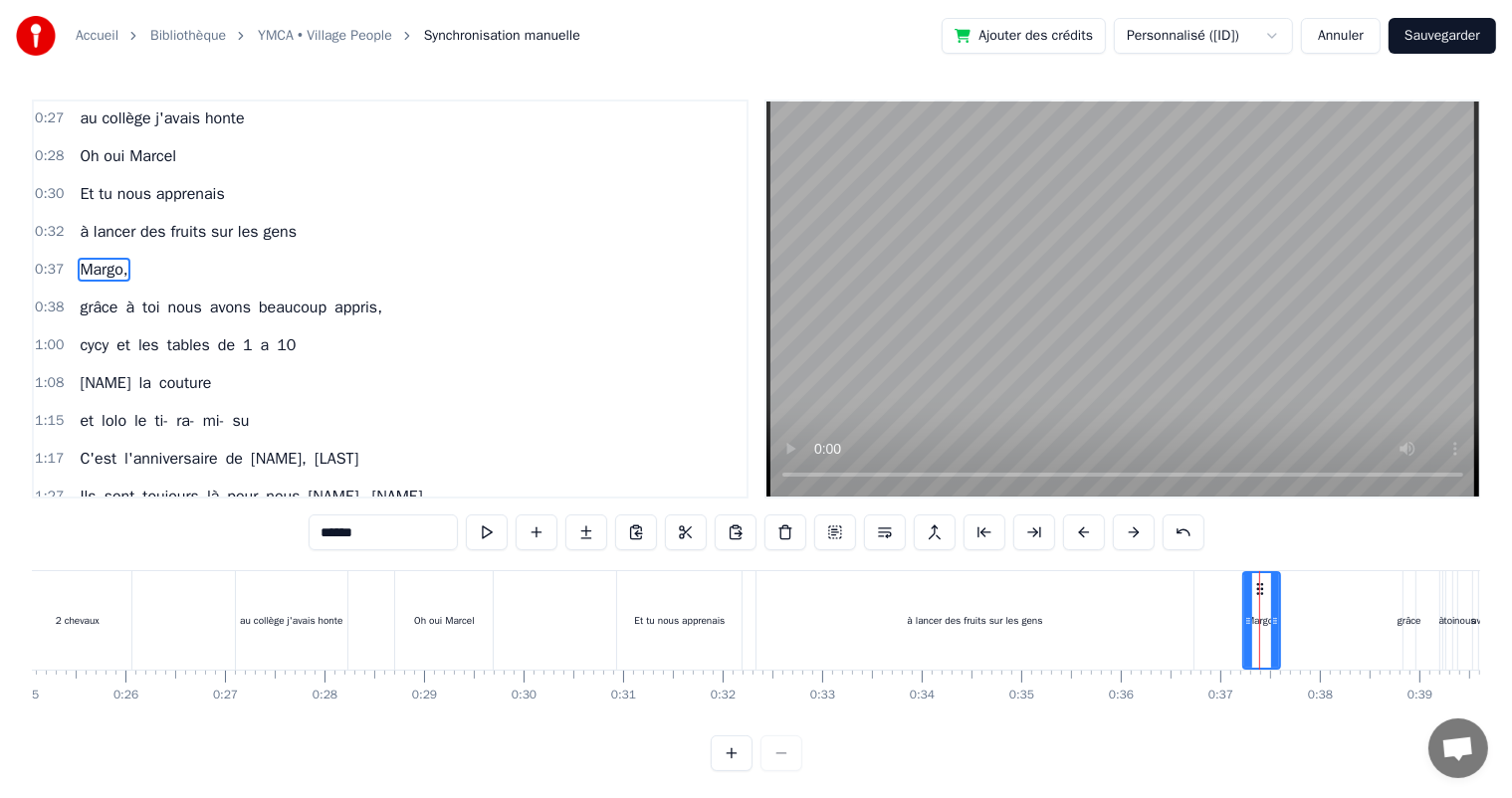 scroll, scrollTop: 0, scrollLeft: 0, axis: both 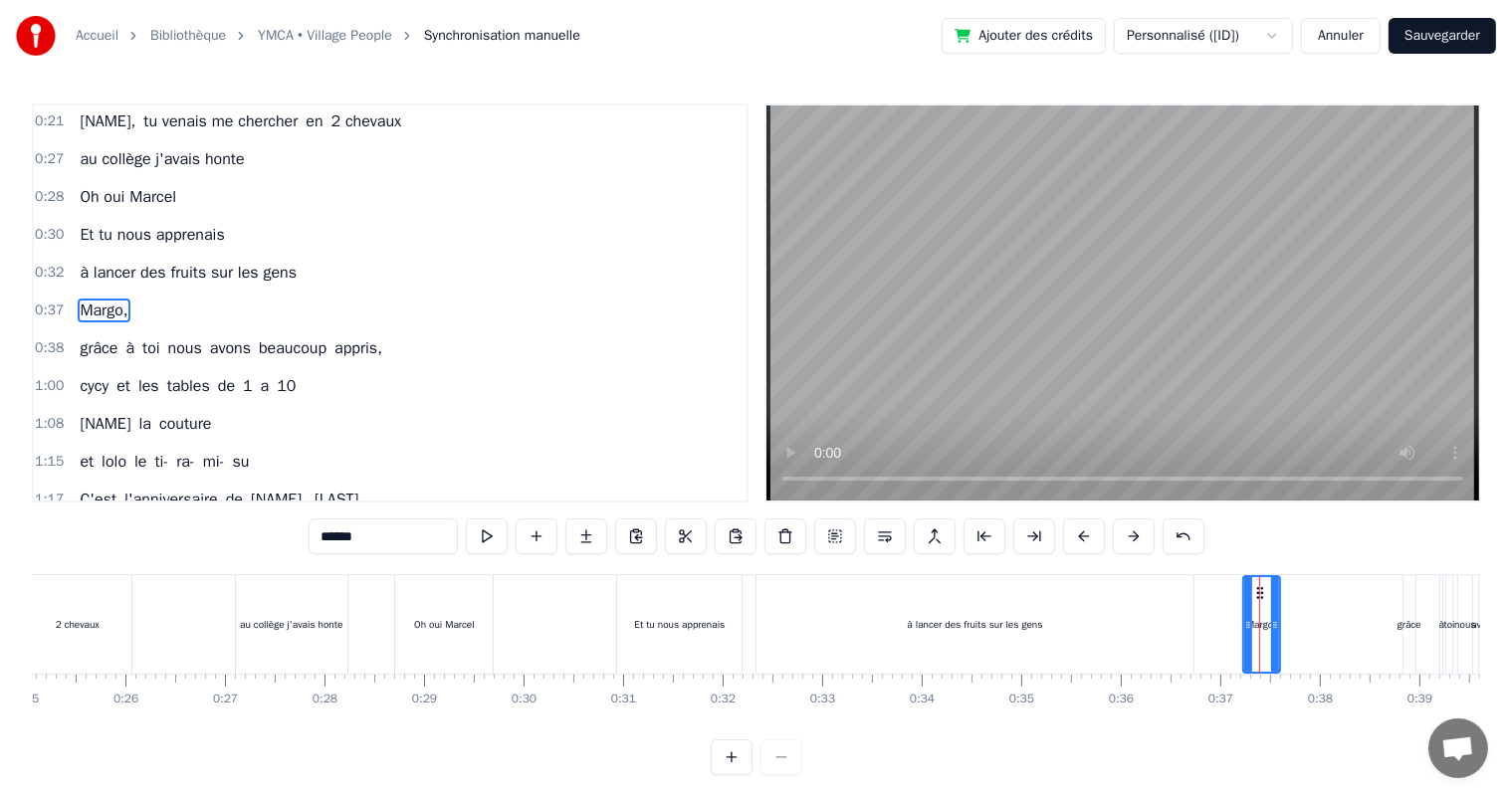 click on "[FIRST], tu venais me chercher en 2 chevaux au collège j'avais honte Oh oui [FIRST] Et tu nous apprenais  à lancer des fruits sur les gens  [FIRST], grâce à toi nous avons beaucoup appris, cycy et les tables de 1 a 10 fleurinès la couture et lolo le ti- ra- mi- su C'est l'anniversaire de [FIRST], [LAST] Ils sont toujours là pour nous [FIRST], [LAST] Sainté, Clermont, Annecy On pense toujours à vous On dit loin des yeux près du coeur C'est l'anniversaire de [FIRST], [LAST] Ils sont toujours là pour nous [FIRST], [LAST] Pâques, noël, les anniv' Toujours tous réuni On mange on joue et on ris [LAST], cacao périmé Oh oui [LAST] dans le tiramisu Oh oui [FIRST] Tu mets dans la salade des kiwis au lieu d’avocats [LAST] Attention le coin d’table du salon Vous pourriez vous faire mal Quand elle raconte Une anecdote de fou Que j’vous fasse rire tenez vous bien C'est l'anniversaire de [FIRST], [LAST] Ils sont toujours là pour nous [FIRST], [LAST] Sainté, Clermont, Annecy On à a" at bounding box center [10498, 624] 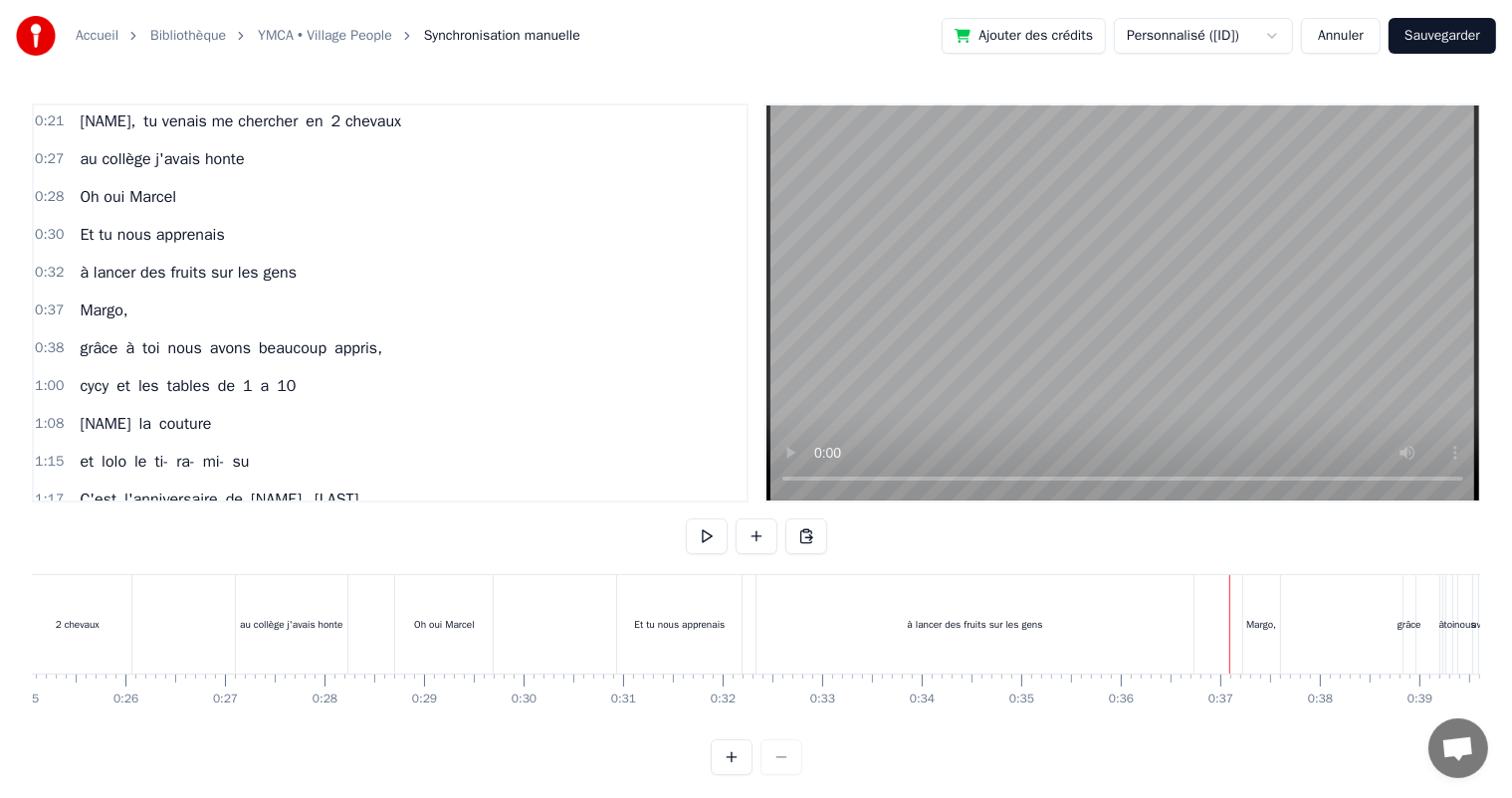 click on "Margo," at bounding box center [1261, 624] 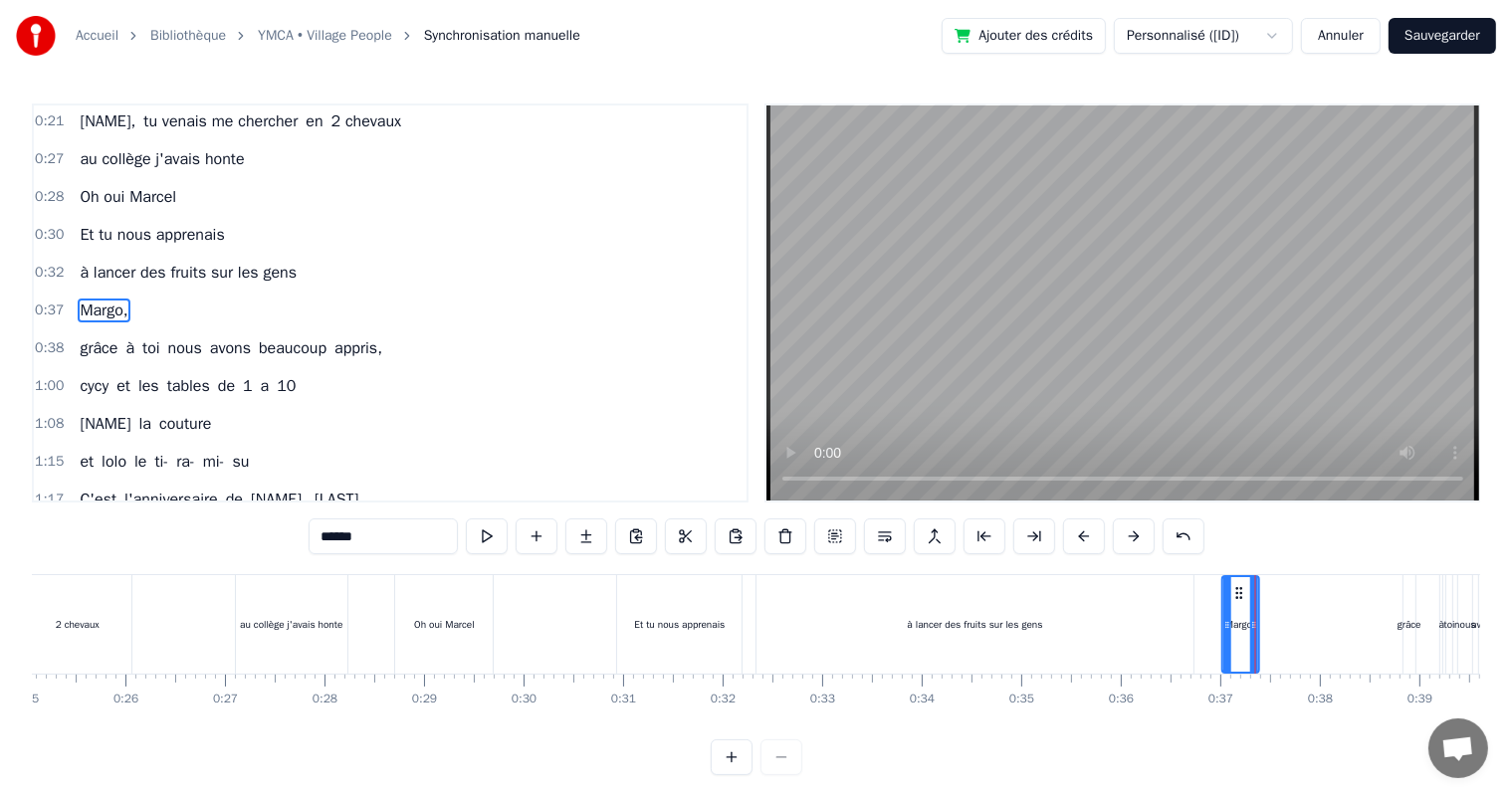 drag, startPoint x: 1262, startPoint y: 596, endPoint x: 1242, endPoint y: 597, distance: 20.024984 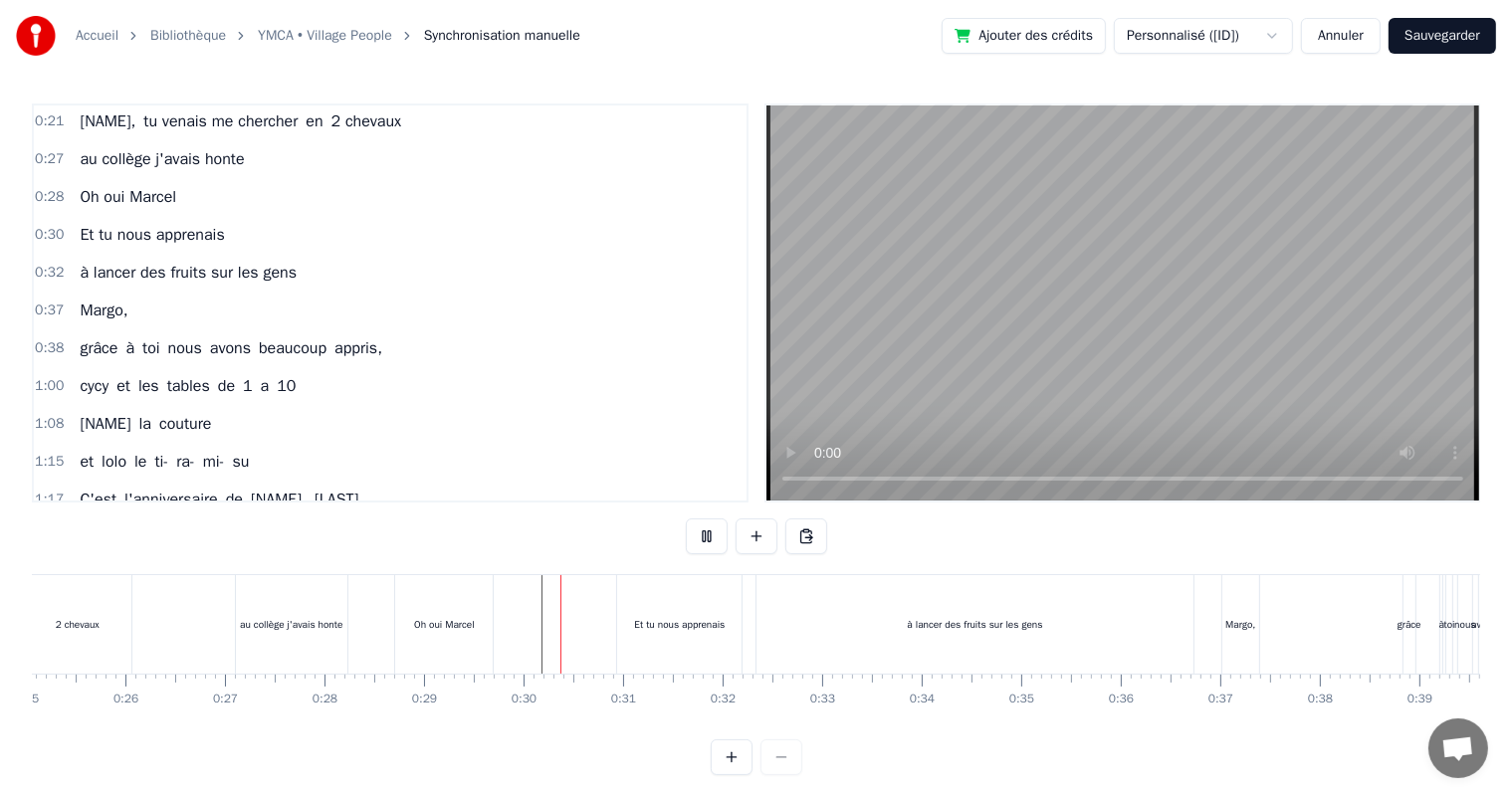 scroll, scrollTop: 26, scrollLeft: 0, axis: vertical 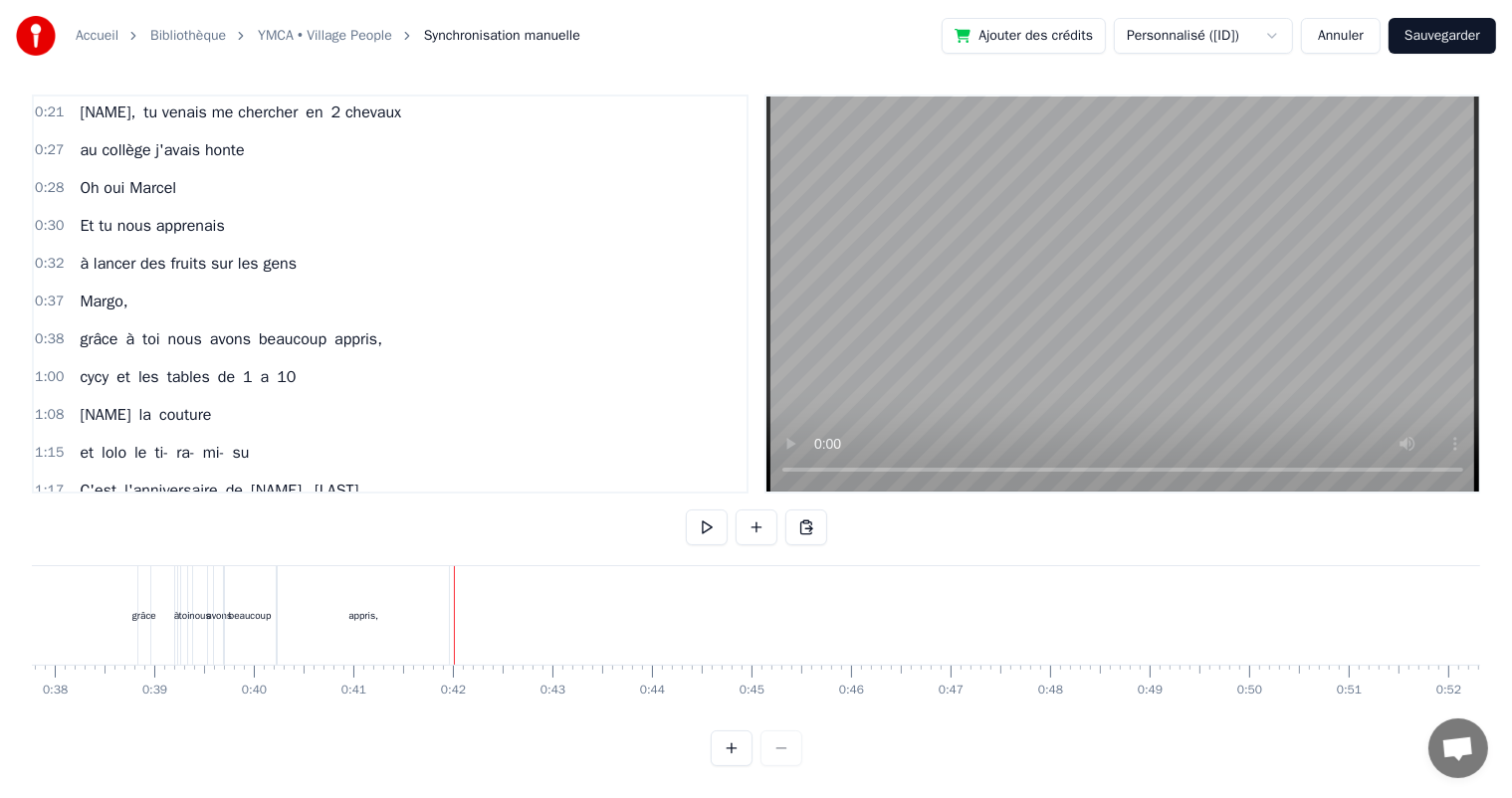 click at bounding box center [732, 748] 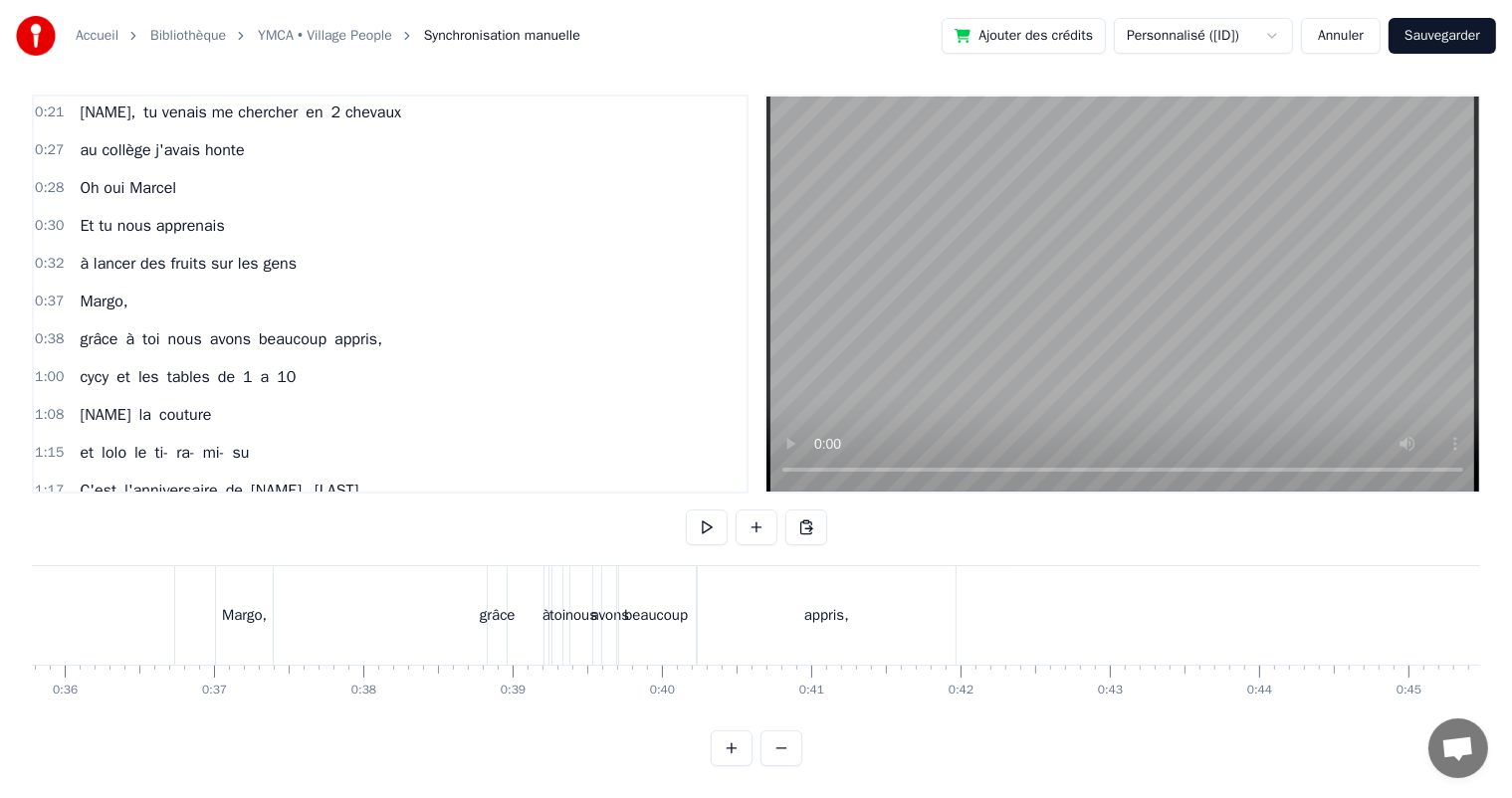 scroll, scrollTop: 0, scrollLeft: 5301, axis: horizontal 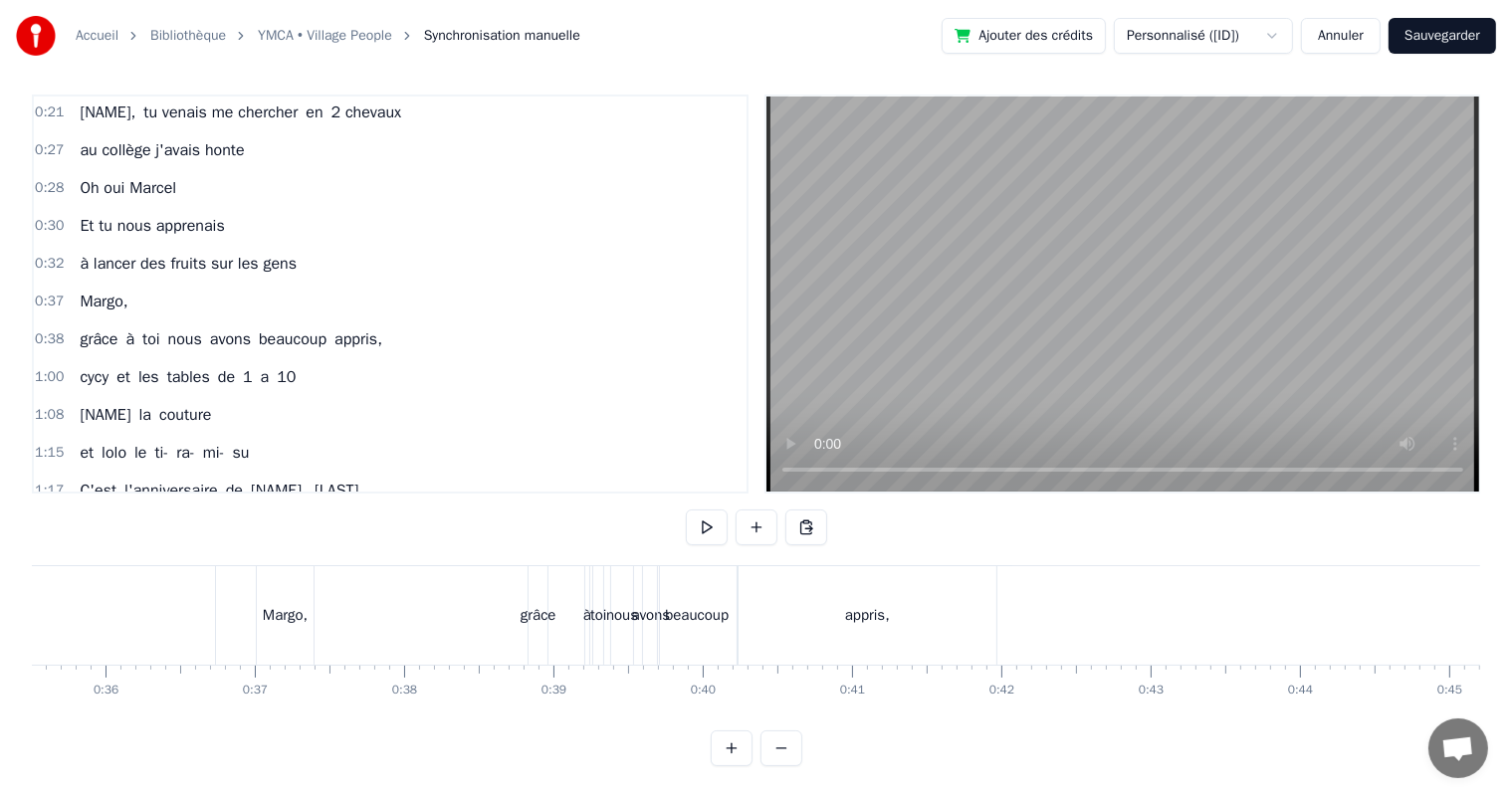 click on "grâce à toi nous avons beaucoup appris," at bounding box center (231, 339) 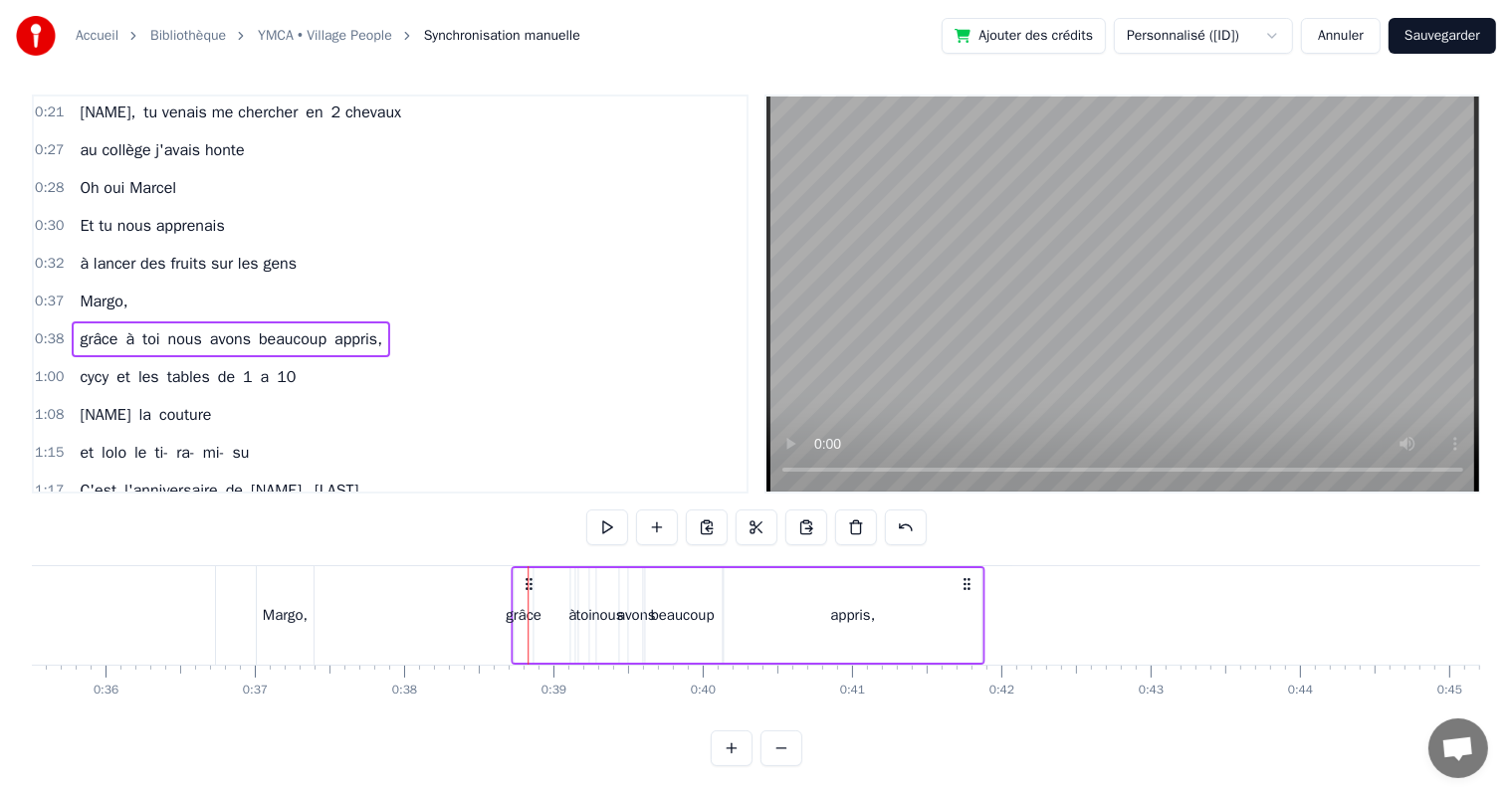 click 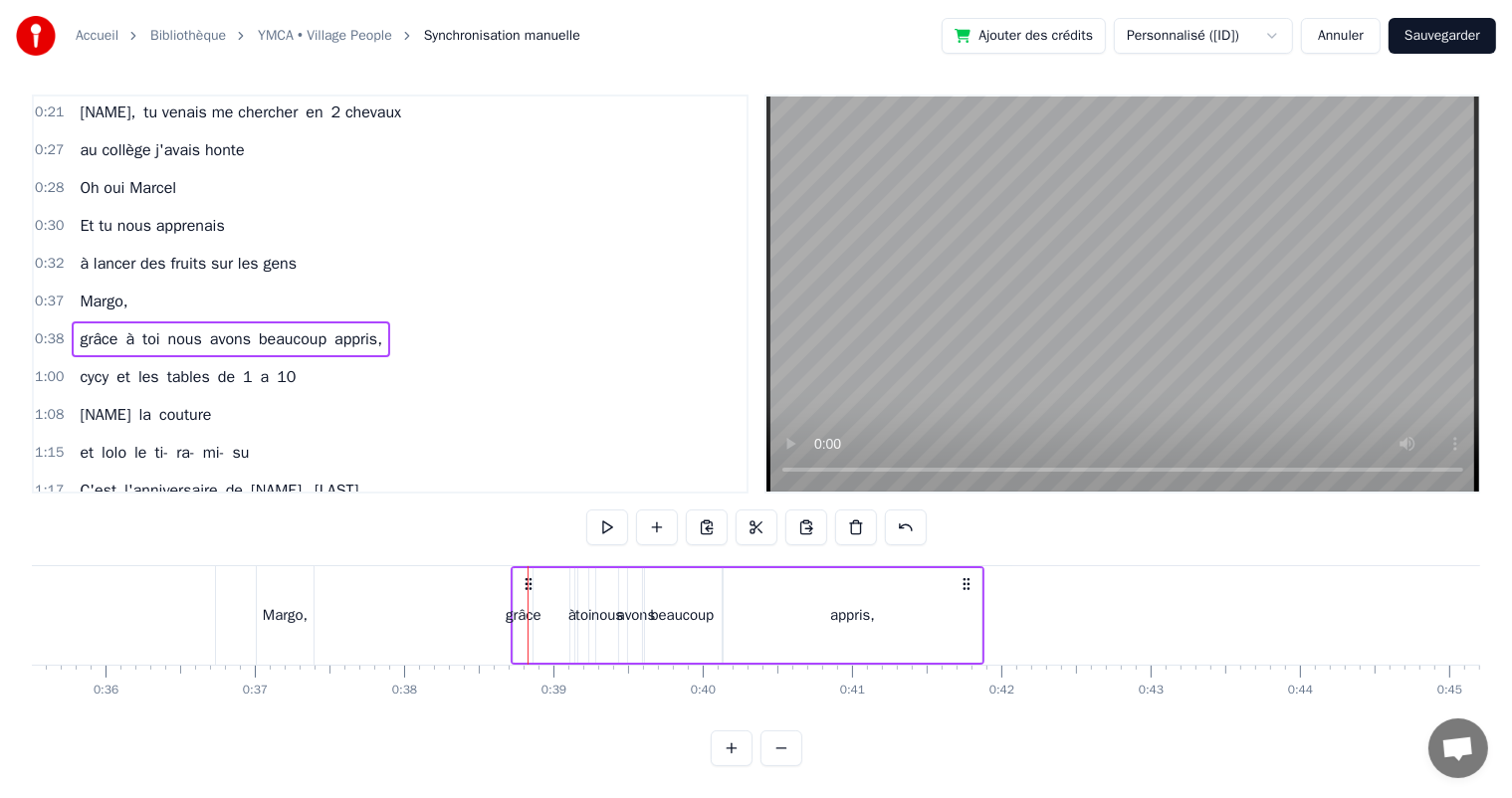 click at bounding box center [14171, 615] 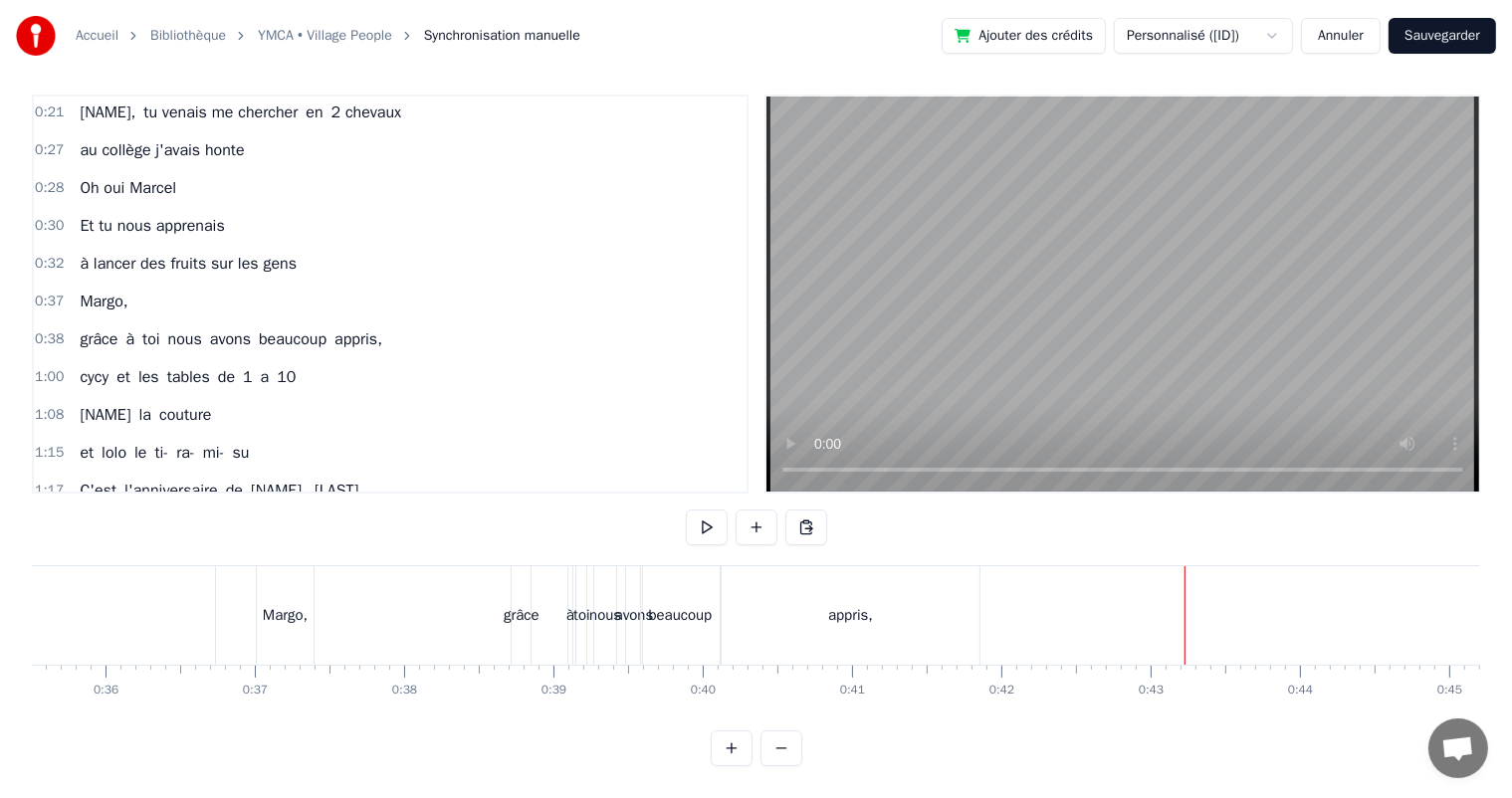 click on "appris," at bounding box center (850, 615) 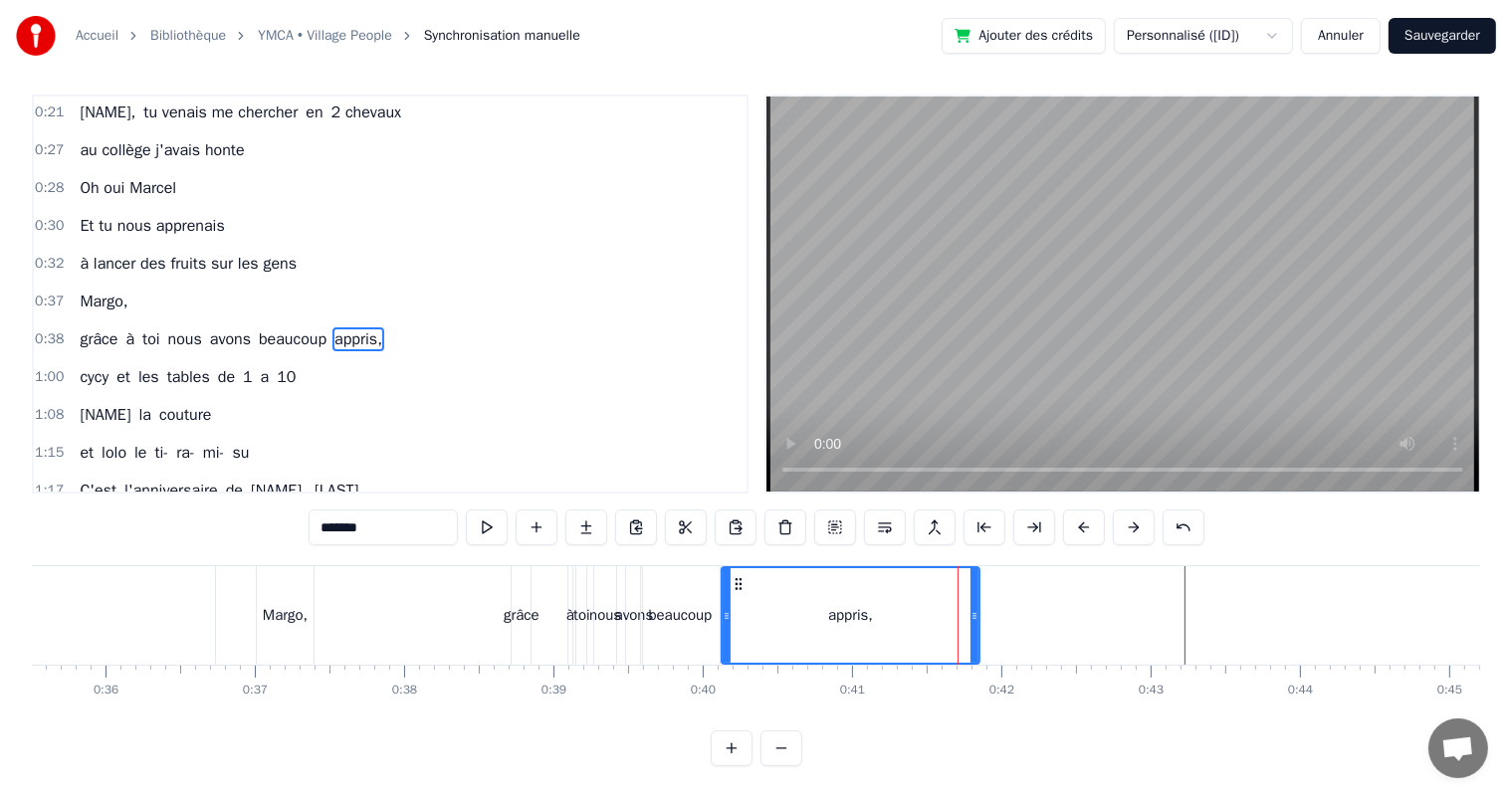 scroll, scrollTop: 0, scrollLeft: 0, axis: both 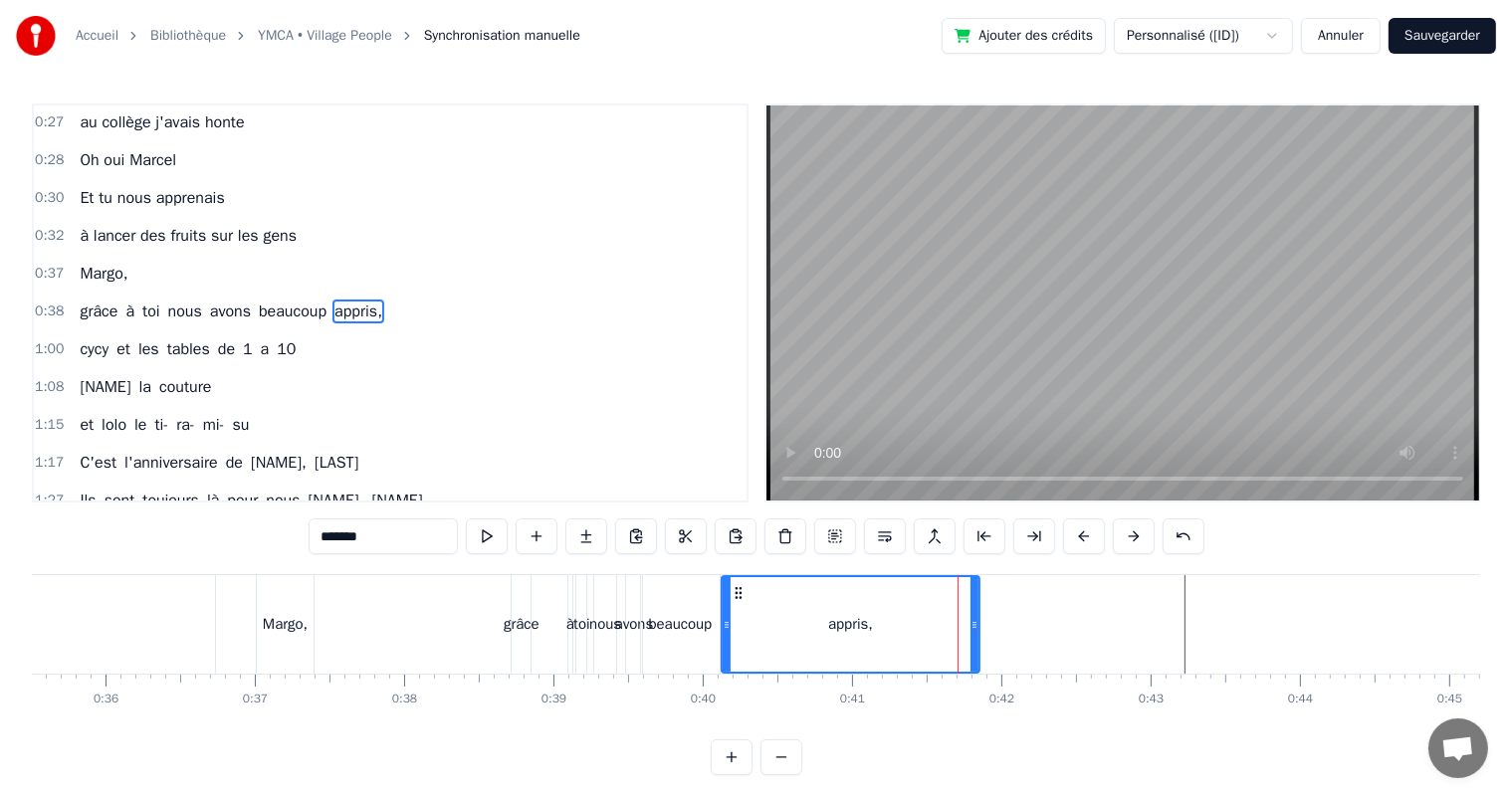 click at bounding box center (14171, 624) 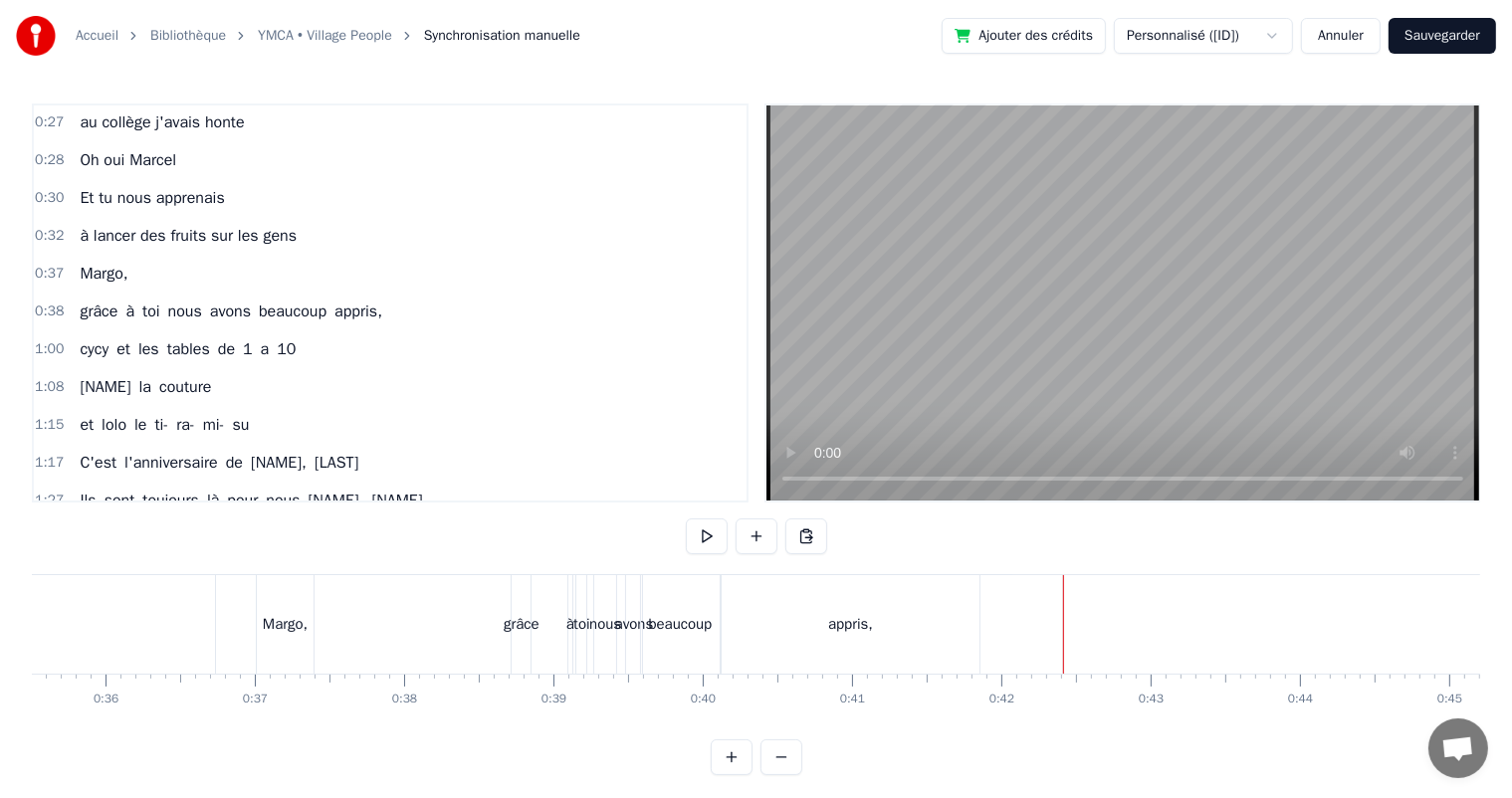 click on "nous" at bounding box center (185, 311) 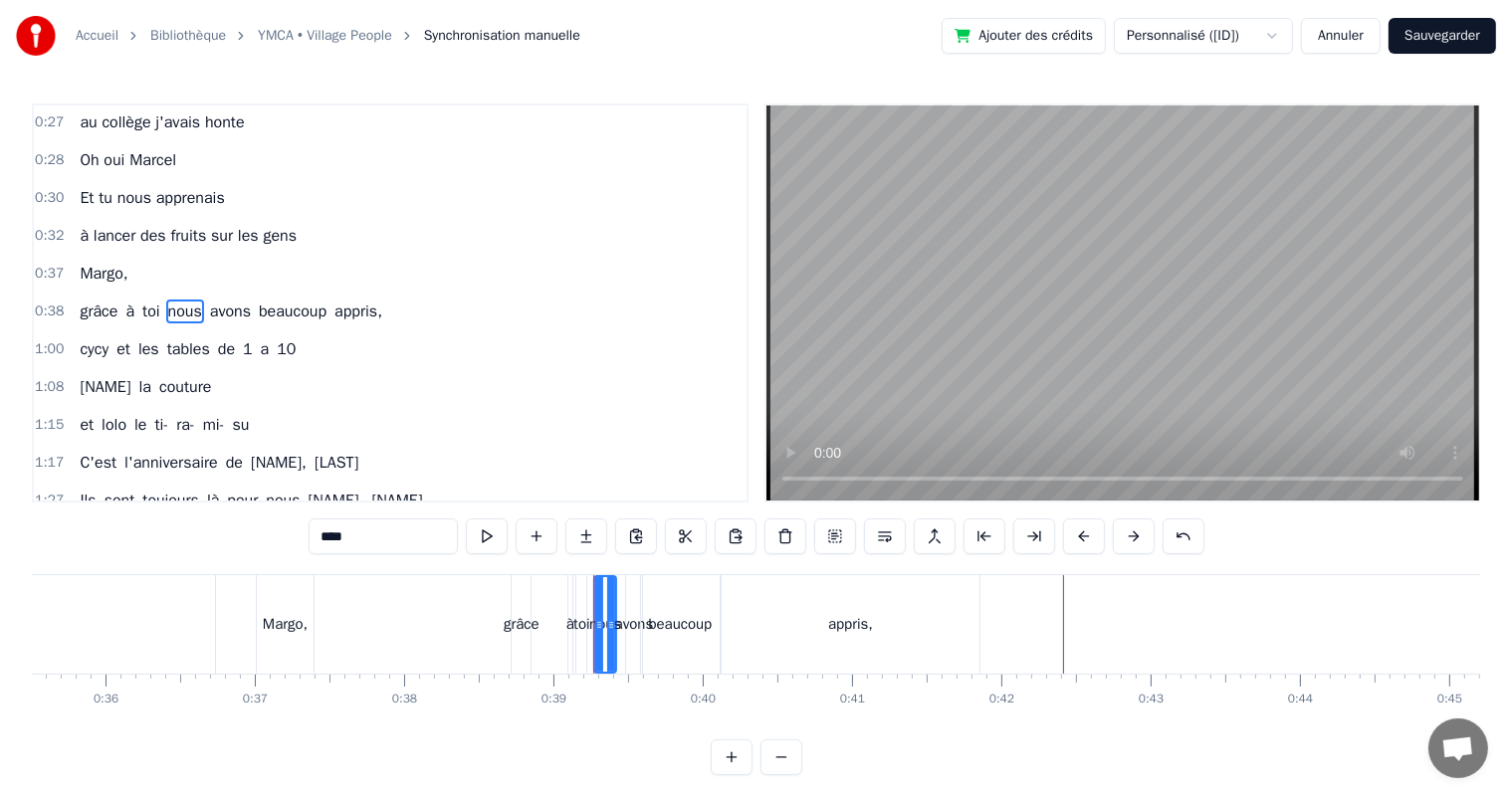 drag, startPoint x: 378, startPoint y: 534, endPoint x: 256, endPoint y: 540, distance: 122.147452 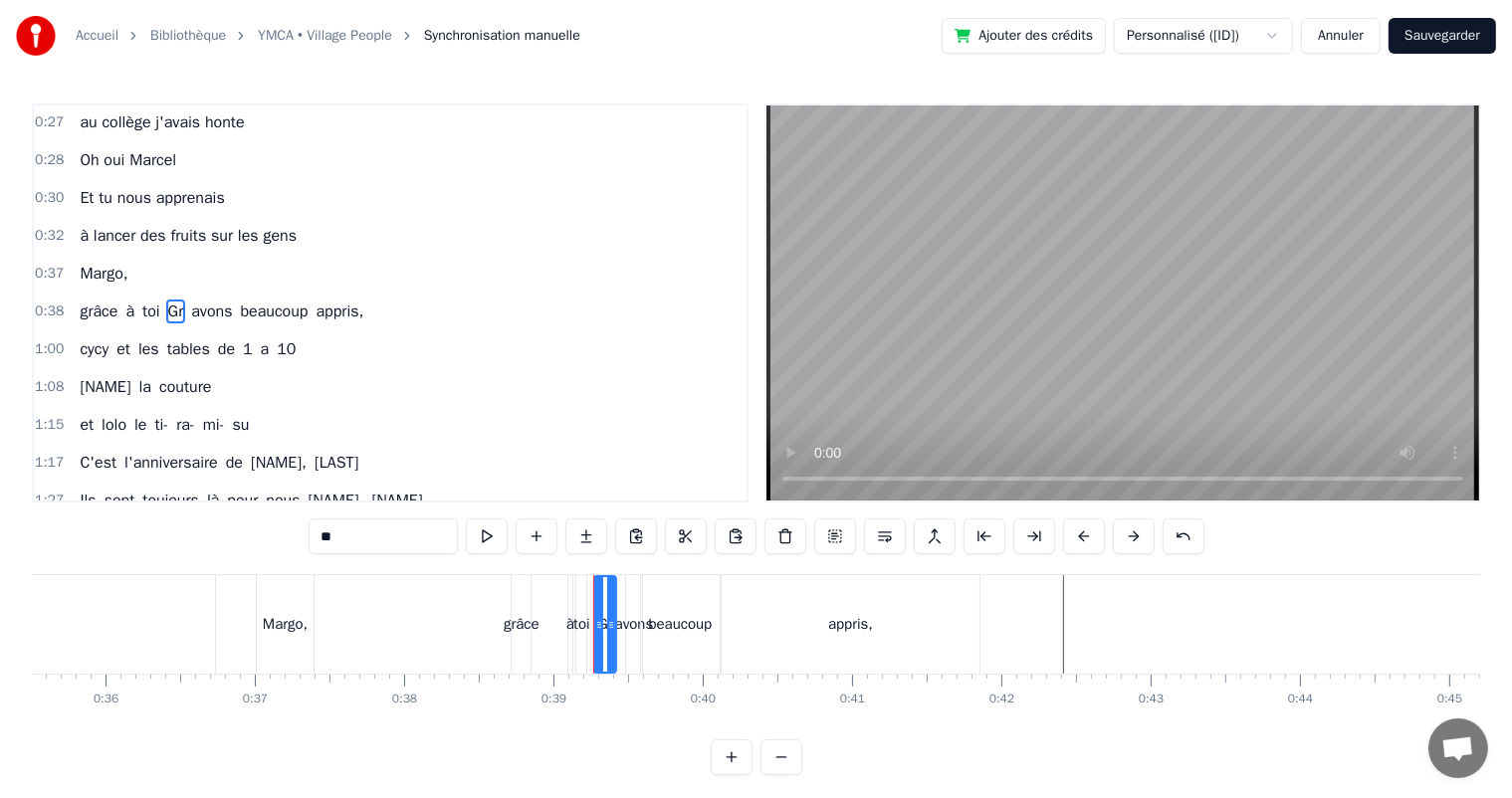 type on "*" 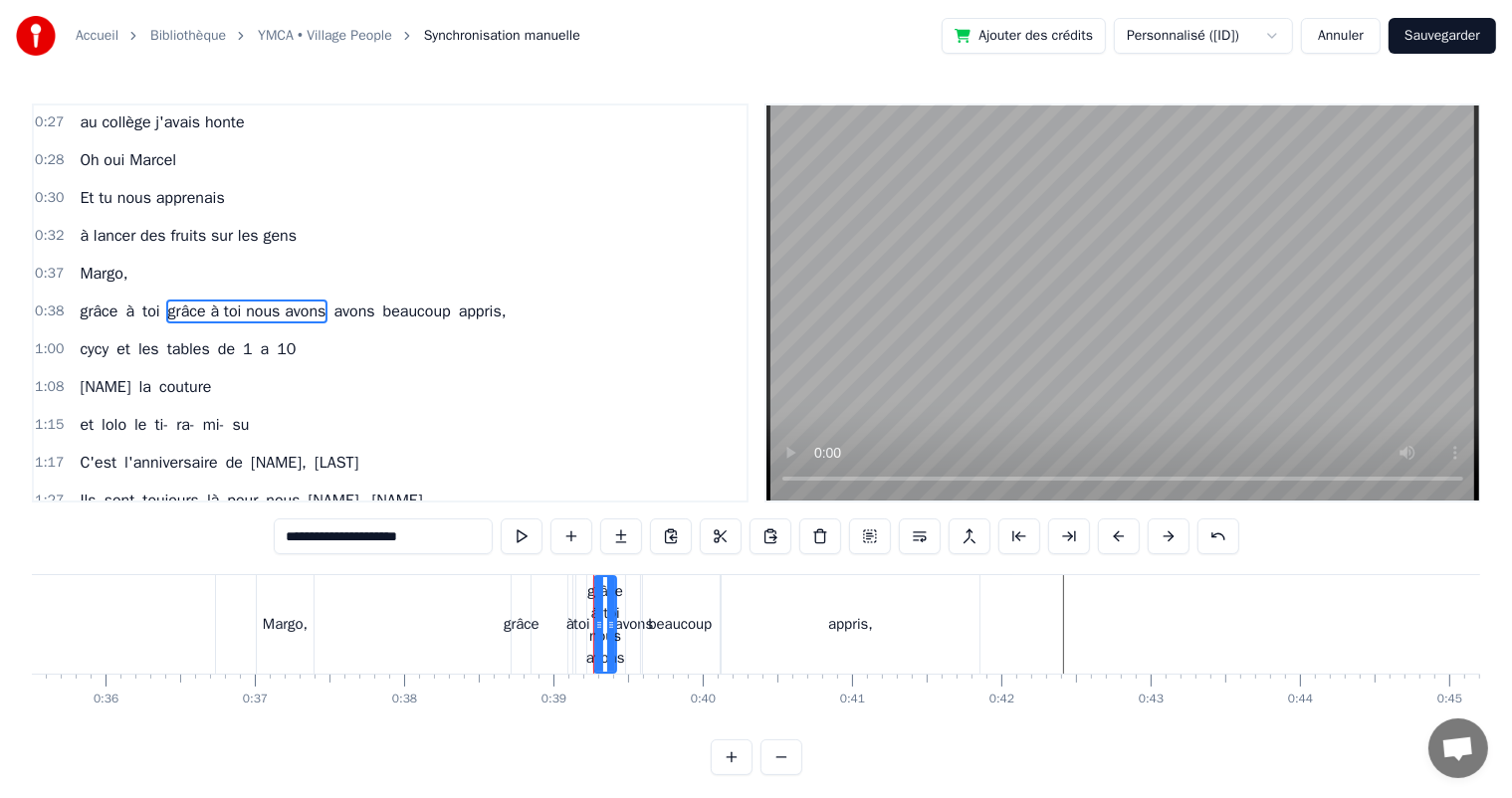 click on "grâce" at bounding box center [99, 311] 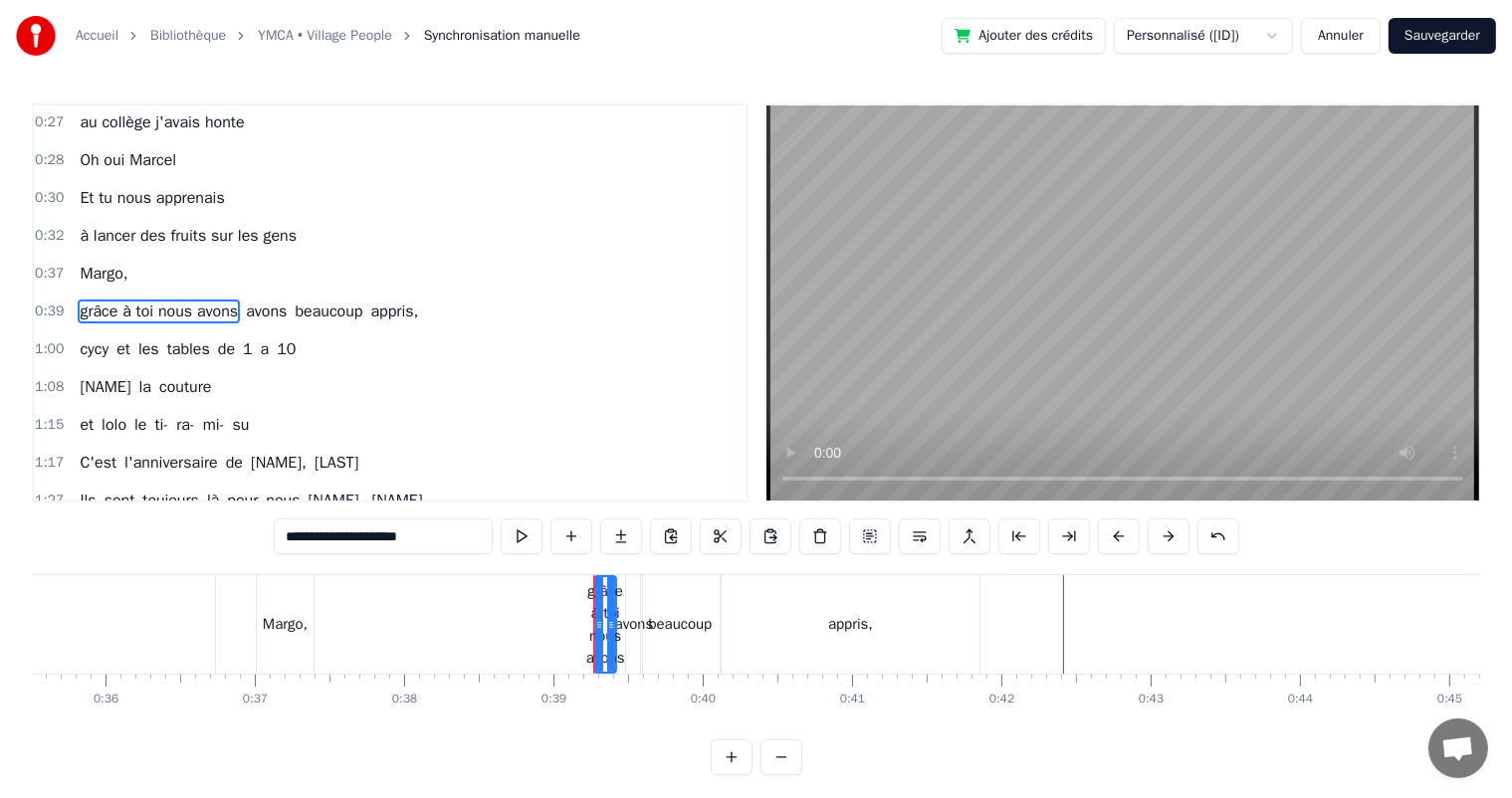 click on "avons" at bounding box center [266, 311] 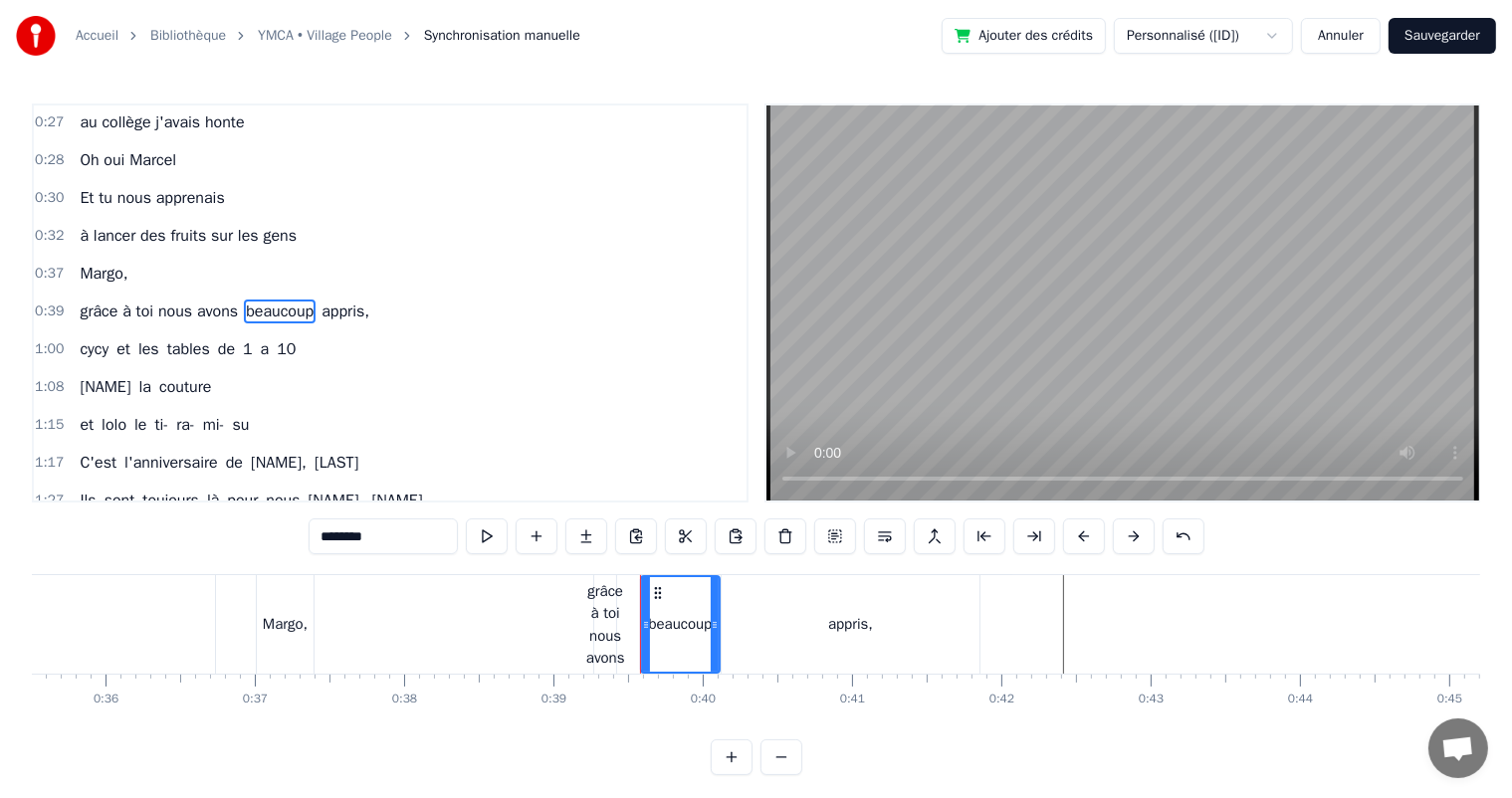 click on "beaucoup" at bounding box center (280, 311) 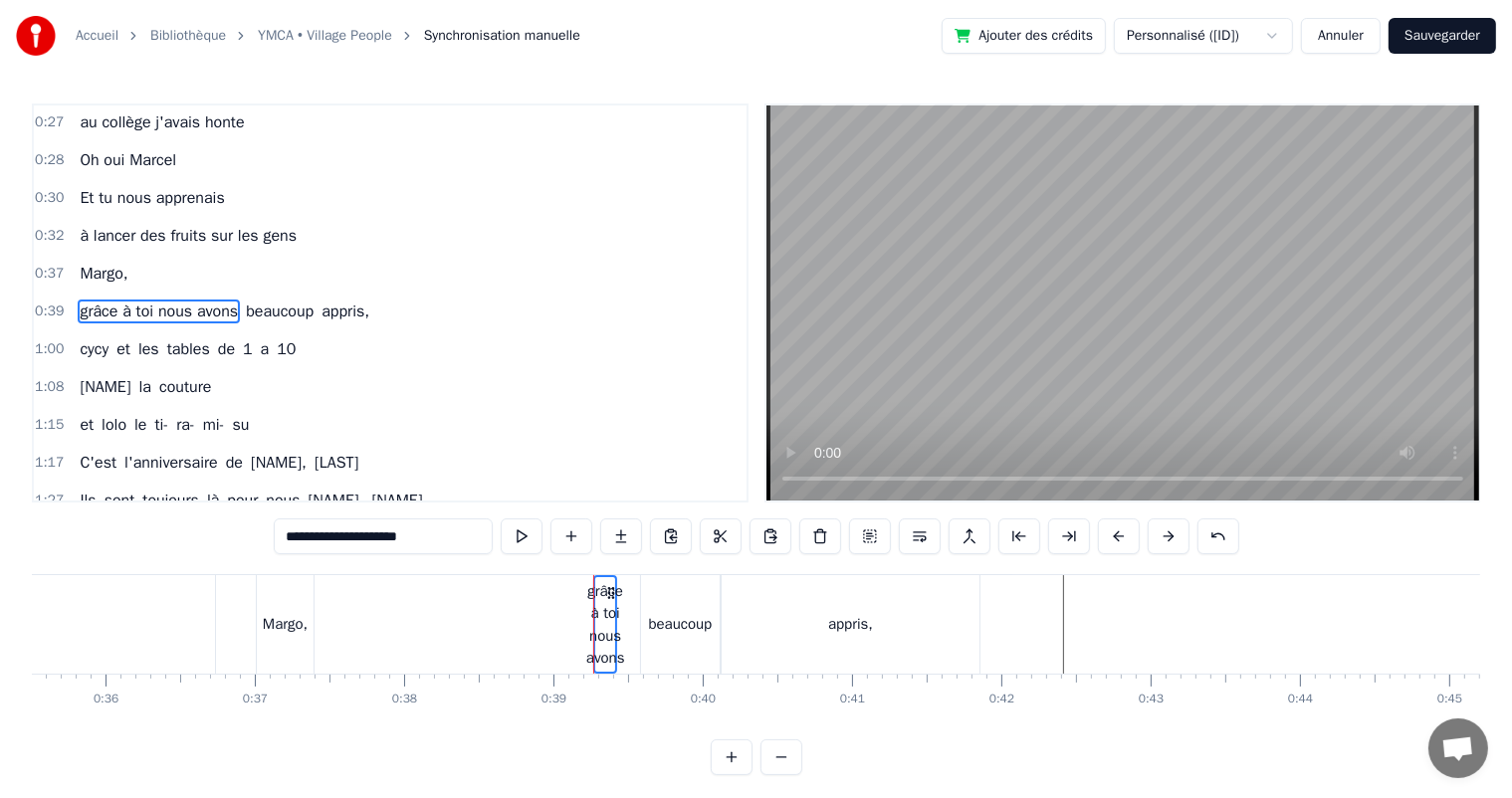 click on "beaucoup" at bounding box center (280, 311) 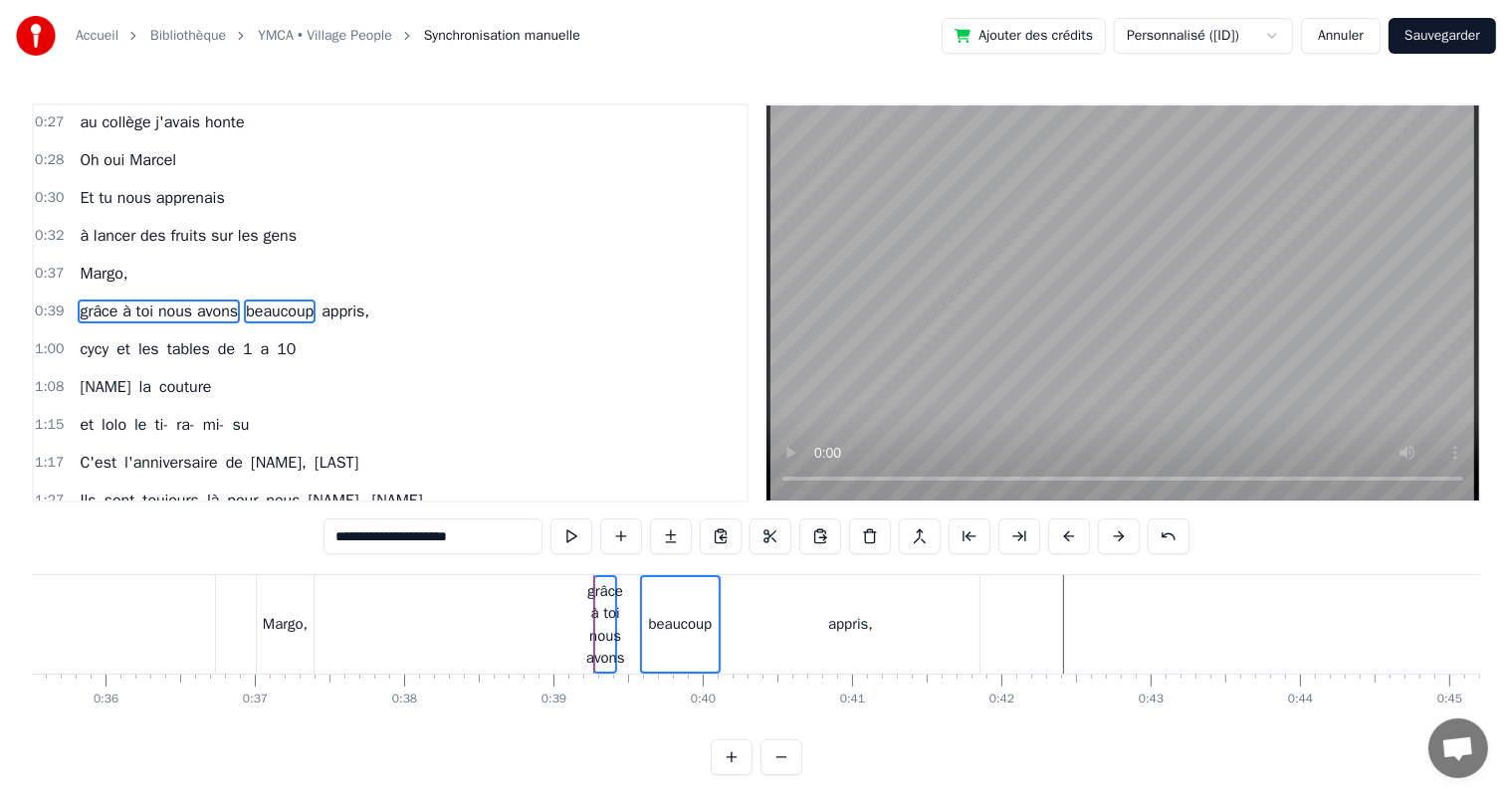 click on "cycy et les tables de 1 a 10" at bounding box center [390, 349] 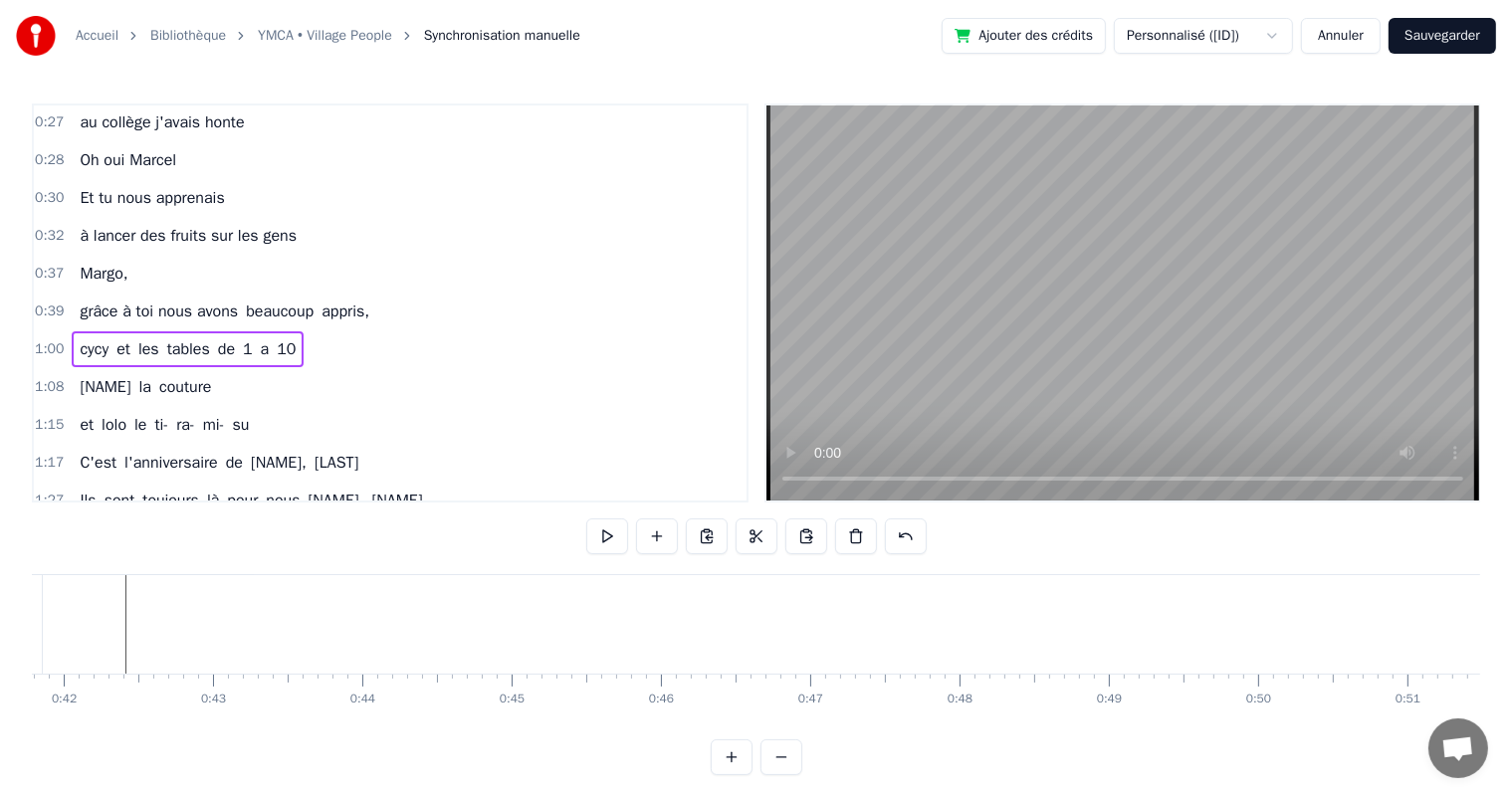 click on "grâce à toi nous avons" at bounding box center (158, 311) 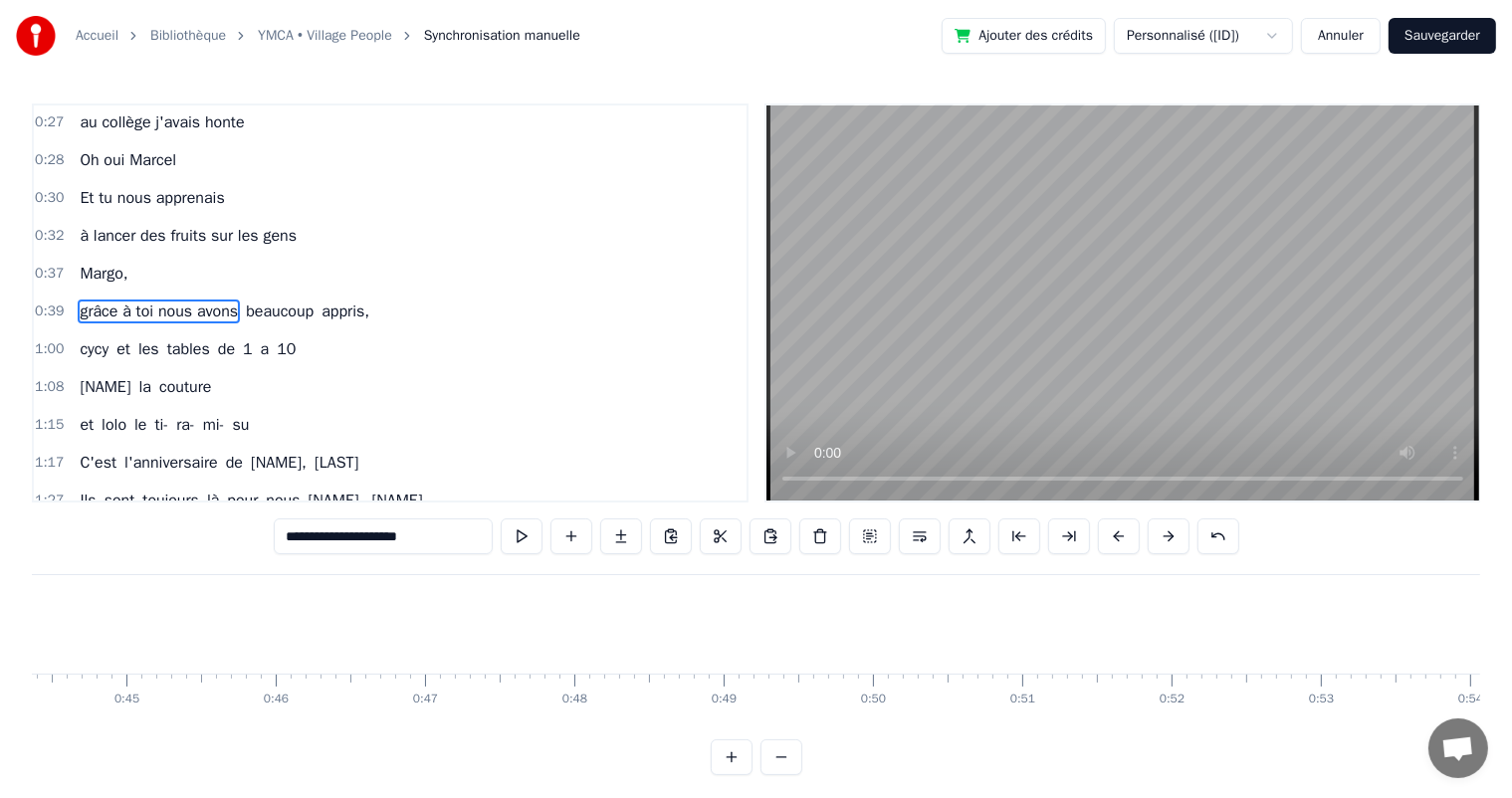 click on "beaucoup" at bounding box center [280, 311] 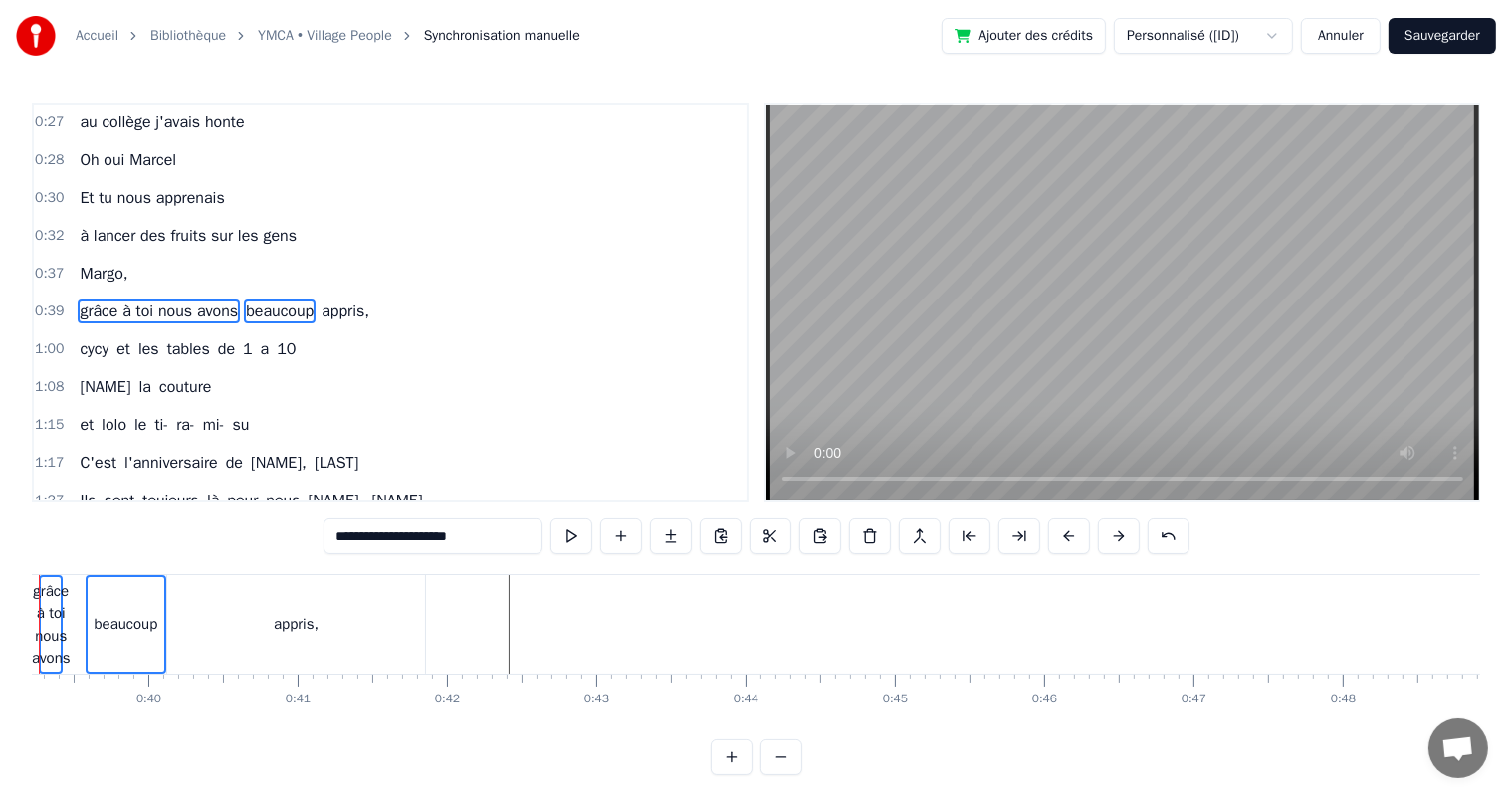 scroll, scrollTop: 0, scrollLeft: 5762, axis: horizontal 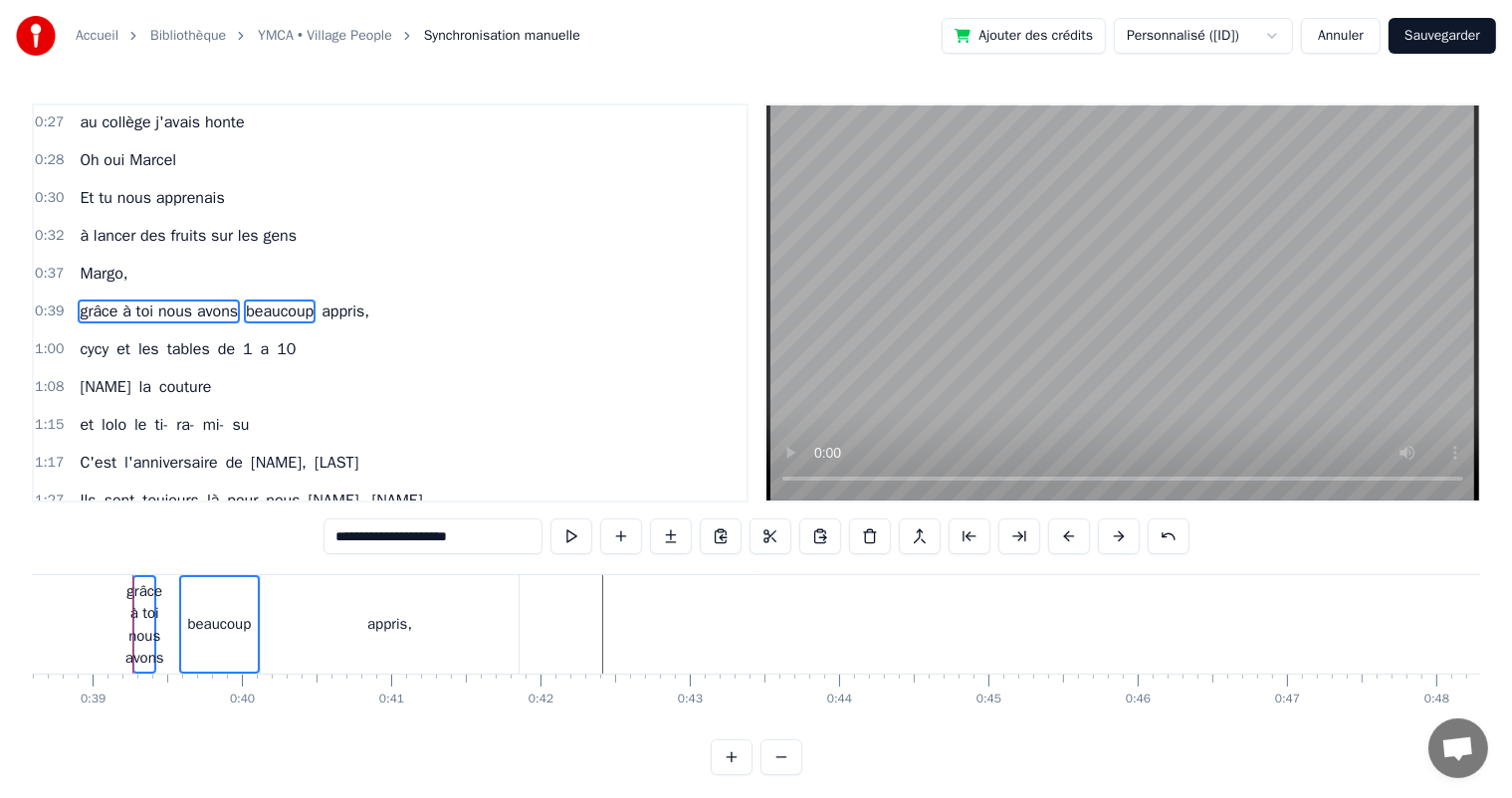 click on "appris," at bounding box center [345, 311] 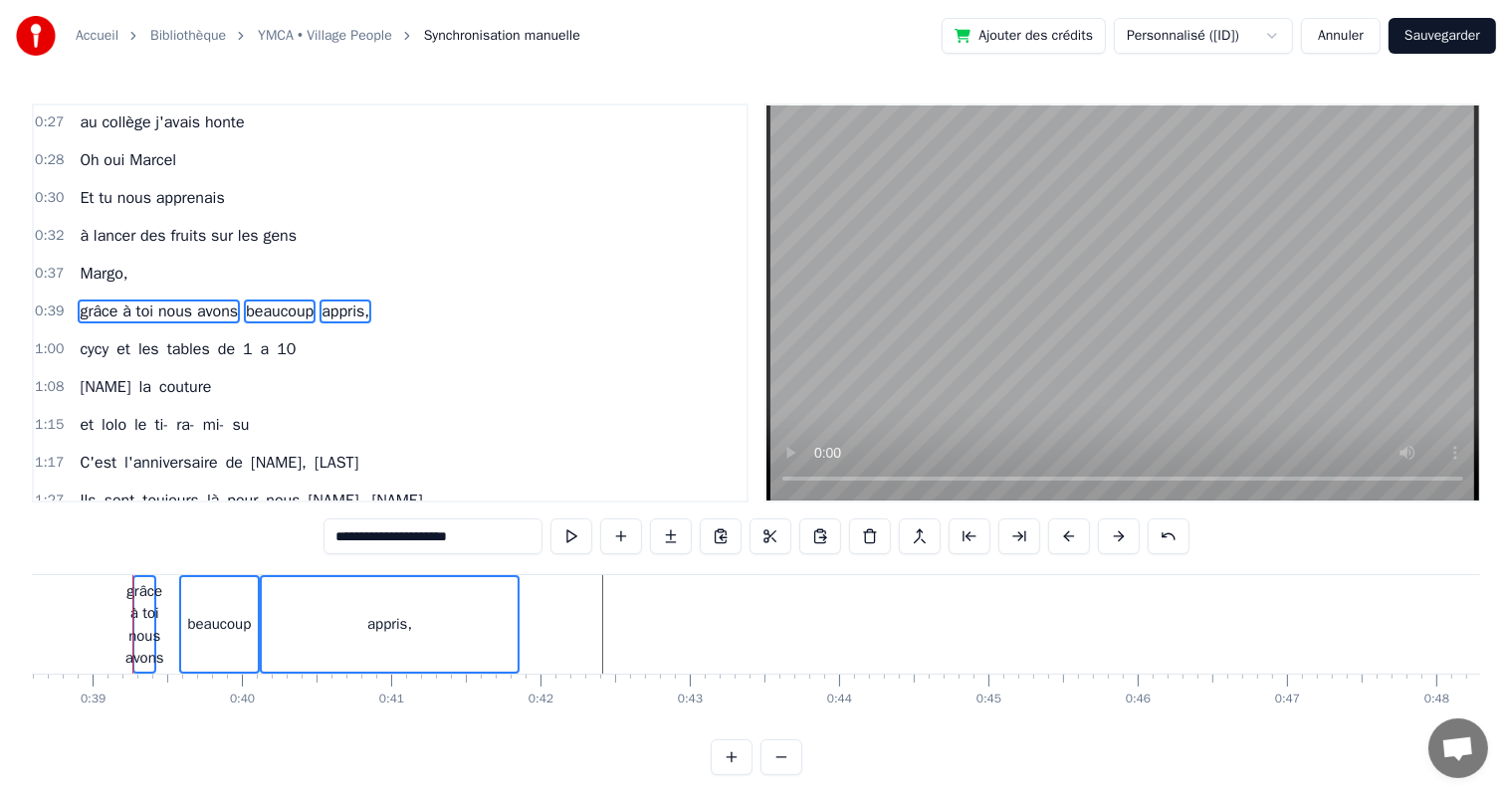 click on "grâce à toi nous avons" at bounding box center [158, 311] 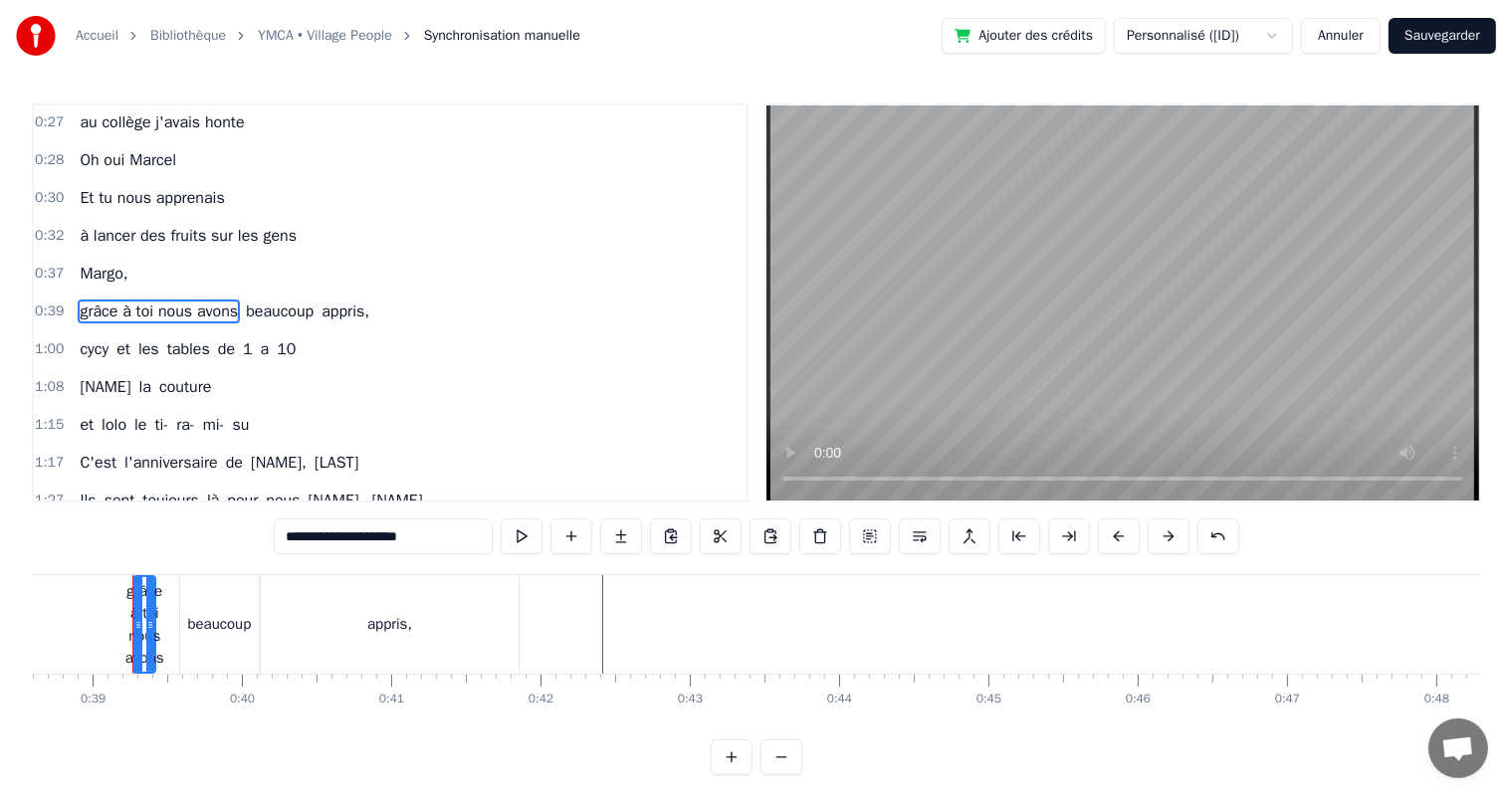 click on "beaucoup" at bounding box center (280, 311) 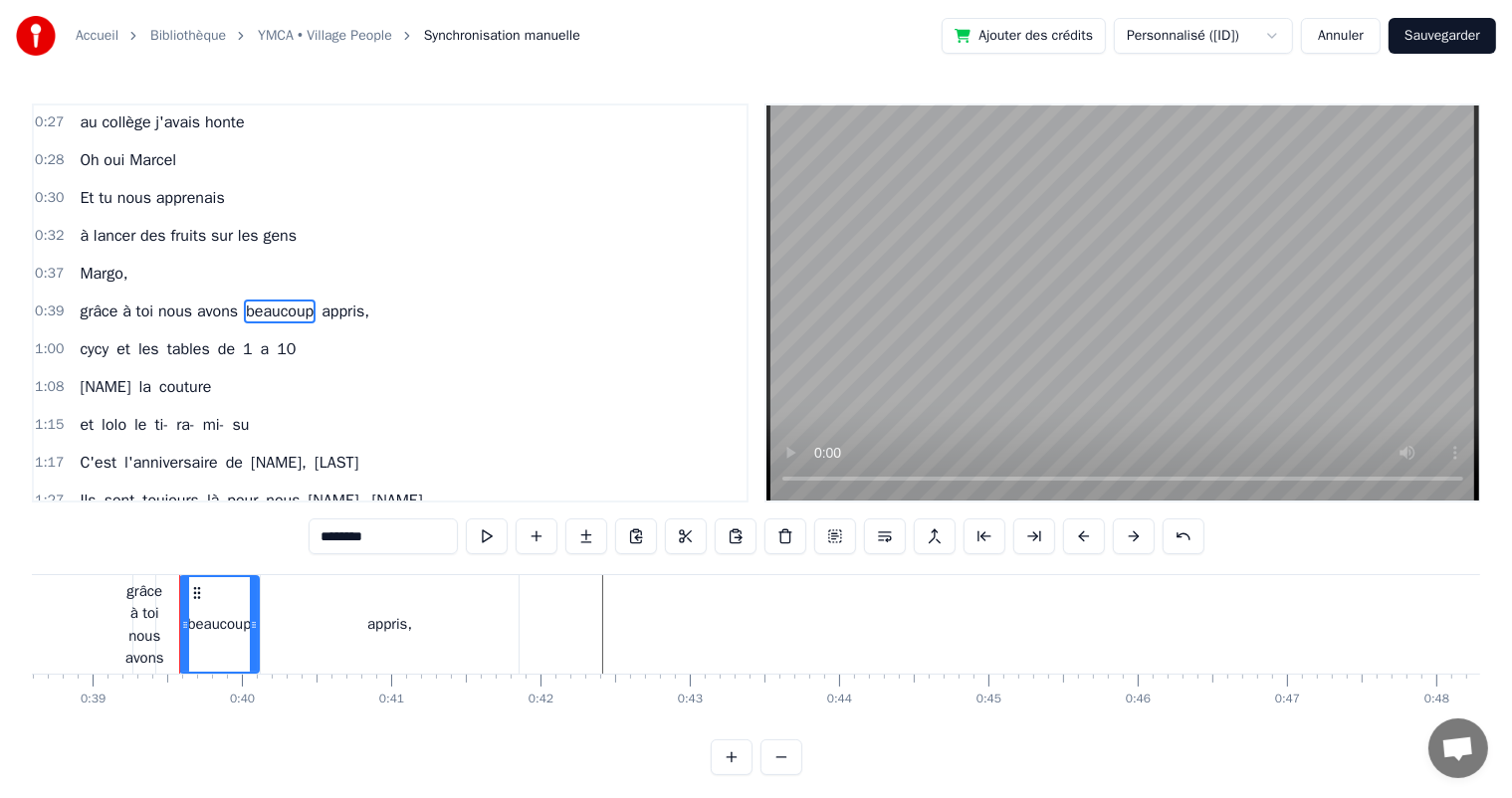 click at bounding box center (885, 536) 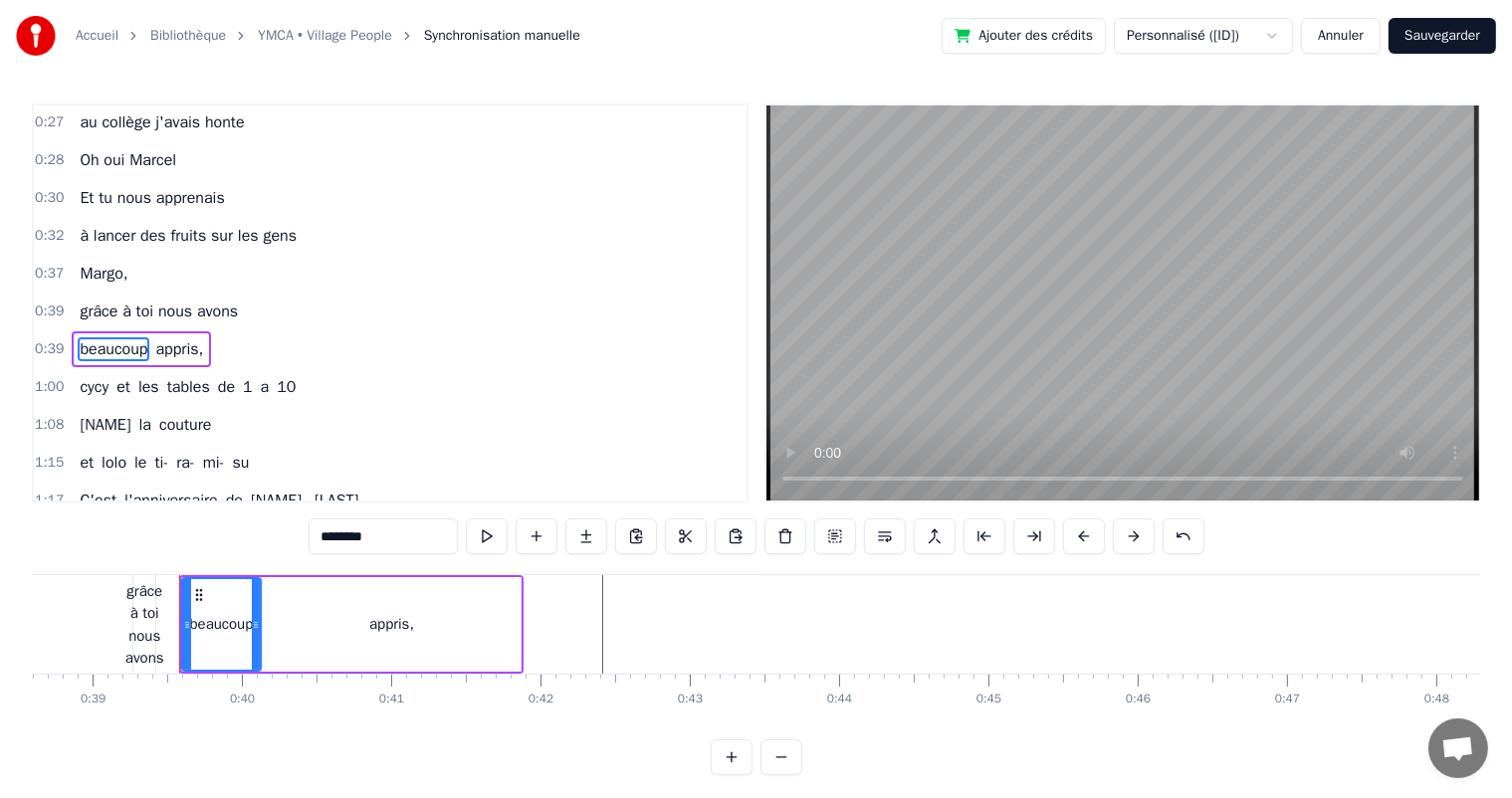 scroll, scrollTop: 76, scrollLeft: 0, axis: vertical 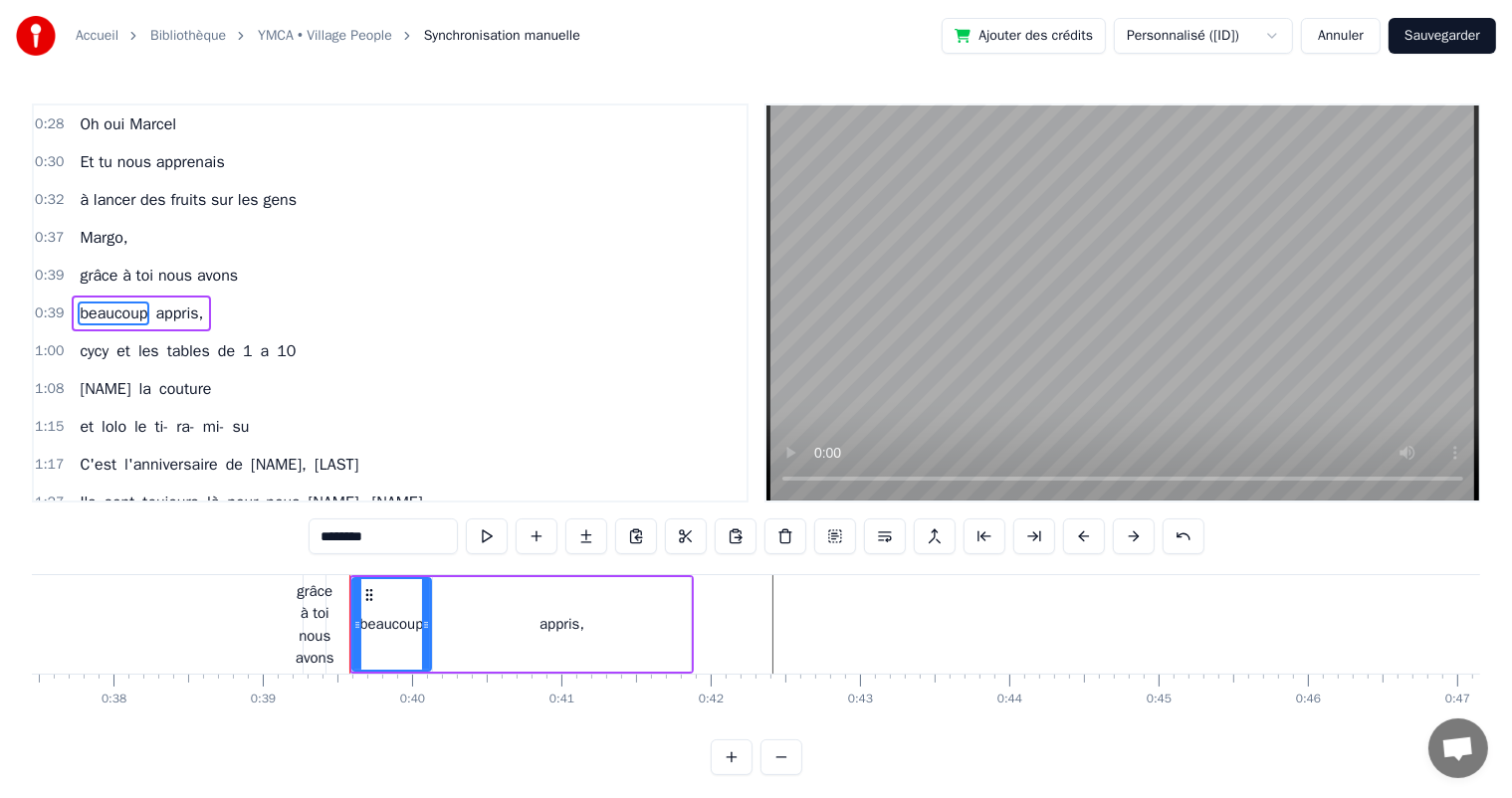click on "grâce à toi nous avons" at bounding box center (315, 625) 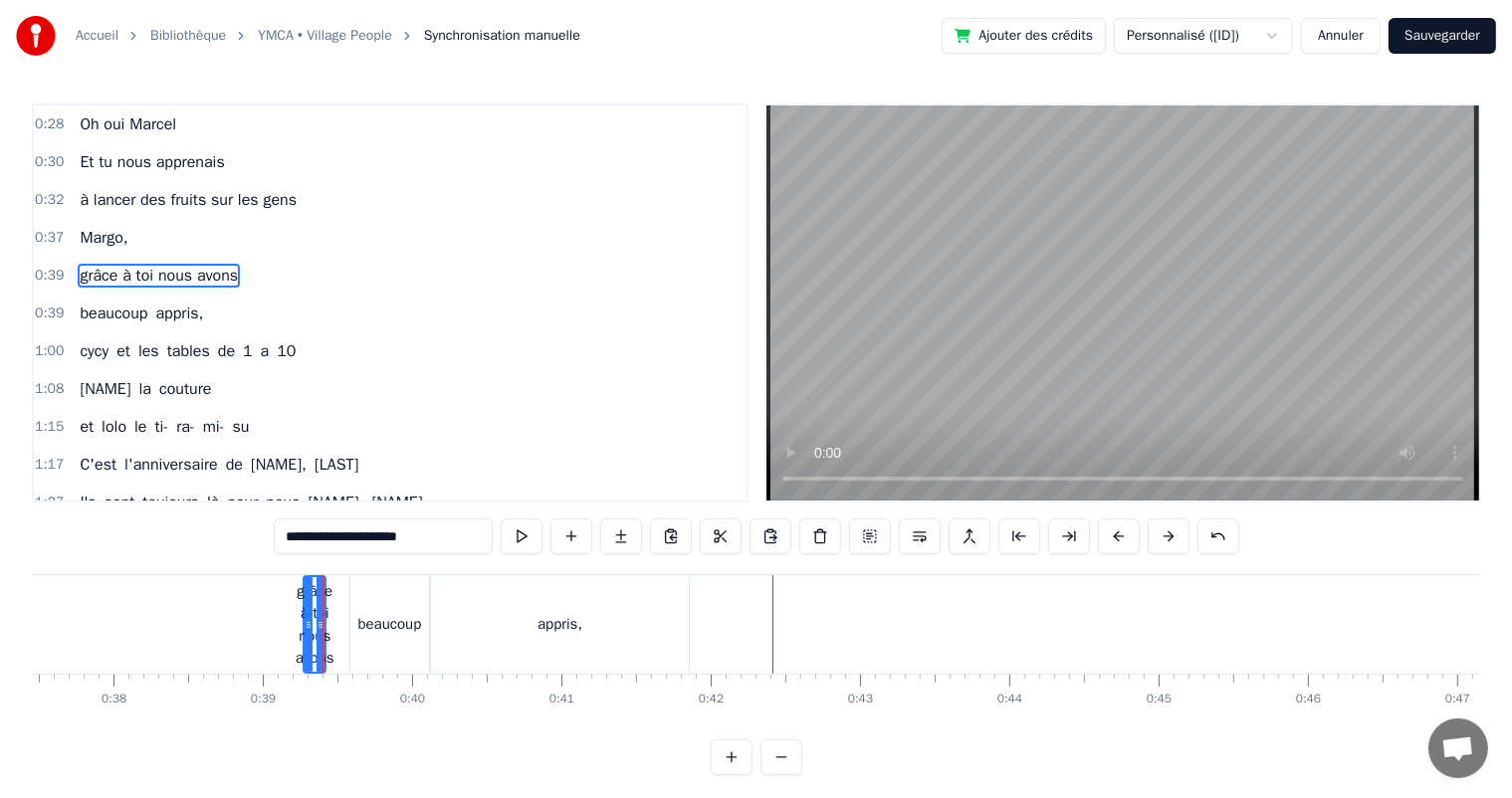 scroll, scrollTop: 40, scrollLeft: 0, axis: vertical 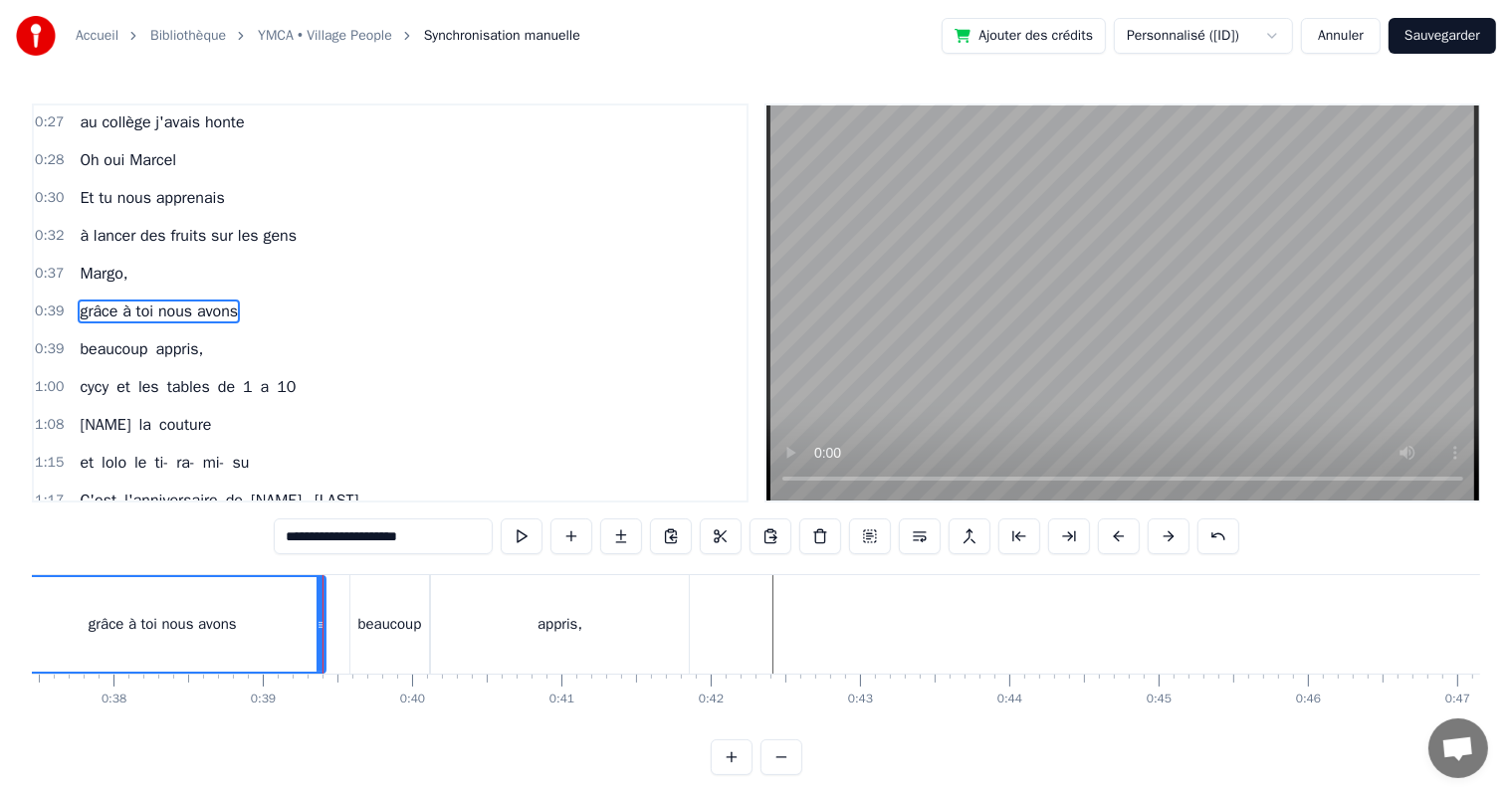 drag, startPoint x: 305, startPoint y: 625, endPoint x: 0, endPoint y: 625, distance: 305 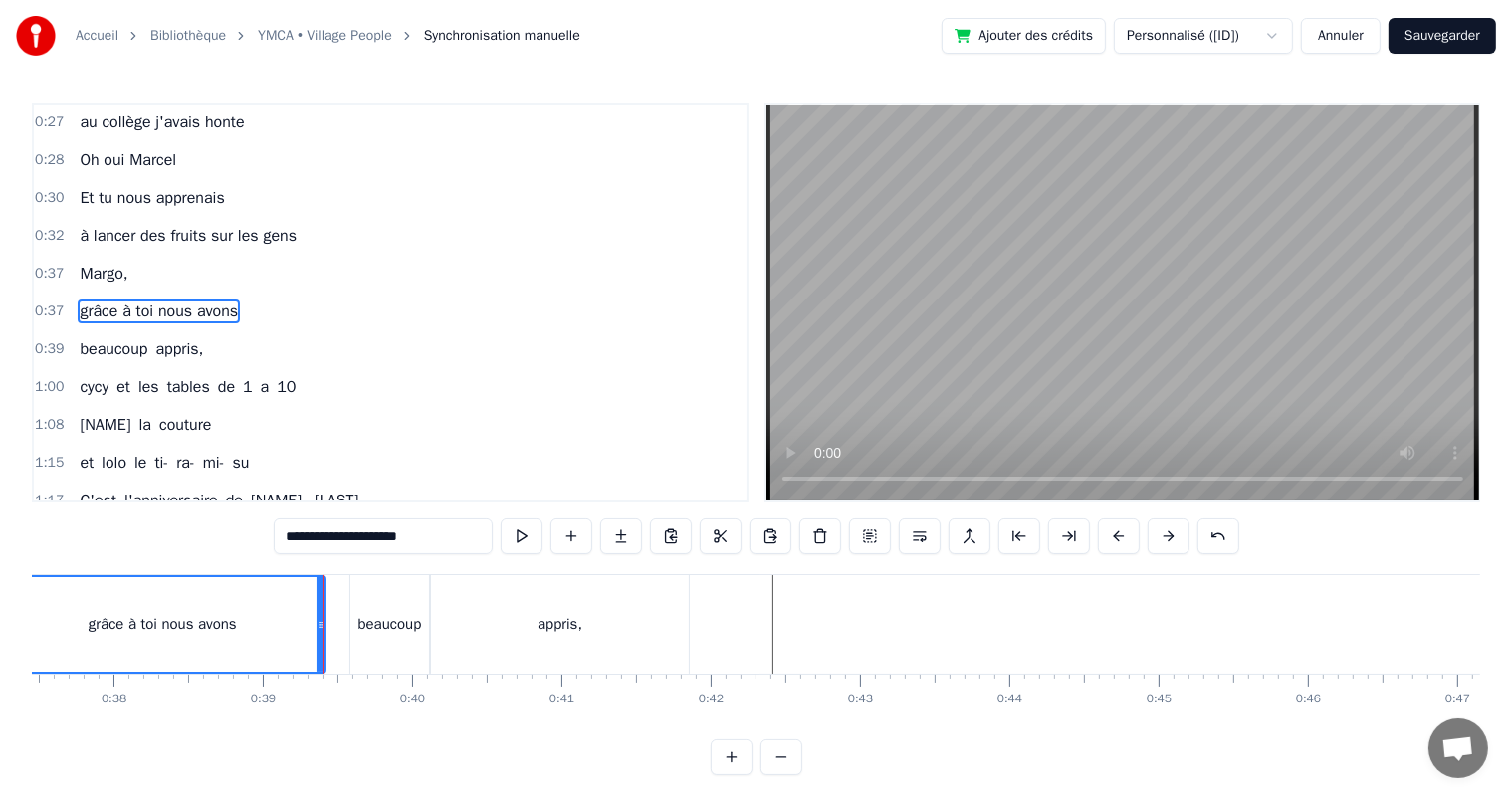 click on "0:21 [NAME], tu venais me chercher en 2 chevaux 0:27 au collège j'avais honte 0:28 Oh oui [NAME] 0:30 Et tu nous apprenais  0:32 à lancer des fruits sur les gens  0:37 [NAME], 0:37 grâce à toi nous avons 0:39 beaucoup appris, 1:00 cycy et les tables de 1 a 10 1:08 [NAME] la couture 1:15 et lolo le ti- ra- mi- su 1:17 C'est l'anniversaire de [NAME], [NAME] 1:27 Ils sont toujours là pour nous [NAME], [NAME] 1:28 Sainté, [CITY], [CITY] 1:29 On pense toujours à vous 1:29 On dit loin des yeux près du coeur 1:53 C'est l'anniversaire de [NAME], [NAME] 1:58 Ils sont toujours là pour nous [NAME], [NAME] 2:02 Pâques, noël, les anniv' 2:11 Toujours tous réuni 2:19 On mange on joue et on ris 2:21 [NAME], cacao périmé 2:21 Oh oui [NAME] dans le tiramisu 2:23 Oh oui [NAME] 2:24 Tu mets dans la salade des kiwis au lieu d’avocats 2:29 [NAME] 2:30 Attention le coin d’table du salon 2:48 Vous pourriez vous faire mal 2:50 Quand elle raconte 2:53 Une anecdote de fou 2:54 Que j’vous" at bounding box center (756, 439) 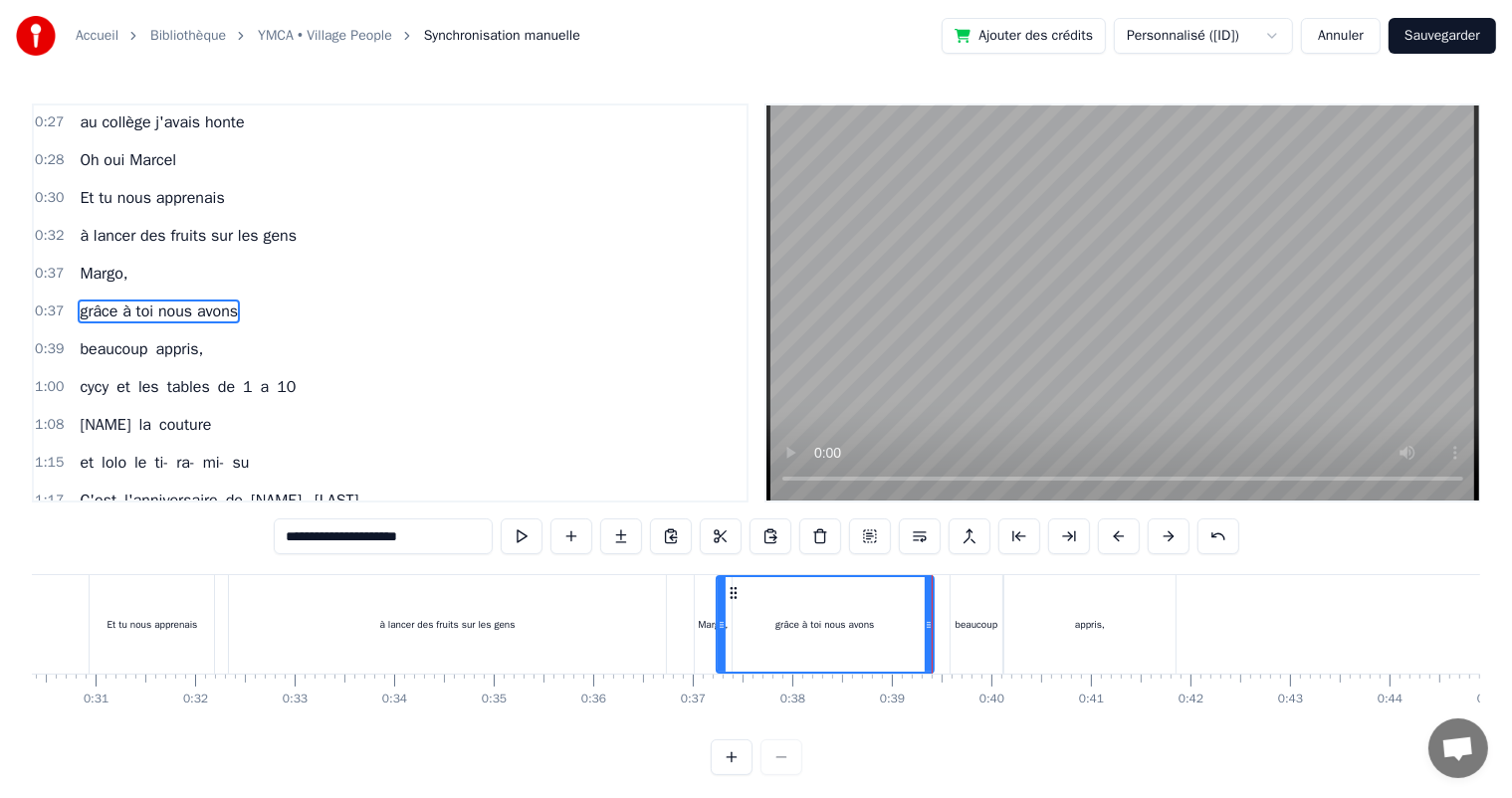 scroll, scrollTop: 0, scrollLeft: 3022, axis: horizontal 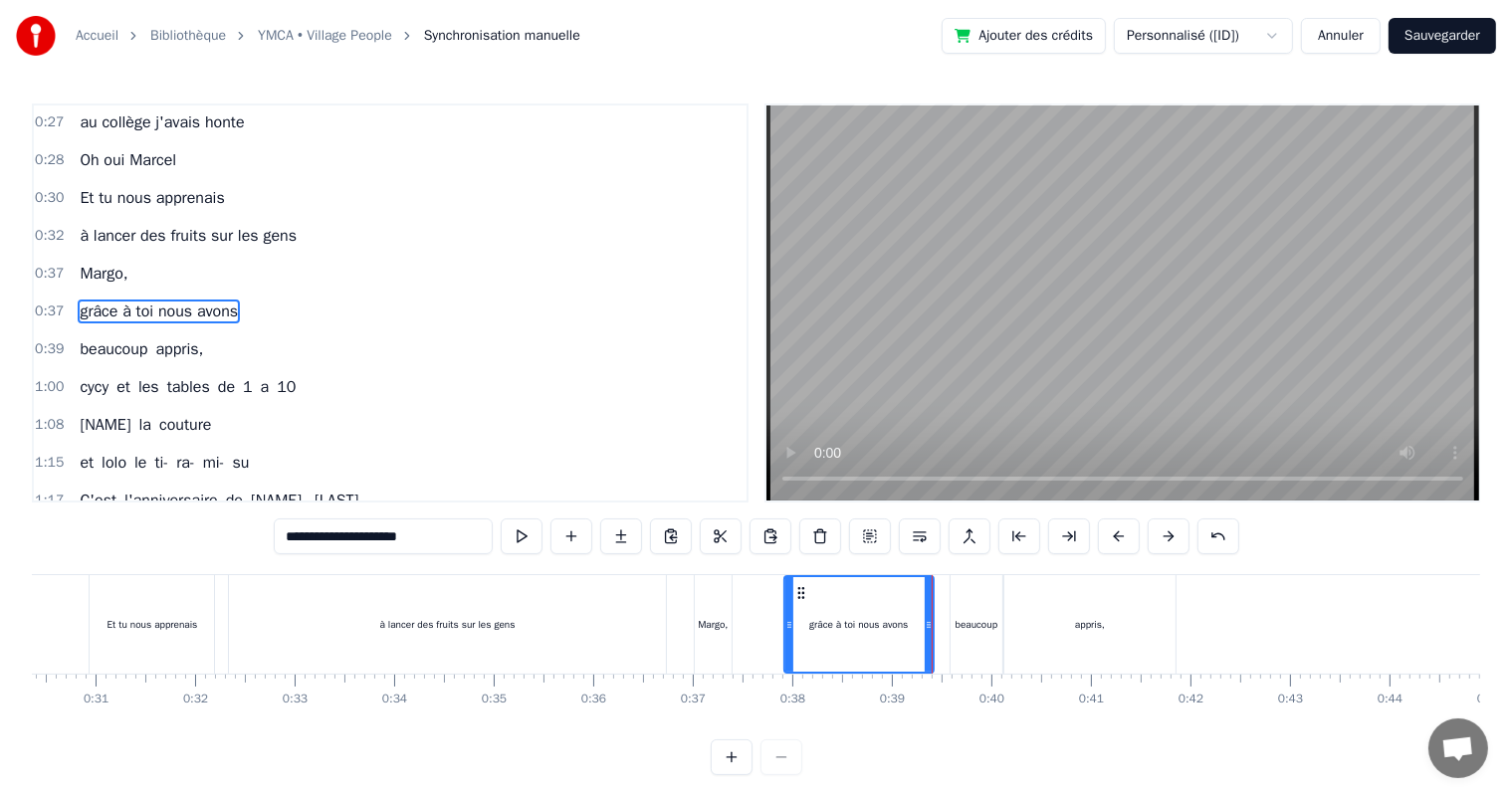 drag, startPoint x: 721, startPoint y: 624, endPoint x: 788, endPoint y: 623, distance: 67.007462 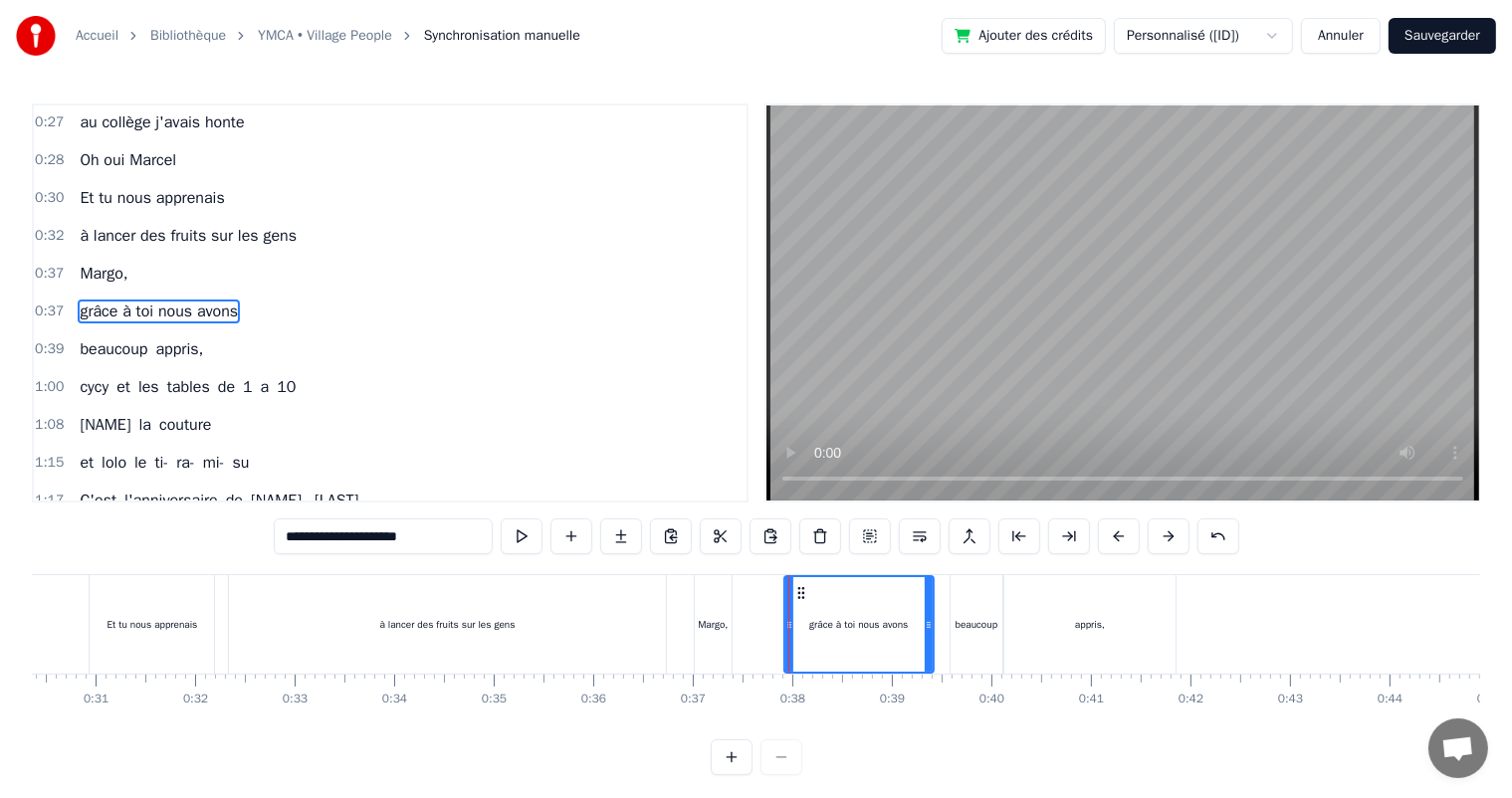 click at bounding box center (788, 624) 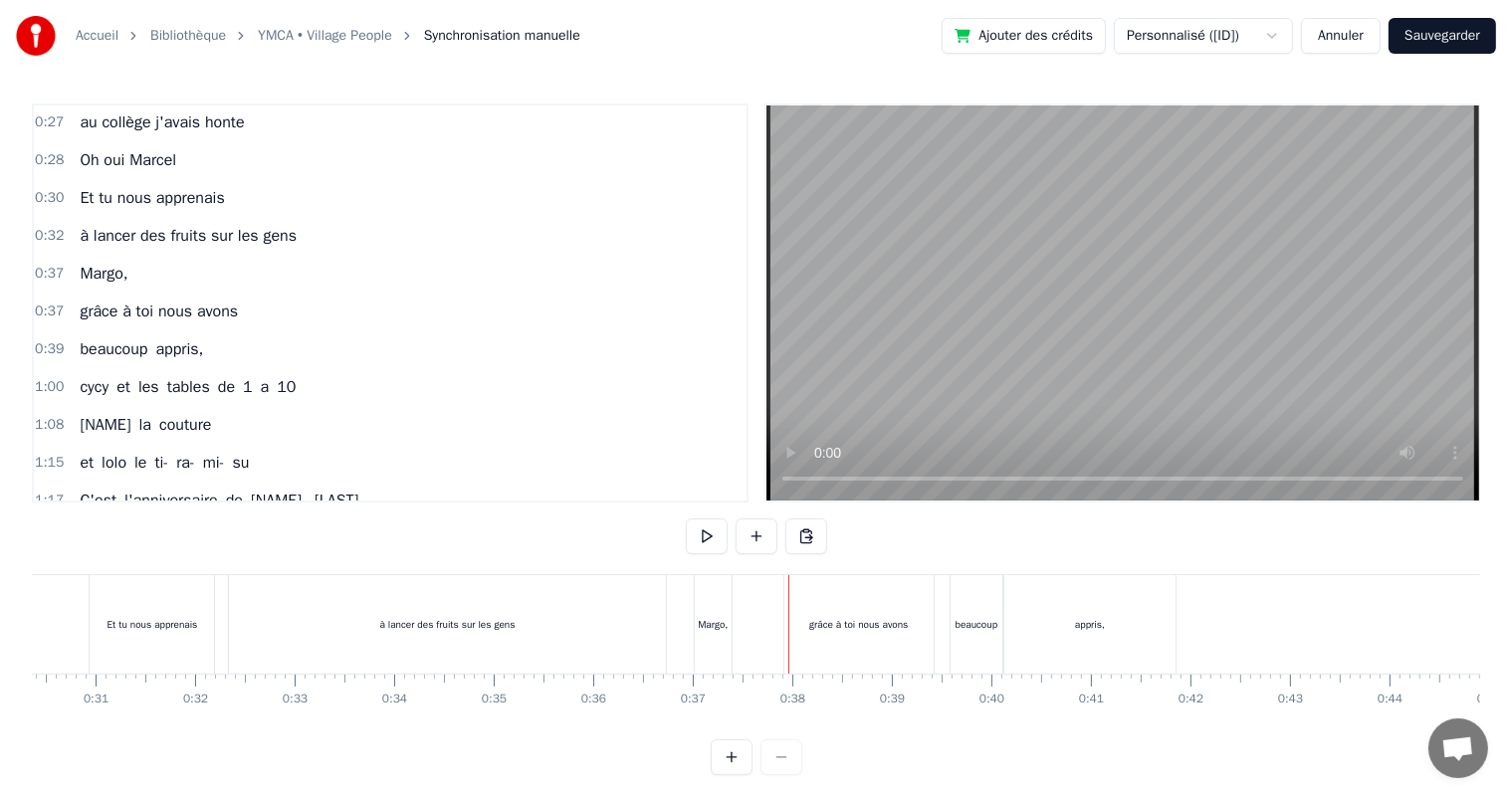click on "grâce à toi nous avons" at bounding box center [859, 624] 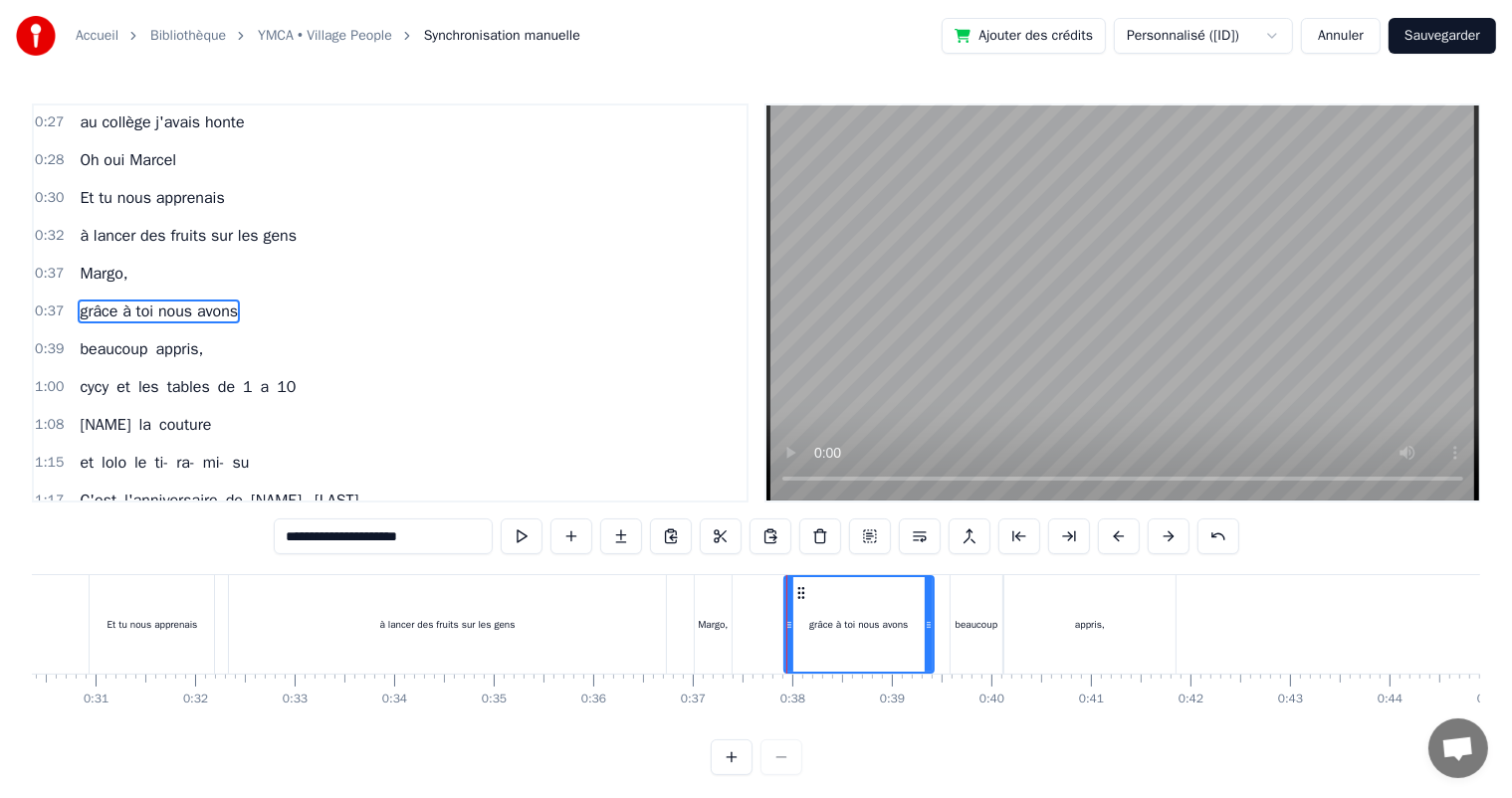 click on "[FIRST], tu venais me chercher en 2 chevaux au collège j'avais honte Oh oui [FIRST] Et tu nous apprenais  à lancer des fruits sur les gens  [FIRST], grâce à toi nous avons beaucoup appris, cycy et les tables de 1 a 10 fleurinès la couture et lolo le ti- ra- mi- su C'est l'anniversaire de [FIRST], [LAST] Ils sont toujours là pour nous [FIRST], [LAST] Sainté, Clermont, Annecy On pense toujours à vous On dit loin des yeux près du coeur C'est l'anniversaire de [FIRST], [LAST] Ils sont toujours là pour nous [FIRST], [LAST] Pâques, noël, les anniv' Toujours tous réuni On mange on joue et on ris [LAST], cacao périmé Oh oui [LAST] dans le tiramisu Oh oui [FIRST] Tu mets dans la salade des kiwis au lieu d’avocats [LAST] Attention le coin d’table du salon Vous pourriez vous faire mal Quand elle raconte Une anecdote de fou Que j’vous fasse rire tenez vous bien C'est l'anniversaire de [FIRST], [LAST] Ils sont toujours là pour nous [FIRST], [LAST] Sainté, Clermont, Annecy On à a" at bounding box center [9971, 624] 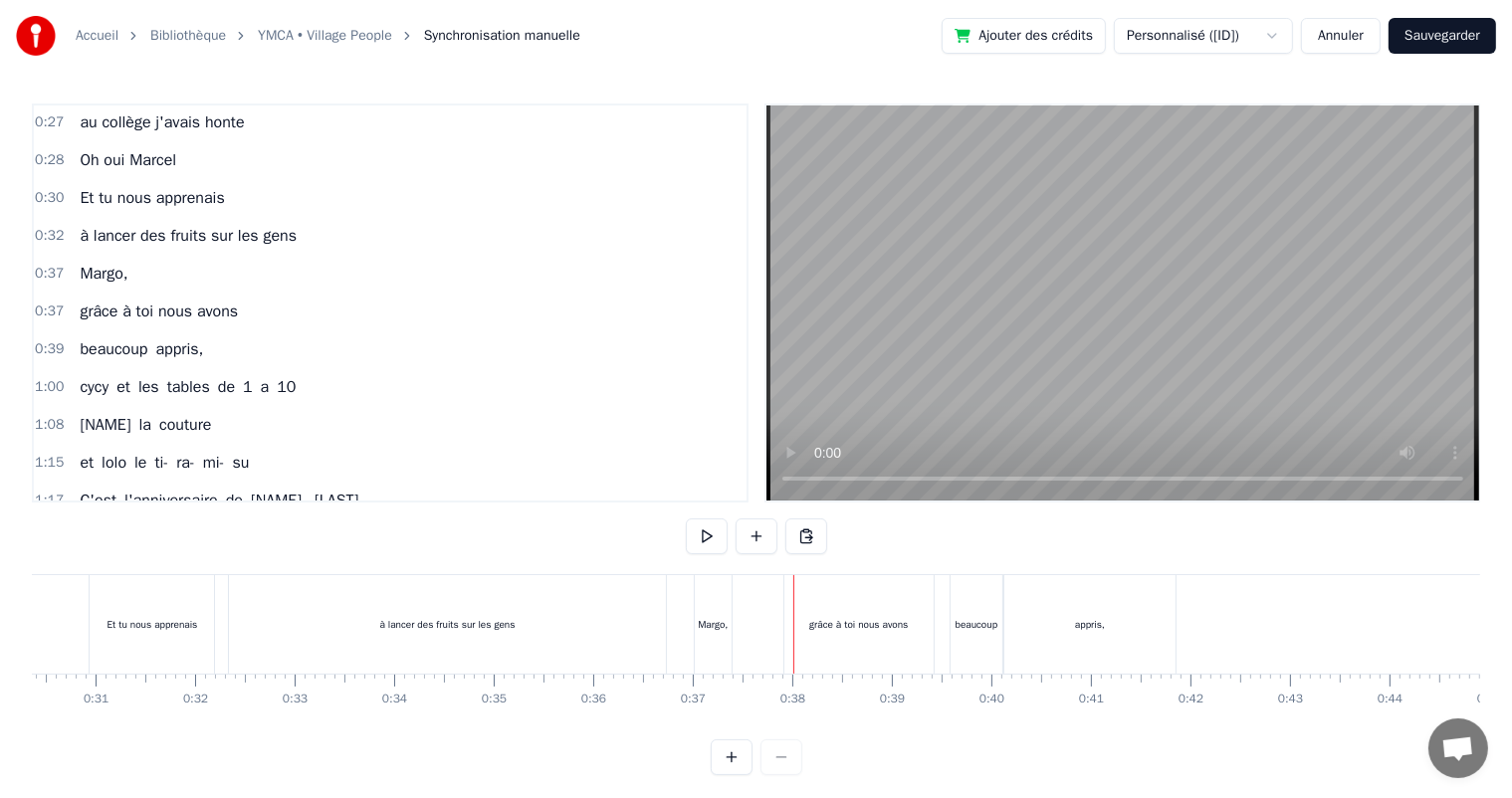 click on "0:21 [NAME], tu venais me chercher en 2 chevaux 0:27 au collège j'avais honte 0:28 Oh oui [NAME] 0:30 Et tu nous apprenais  0:32 à lancer des fruits sur les gens  0:37 [NAME], 0:37 grâce à toi nous avons 0:39 beaucoup appris, 1:00 cycy et les tables de 1 a 10 1:08 [NAME] la couture 1:15 et lolo le ti- ra- mi- su 1:17 C'est l'anniversaire de [NAME], [NAME] 1:27 Ils sont toujours là pour nous [NAME], [NAME] 1:28 Sainté, [CITY], [CITY] 1:29 On pense toujours à vous 1:29 On dit loin des yeux près du coeur 1:53 C'est l'anniversaire de [NAME], [NAME] 1:58 Ils sont toujours là pour nous [NAME], [NAME] 2:02 Pâques, noël, les anniv' 2:11 Toujours tous réuni 2:19 On mange on joue et on ris 2:21 [NAME], cacao périmé 2:21 Oh oui [NAME] dans le tiramisu 2:23 Oh oui [NAME] 2:24 Tu mets dans la salade des kiwis au lieu d’avocats 2:29 [NAME] 2:30 Attention le coin d’table du salon 2:48 Vous pourriez vous faire mal 2:50 Quand elle raconte 2:53 Une anecdote de fou 2:54 Que j’vous" at bounding box center [756, 439] 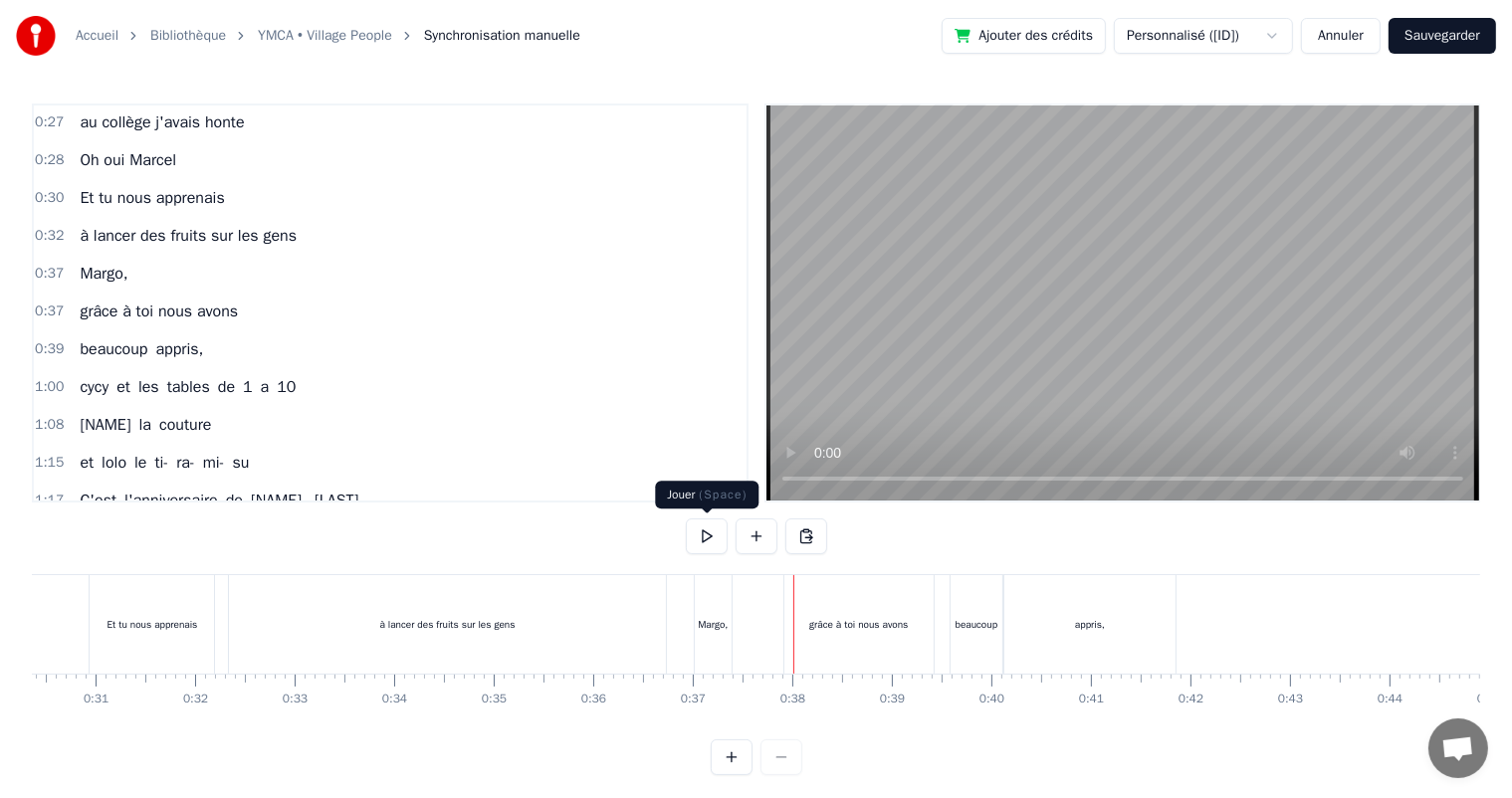 click at bounding box center [707, 536] 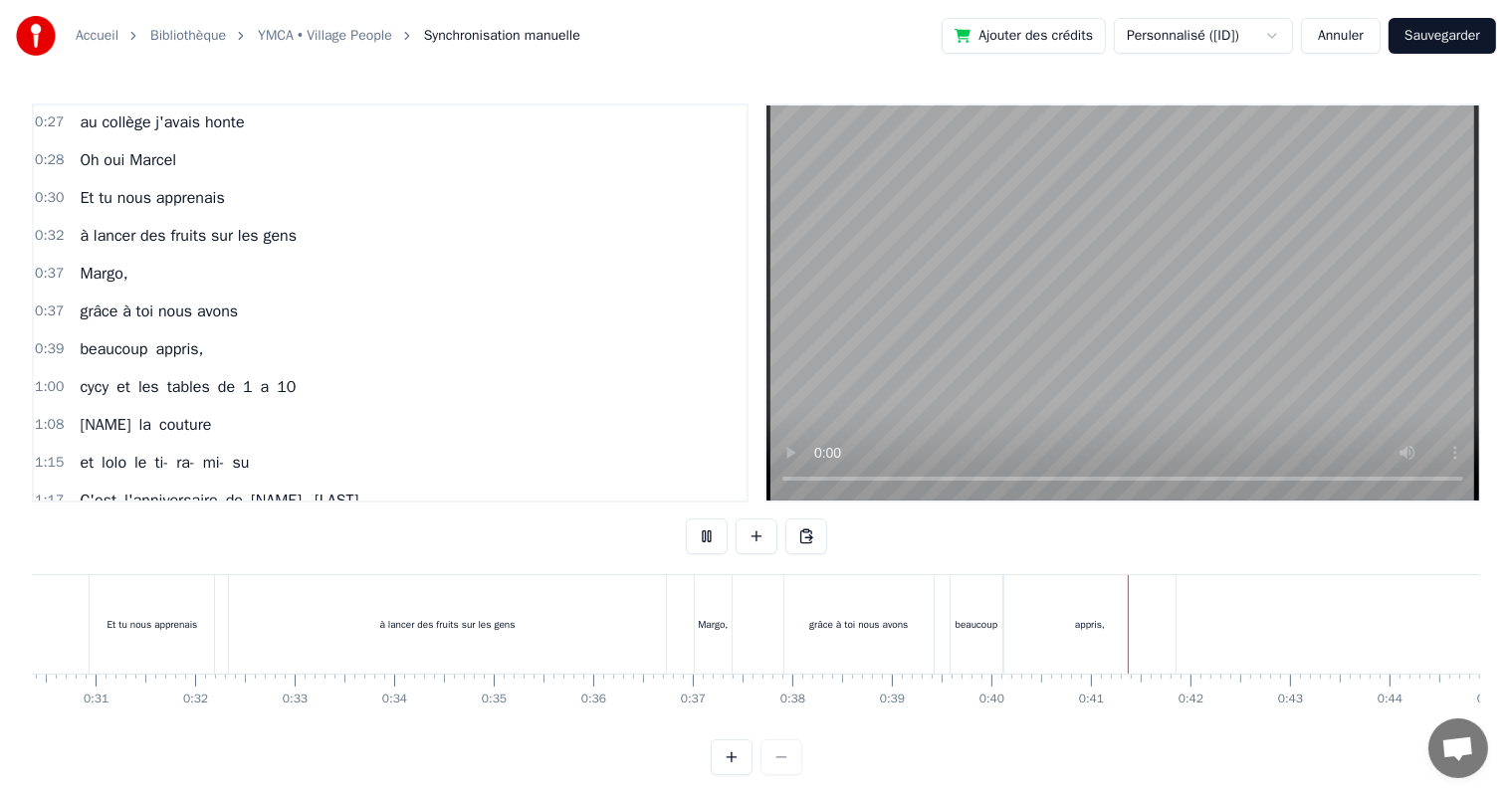 type 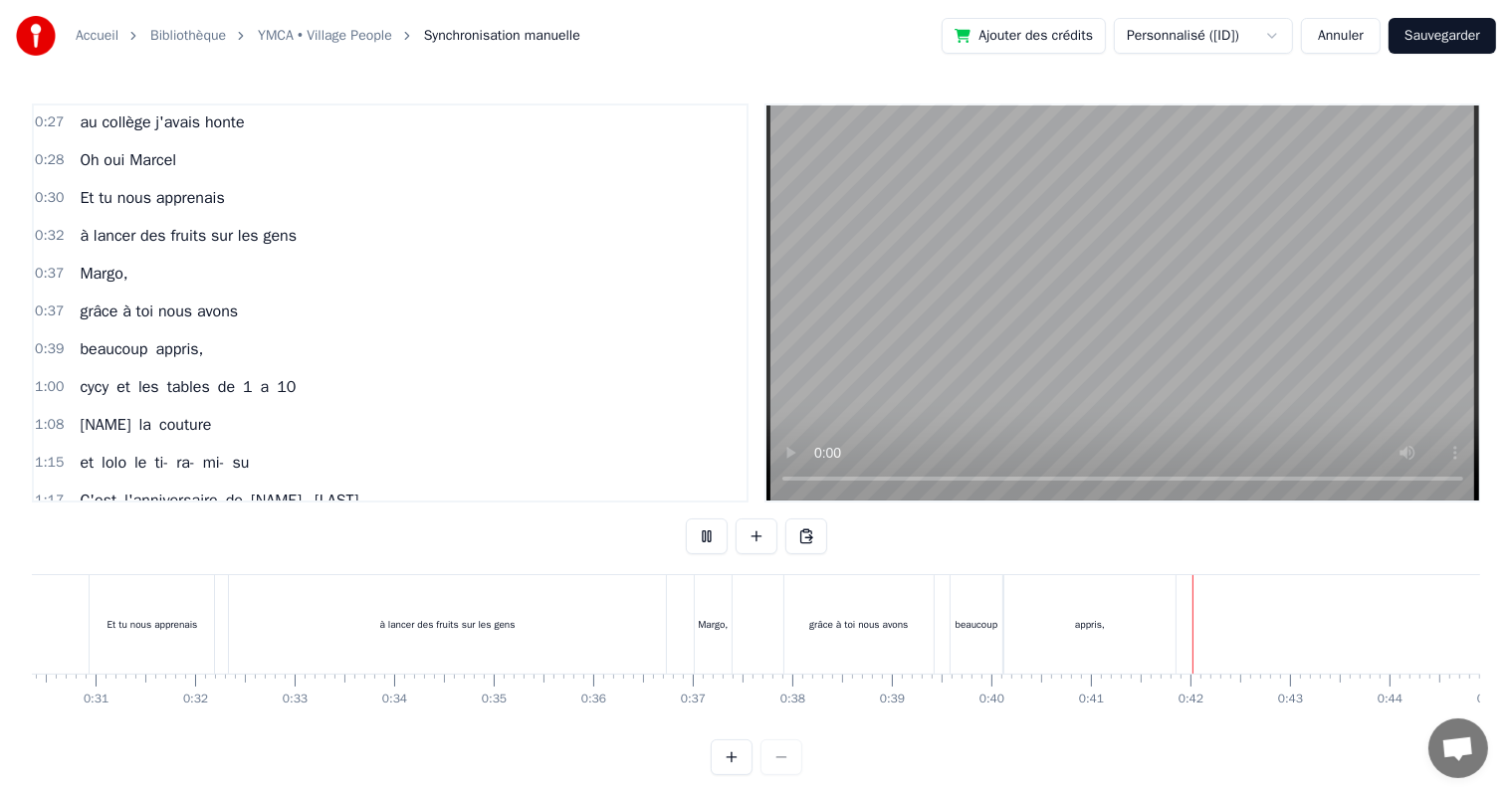 click at bounding box center (707, 536) 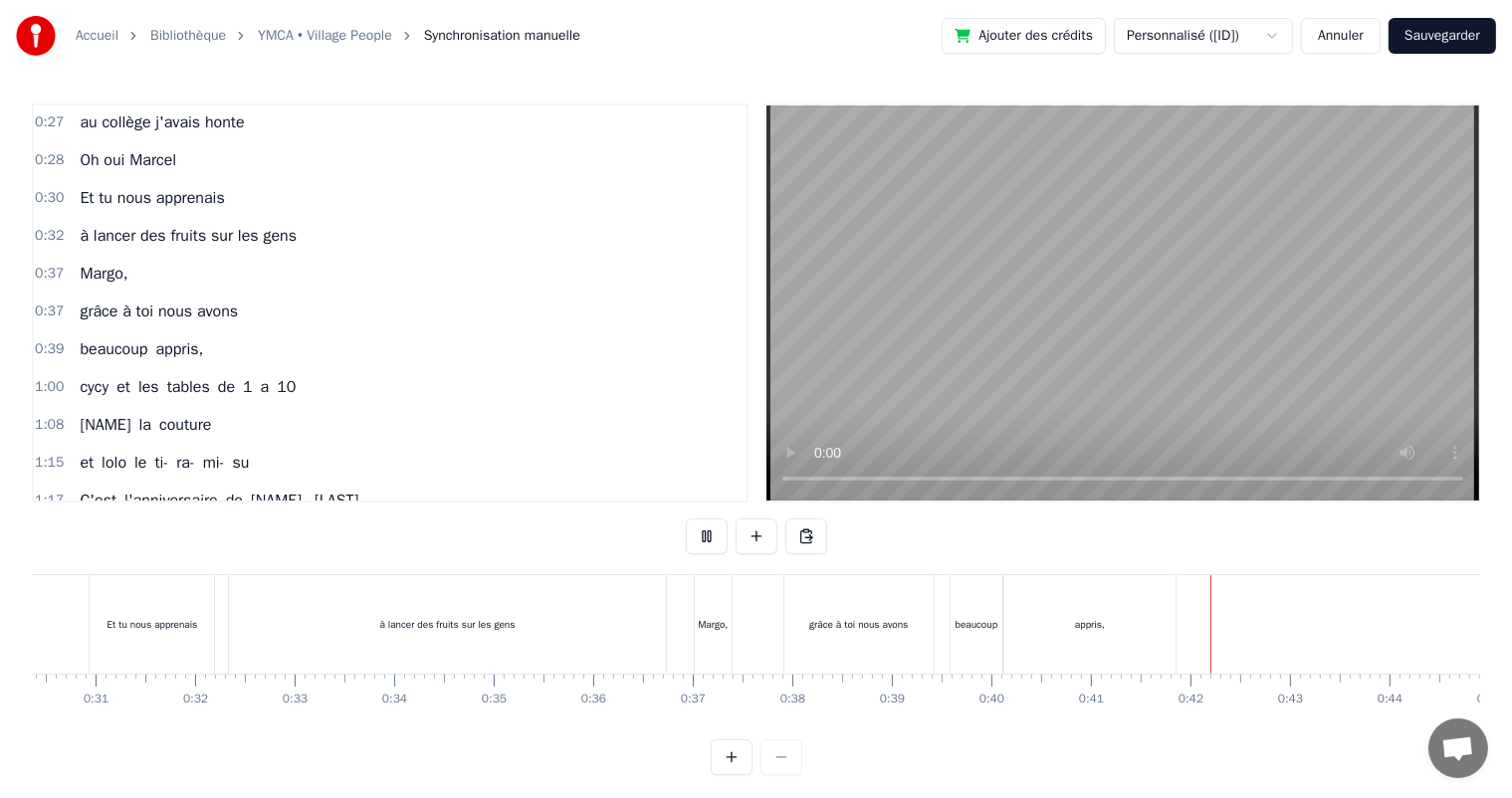 click on "appris," at bounding box center [1090, 624] 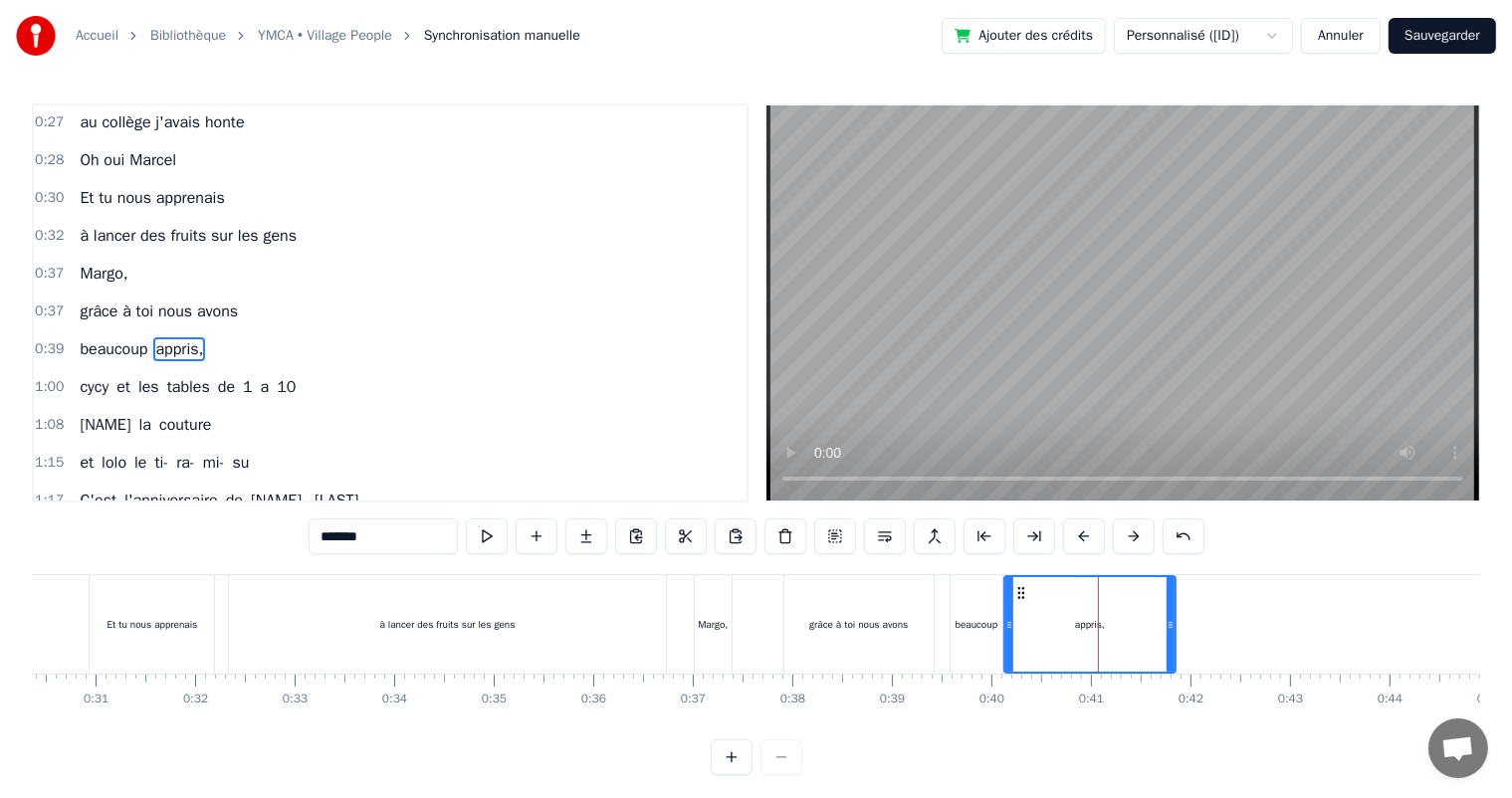 scroll, scrollTop: 76, scrollLeft: 0, axis: vertical 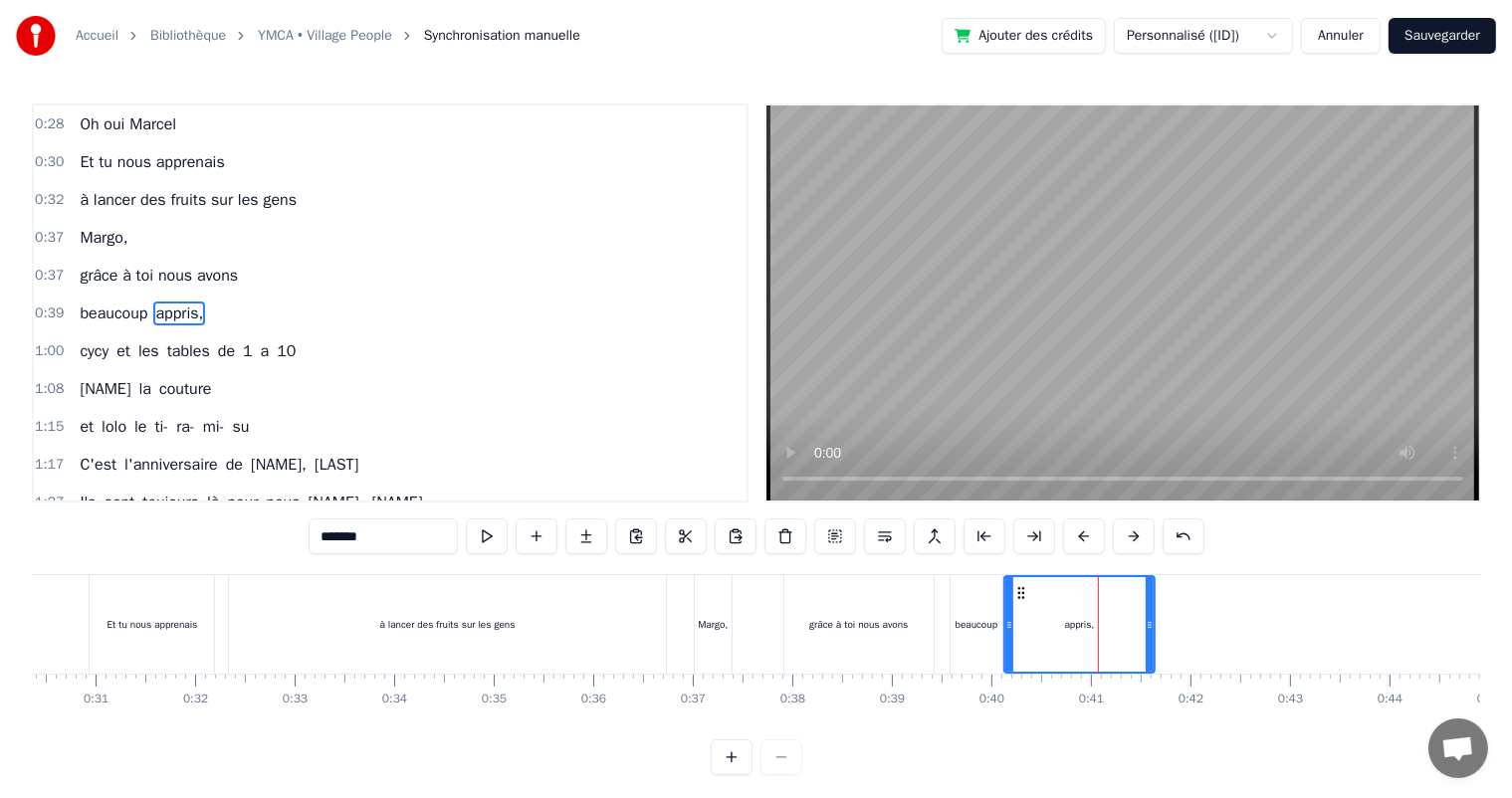 drag, startPoint x: 1174, startPoint y: 639, endPoint x: 1132, endPoint y: 641, distance: 42.047592 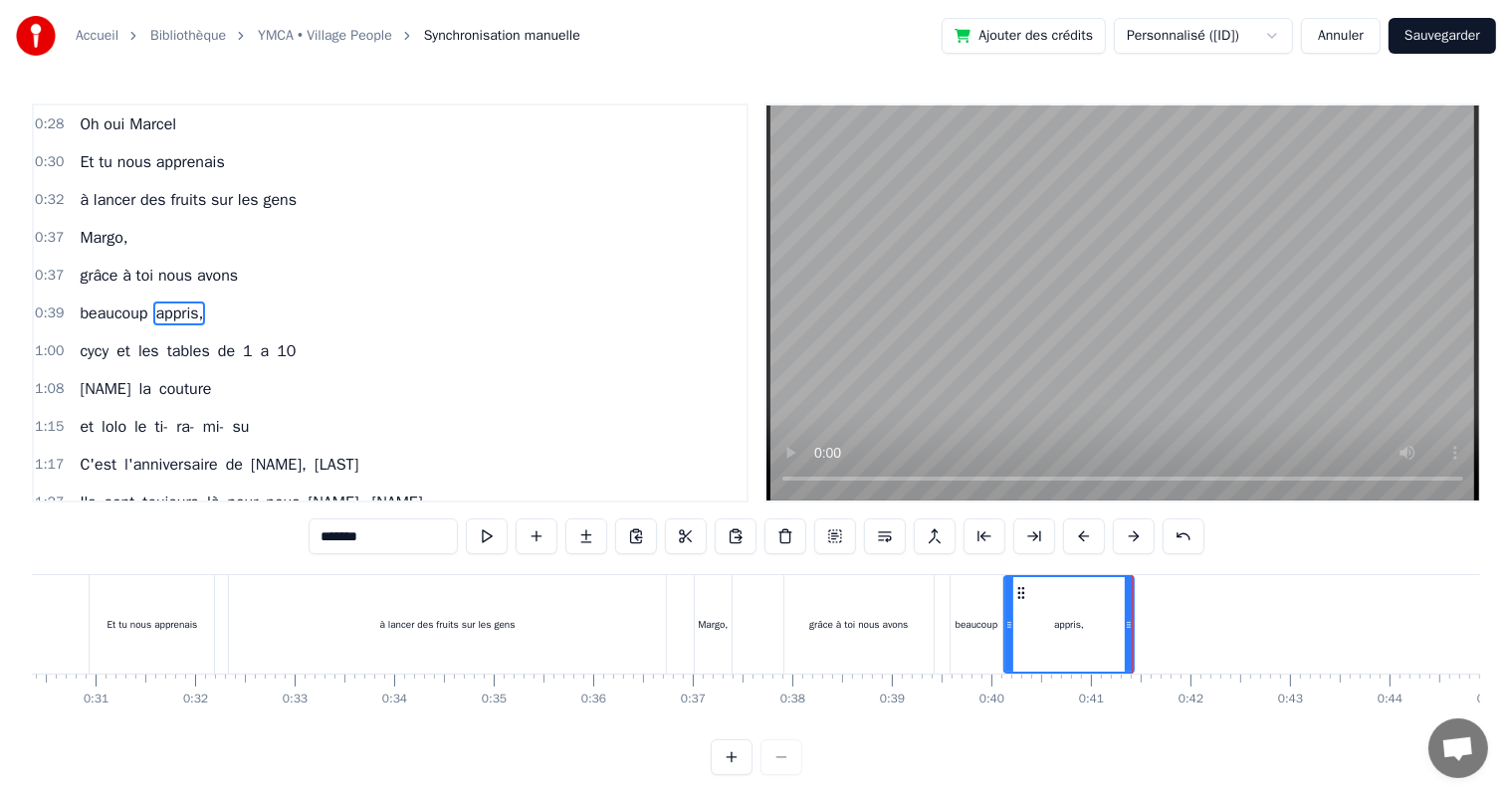 click on "beaucoup" at bounding box center [976, 624] 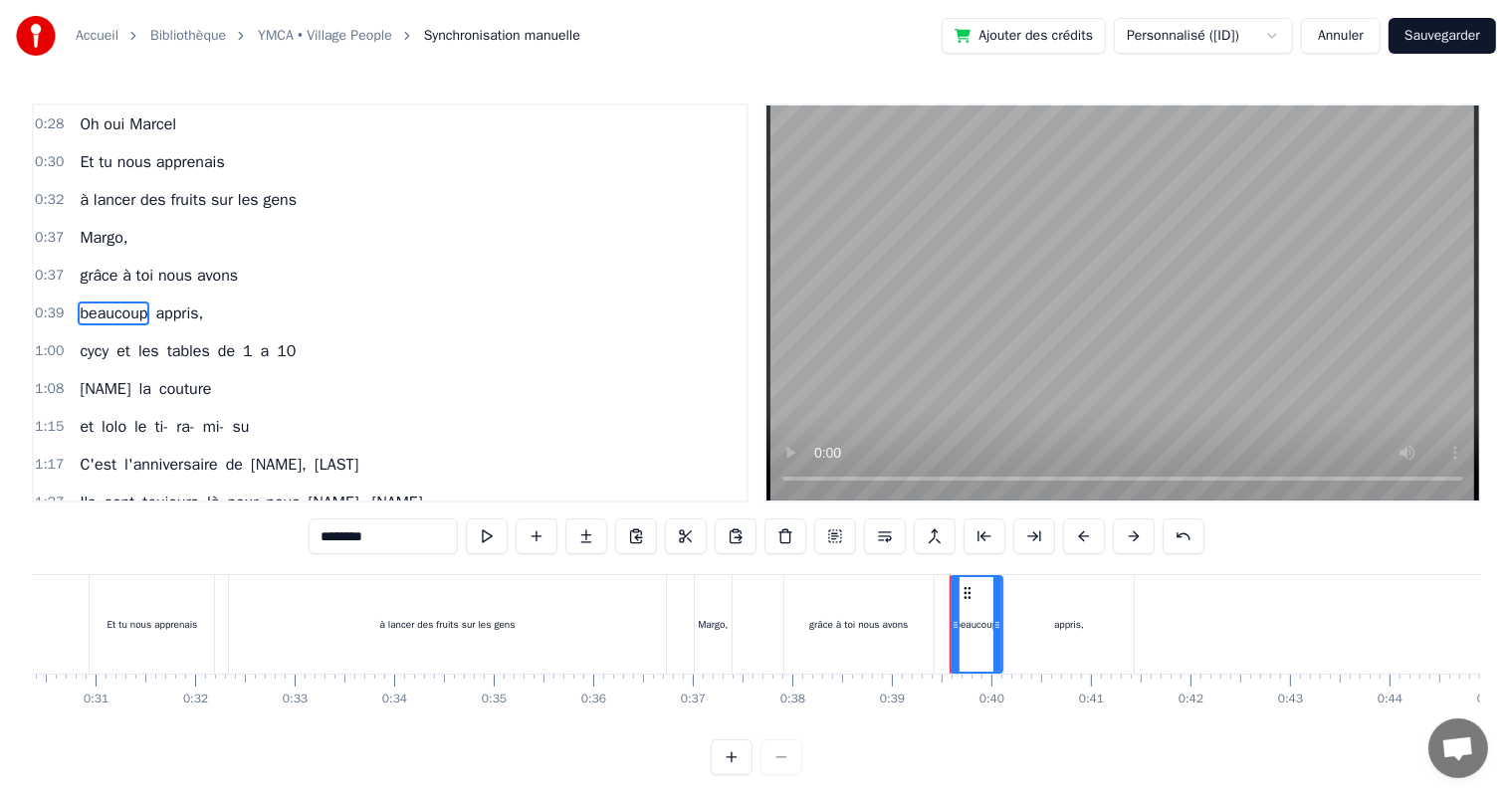 click on "grâce à toi nous avons" at bounding box center [858, 624] 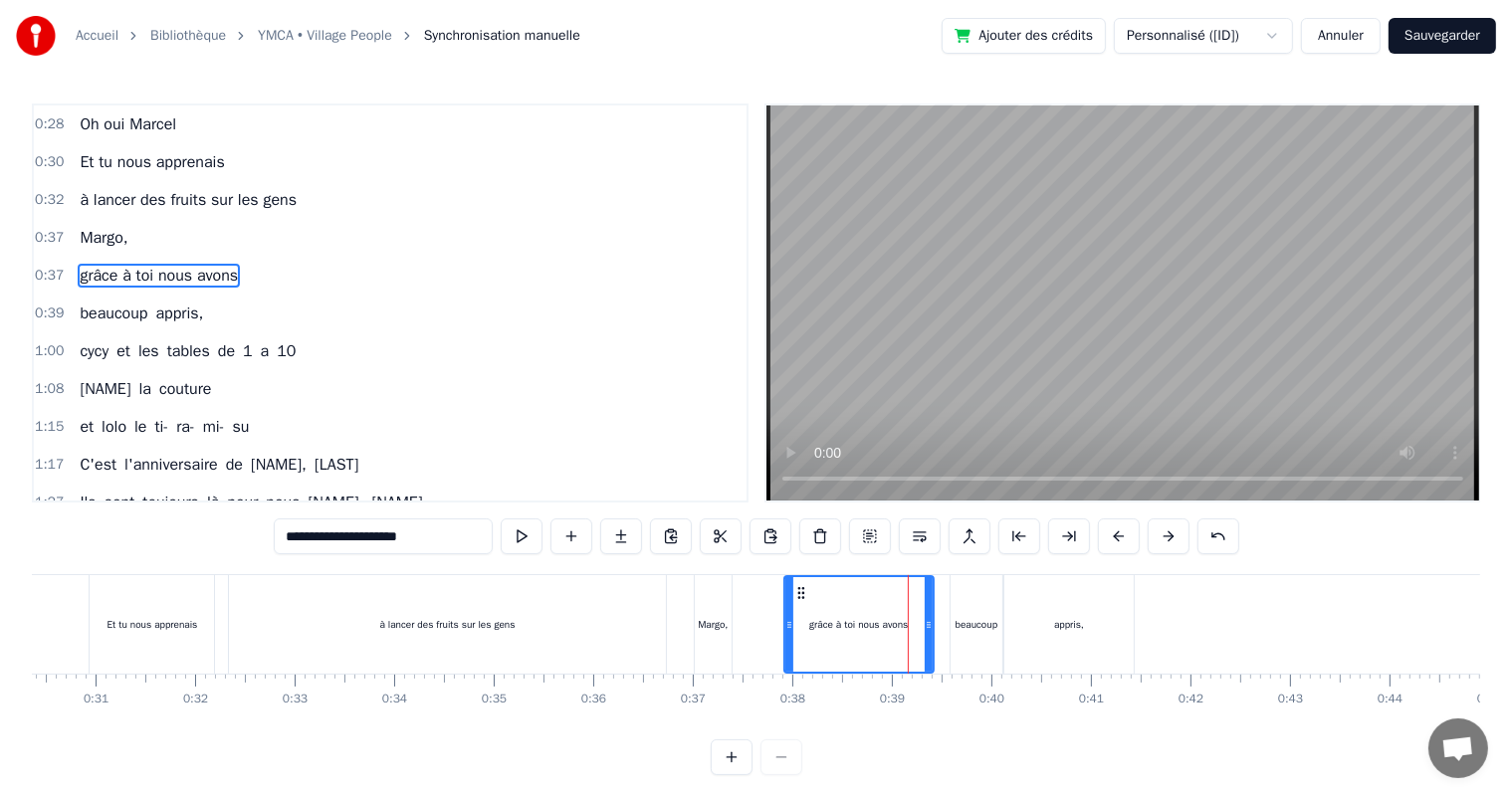 scroll, scrollTop: 40, scrollLeft: 0, axis: vertical 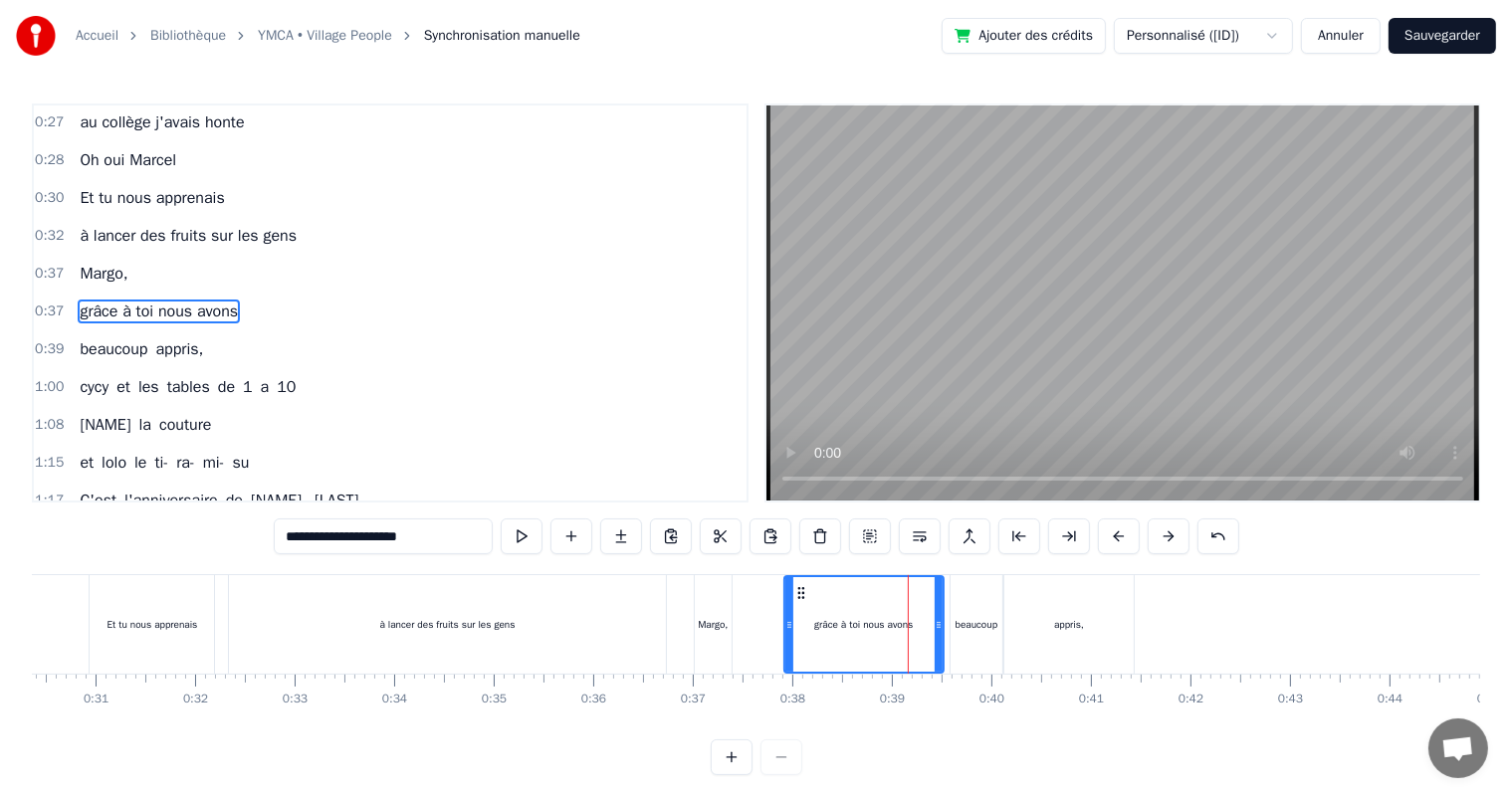 drag, startPoint x: 932, startPoint y: 629, endPoint x: 944, endPoint y: 629, distance: 12 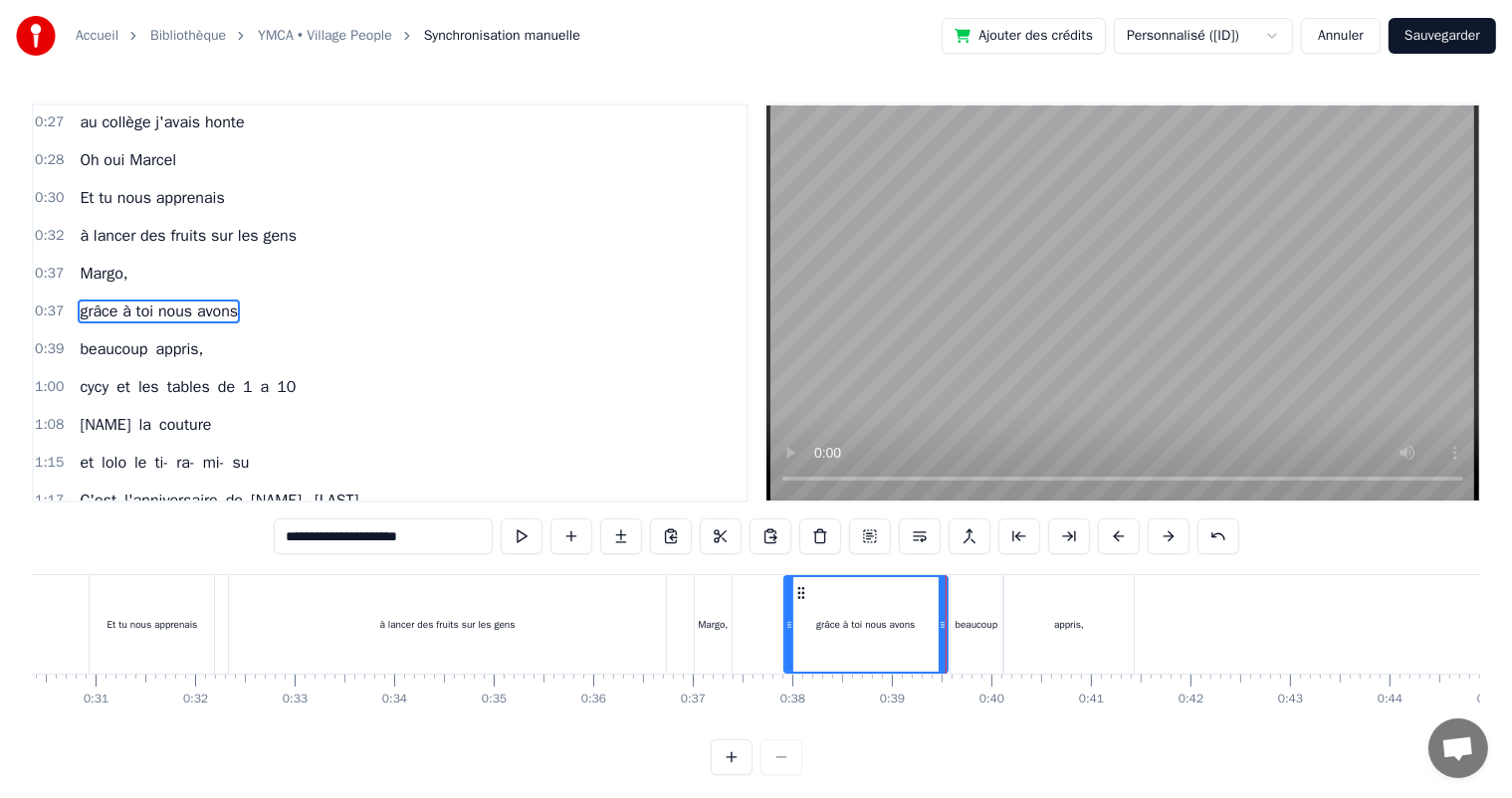 drag, startPoint x: 1079, startPoint y: 628, endPoint x: 1098, endPoint y: 629, distance: 19.026298 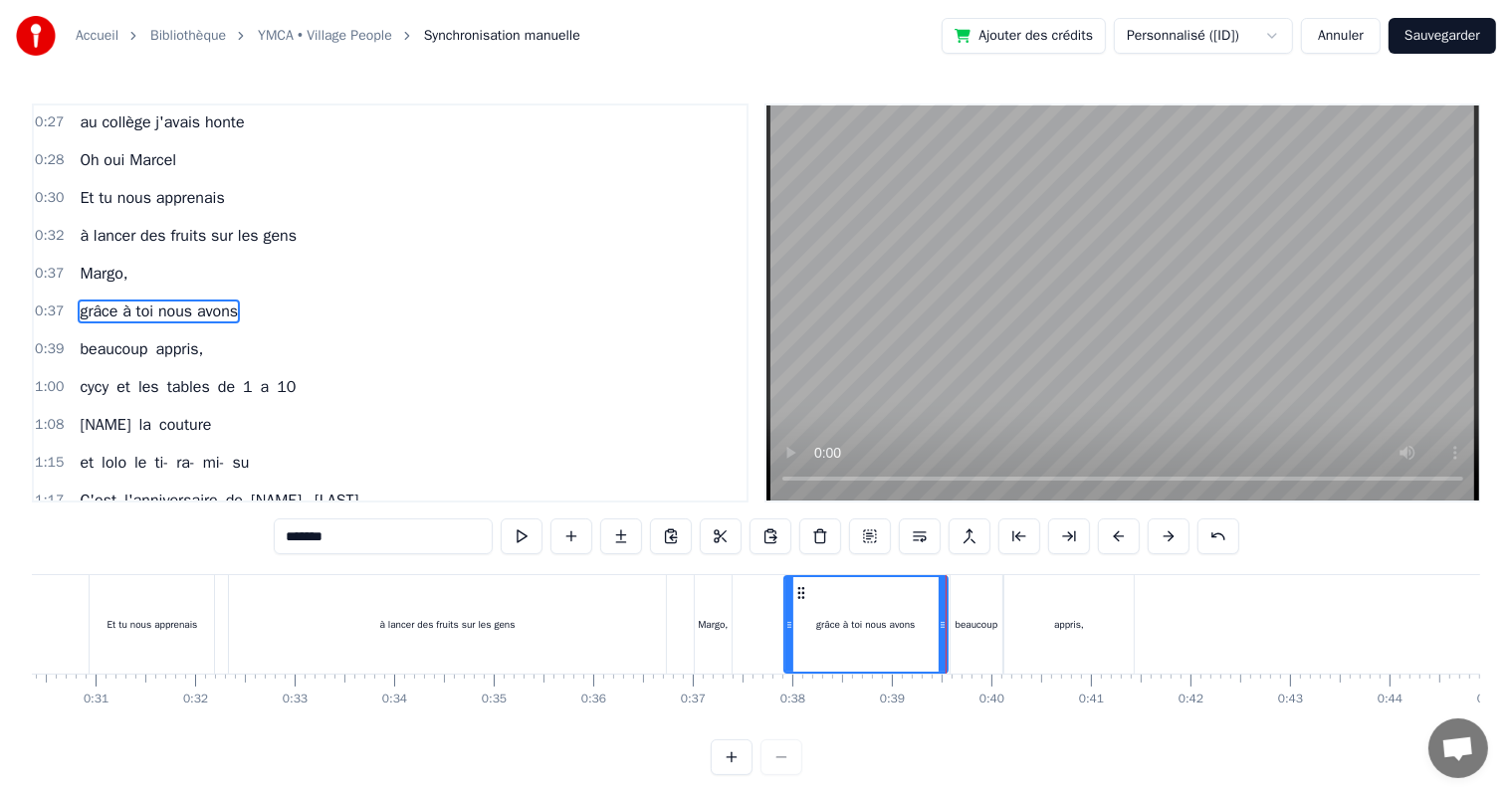 scroll, scrollTop: 76, scrollLeft: 0, axis: vertical 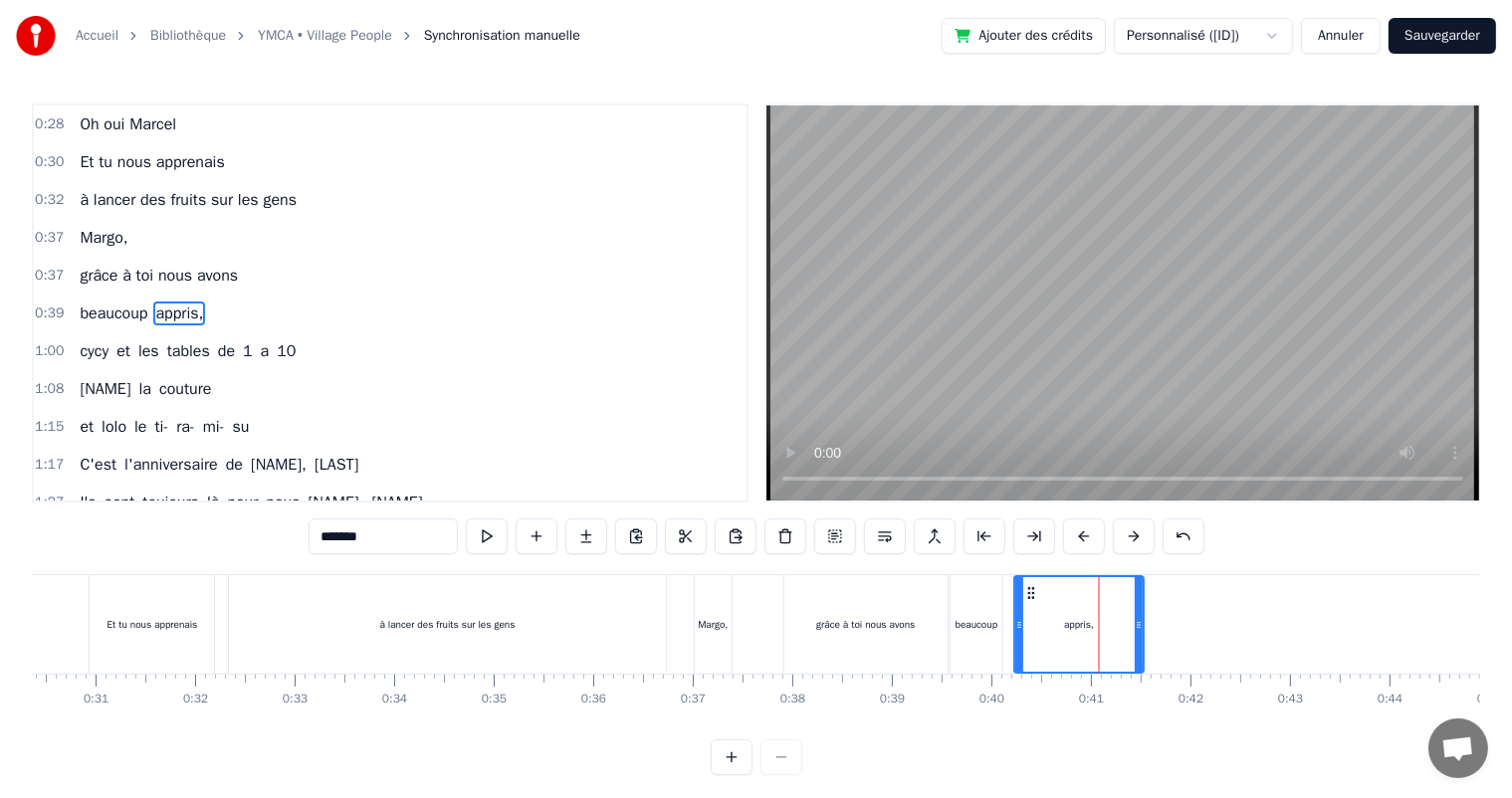 drag, startPoint x: 1019, startPoint y: 595, endPoint x: 1011, endPoint y: 604, distance: 12.0415946 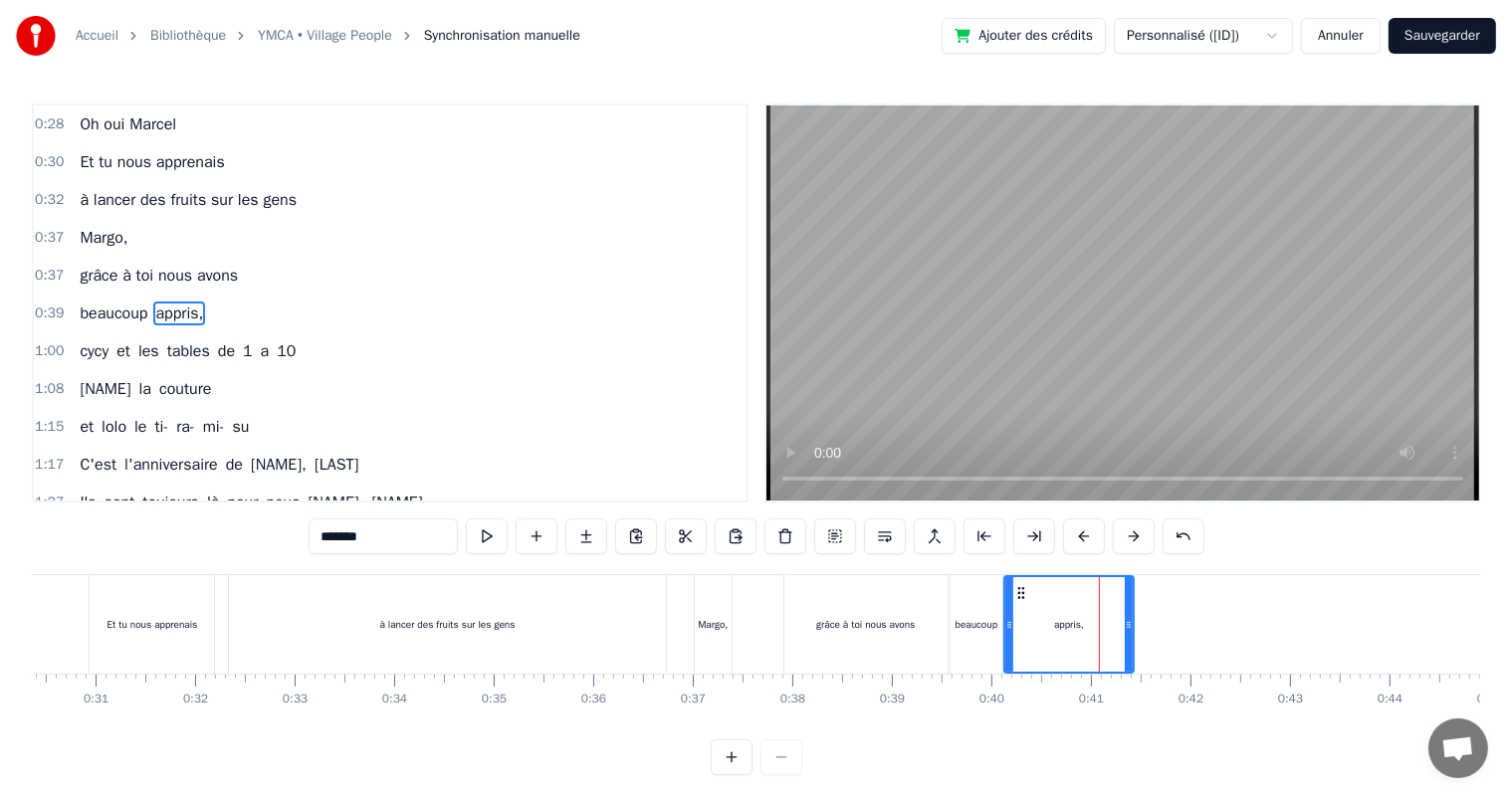 click on "beaucoup" at bounding box center [976, 624] 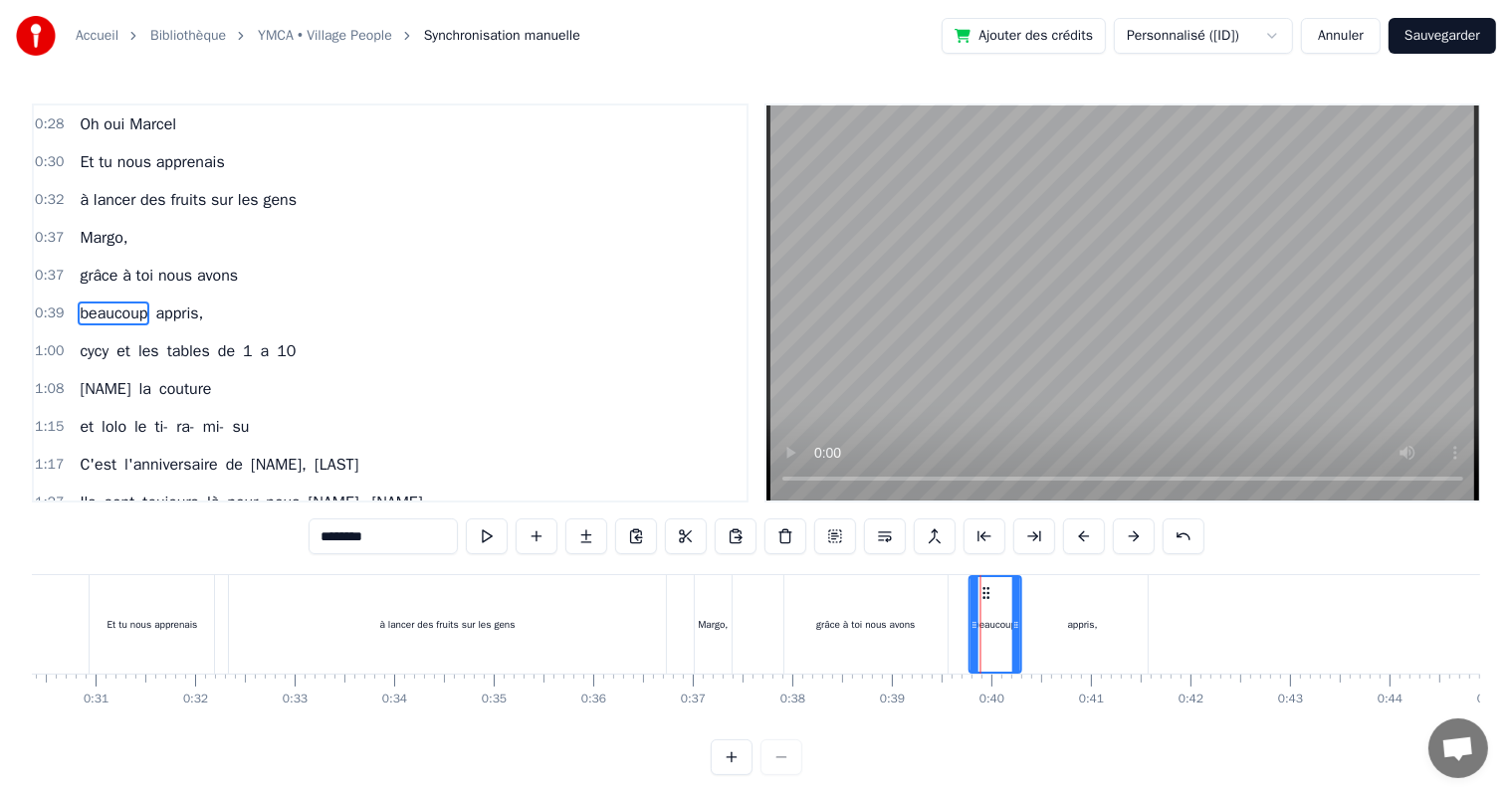 drag, startPoint x: 964, startPoint y: 597, endPoint x: 983, endPoint y: 596, distance: 19.026298 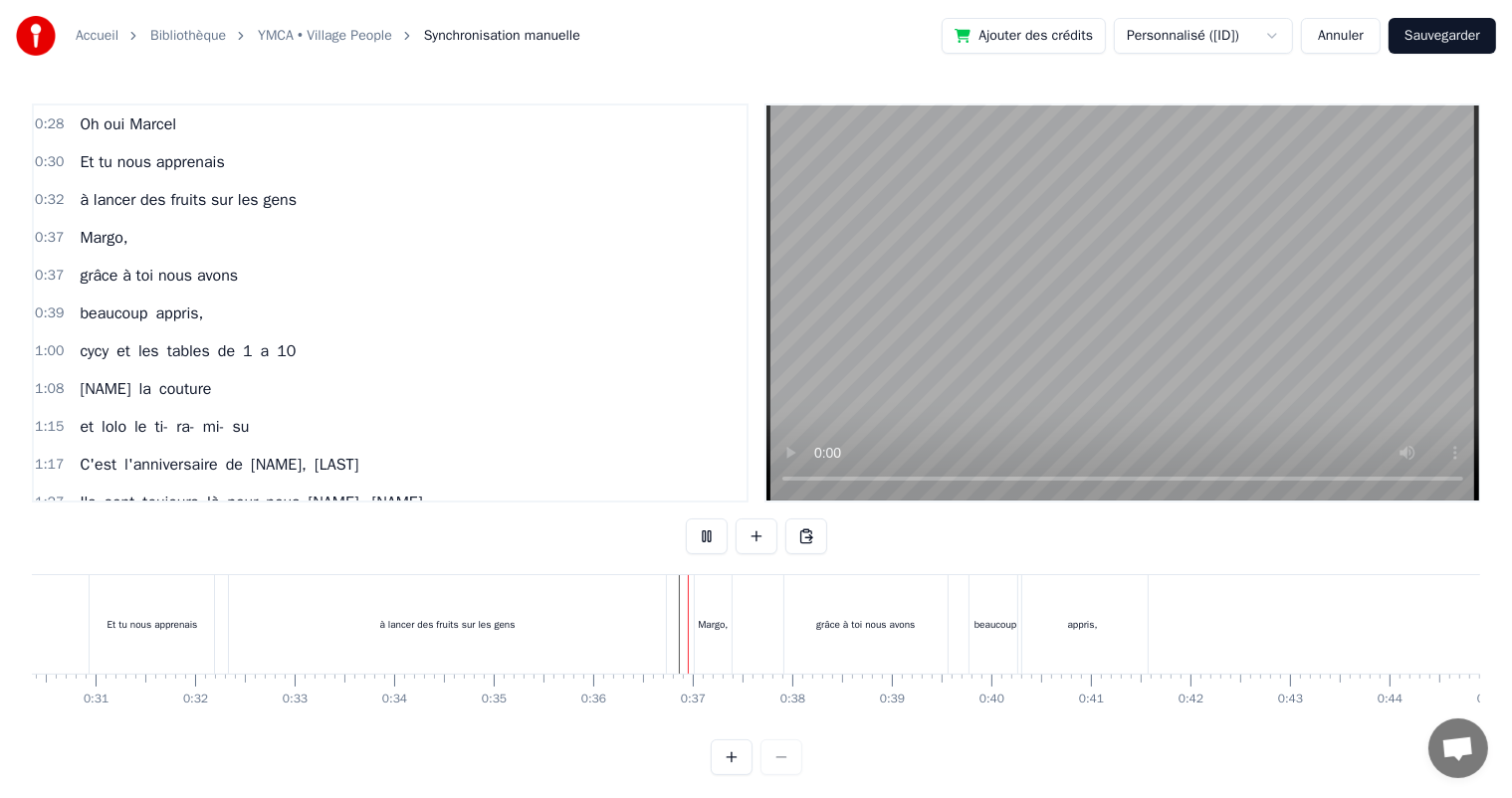 scroll, scrollTop: 26, scrollLeft: 0, axis: vertical 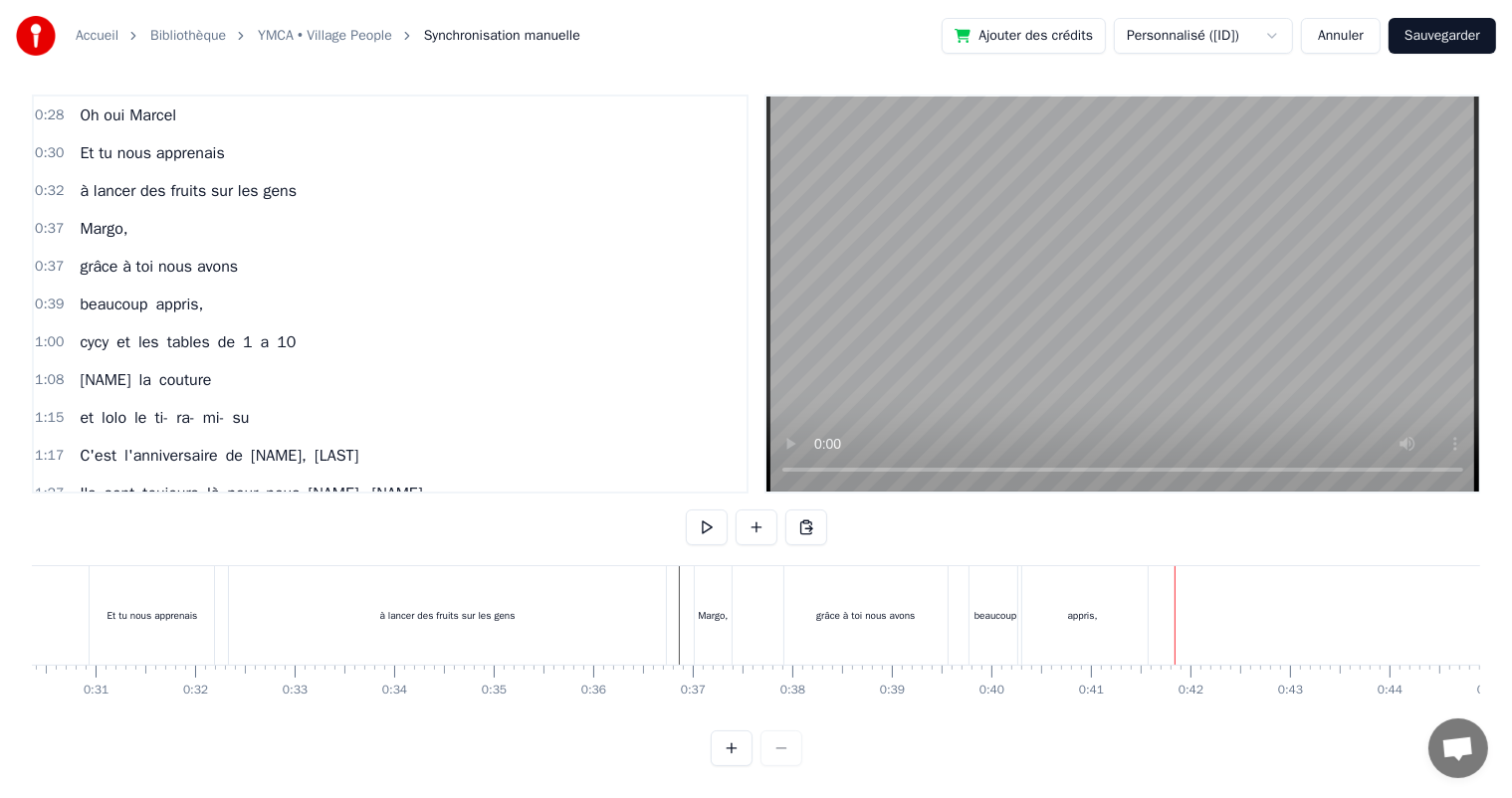 click on "appris," at bounding box center [1083, 615] 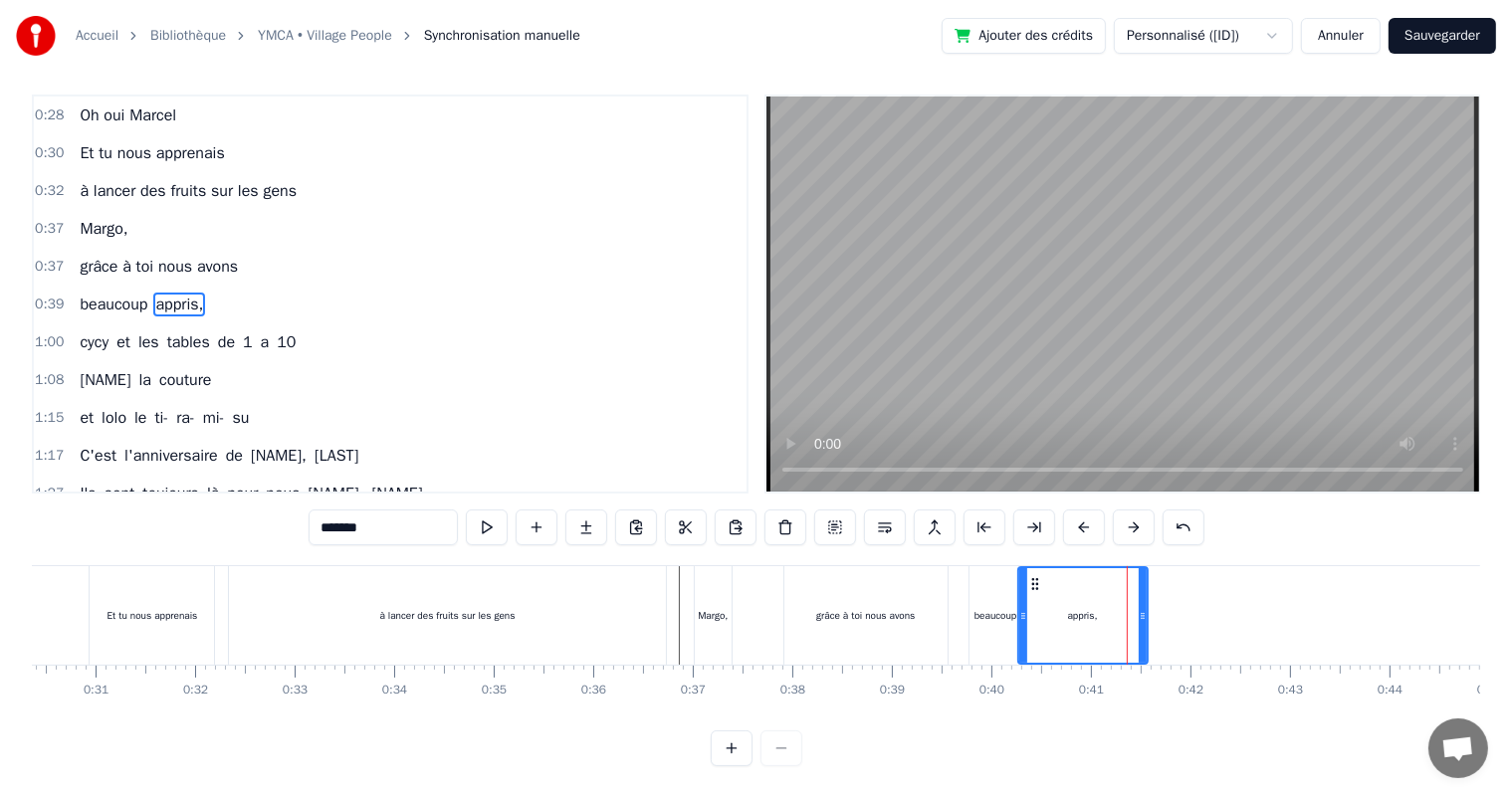 scroll, scrollTop: 0, scrollLeft: 0, axis: both 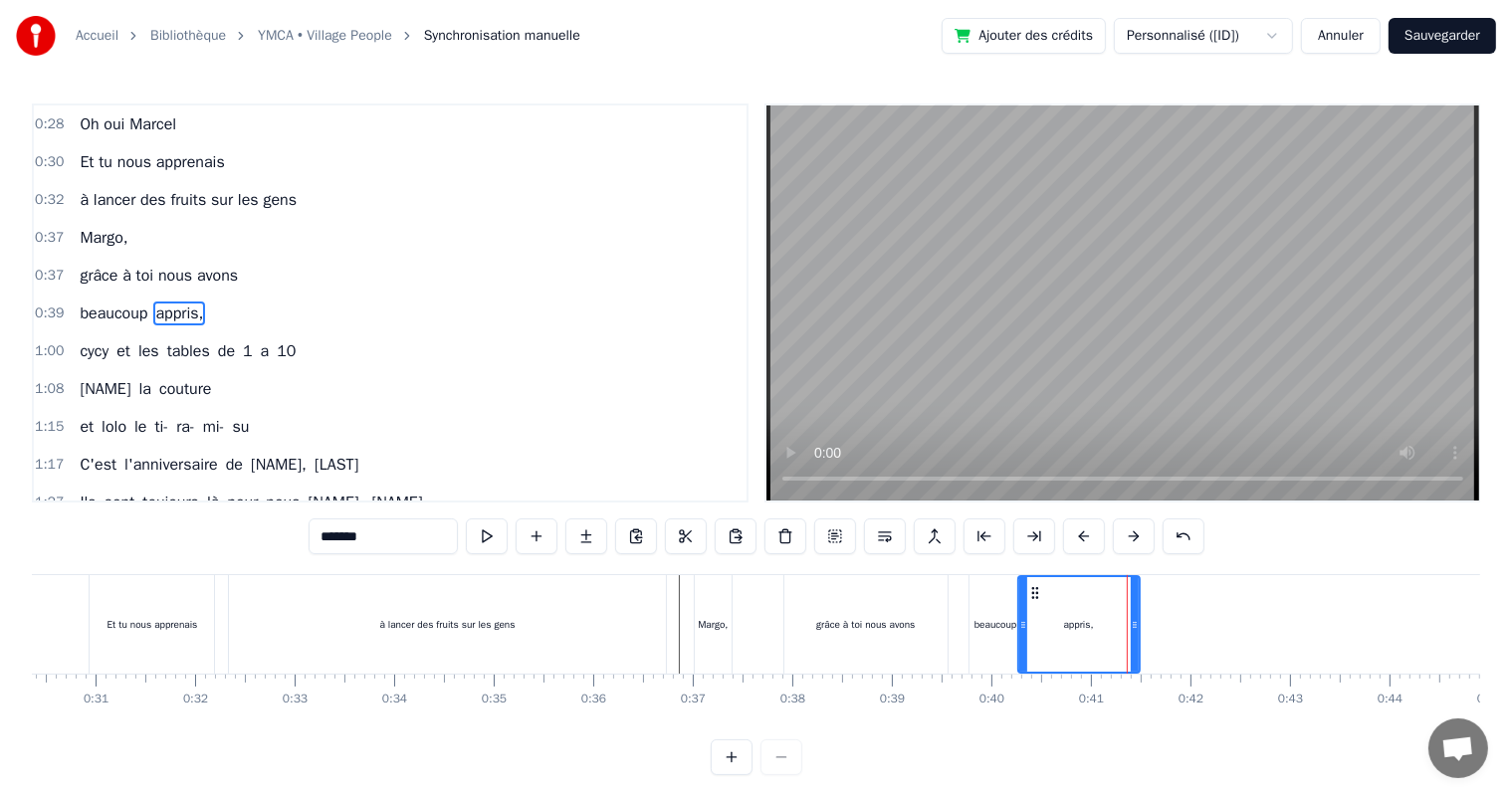 drag, startPoint x: 1143, startPoint y: 632, endPoint x: 1131, endPoint y: 633, distance: 12.0415946 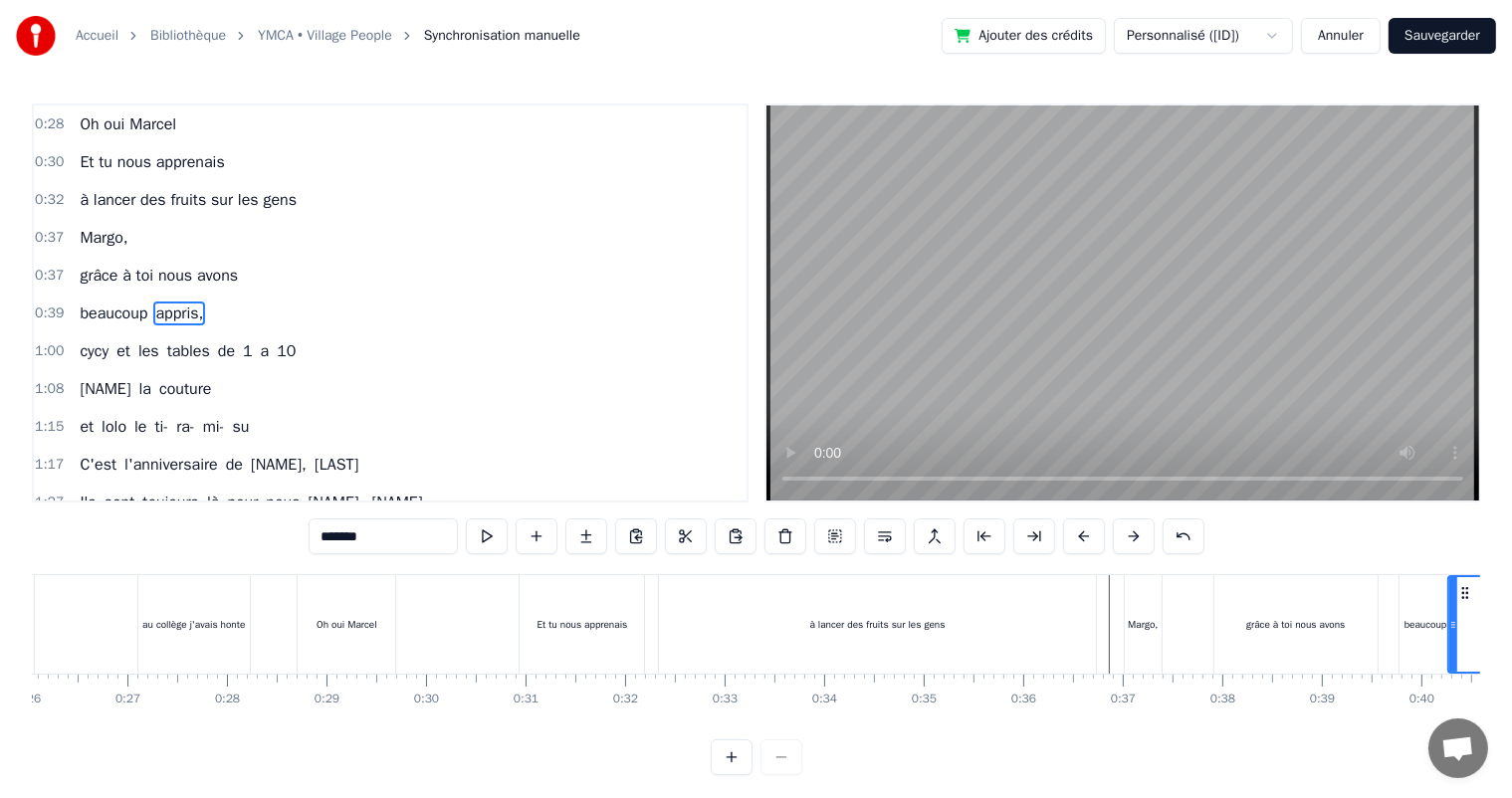 scroll, scrollTop: 0, scrollLeft: 2592, axis: horizontal 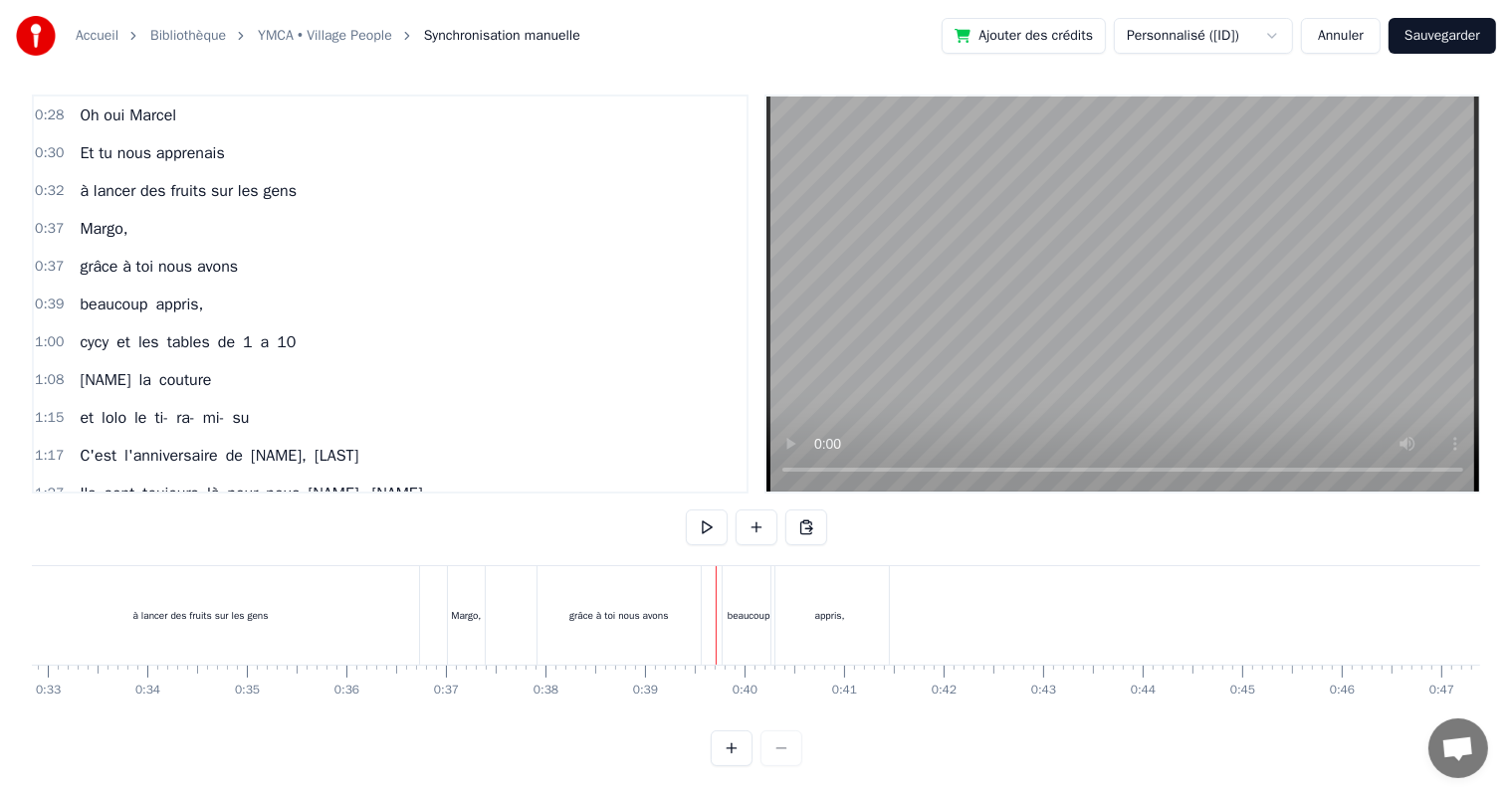 click on "grâce à toi nous avons" at bounding box center [619, 615] 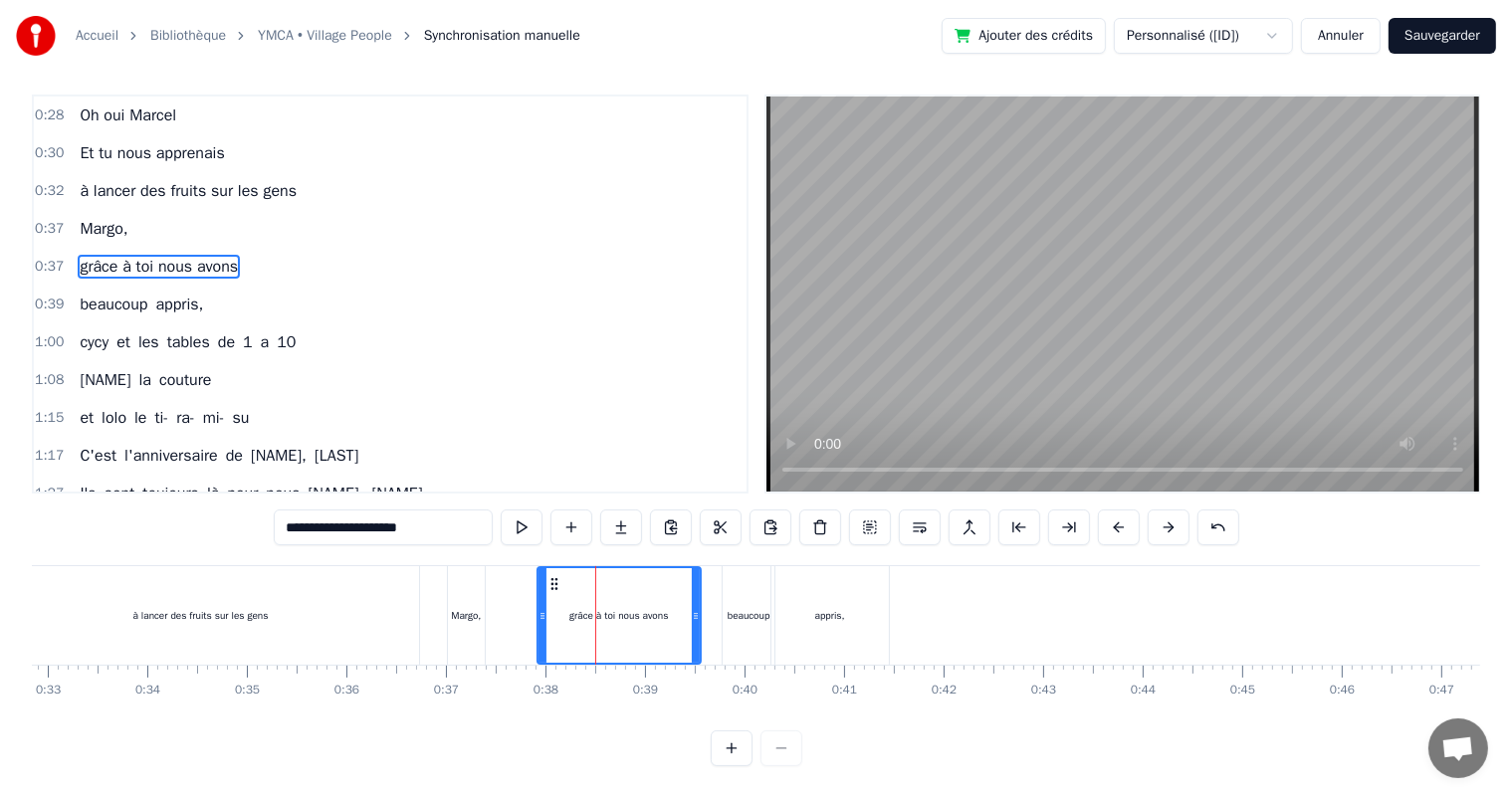 scroll, scrollTop: 0, scrollLeft: 0, axis: both 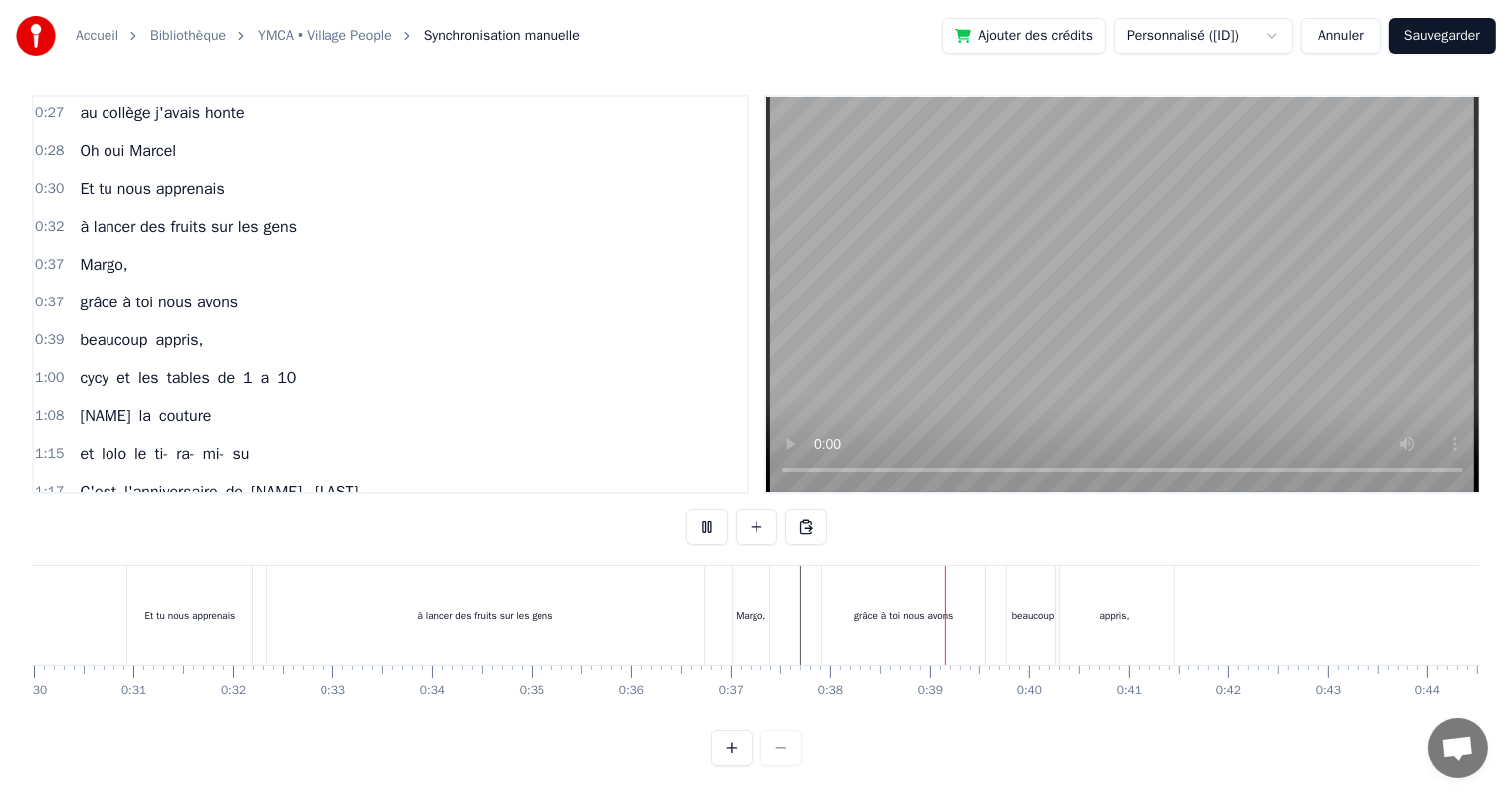 click at bounding box center [10009, 615] 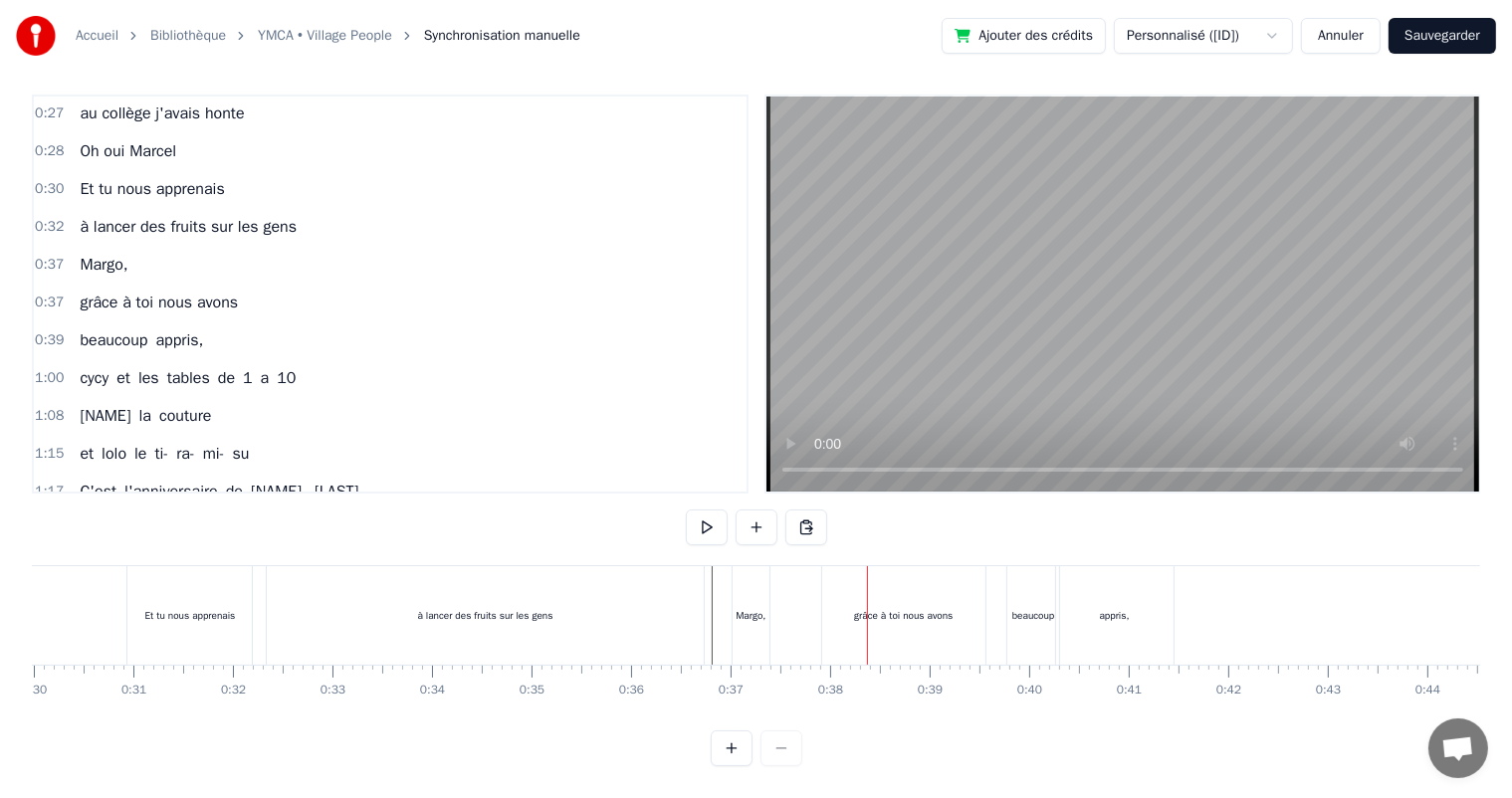 click on "Margo," at bounding box center (751, 615) 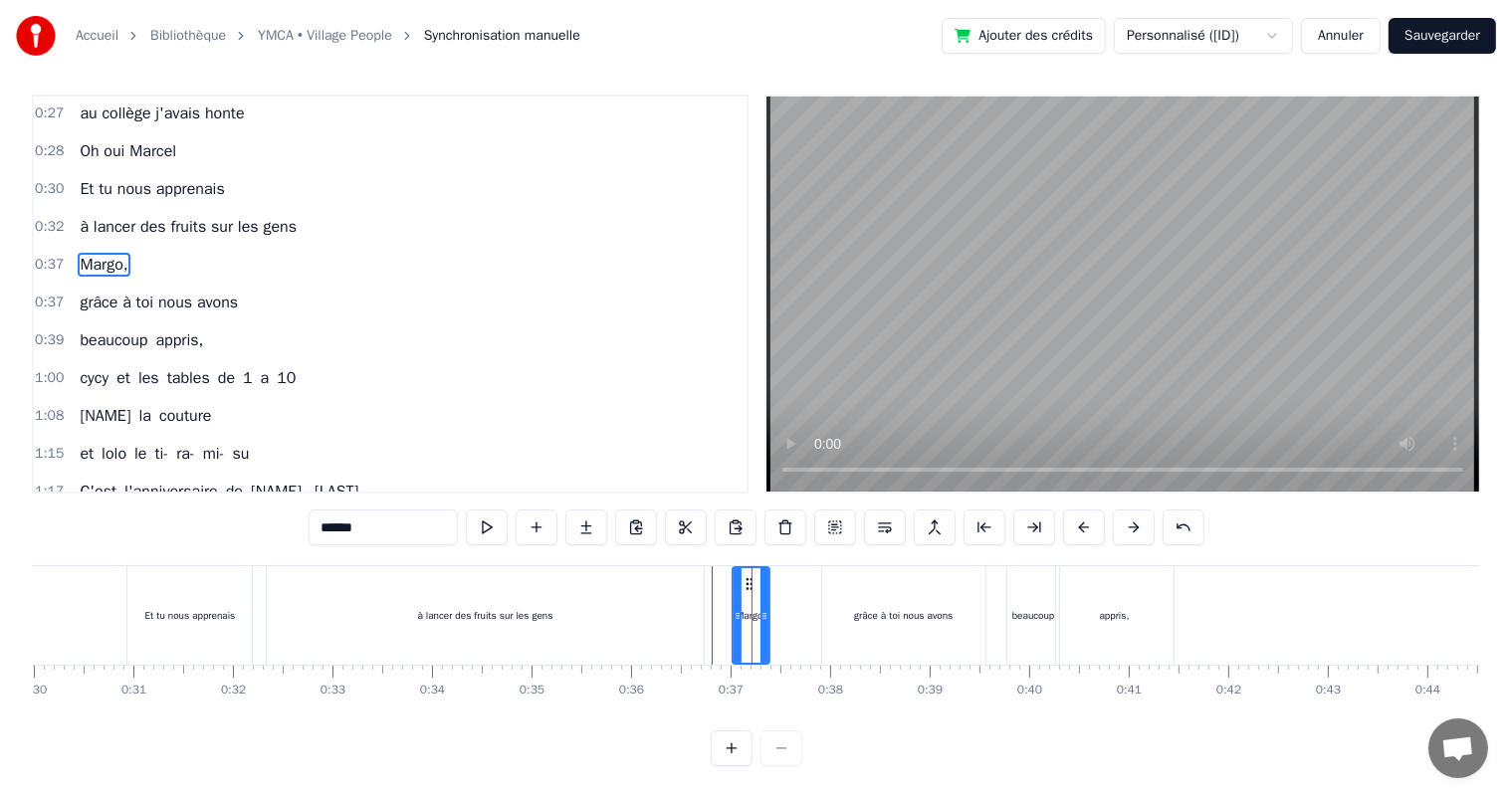 scroll, scrollTop: 0, scrollLeft: 0, axis: both 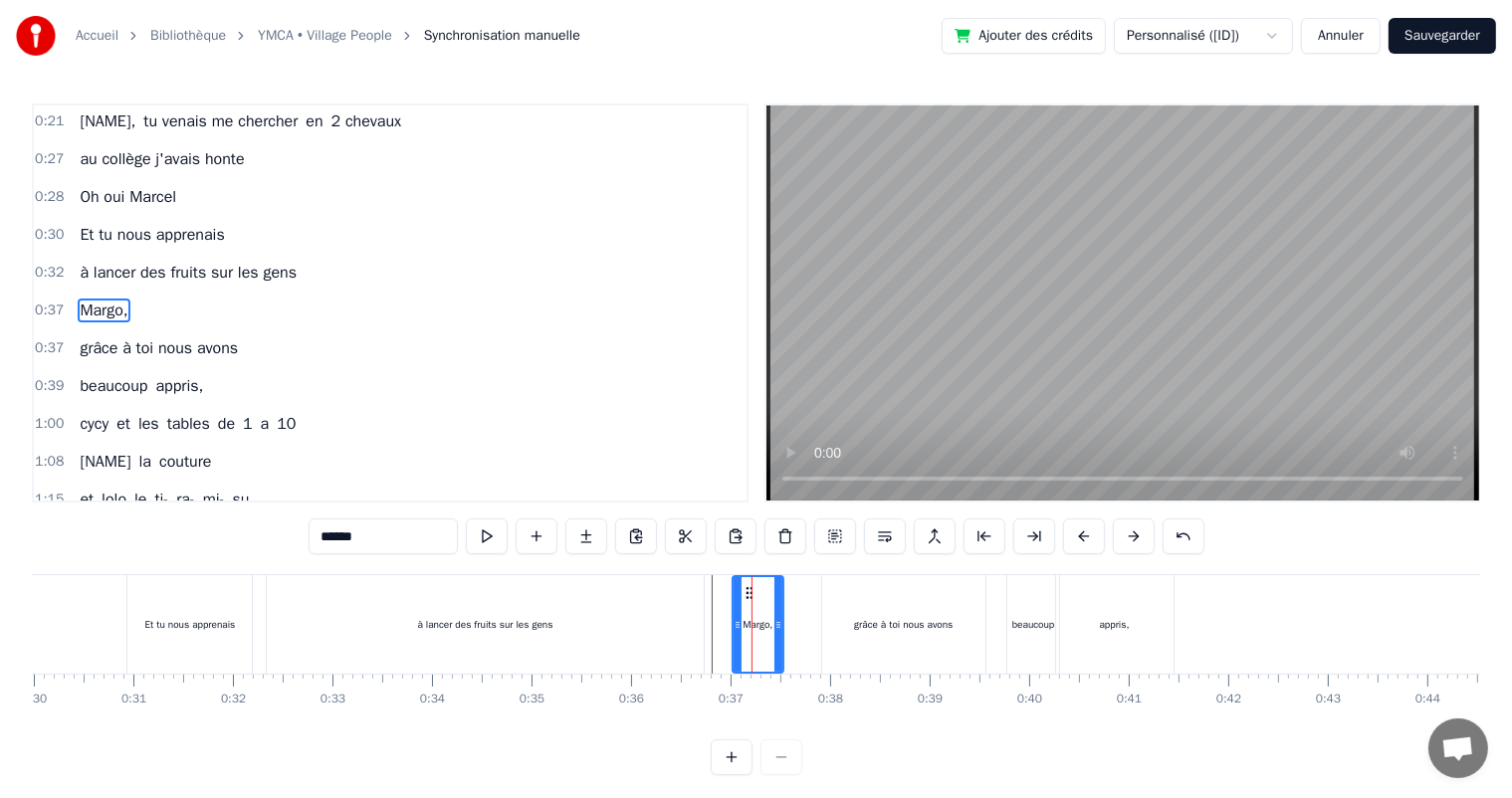 drag, startPoint x: 764, startPoint y: 624, endPoint x: 779, endPoint y: 626, distance: 15.132746 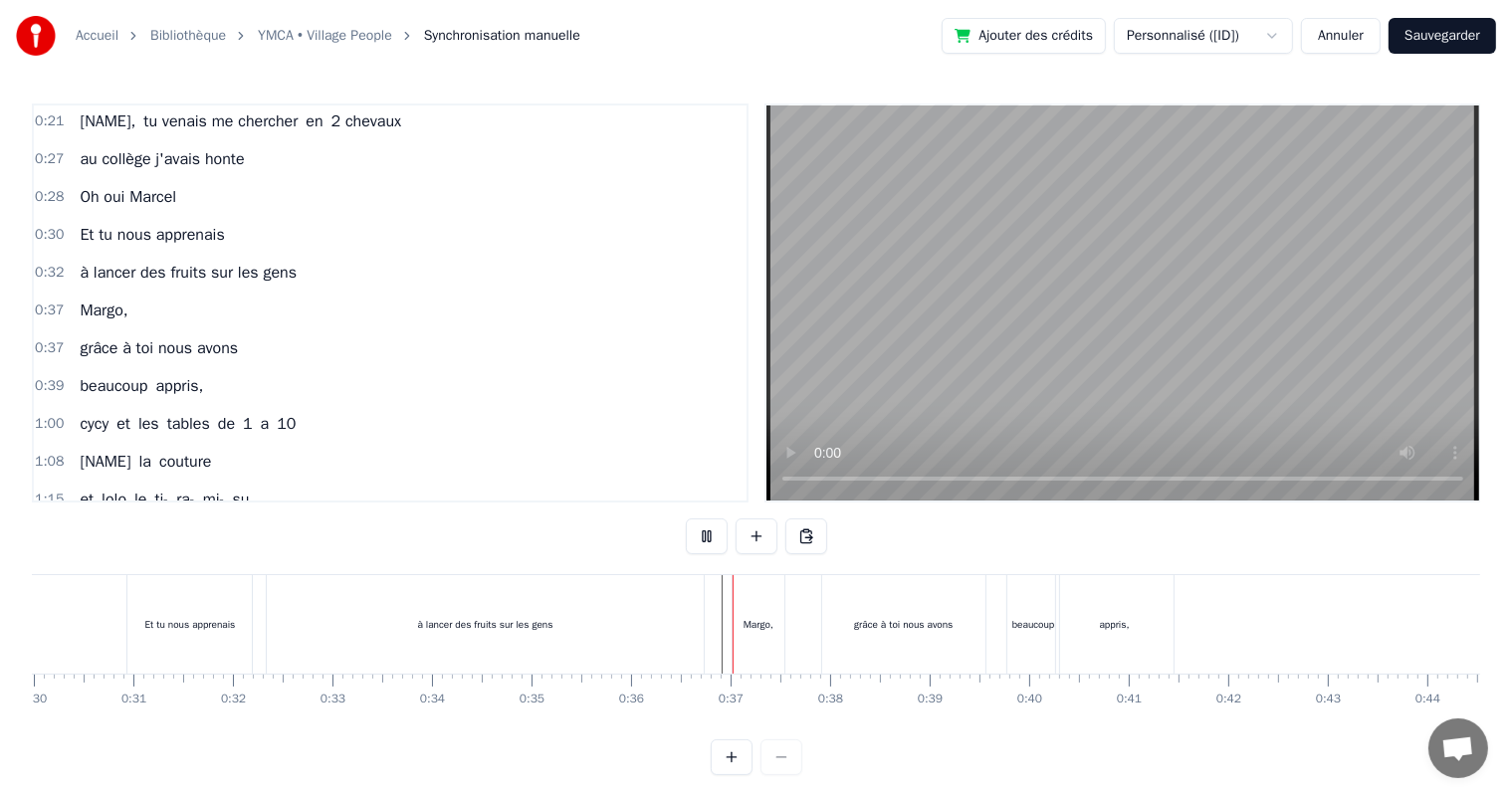 scroll, scrollTop: 26, scrollLeft: 0, axis: vertical 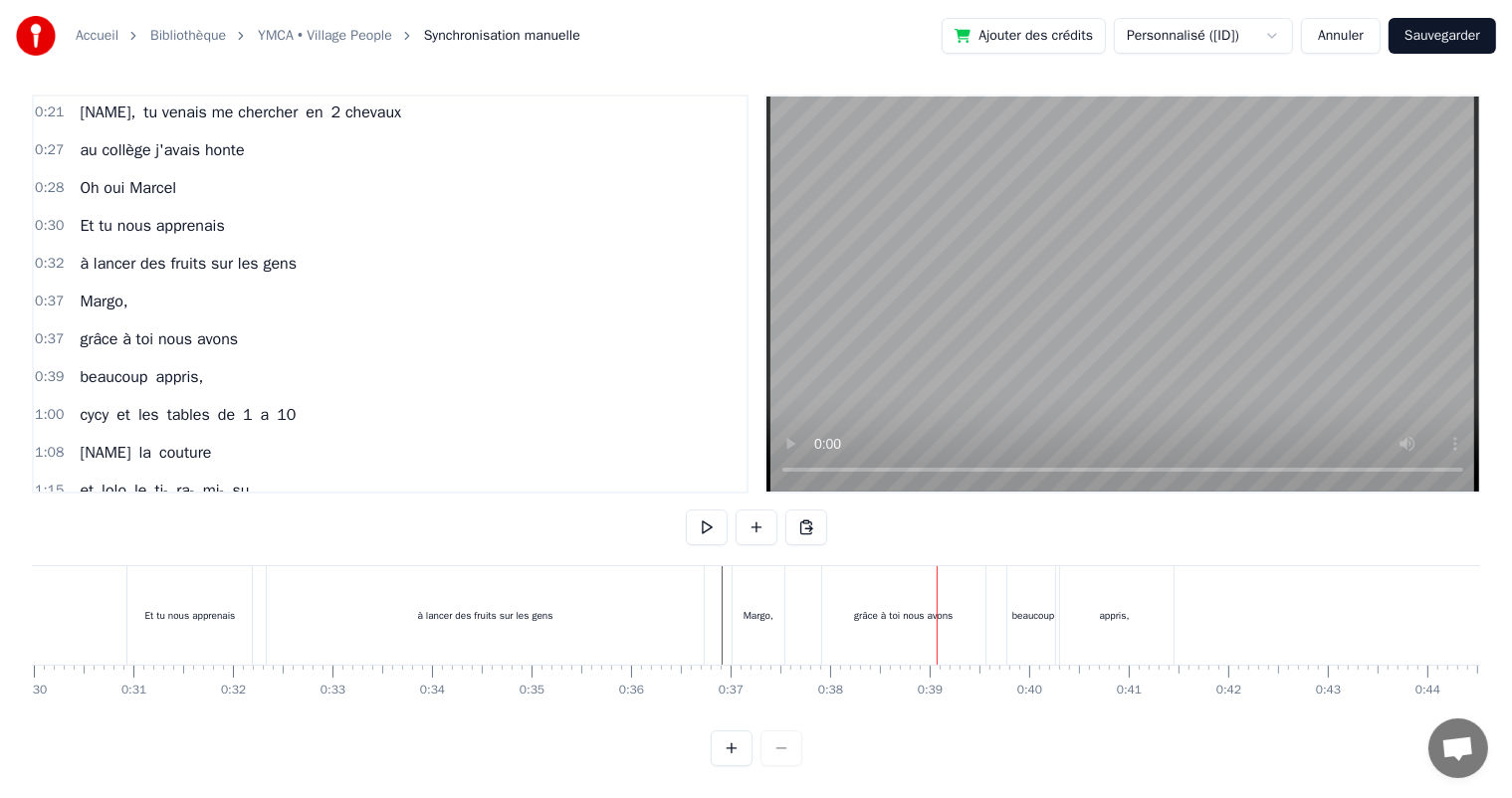 click on "grâce à toi nous avons" at bounding box center [904, 615] 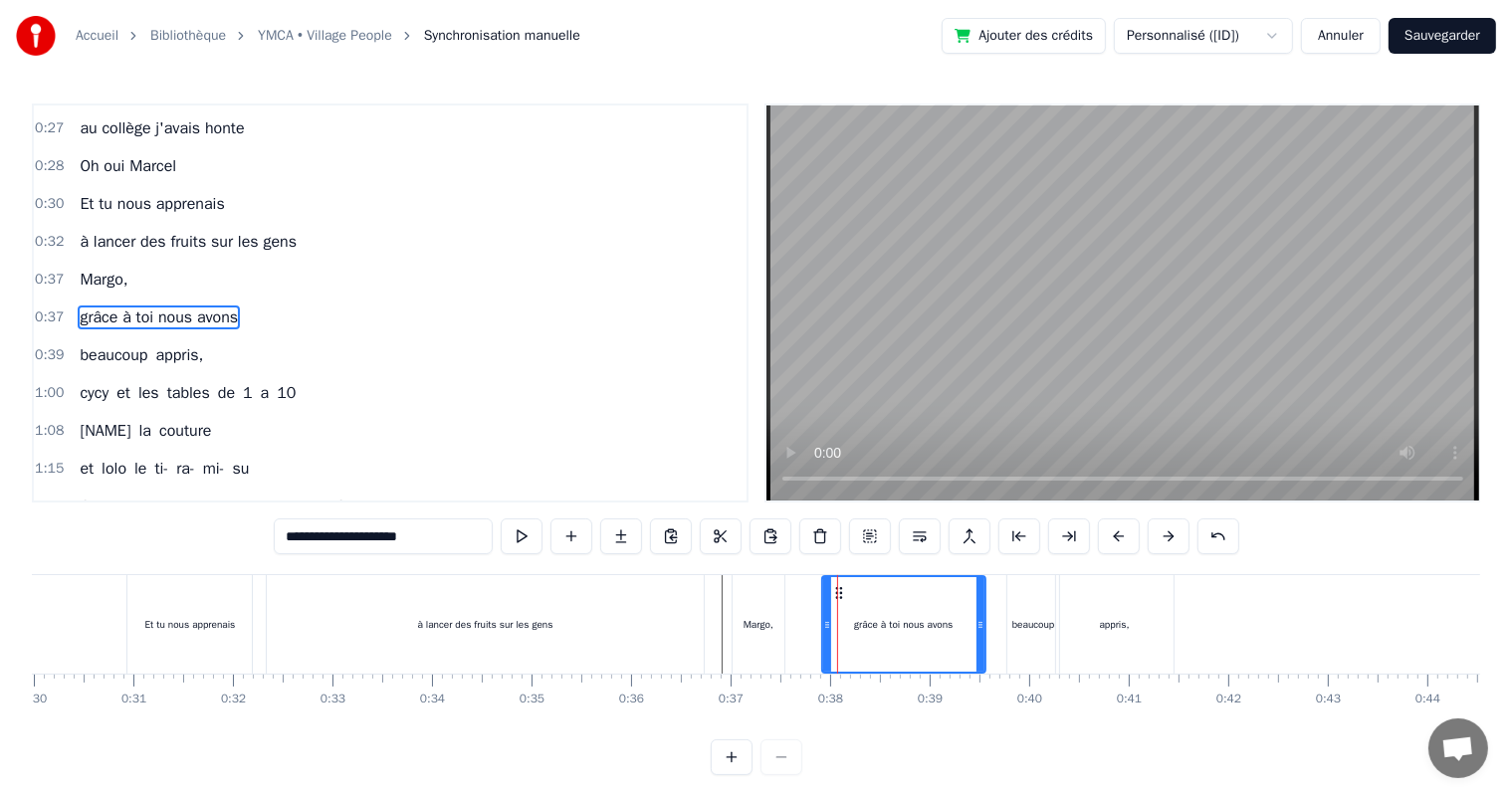 scroll, scrollTop: 40, scrollLeft: 0, axis: vertical 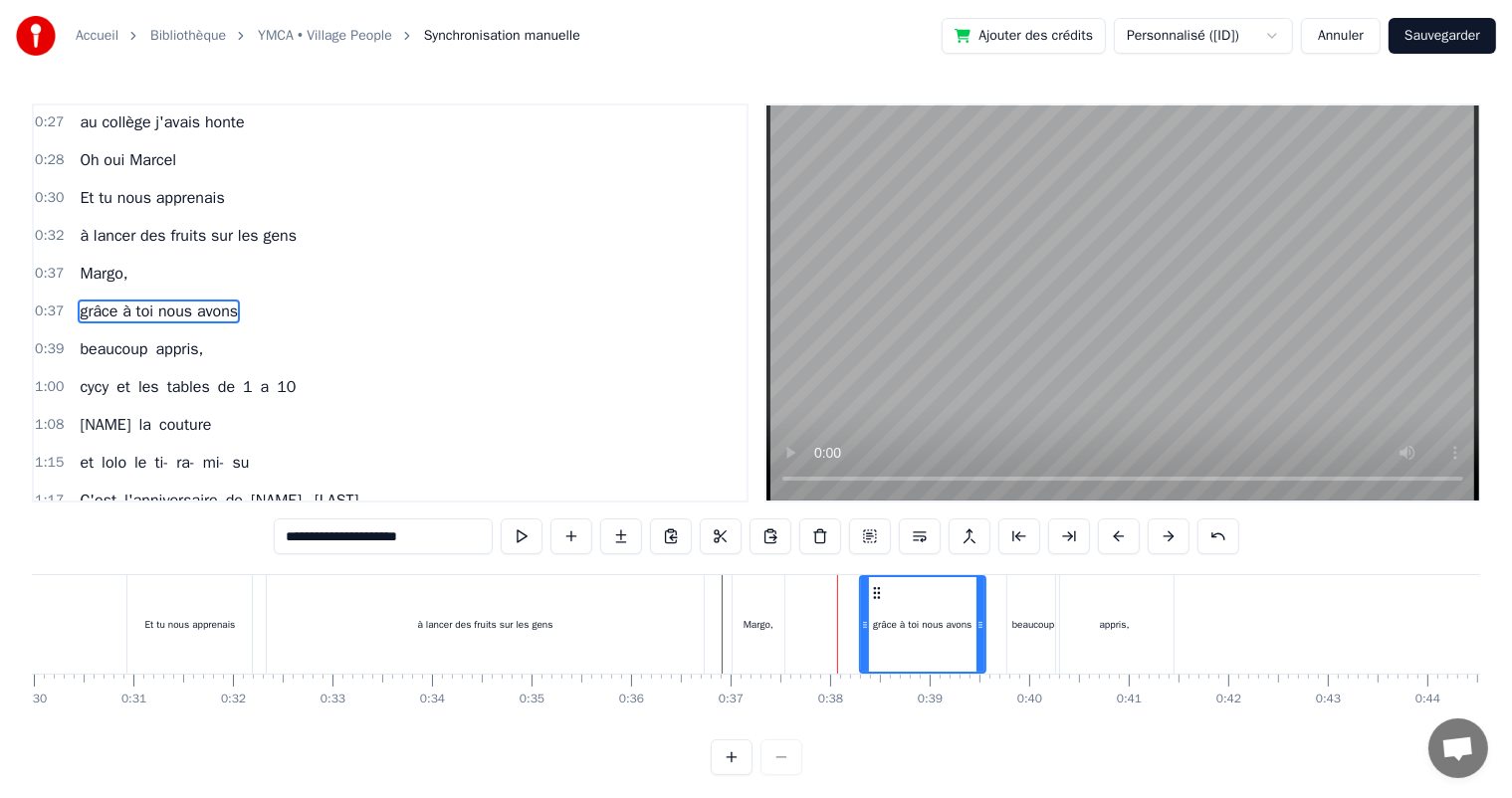drag, startPoint x: 826, startPoint y: 628, endPoint x: 869, endPoint y: 627, distance: 43.011626 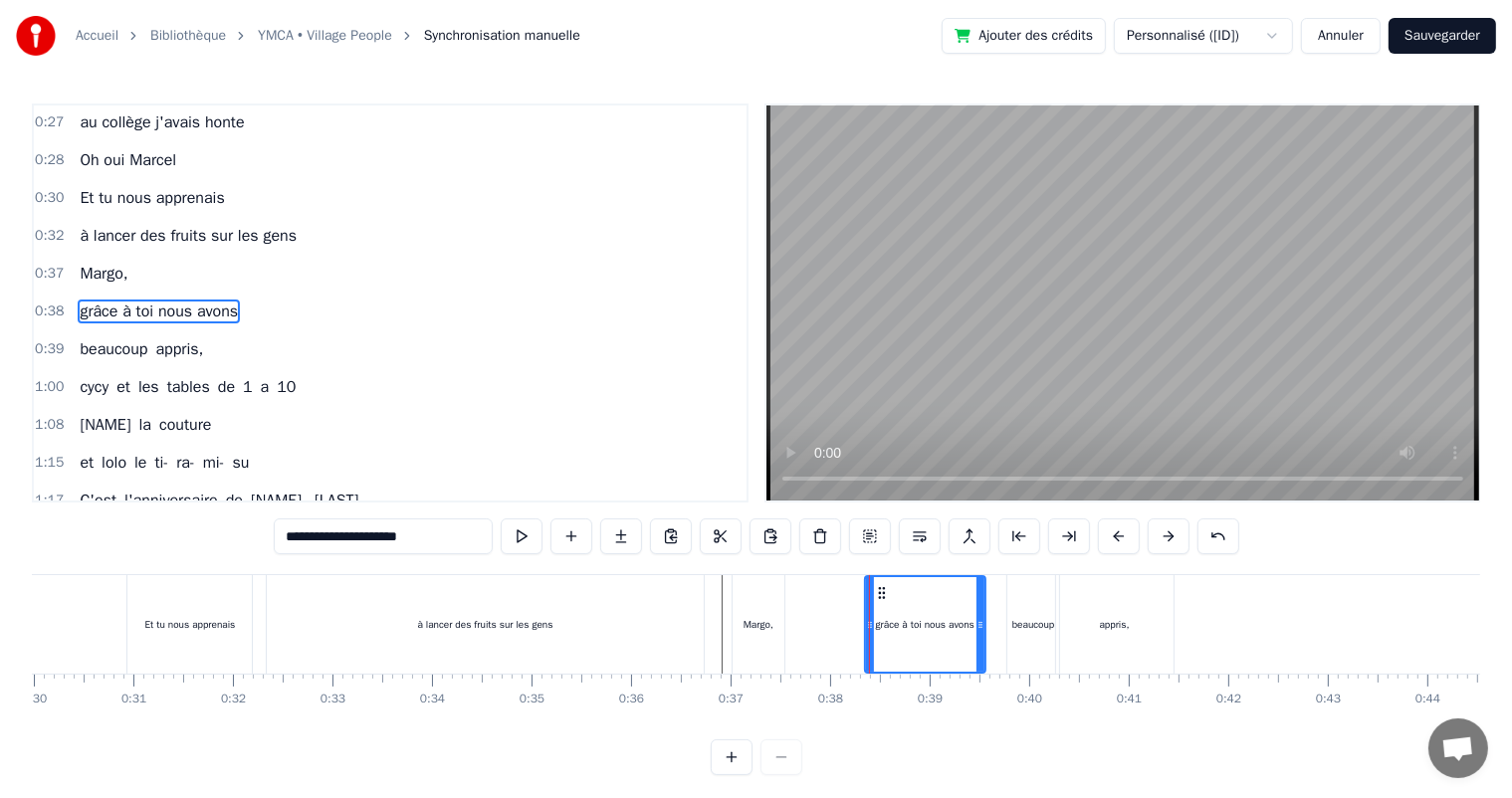 click on "[FIRST], tu venais me chercher en 2 chevaux au collège j'avais honte Oh oui [FIRST] Et tu nous apprenais  à lancer des fruits sur les gens  [FIRST], grâce à toi nous avons beaucoup appris, cycy et les tables de 1 a 10 fleurinès la couture et lolo le ti- ra- mi- su C'est l'anniversaire de [FIRST], [LAST] Ils sont toujours là pour nous [FIRST], [LAST] Sainté, Clermont, Annecy On pense toujours à vous On dit loin des yeux près du coeur C'est l'anniversaire de [FIRST], [LAST] Ils sont toujours là pour nous [FIRST], [LAST] Pâques, noël, les anniv' Toujours tous réuni On mange on joue et on ris [LAST], cacao périmé Oh oui [LAST] dans le tiramisu Oh oui [FIRST] Tu mets dans la salade des kiwis au lieu d’avocats [LAST] Attention le coin d’table du salon Vous pourriez vous faire mal Quand elle raconte Une anecdote de fou Que j’vous fasse rire tenez vous bien C'est l'anniversaire de [FIRST], [LAST] Ils sont toujours là pour nous [FIRST], [LAST] Sainté, Clermont, Annecy On à a" at bounding box center (10009, 624) 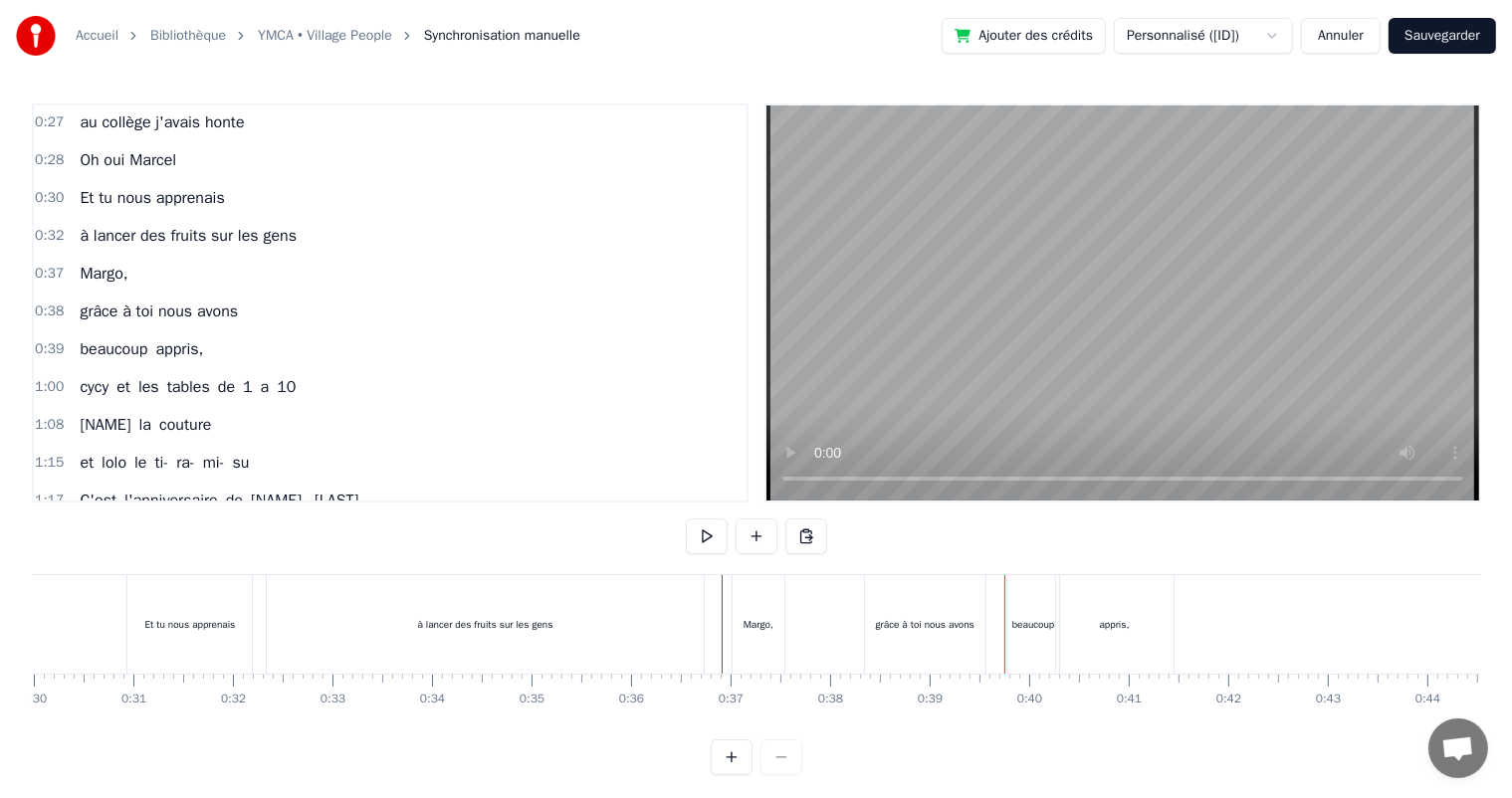 click on "grâce à toi nous avons" at bounding box center (925, 624) 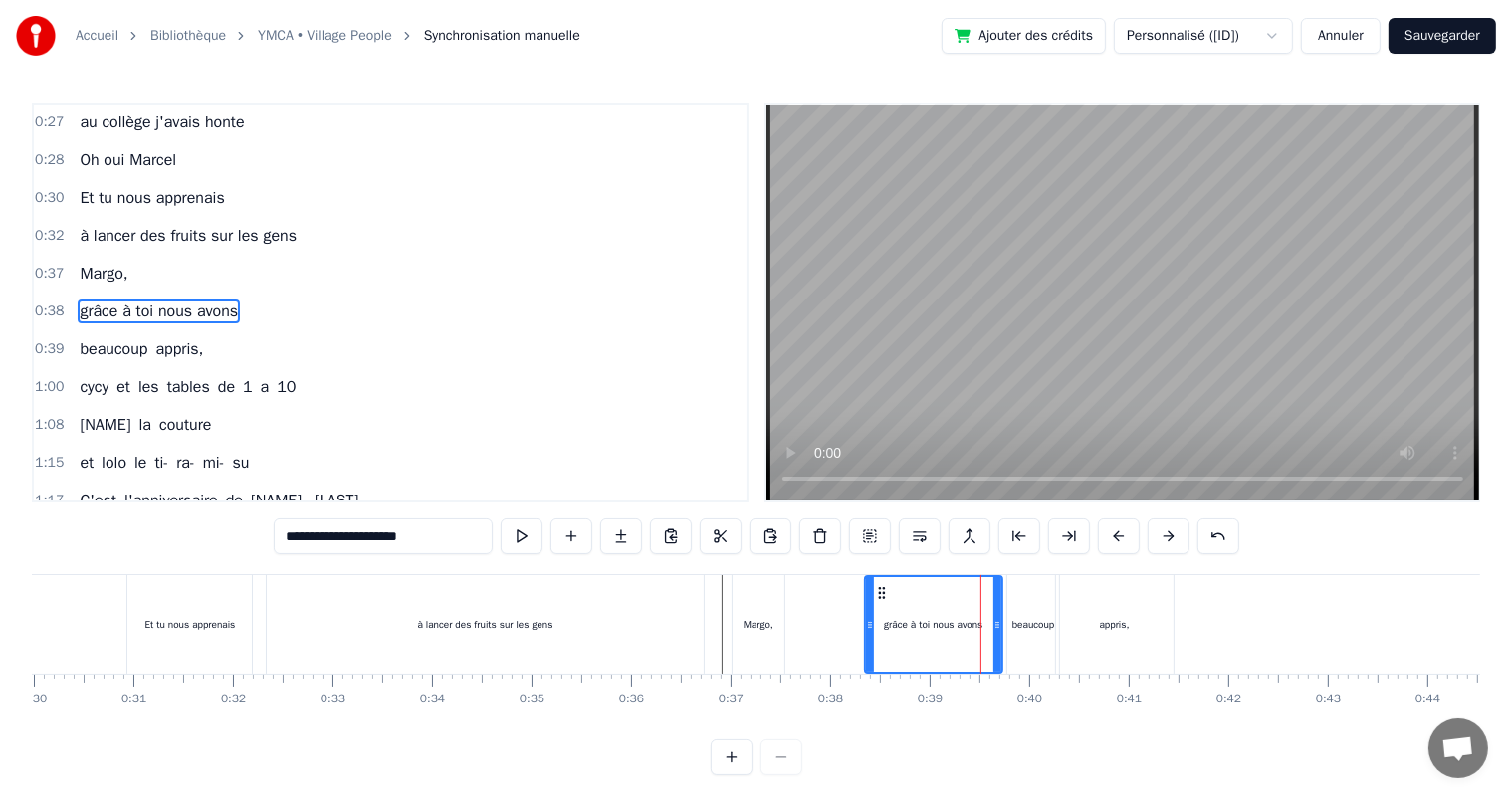 drag, startPoint x: 979, startPoint y: 627, endPoint x: 996, endPoint y: 623, distance: 17.464249 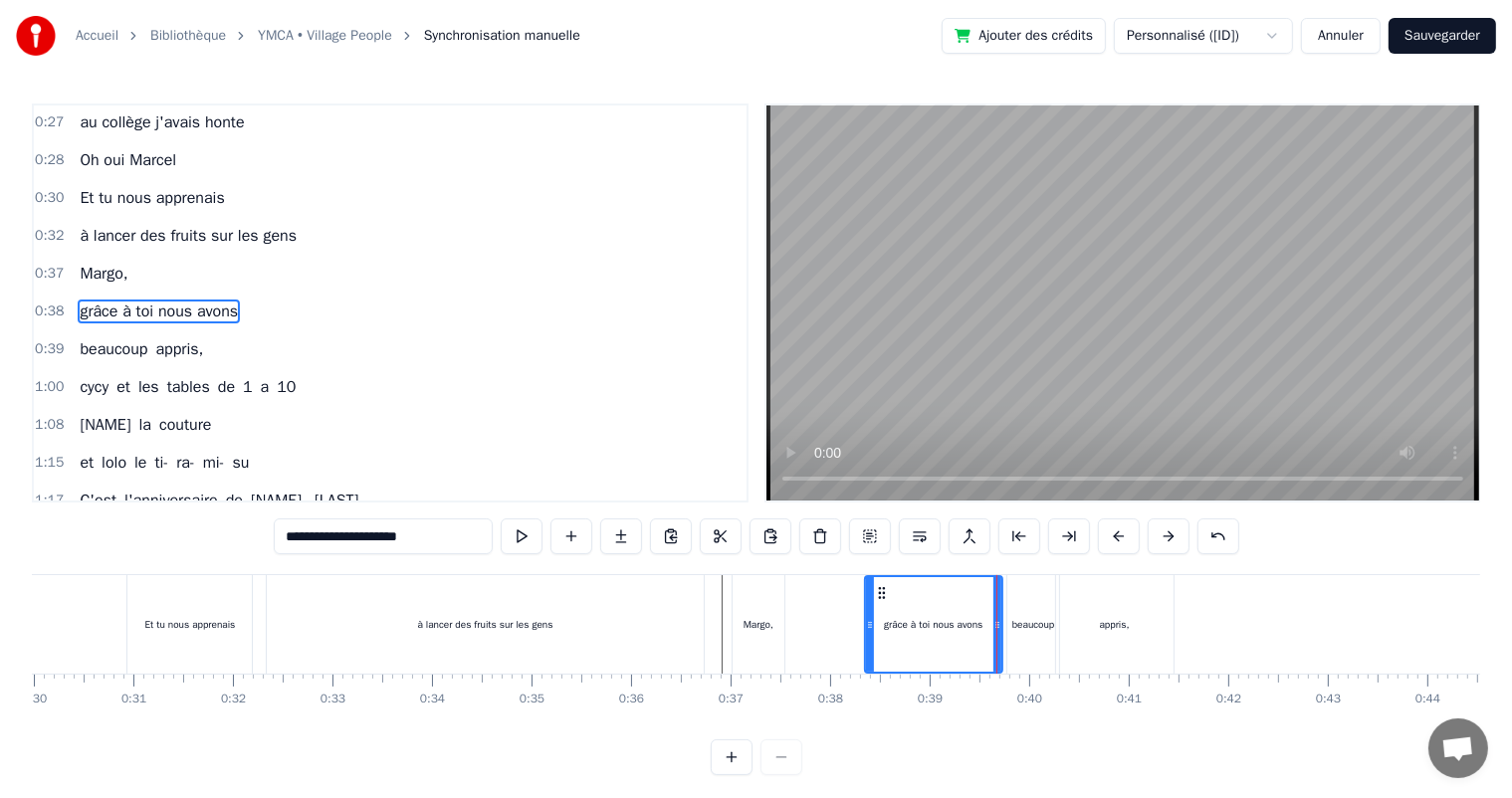 click at bounding box center [10009, 624] 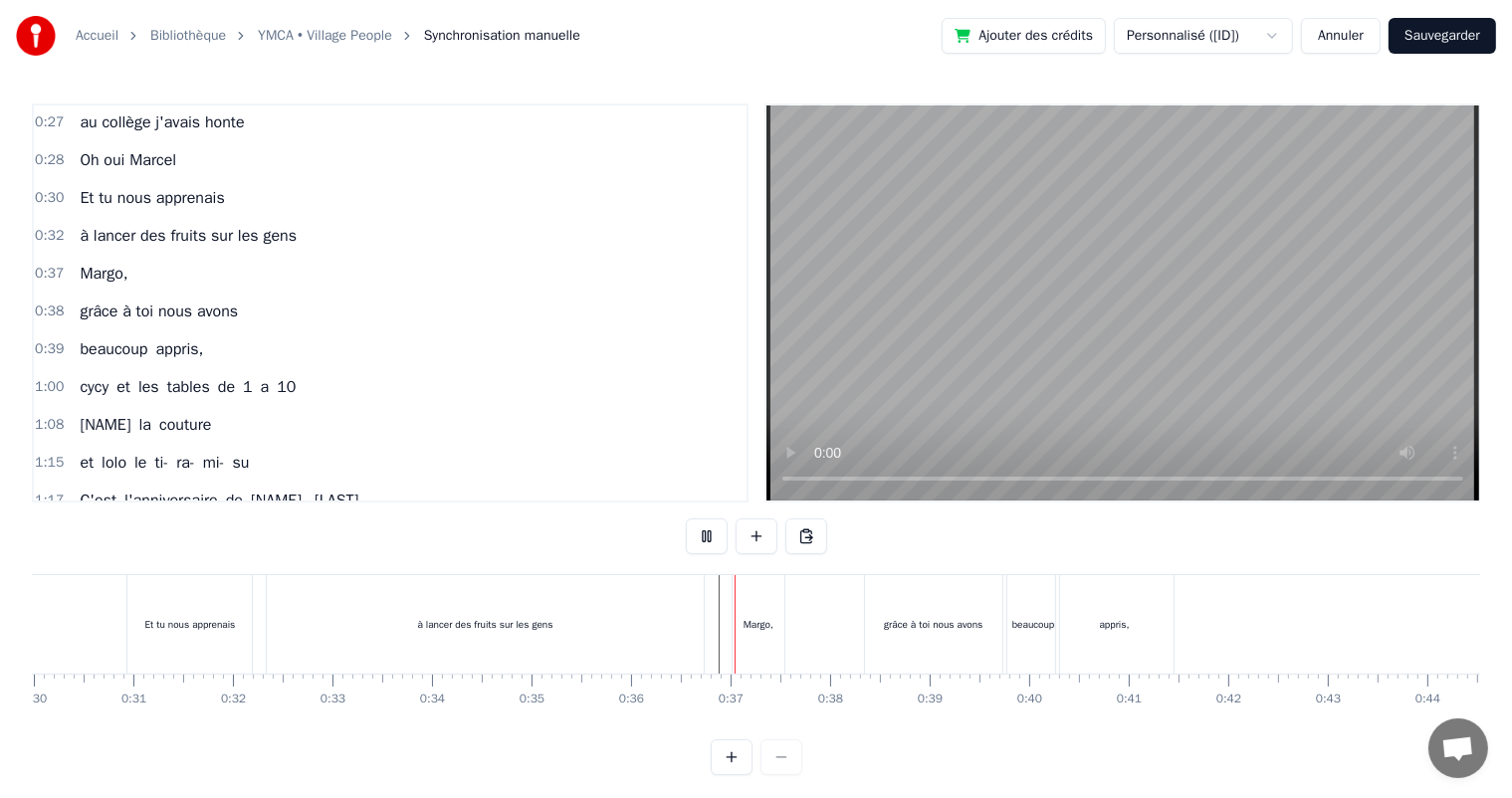 scroll, scrollTop: 26, scrollLeft: 0, axis: vertical 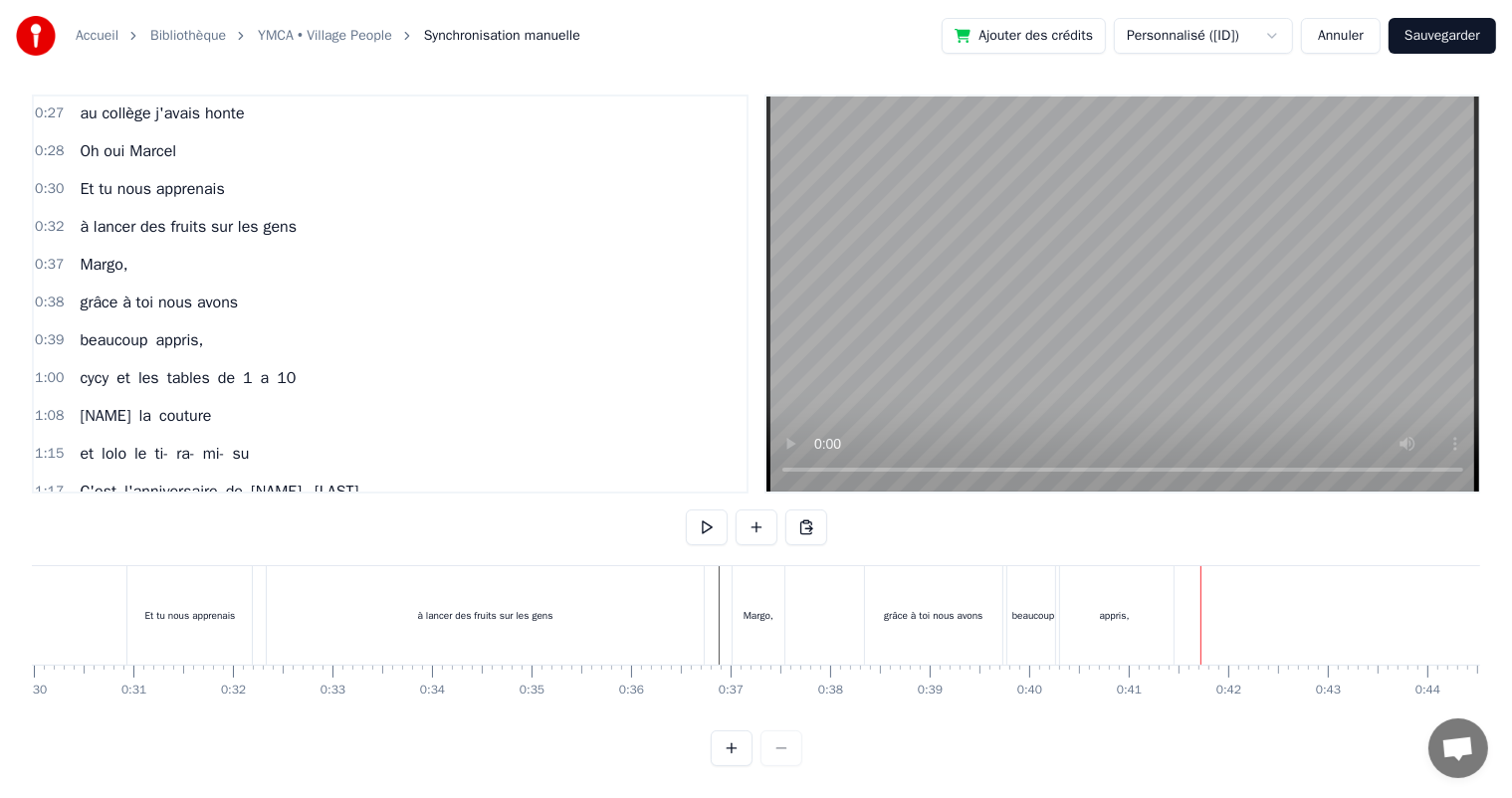 click on "appris," at bounding box center [1115, 615] 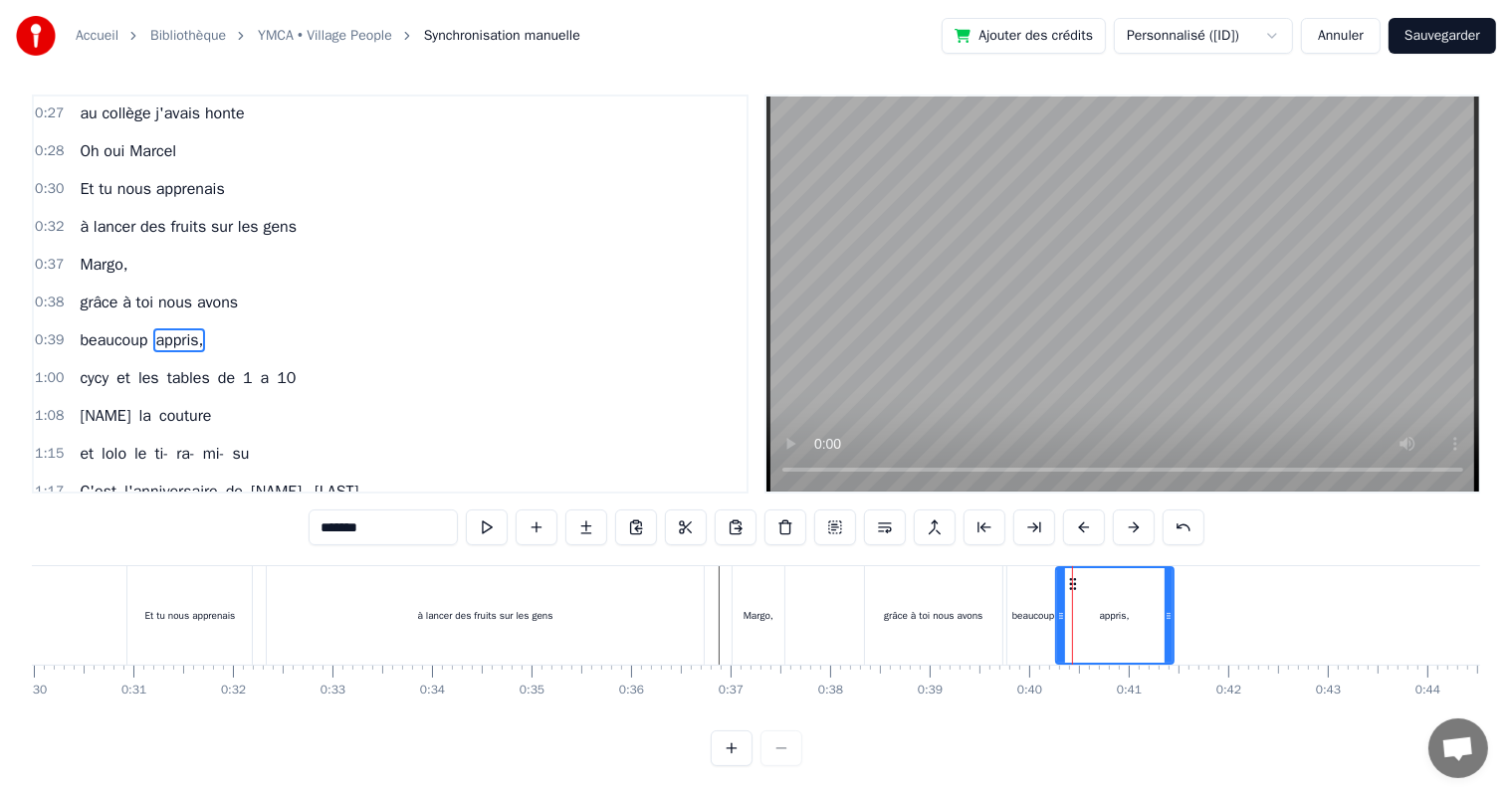 scroll, scrollTop: 0, scrollLeft: 0, axis: both 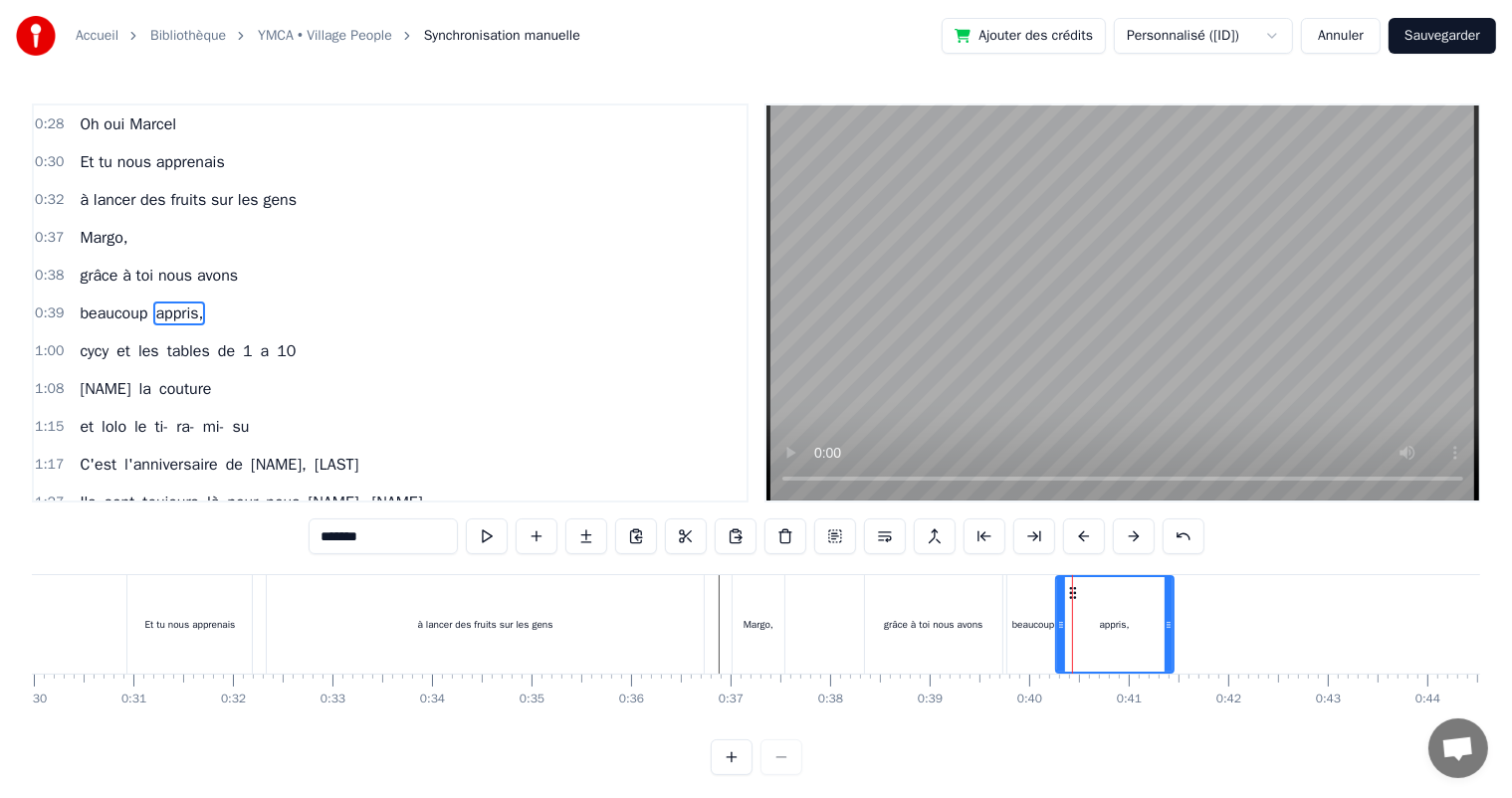 drag, startPoint x: 1071, startPoint y: 589, endPoint x: 1104, endPoint y: 592, distance: 33.13608 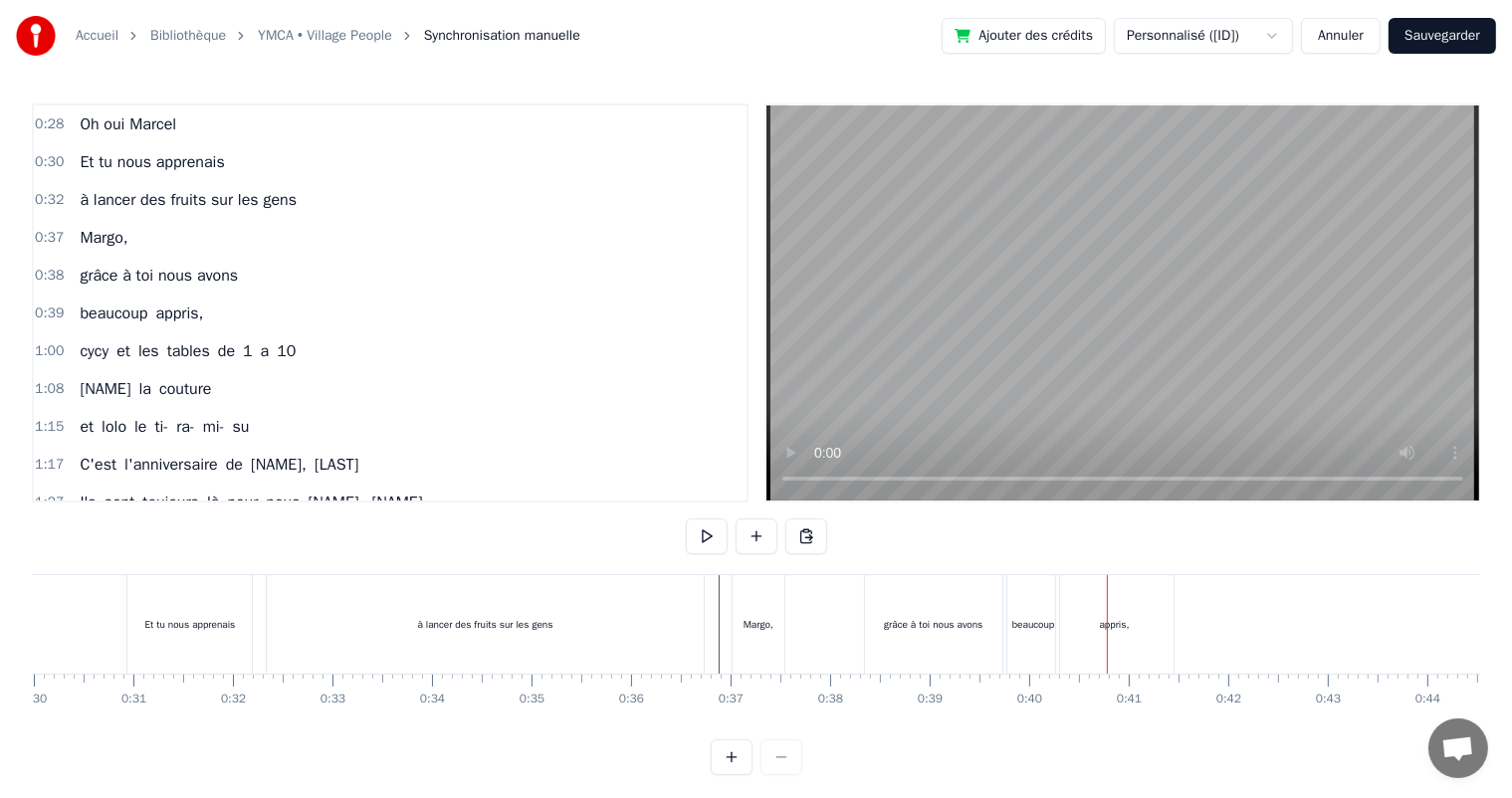 click on "appris," at bounding box center [1115, 624] 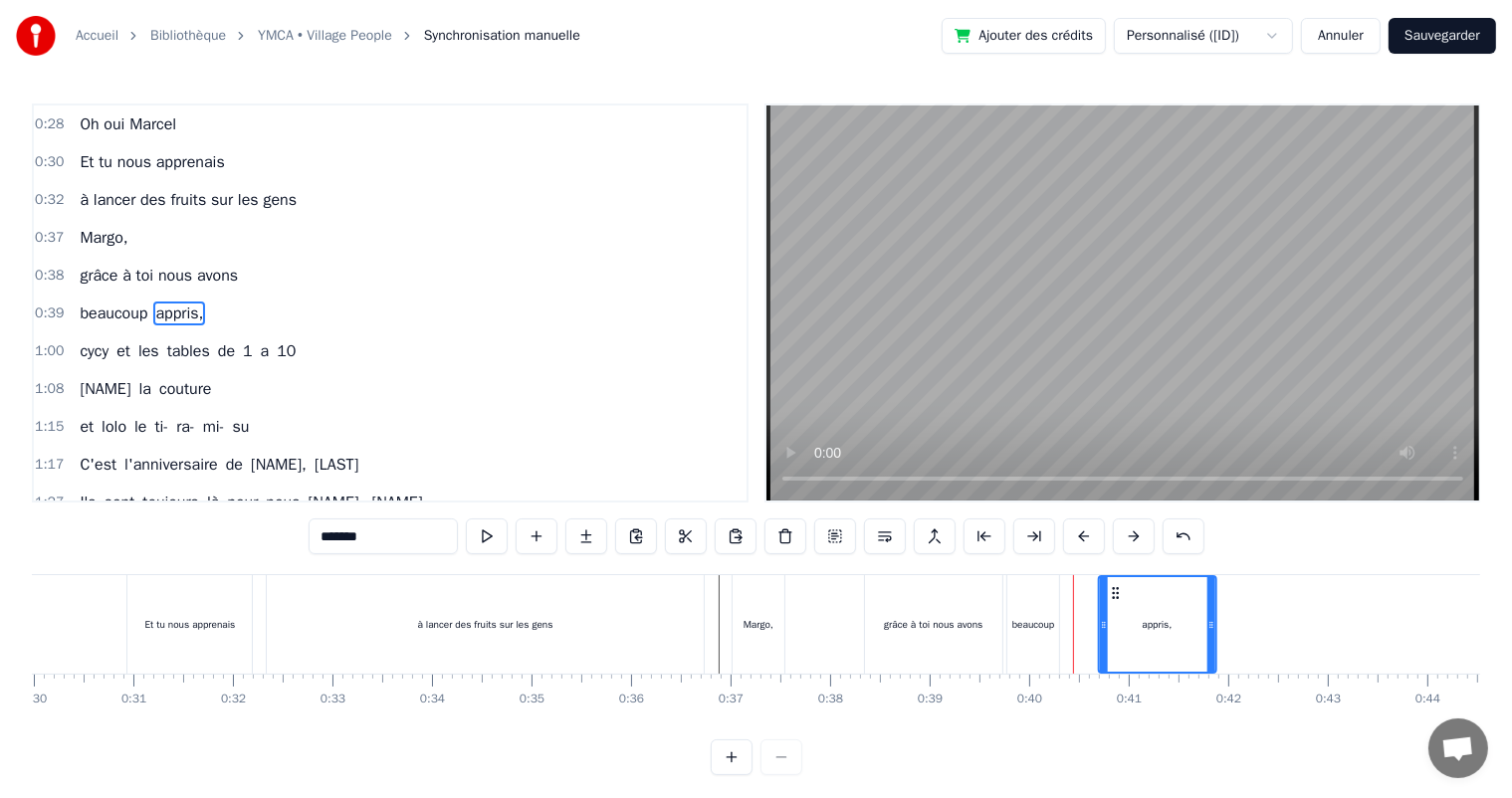 drag, startPoint x: 1070, startPoint y: 593, endPoint x: 1116, endPoint y: 597, distance: 46.173586 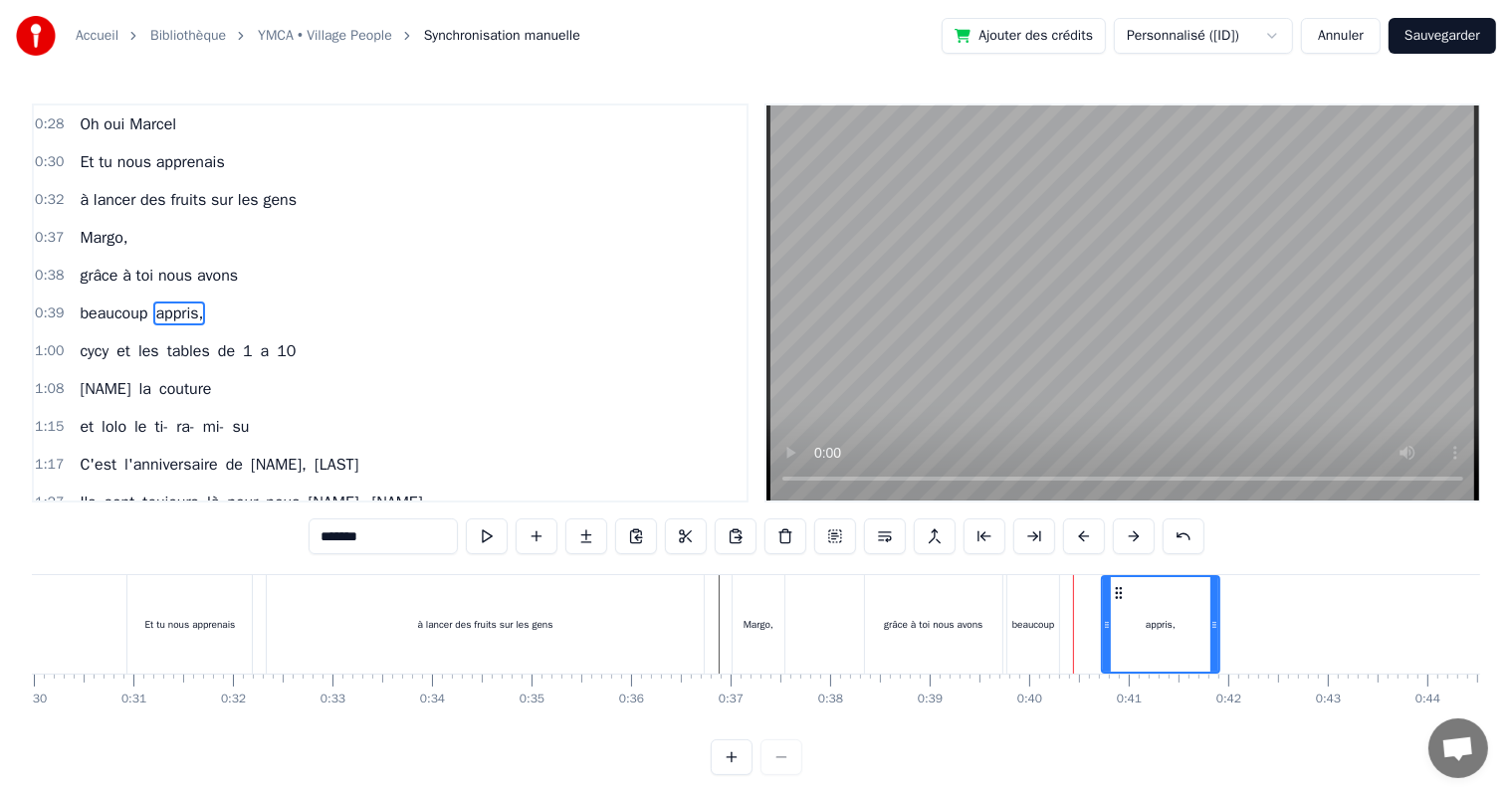 click on "beaucoup" at bounding box center [1033, 624] 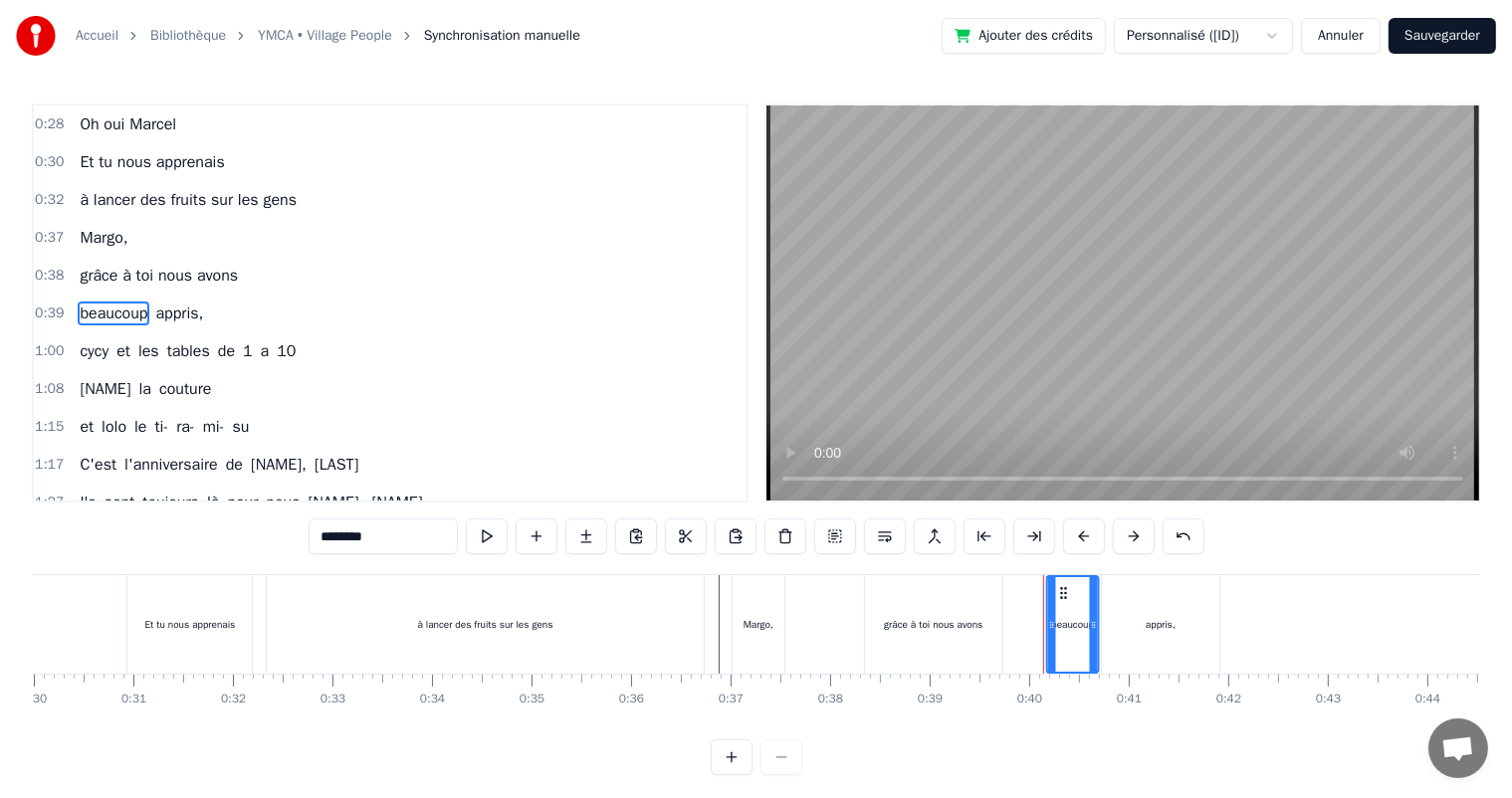 drag, startPoint x: 1027, startPoint y: 595, endPoint x: 1067, endPoint y: 598, distance: 40.112342 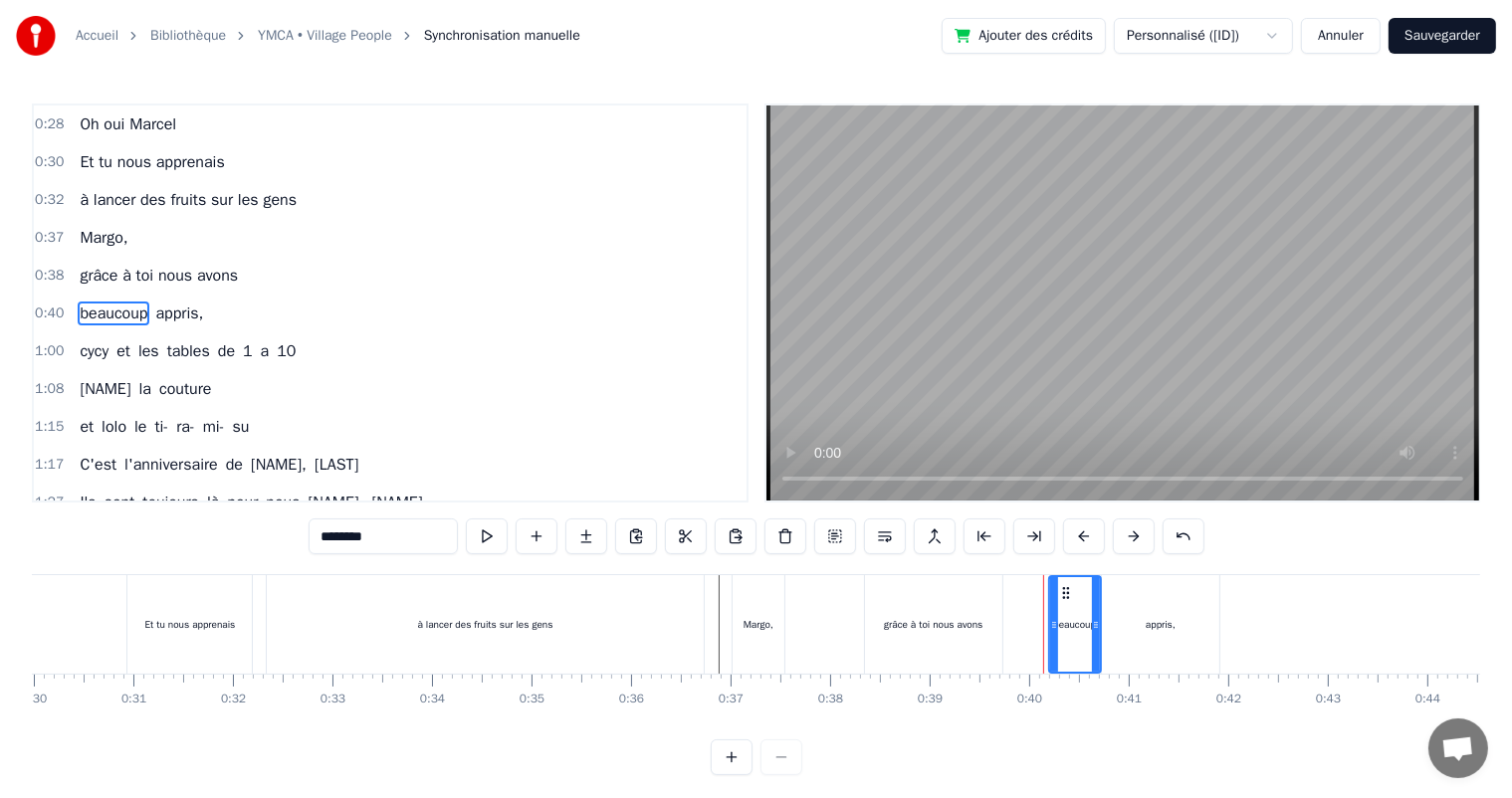 click on "grâce à toi nous avons" at bounding box center (934, 624) 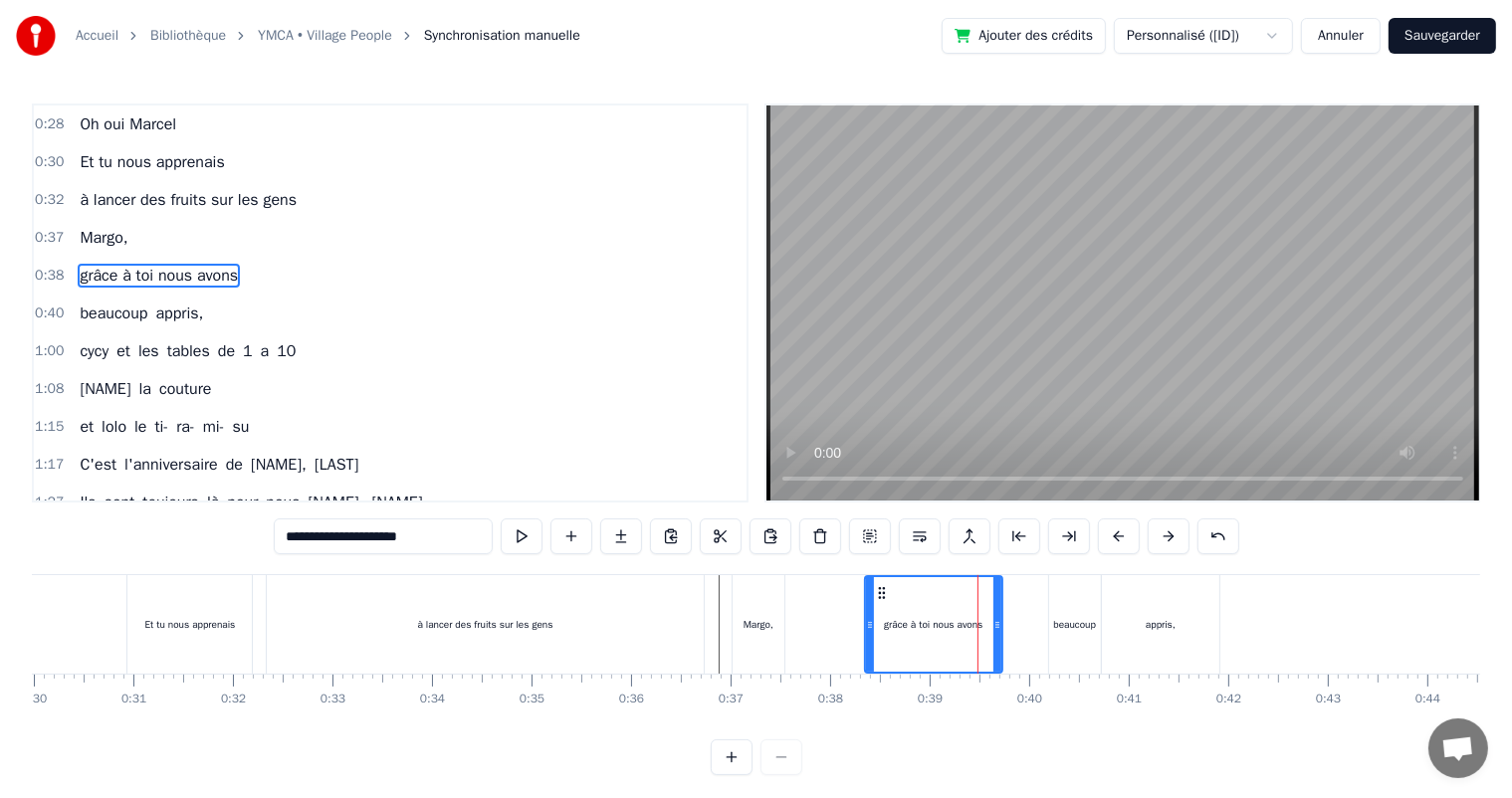 scroll, scrollTop: 40, scrollLeft: 0, axis: vertical 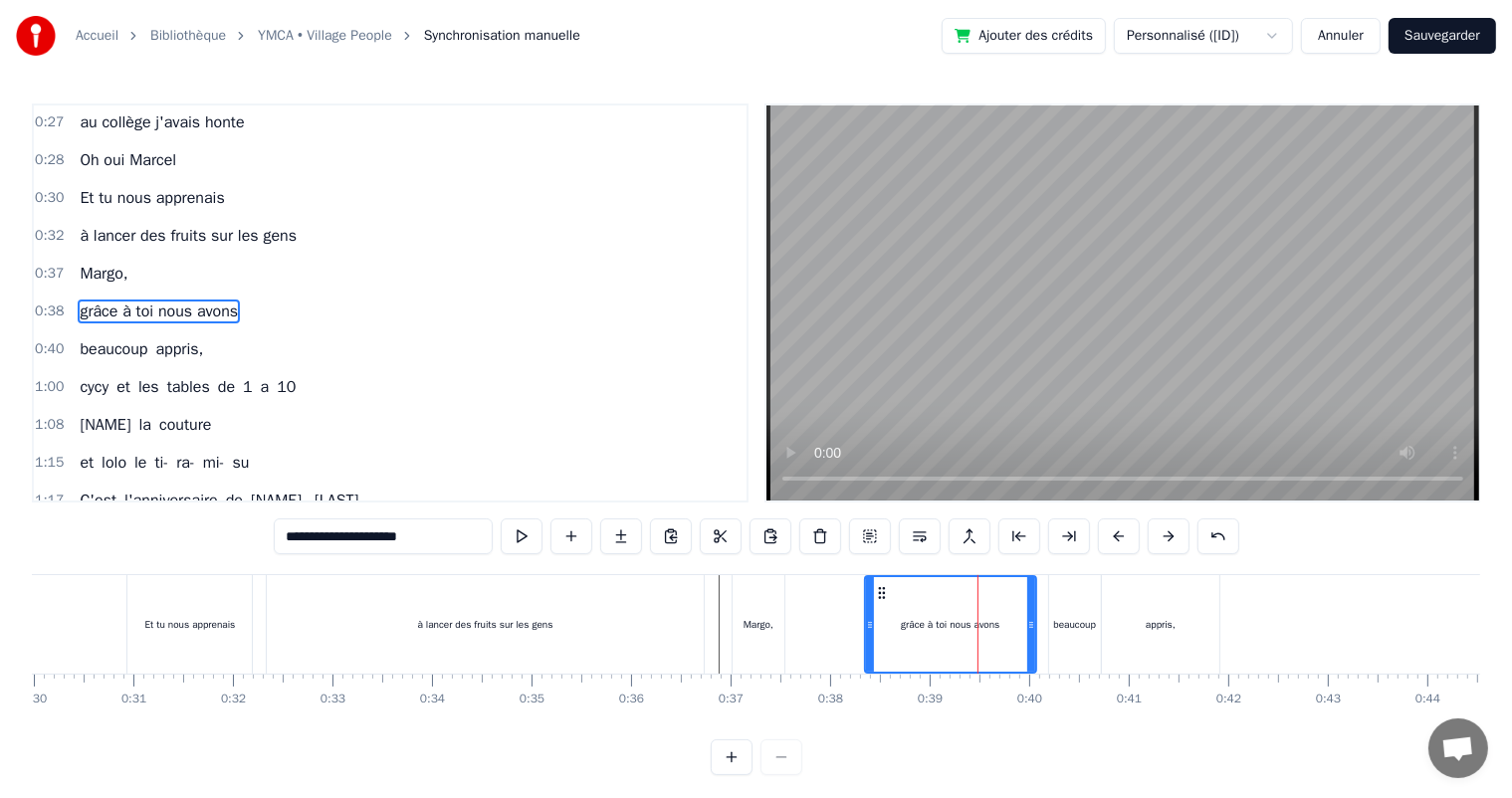 drag, startPoint x: 998, startPoint y: 630, endPoint x: 1035, endPoint y: 633, distance: 37.12142 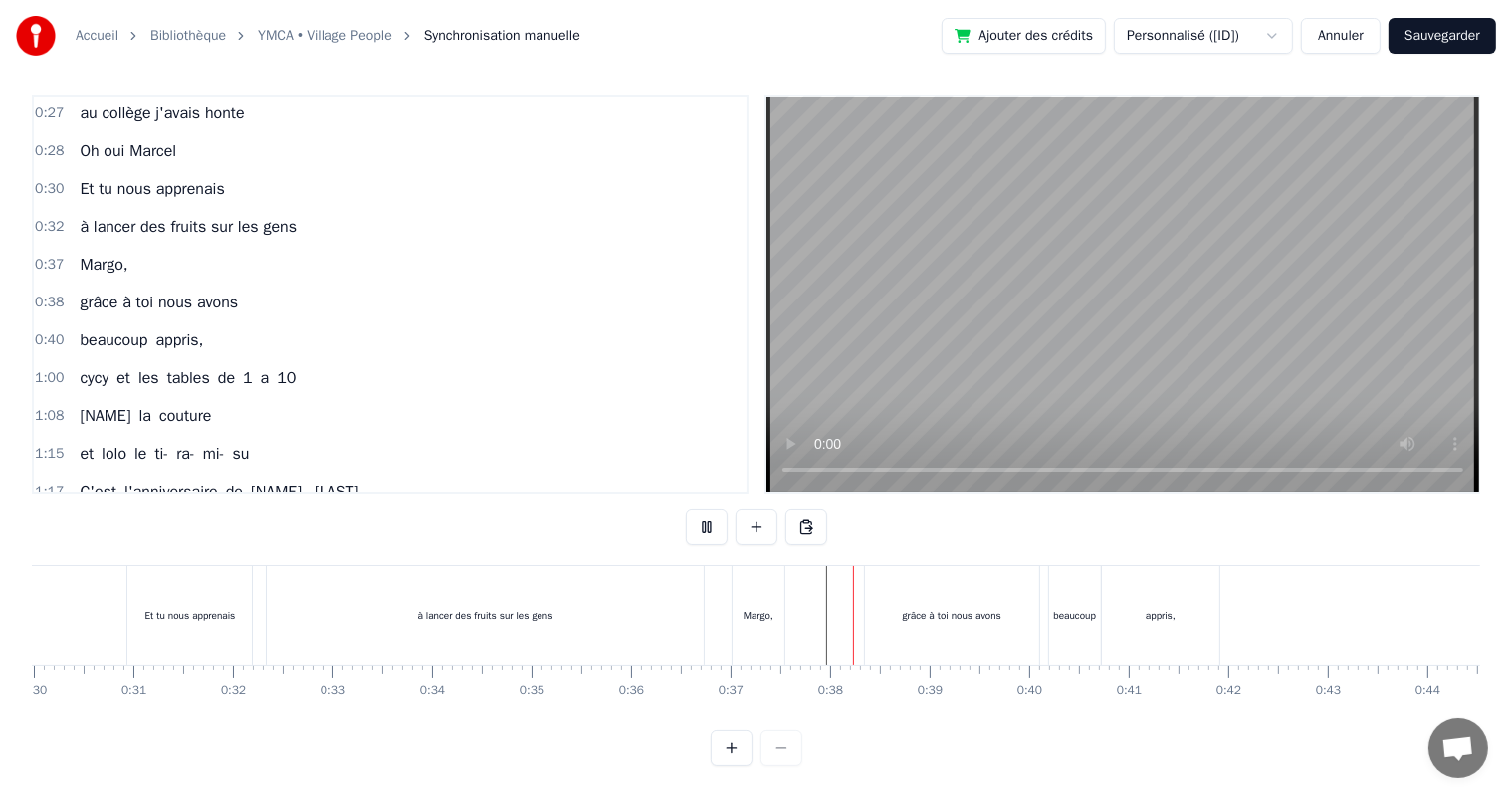 scroll, scrollTop: 26, scrollLeft: 0, axis: vertical 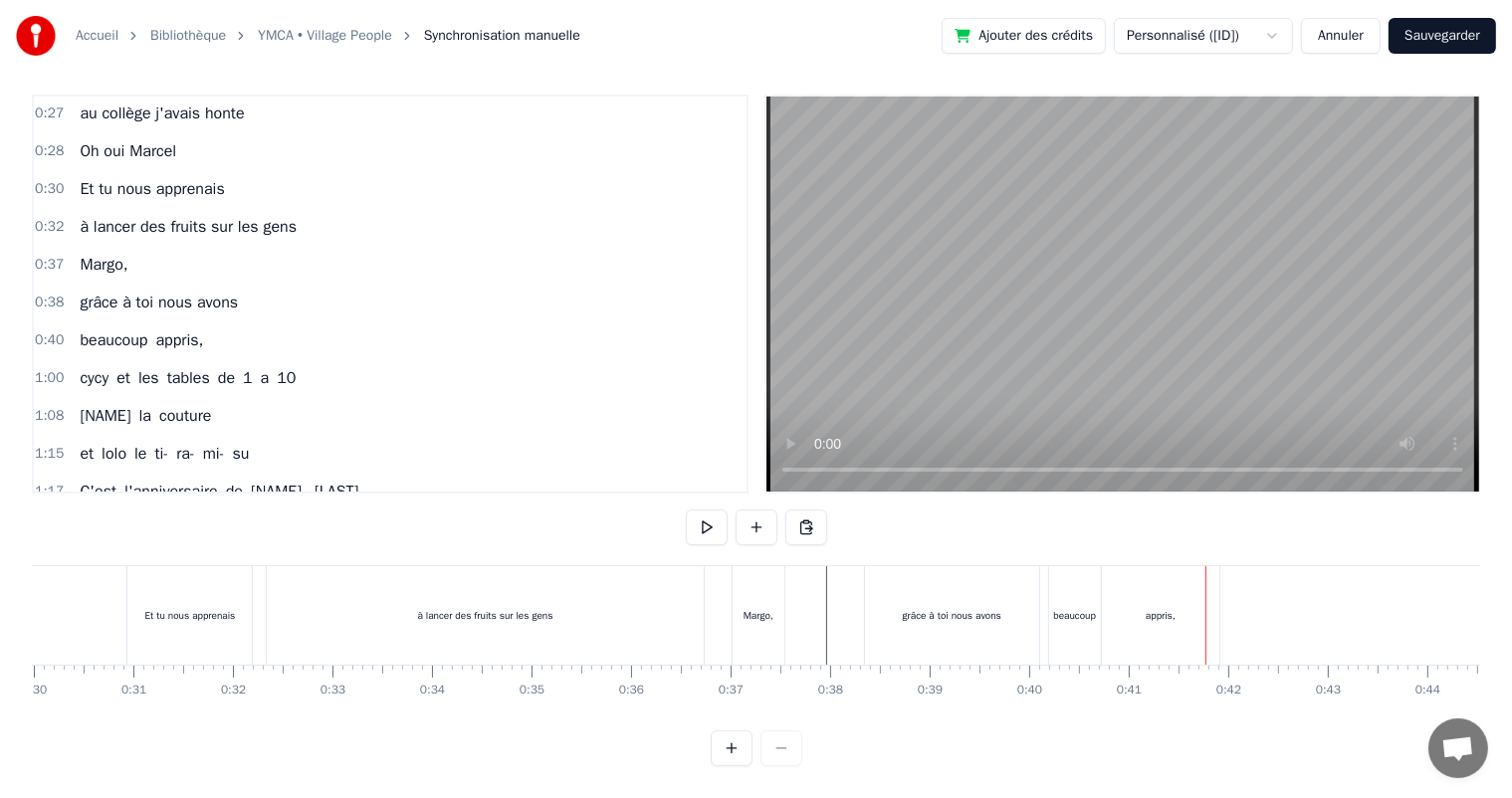 click on "appris," at bounding box center [1161, 615] 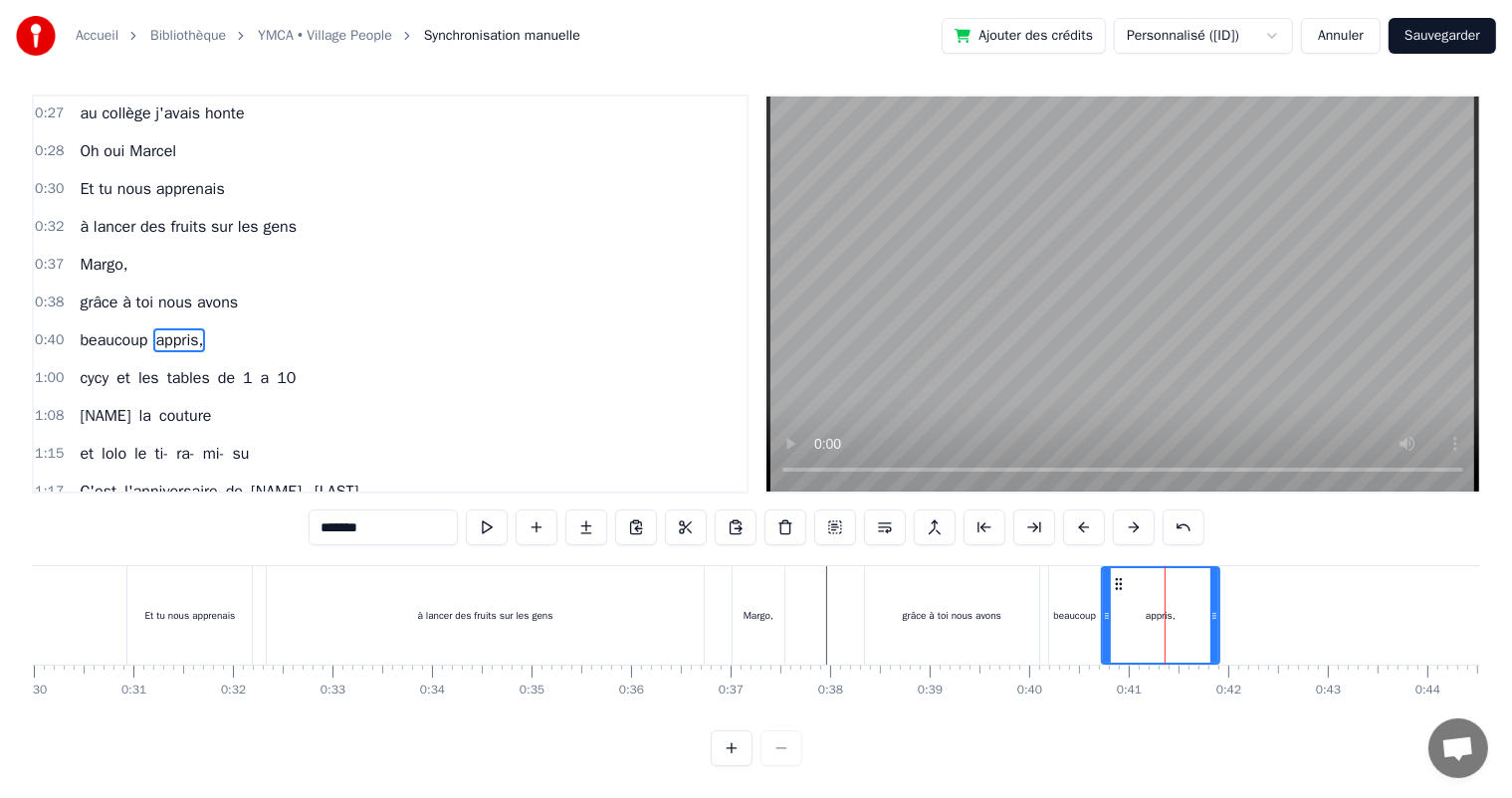 scroll, scrollTop: 0, scrollLeft: 0, axis: both 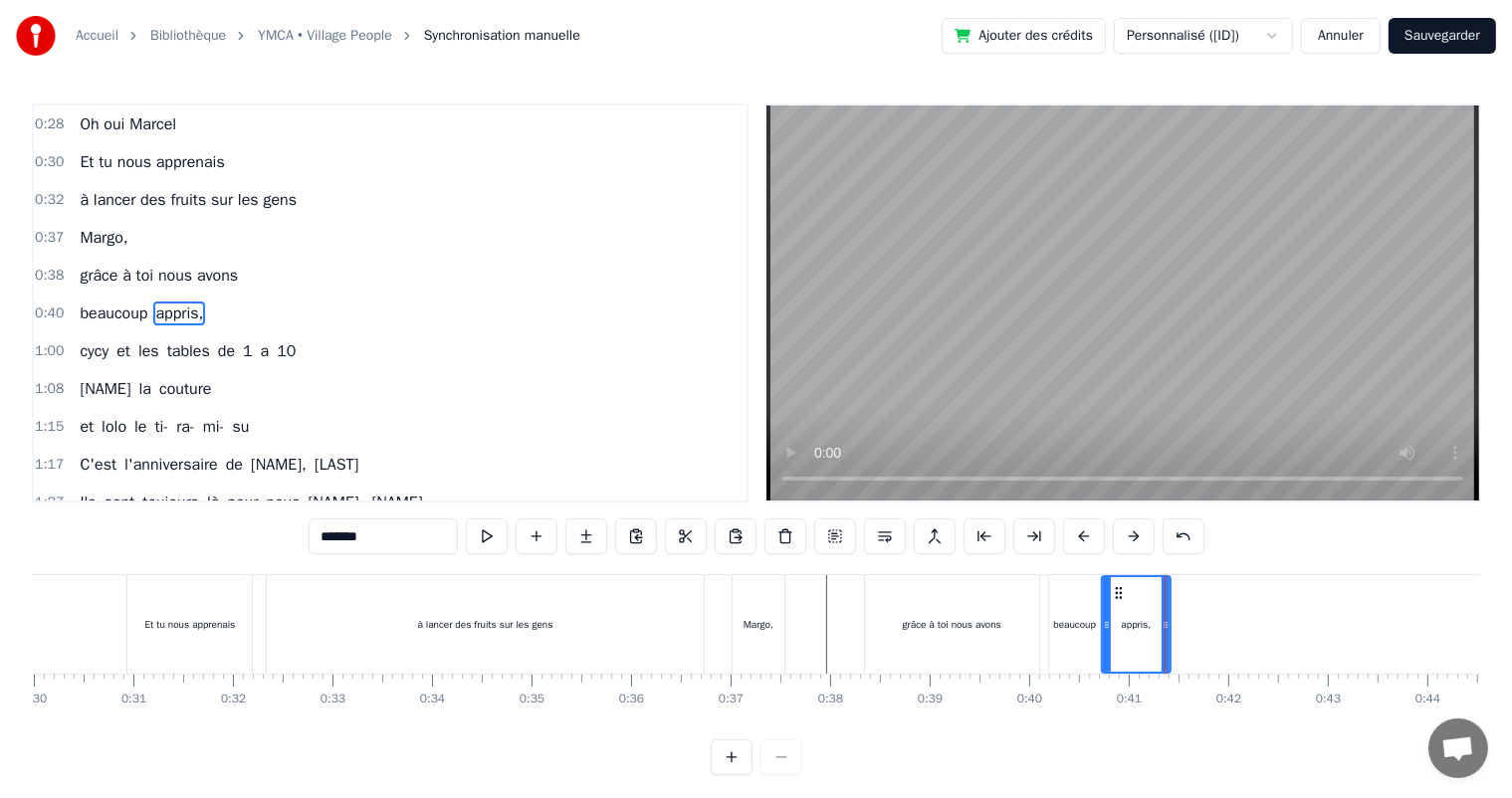 drag, startPoint x: 1215, startPoint y: 617, endPoint x: 1169, endPoint y: 620, distance: 46.097722 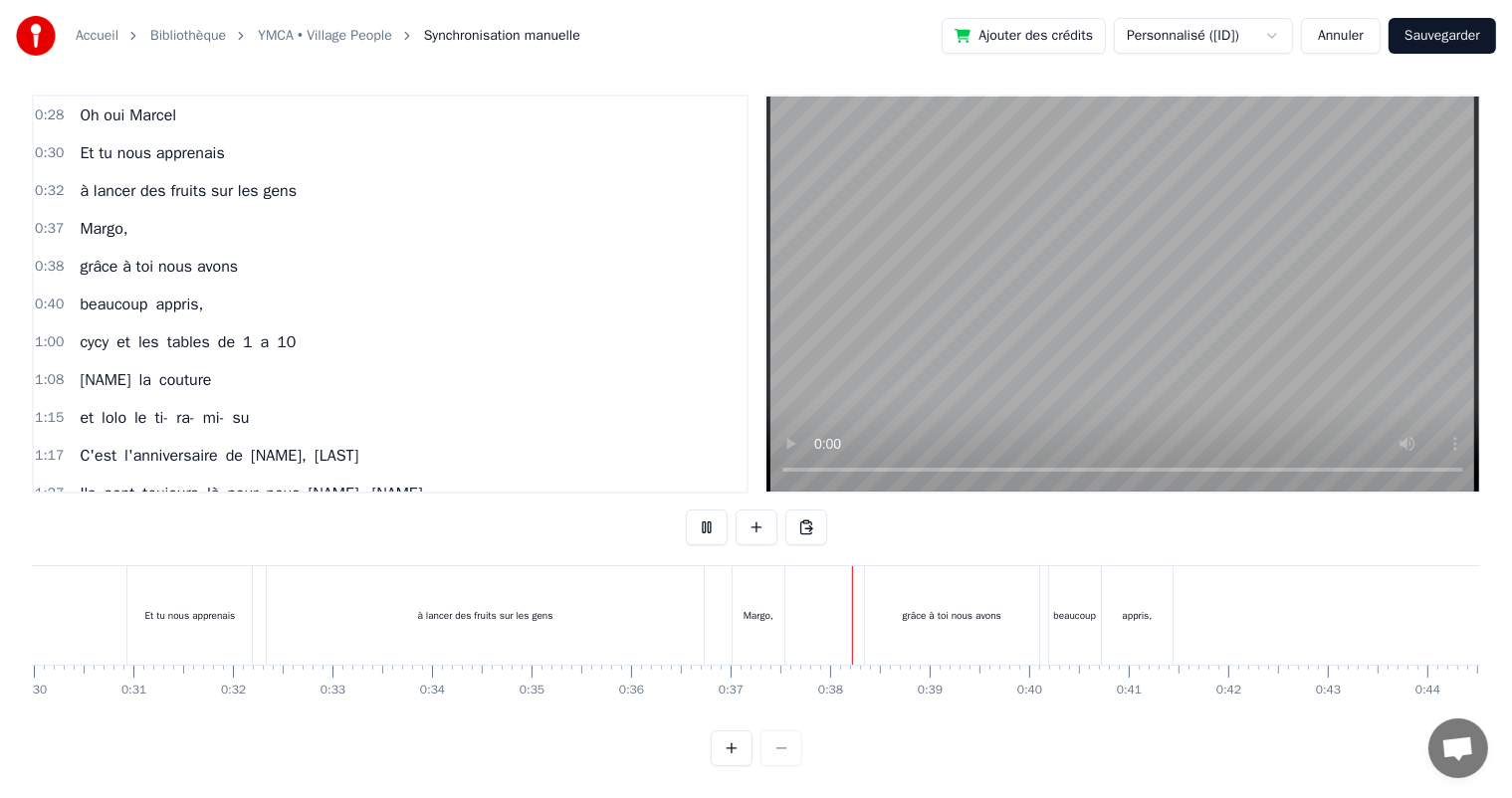 scroll, scrollTop: 26, scrollLeft: 0, axis: vertical 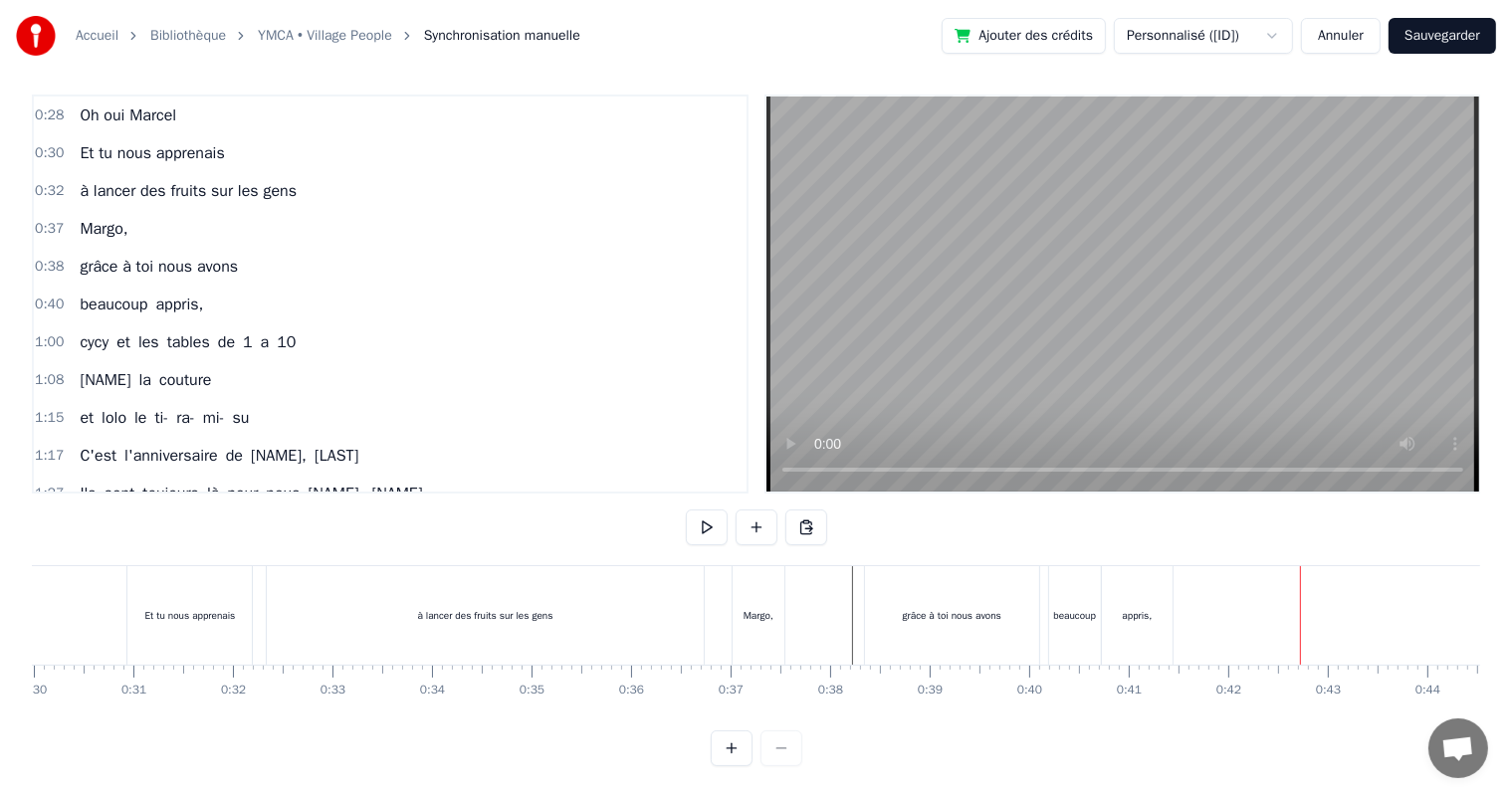 click on "cycy" at bounding box center (94, 342) 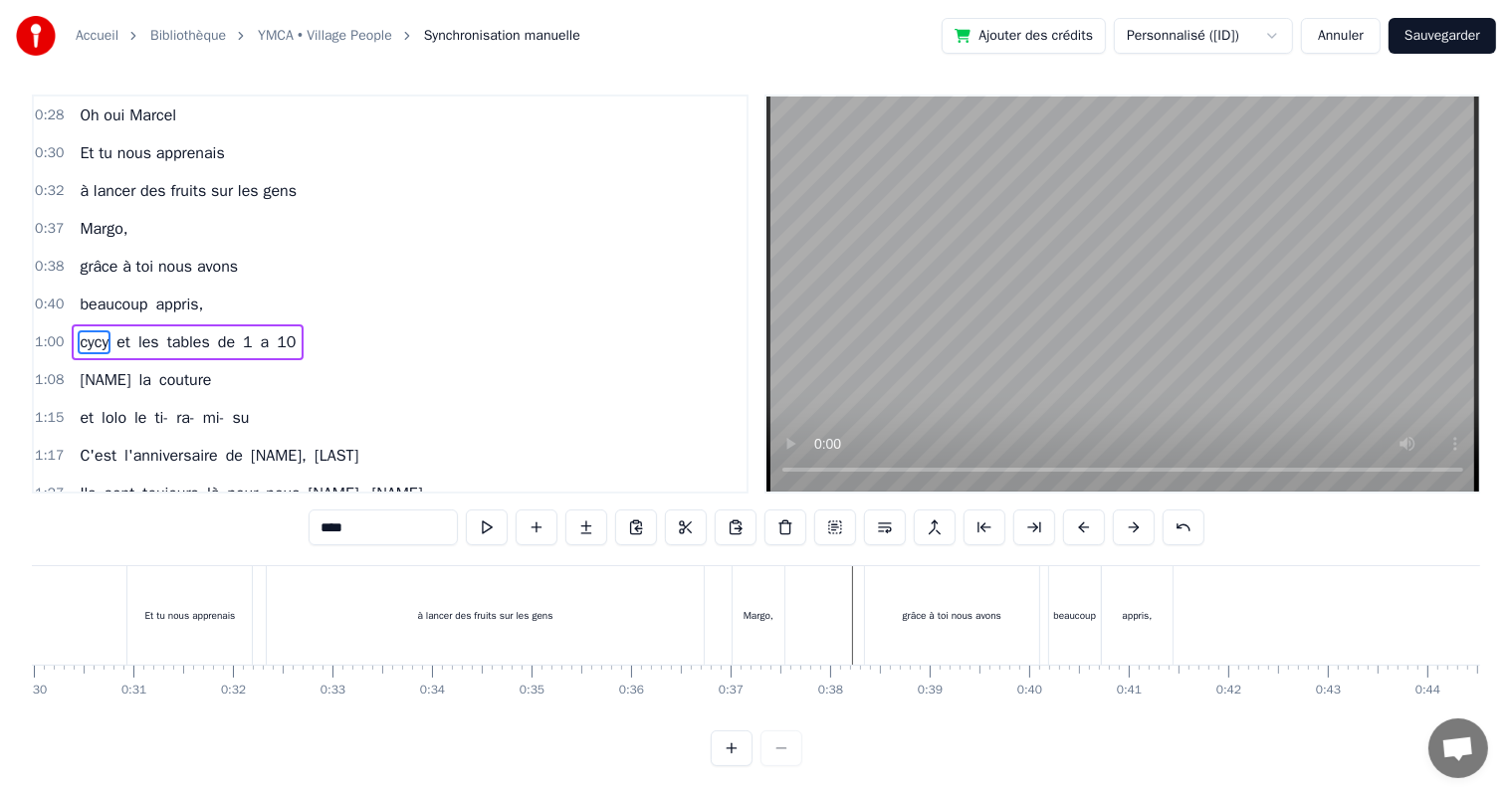 scroll, scrollTop: 12, scrollLeft: 0, axis: vertical 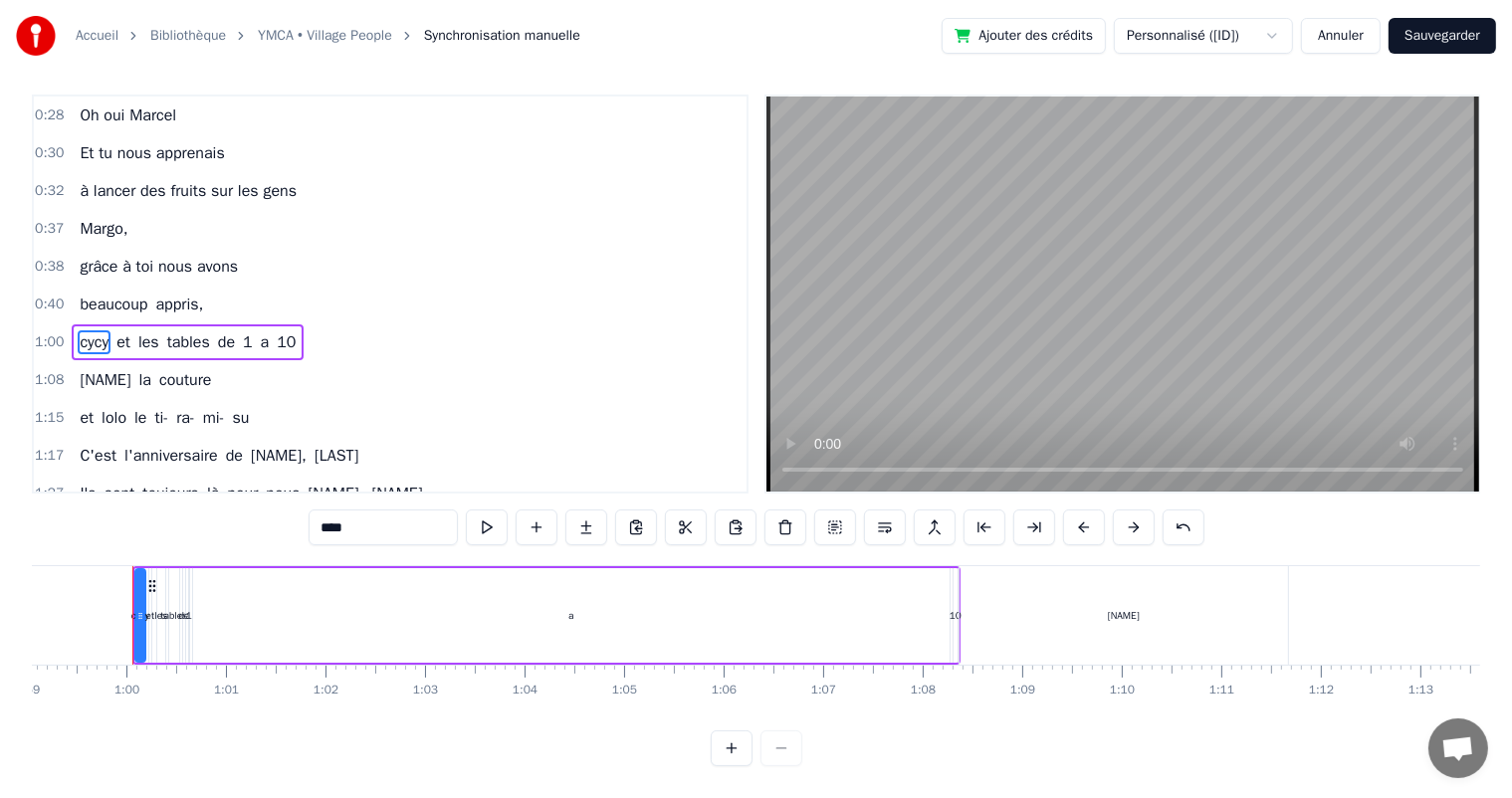 click on "10" at bounding box center (286, 342) 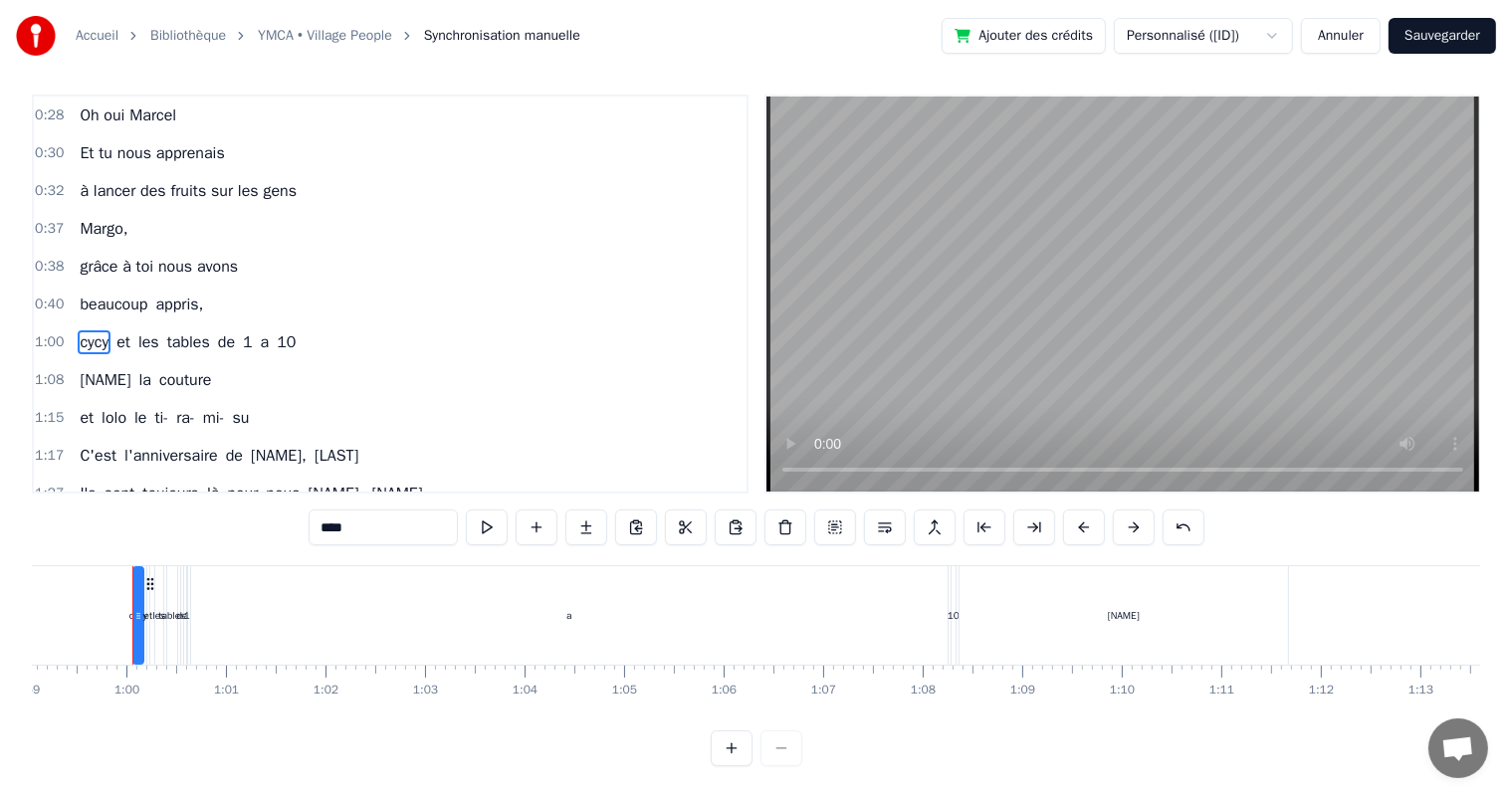 click on "cycy et les tables de 1 a 10" at bounding box center (390, 342) 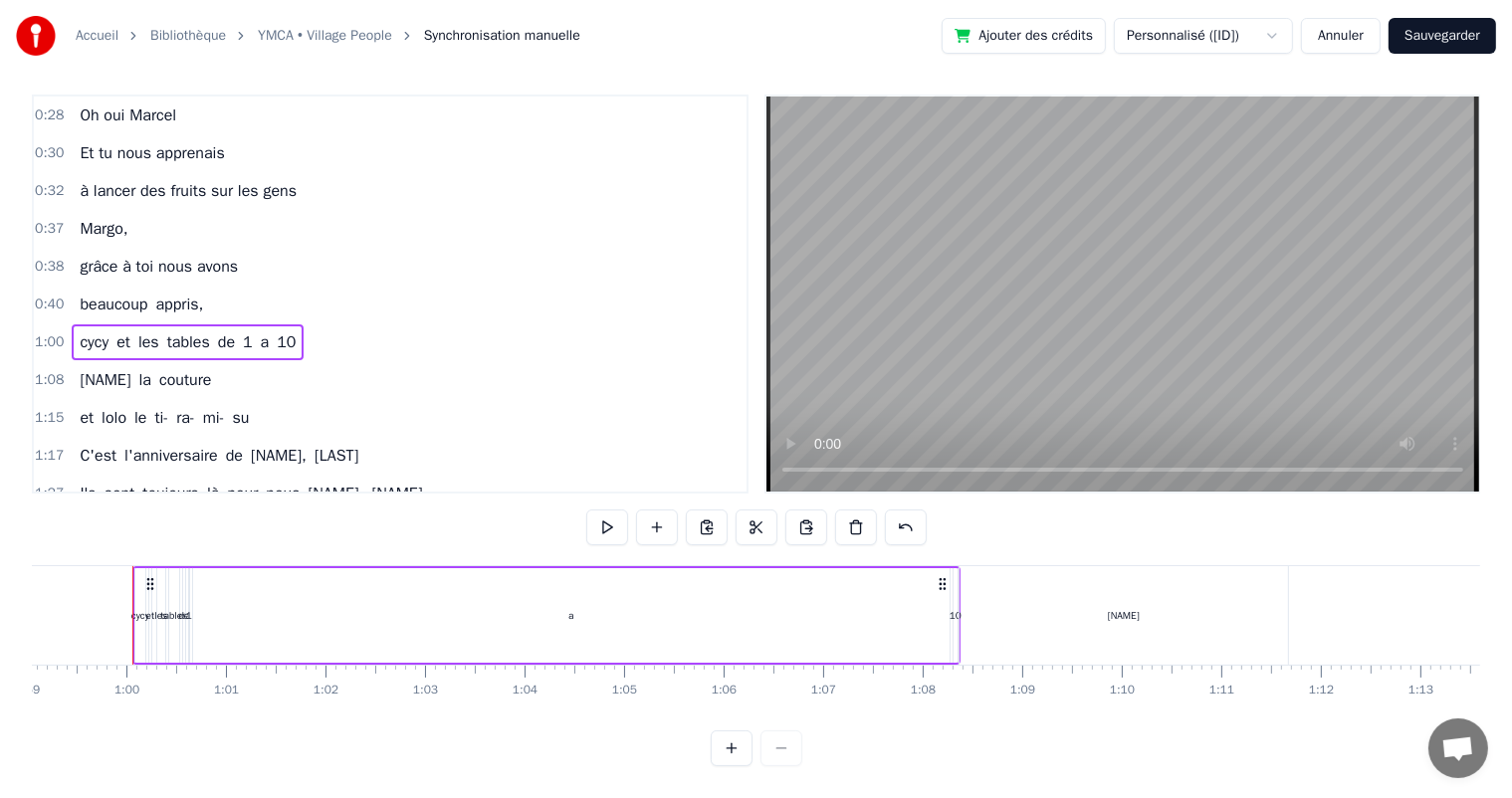 click on "cycy et les tables de 1 a 10" at bounding box center [187, 342] 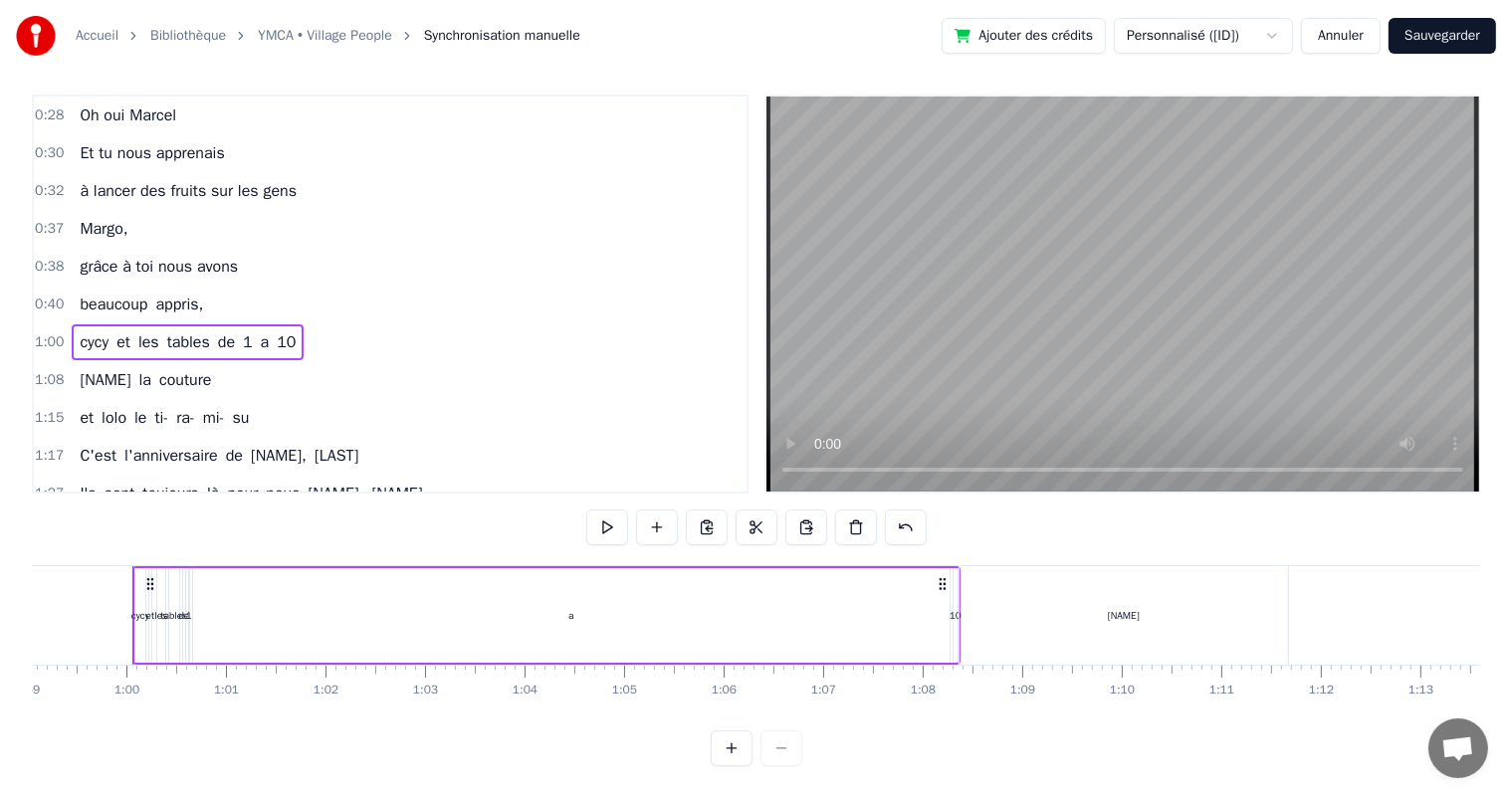 drag, startPoint x: 346, startPoint y: 382, endPoint x: 315, endPoint y: 378, distance: 31.257 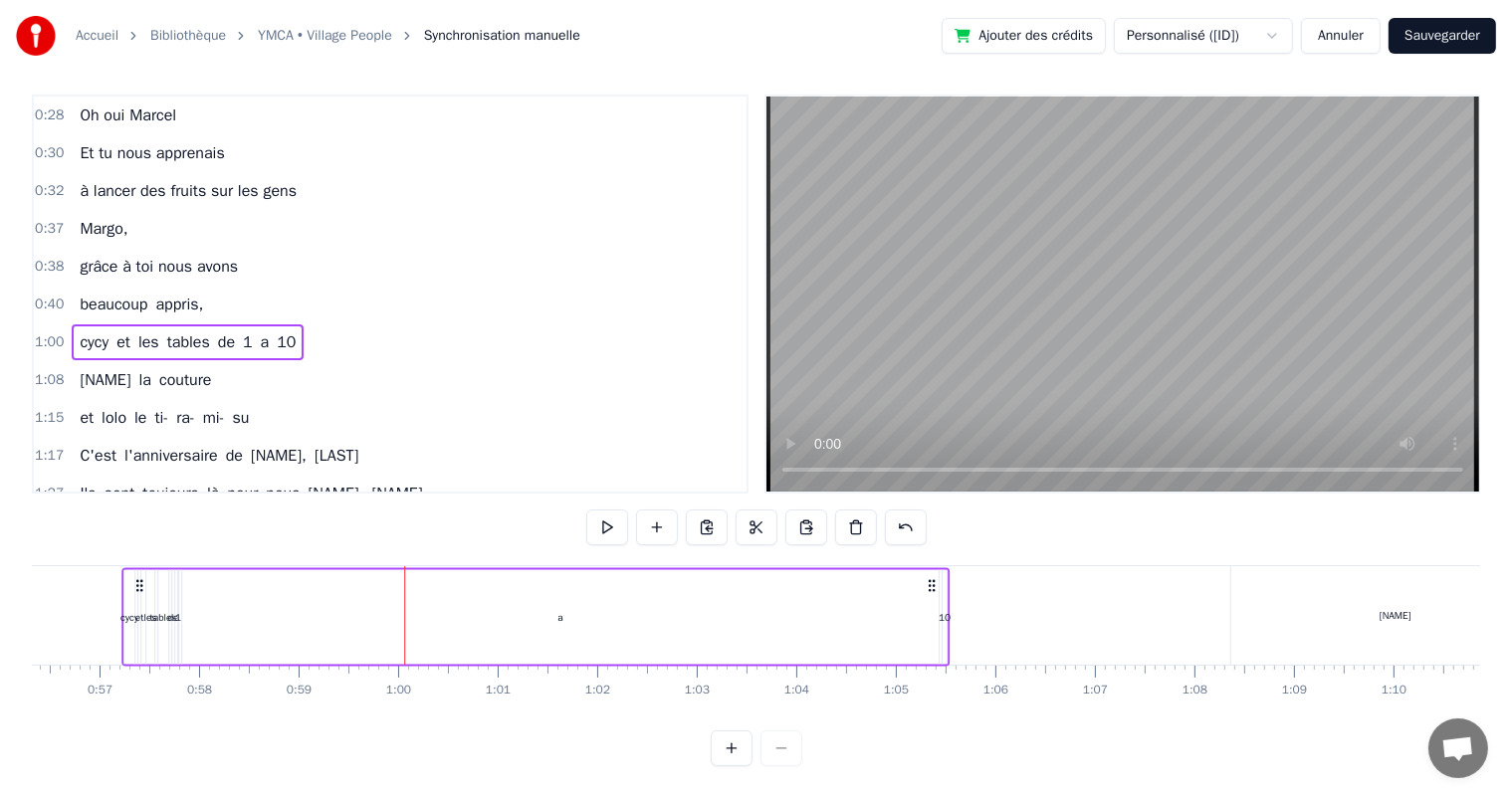 drag, startPoint x: 1173, startPoint y: 581, endPoint x: 975, endPoint y: 664, distance: 214.6928 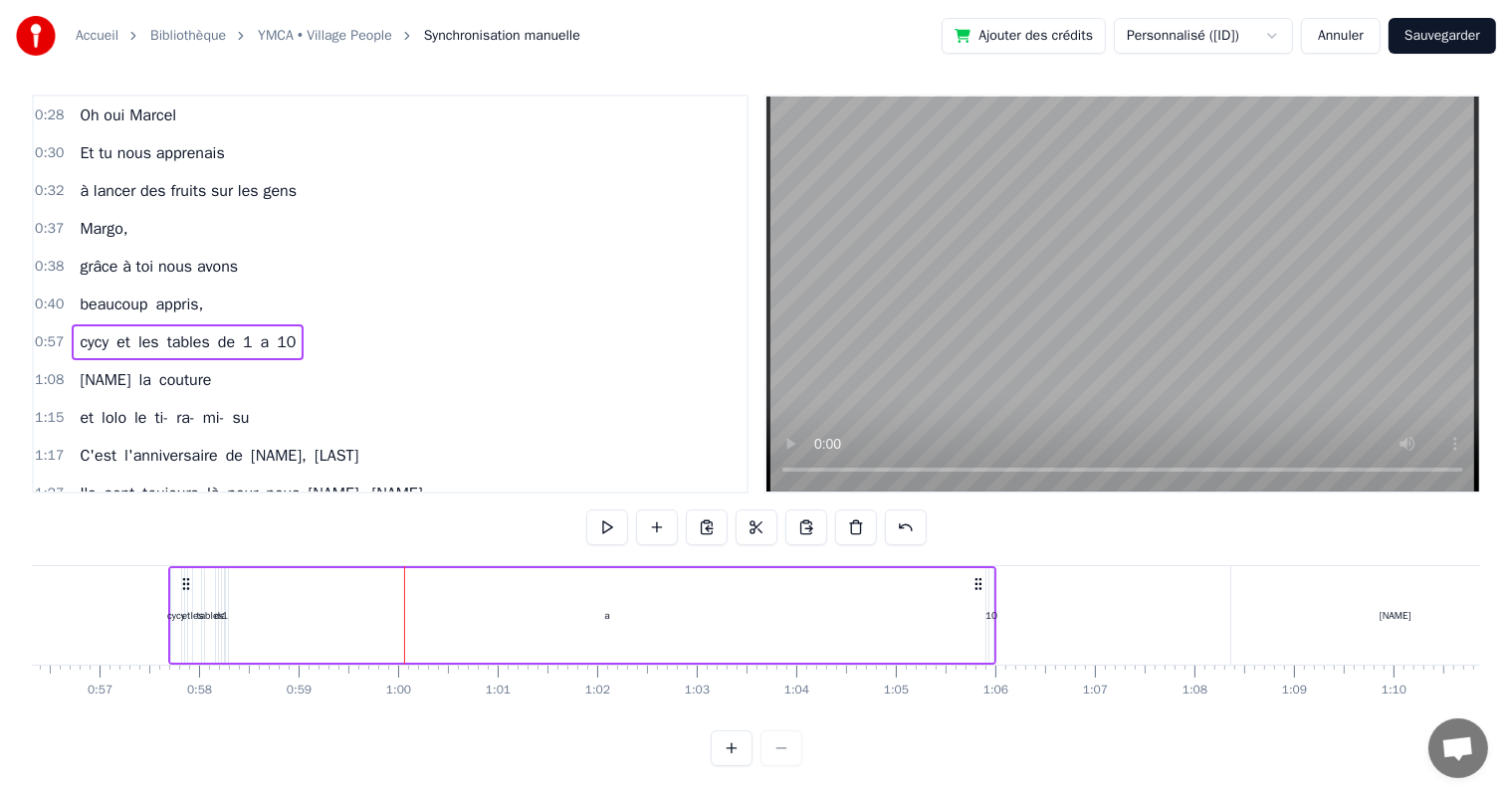 scroll, scrollTop: 20, scrollLeft: 0, axis: vertical 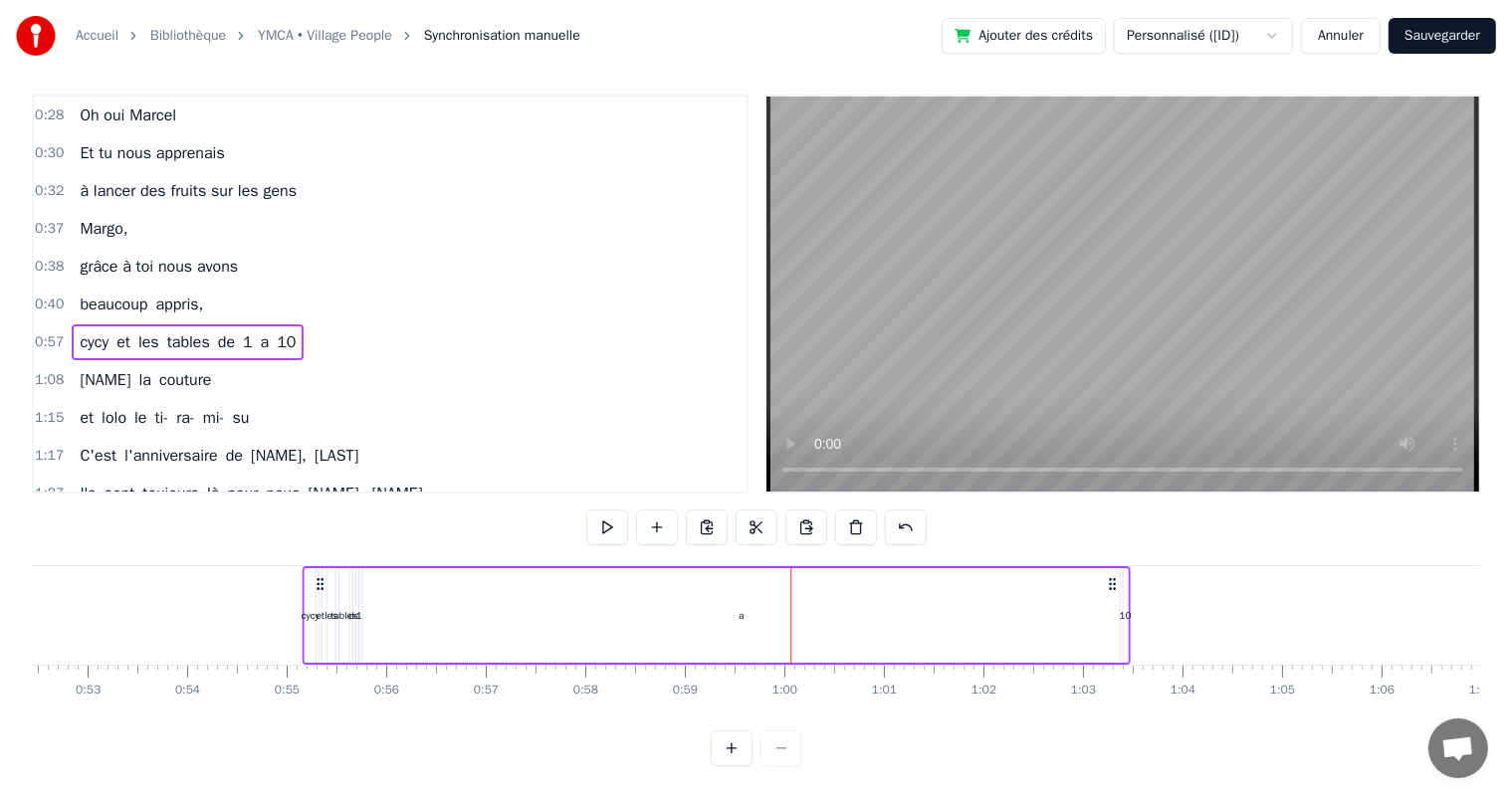 drag, startPoint x: 569, startPoint y: 572, endPoint x: 294, endPoint y: 577, distance: 275.04545 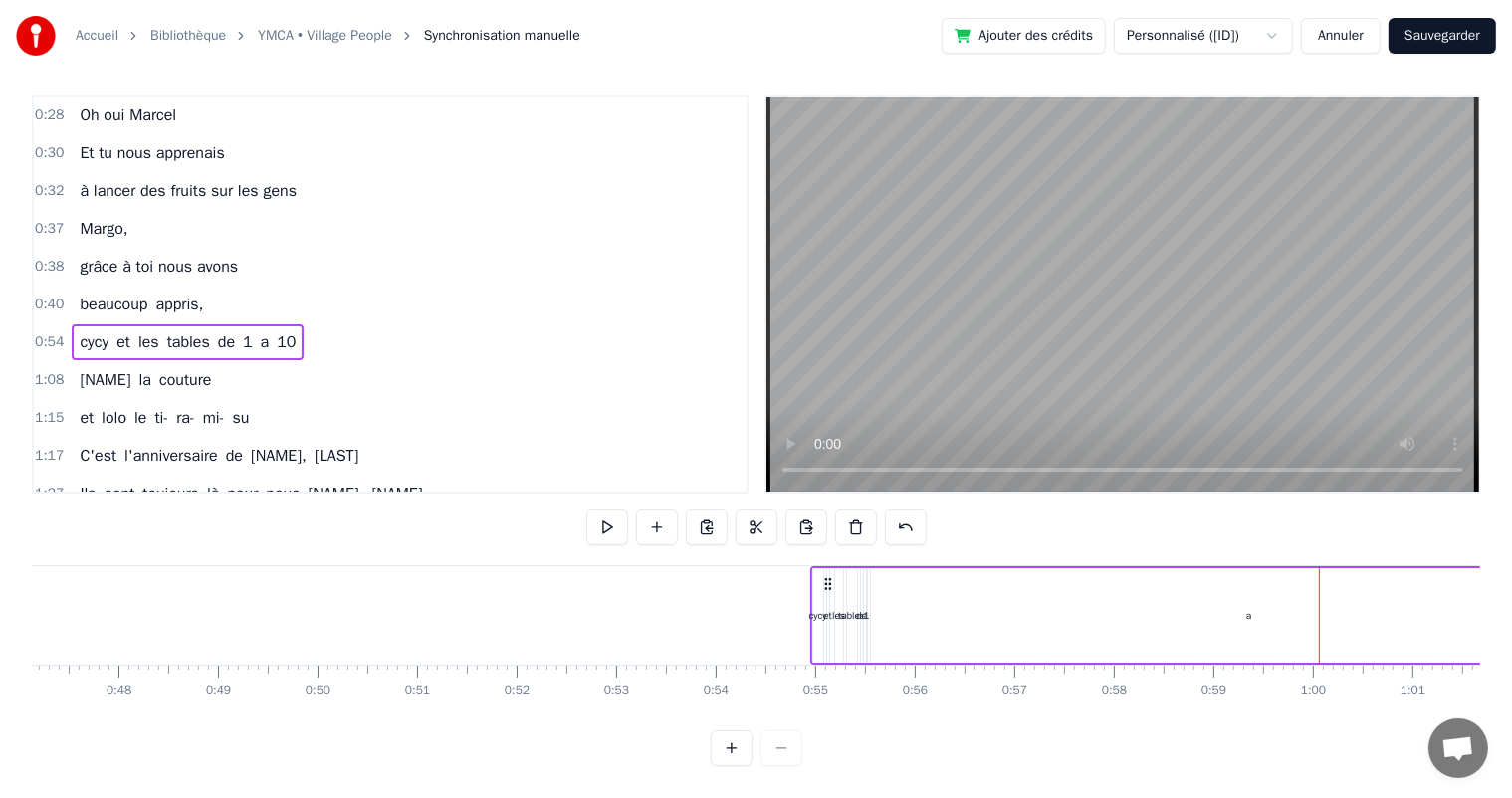 scroll, scrollTop: 0, scrollLeft: 4670, axis: horizontal 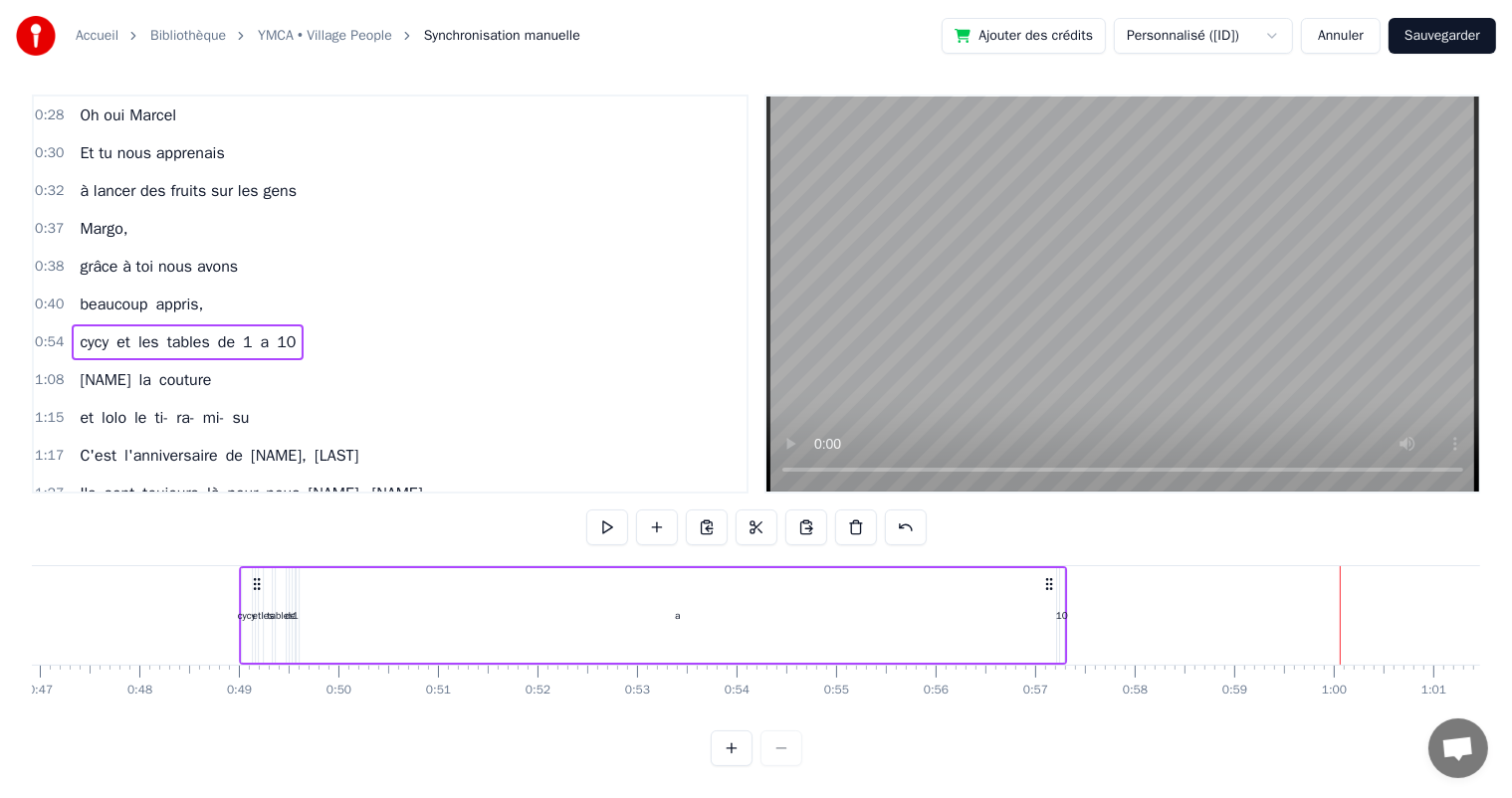 drag, startPoint x: 855, startPoint y: 569, endPoint x: 251, endPoint y: 611, distance: 605.4585 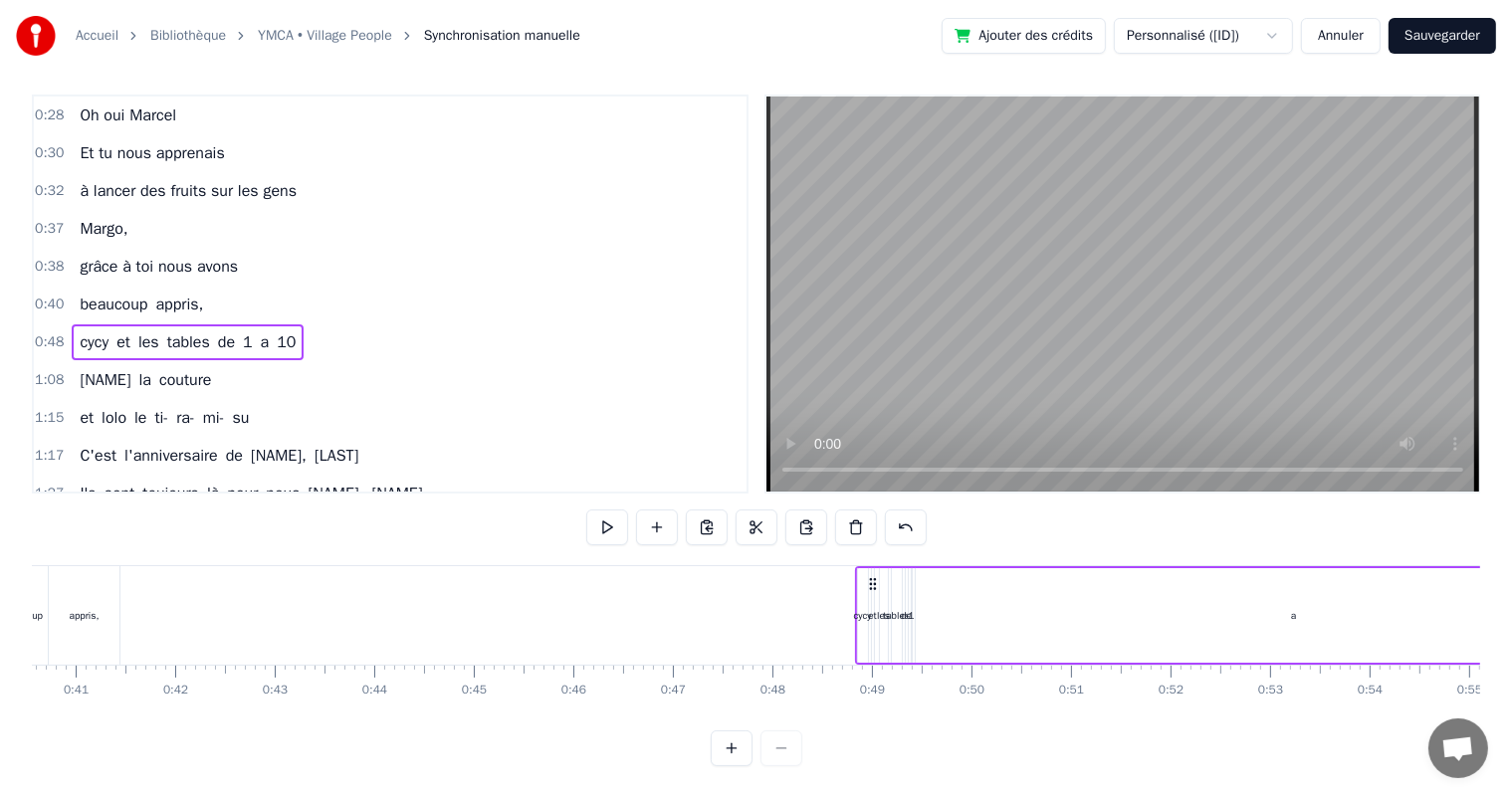 scroll, scrollTop: 0, scrollLeft: 4021, axis: horizontal 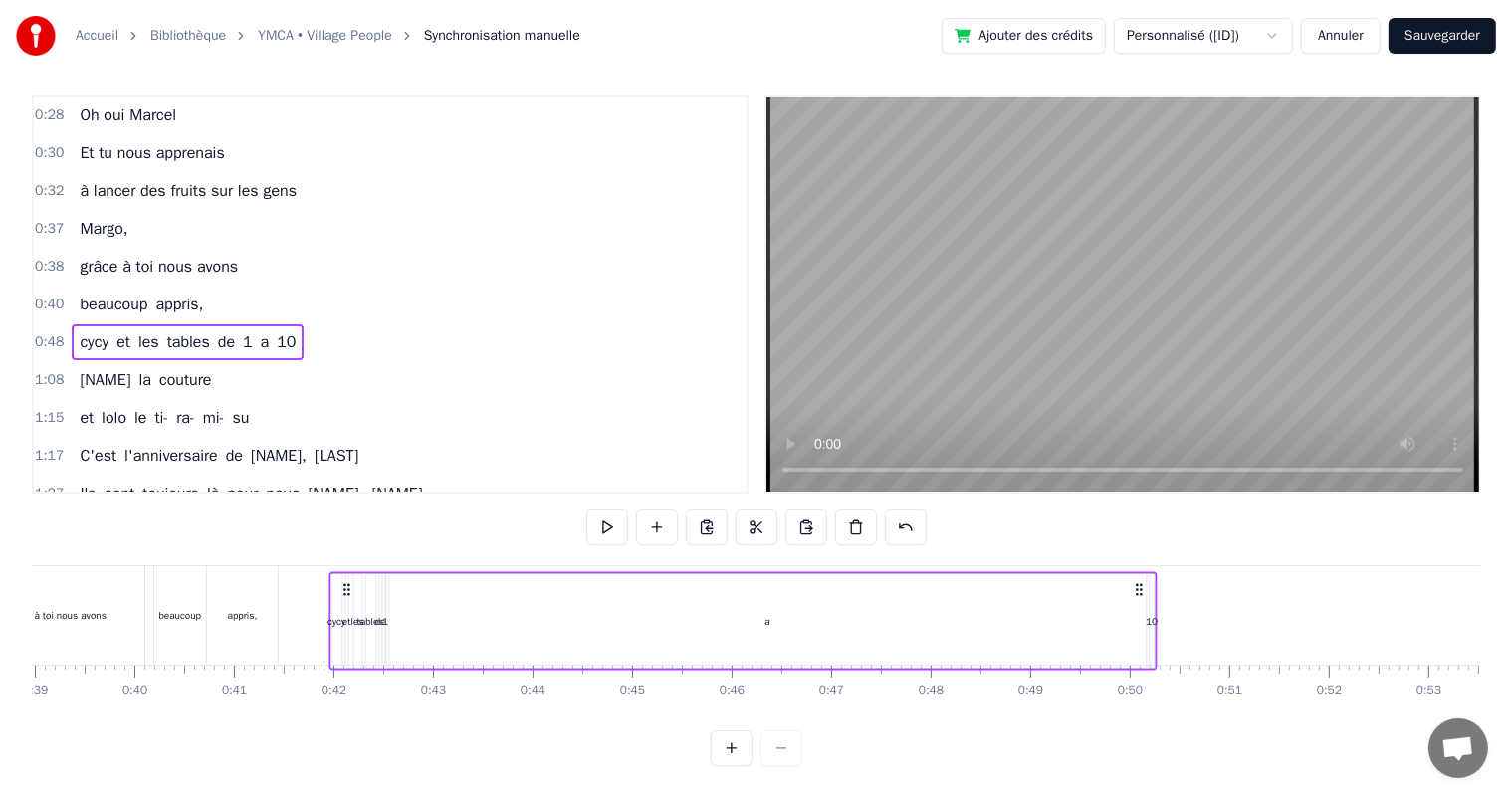 drag, startPoint x: 885, startPoint y: 572, endPoint x: 343, endPoint y: 606, distance: 543.06537 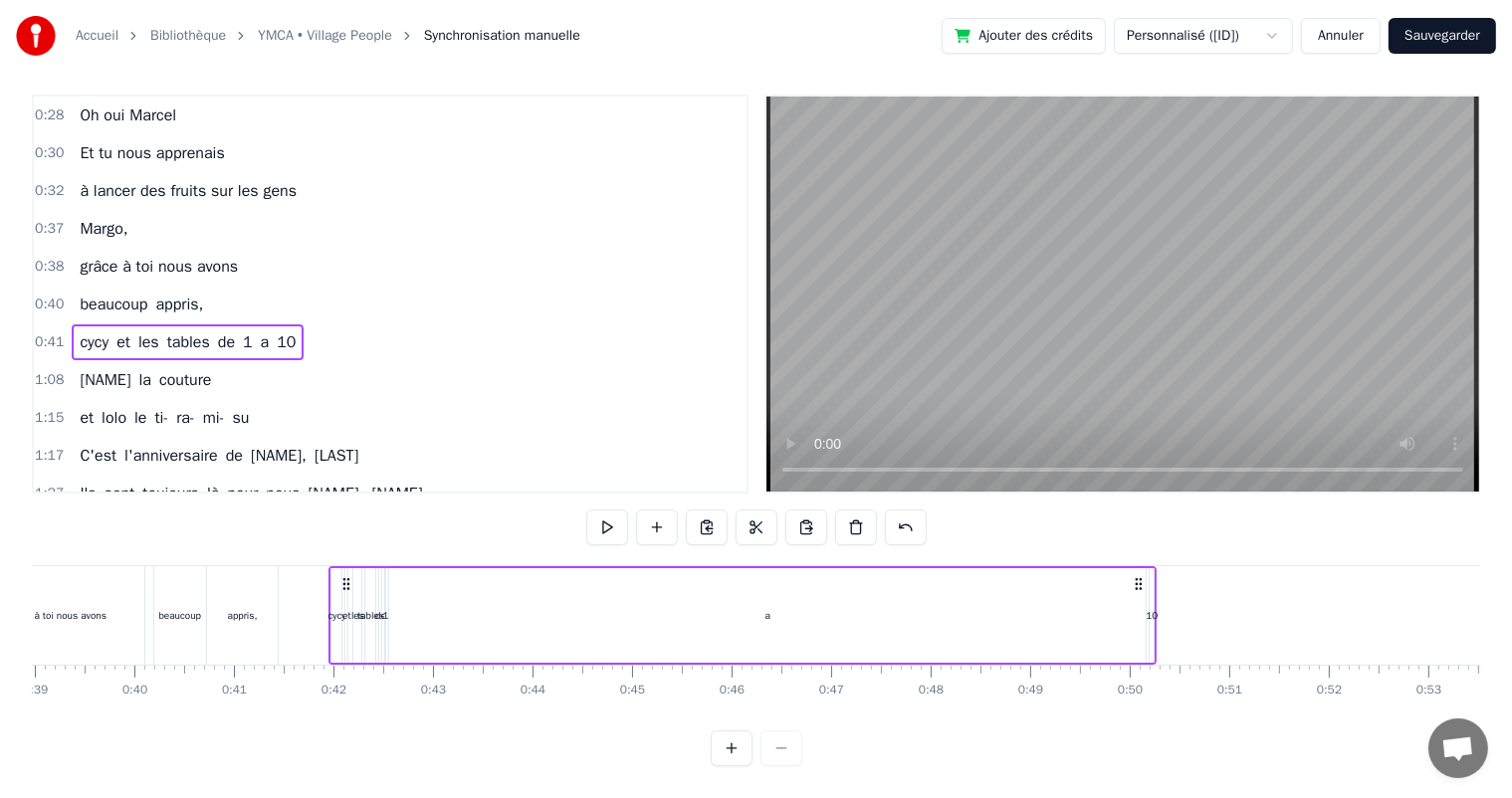 drag, startPoint x: 781, startPoint y: 602, endPoint x: 722, endPoint y: 607, distance: 59.211485 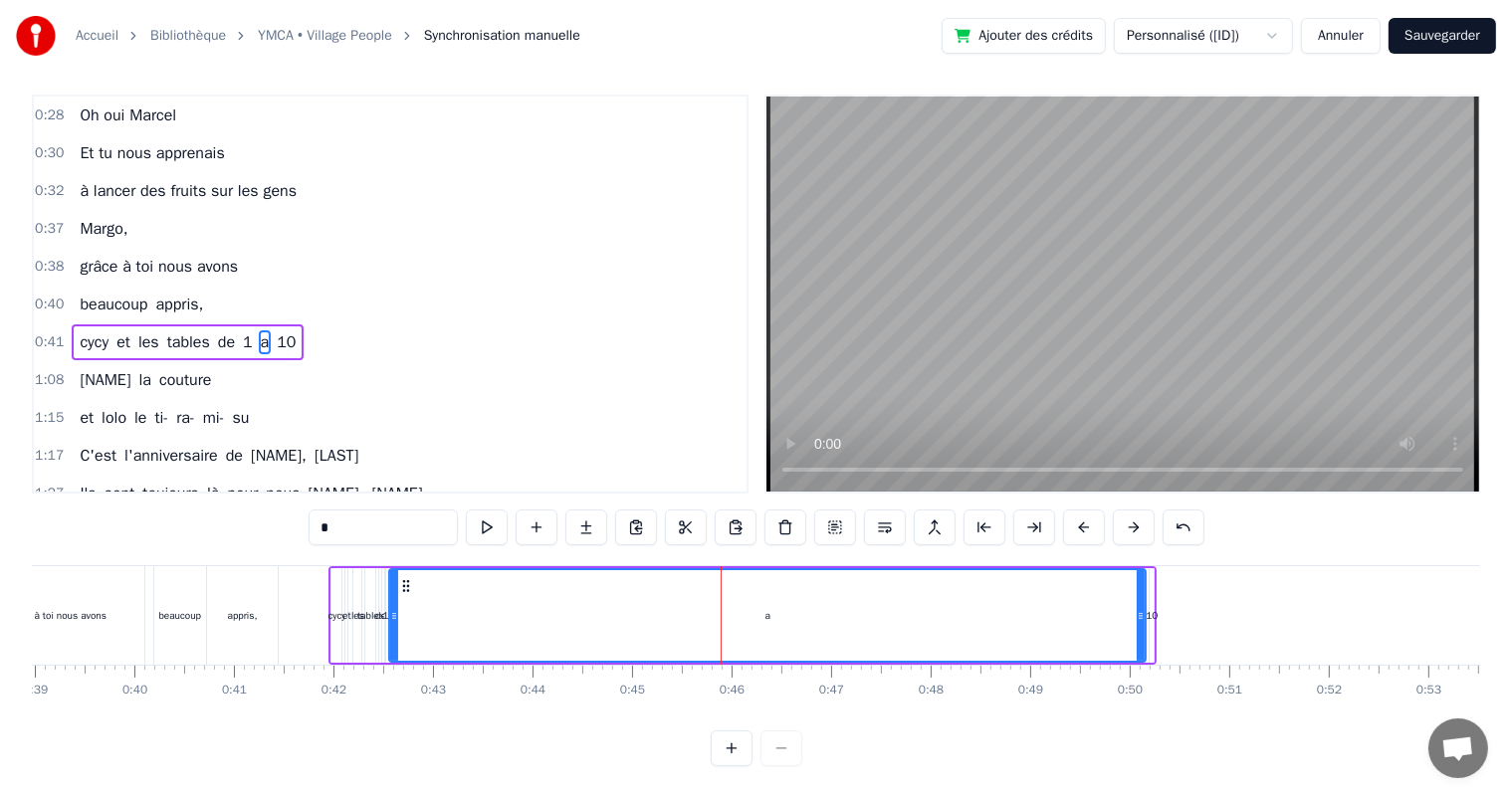 scroll, scrollTop: 0, scrollLeft: 0, axis: both 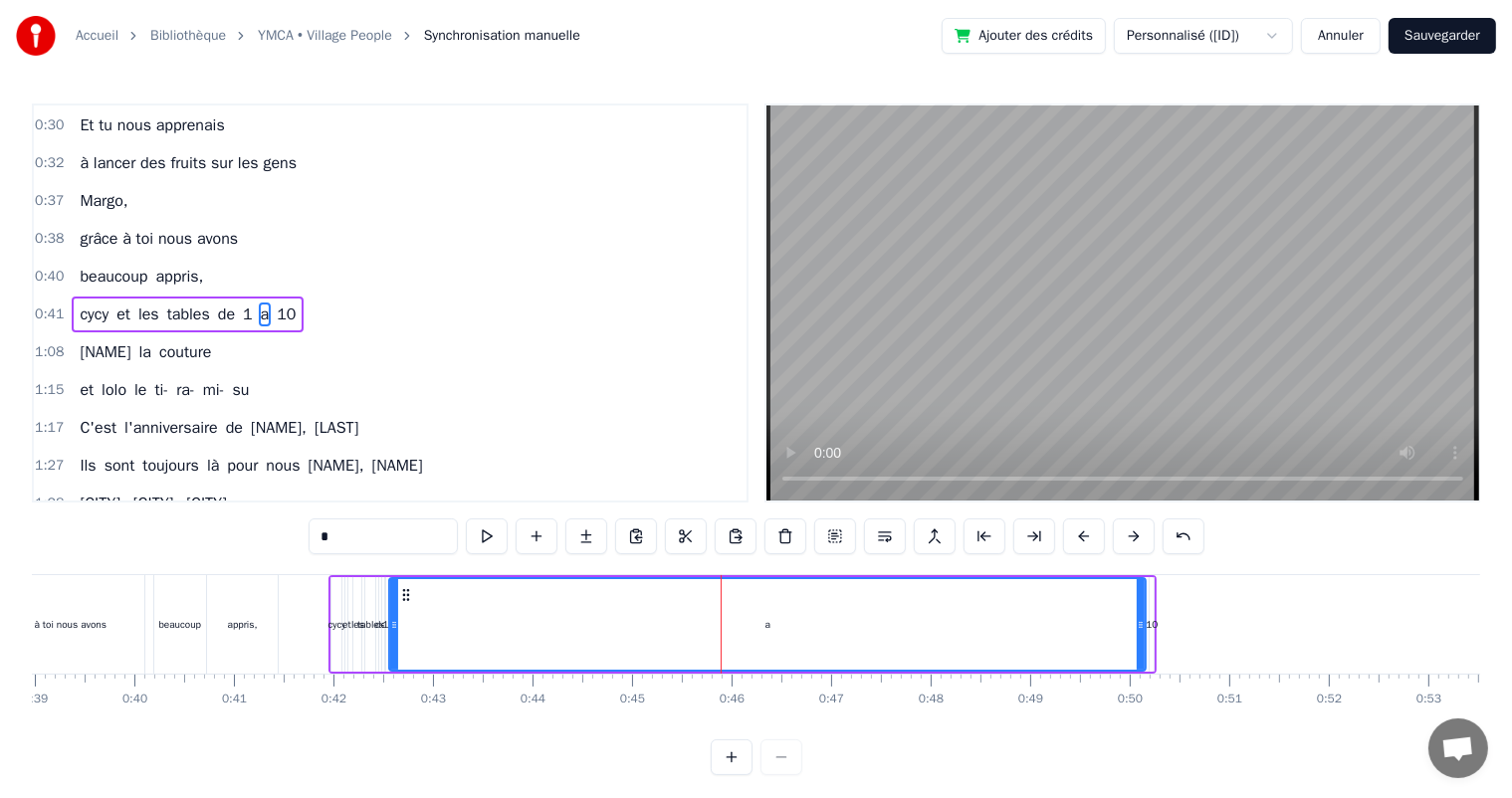 click on "1:08 fleurinès la couture" at bounding box center [390, 352] 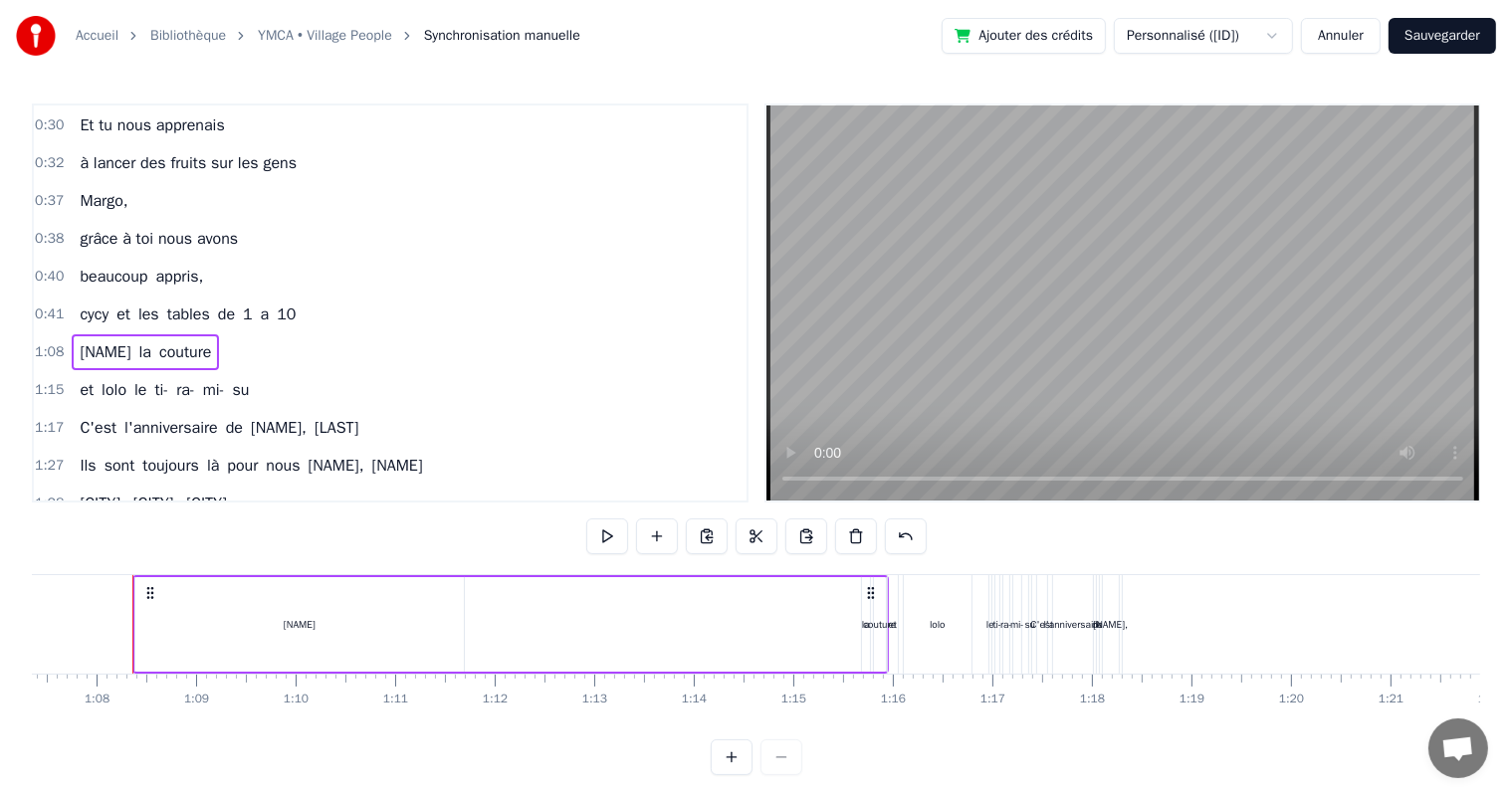 click on "cycy et les tables de 1 a 10" at bounding box center (187, 314) 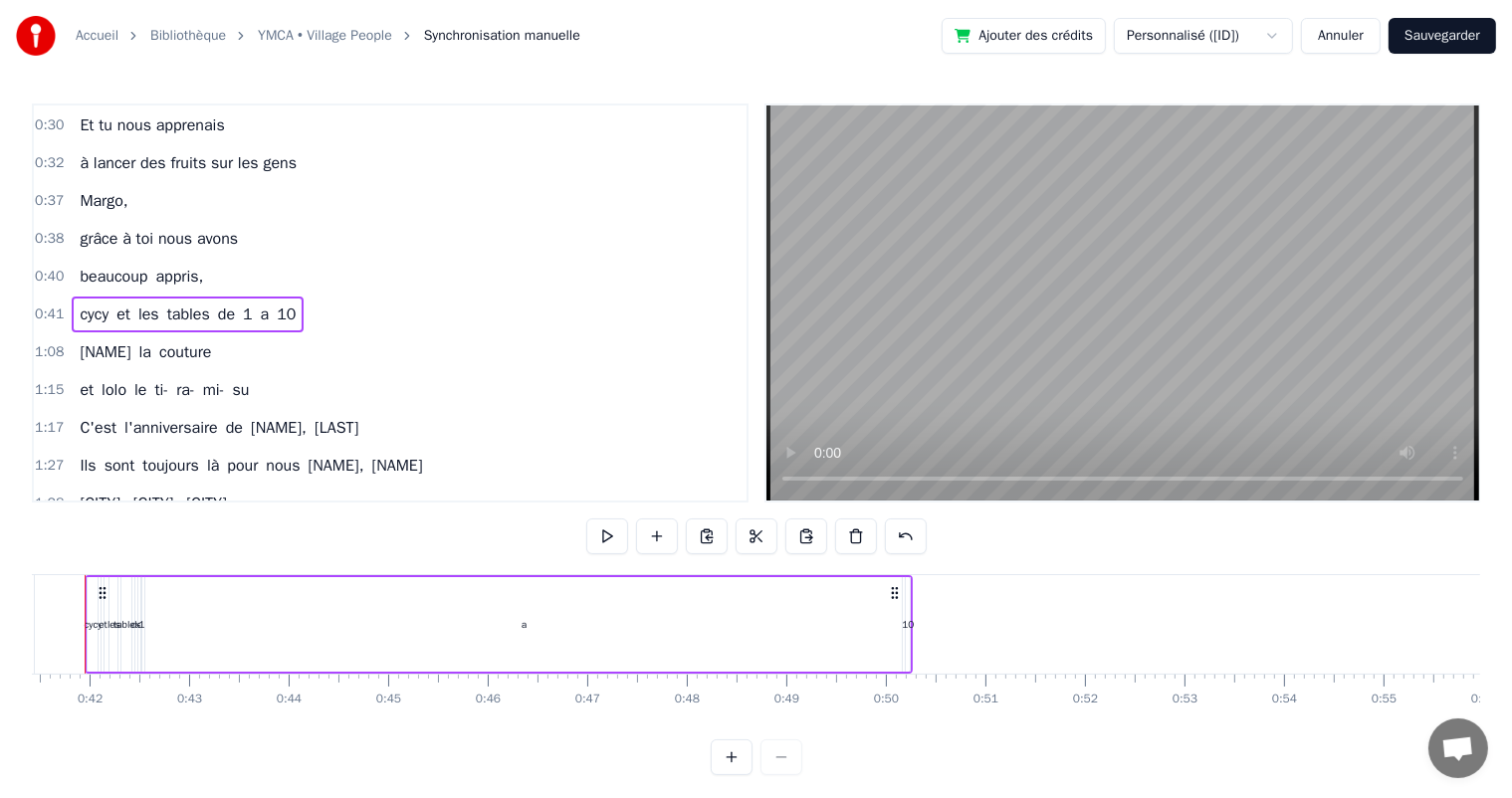 scroll, scrollTop: 0, scrollLeft: 4076, axis: horizontal 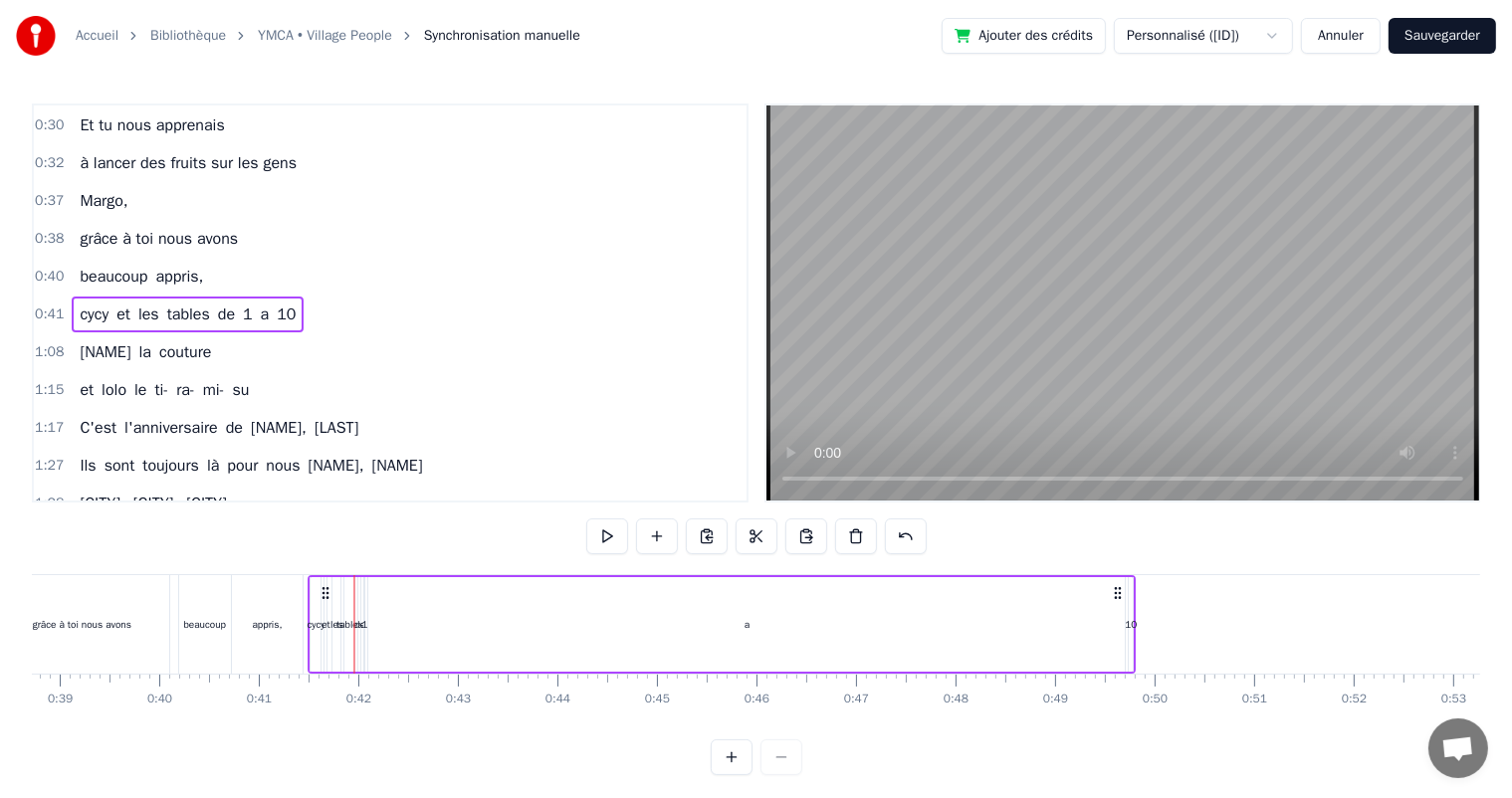 drag, startPoint x: 141, startPoint y: 595, endPoint x: 325, endPoint y: 602, distance: 184.1331 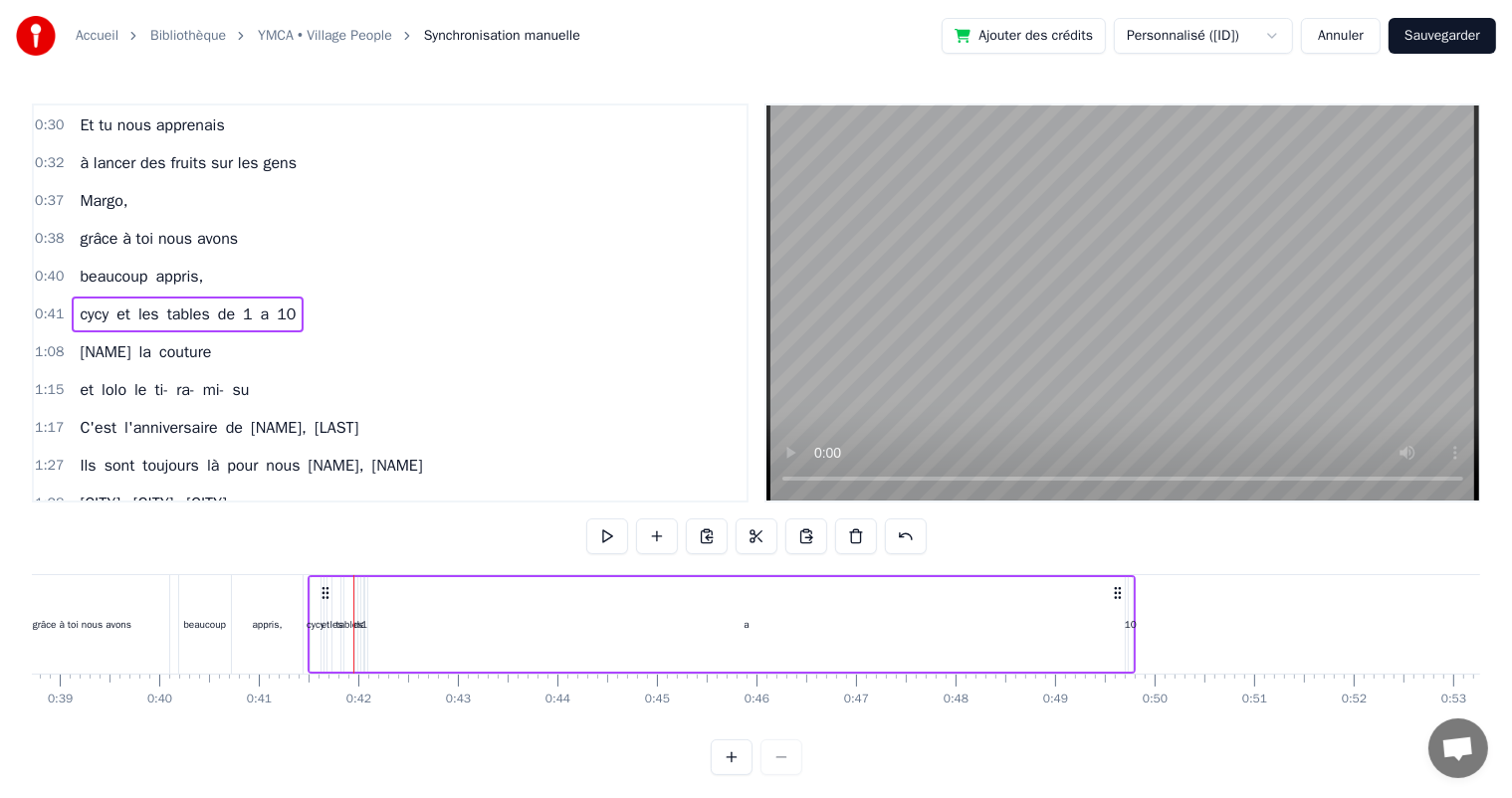 click on "a" at bounding box center (747, 624) 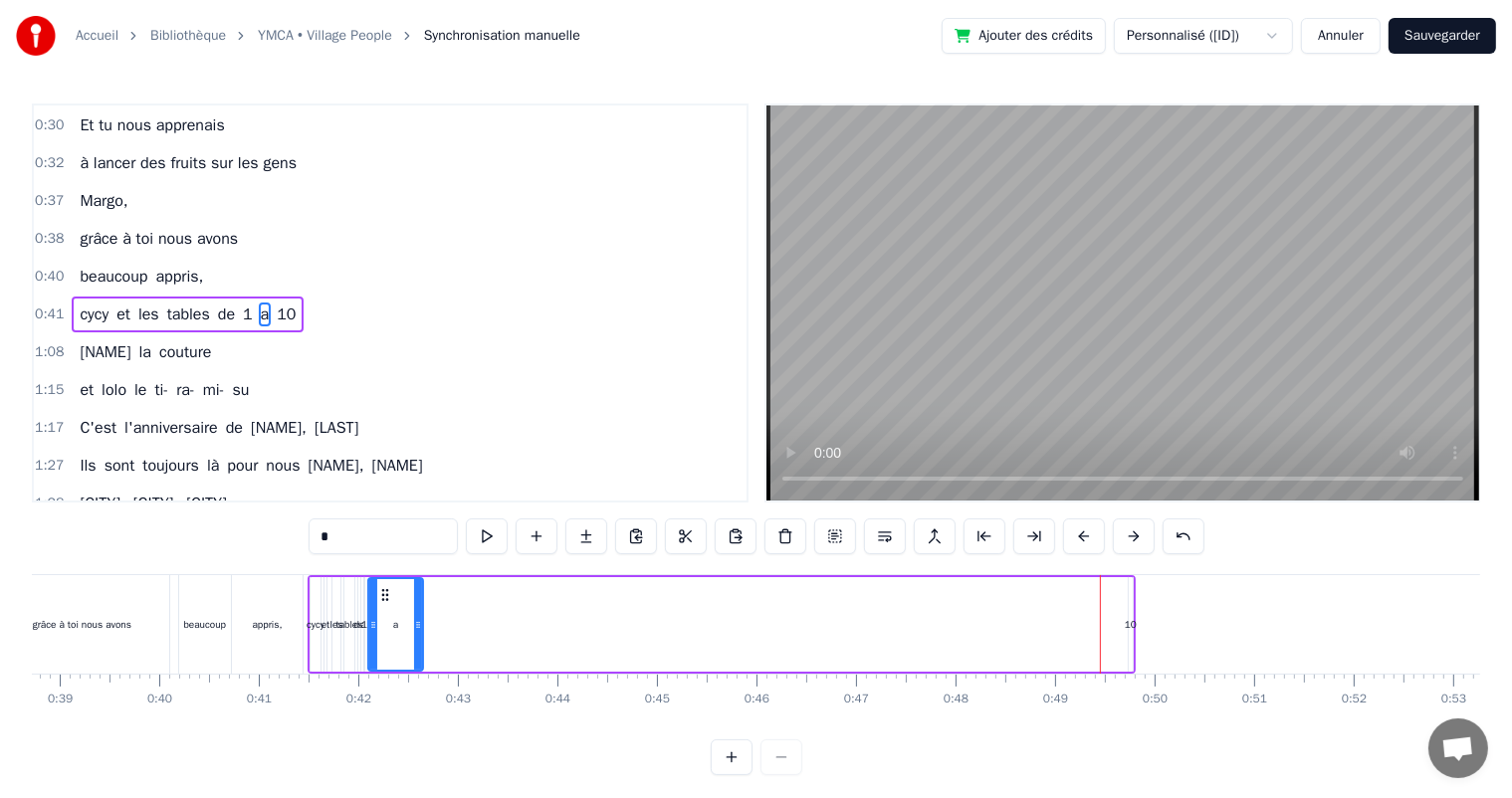 drag, startPoint x: 1121, startPoint y: 627, endPoint x: 419, endPoint y: 643, distance: 702.1823 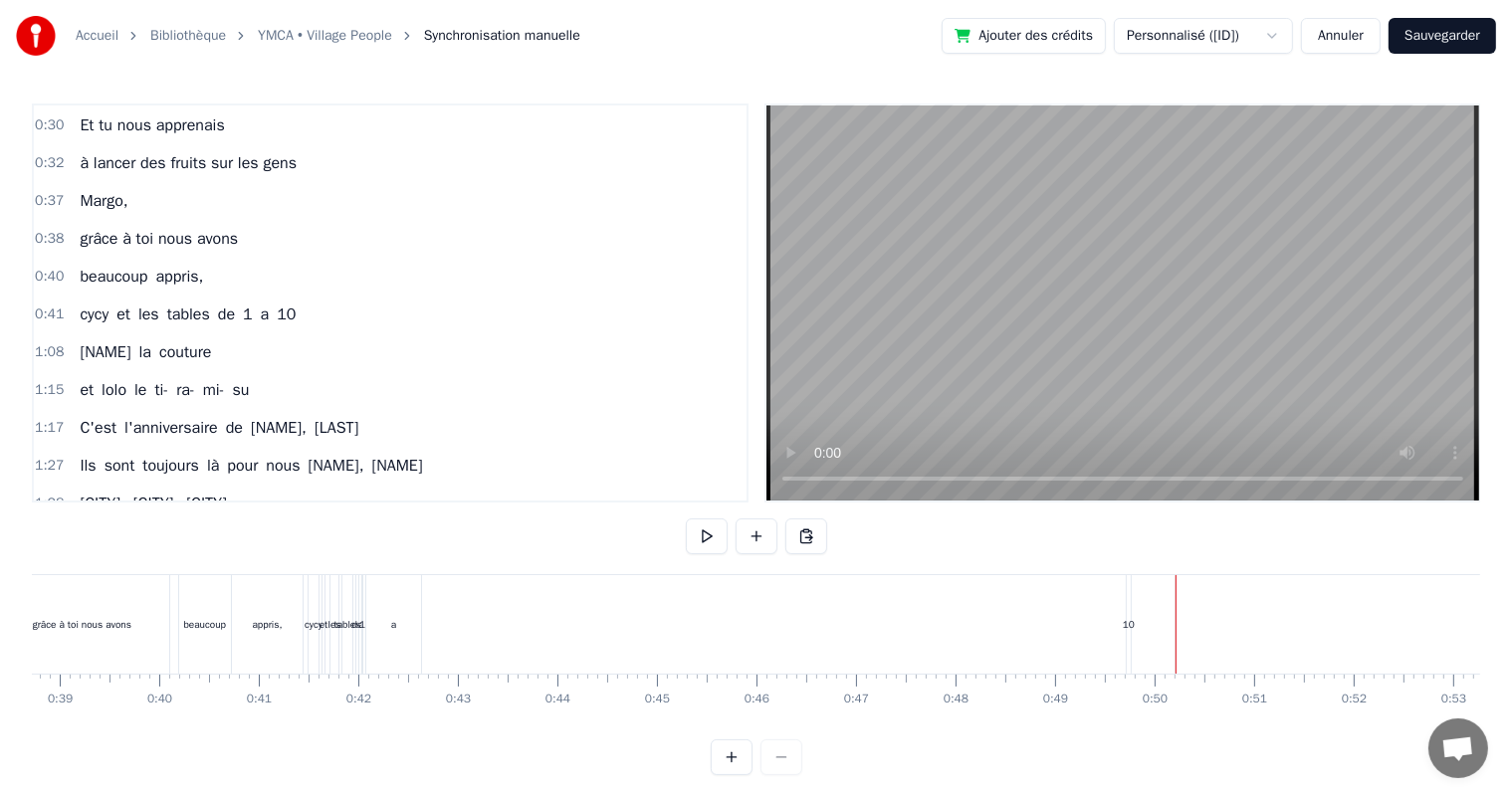 click on "cycy et les tables de 1 a 10" at bounding box center (722, 624) 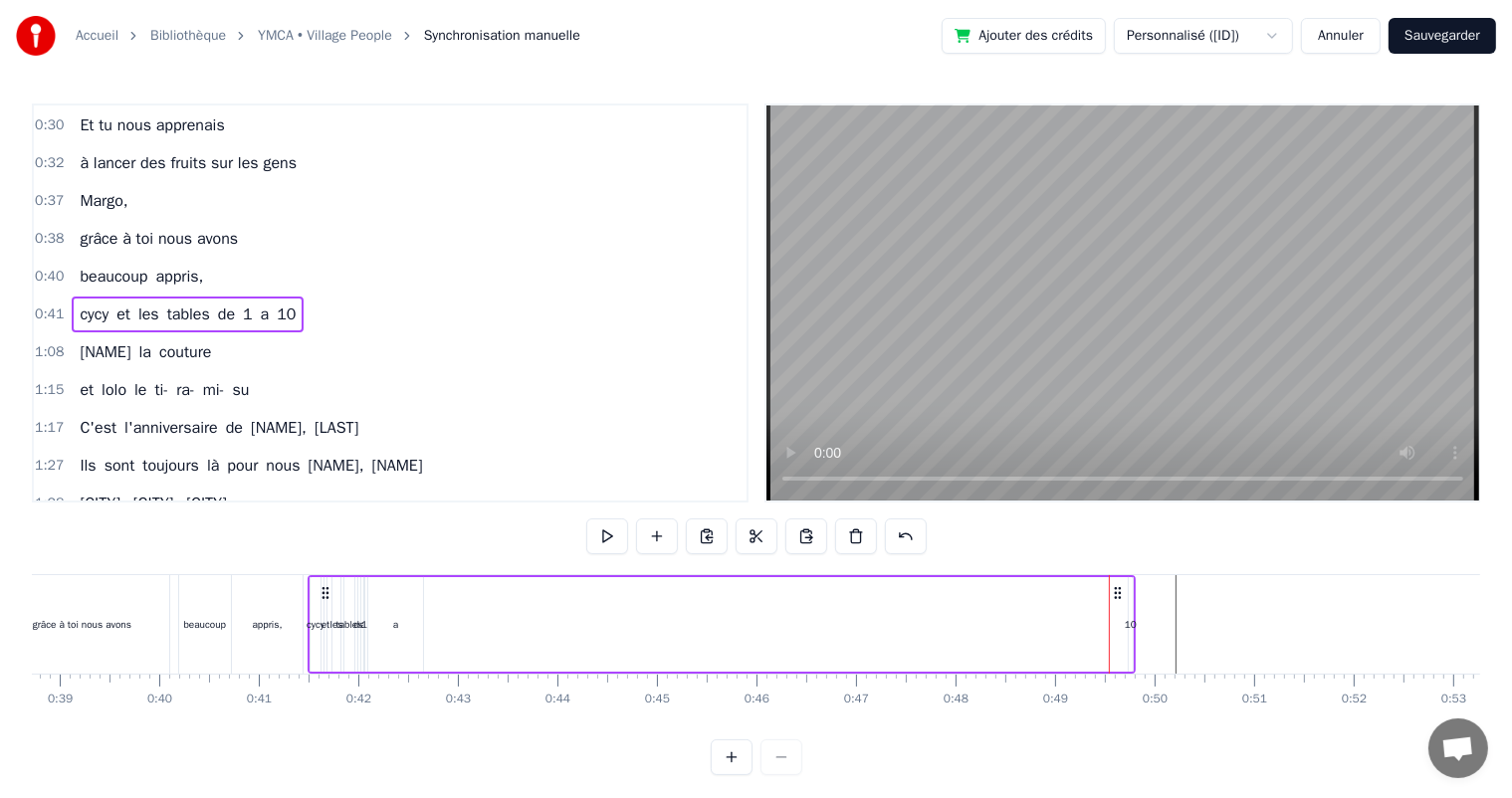 click on "10" at bounding box center (1131, 624) 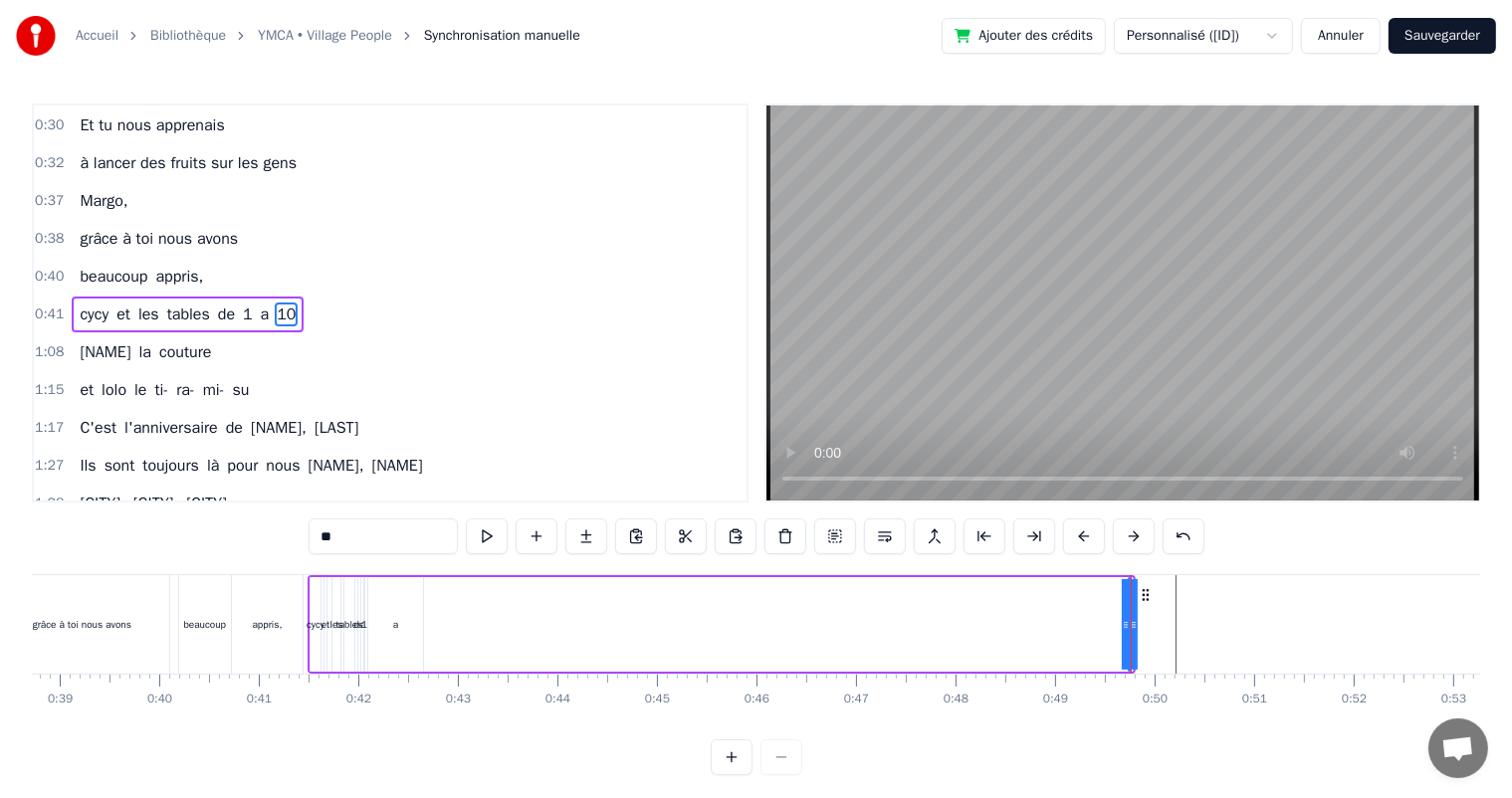 drag, startPoint x: 1125, startPoint y: 629, endPoint x: 949, endPoint y: 578, distance: 183.24028 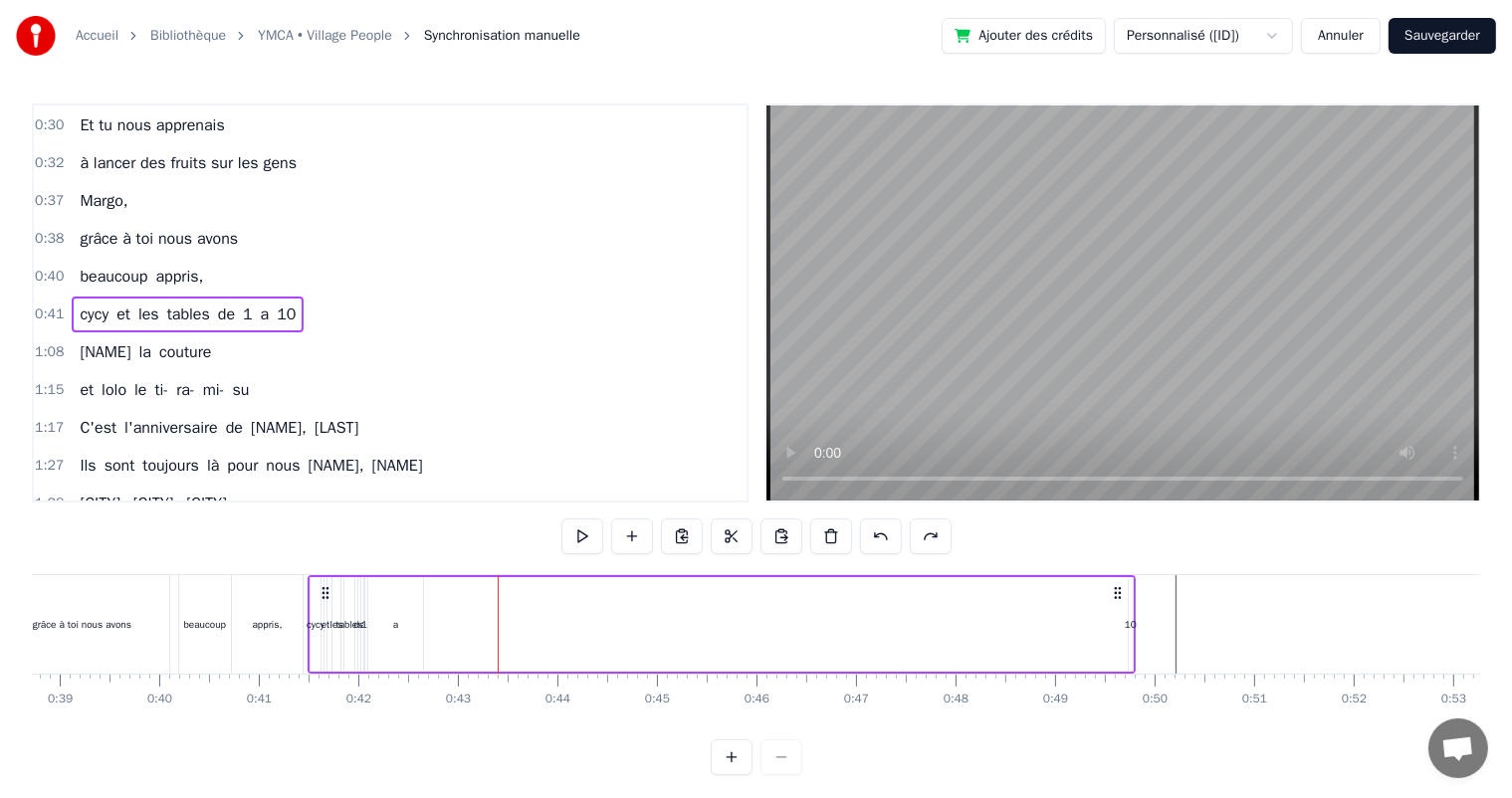 click on "cycy et les tables de 1 a 10" at bounding box center (722, 624) 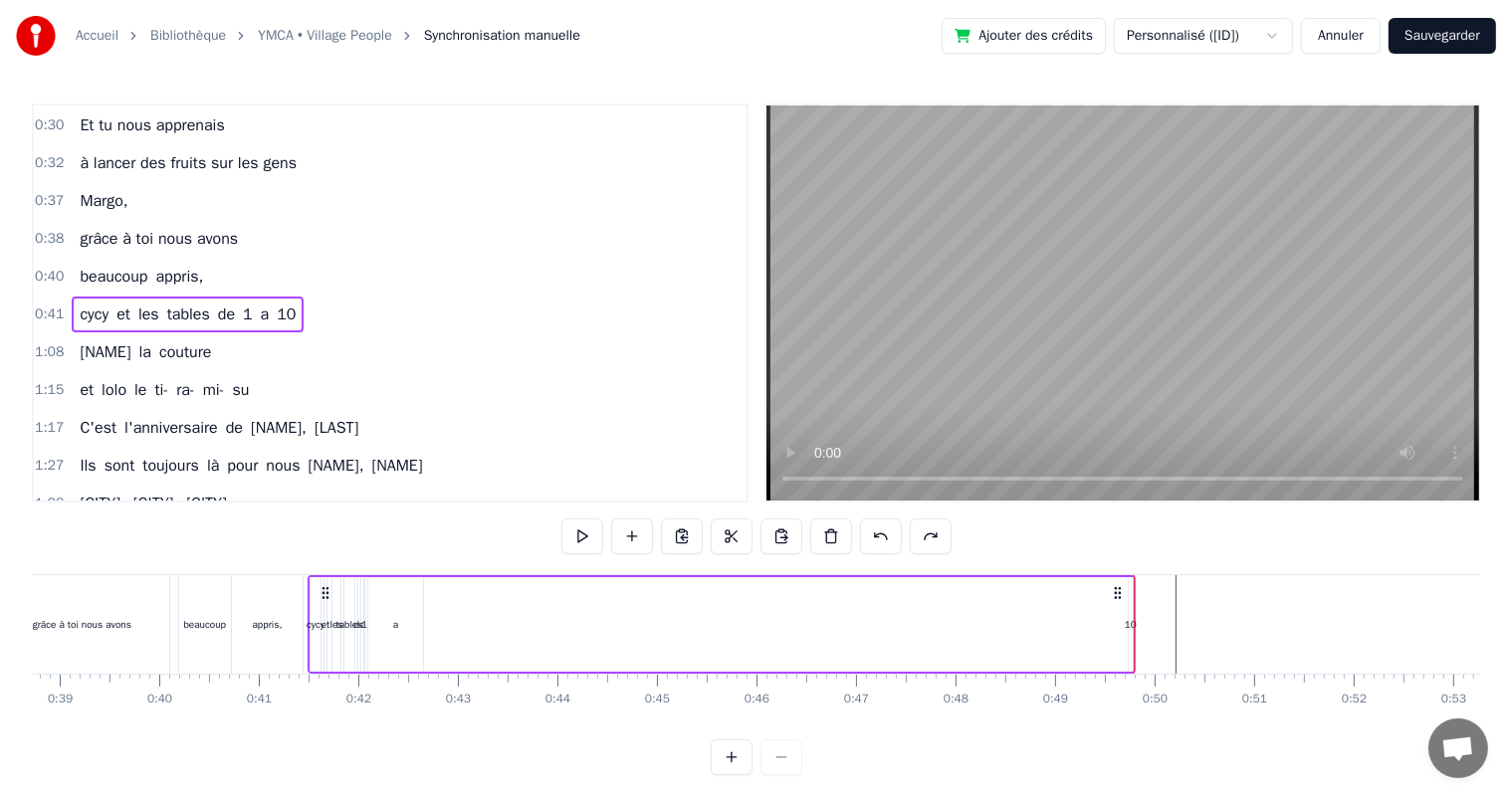 click on "10" at bounding box center (1131, 624) 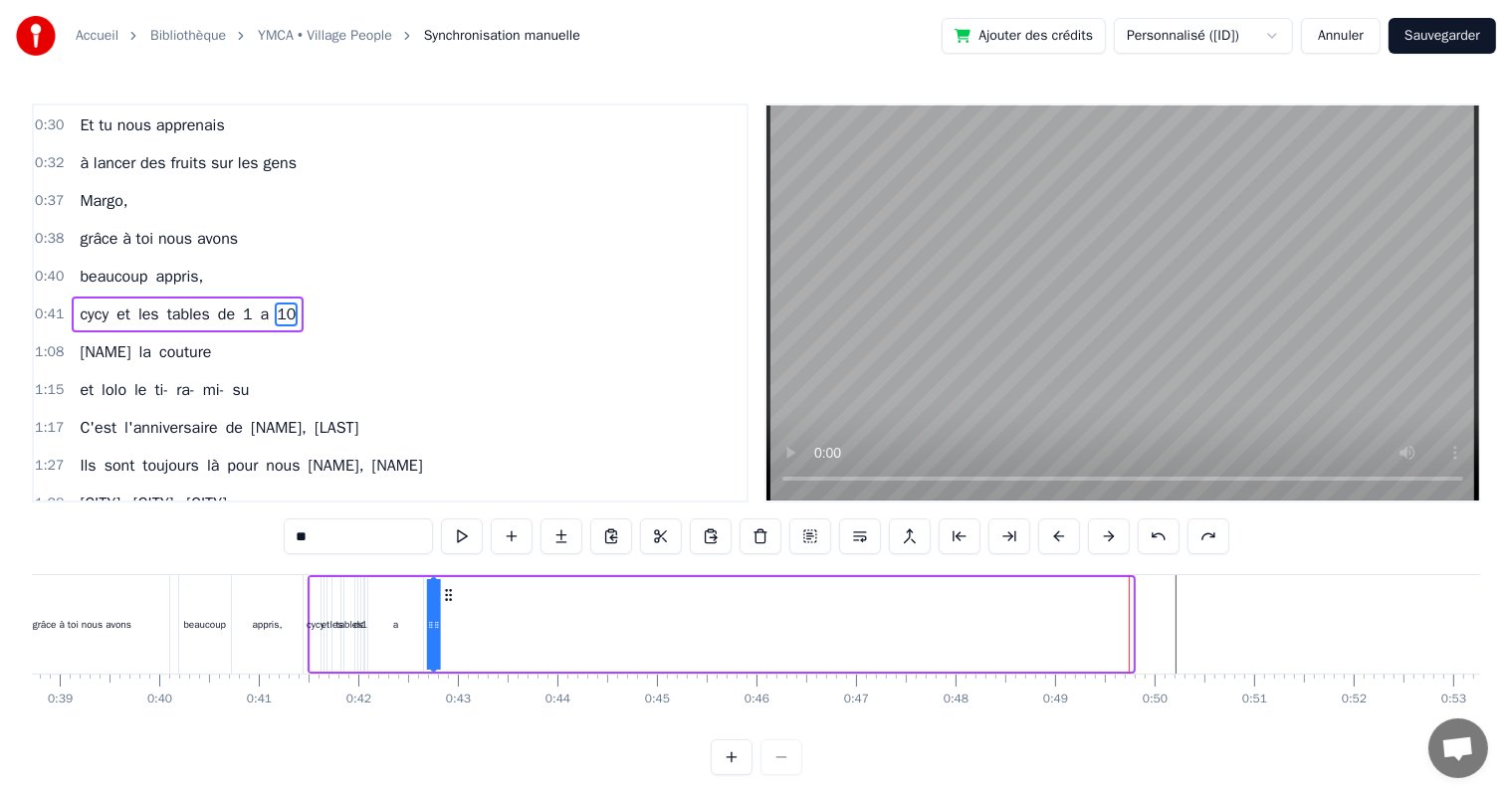 drag, startPoint x: 1143, startPoint y: 592, endPoint x: 438, endPoint y: 594, distance: 705.0028 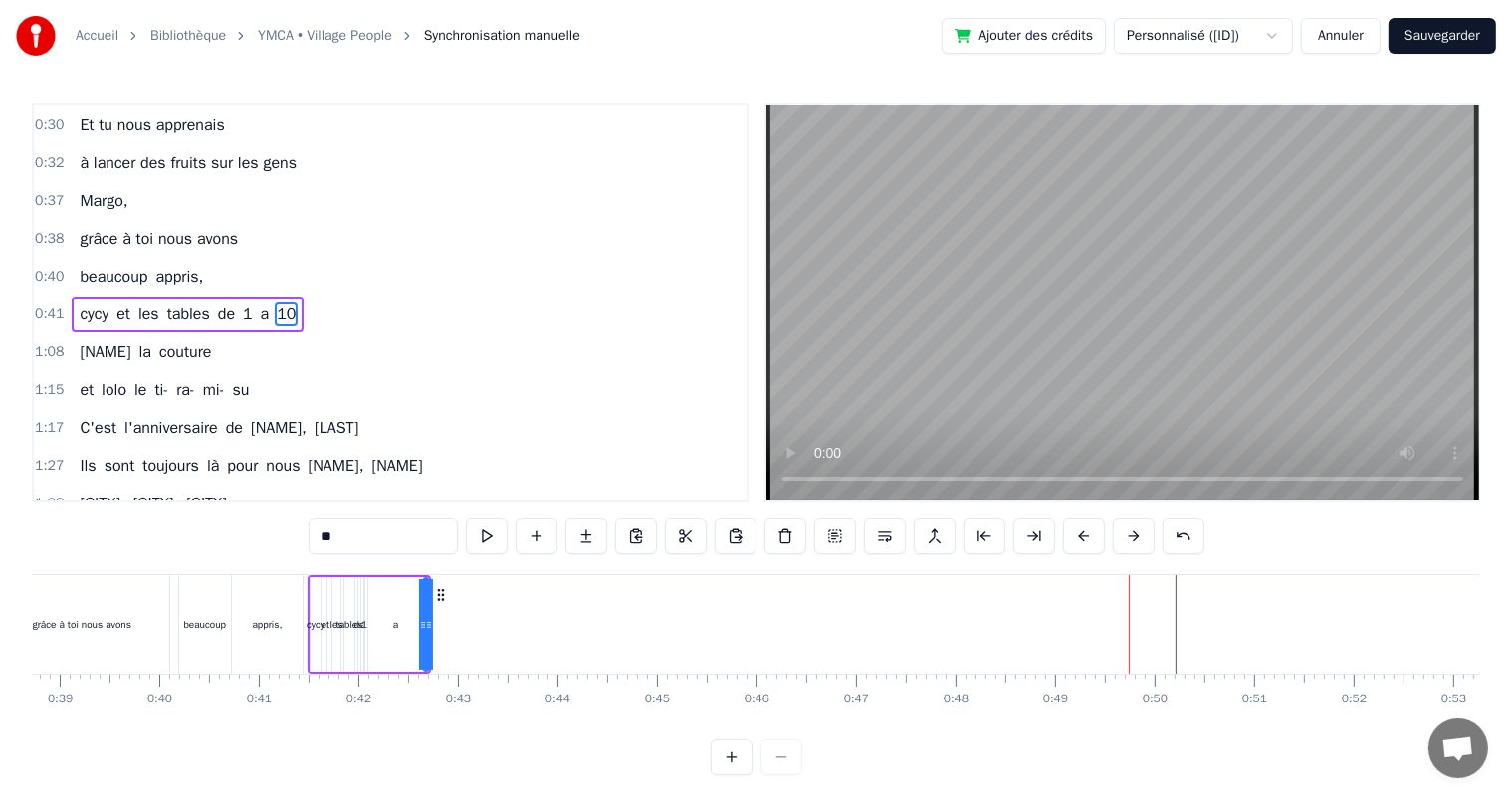 click on "0:21 [NAME], tu venais me chercher en 2 chevaux 0:27 au collège j'avais honte 0:28 Oh oui [NAME] 0:30 Et tu nous apprenais  0:33 à lancer des fruits sur les gens  0:40 et tu nous apprenais à lancer des fruits sur les gens 0:57 [NAME], grâce à toi nous avons beaucoup appris, 1:00 cycy et les tables de 1 a 10 1:08 [NAME] la couture 1:15 et lolo le ti- ra- mi- su 1:17 C'est l'anniversaire de [NAME], [NAME] 1:27 Ils sont toujours là pour nous [NAME], [NAME] 1:28 Sainté, [CITY], [CITY] 1:29 On pense toujours à vous 1:29 On dit loin des yeux près du coeur 1:53 C'est l'anniversaire de [NAME], [NAME] 1:58 Ils sont toujours là pour nous [NAME], [NAME] 2:02 Pâques, noël, les anniv' 2:11 Toujours tous réuni 2:19 On mange on joue et on ris 2:21 [NAME], cacao périmé 2:21 Oh oui [NAME] dans le tiramisu 2:23 Oh oui [NAME] 2:24 Tu mets dans la salade des kiwis au lieu d’avocats 2:29 [NAME] 2:30 Attention le coin d’table du salon 2:48 Vous pourriez vous faire mal 2:50 Quand elle raconte 2:53 Une anecdote de fou 2:54 Que j’vous" at bounding box center (756, 439) 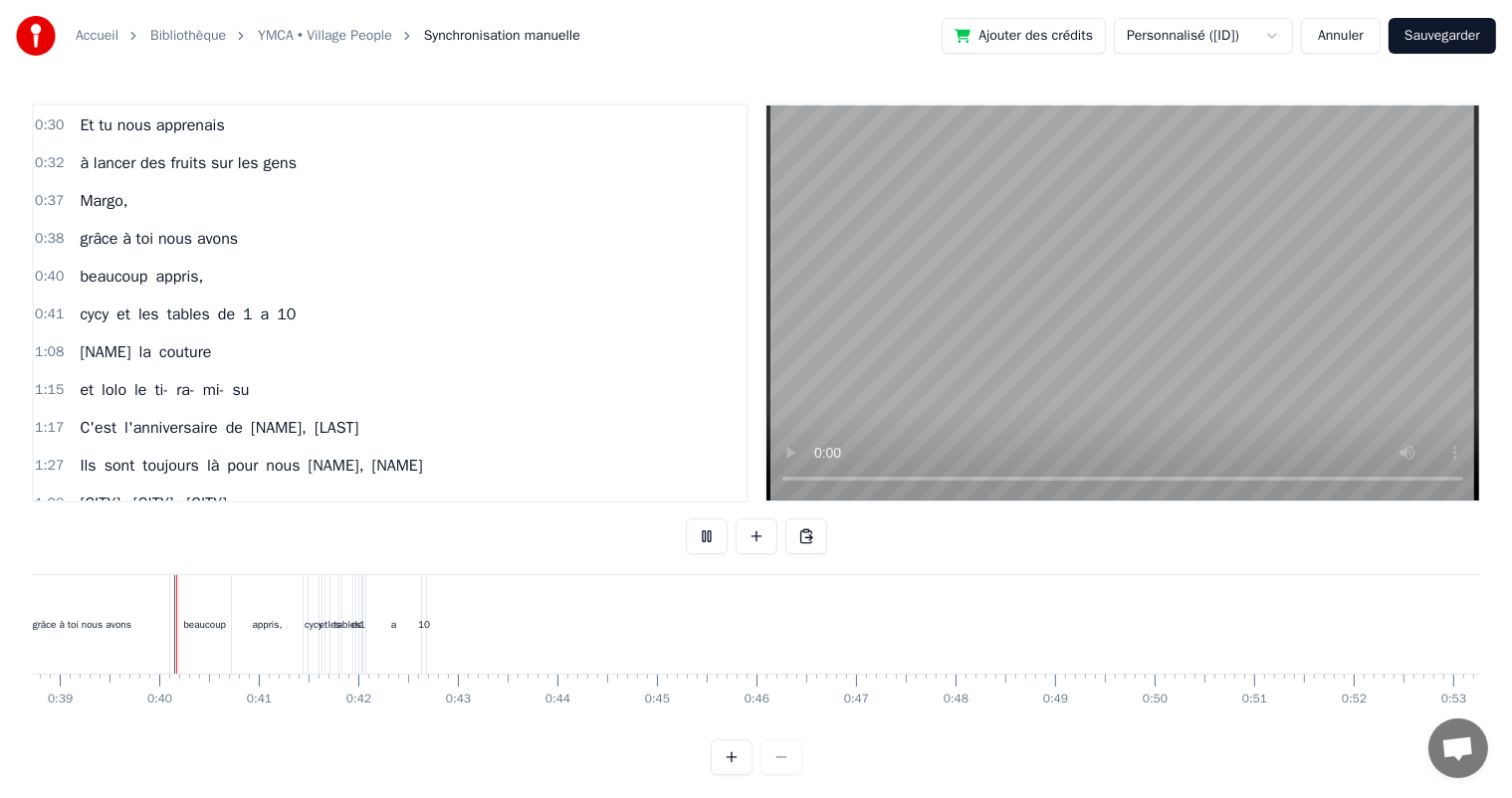 scroll, scrollTop: 26, scrollLeft: 0, axis: vertical 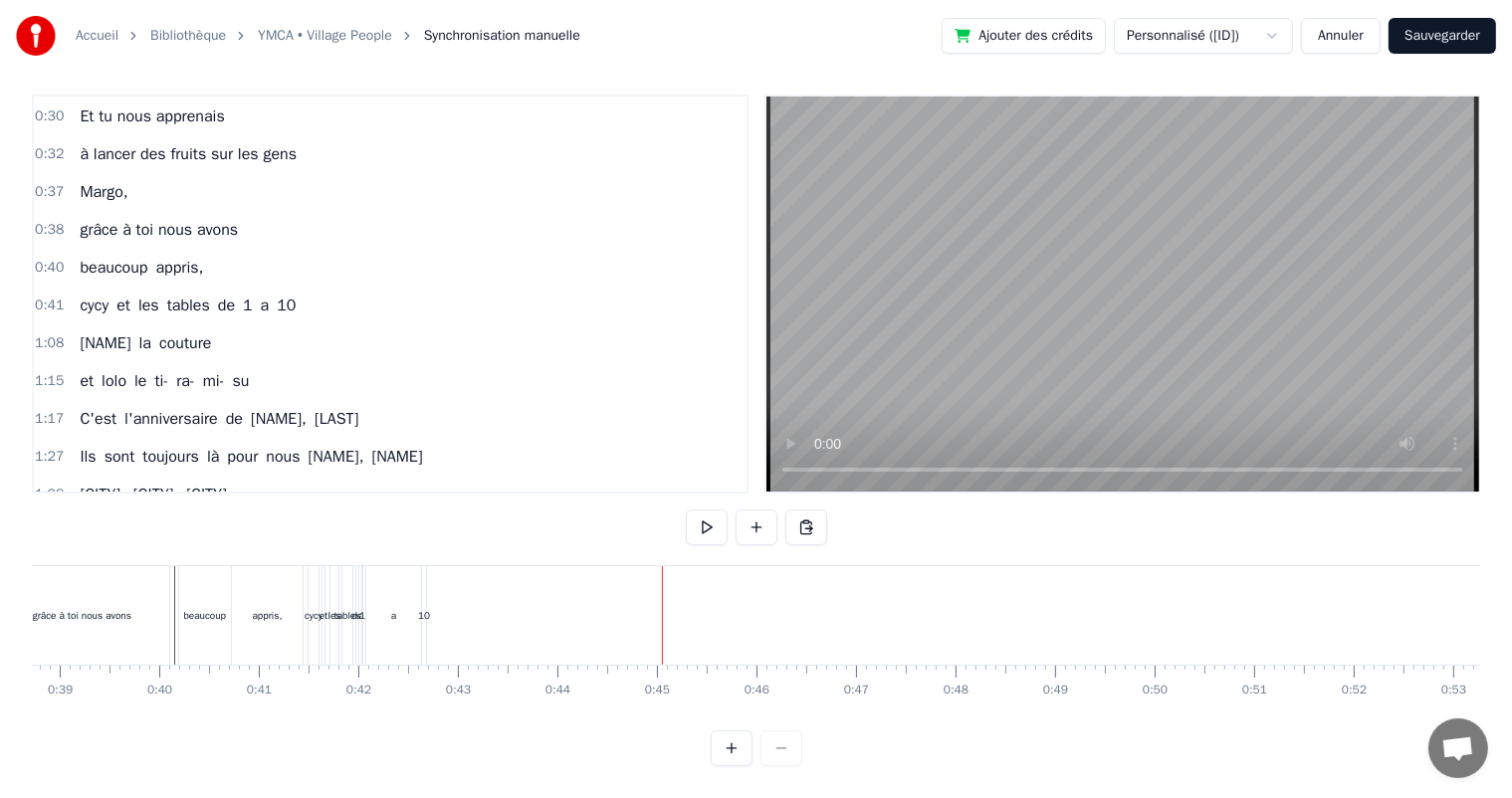 click on "cycy et les tables de 1 a 10" at bounding box center (187, 305) 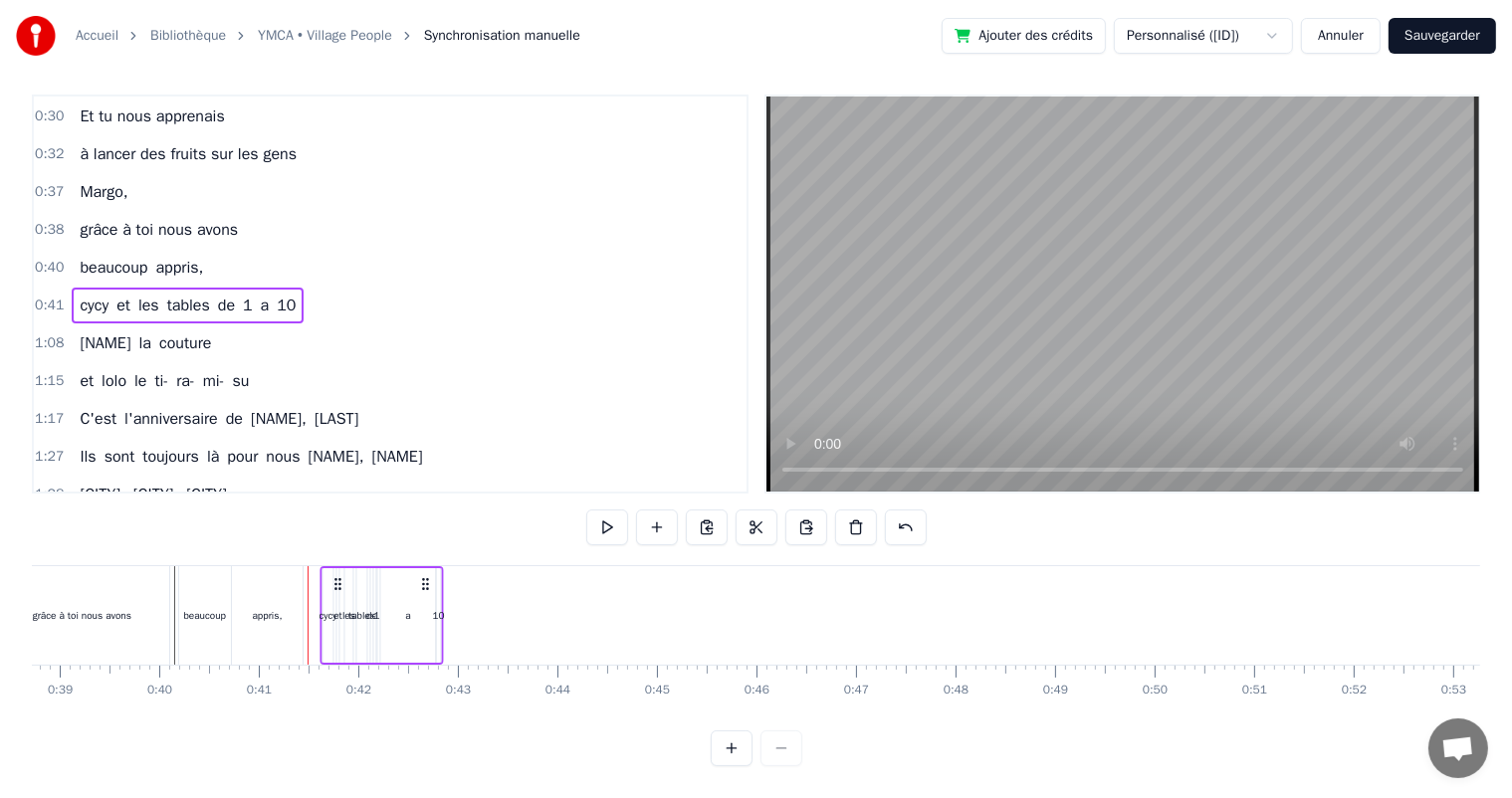 drag, startPoint x: 413, startPoint y: 566, endPoint x: 428, endPoint y: 566, distance: 15 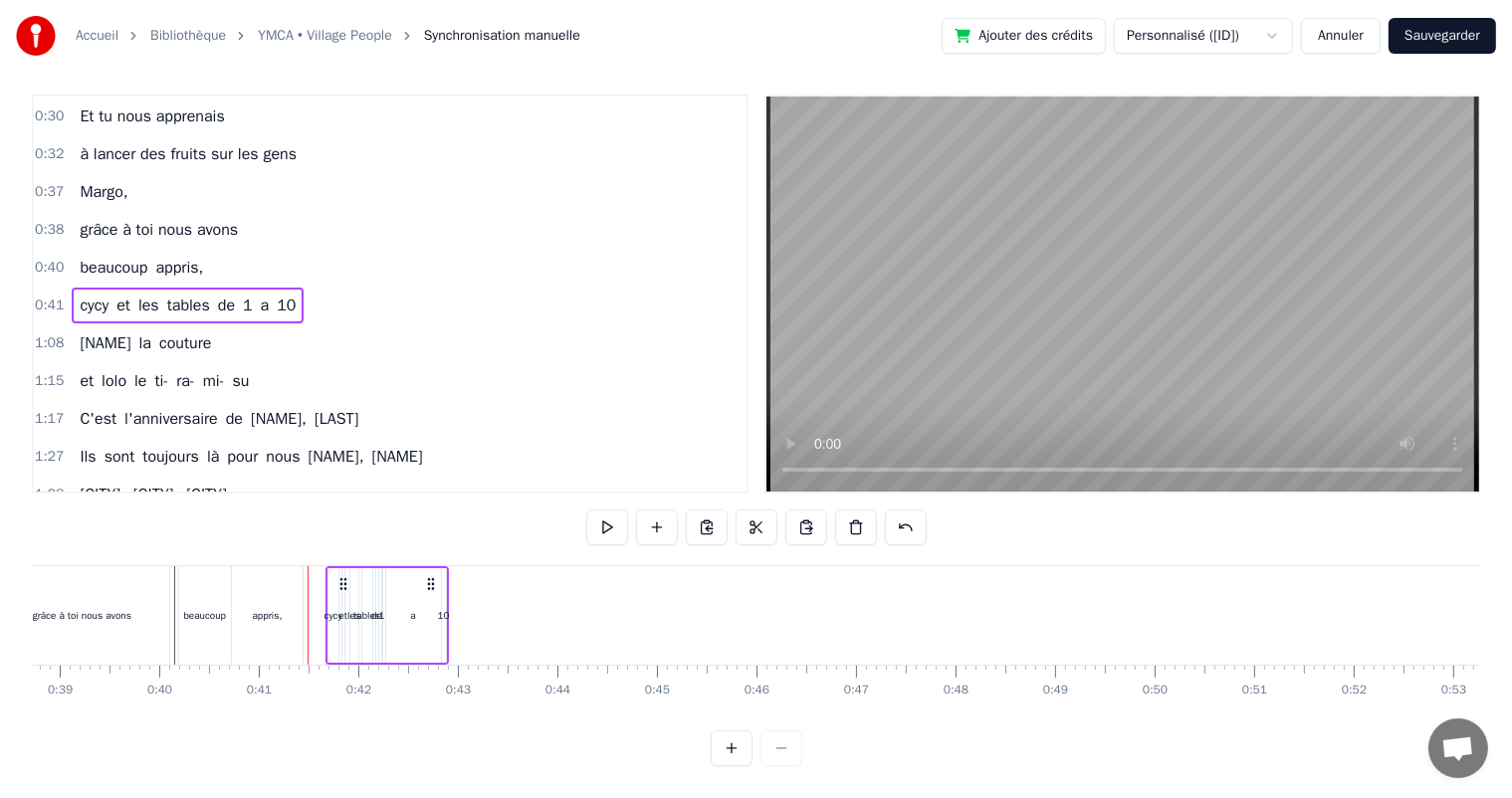 click on "[FIRST], tu venais me chercher en 2 chevaux au collège j'avais honte Oh oui [FIRST] Et tu nous apprenais  à lancer des fruits sur les gens  [FIRST], grâce à toi nous avons beaucoup appris, cycy et les tables de 1 a 10 fleurinès la couture et lolo le ti- ra- mi- su C'est l'anniversaire de [FIRST], [LAST] Ils sont toujours là pour nous [FIRST], [LAST] Sainté, Clermont, Annecy On pense toujours à vous On dit loin des yeux près du coeur C'est l'anniversaire de [FIRST], [LAST] Ils sont toujours là pour nous [FIRST], [LAST] Pâques, noël, les anniv' Toujours tous réuni On mange on joue et on ris [LAST], cacao périmé Oh oui [LAST] dans le tiramisu Oh oui [FIRST] Tu mets dans la salade des kiwis au lieu d’avocats [LAST] Attention le coin d’table du salon Vous pourriez vous faire mal Quand elle raconte Une anecdote de fou Que j’vous fasse rire tenez vous bien C'est l'anniversaire de [FIRST], [LAST] Ils sont toujours là pour nous [FIRST], [LAST] Sainté, Clermont, Annecy On à a" at bounding box center [9139, 615] 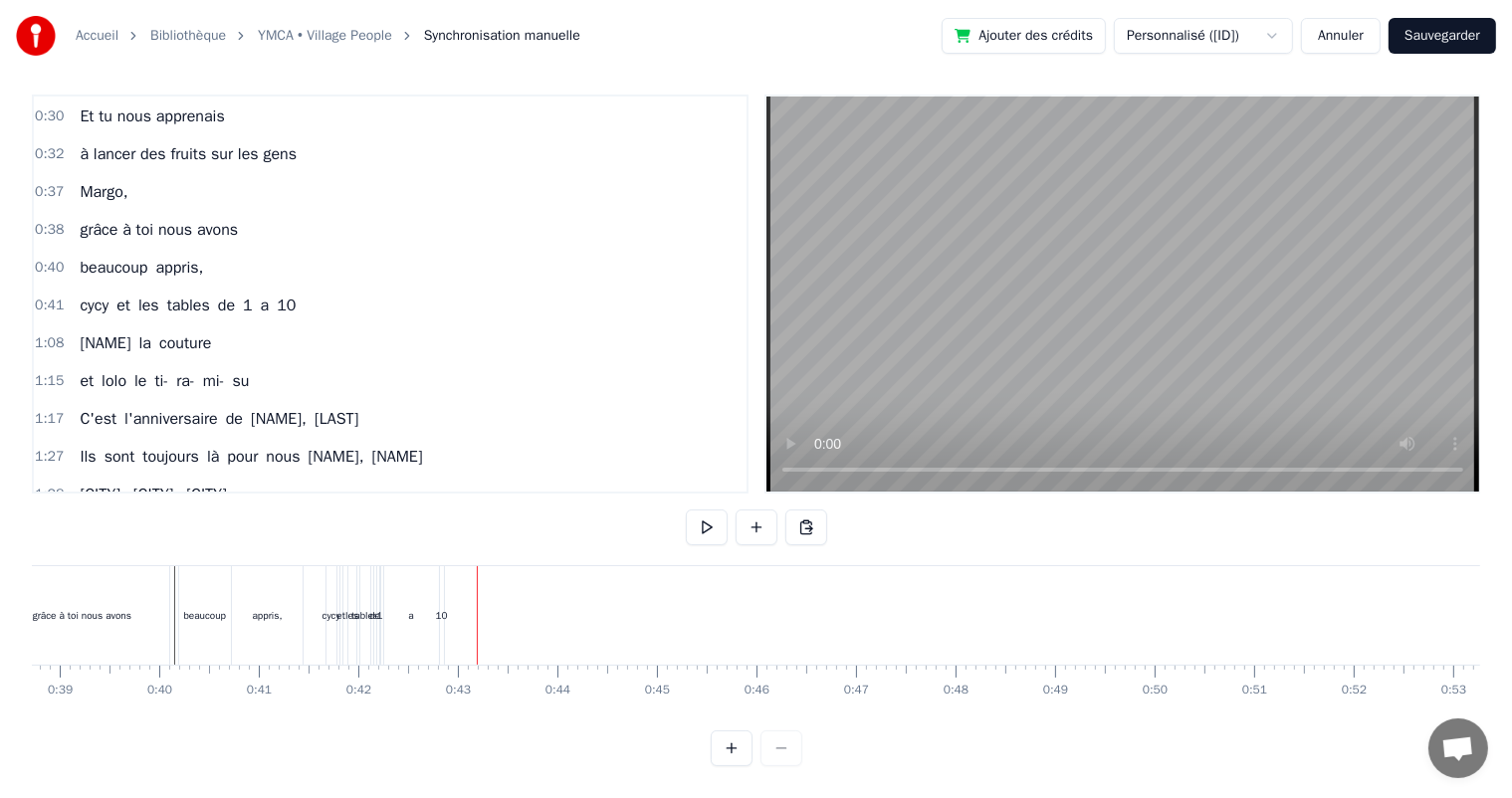 click at bounding box center (732, 748) 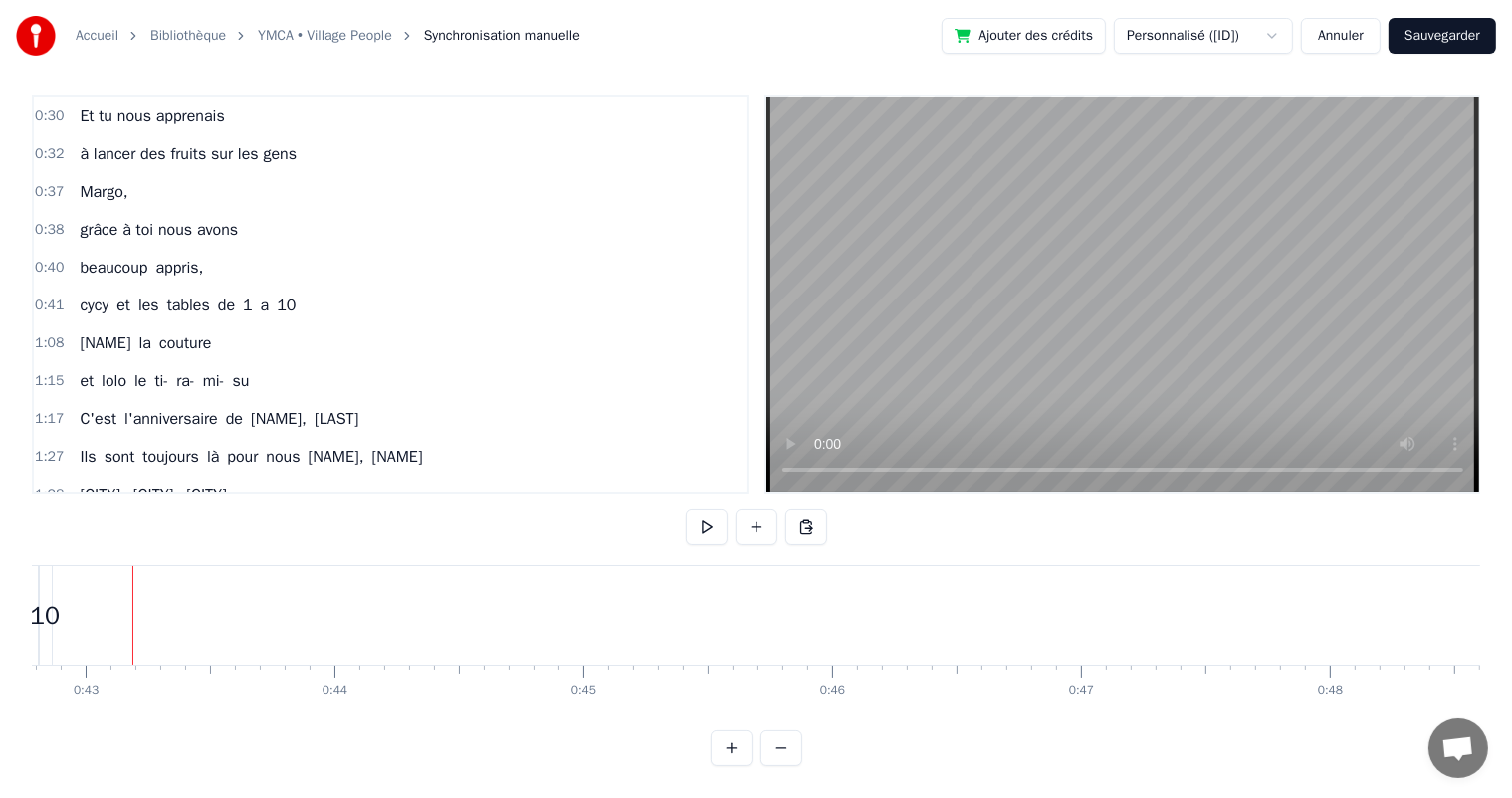 scroll, scrollTop: 0, scrollLeft: 10499, axis: horizontal 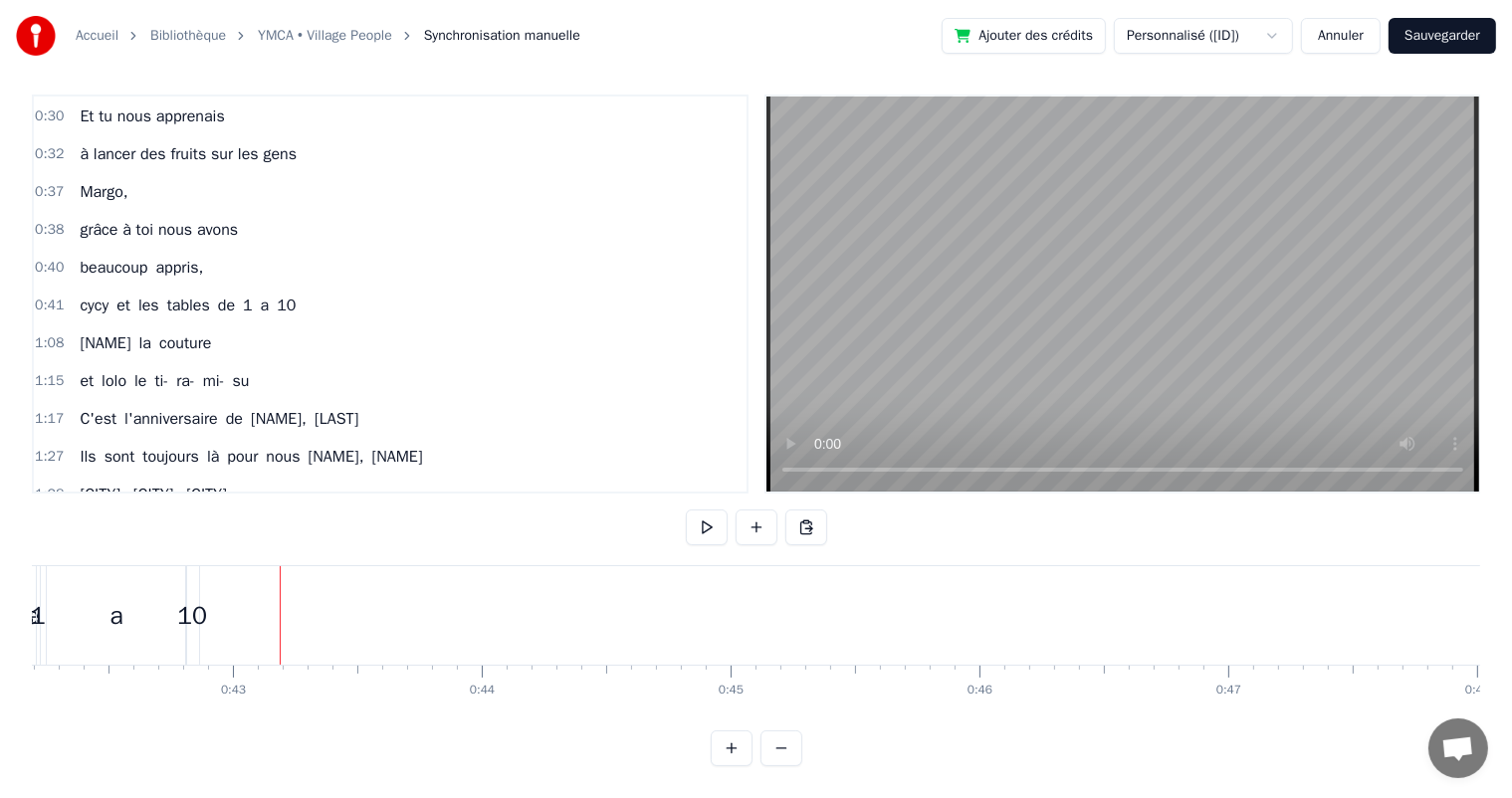 click on "cycy" at bounding box center (94, 305) 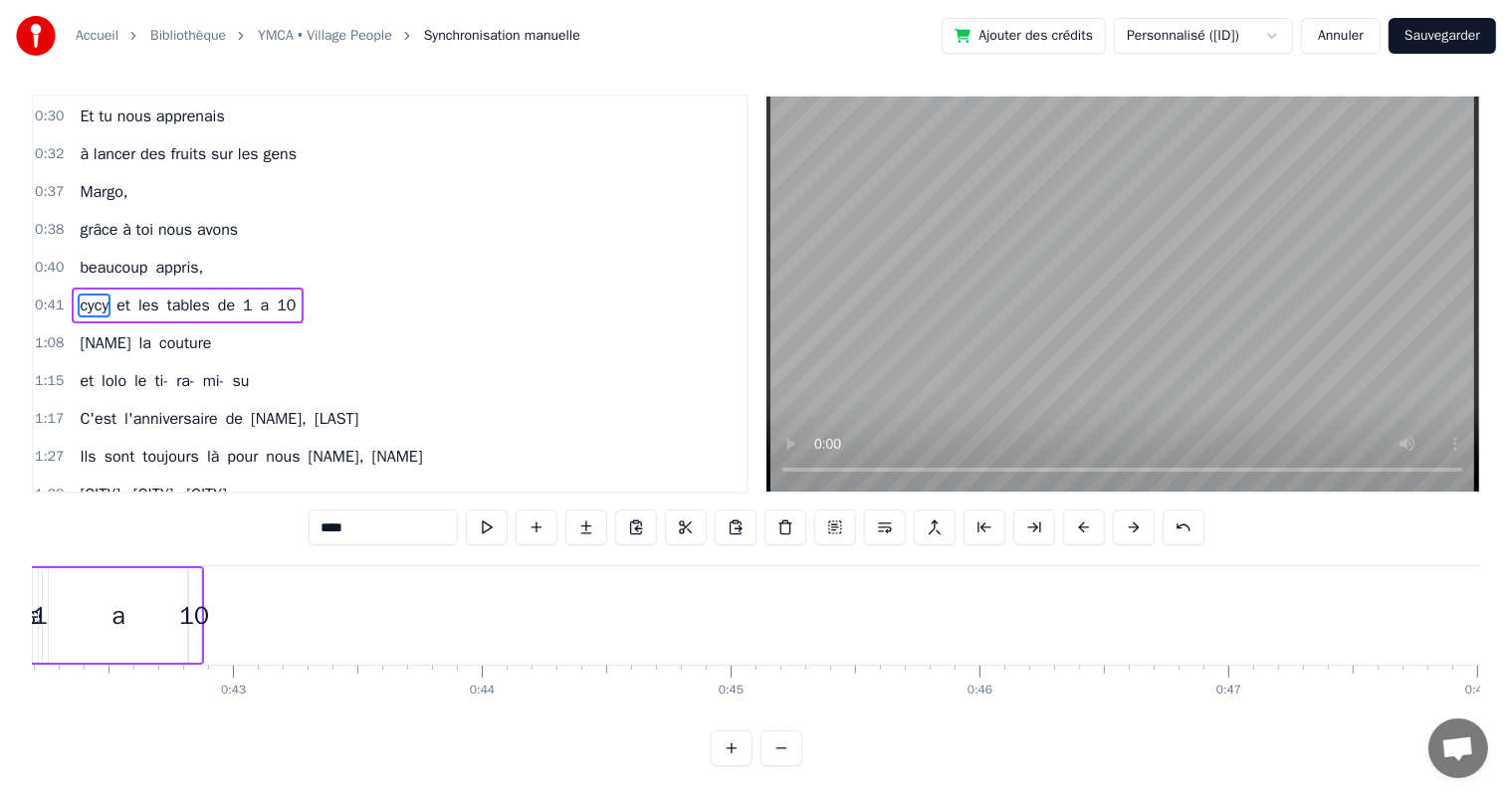 scroll, scrollTop: 0, scrollLeft: 0, axis: both 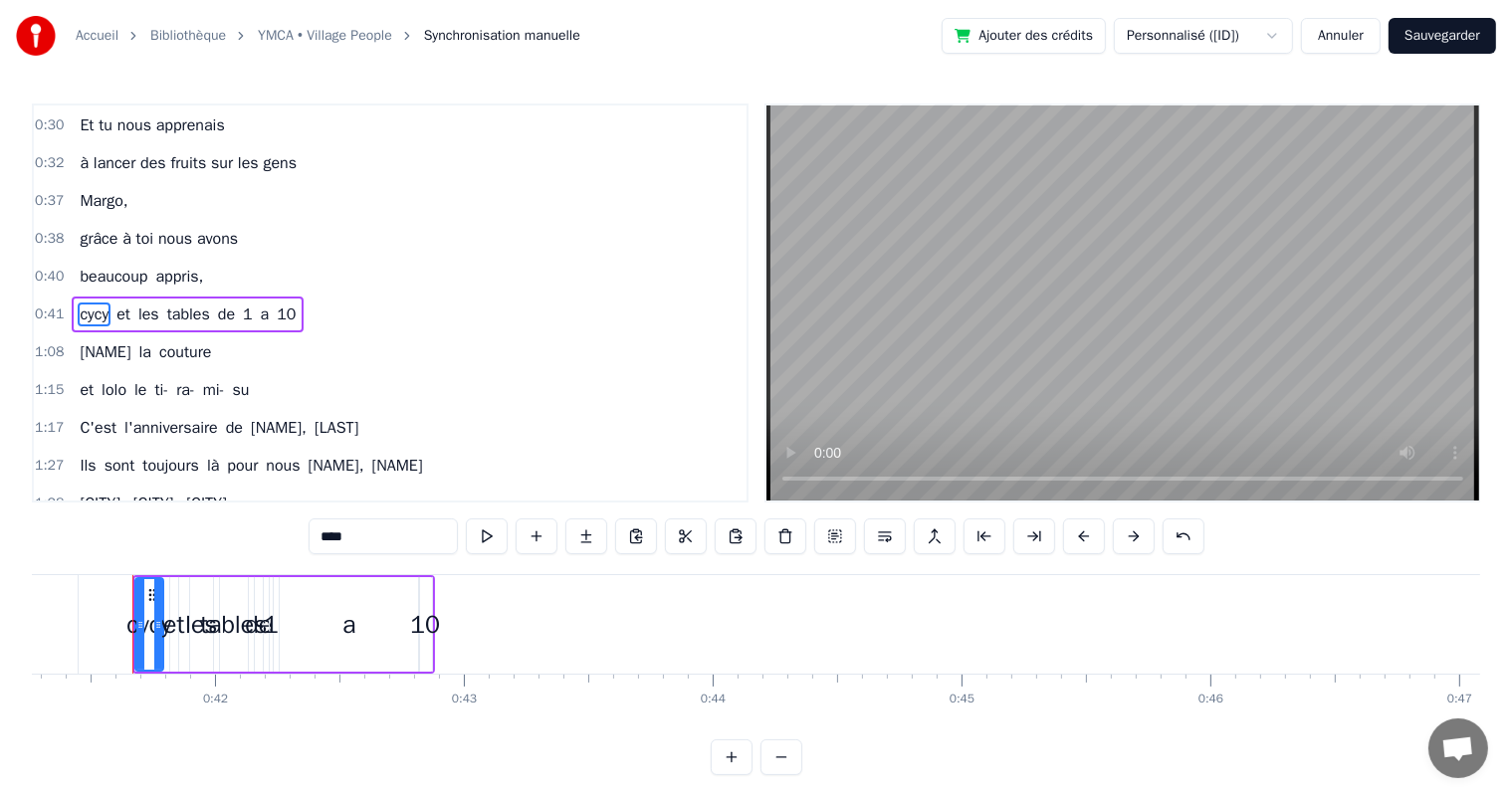 click on "****" at bounding box center (383, 536) 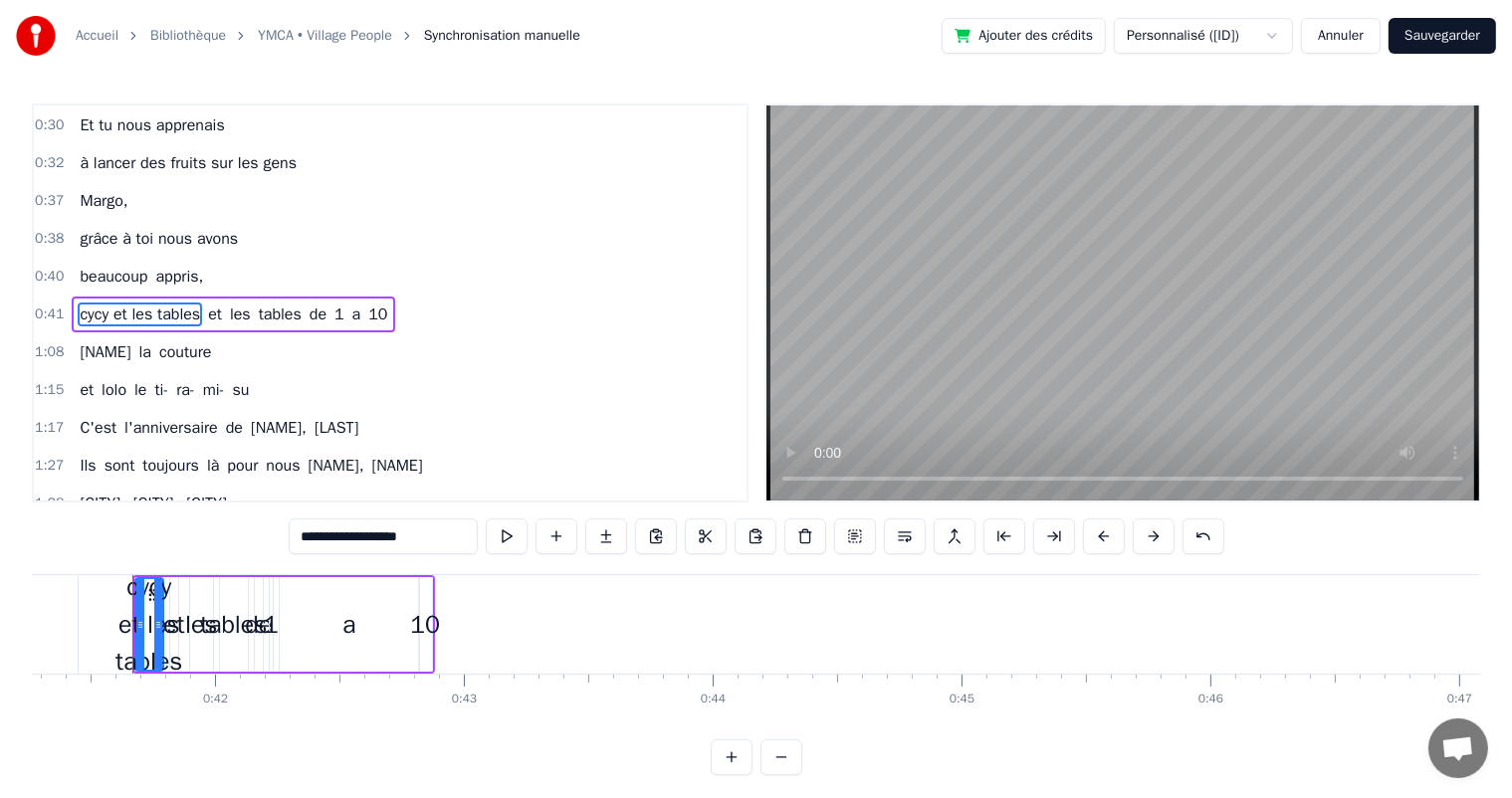 click on "et" at bounding box center [215, 314] 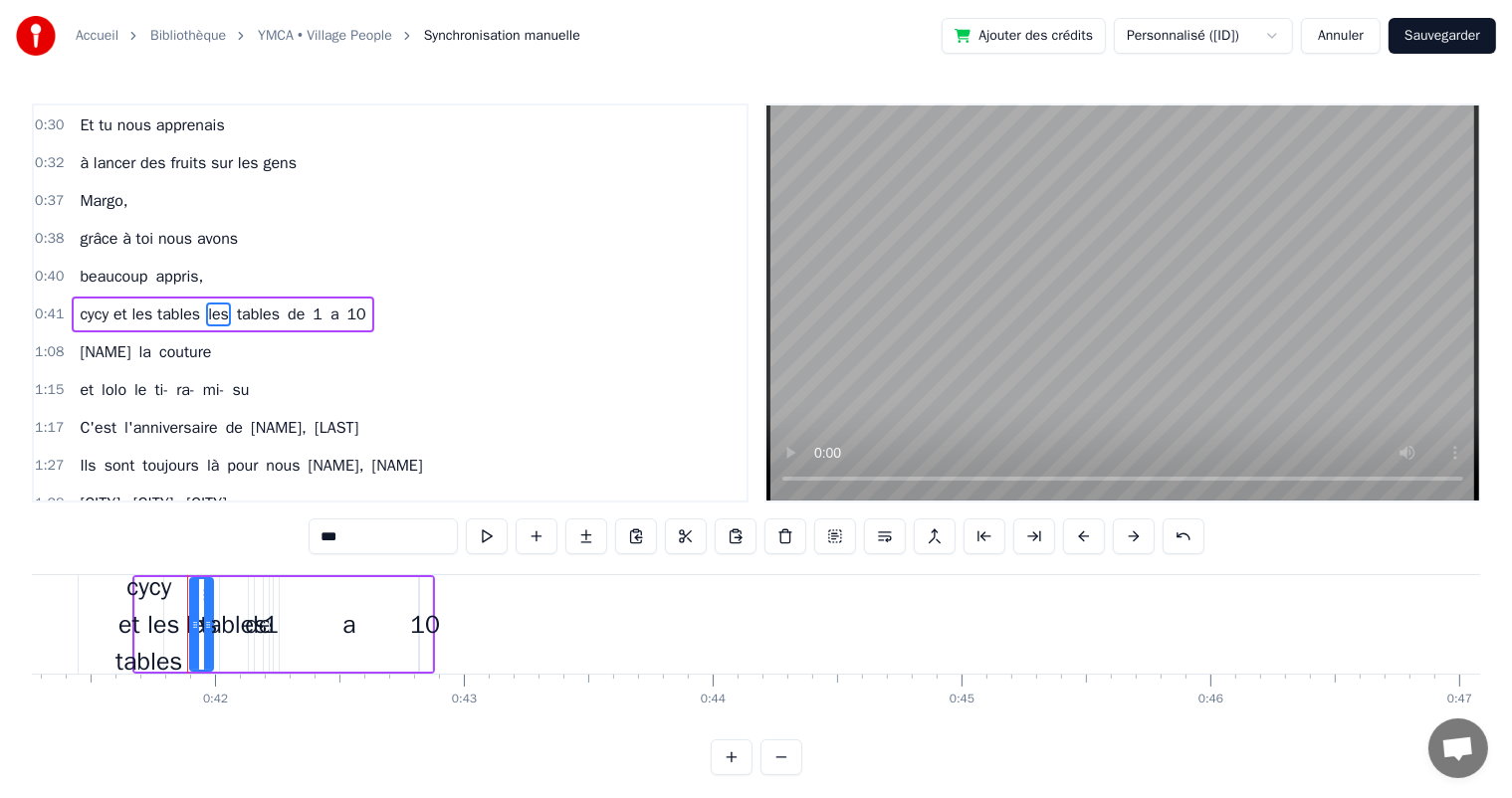 click on "les" at bounding box center [218, 314] 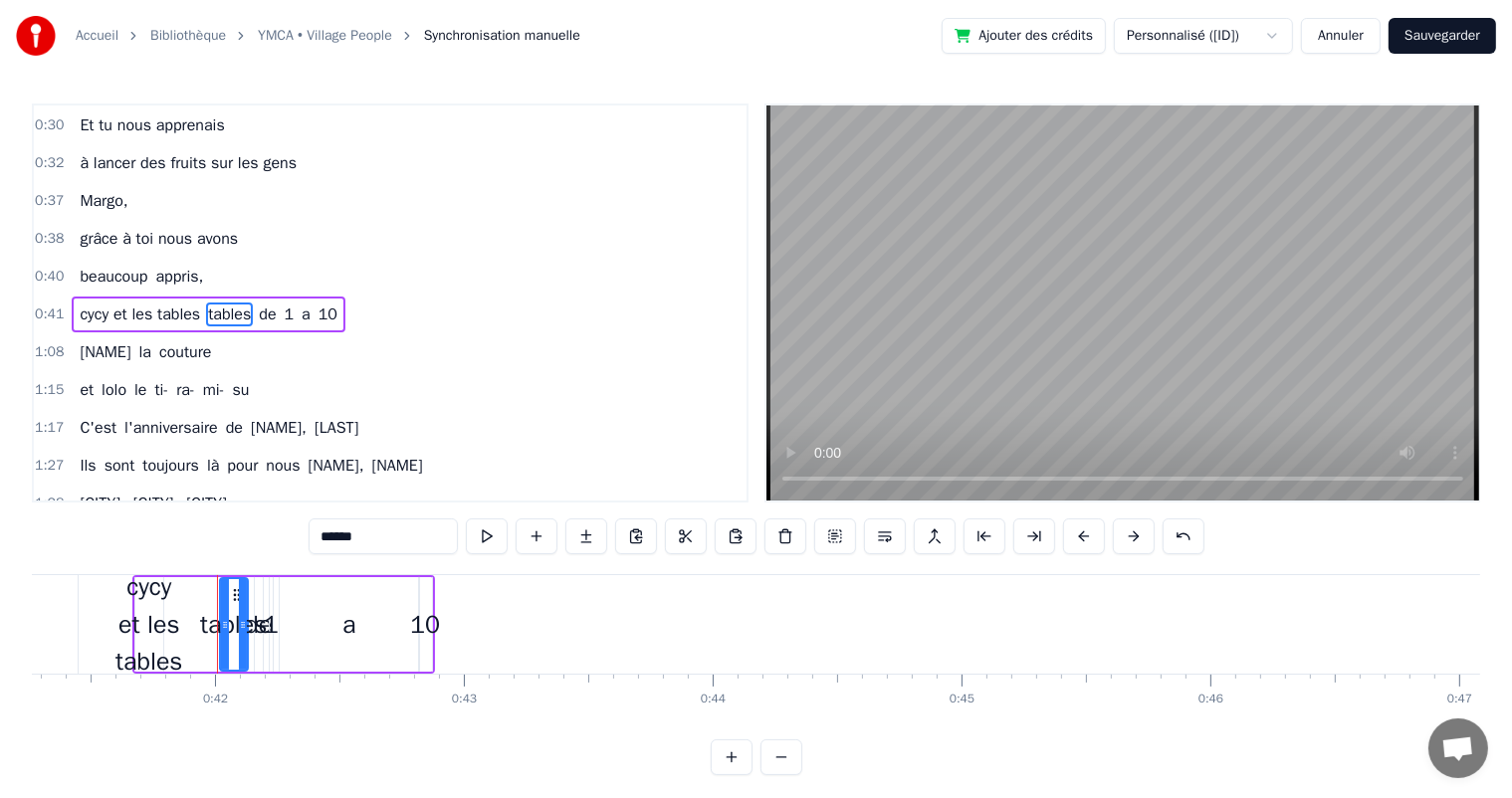 click on "tables" at bounding box center (229, 314) 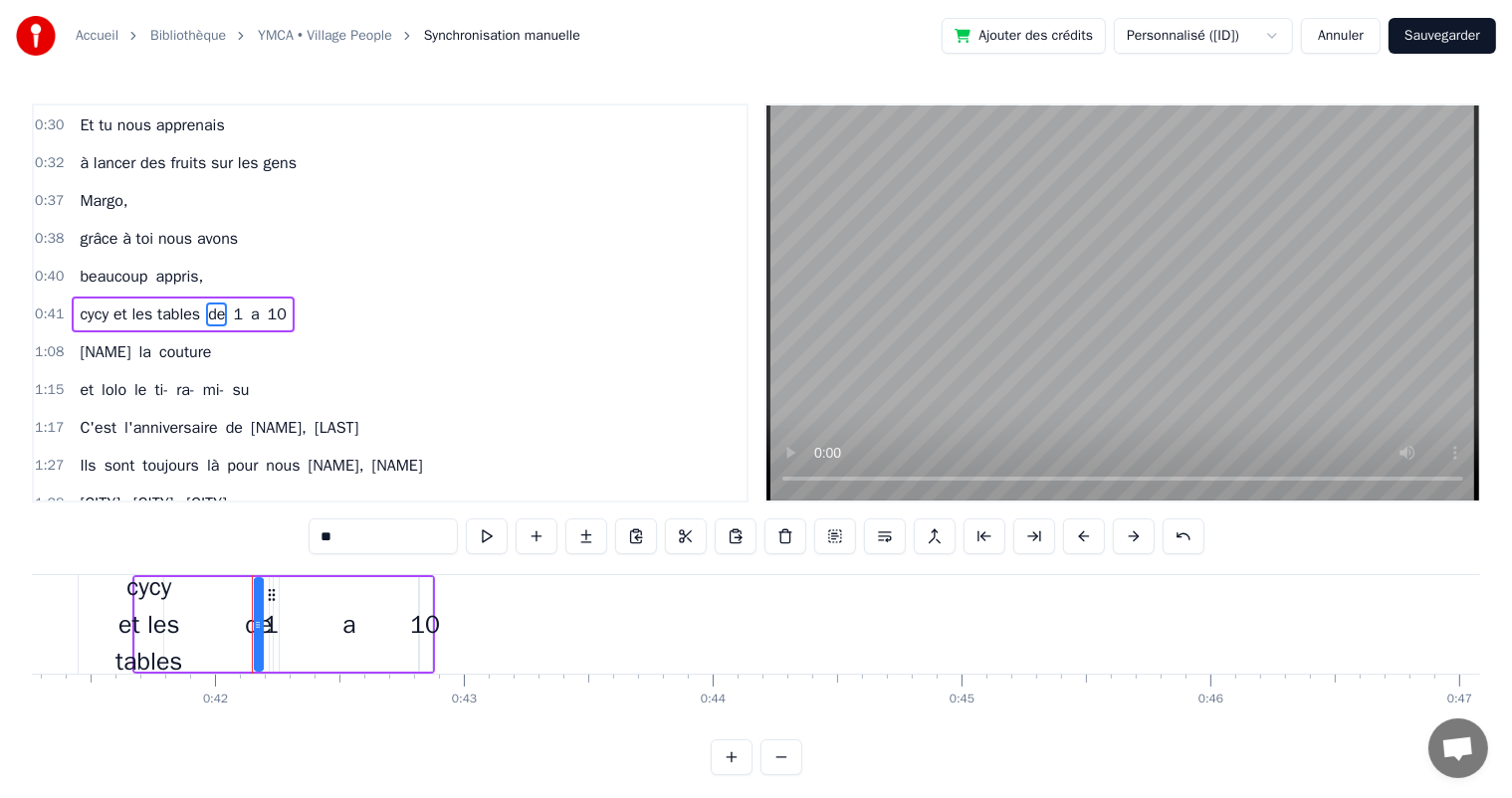 click on "de" at bounding box center [216, 314] 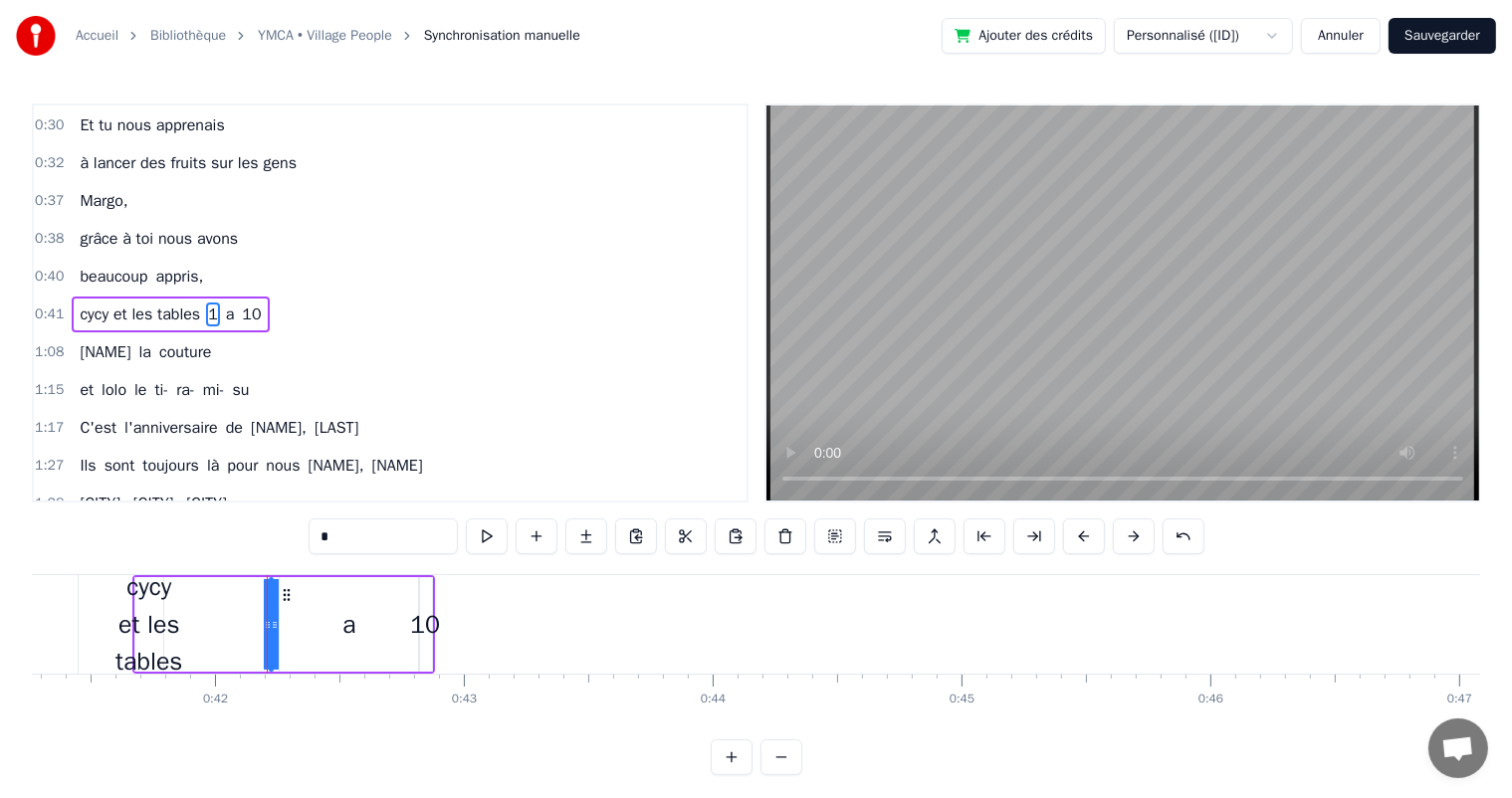 click on "1" at bounding box center (213, 314) 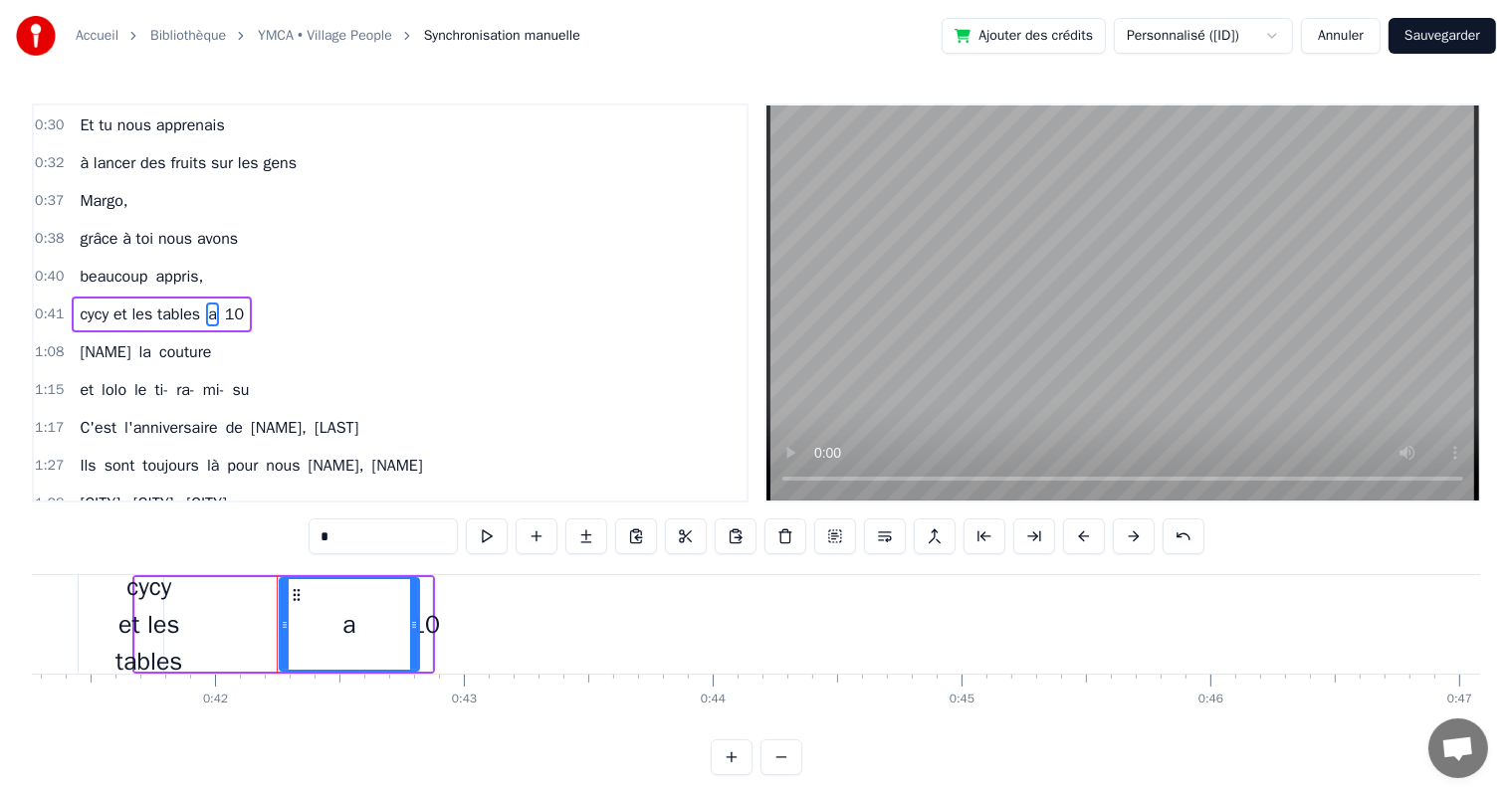 click on "a" at bounding box center (212, 314) 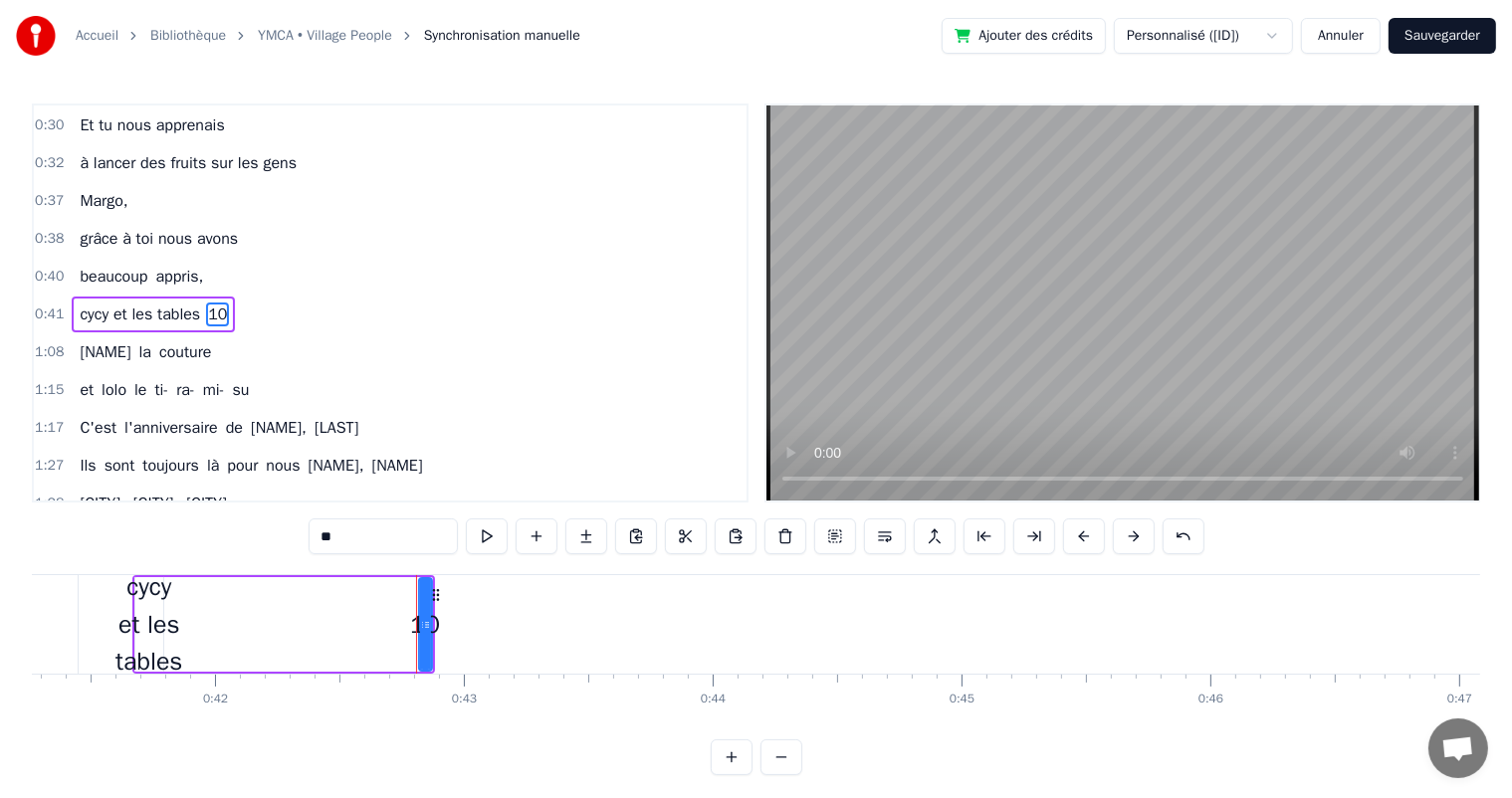 click on "10" at bounding box center [217, 314] 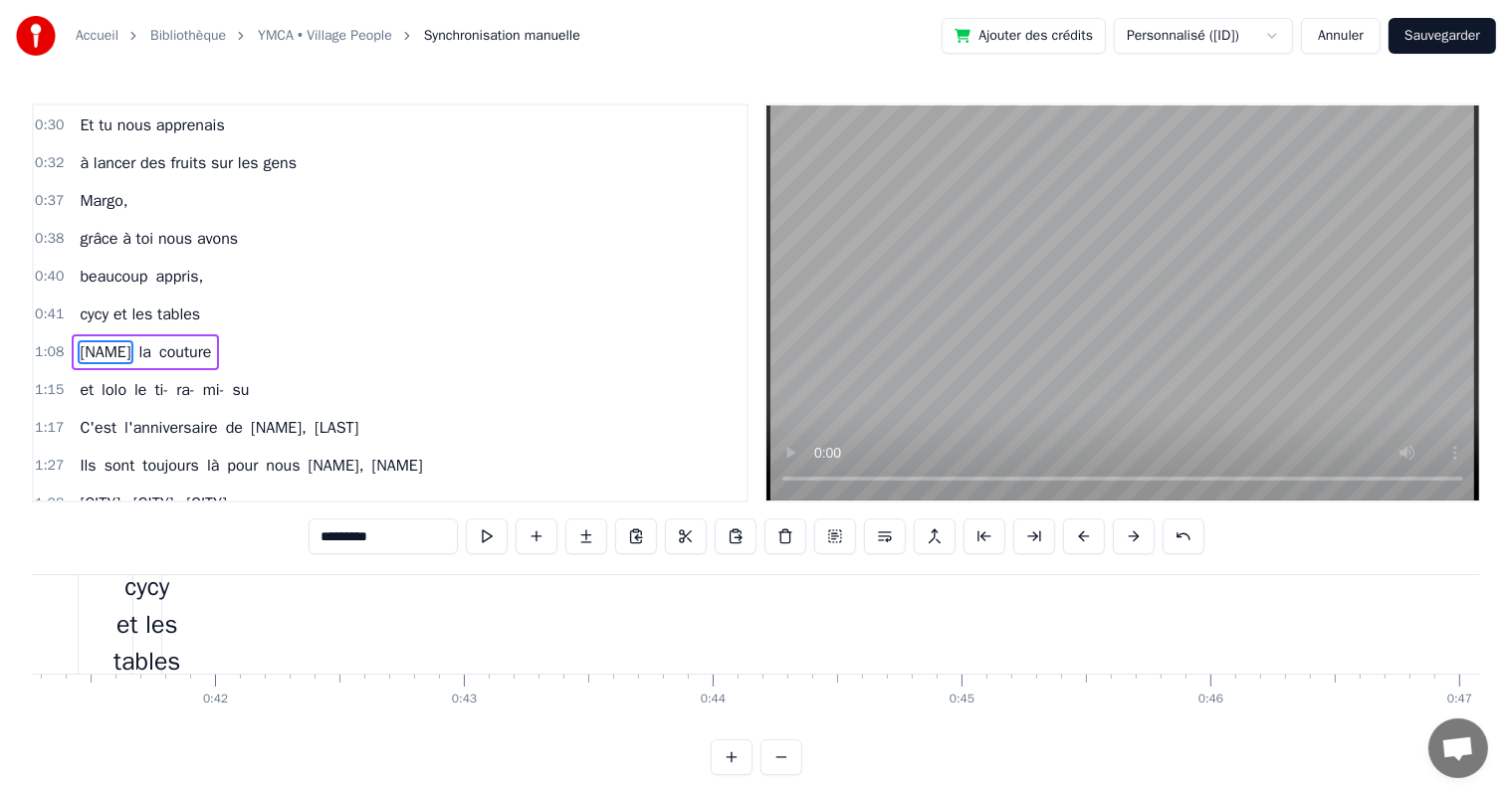 scroll, scrollTop: 127, scrollLeft: 0, axis: vertical 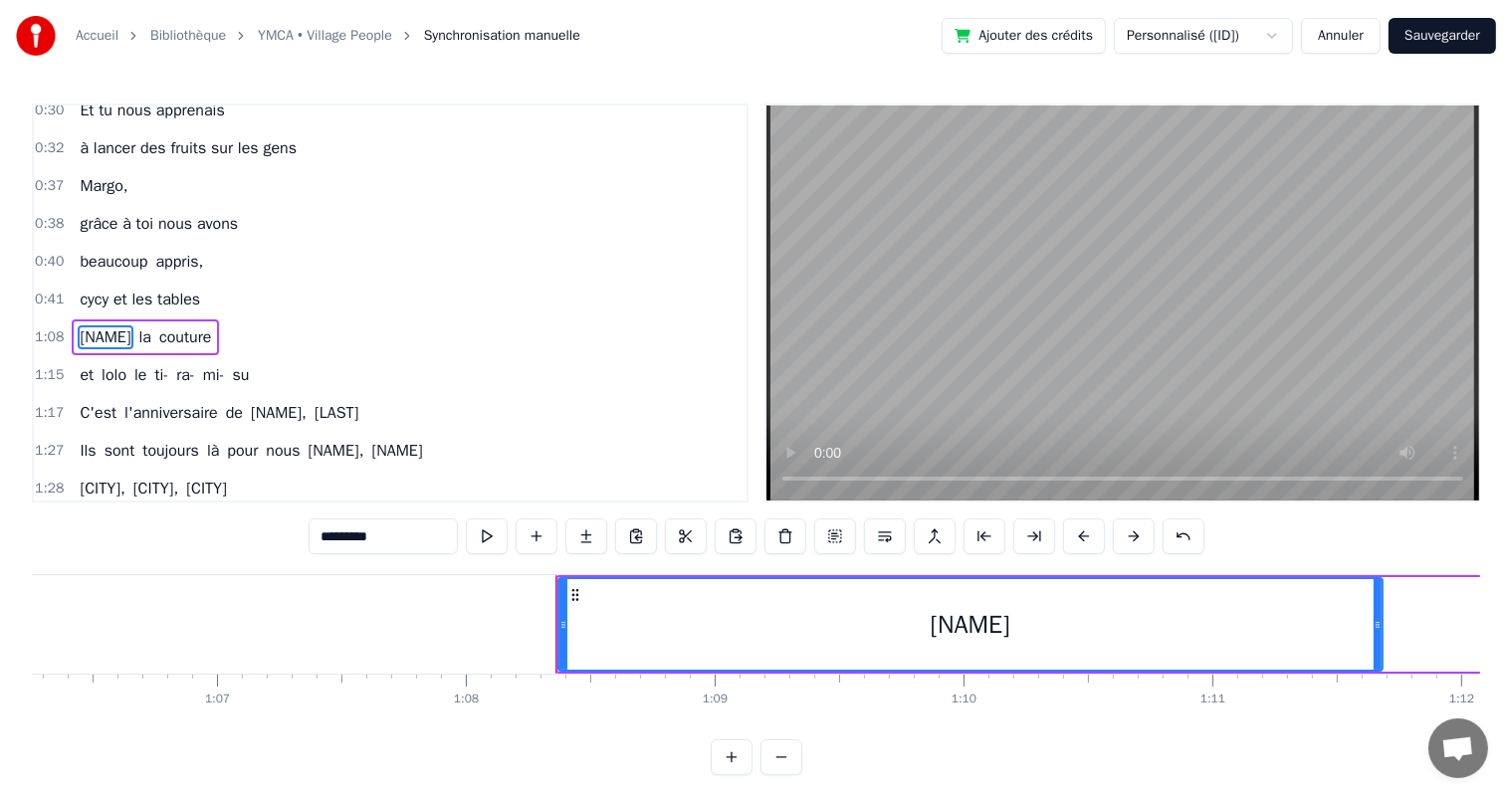 click at bounding box center [781, 757] 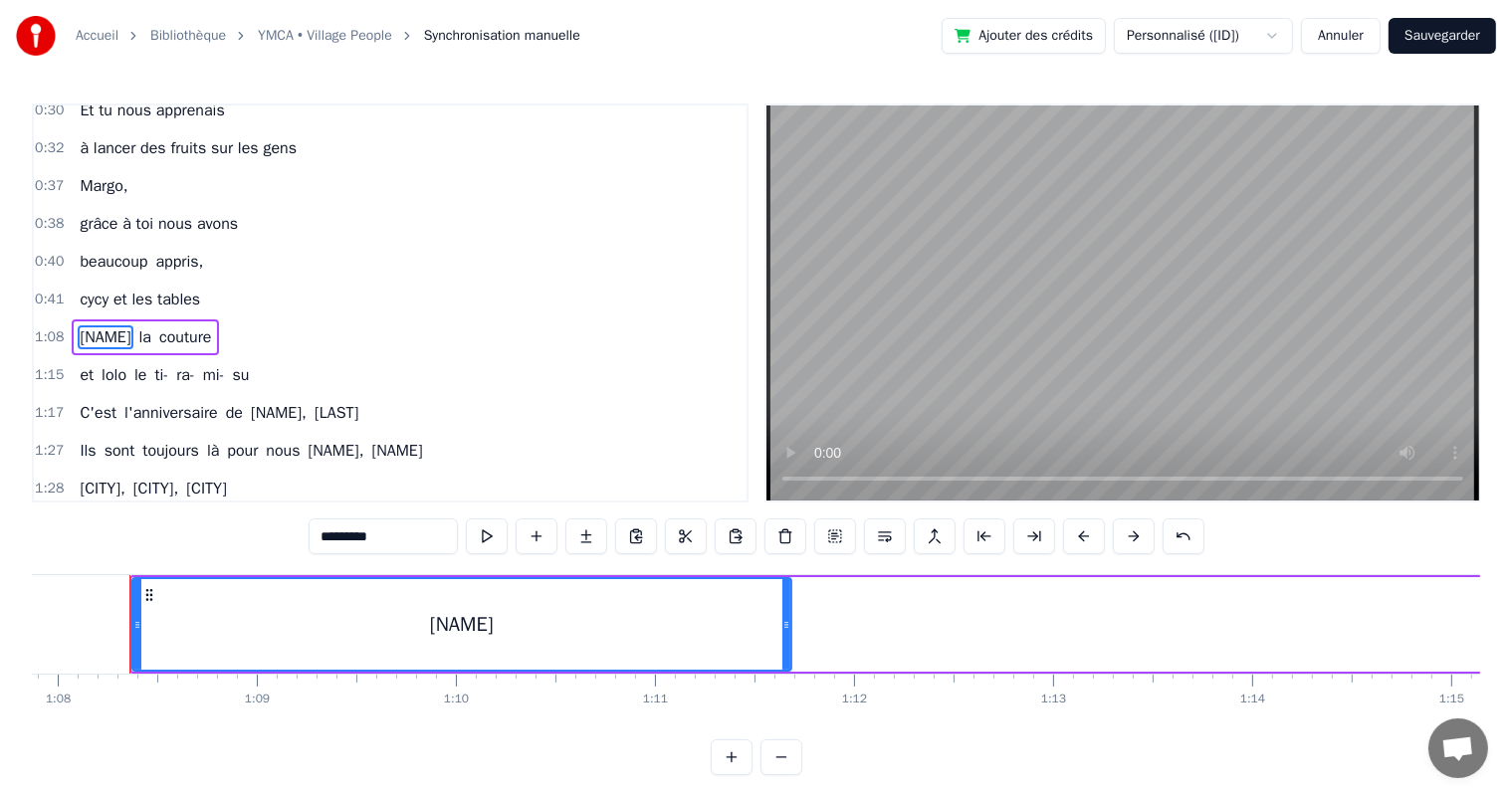 scroll, scrollTop: 0, scrollLeft: 13508, axis: horizontal 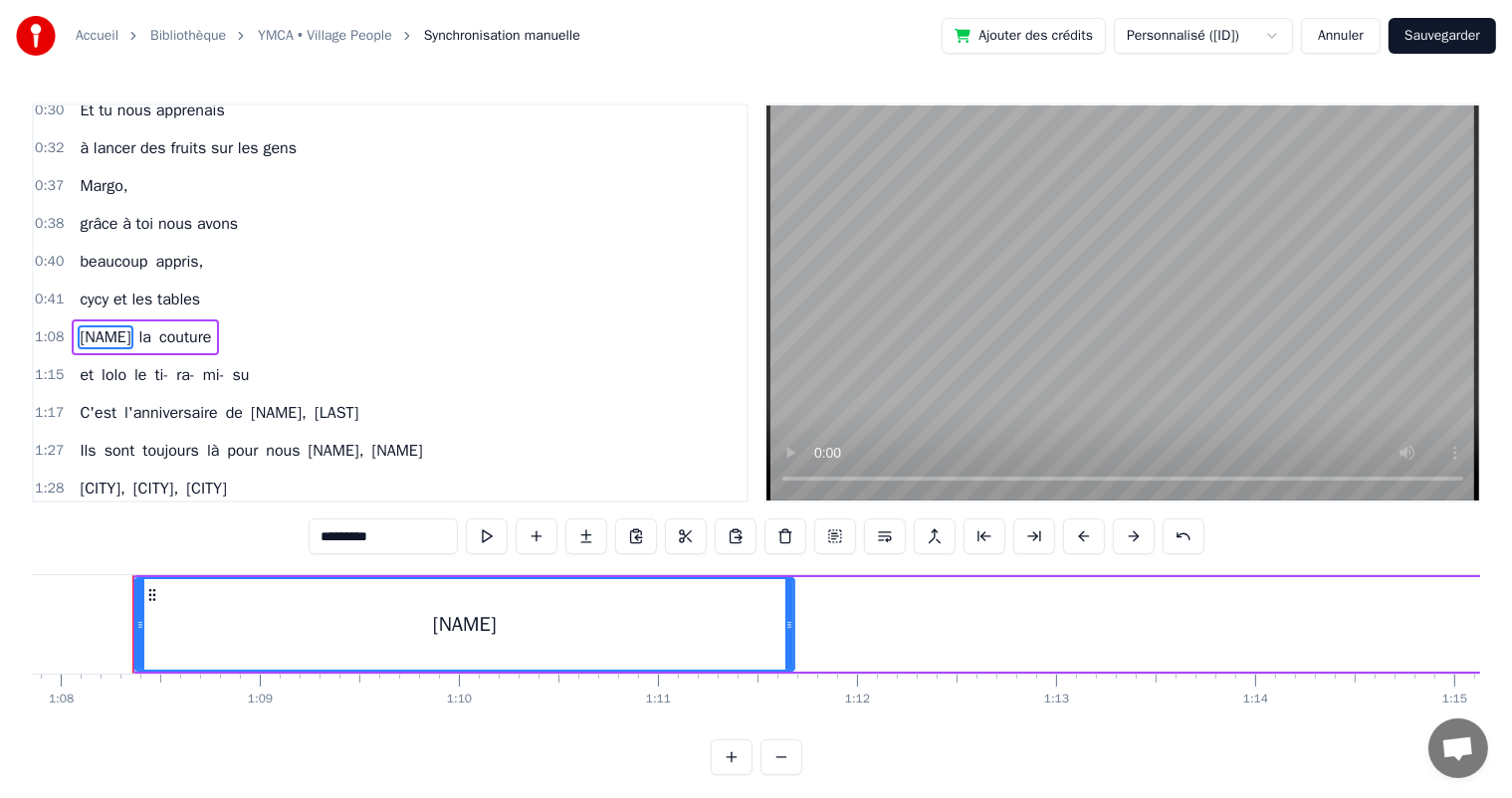 click at bounding box center (781, 757) 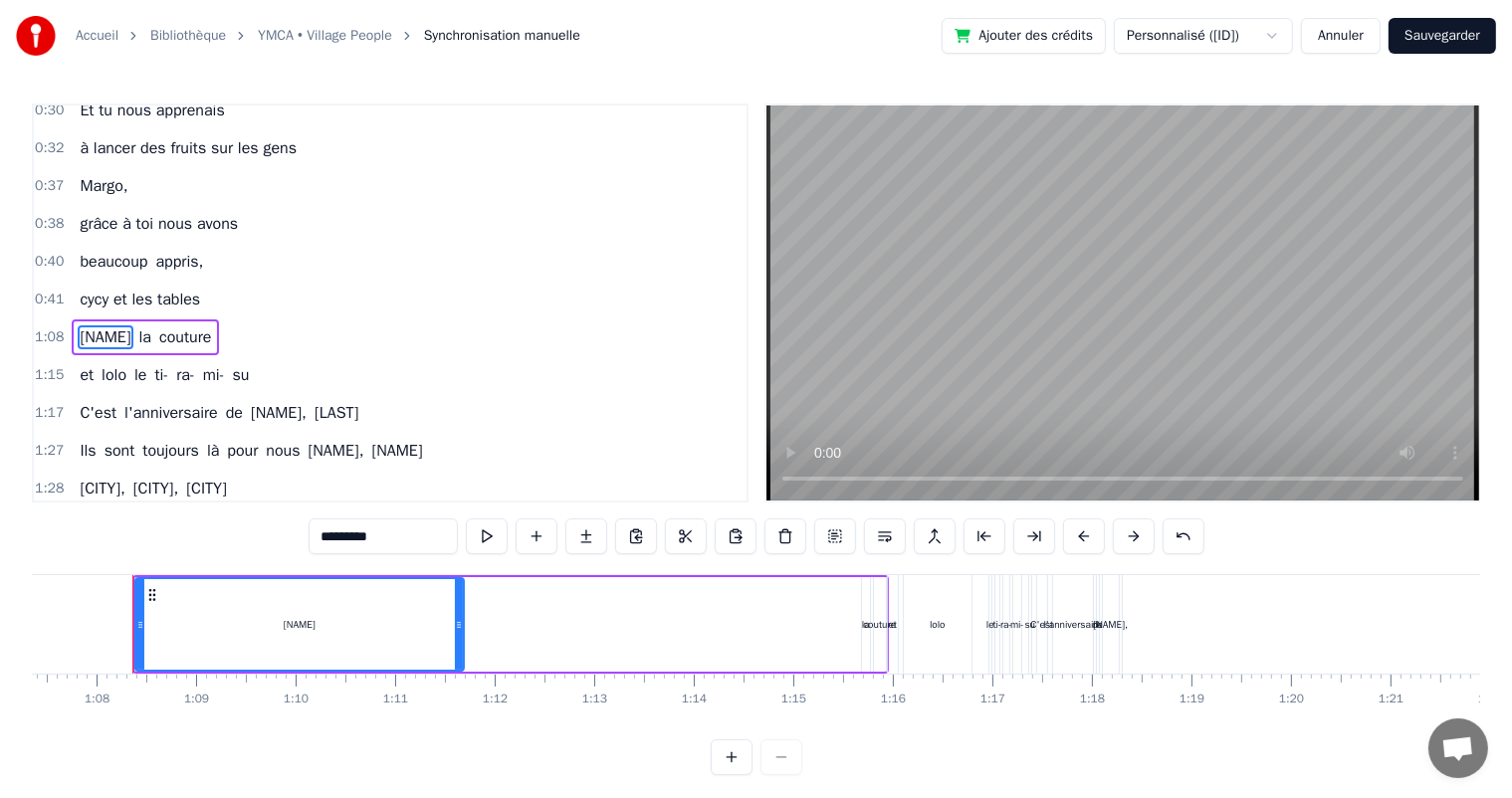 click on "cycy et les tables" at bounding box center [139, 299] 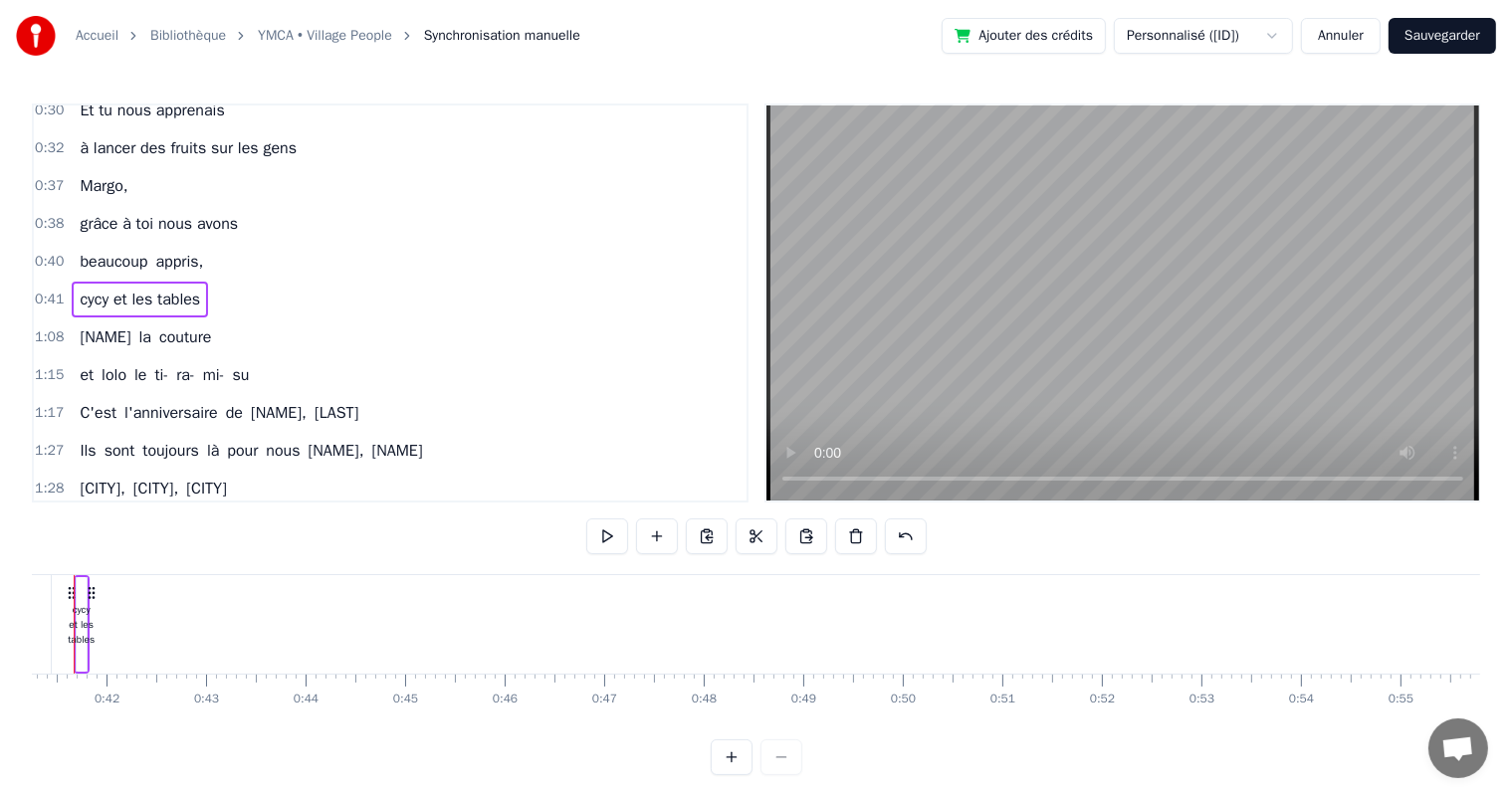 scroll, scrollTop: 0, scrollLeft: 4047, axis: horizontal 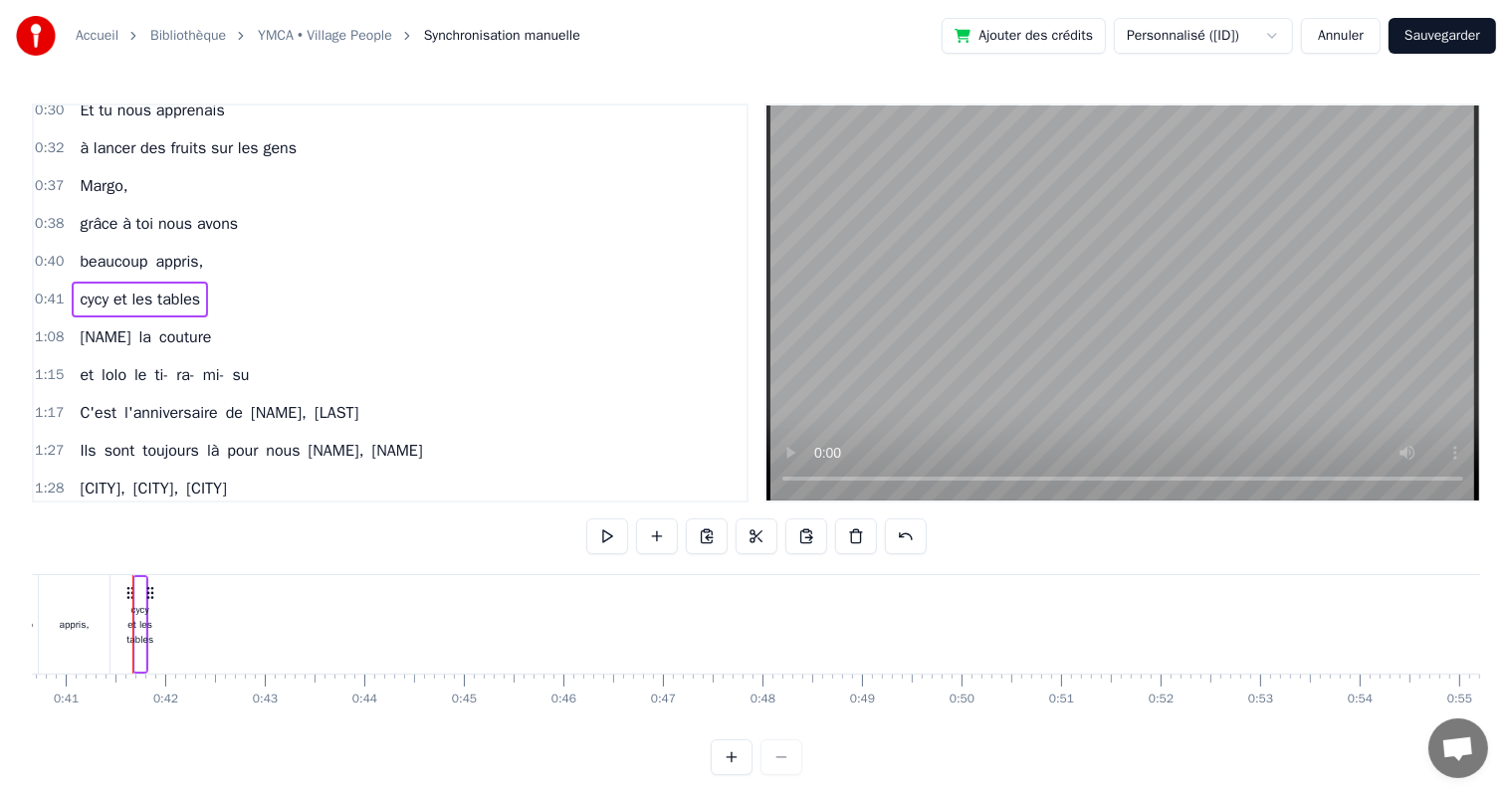 click on "cycy et les tables" at bounding box center (390, 299) 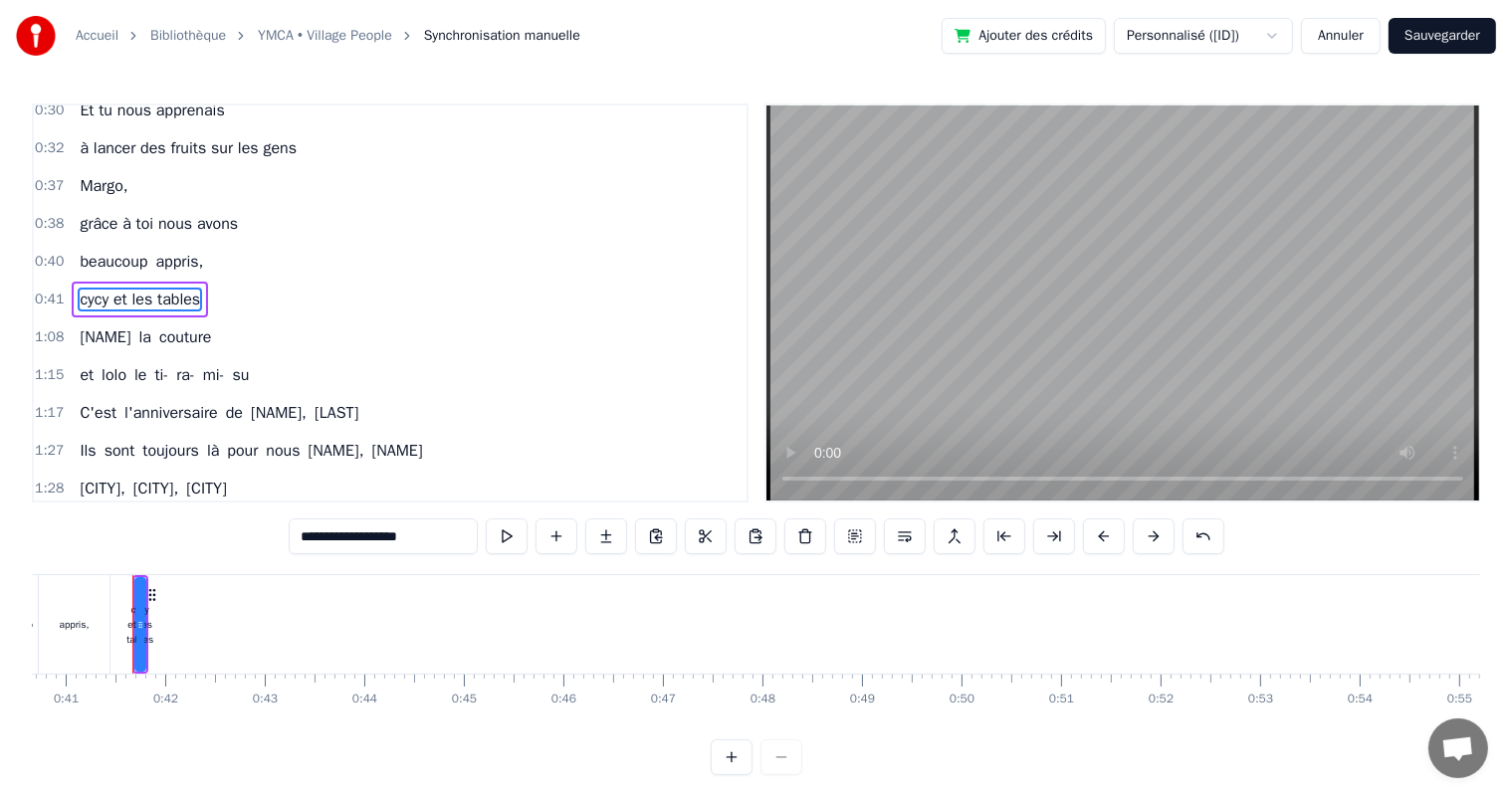 scroll, scrollTop: 112, scrollLeft: 0, axis: vertical 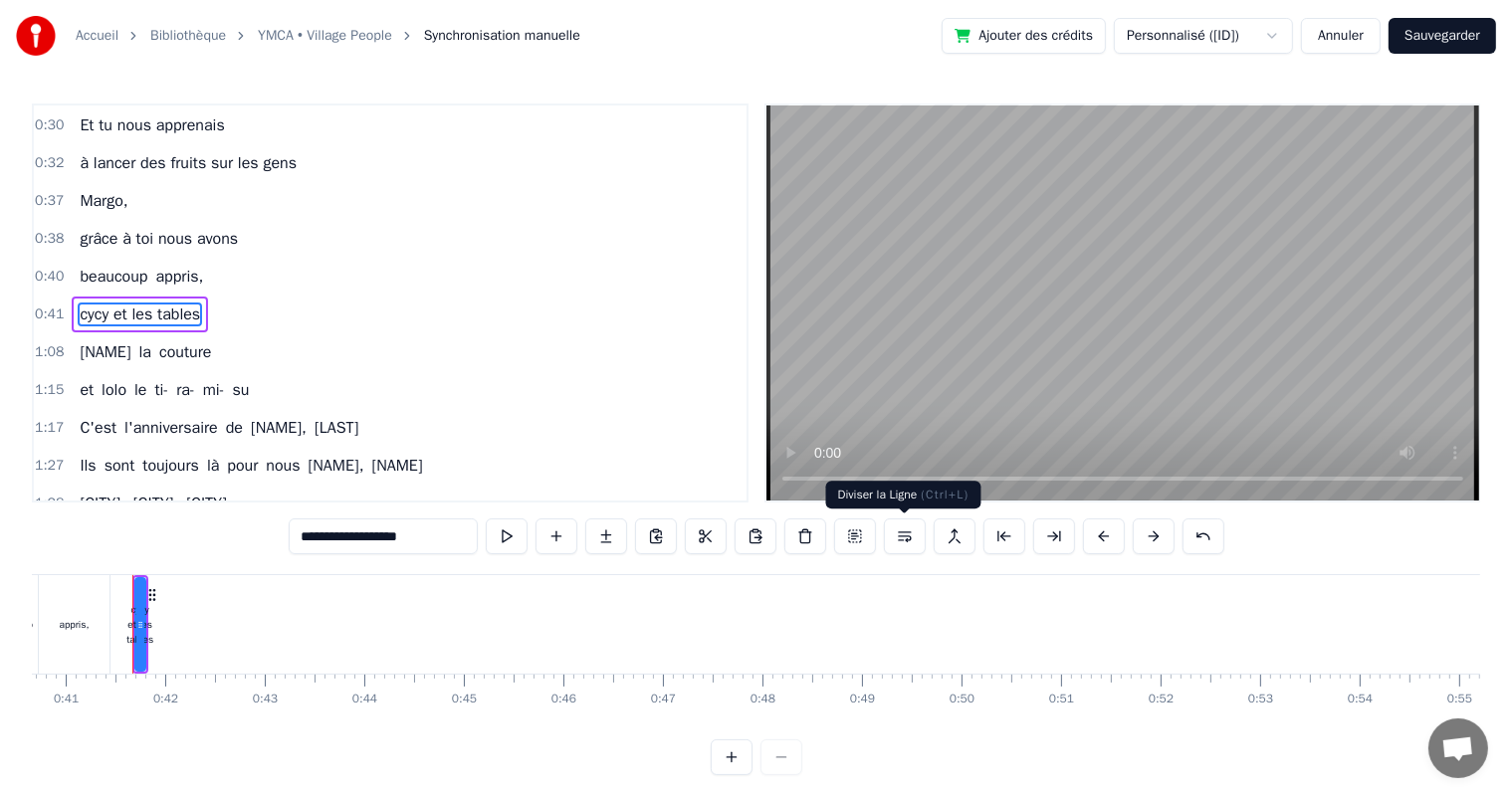 click at bounding box center [905, 536] 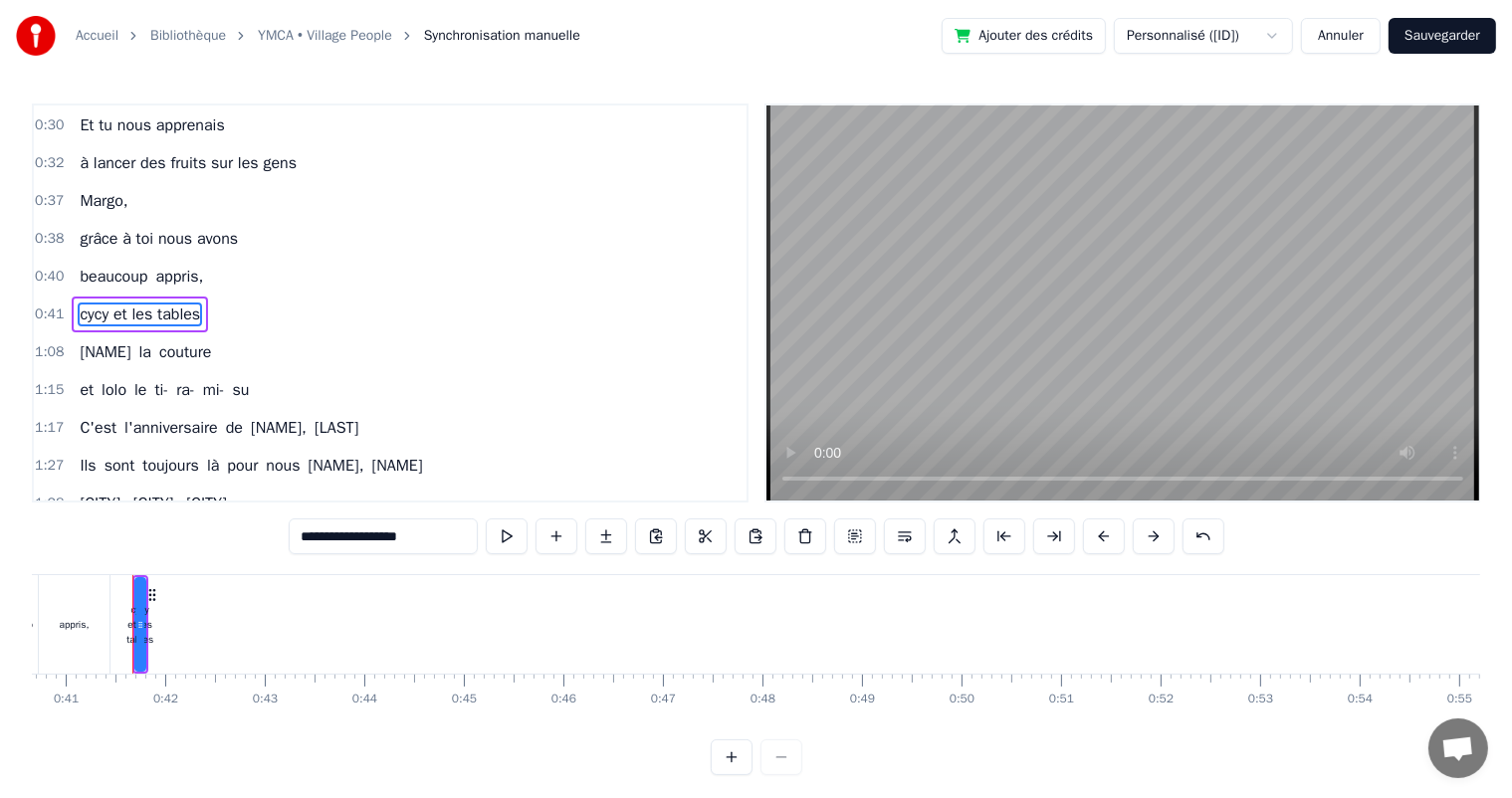 click at bounding box center (905, 536) 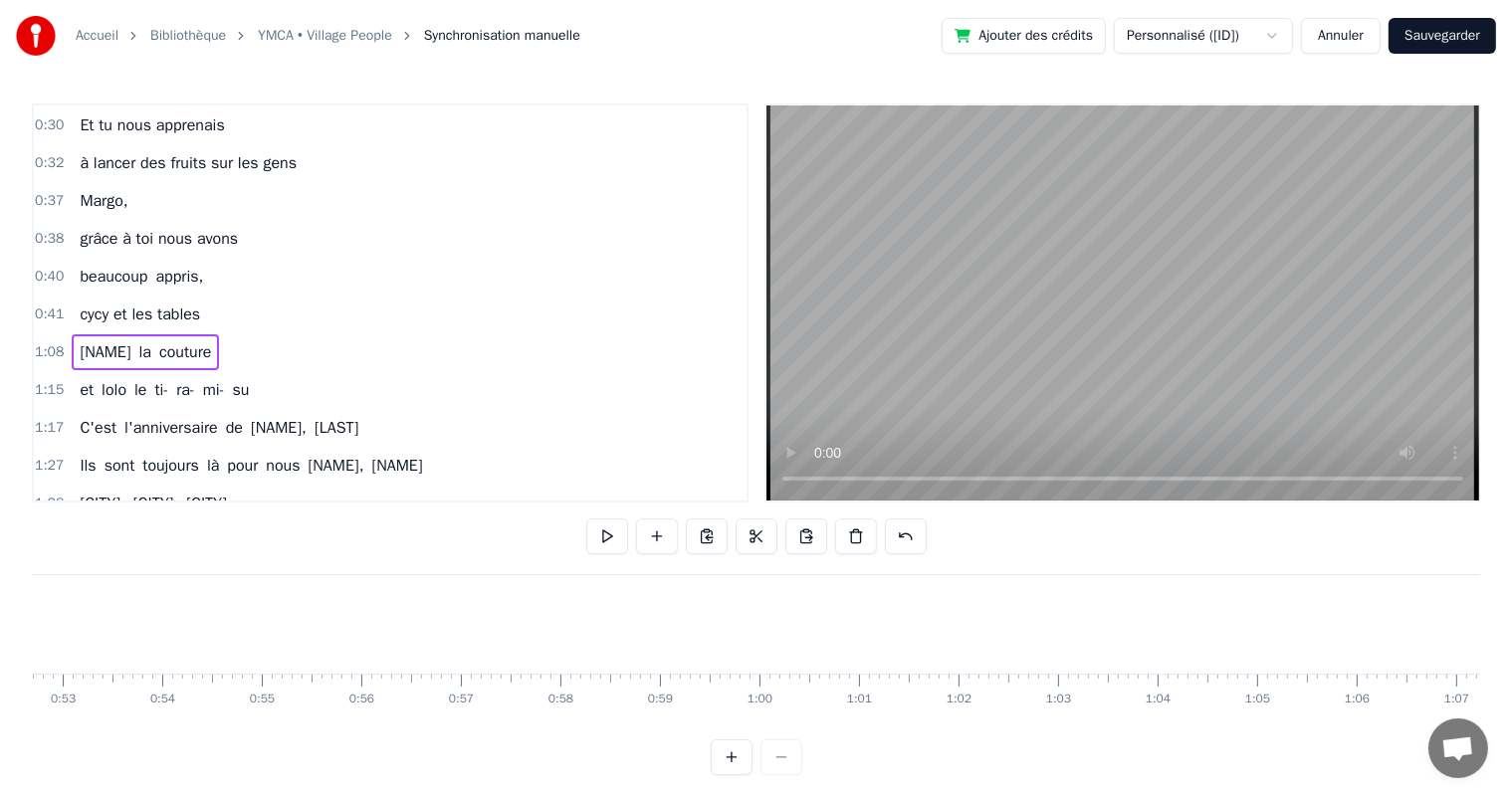 click on "cycy et les tables" at bounding box center [139, 314] 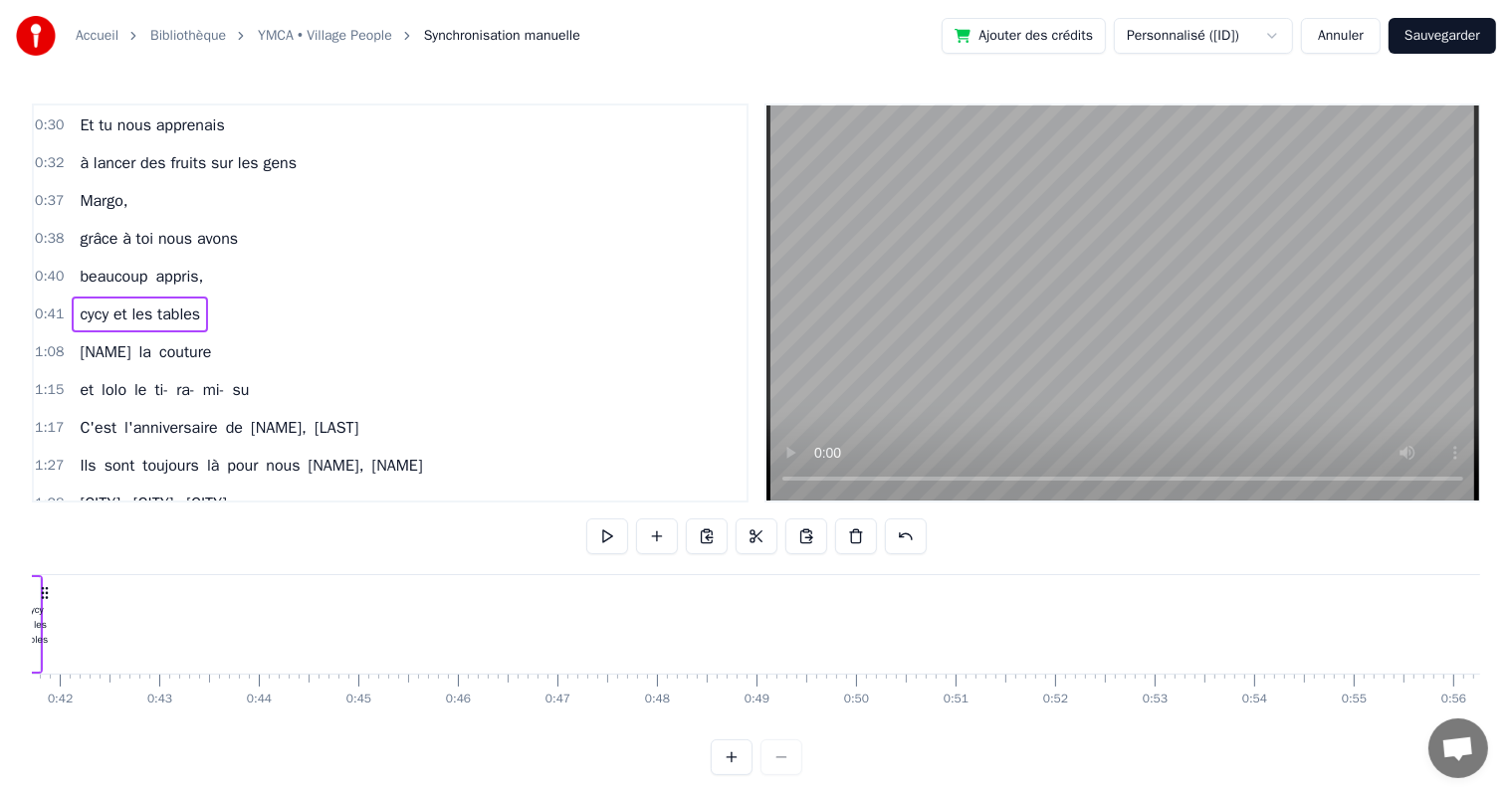 scroll, scrollTop: 0, scrollLeft: 4047, axis: horizontal 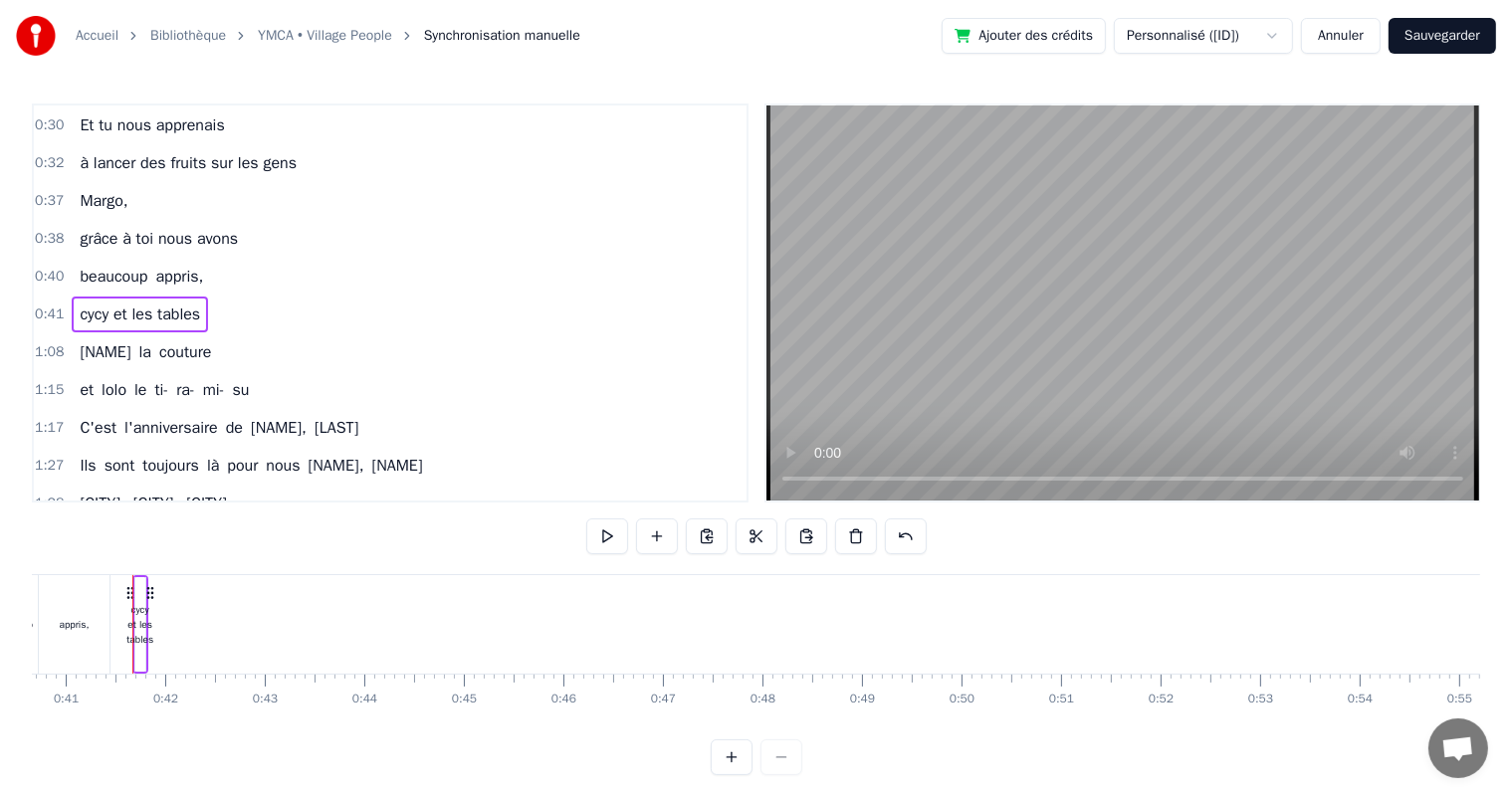 click on "cycy et les tables" at bounding box center (139, 314) 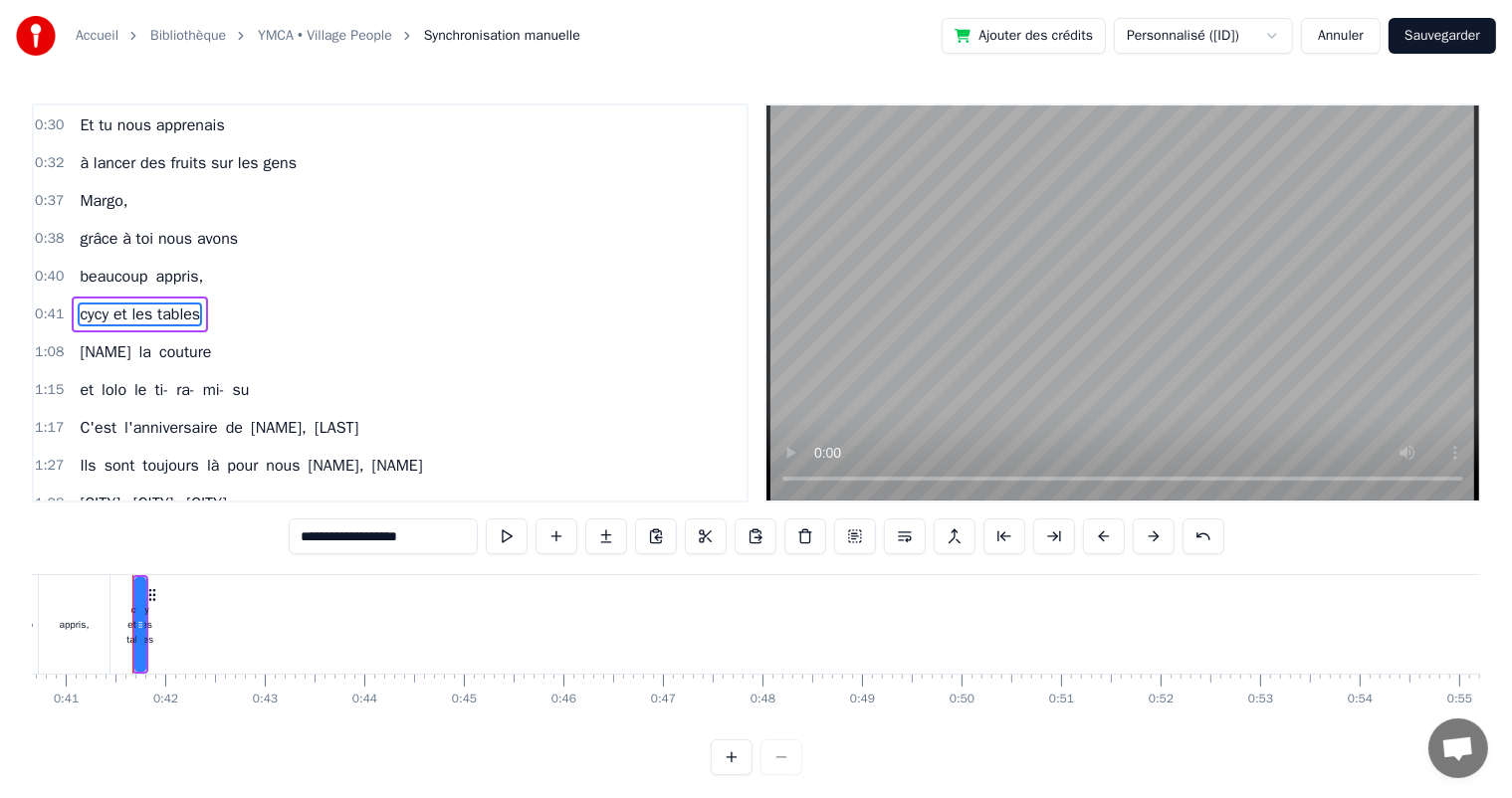 click on "**********" at bounding box center [383, 536] 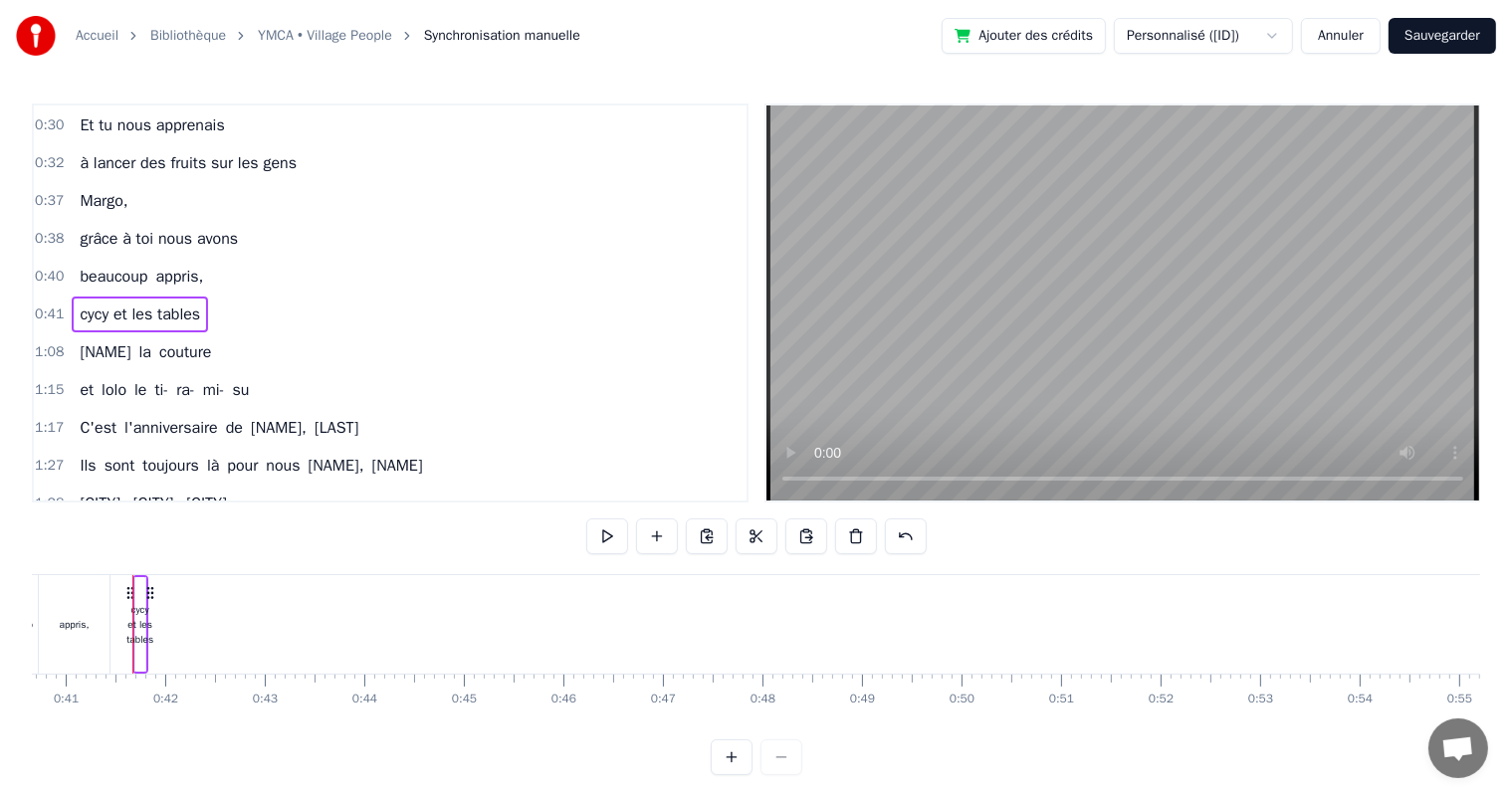 click on "cycy et les tables" at bounding box center (390, 314) 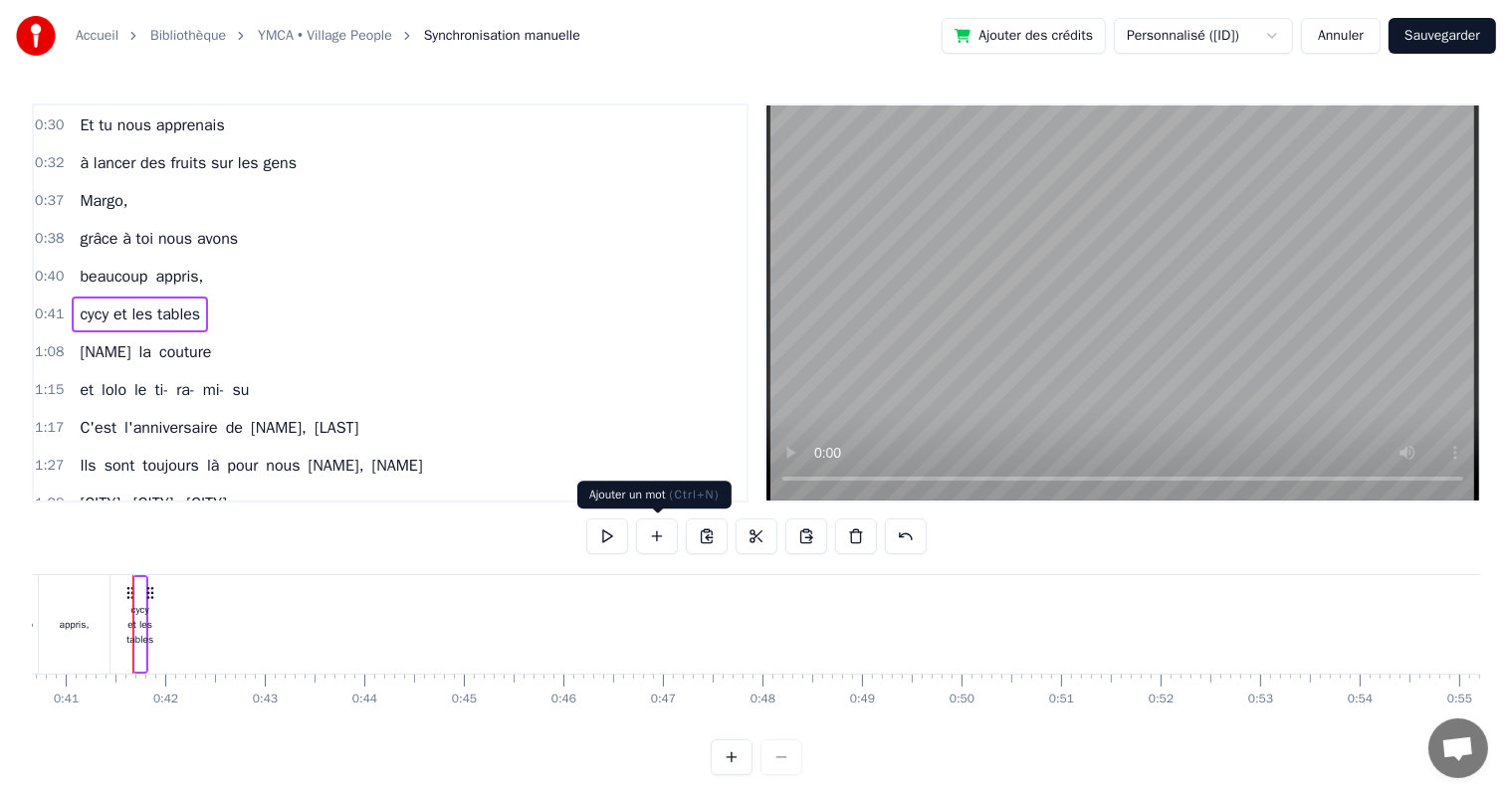 click at bounding box center [657, 536] 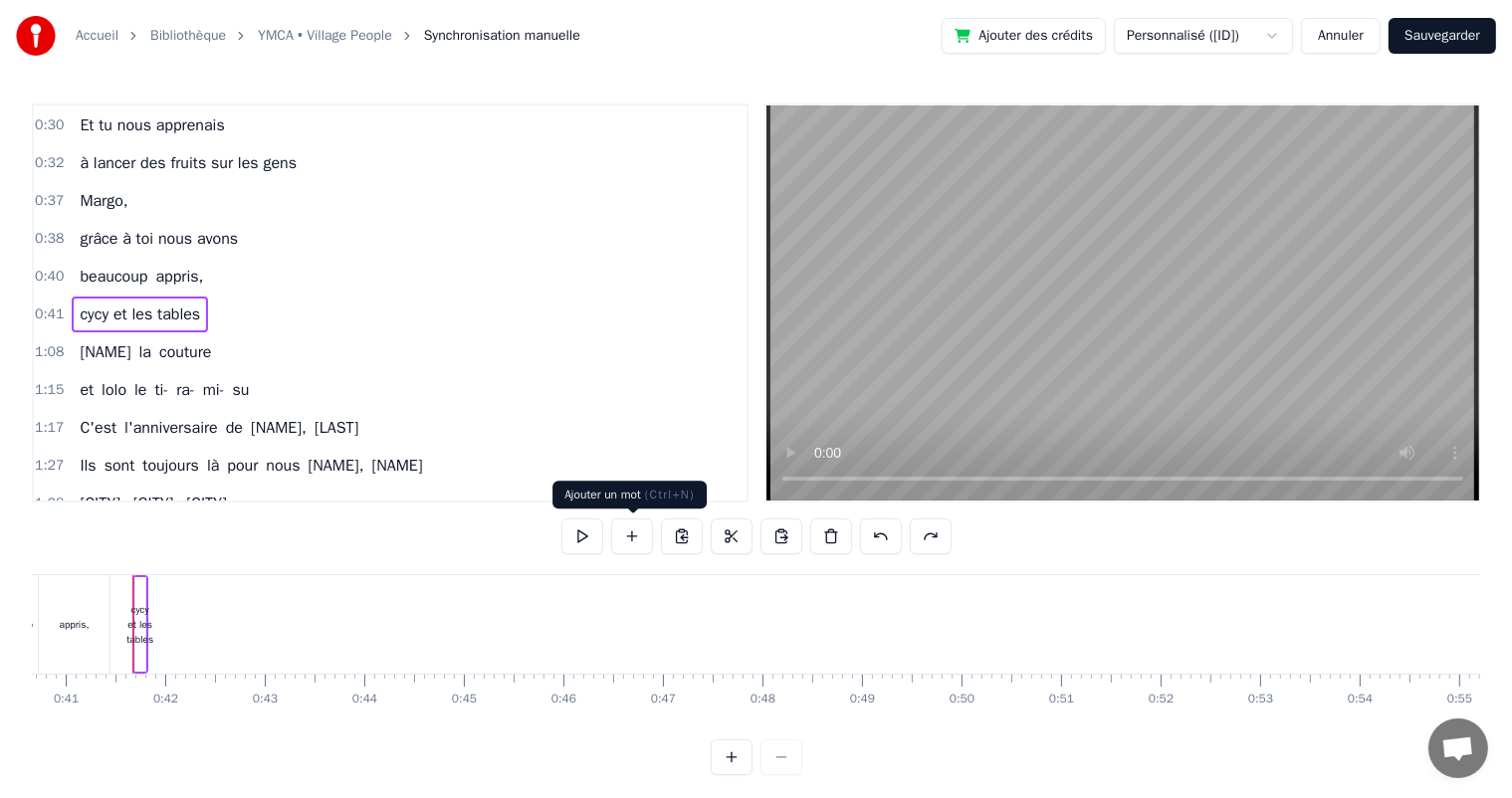 click at bounding box center (632, 536) 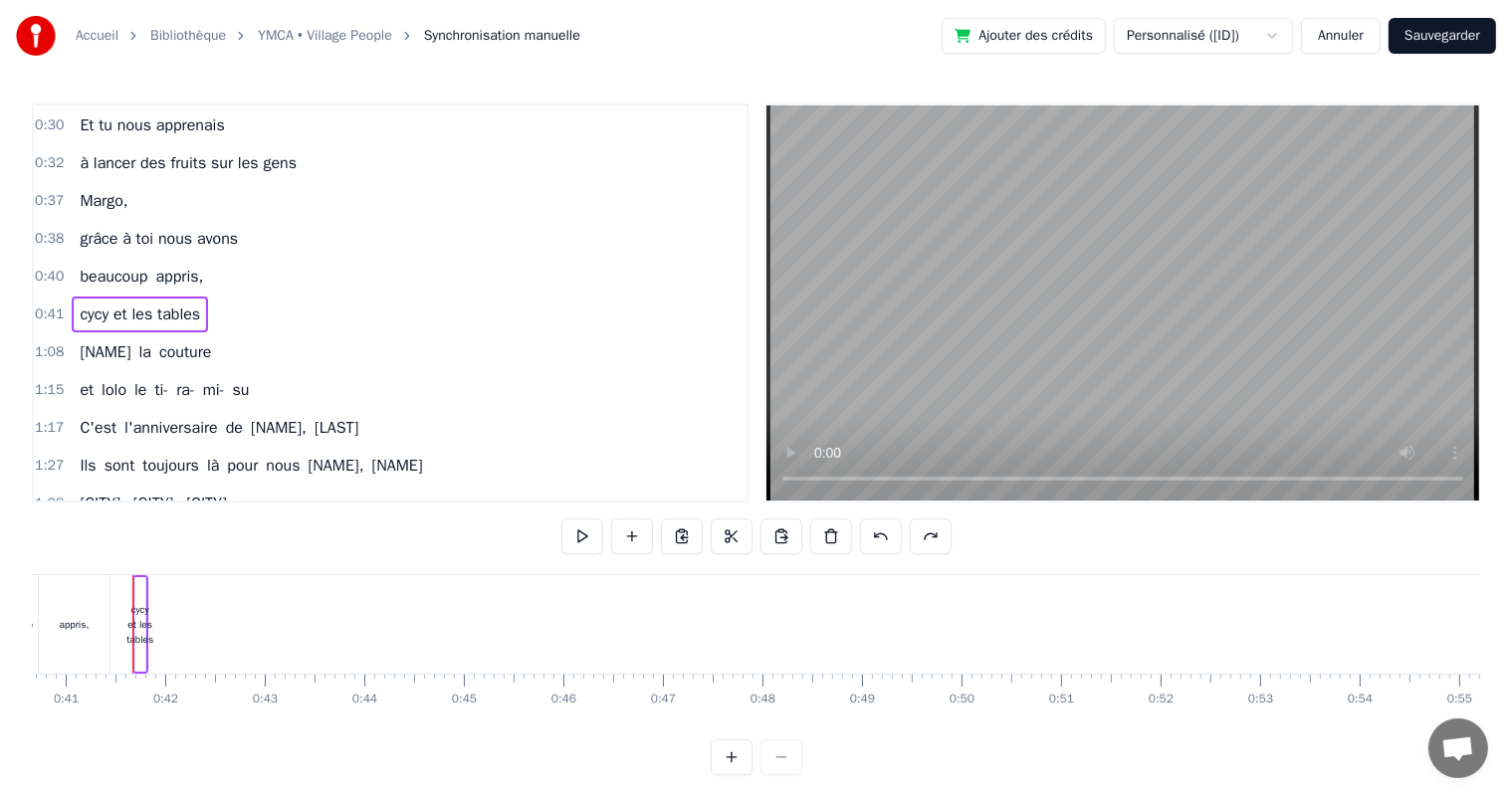 click on "cycy et les tables" at bounding box center (390, 314) 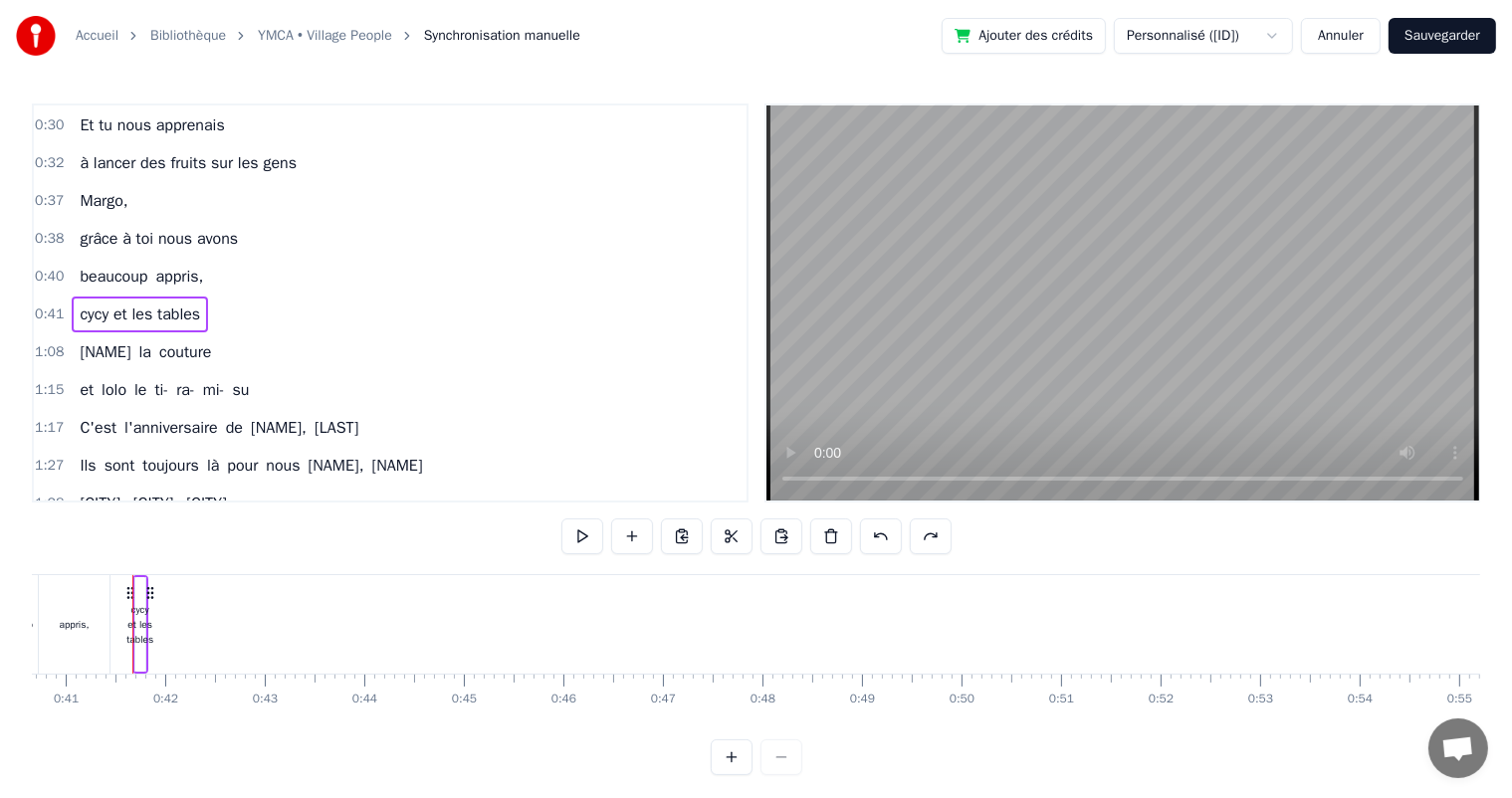 click on "Sainté, Clermont, Annecy" at bounding box center (152, 503) 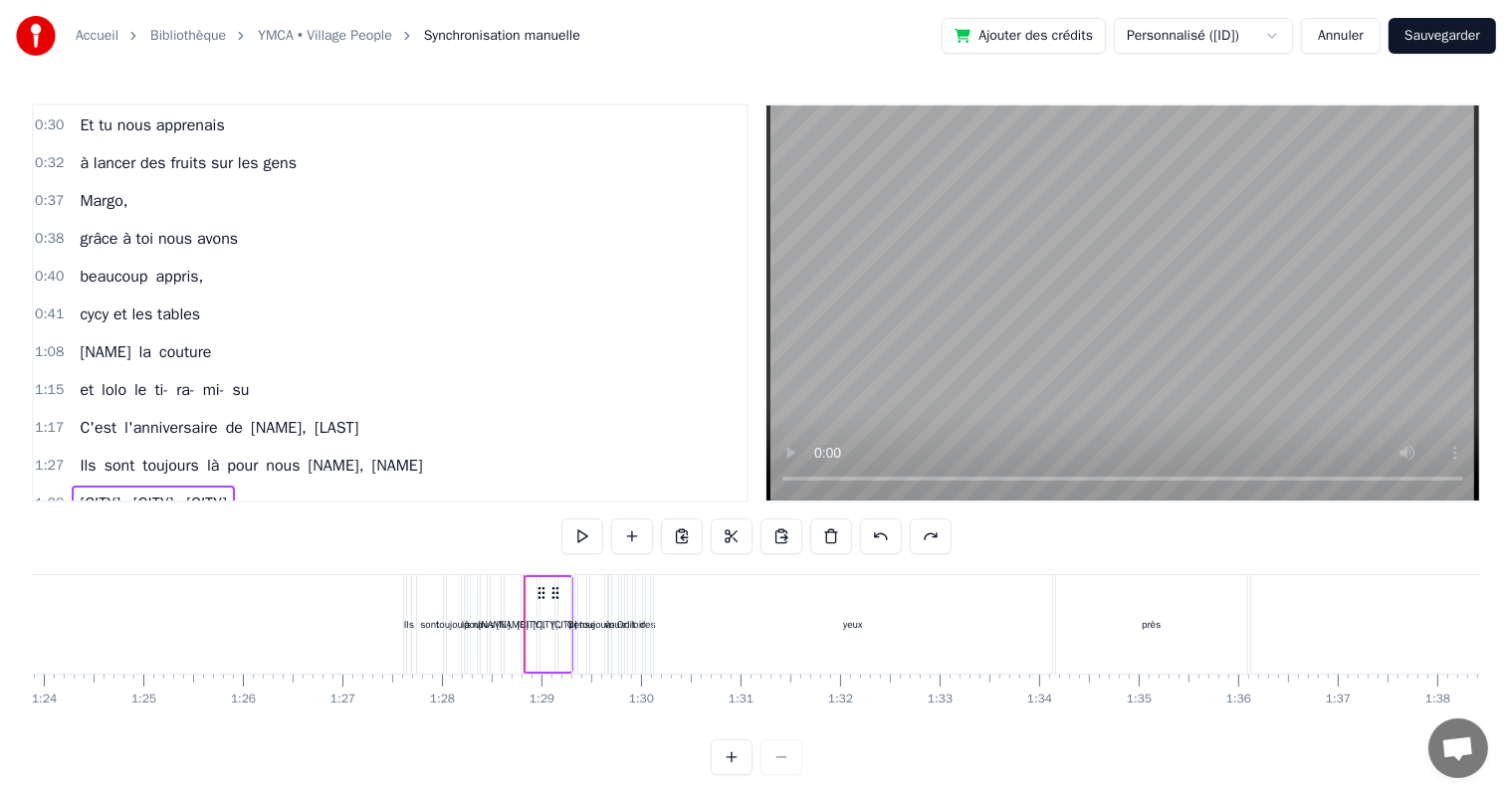 click on "cycy et les tables" at bounding box center [390, 314] 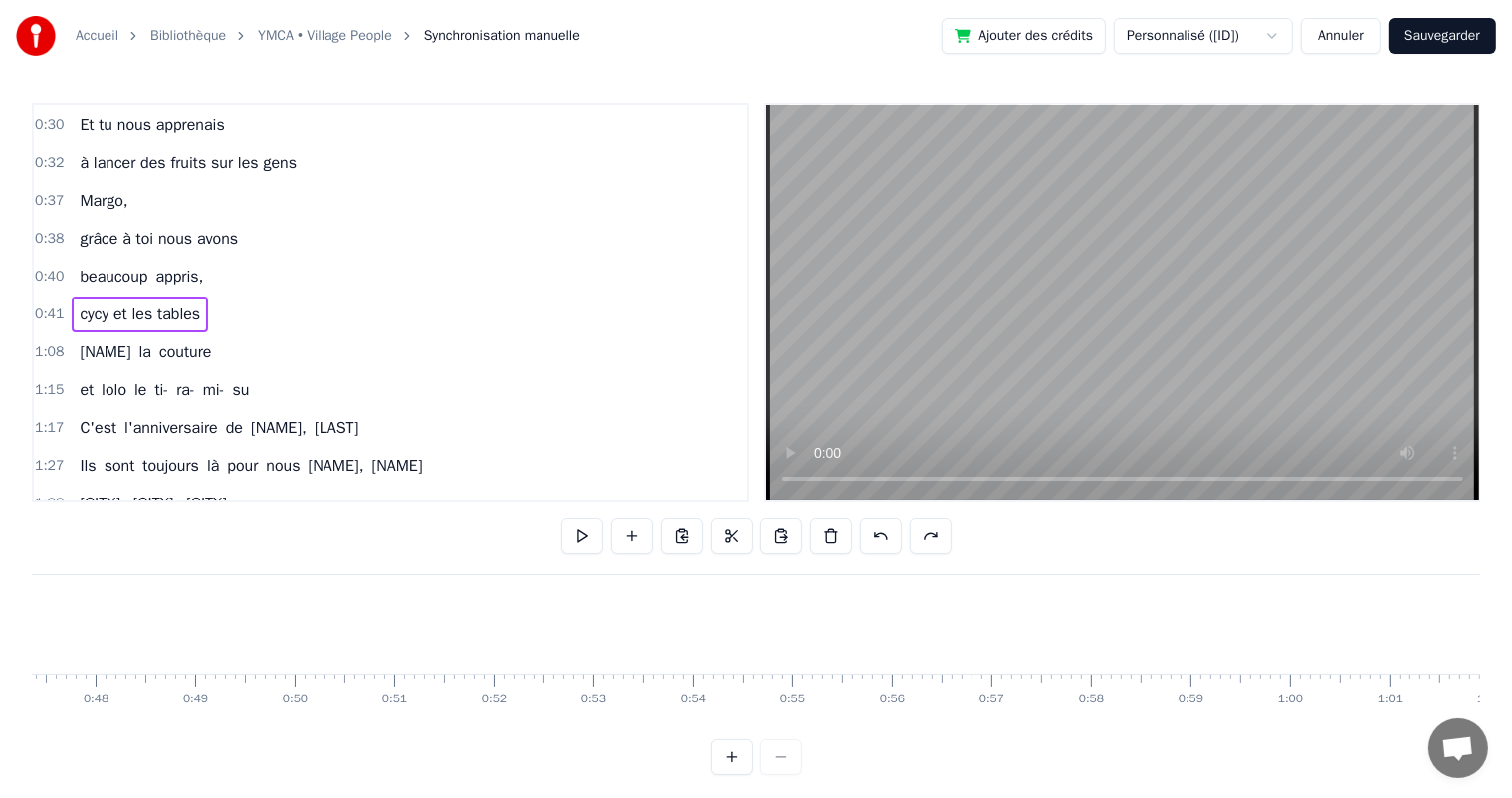 click on "cycy et les tables" at bounding box center (139, 314) 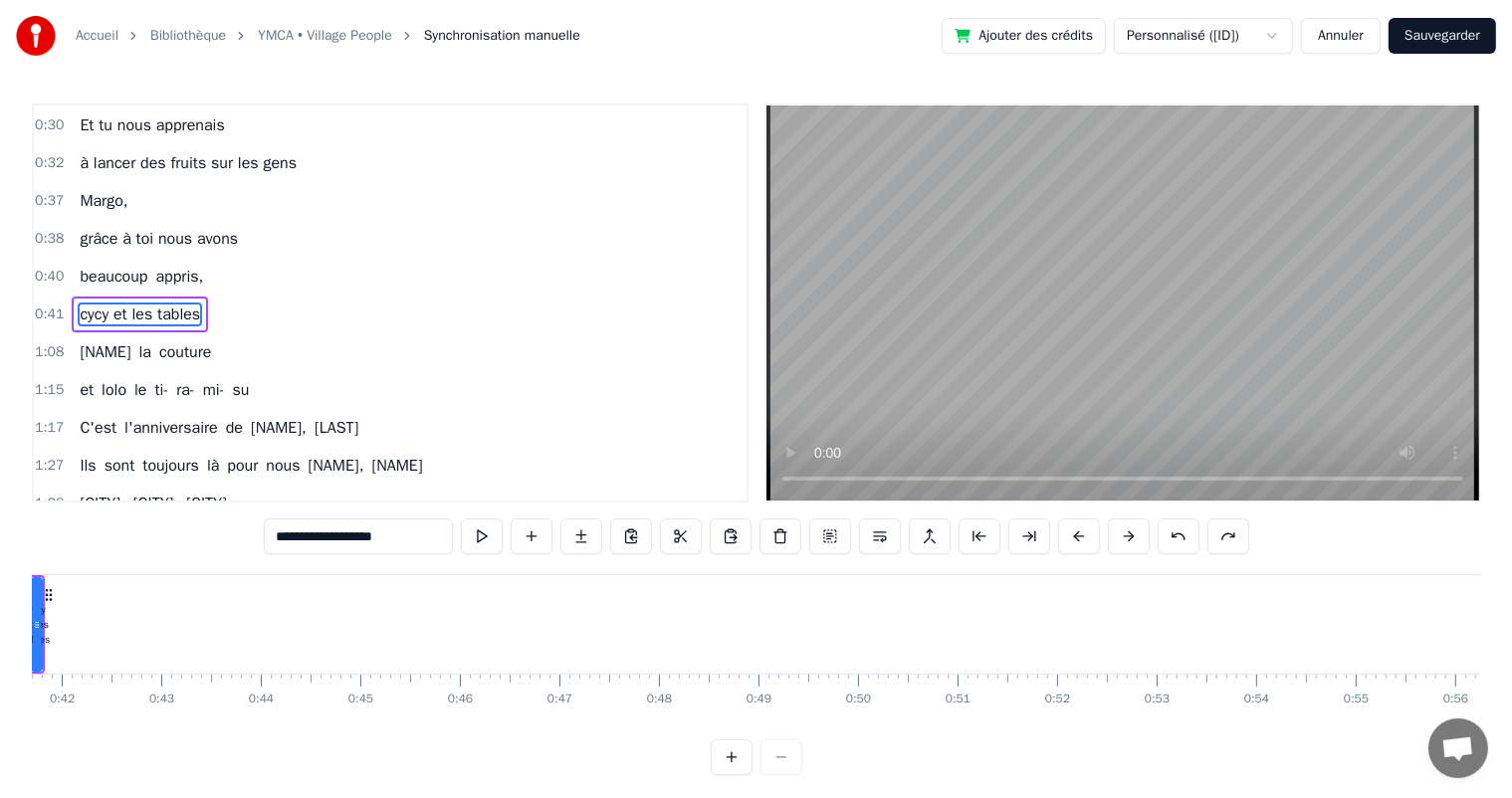 scroll, scrollTop: 0, scrollLeft: 4047, axis: horizontal 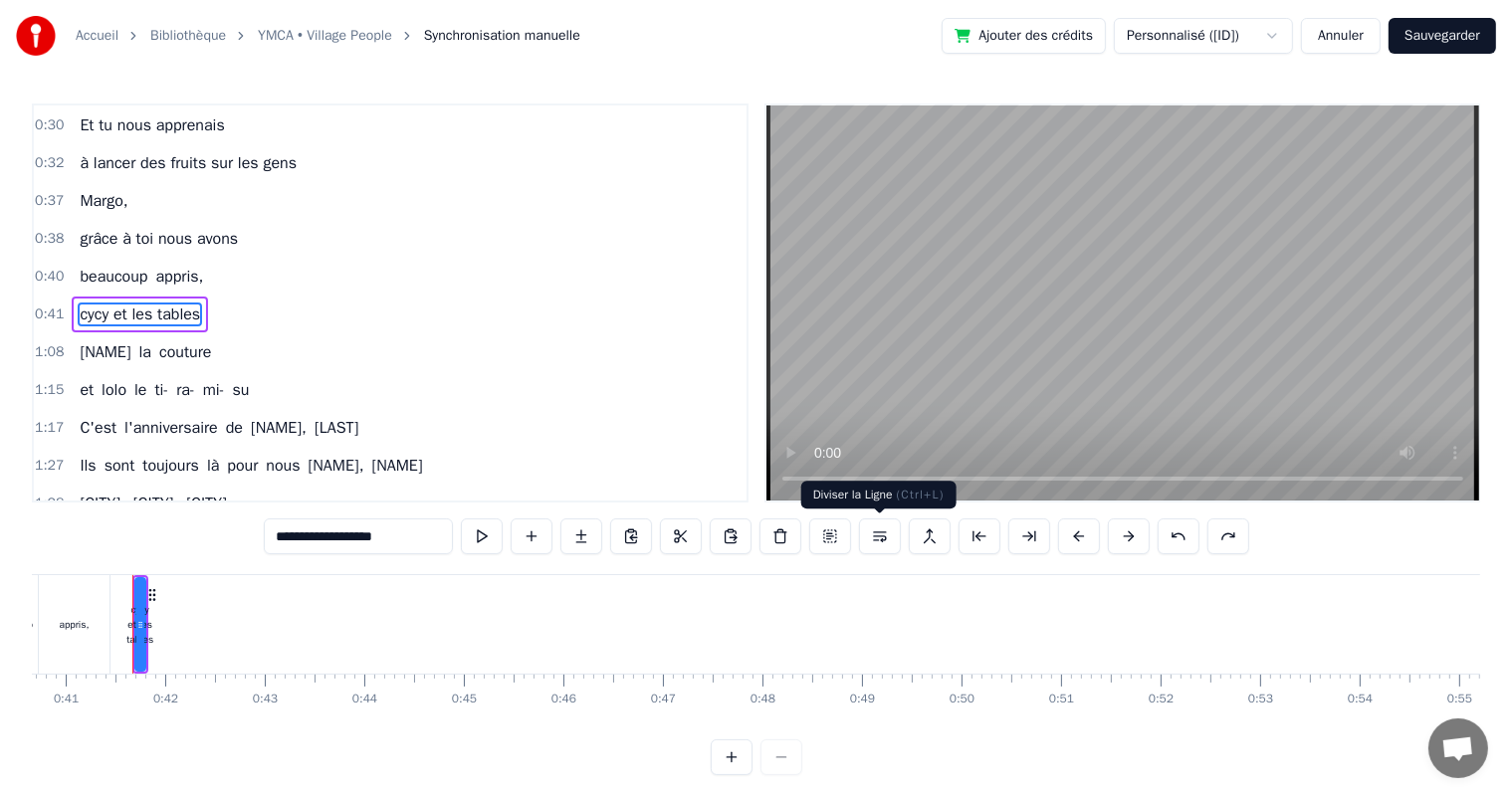 click at bounding box center (880, 536) 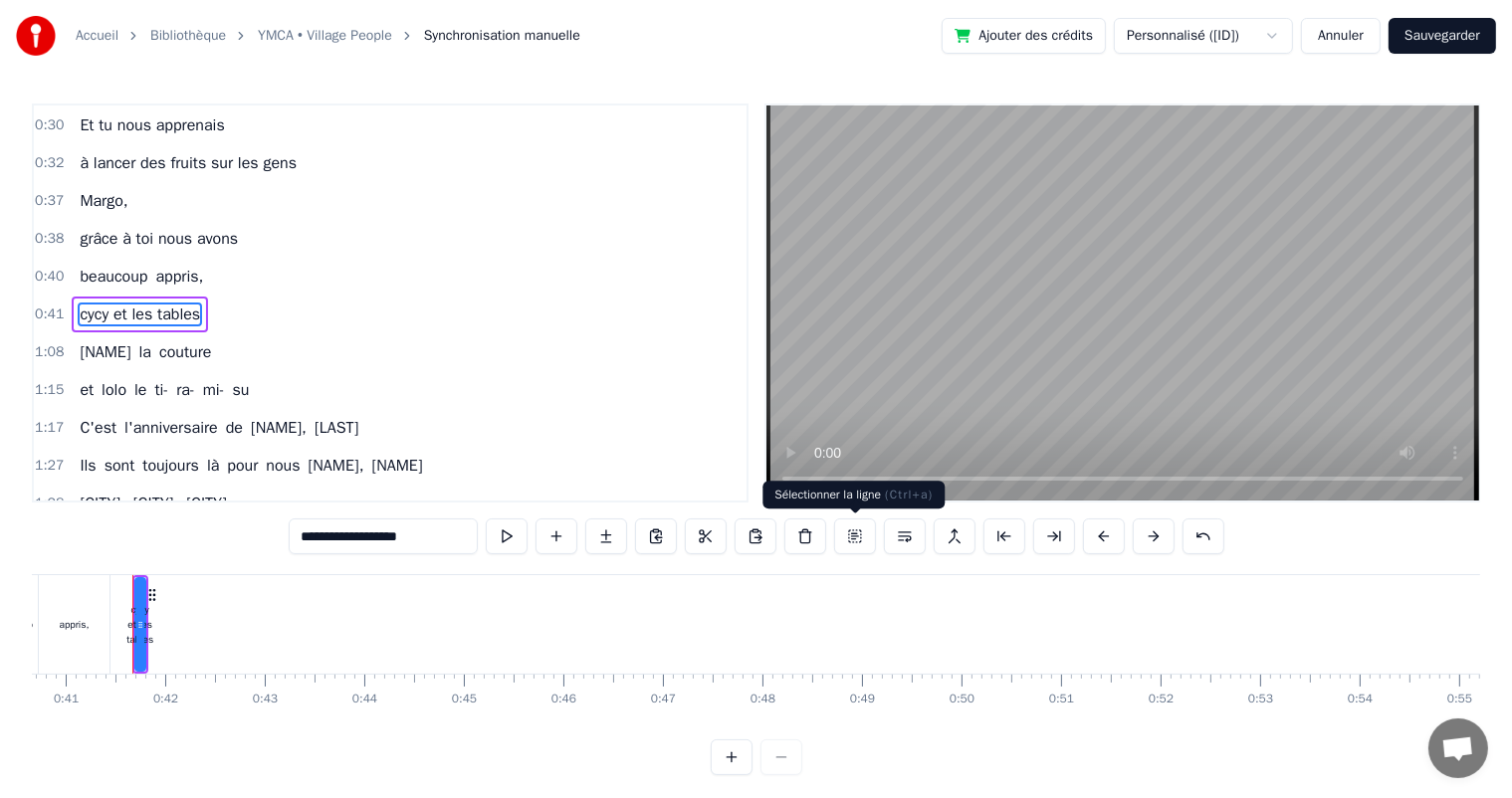 type 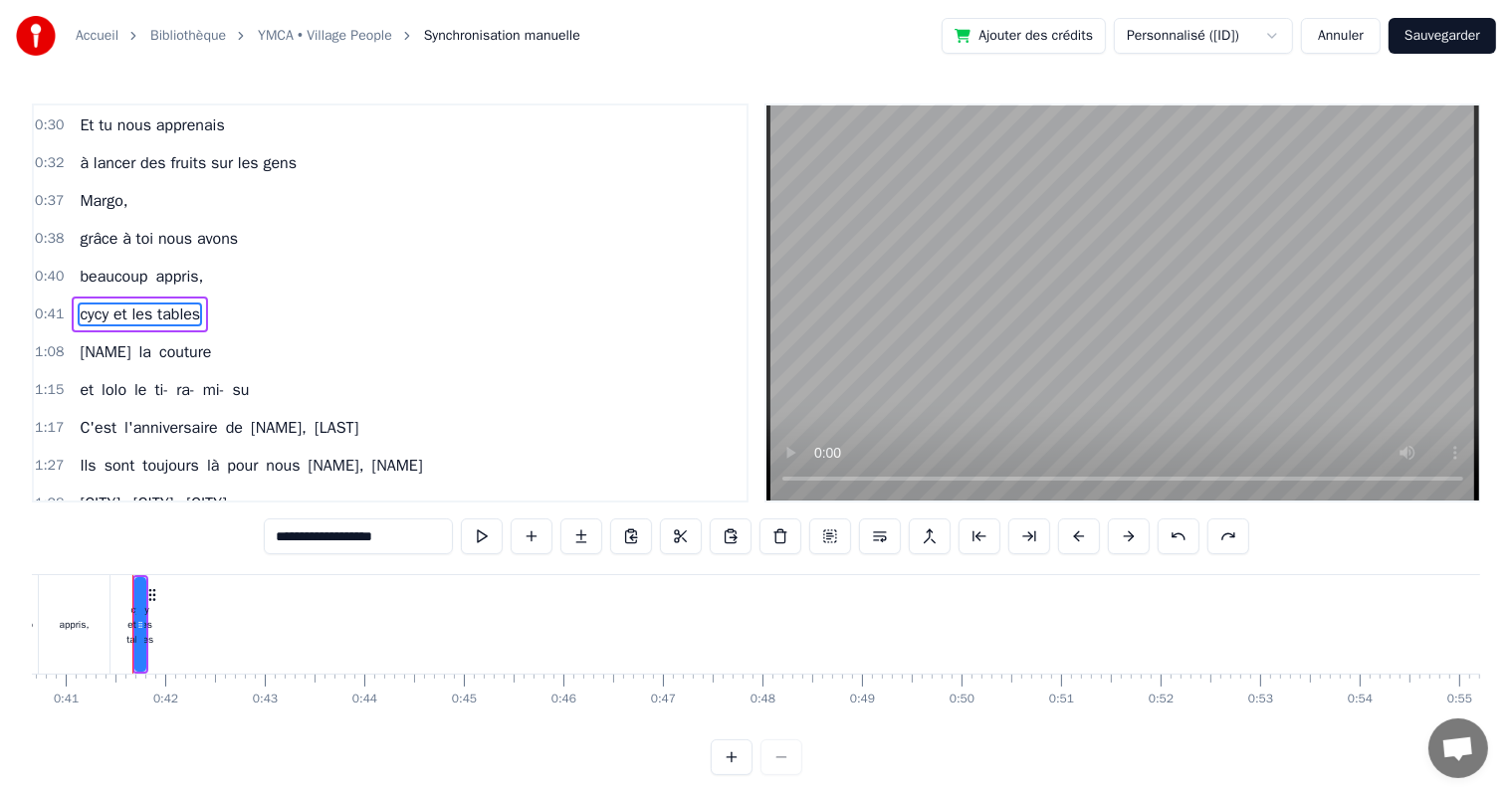 click on "**********" at bounding box center [358, 536] 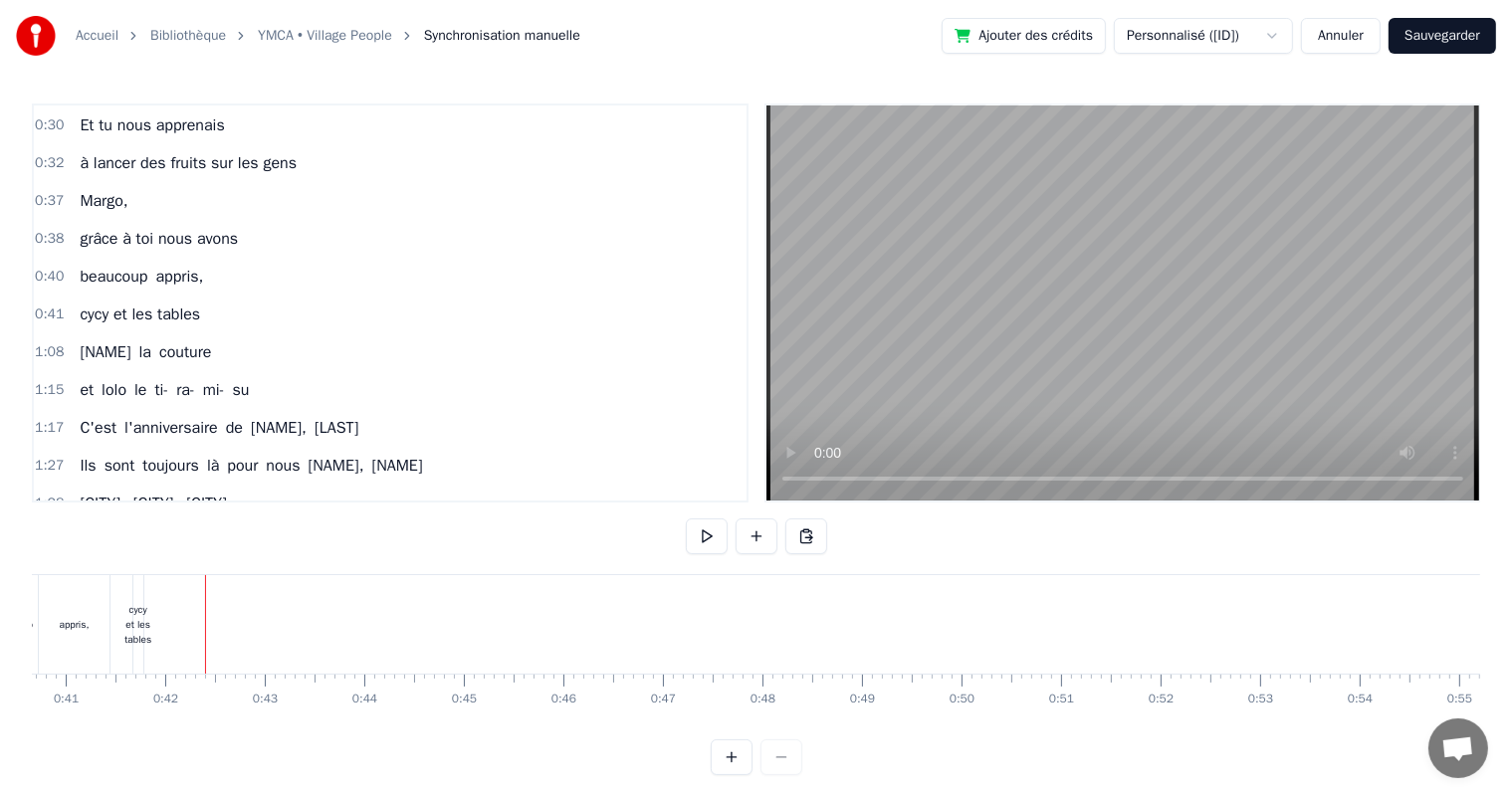 click at bounding box center [8946, 624] 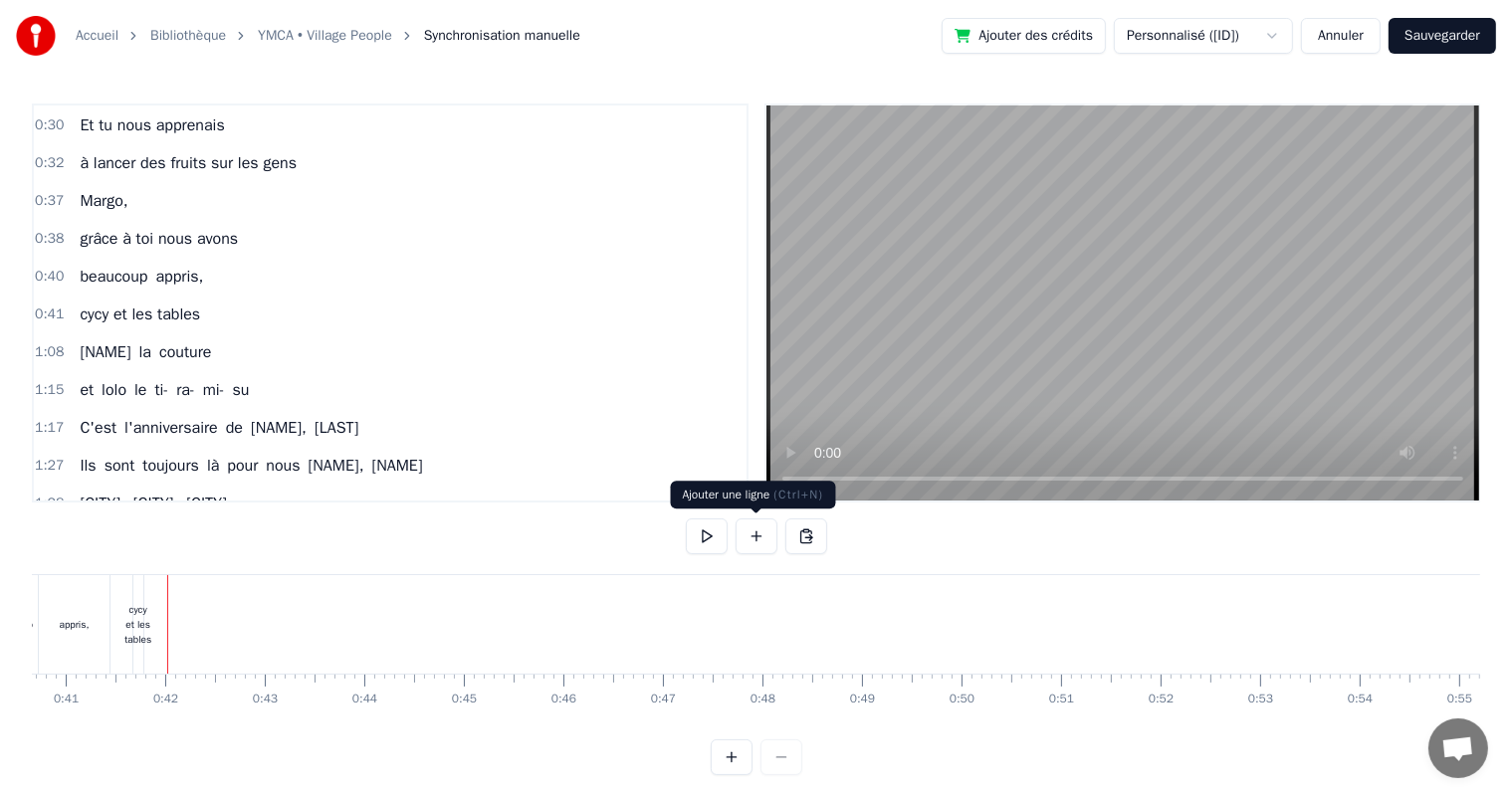 click at bounding box center [756, 536] 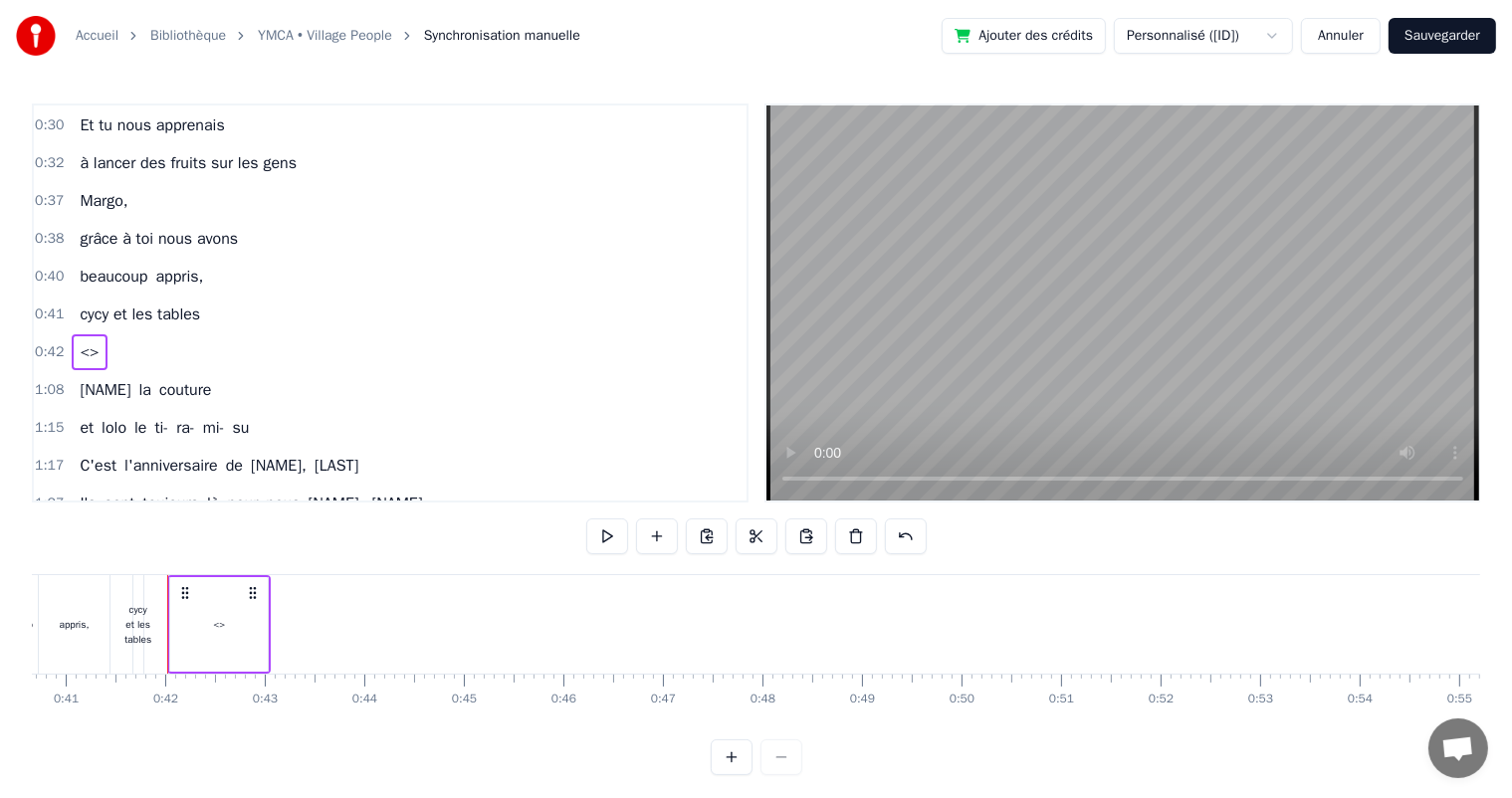 click on "<>" at bounding box center (89, 352) 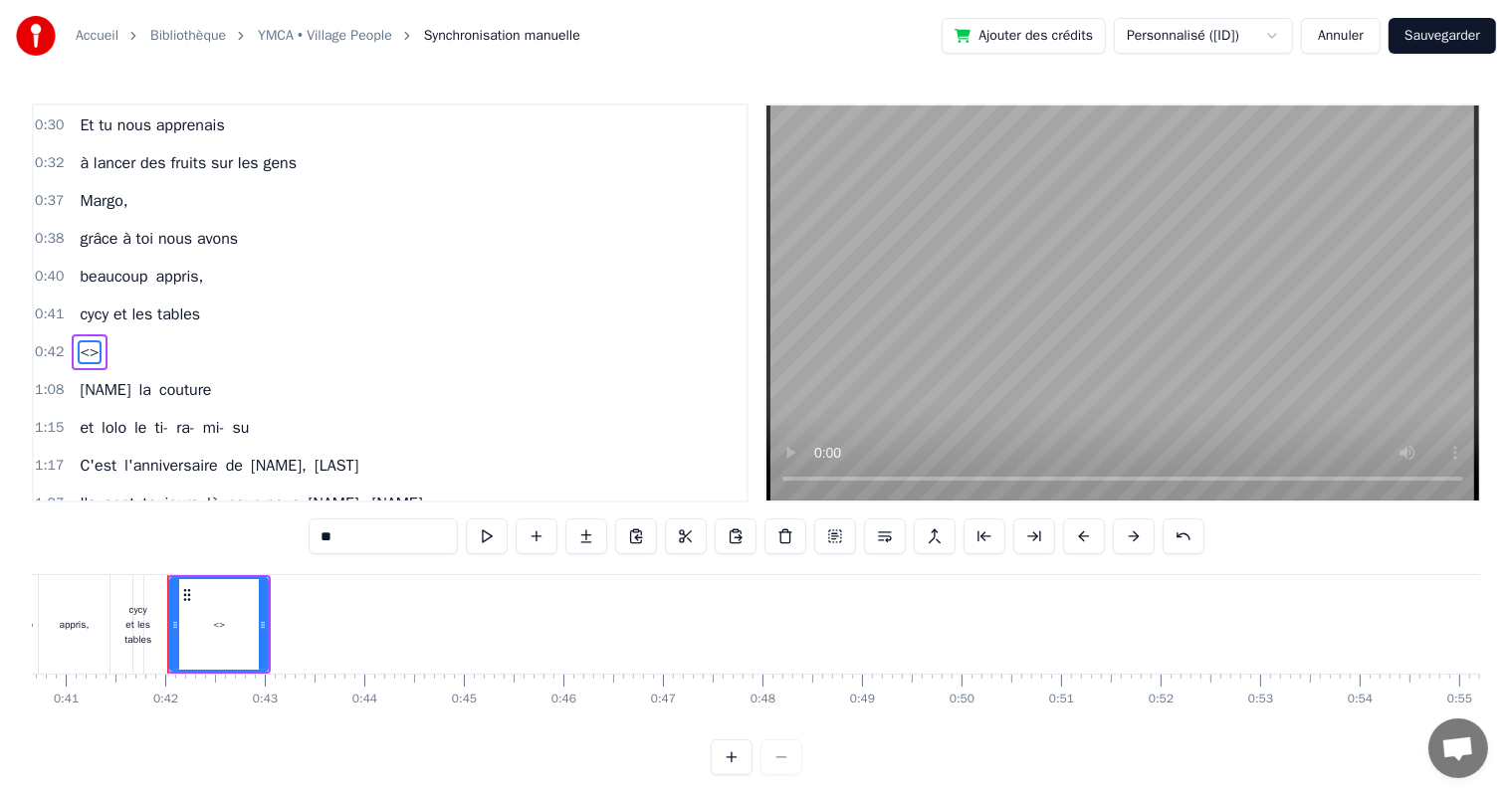 scroll, scrollTop: 149, scrollLeft: 0, axis: vertical 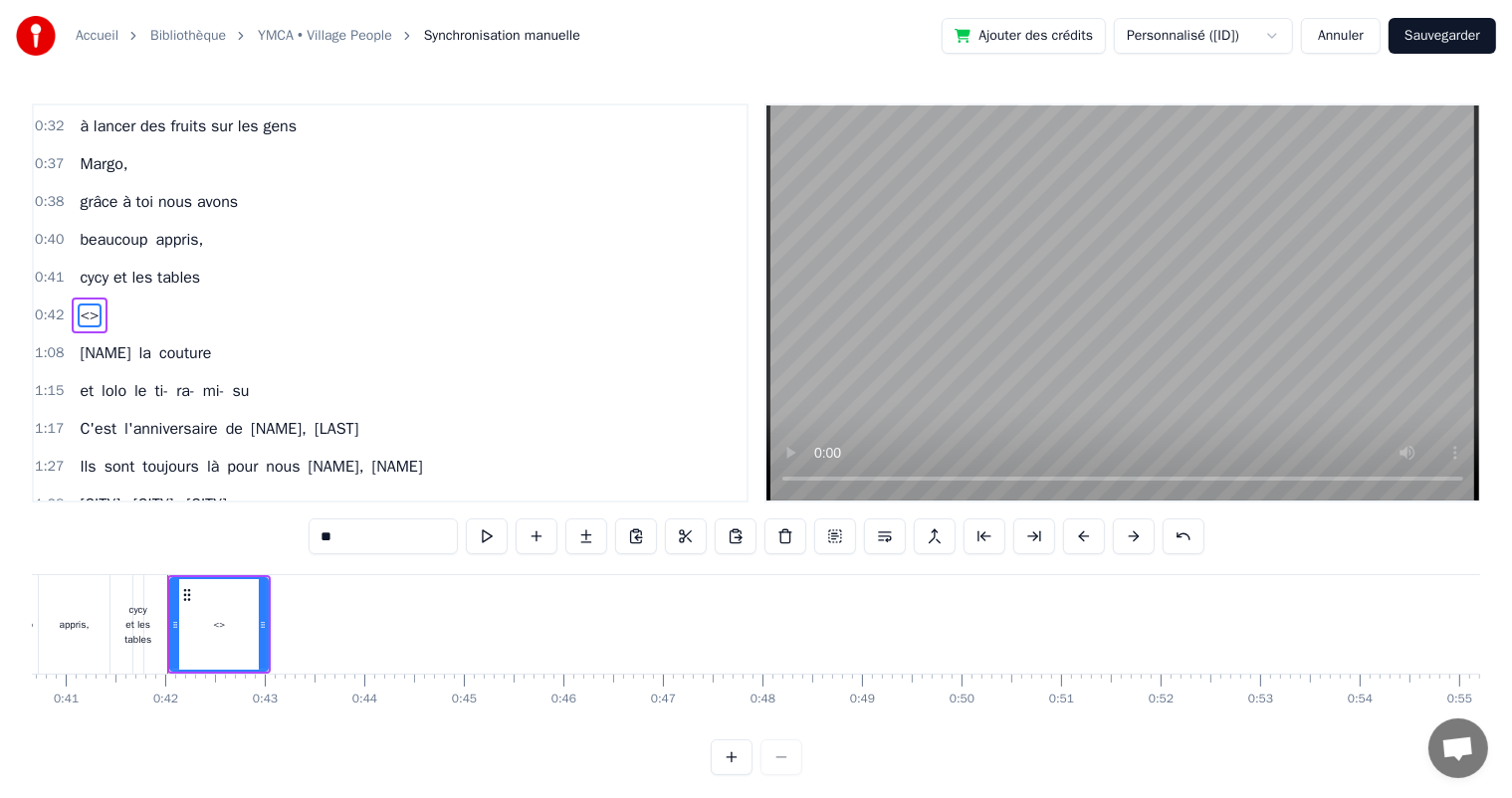 click on "**" at bounding box center (383, 536) 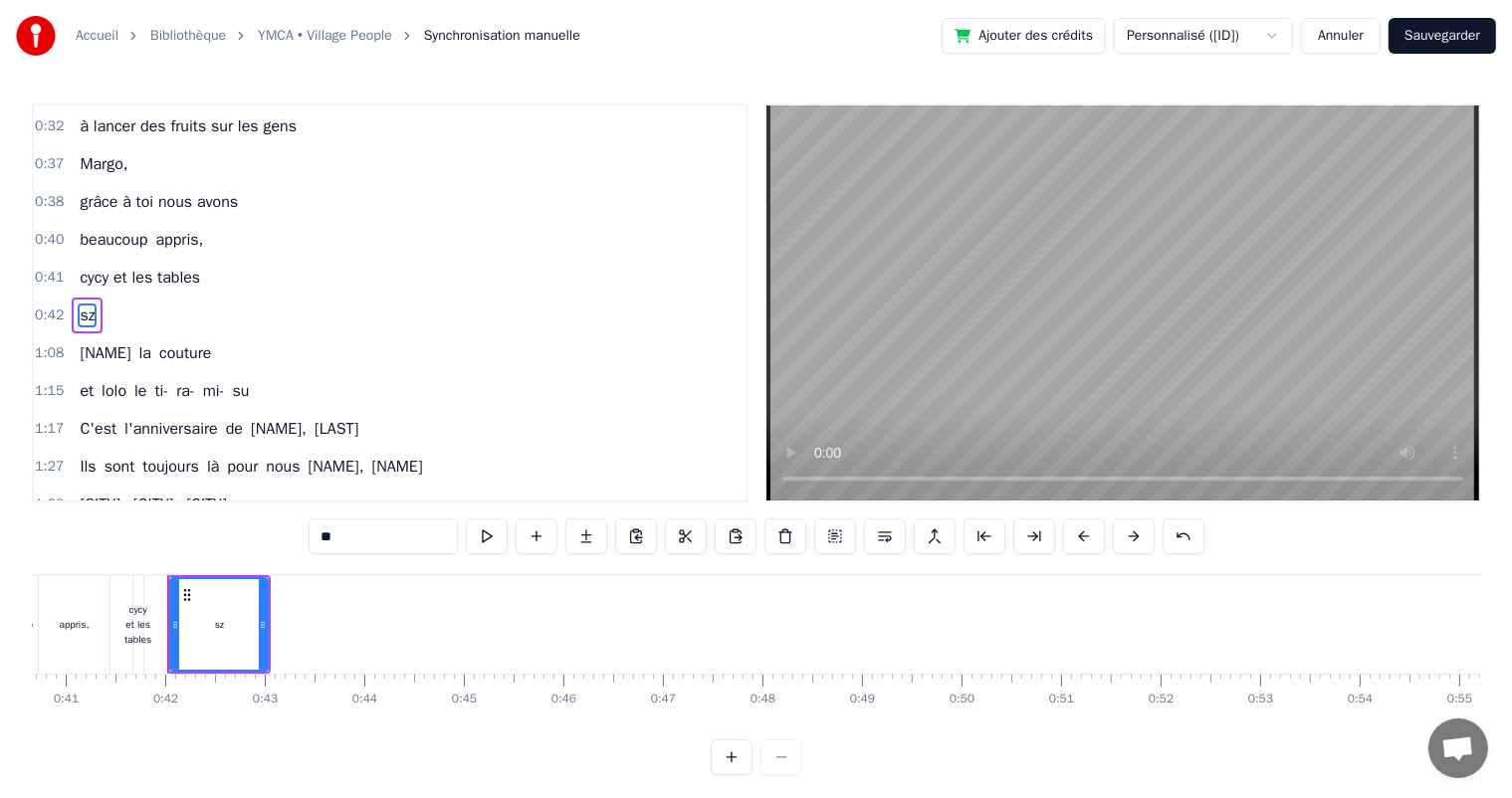 type on "*" 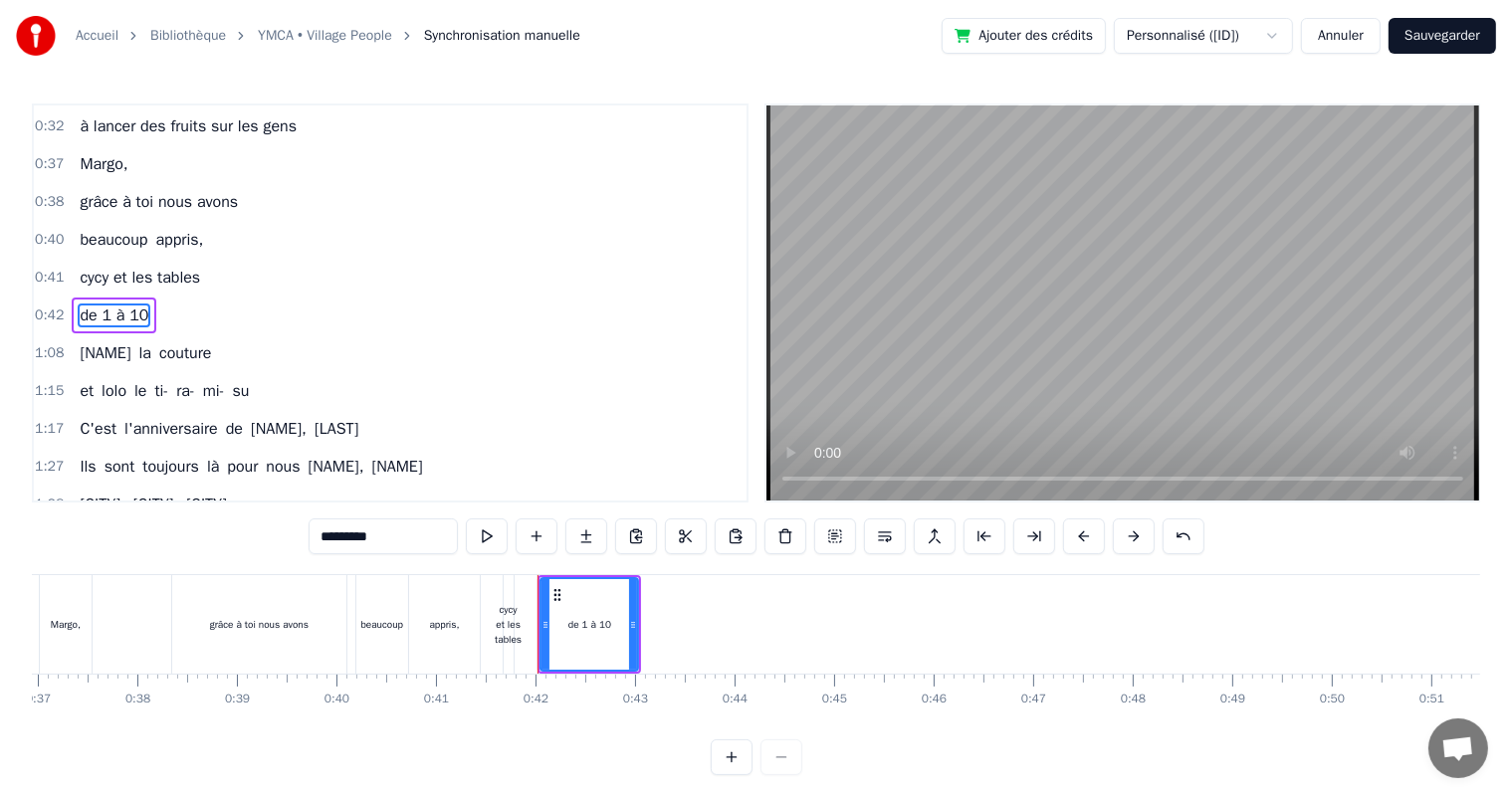 scroll, scrollTop: 0, scrollLeft: 3671, axis: horizontal 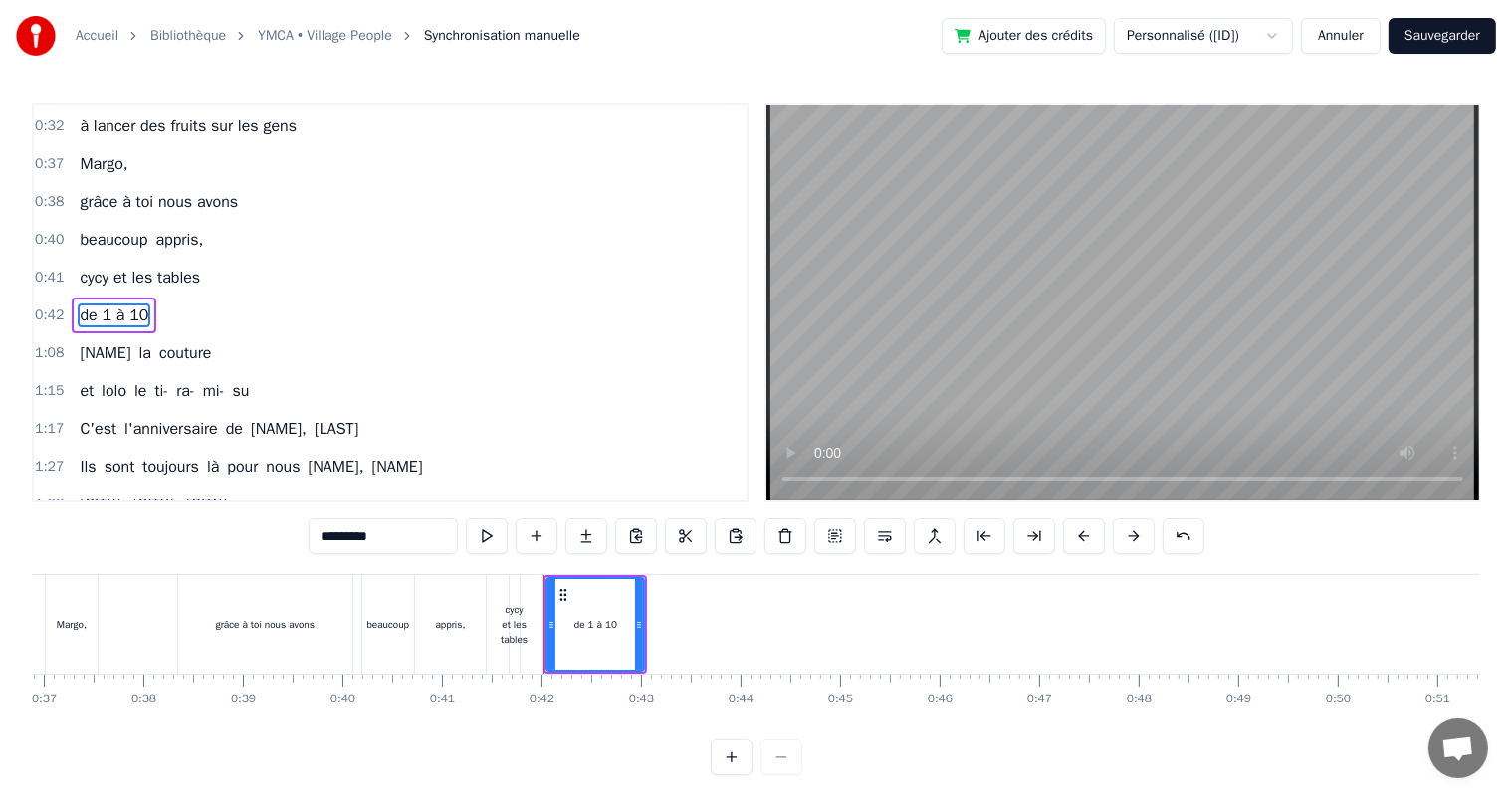 type on "*********" 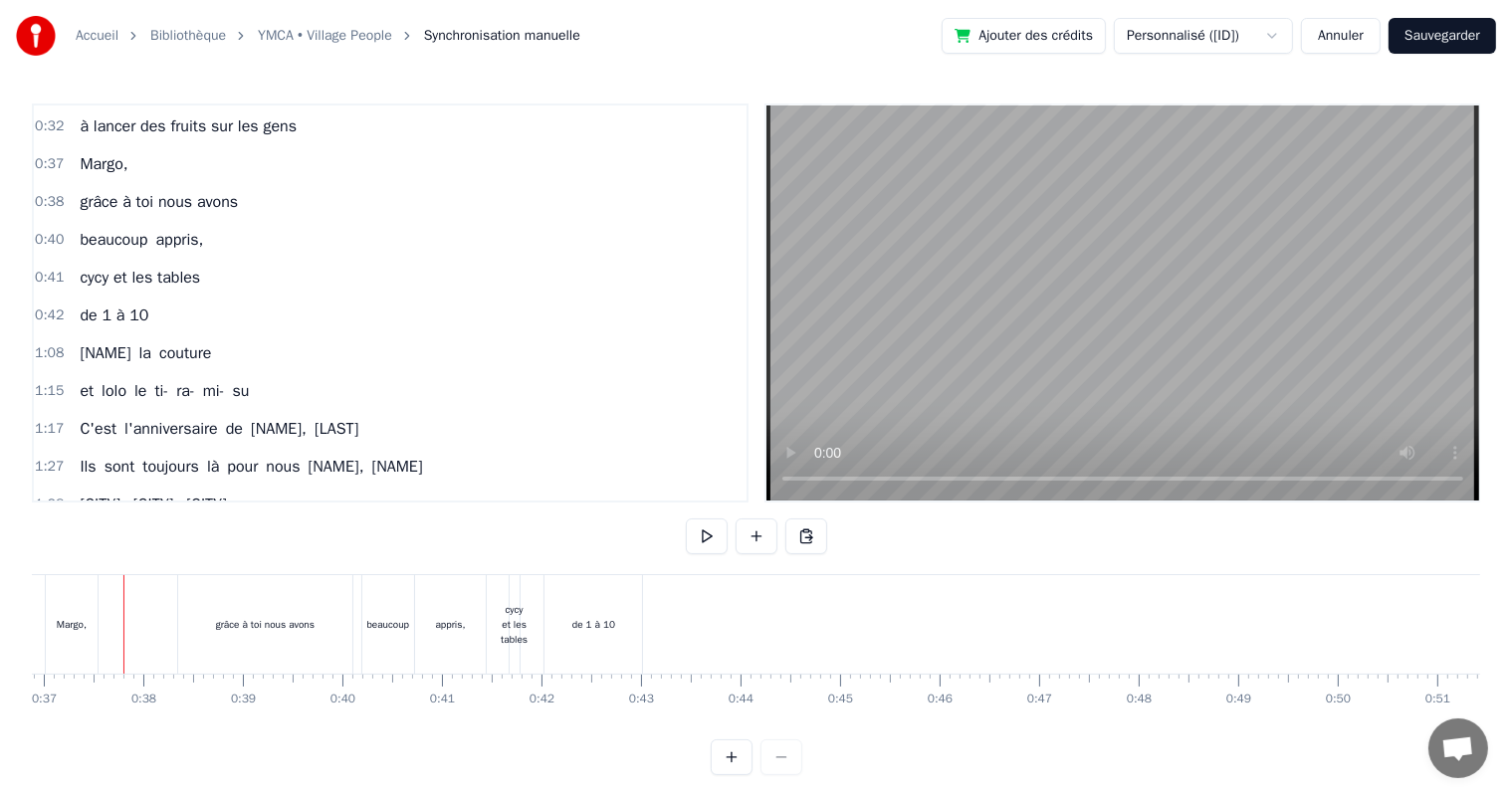 scroll, scrollTop: 0, scrollLeft: 3663, axis: horizontal 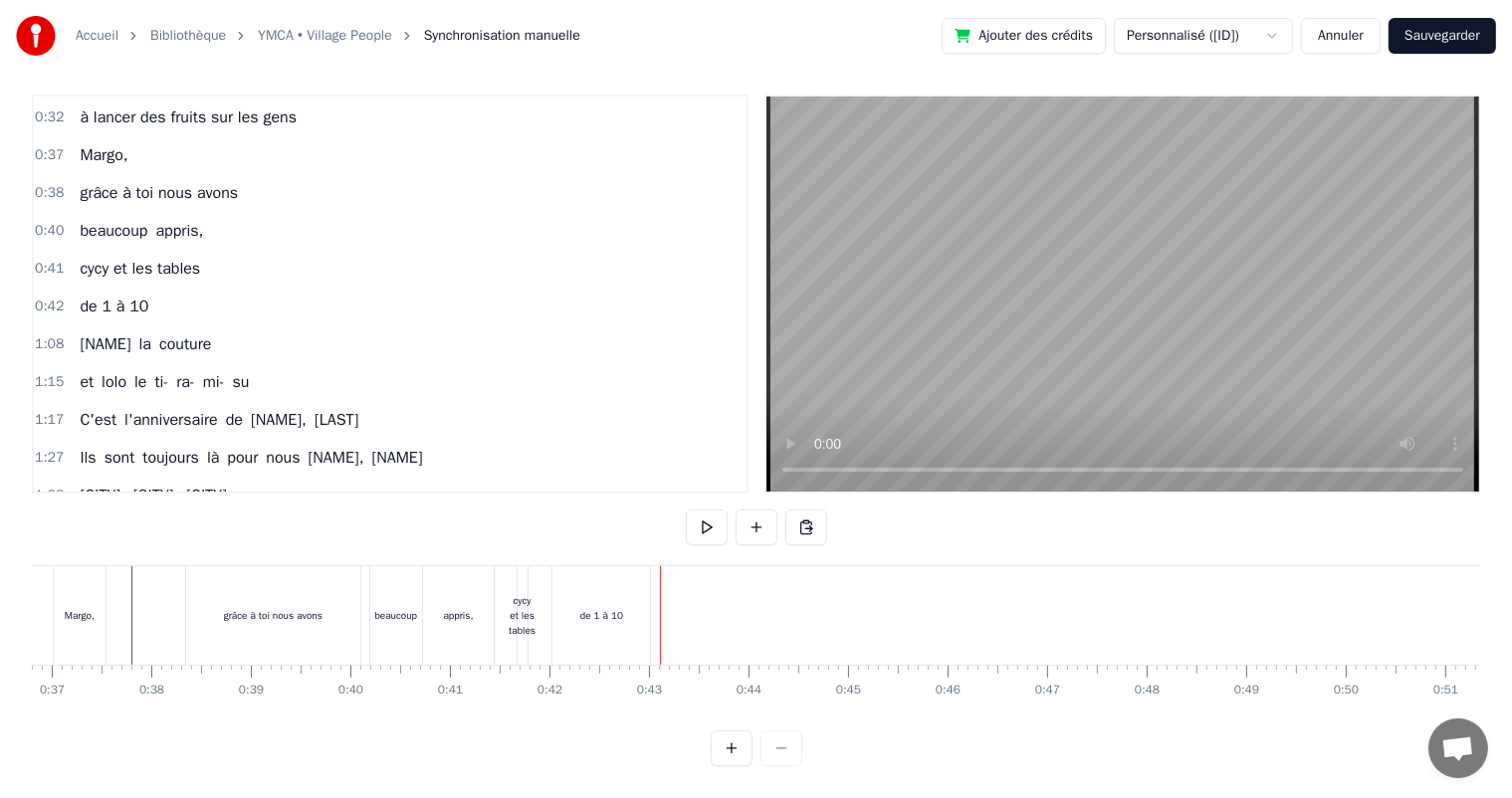 click on "cycy et les tables" at bounding box center [522, 615] 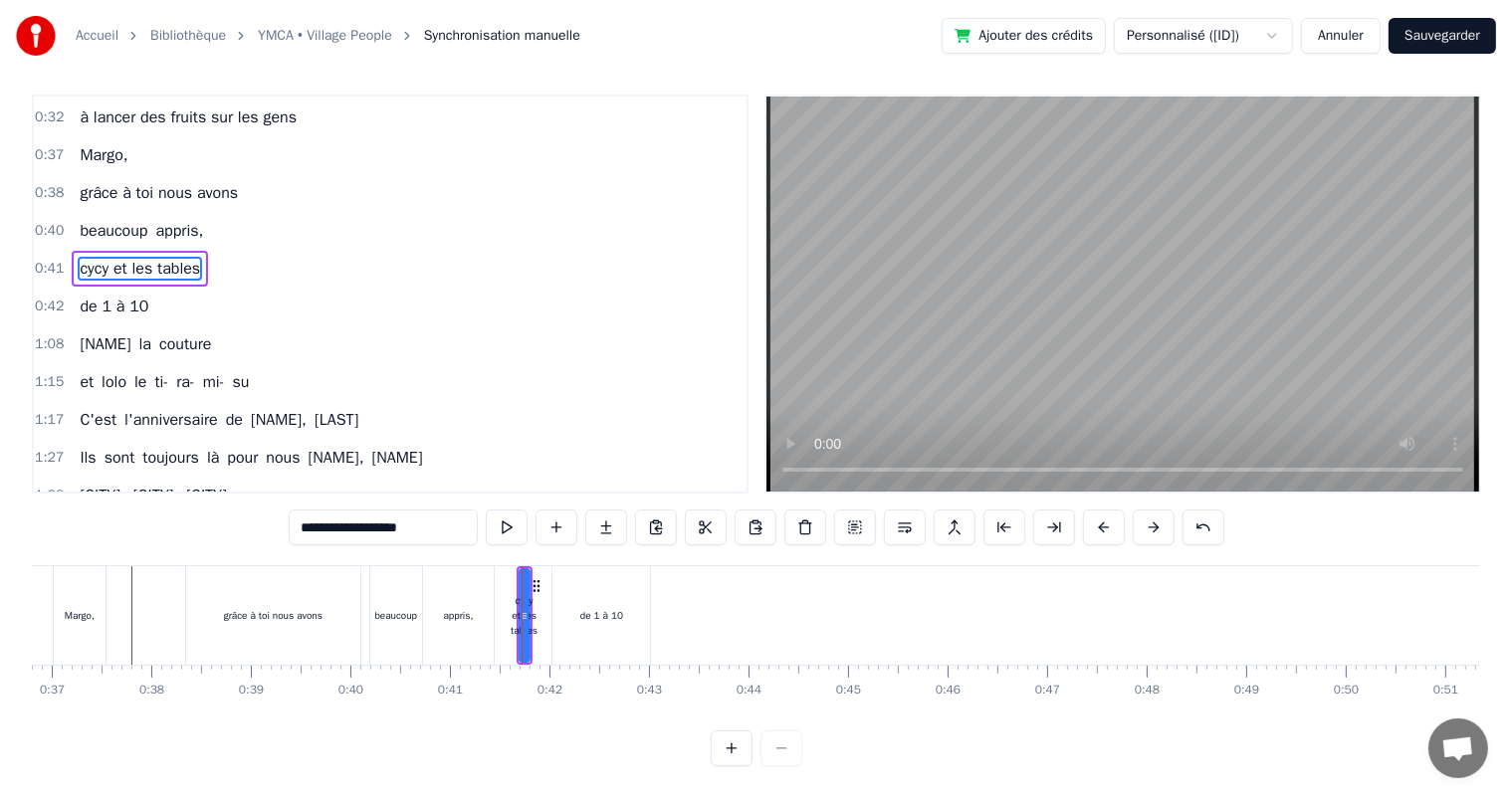 scroll, scrollTop: 0, scrollLeft: 0, axis: both 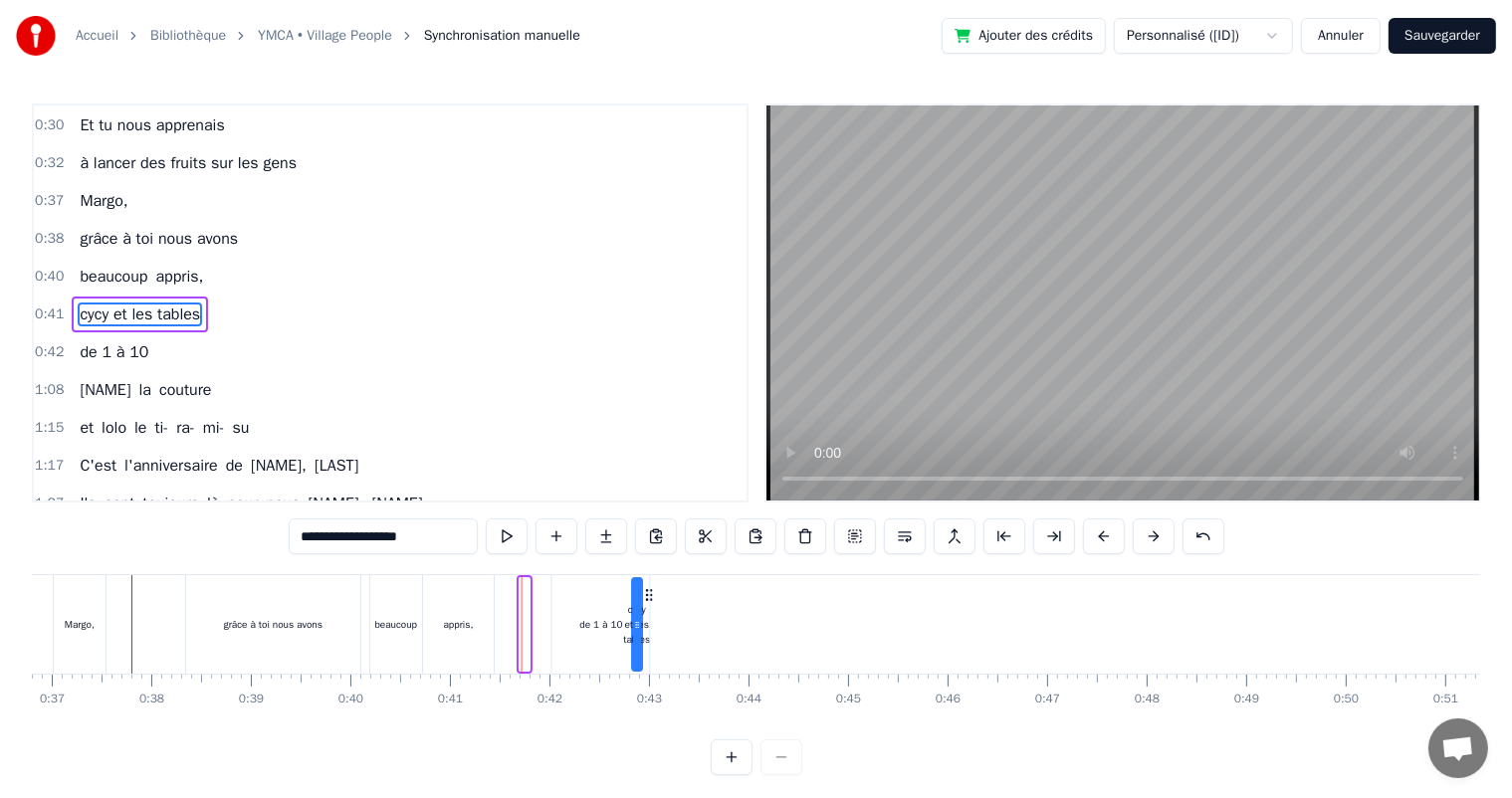 drag, startPoint x: 535, startPoint y: 594, endPoint x: 649, endPoint y: 612, distance: 115.4123 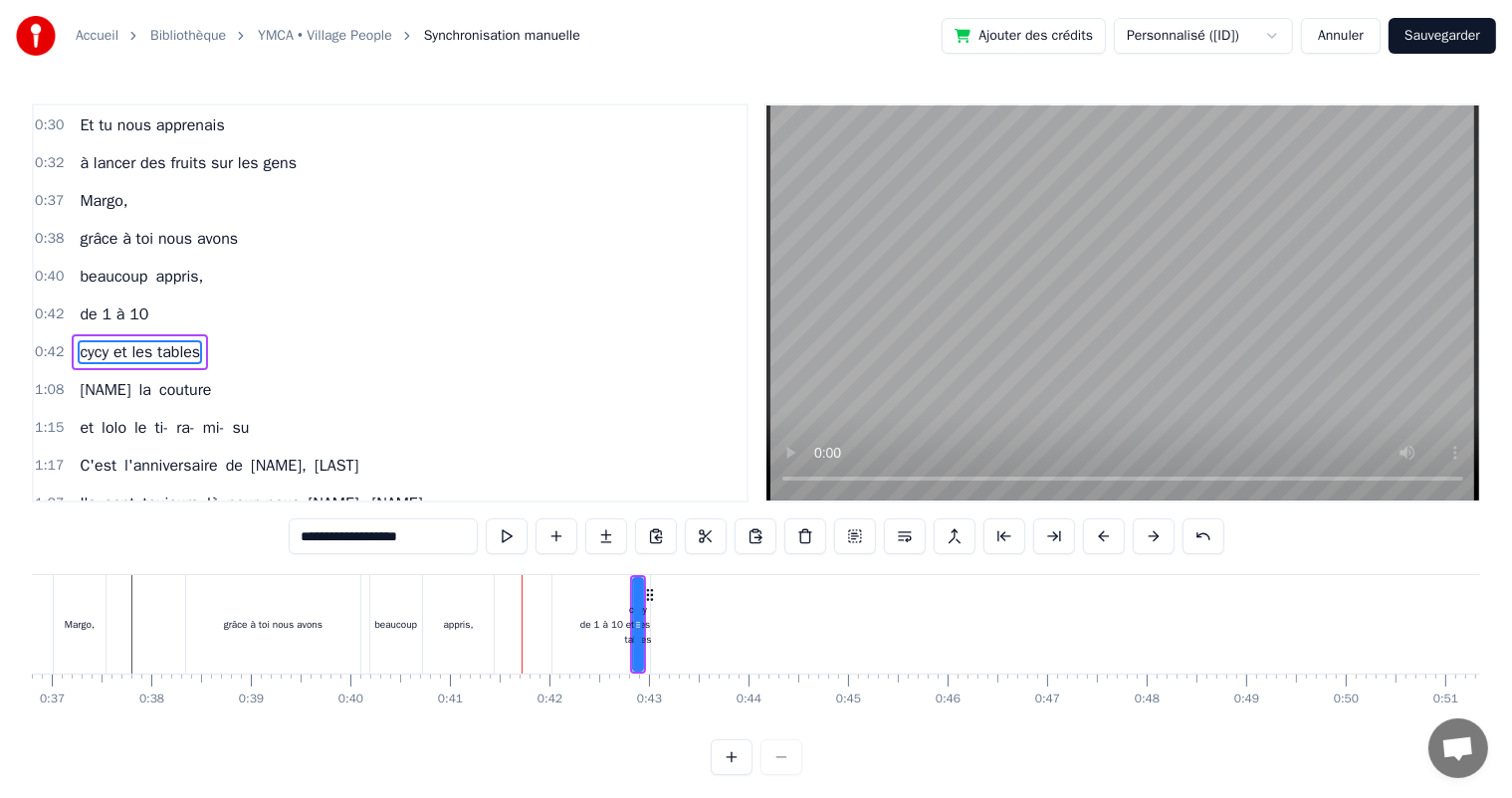 click on "de 1 à 10" at bounding box center (601, 624) 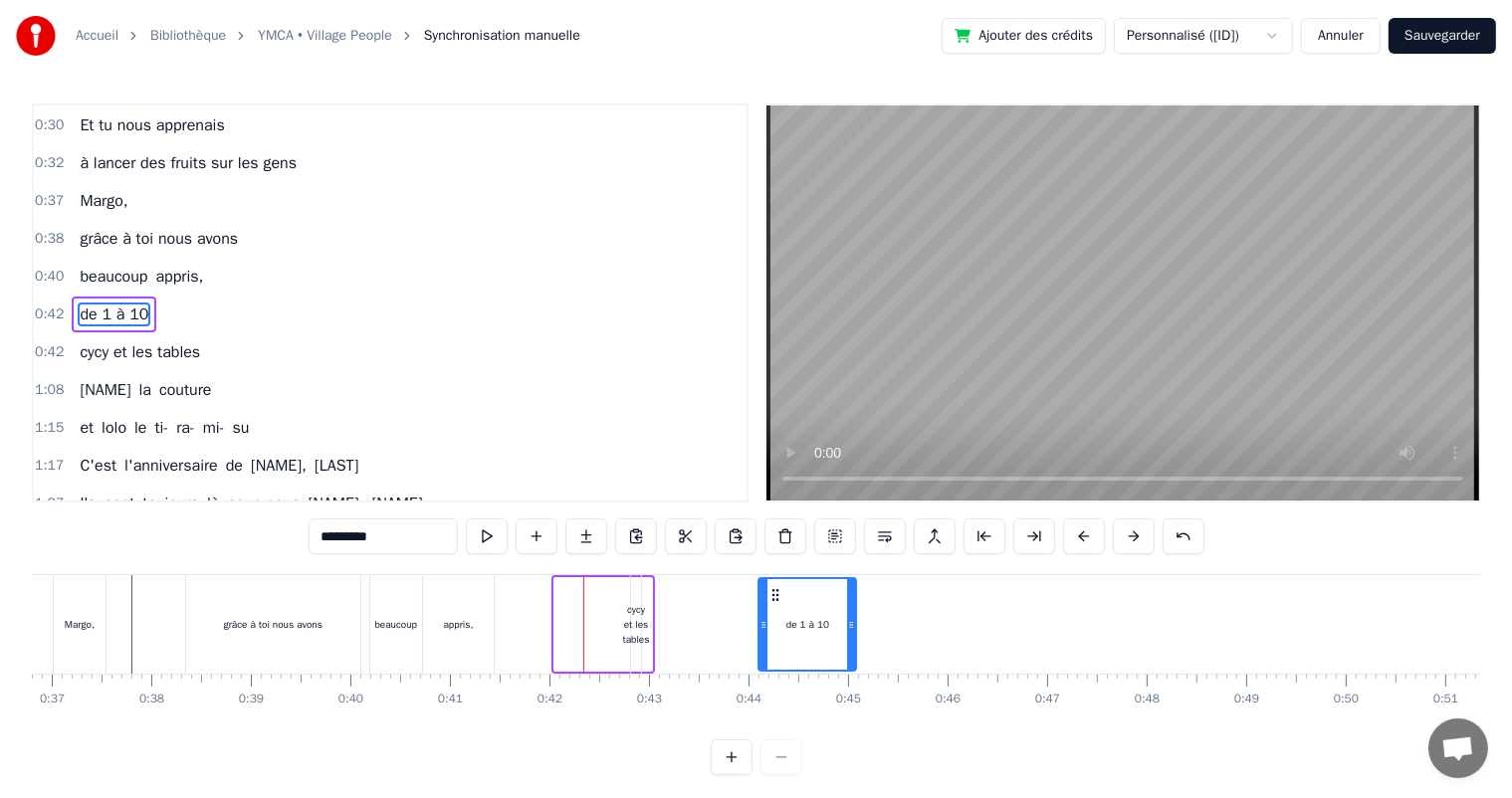 drag, startPoint x: 569, startPoint y: 592, endPoint x: 774, endPoint y: 621, distance: 207.04106 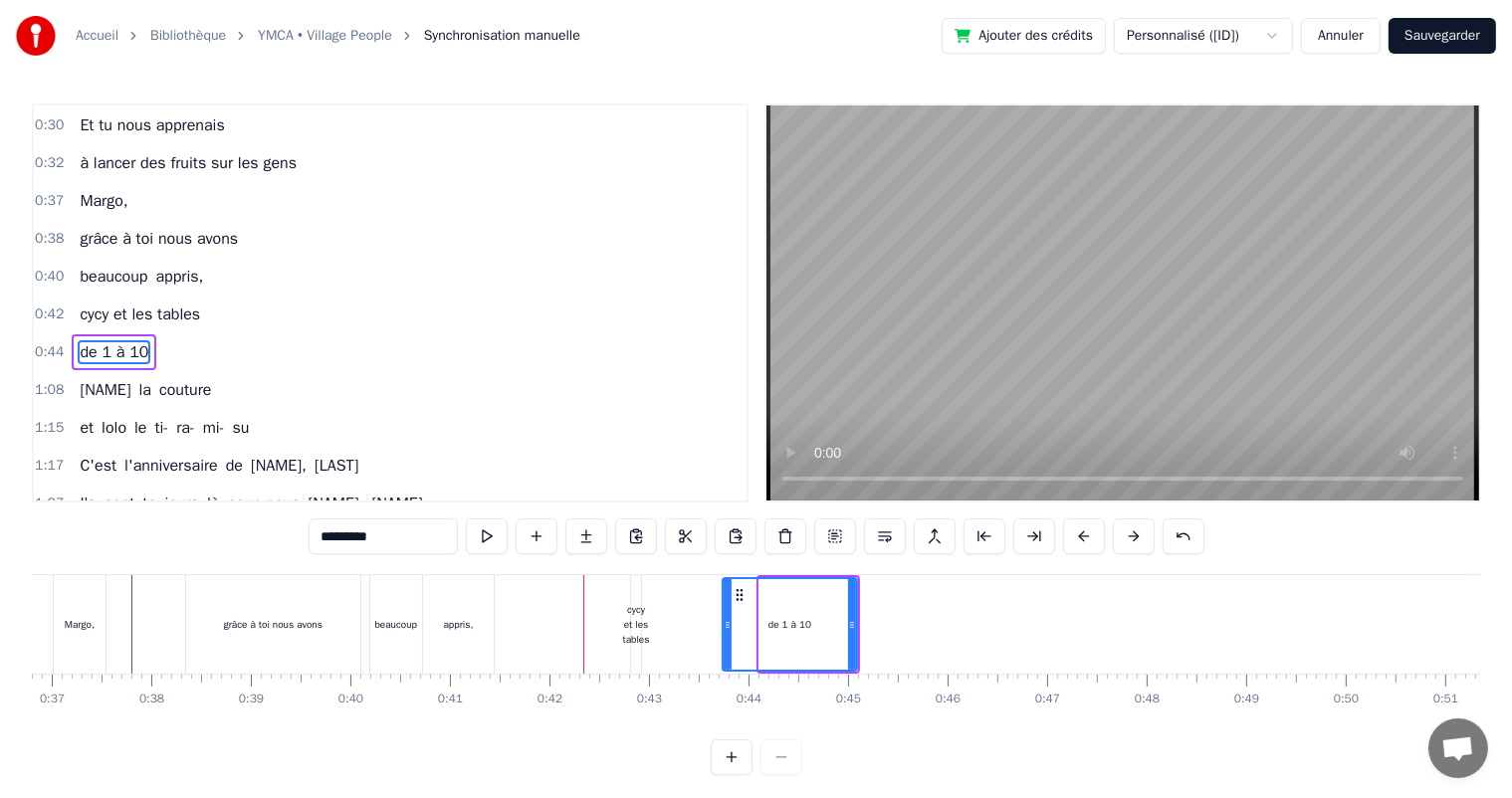 drag, startPoint x: 762, startPoint y: 625, endPoint x: 731, endPoint y: 628, distance: 31.144823 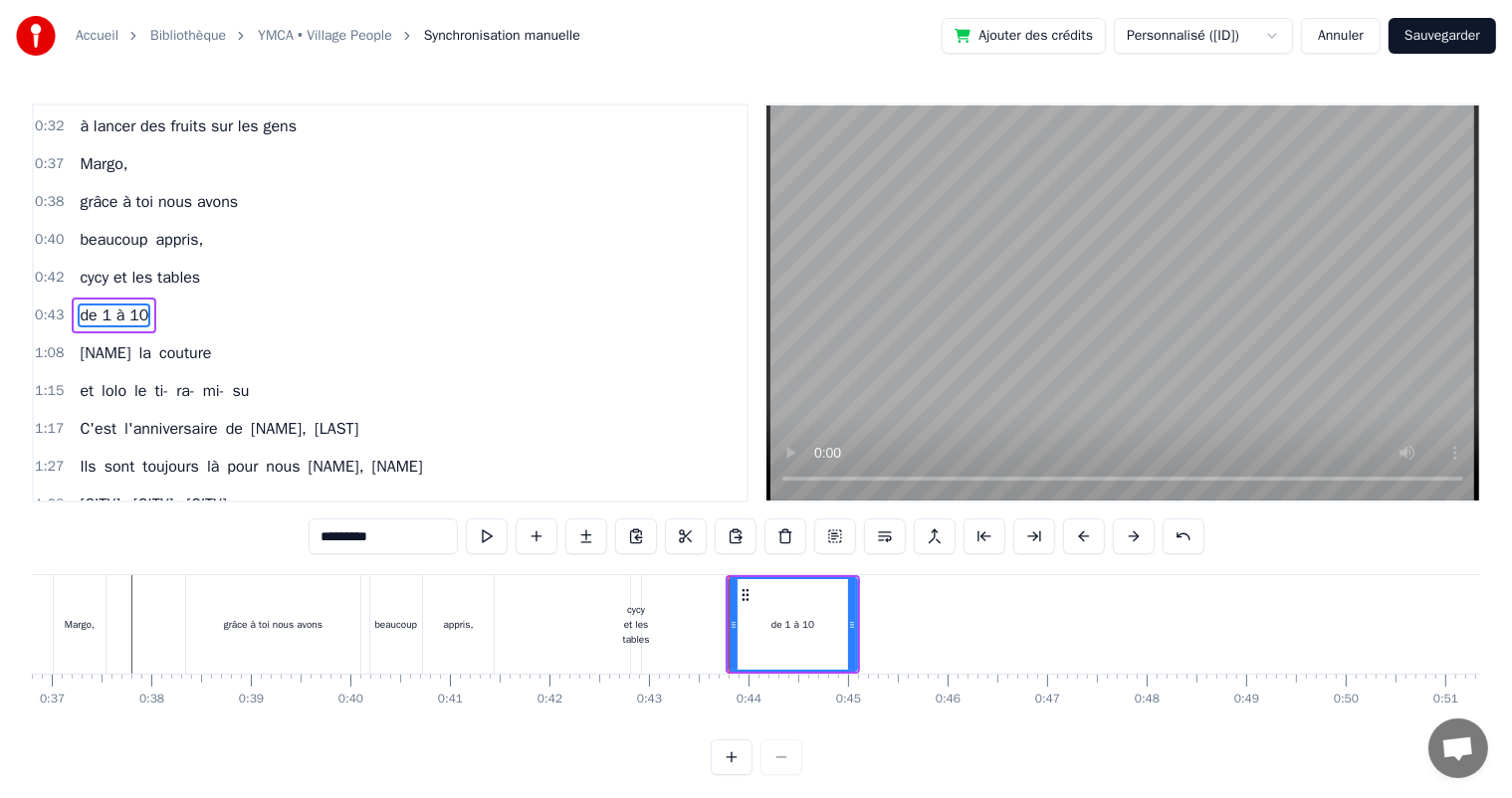 click on "cycy et les tables" at bounding box center (636, 624) 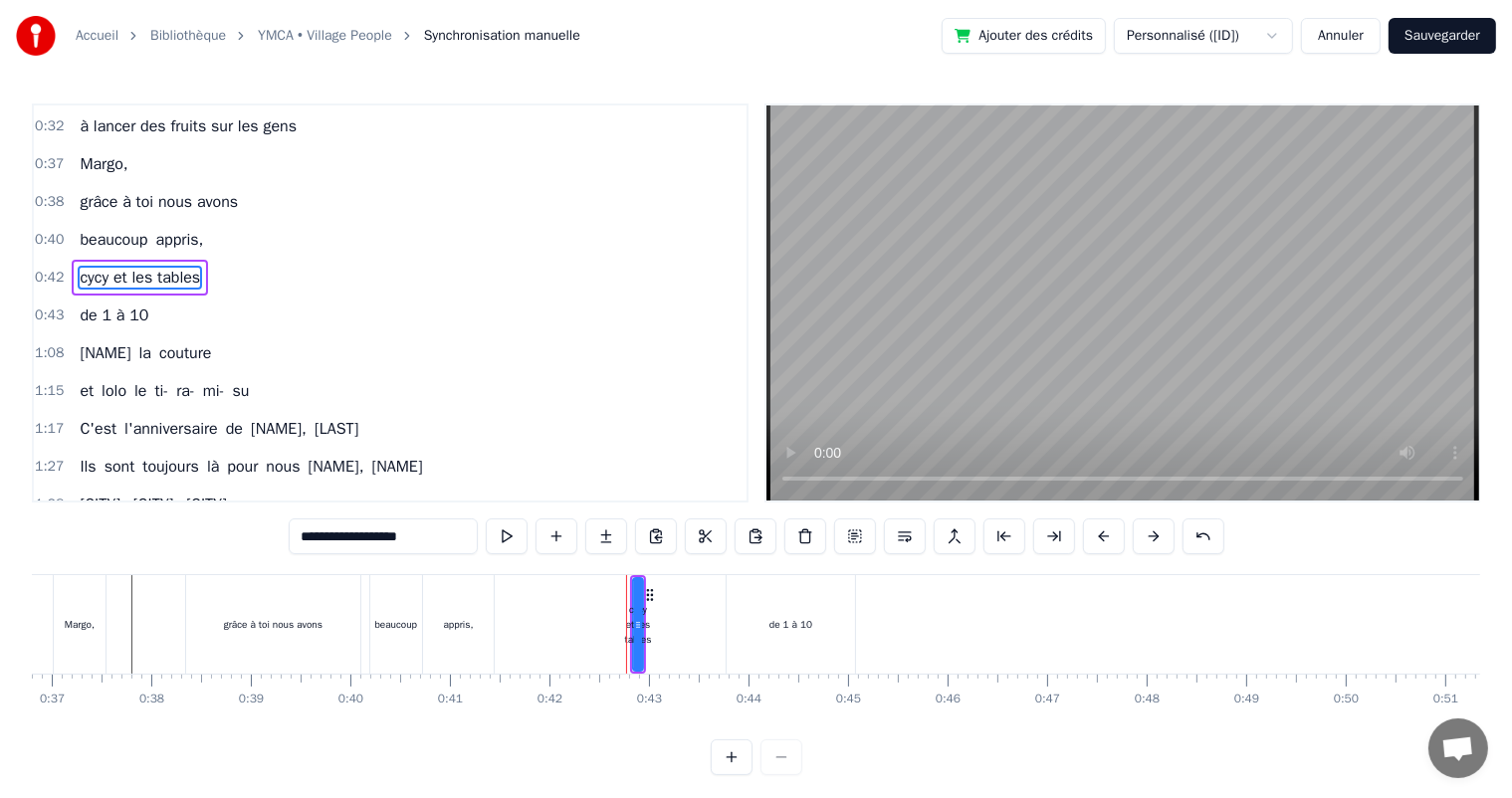 scroll, scrollTop: 112, scrollLeft: 0, axis: vertical 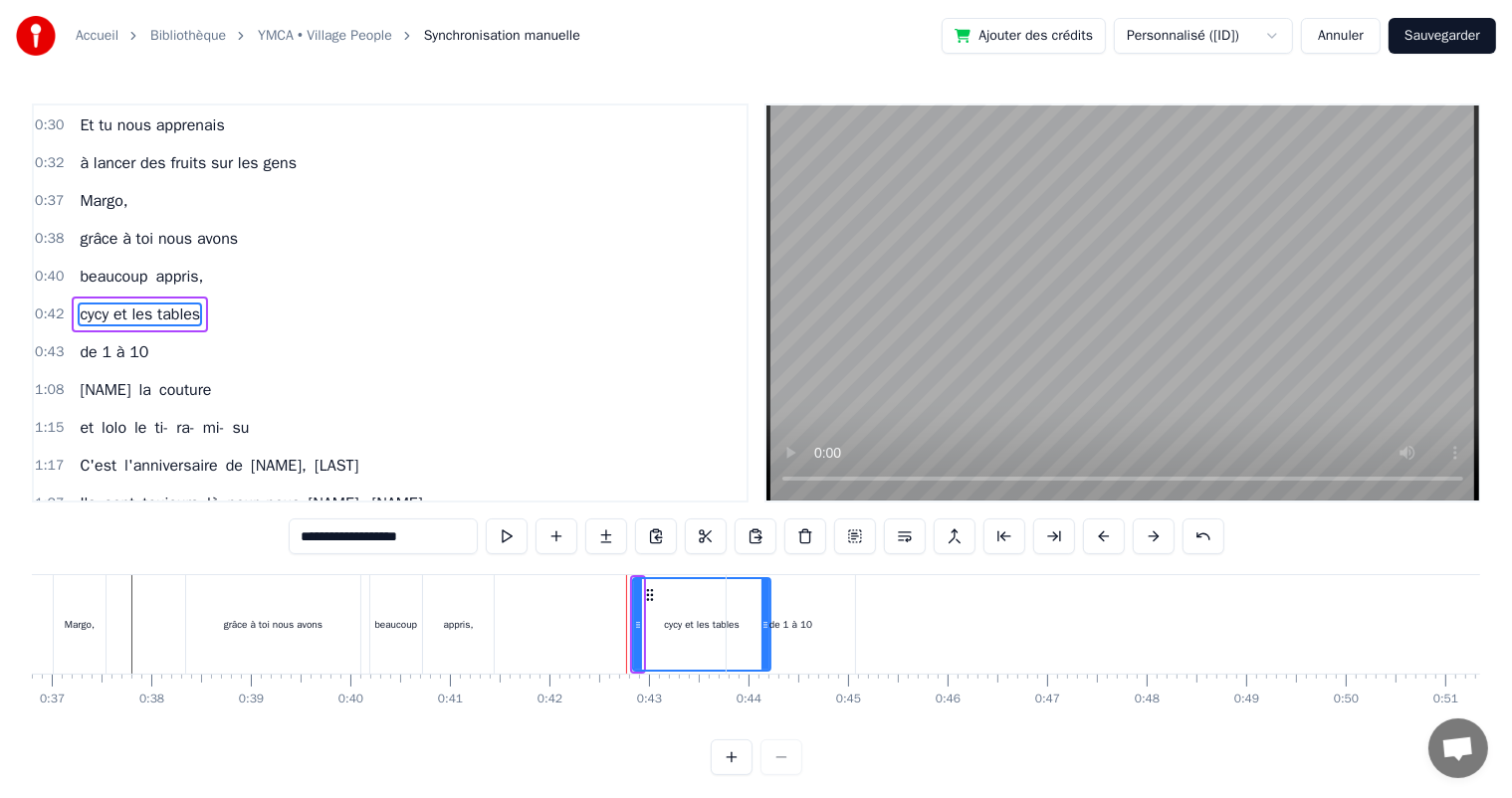 drag, startPoint x: 637, startPoint y: 628, endPoint x: 760, endPoint y: 629, distance: 123.004065 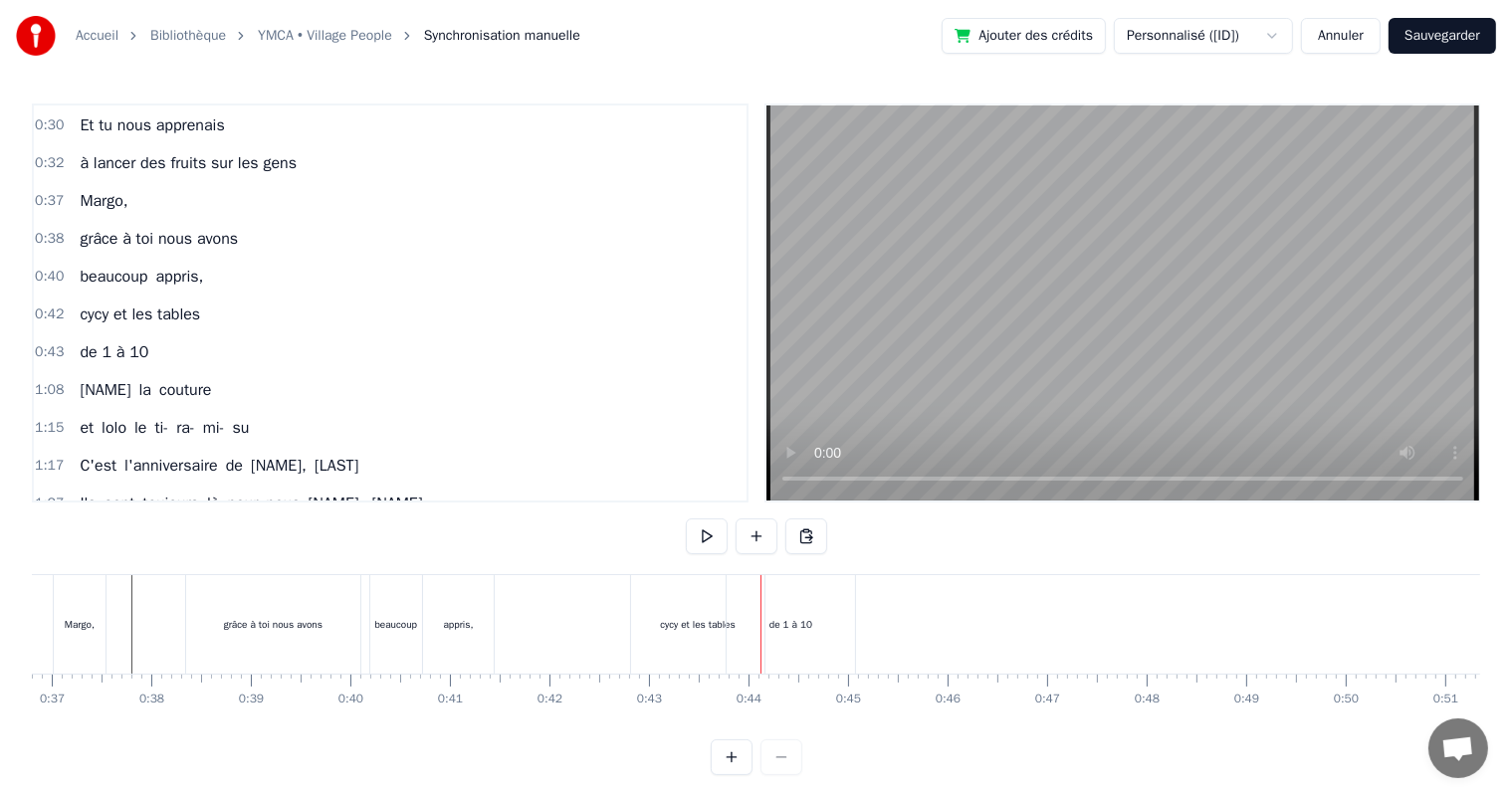 click on "de 1 à 10" at bounding box center [790, 624] 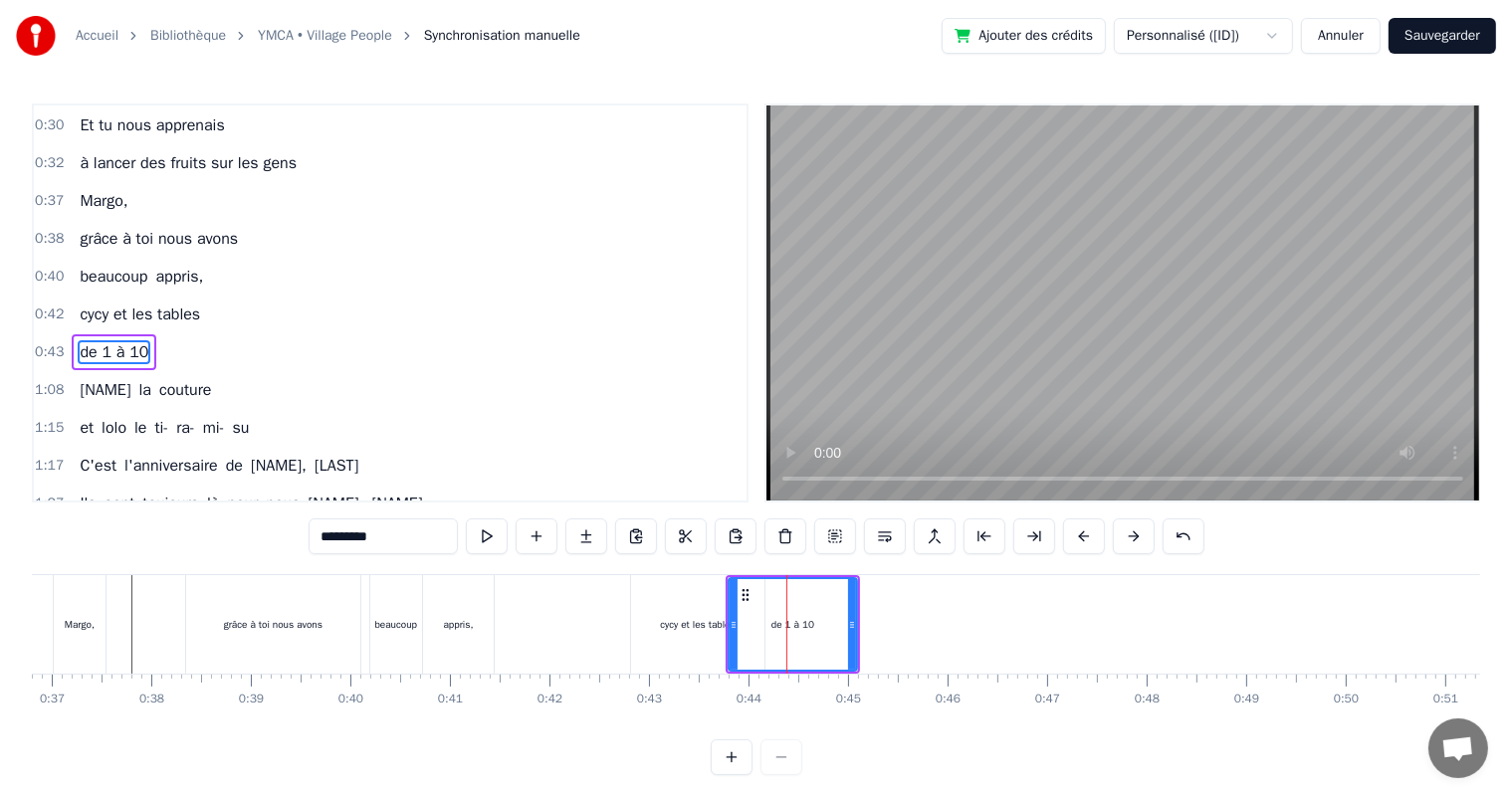 scroll, scrollTop: 149, scrollLeft: 0, axis: vertical 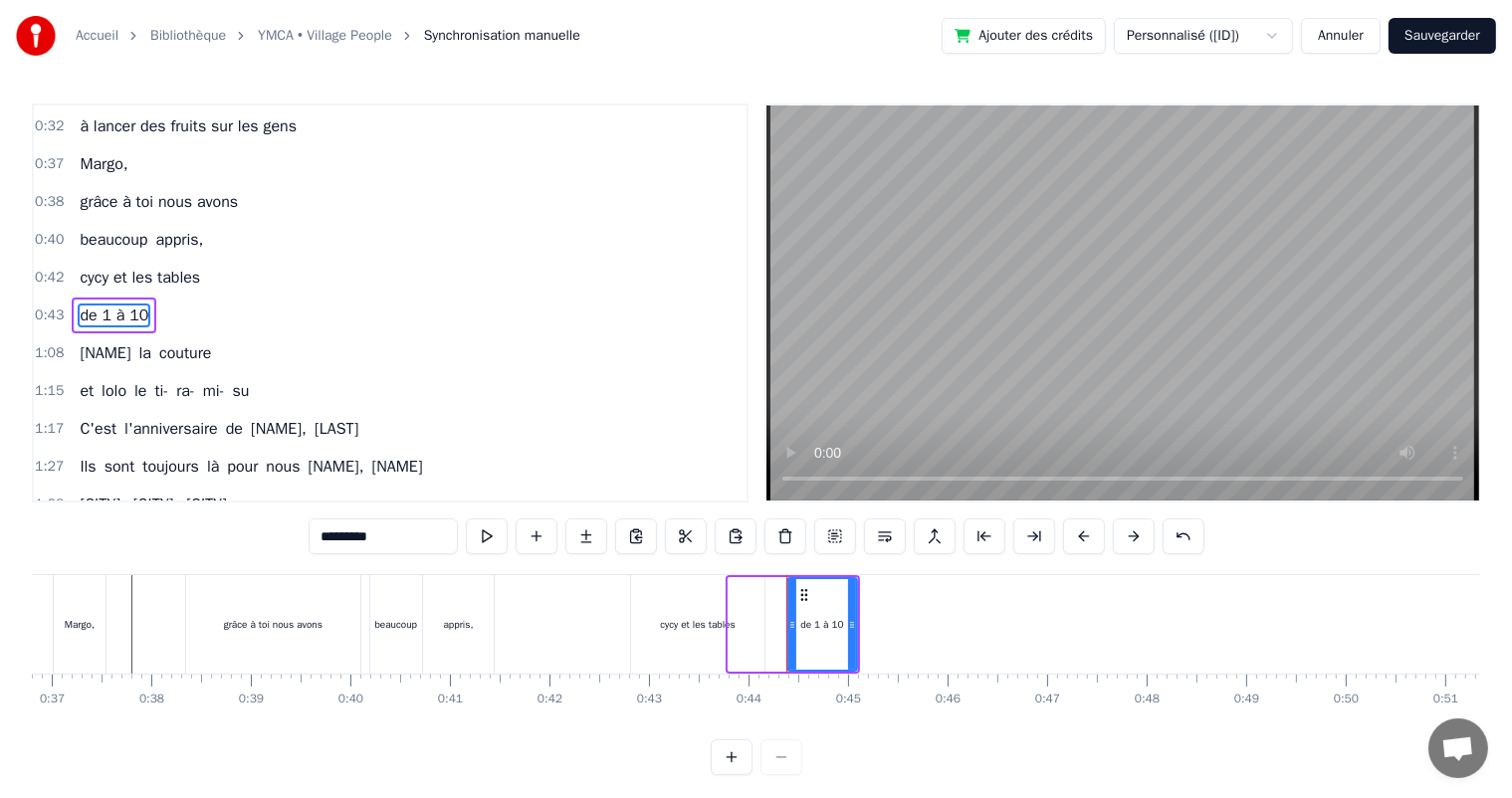 drag, startPoint x: 732, startPoint y: 626, endPoint x: 790, endPoint y: 629, distance: 58.07753 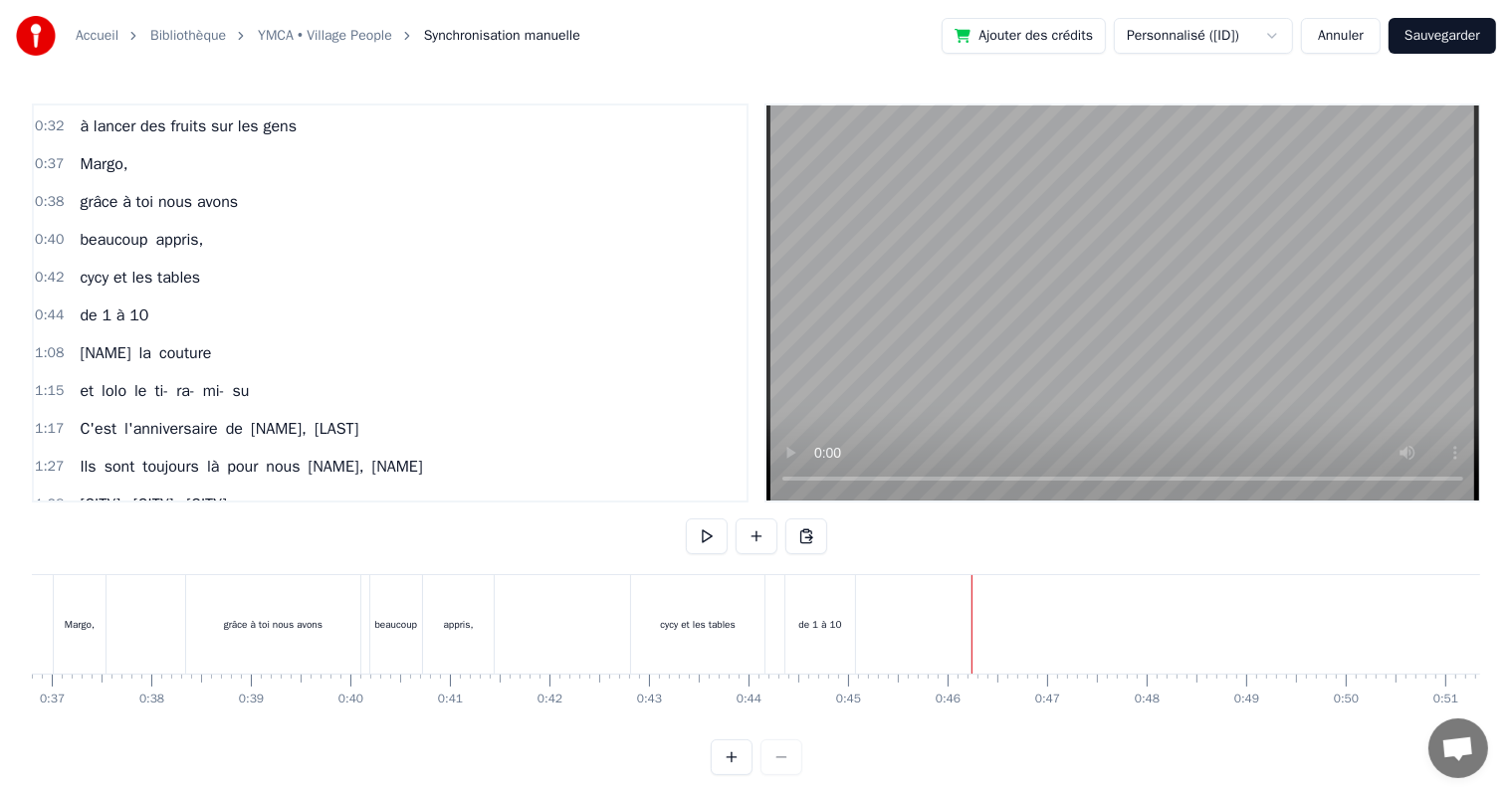 click at bounding box center (9330, 624) 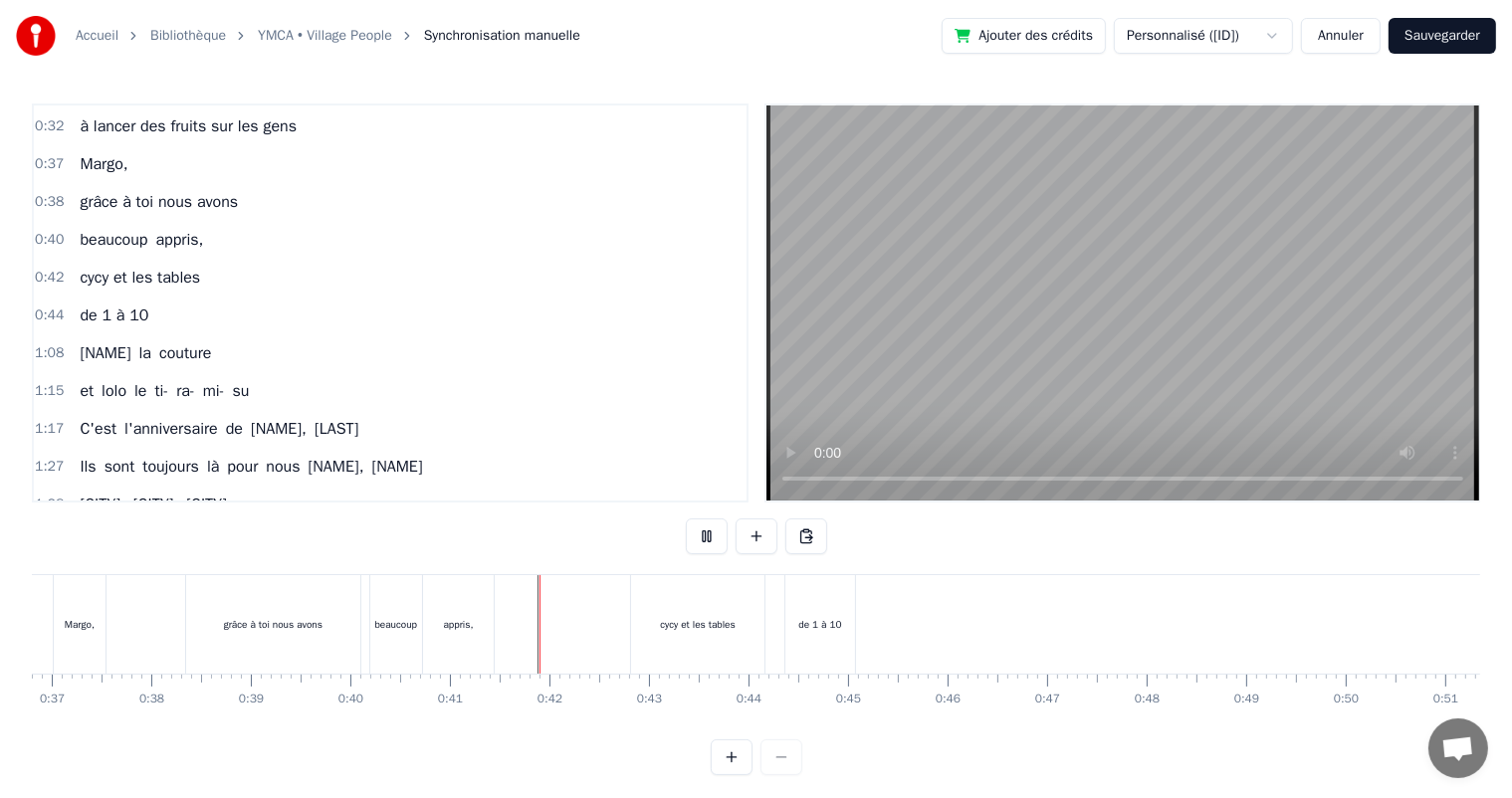 scroll, scrollTop: 26, scrollLeft: 0, axis: vertical 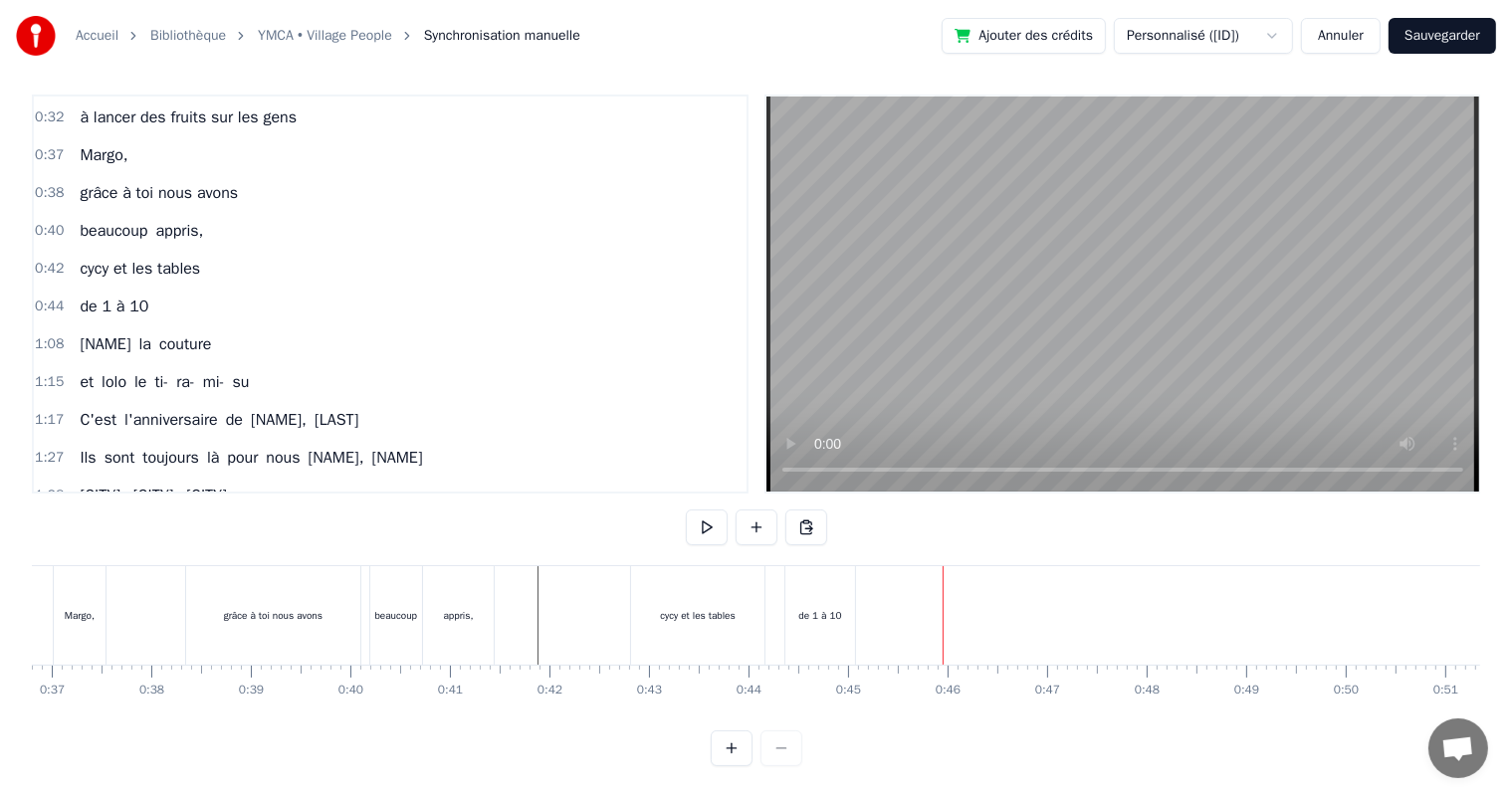 click on "de 1 à 10" at bounding box center (820, 615) 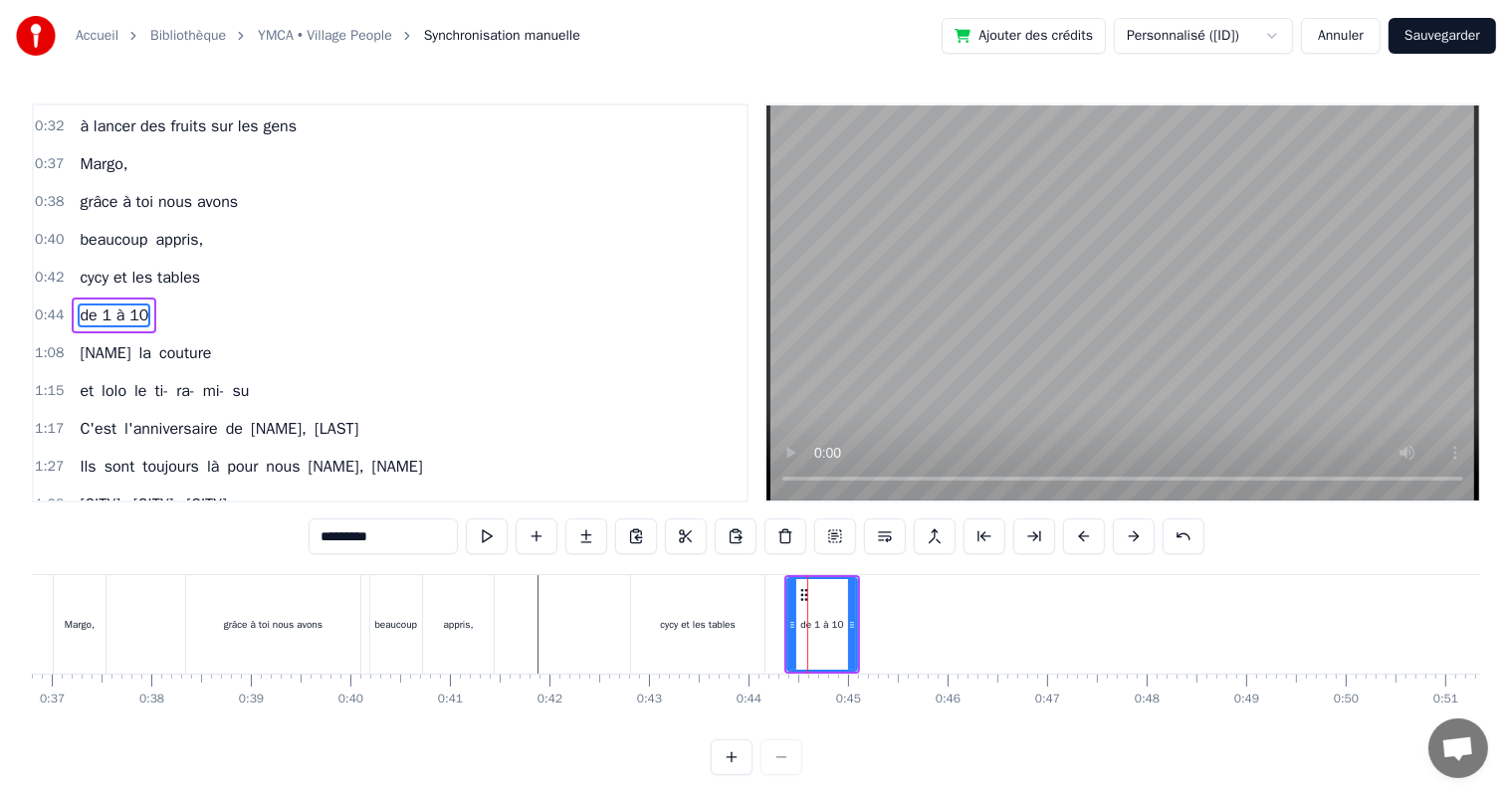 click on "de 1 à 10" at bounding box center (822, 624) 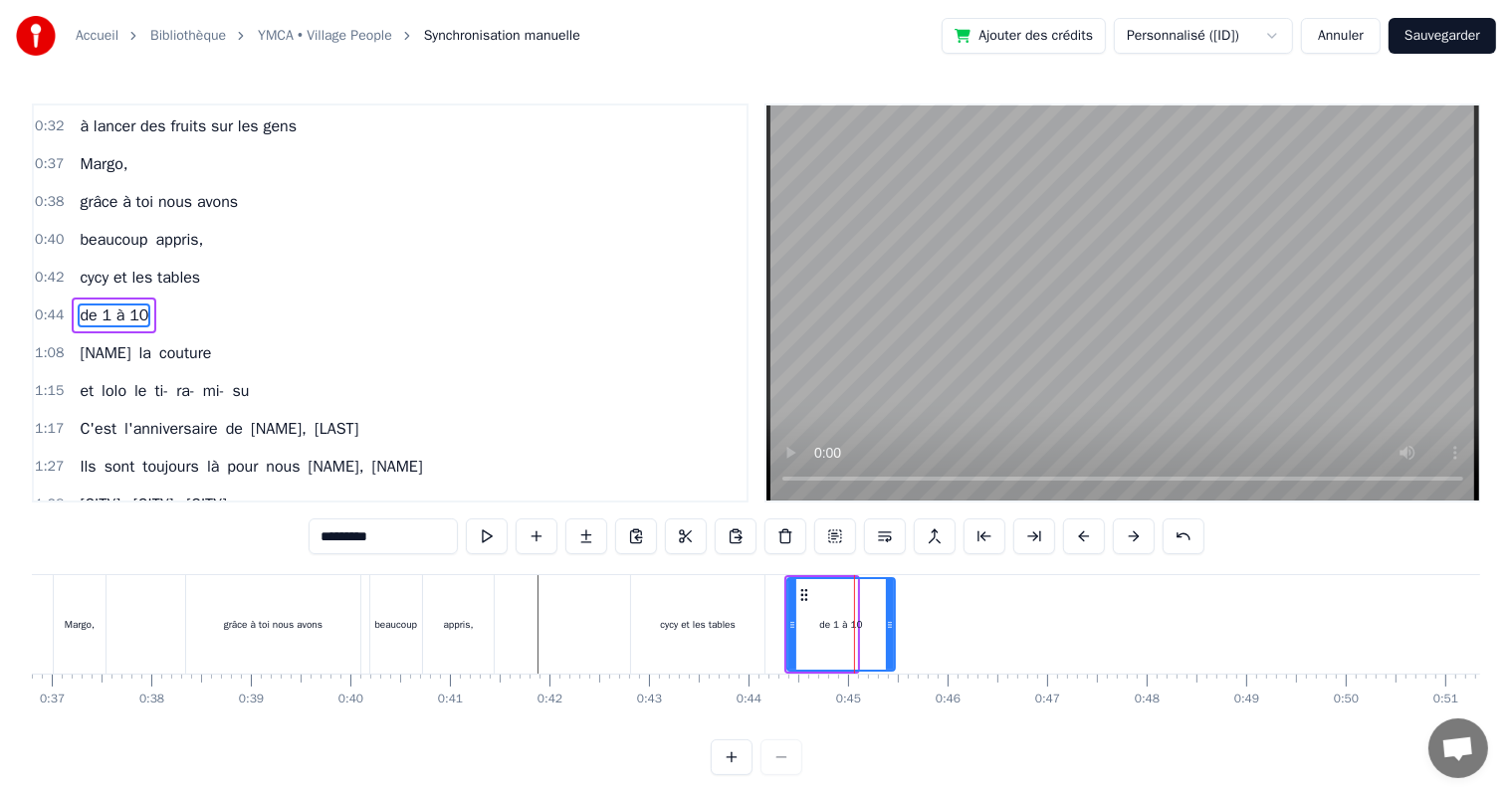 drag, startPoint x: 853, startPoint y: 625, endPoint x: 892, endPoint y: 630, distance: 39.319207 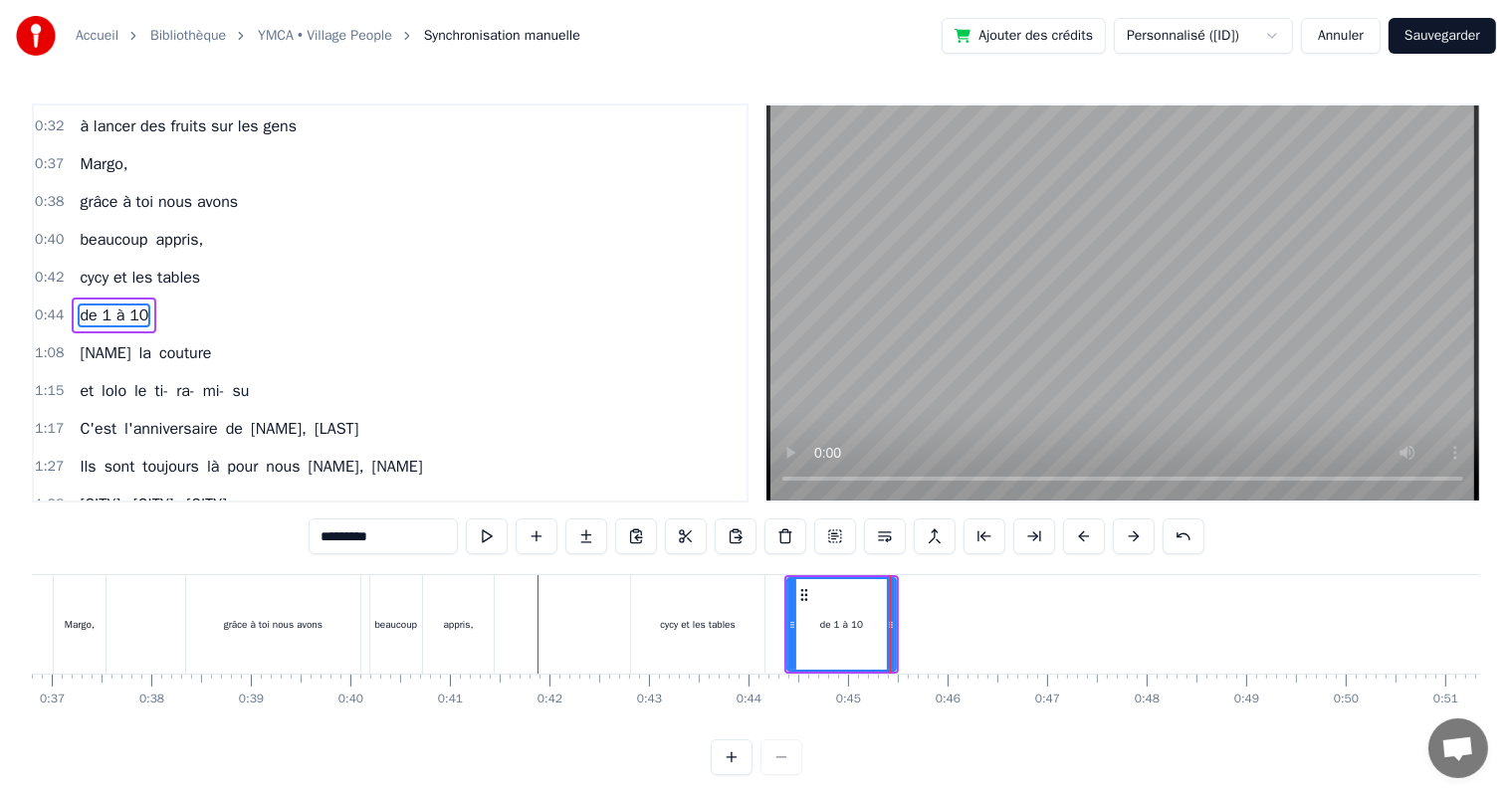 click at bounding box center (9330, 624) 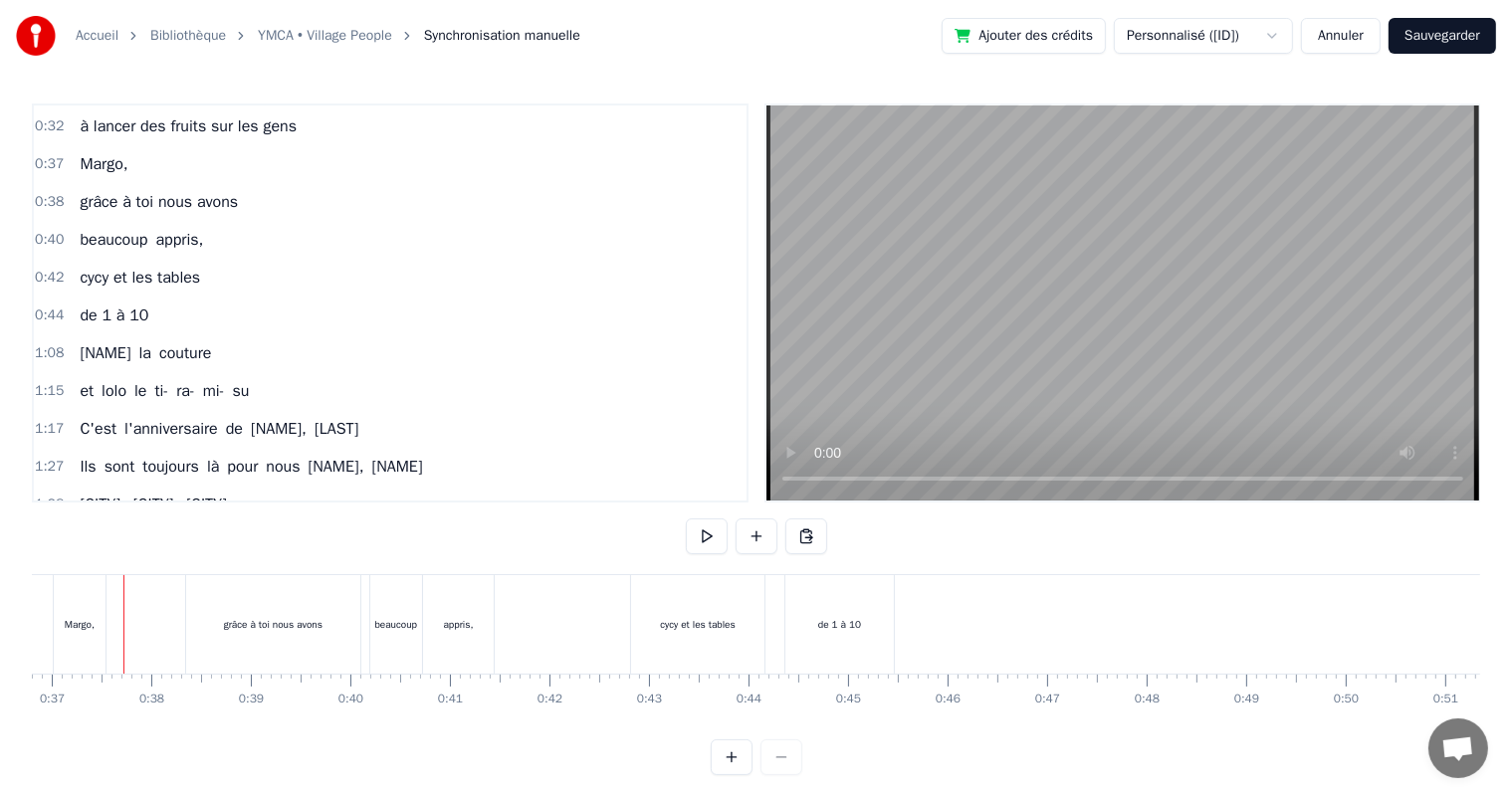 scroll, scrollTop: 0, scrollLeft: 3655, axis: horizontal 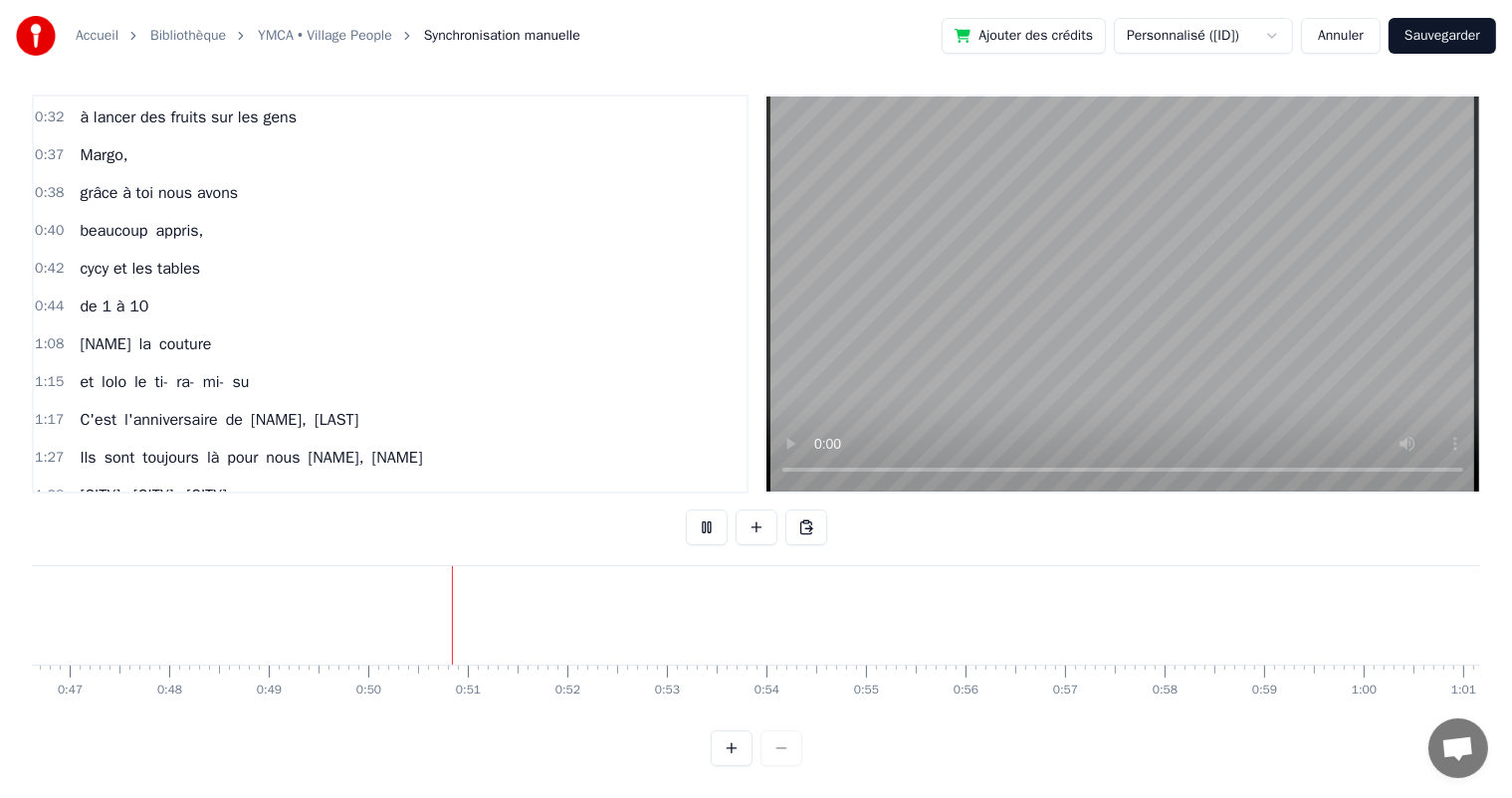 click on "la" at bounding box center [145, 344] 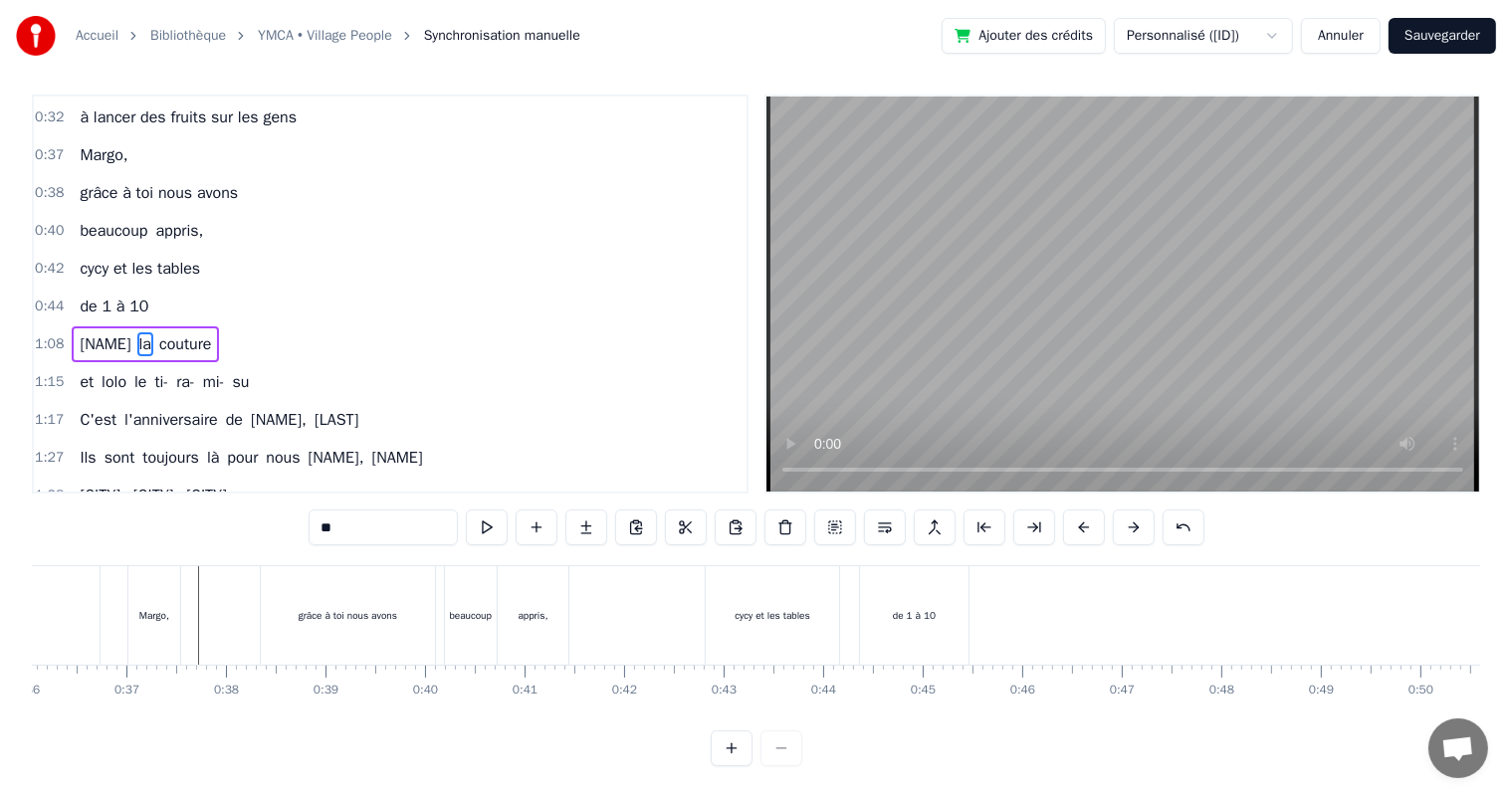 scroll, scrollTop: 0, scrollLeft: 3592, axis: horizontal 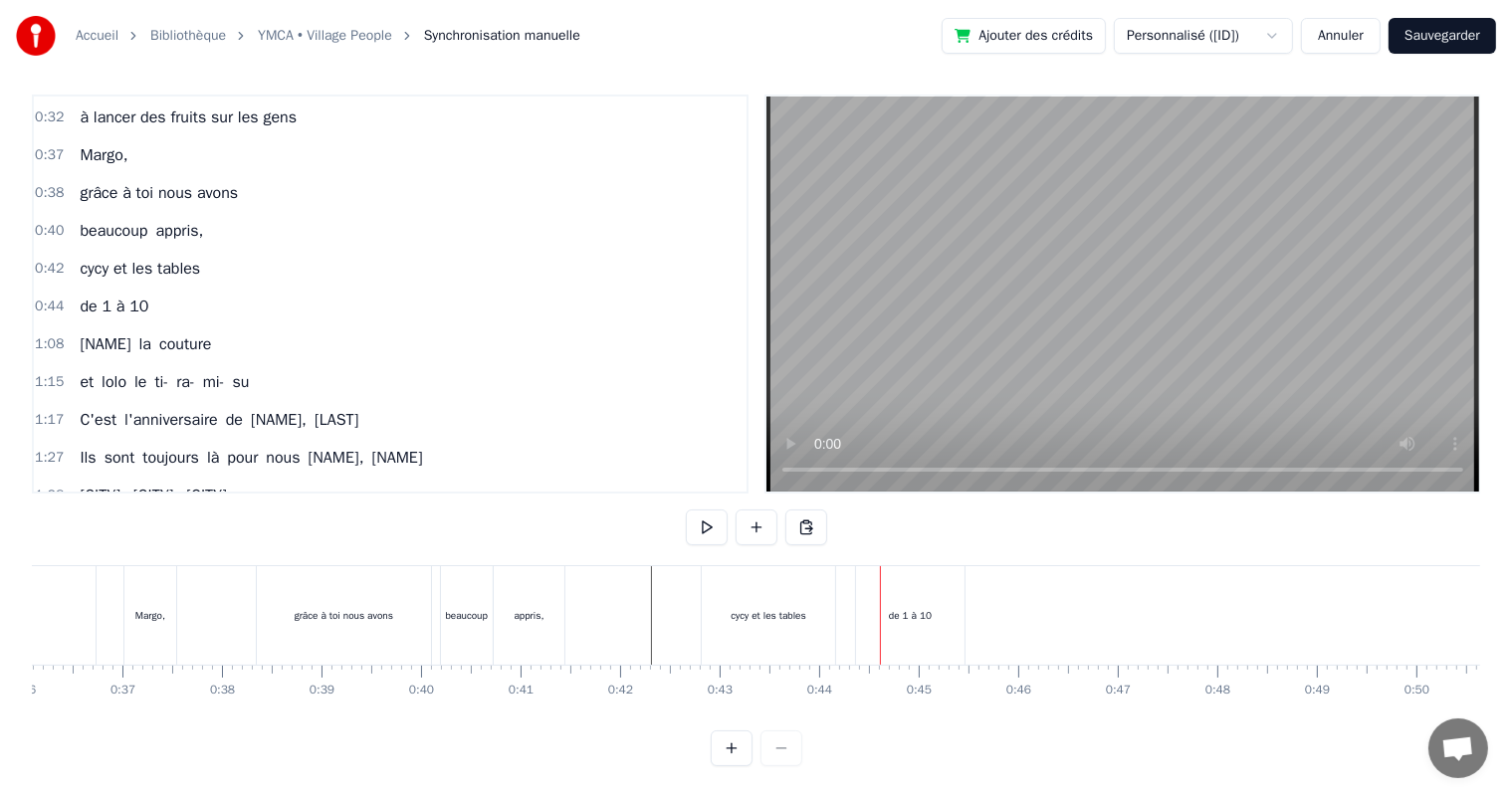 click at bounding box center (9400, 615) 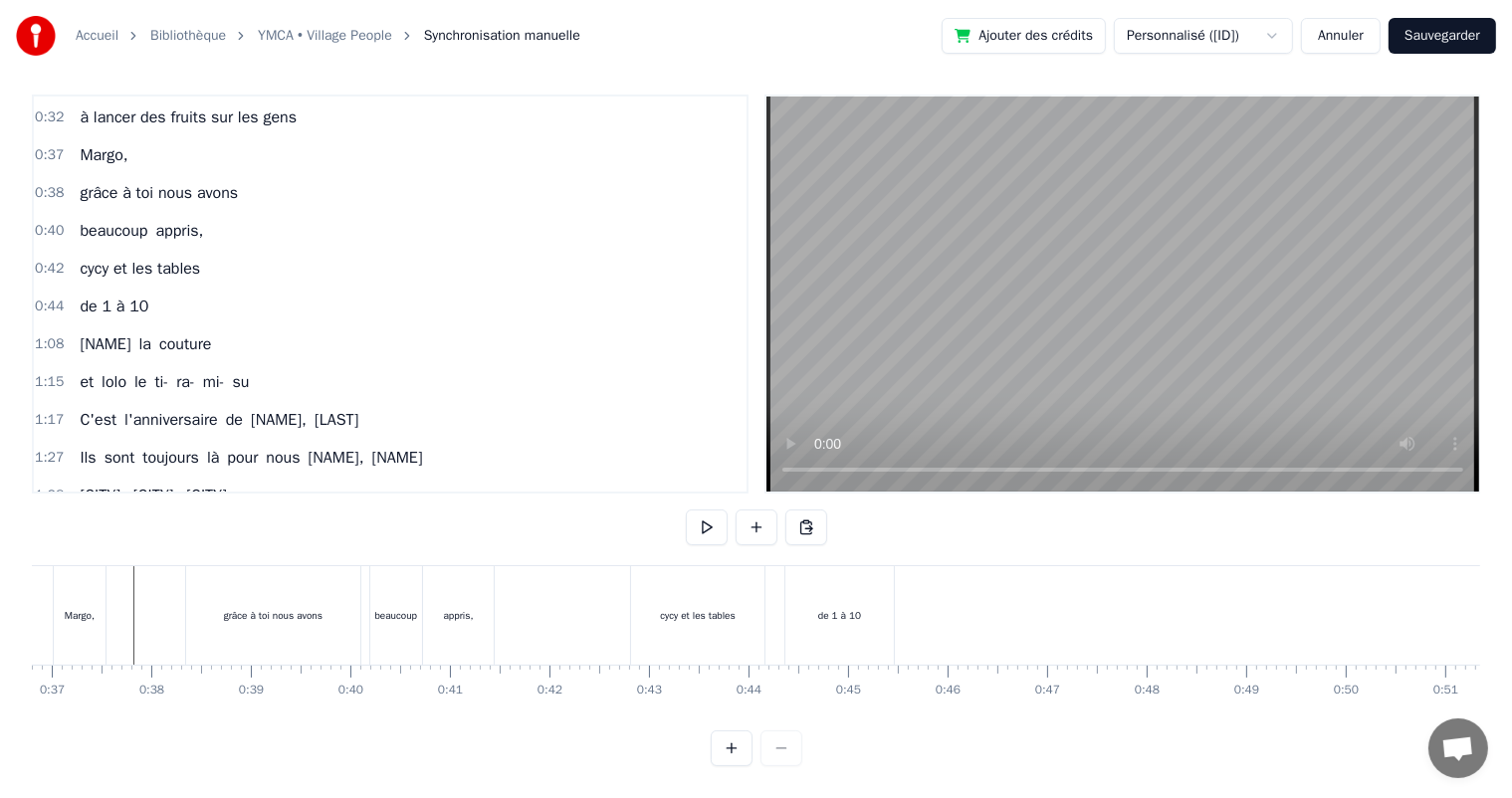 scroll, scrollTop: 0, scrollLeft: 3662, axis: horizontal 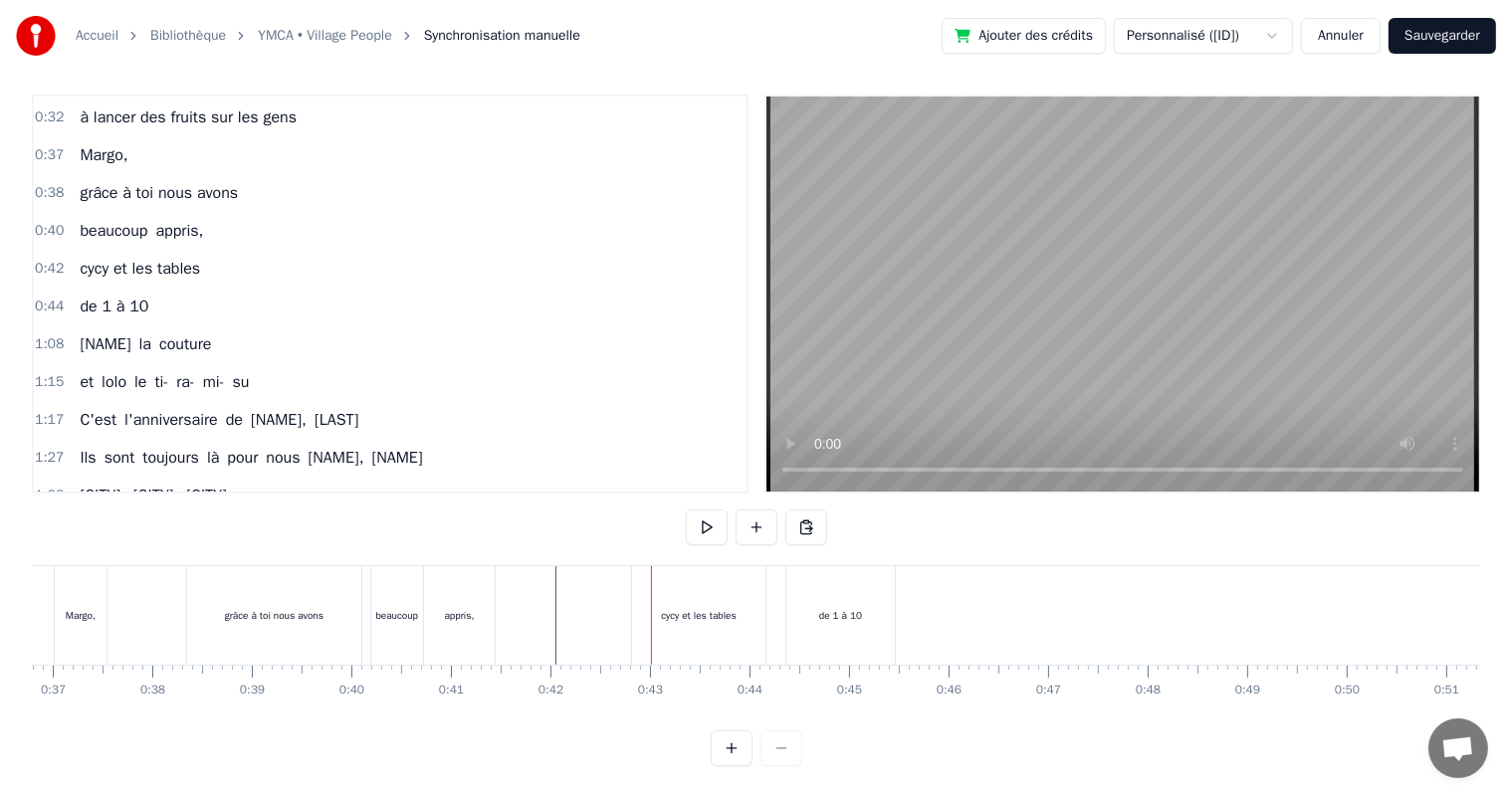 click on "[FIRST], tu venais me chercher en 2 chevaux au collège j'avais honte Oh oui [FIRST] Et tu nous apprenais  à lancer des fruits sur les gens  [FIRST], grâce à toi nous avons beaucoup appris, cycy et les tables  de 1 à 10 fleurinès la couture et lolo le ti- ra- mi- su C'est l'anniversaire de [FIRST], [LAST] Ils sont toujours là pour nous [FIRST], [LAST] Sainté, Clermont, Annecy On pense toujours à vous On dit loin des yeux près du coeur C'est l'anniversaire de [FIRST], [LAST] Ils sont toujours là pour nous [FIRST], [LAST] Pâques, noël, les anniv' Toujours tous réuni On mange on joue et on ris [LAST], cacao périmé Oh oui [LAST] dans le tiramisu Oh oui [FIRST] Tu mets dans la salade des kiwis au lieu d’avocats [LAST] Attention le coin d’table du salon Vous pourriez vous faire mal Quand elle raconte Une anecdote de fou Que j’vous fasse rire tenez vous bien C'est l'anniversaire de [FIRST], [LAST] Ils sont toujours là pour nous [FIRST], [LAST] Sainté, Clermont, Annecy On à a" at bounding box center [9331, 615] 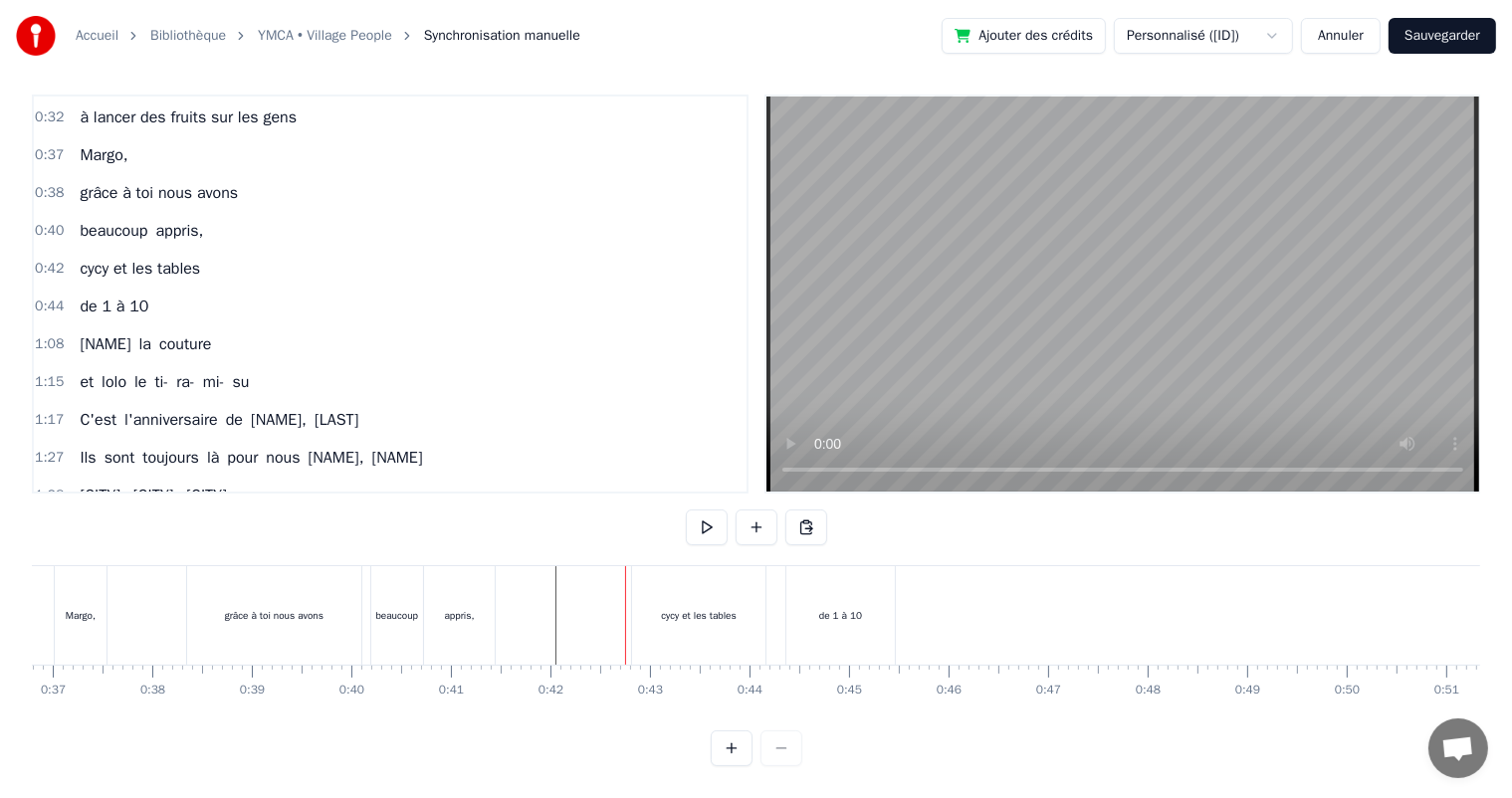 click on "cycy et les tables" at bounding box center [699, 615] 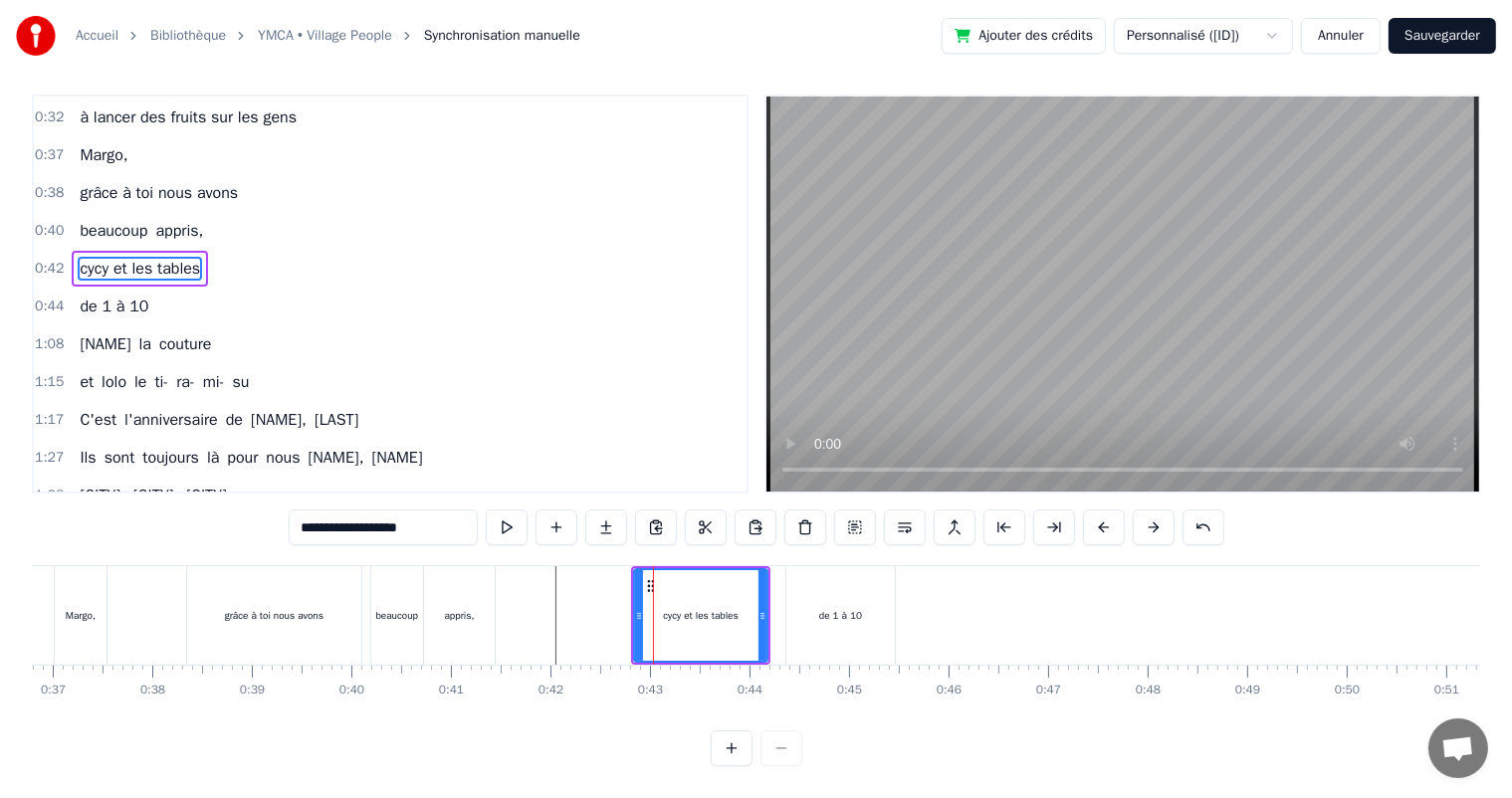 scroll, scrollTop: 0, scrollLeft: 0, axis: both 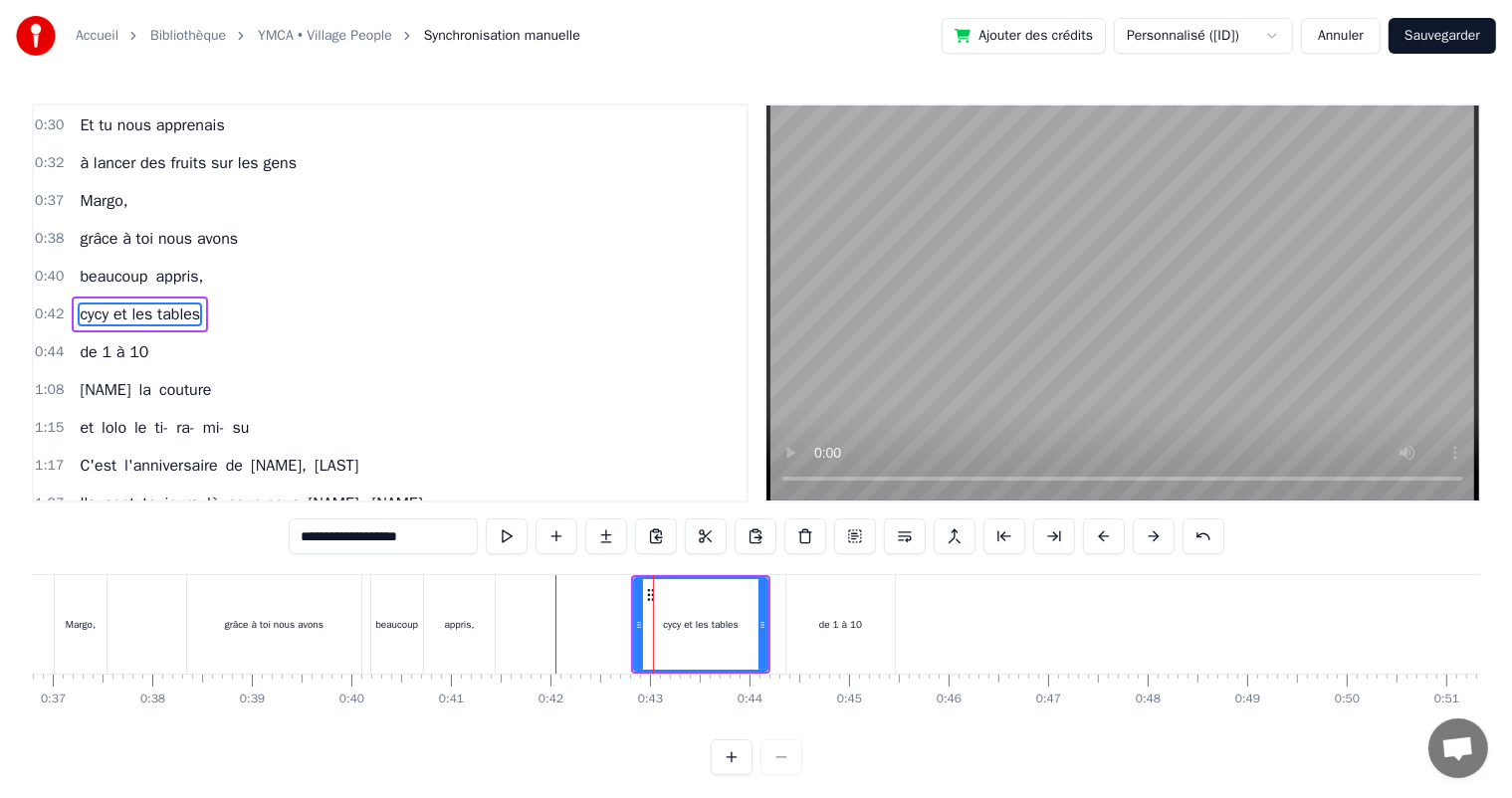 click on "[FIRST], tu venais me chercher en 2 chevaux au collège j'avais honte Oh oui [FIRST] Et tu nous apprenais  à lancer des fruits sur les gens  [FIRST], grâce à toi nous avons beaucoup appris, cycy et les tables  de 1 à 10 fleurinès la couture et lolo le ti- ra- mi- su C'est l'anniversaire de [FIRST], [LAST] Ils sont toujours là pour nous [FIRST], [LAST] Sainté, Clermont, Annecy On pense toujours à vous On dit loin des yeux près du coeur C'est l'anniversaire de [FIRST], [LAST] Ils sont toujours là pour nous [FIRST], [LAST] Pâques, noël, les anniv' Toujours tous réuni On mange on joue et on ris [LAST], cacao périmé Oh oui [LAST] dans le tiramisu Oh oui [FIRST] Tu mets dans la salade des kiwis au lieu d’avocats [LAST] Attention le coin d’table du salon Vous pourriez vous faire mal Quand elle raconte Une anecdote de fou Que j’vous fasse rire tenez vous bien C'est l'anniversaire de [FIRST], [LAST] Ils sont toujours là pour nous [FIRST], [LAST] Sainté, Clermont, Annecy On à a" at bounding box center (9331, 624) 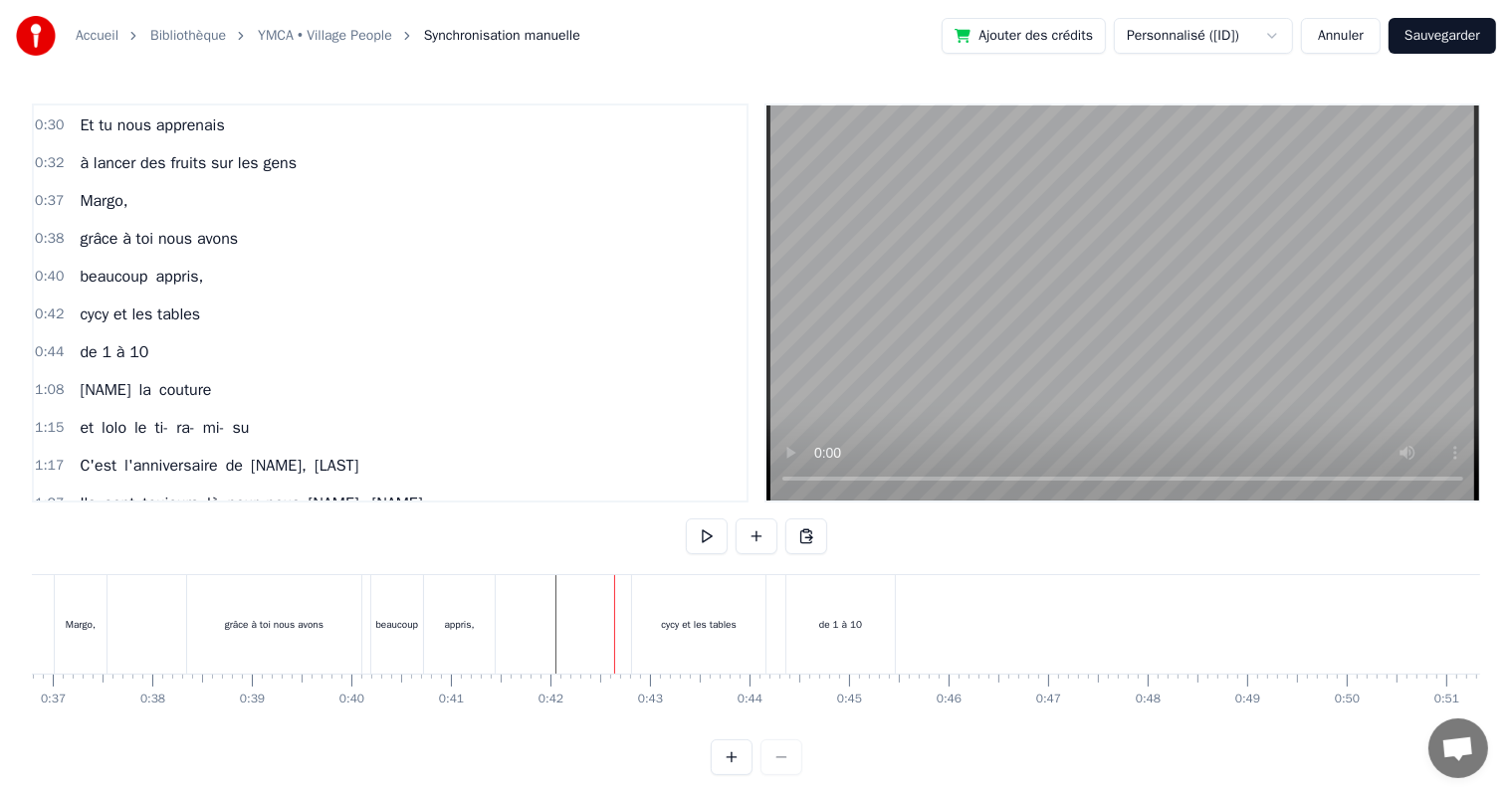 click on "cycy et les tables" at bounding box center (699, 624) 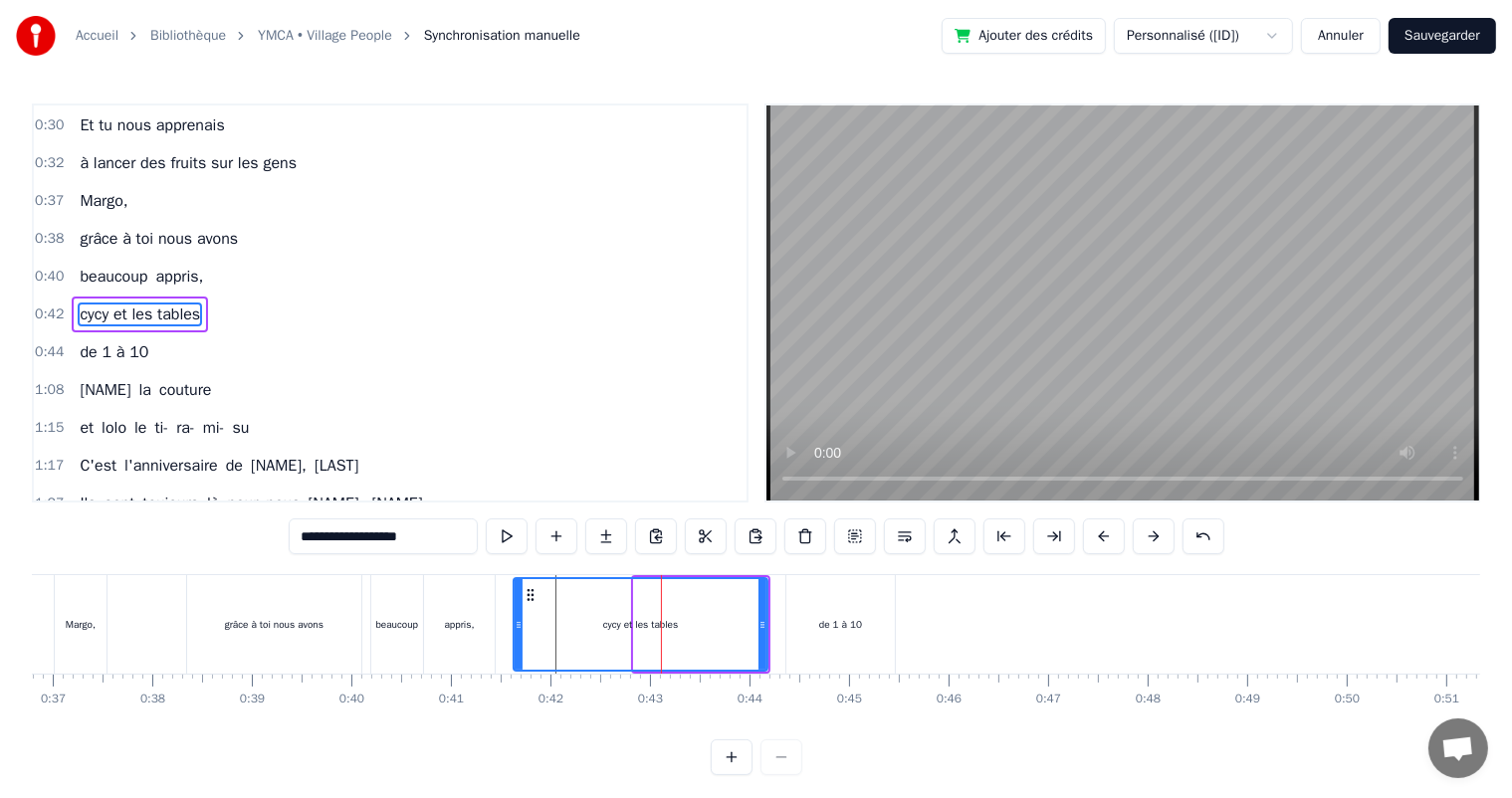 drag, startPoint x: 639, startPoint y: 631, endPoint x: 519, endPoint y: 634, distance: 120.037494 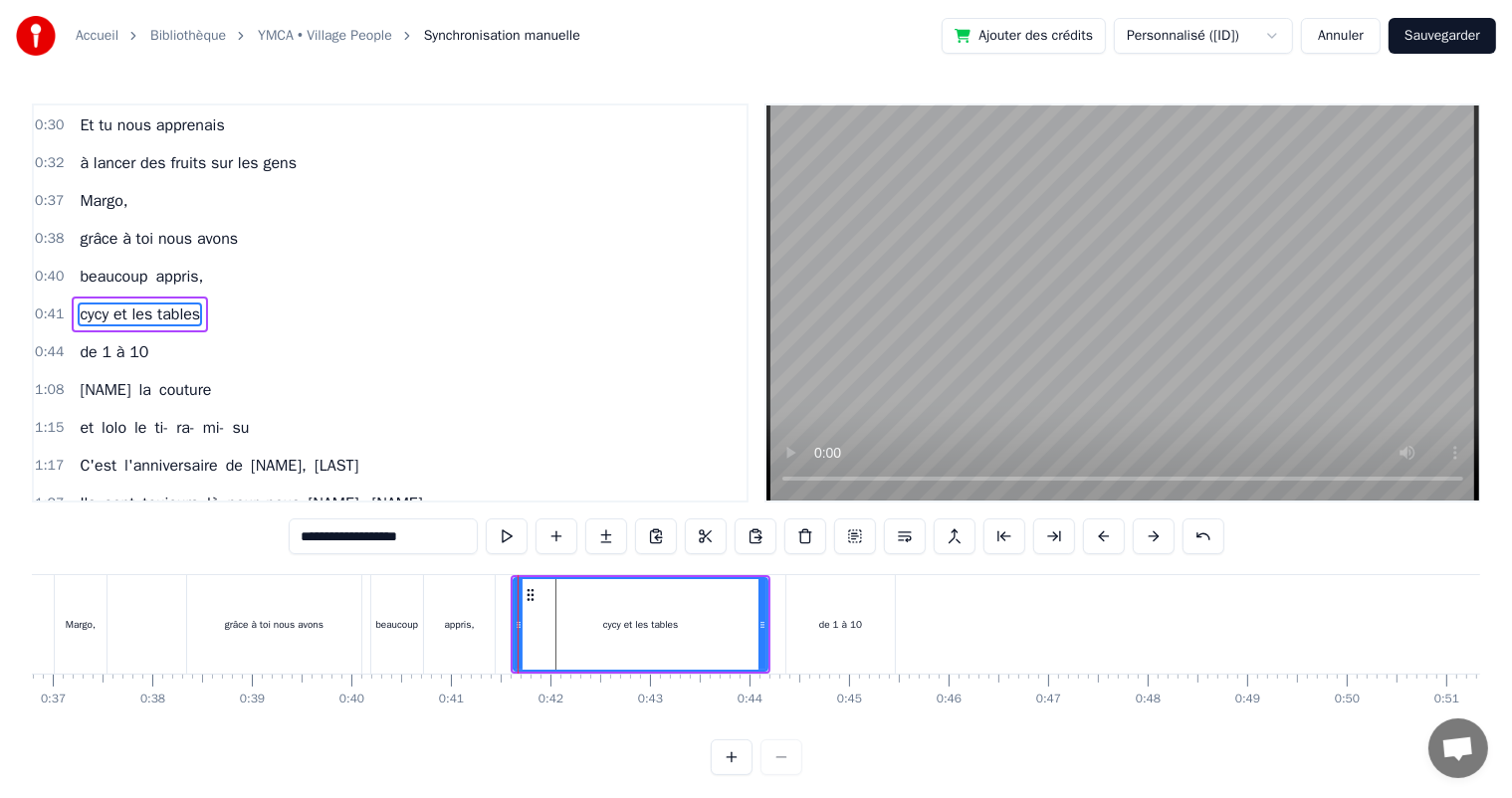 click at bounding box center (9331, 624) 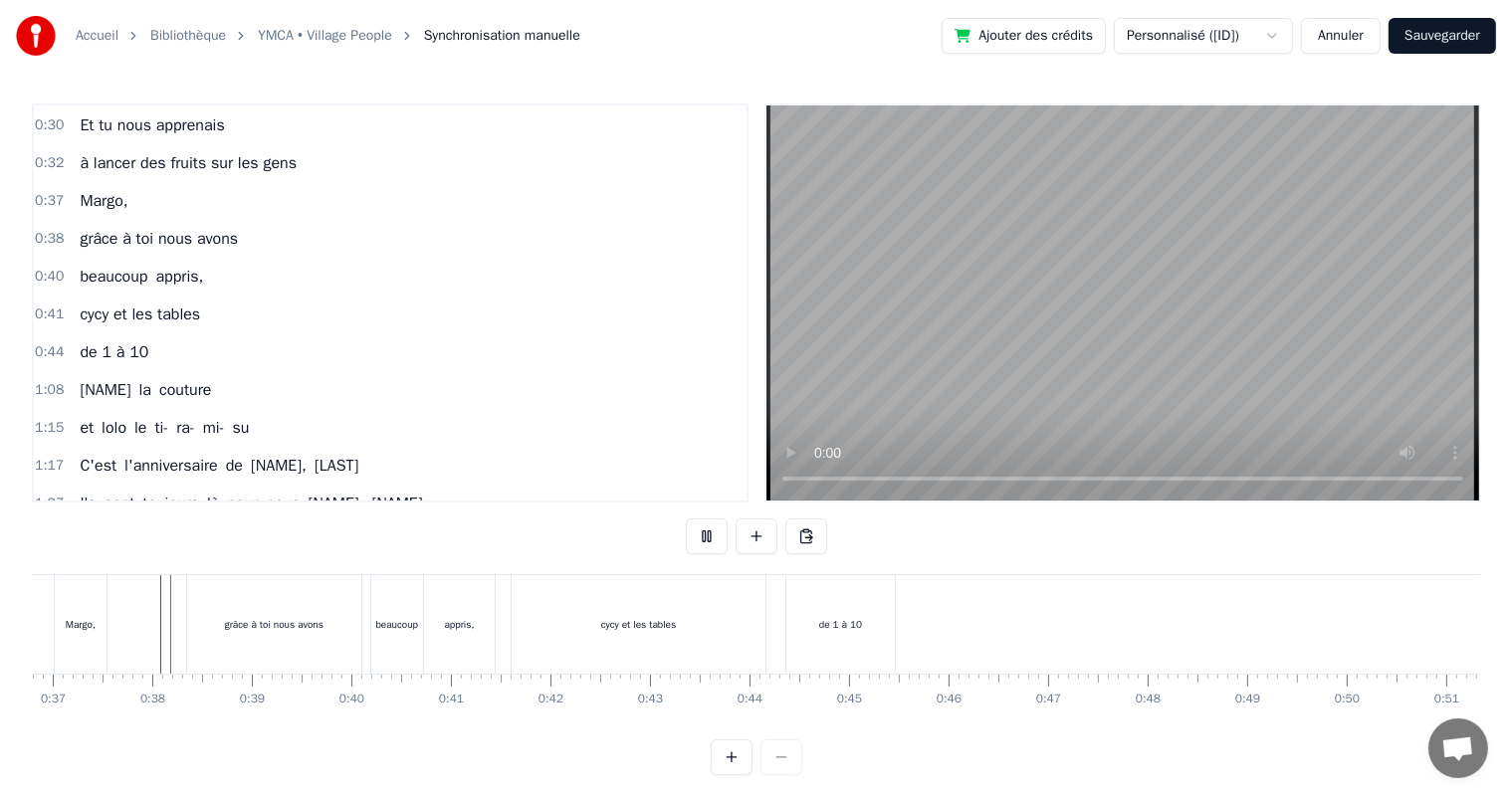scroll, scrollTop: 26, scrollLeft: 0, axis: vertical 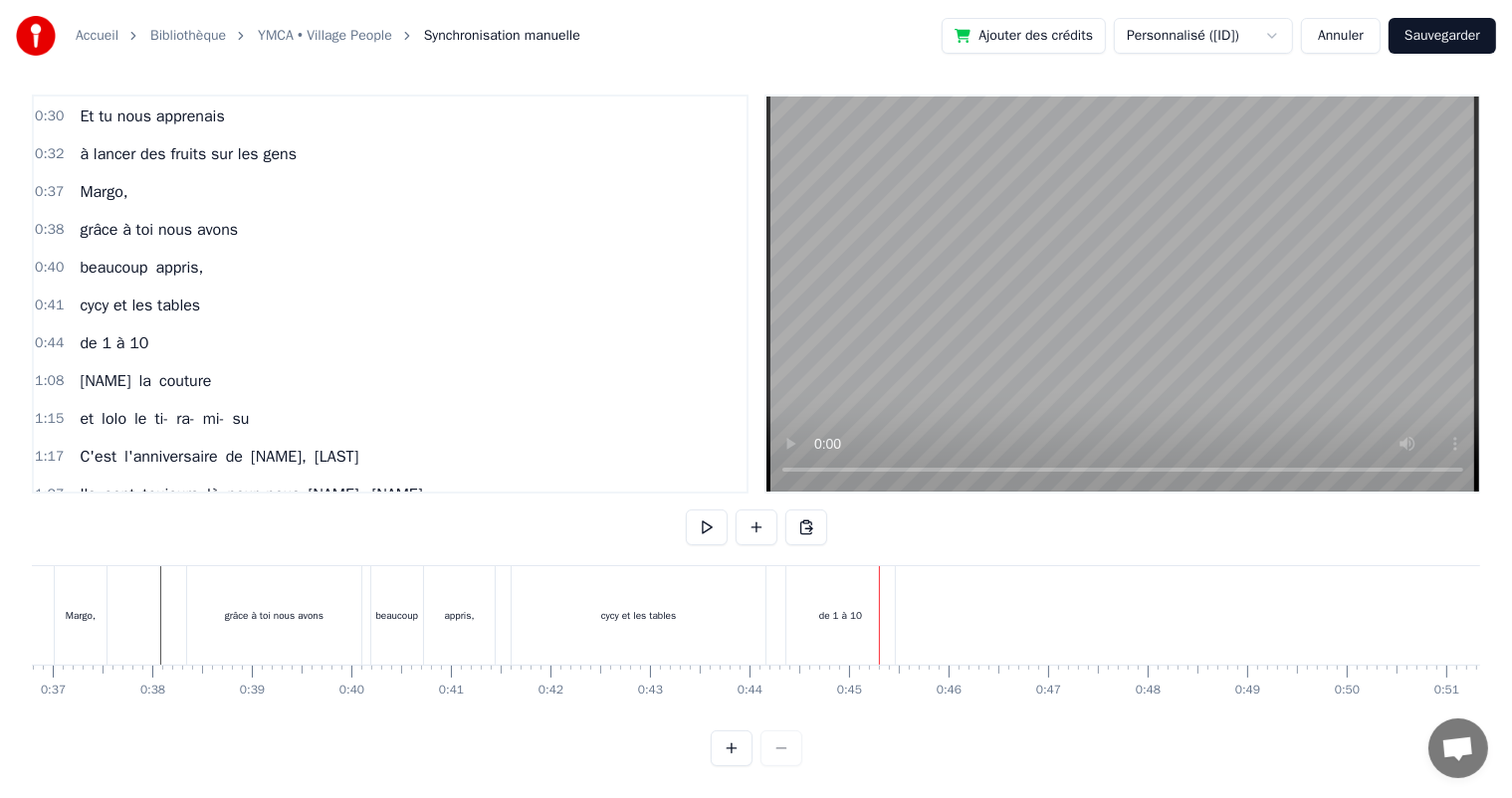 click on "de 1 à 10" at bounding box center (840, 615) 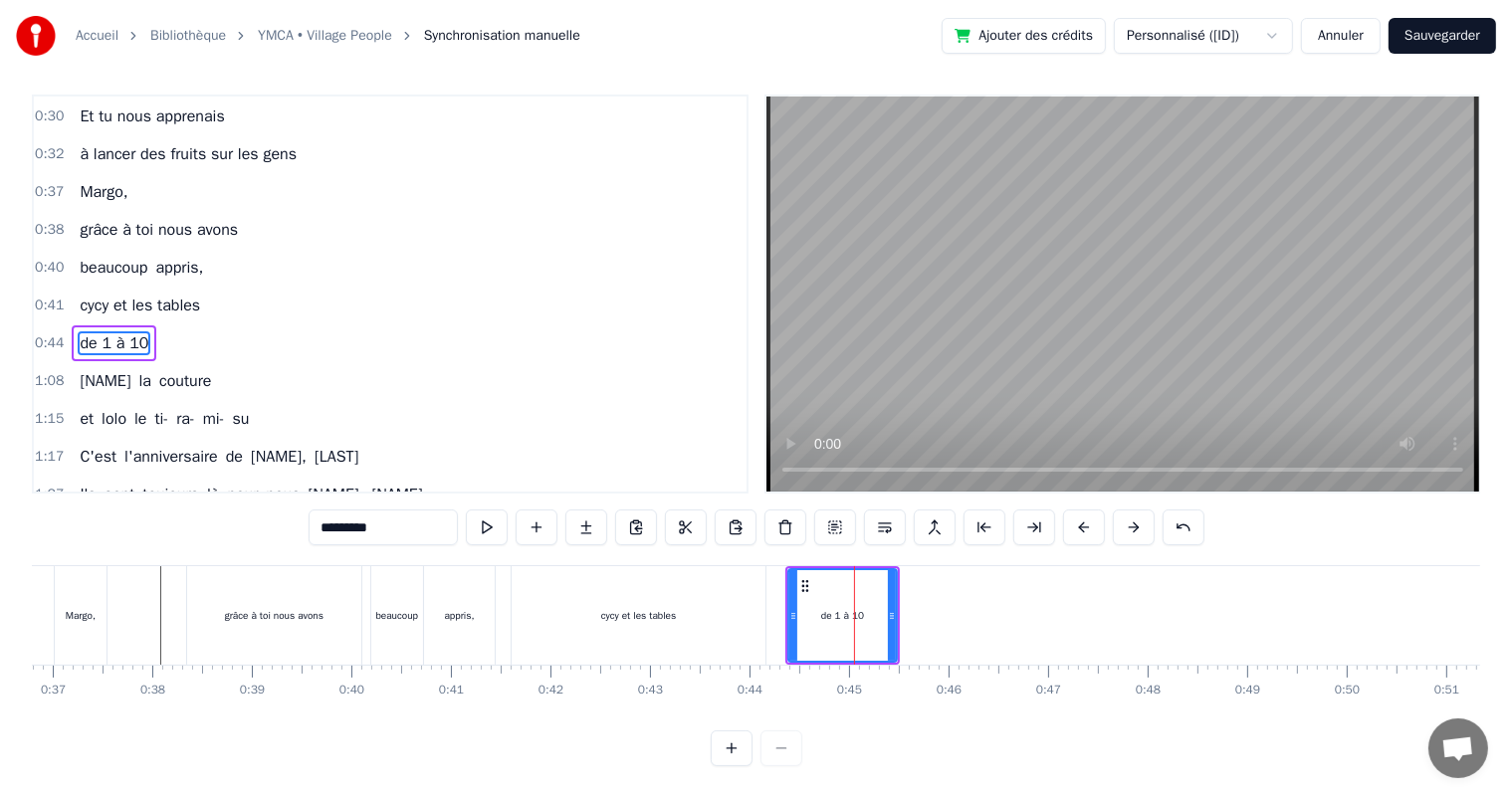 scroll, scrollTop: 0, scrollLeft: 0, axis: both 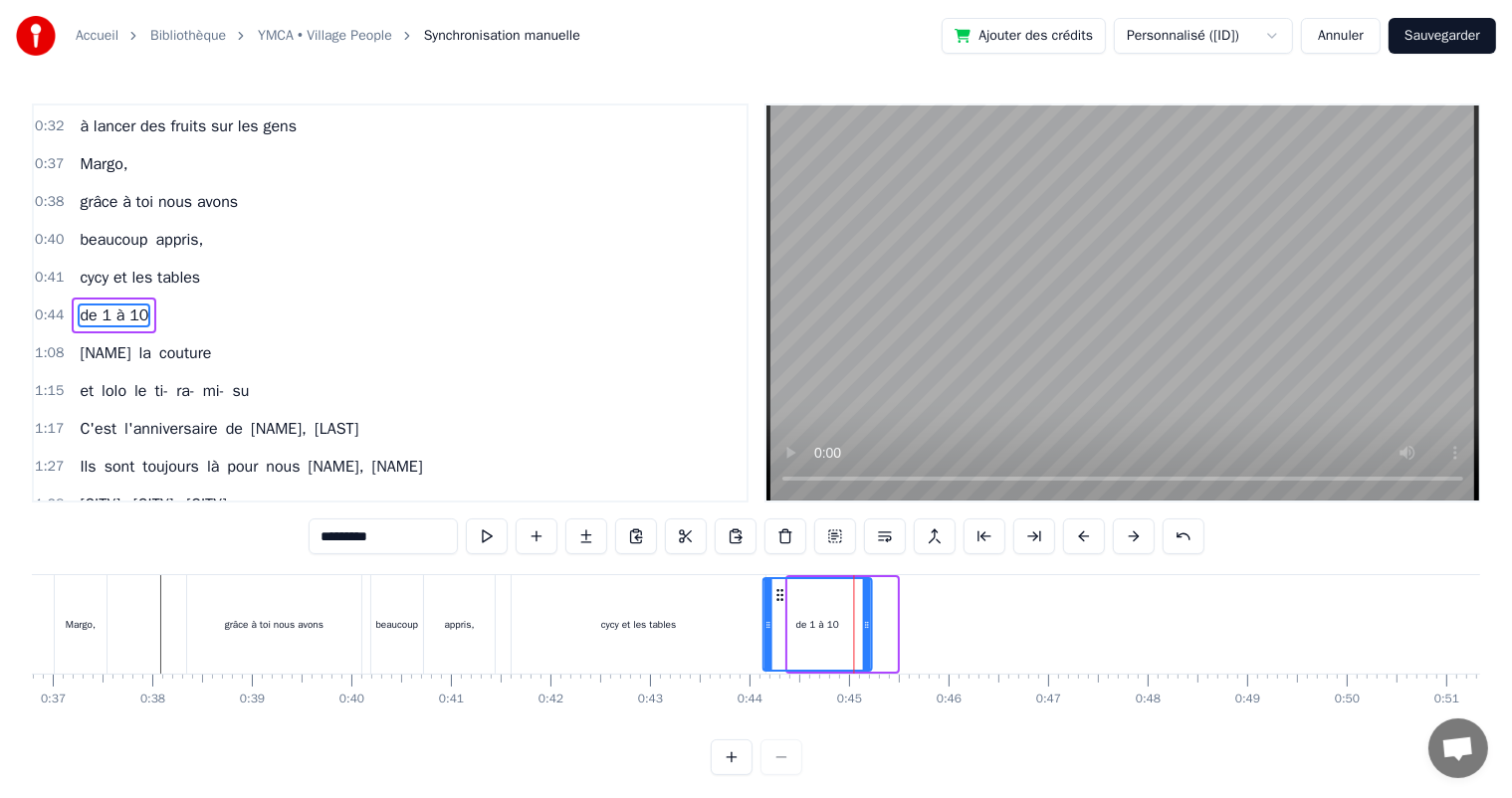 click 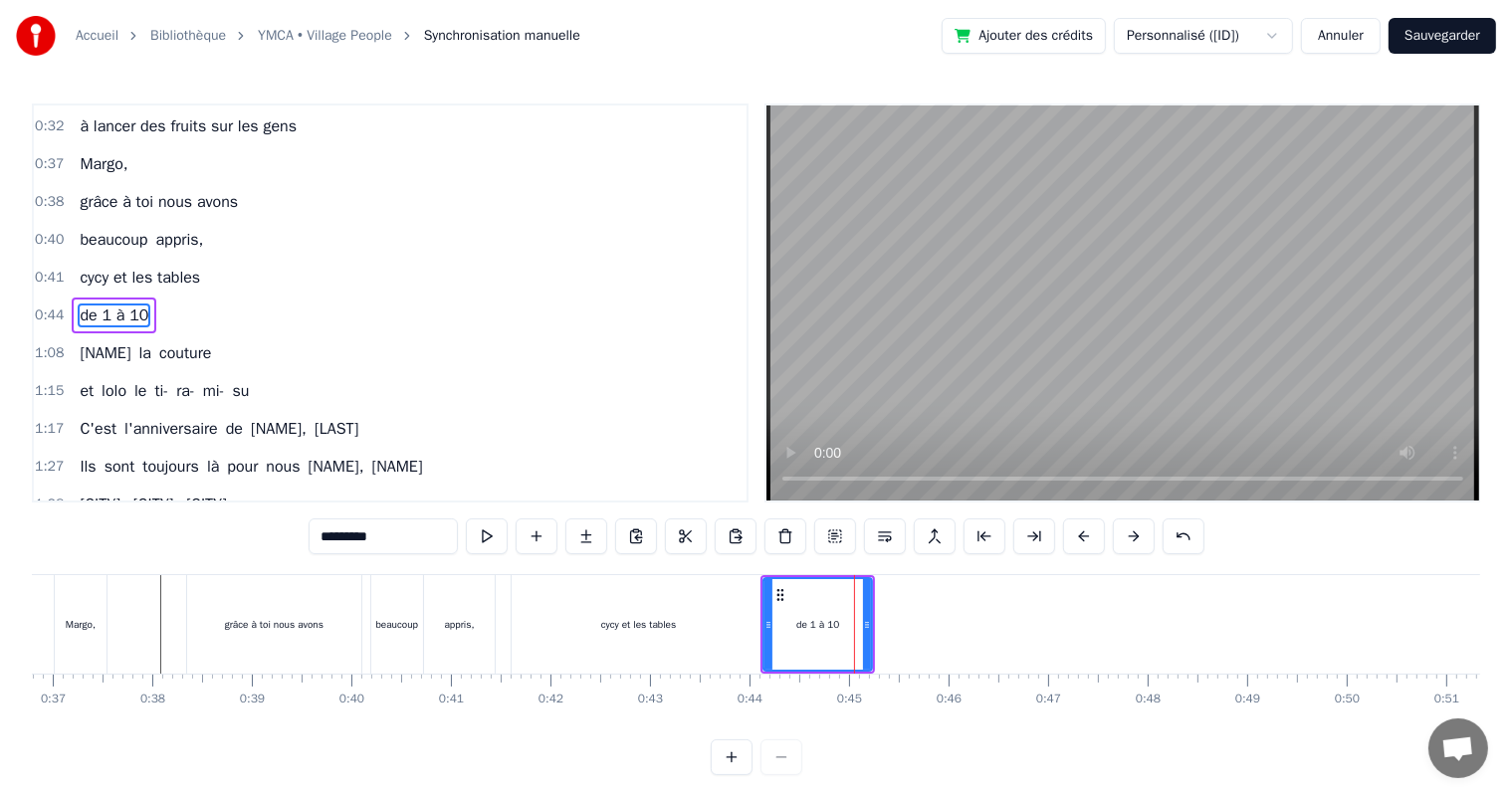 click on "0:21 [FIRST], tu venais me chercher en 2 chevaux 0:27 au collège j'avais honte 0:28 Oh oui [FIRST] 0:30 Et tu nous apprenais  0:32 à lancer des fruits sur les gens  0:37 [FIRST], 0:38 grâce à toi nous avons 0:40 beaucoup appris, 0:41 cycy et les tables  0:44 de 1 à 10 1:08 fleurinès la couture 1:15 et lolo le ti- ra- mi- su 1:17 C'est l'anniversaire de [FIRST], [LAST] 1:27 Ils sont toujours là pour nous [FIRST], [LAST] 1:28 Sainté, Clermont, Annecy 1:29 On pense toujours à vous 1:29 On dit loin des yeux près du coeur 1:53 C'est l'anniversaire de [FIRST], [LAST] 1:58 Ils sont toujours là pour nous [FIRST], [LAST] 2:02 Pâques, noël, les anniv' 2:11 Toujours tous réuni 2:19 On mange on joue et on ris 2:21 [LAST], cacao périmé 2:21 Oh oui [LAST] dans le tiramisu 2:23 Oh oui [FIRST] 2:24 Tu mets dans la salade des kiwis au lieu d’avocats 2:29 [LAST] 2:30 Attention le coin d’table du salon 2:48 Vous pourriez vous faire mal 2:50 Quand elle raconte 2:53 Une anecdote de fou 2:54 Que j’vous" at bounding box center [756, 439] 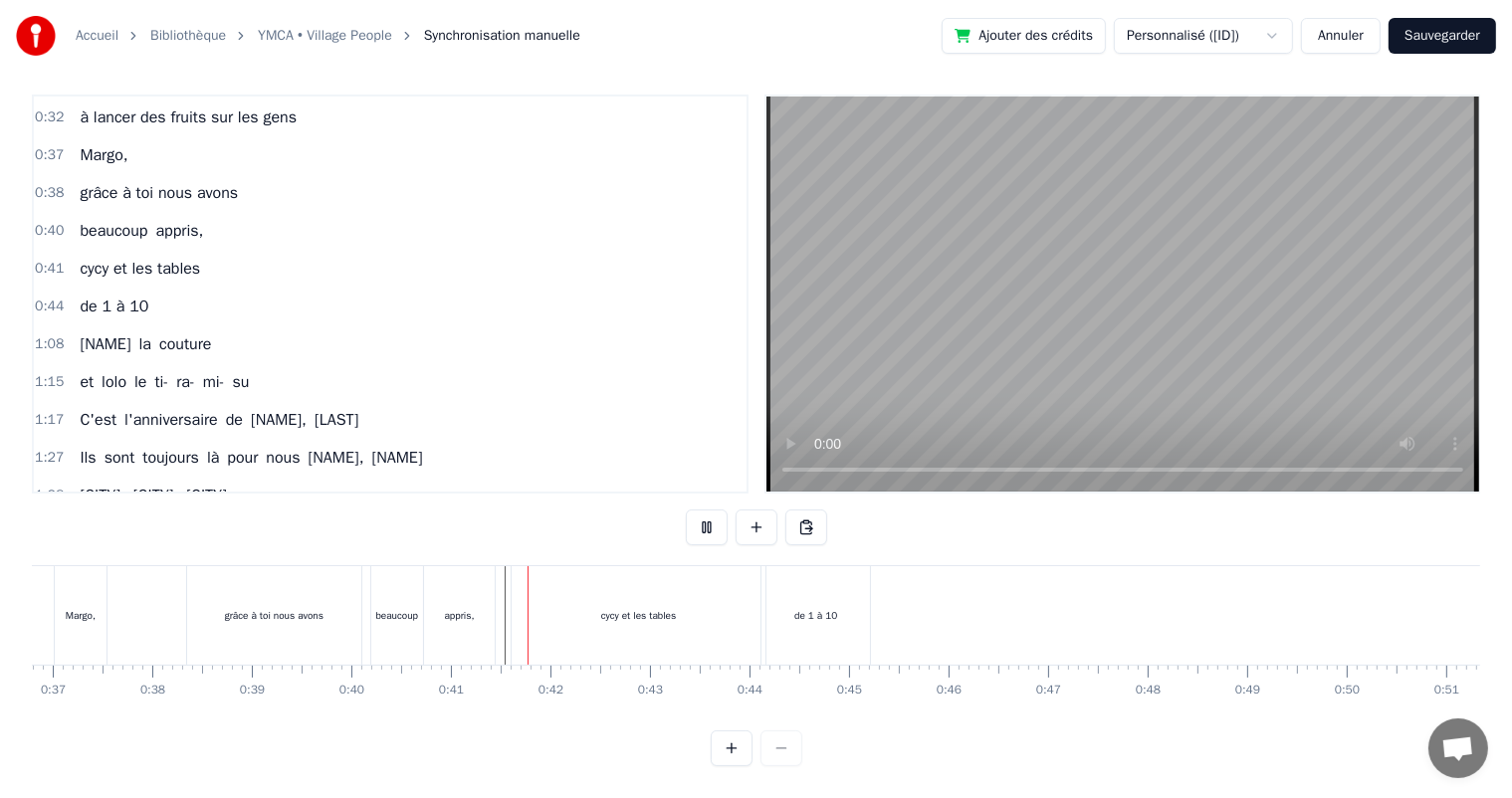 scroll, scrollTop: 26, scrollLeft: 0, axis: vertical 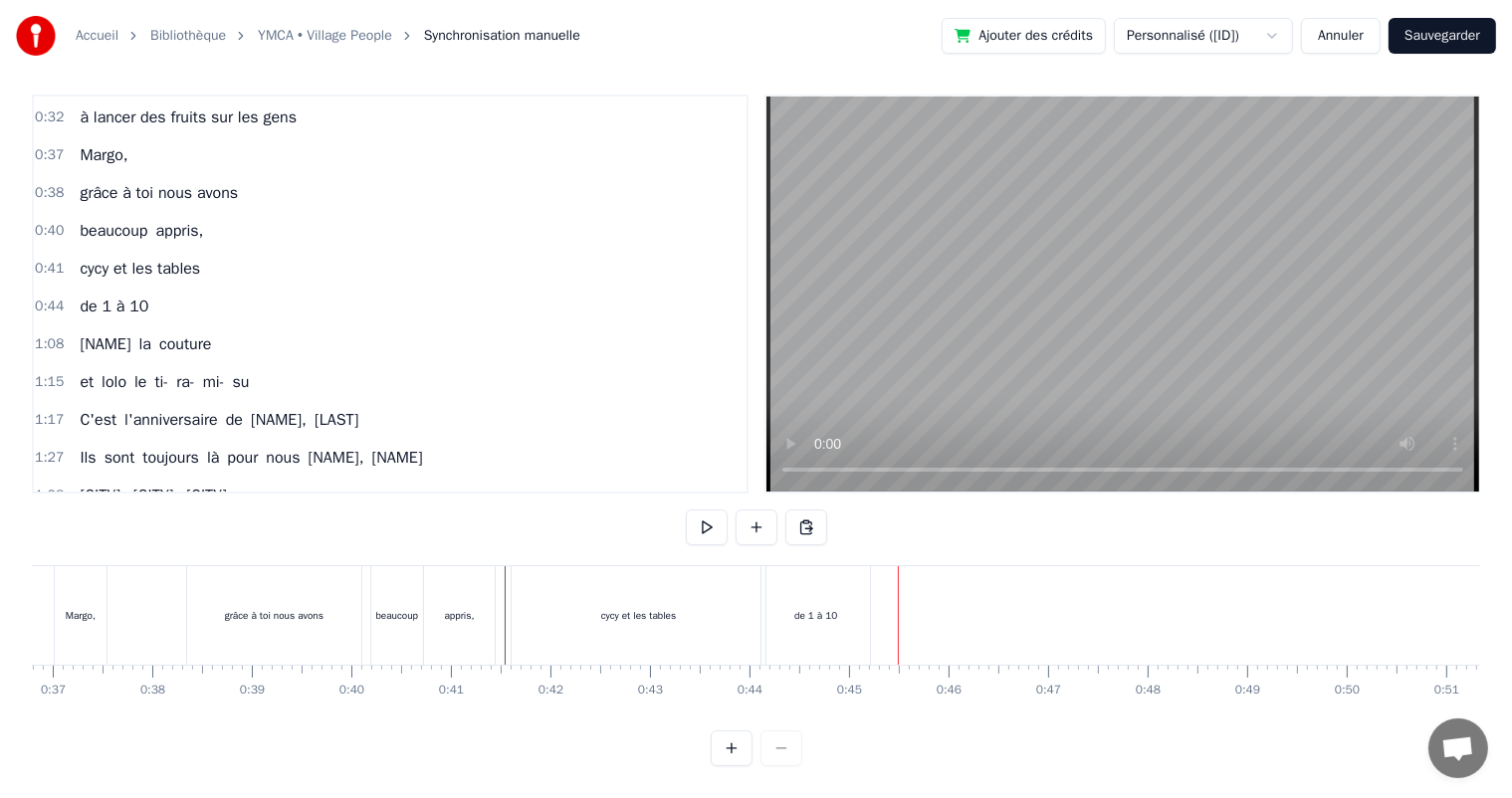 click on "de 1 à 10" at bounding box center (815, 615) 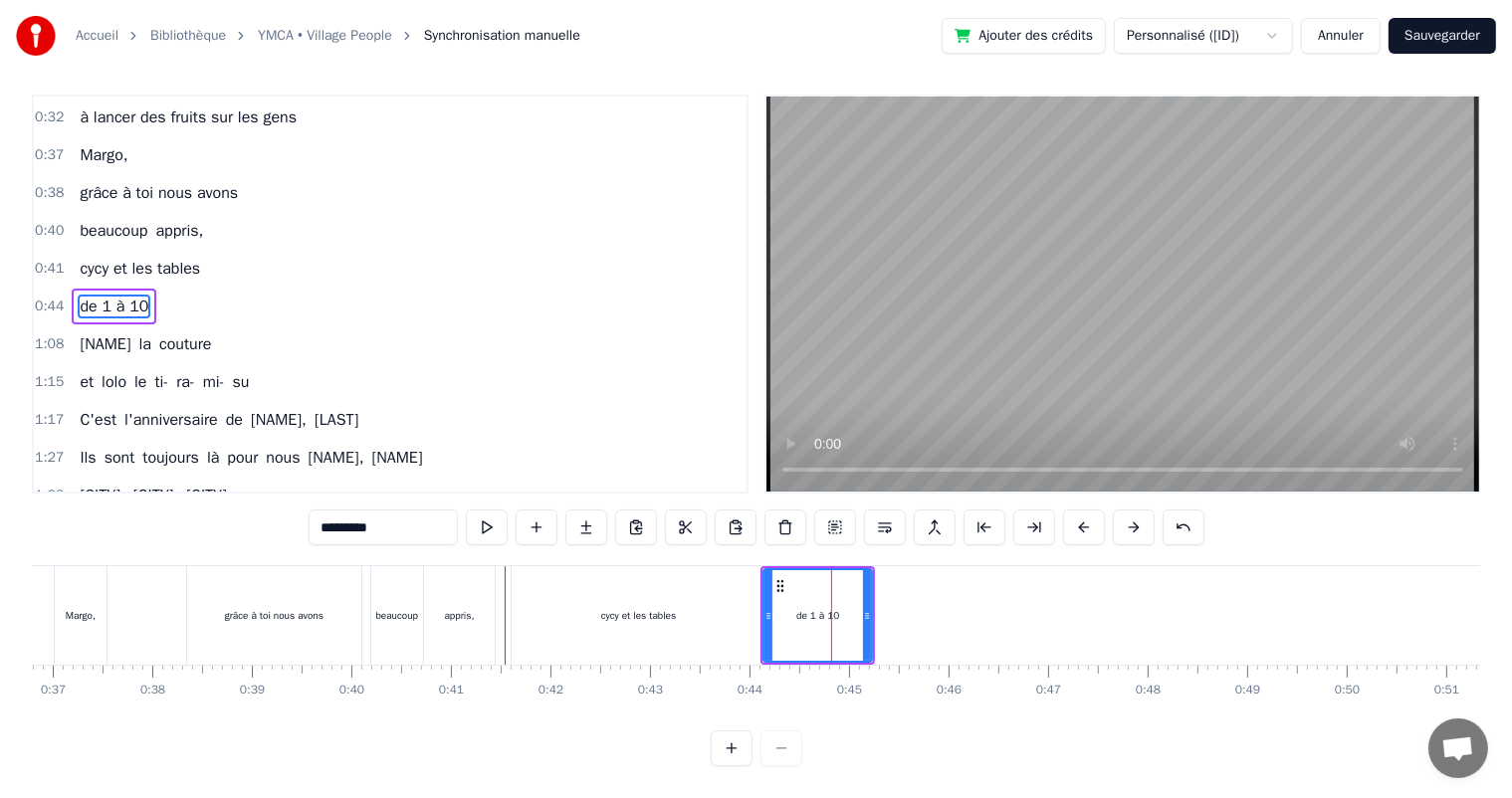 scroll, scrollTop: 0, scrollLeft: 0, axis: both 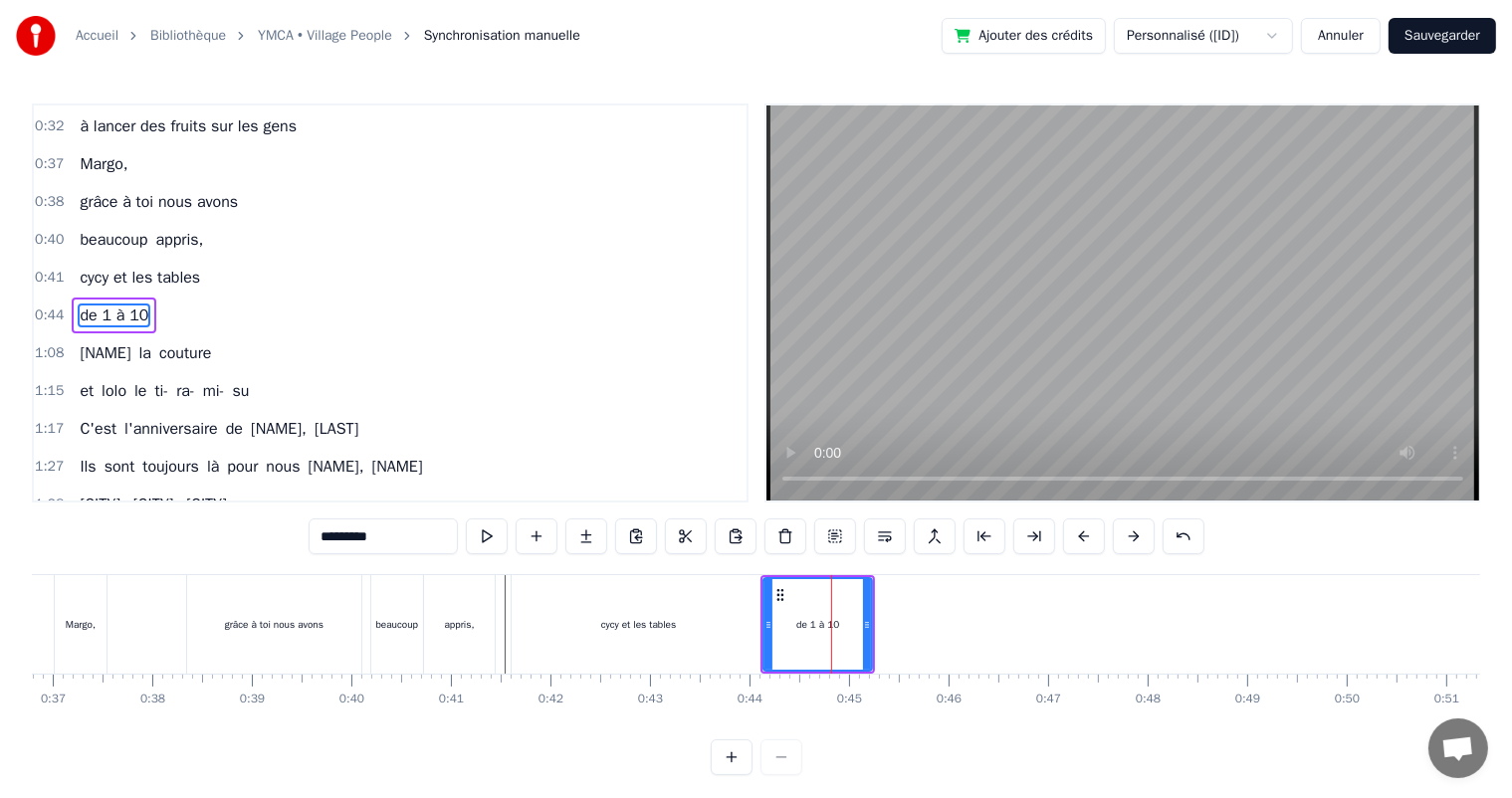 click on "cycy et les tables" at bounding box center [638, 624] 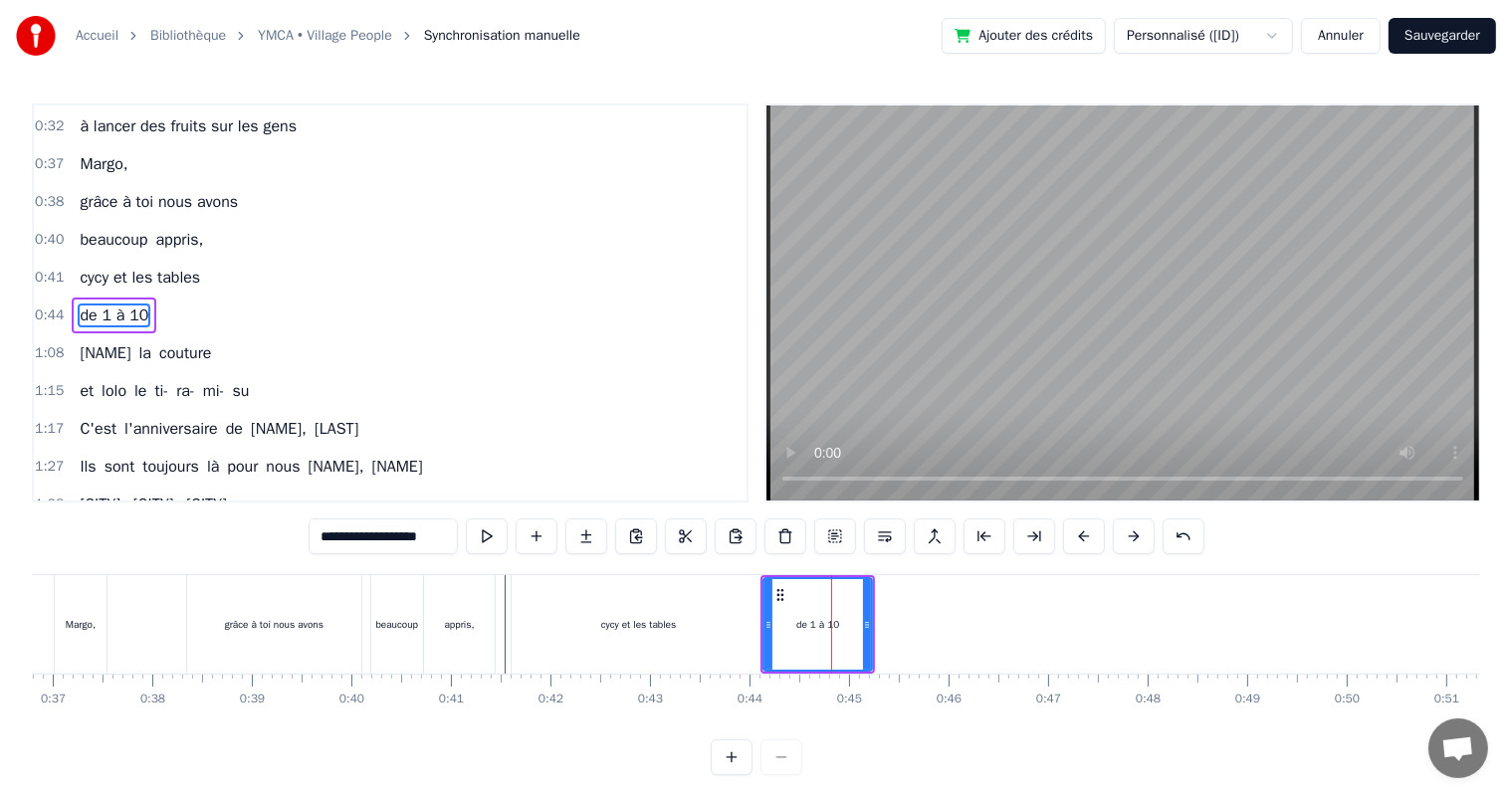 scroll, scrollTop: 112, scrollLeft: 0, axis: vertical 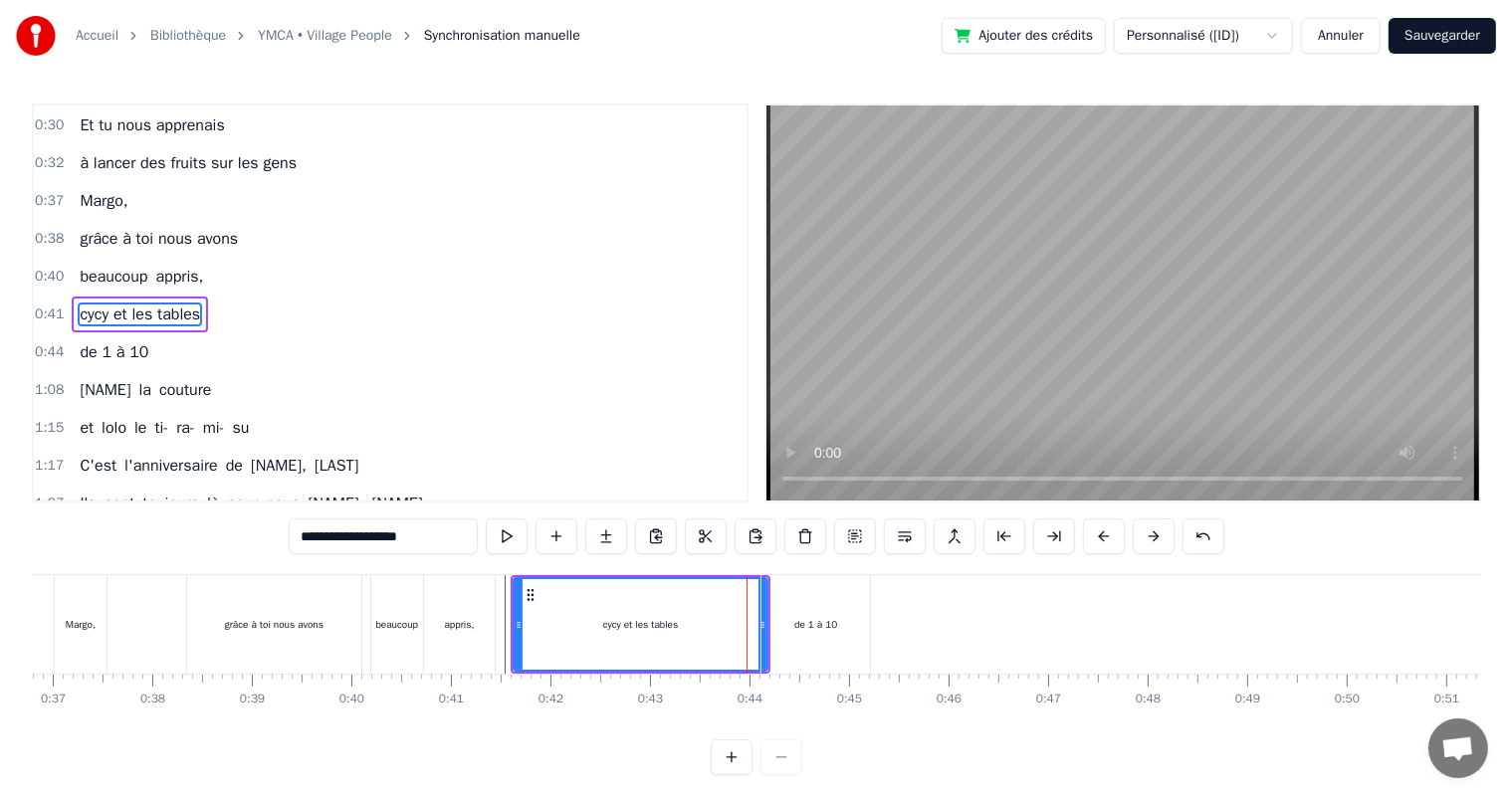 drag, startPoint x: 760, startPoint y: 628, endPoint x: 746, endPoint y: 630, distance: 14.142136 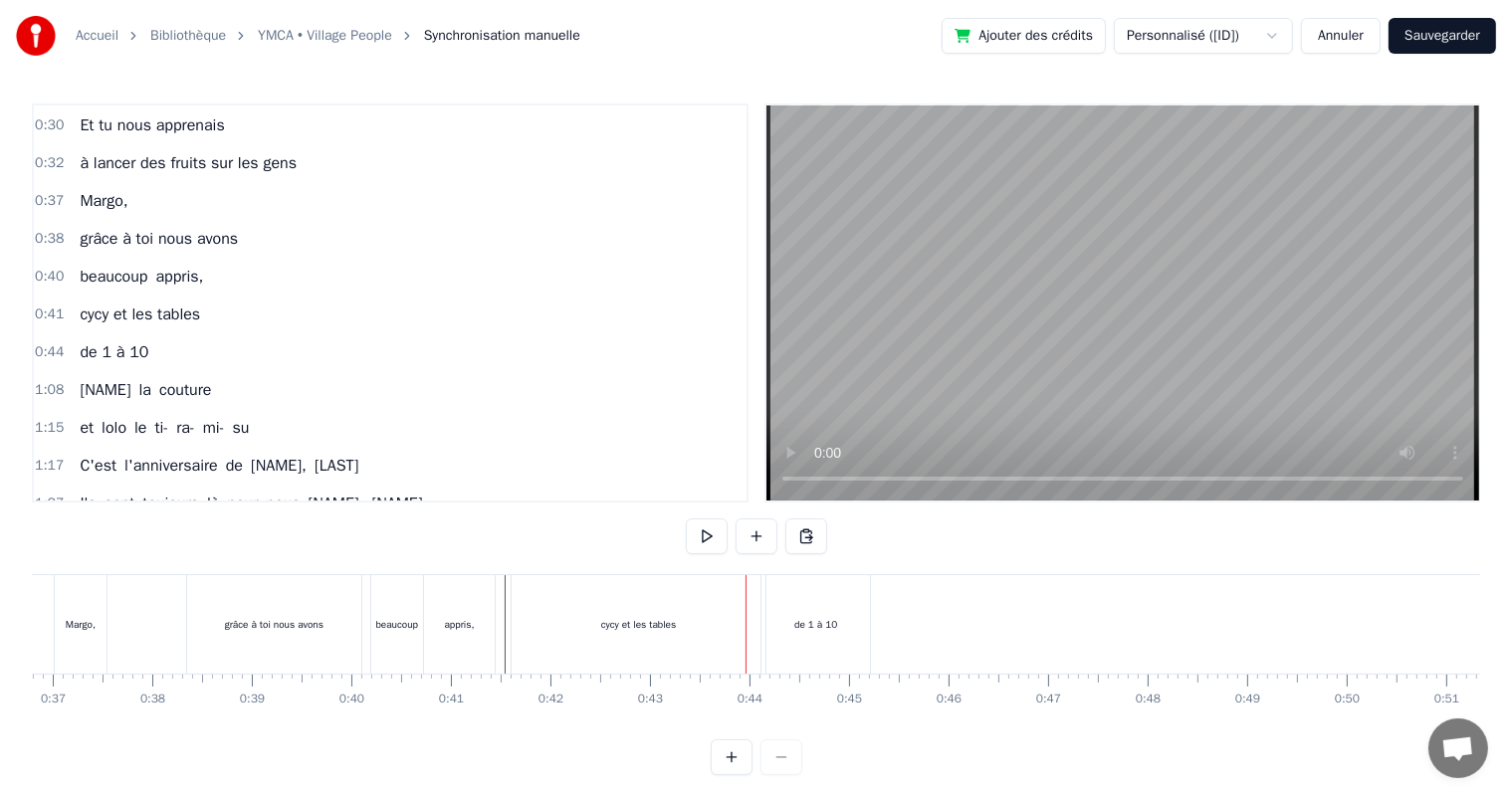 click on "cycy et les tables" at bounding box center [638, 624] 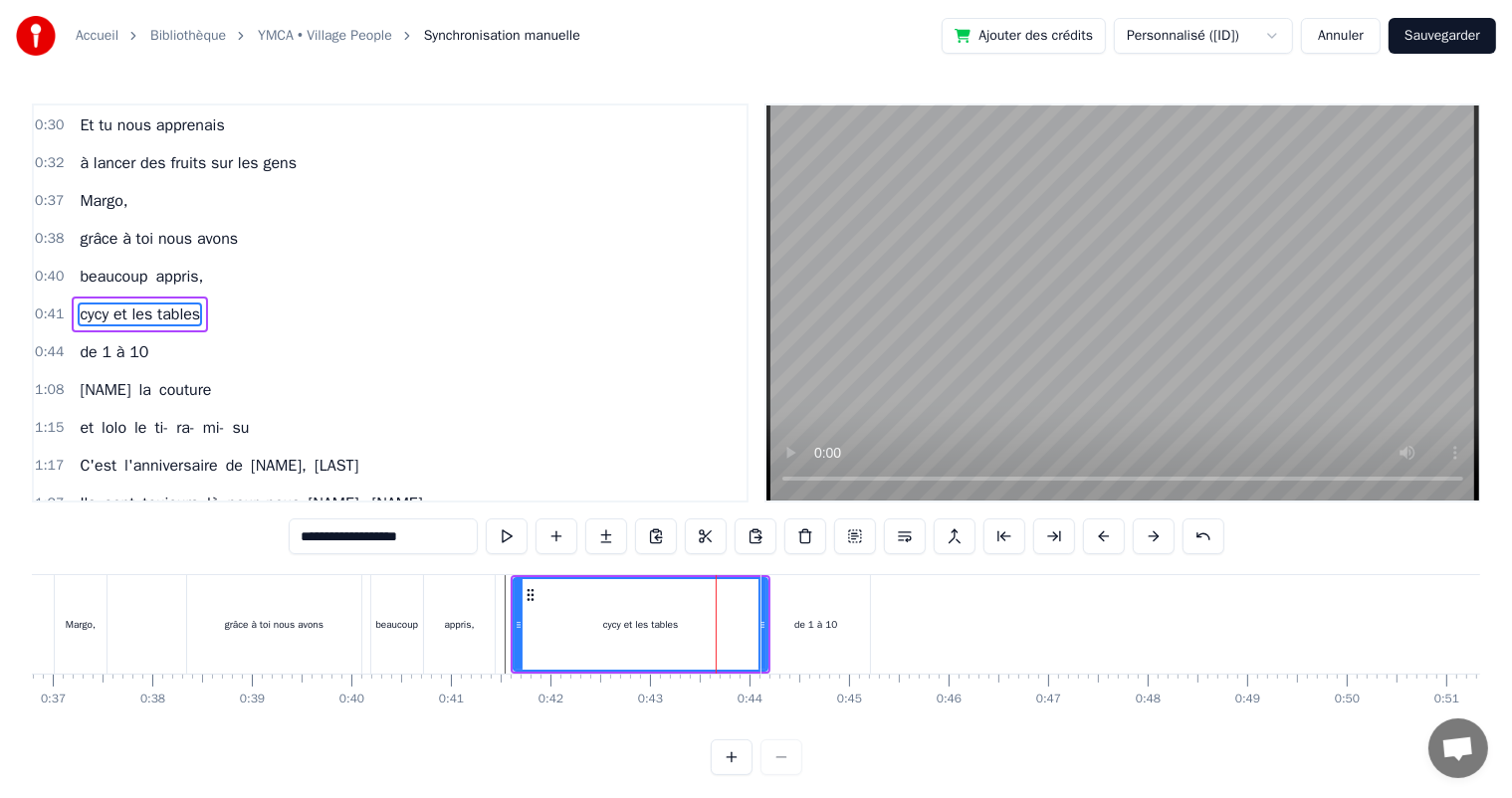drag, startPoint x: 762, startPoint y: 625, endPoint x: 741, endPoint y: 625, distance: 21 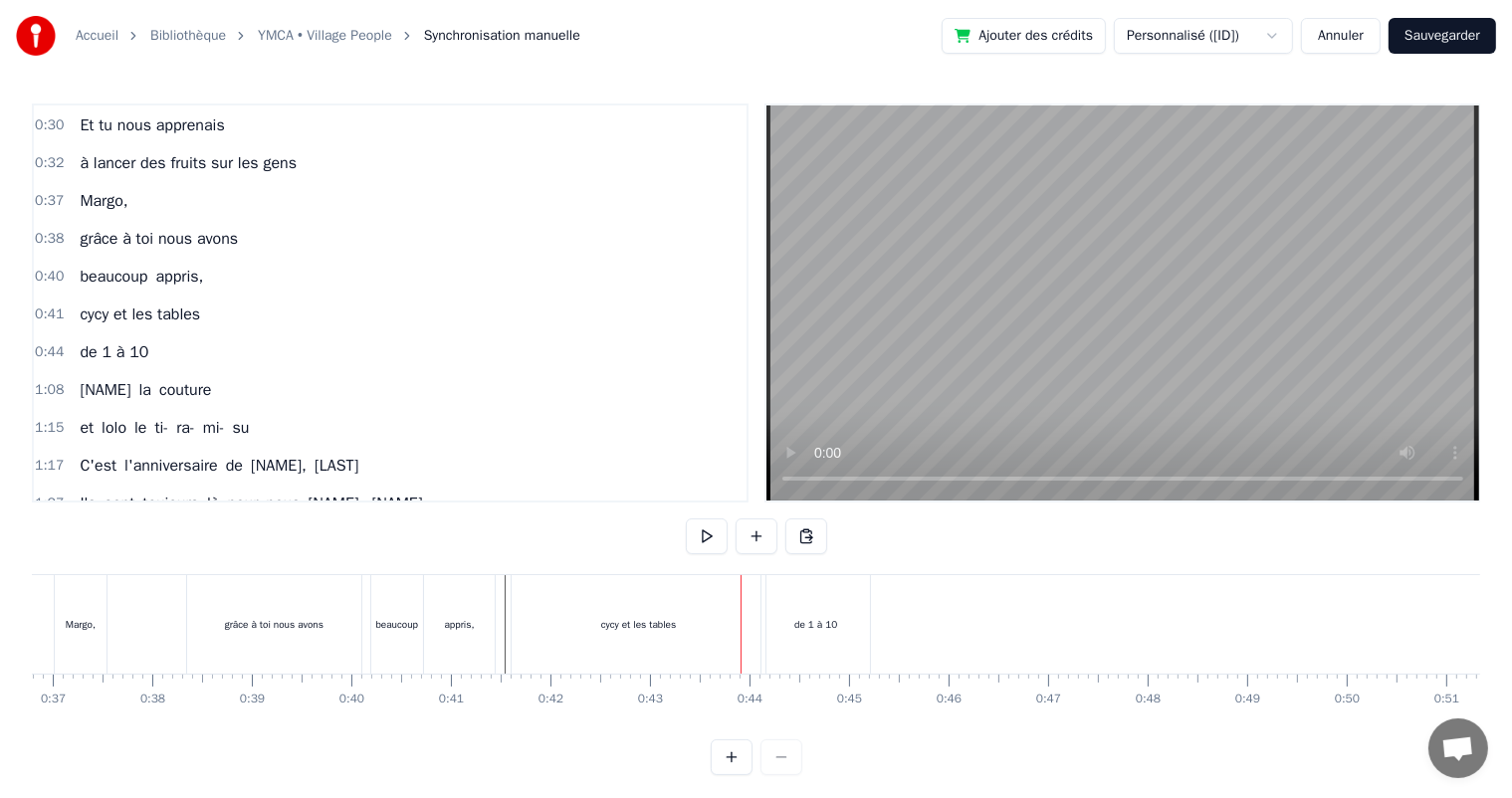 click on "cycy et les tables" at bounding box center [638, 624] 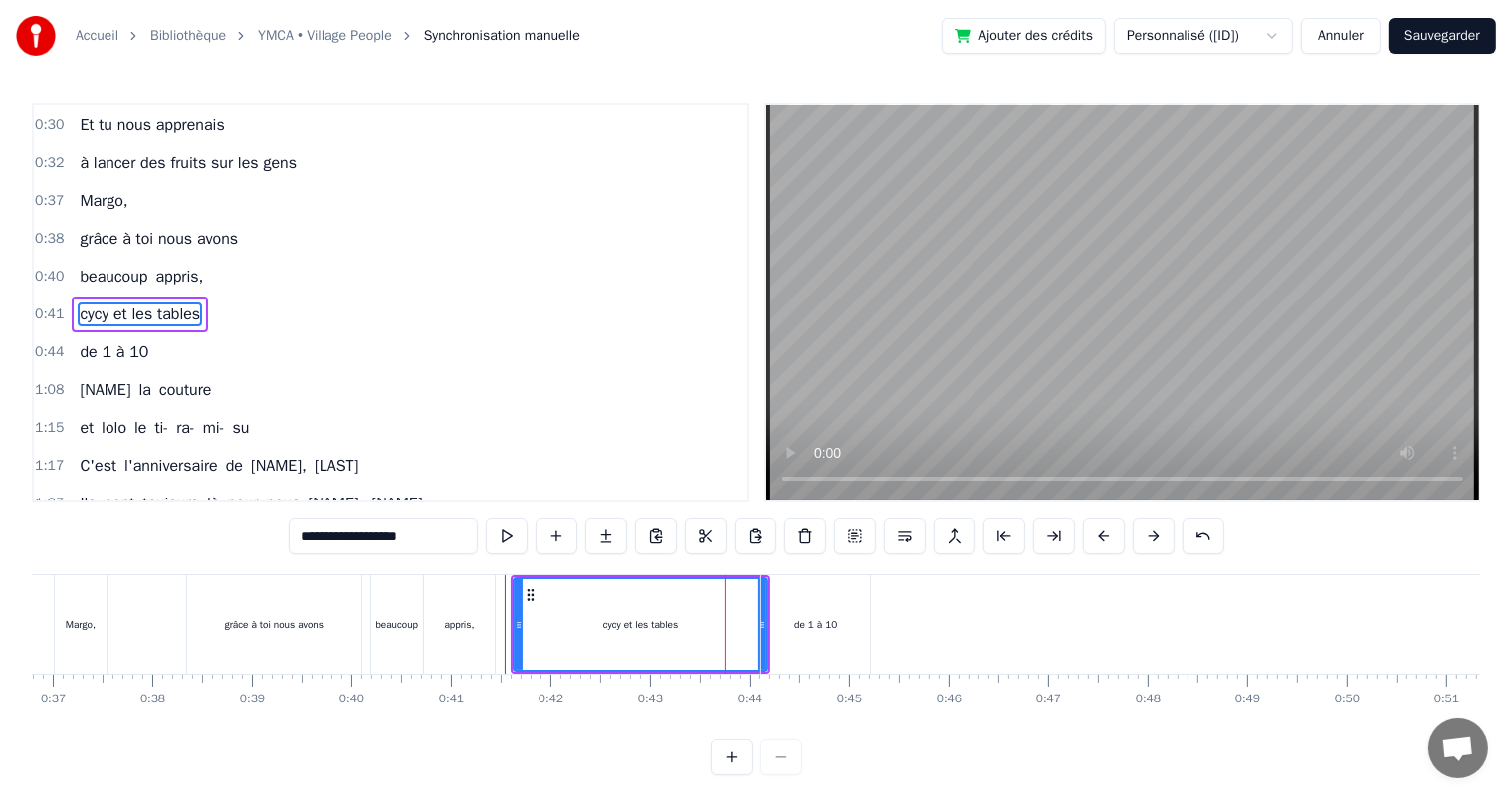 click on "de 1 à 10" at bounding box center (815, 624) 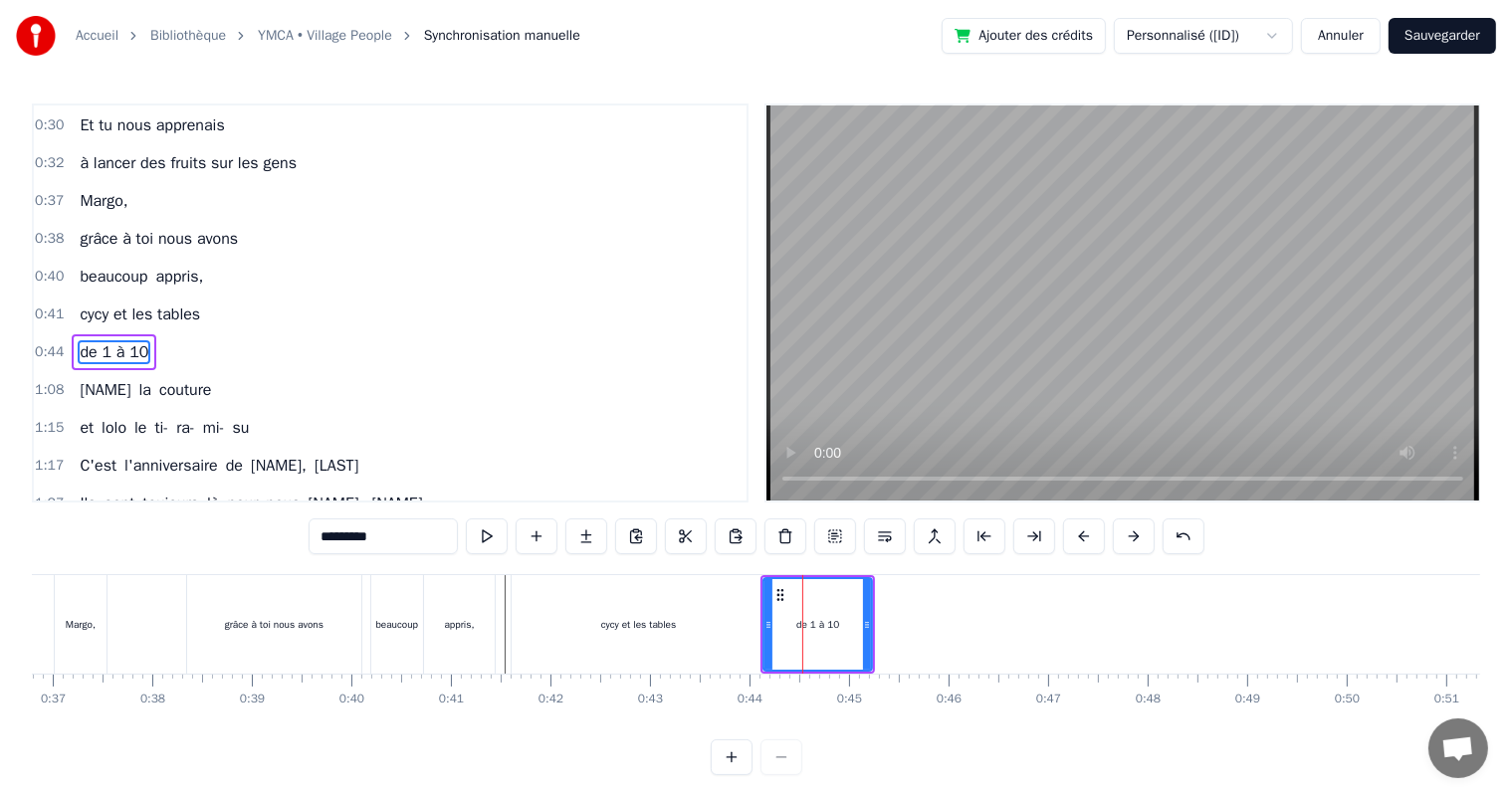 scroll, scrollTop: 149, scrollLeft: 0, axis: vertical 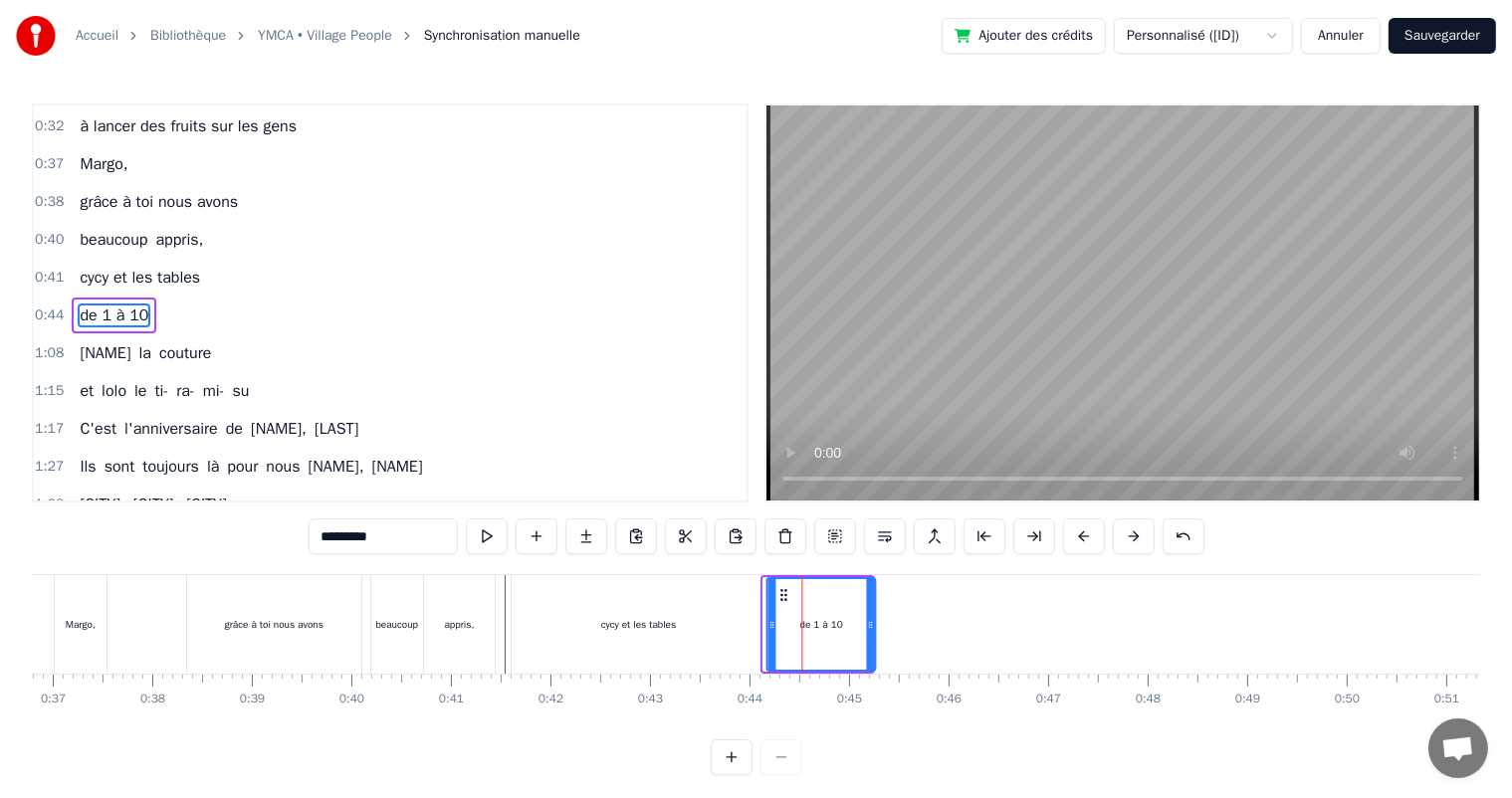 drag, startPoint x: 782, startPoint y: 596, endPoint x: 711, endPoint y: 644, distance: 85.70298 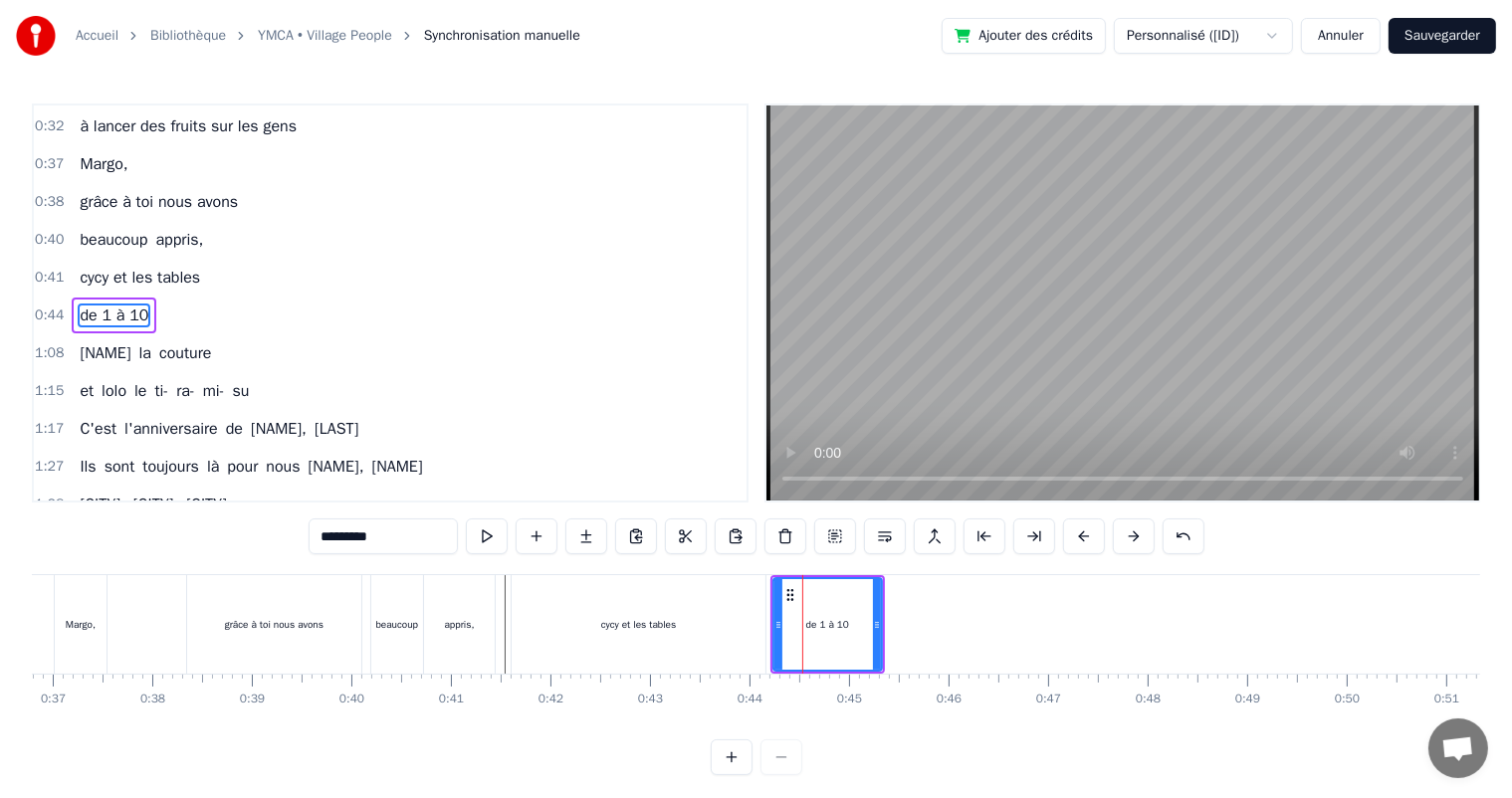 click on "cycy et les tables" at bounding box center [638, 624] 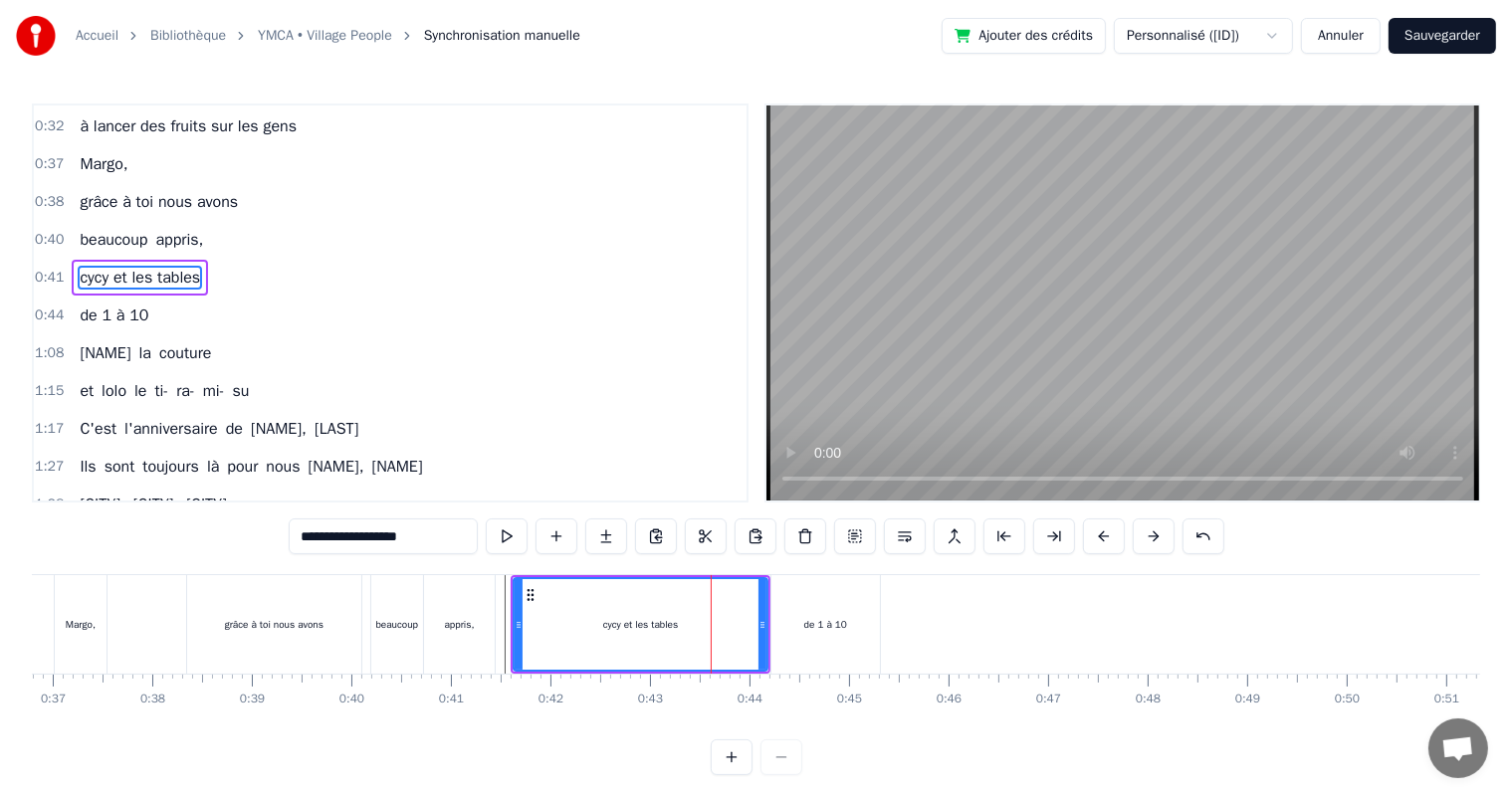 scroll, scrollTop: 112, scrollLeft: 0, axis: vertical 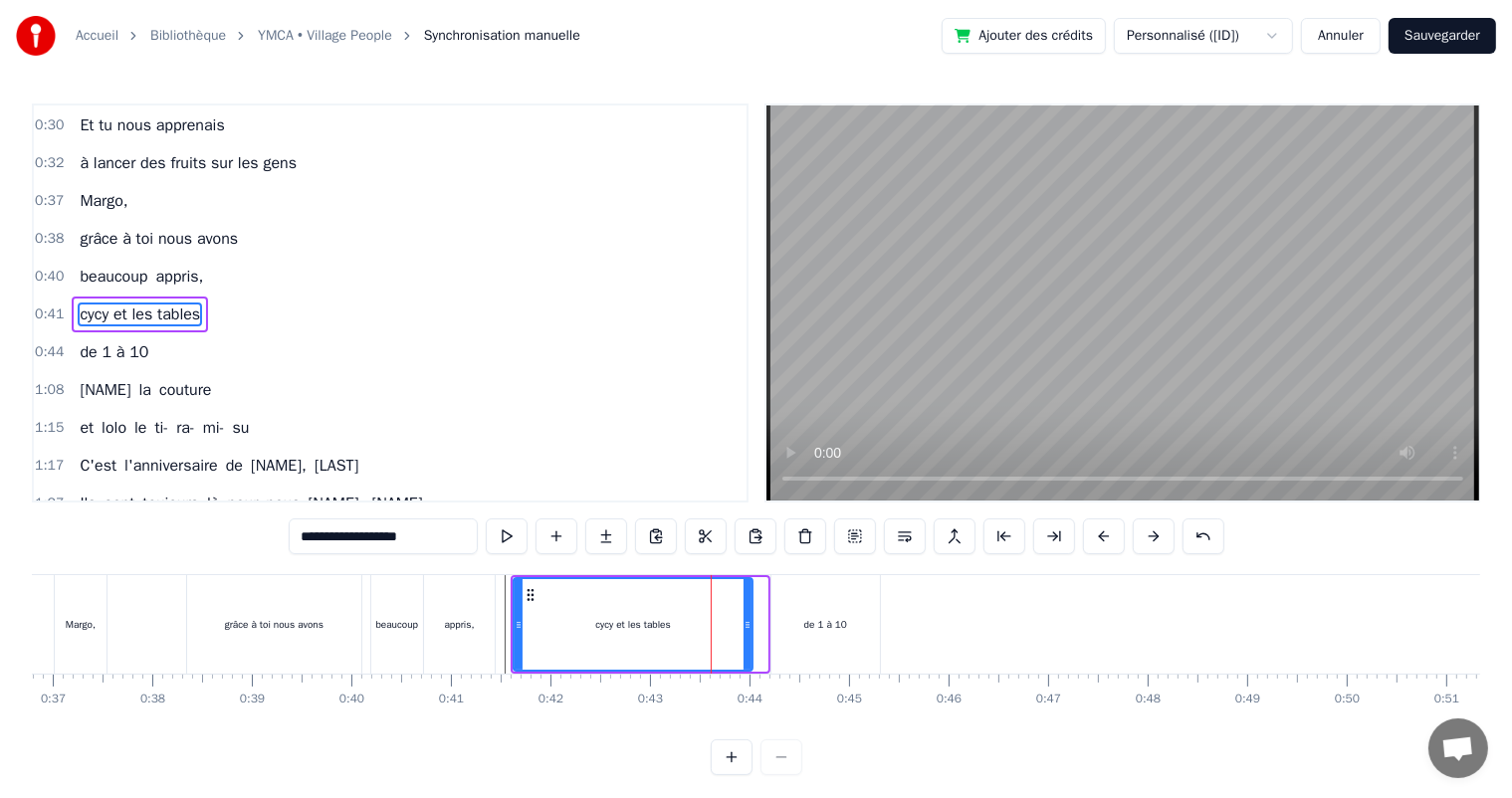 drag, startPoint x: 763, startPoint y: 627, endPoint x: 737, endPoint y: 629, distance: 26.07681 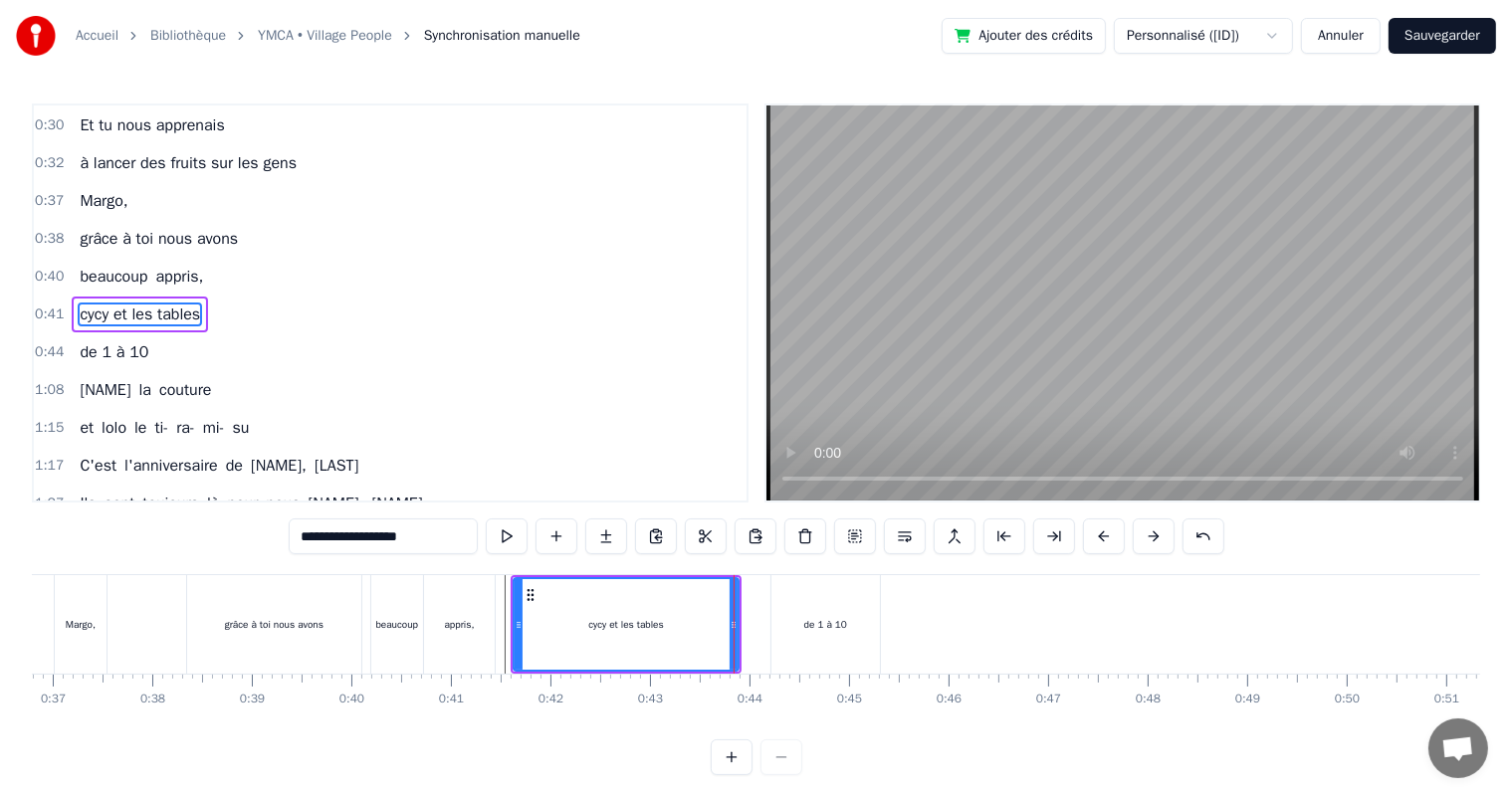 click on "de 1 à 10" at bounding box center (825, 624) 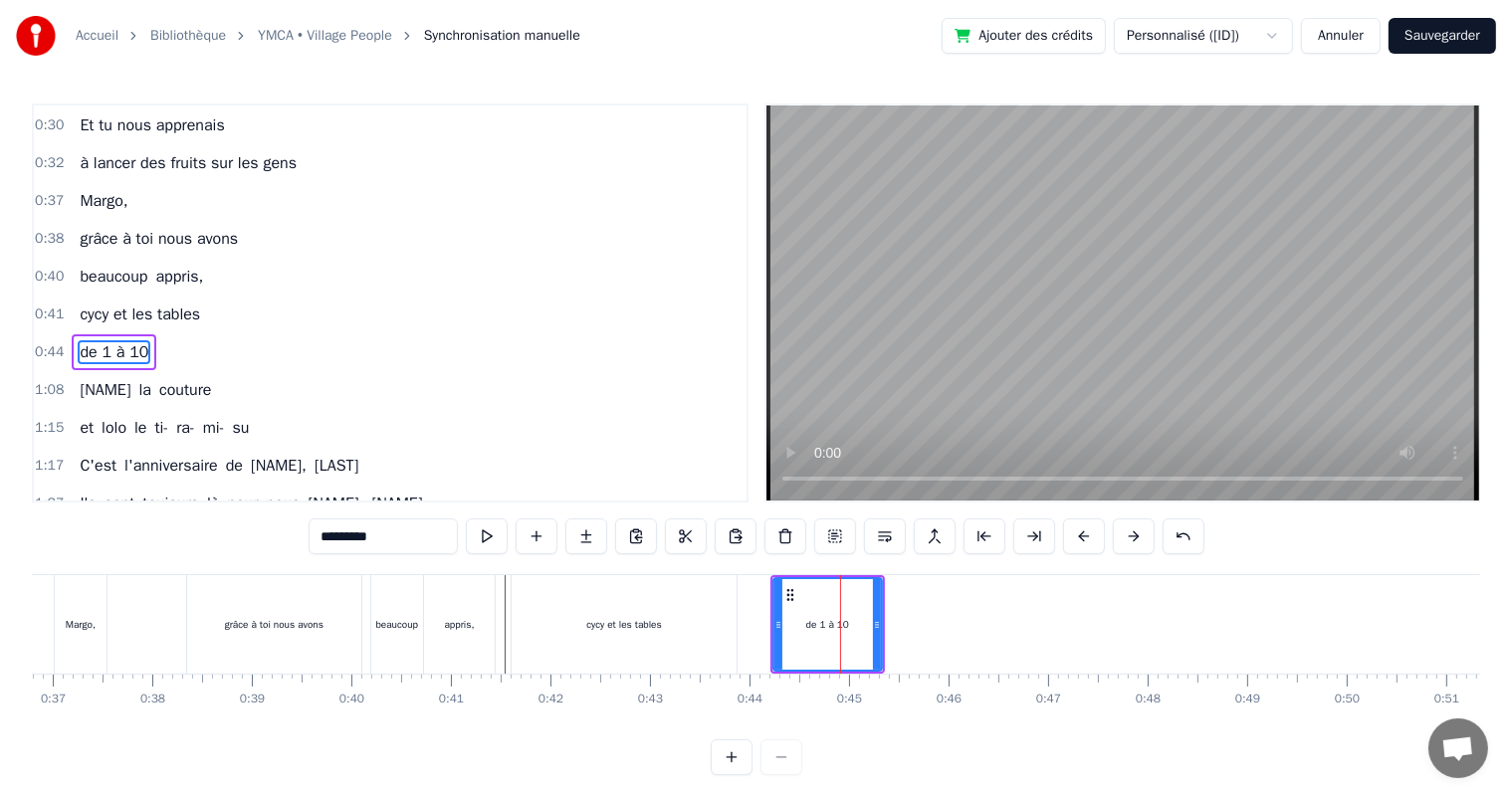 scroll, scrollTop: 149, scrollLeft: 0, axis: vertical 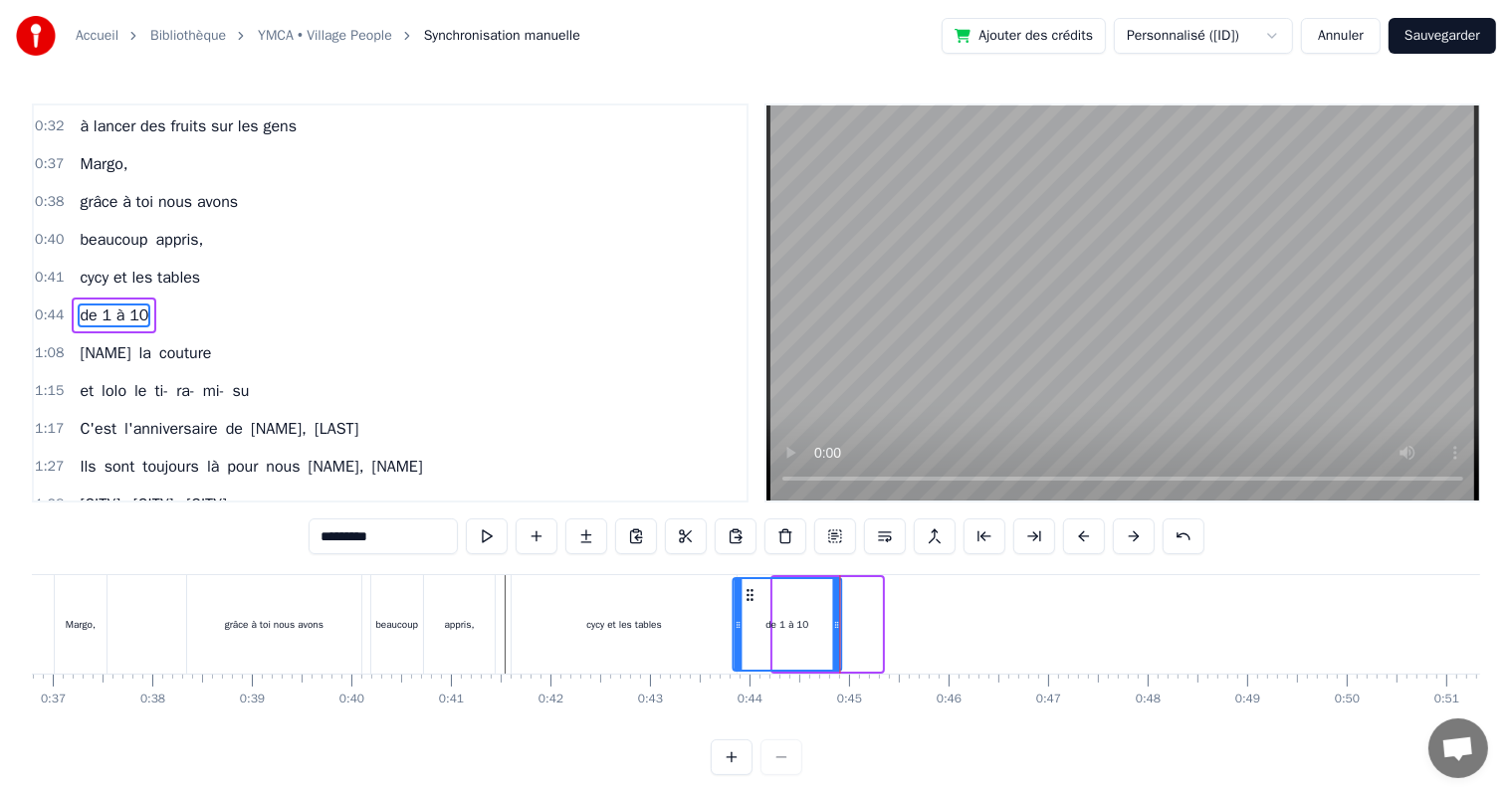 drag, startPoint x: 792, startPoint y: 598, endPoint x: 753, endPoint y: 600, distance: 39.05125 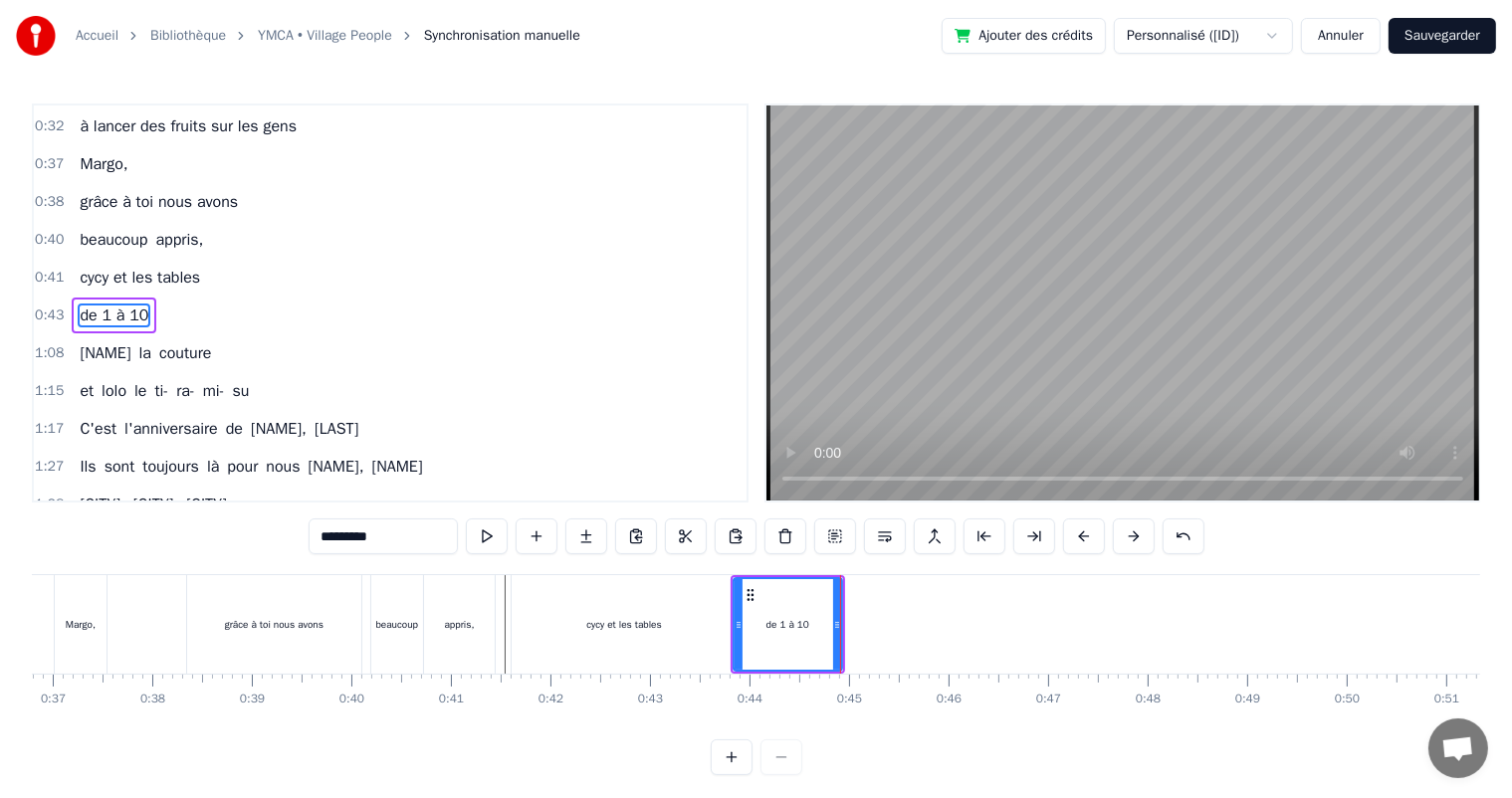 click on "appris," at bounding box center [459, 624] 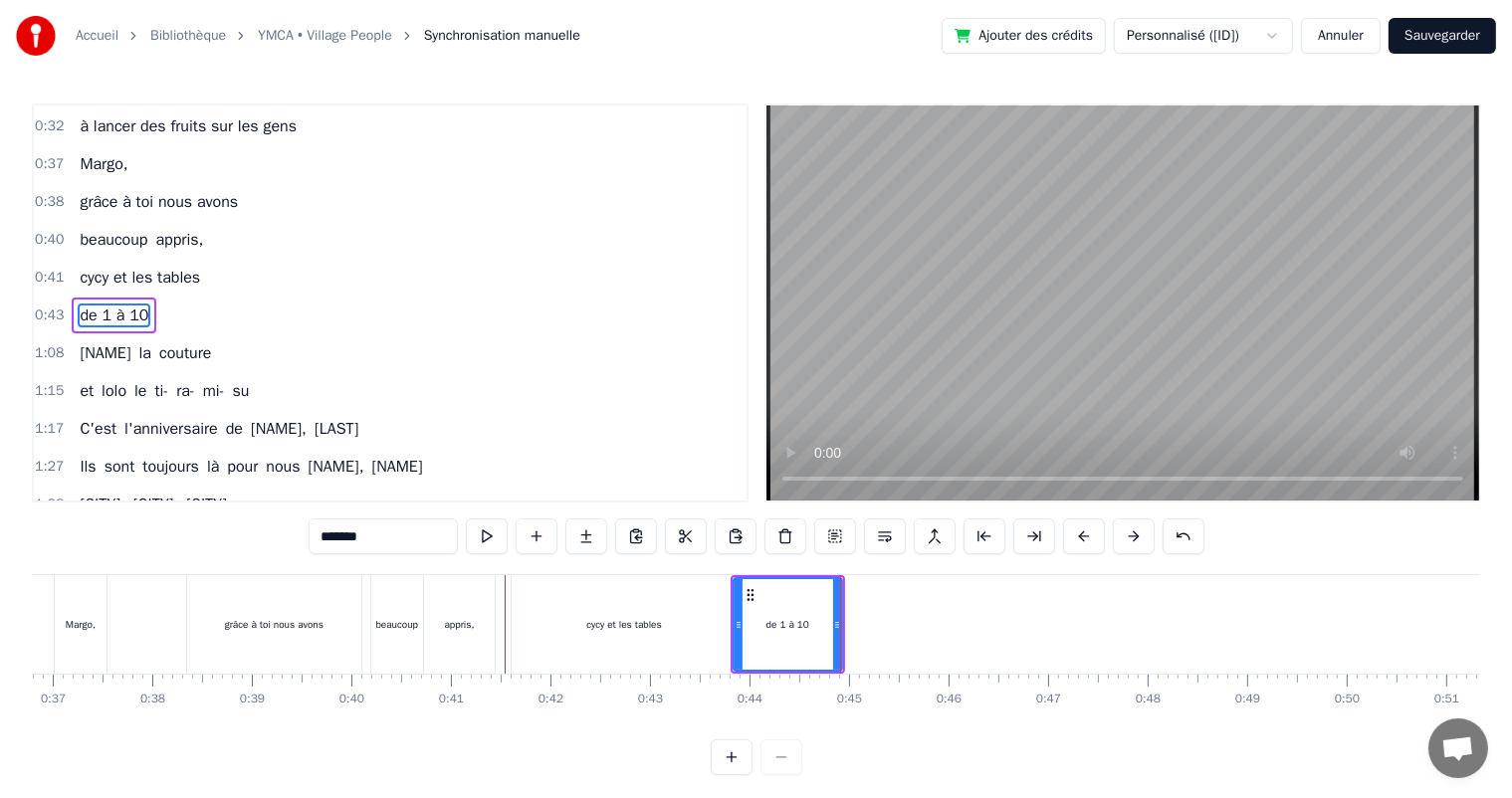 scroll, scrollTop: 76, scrollLeft: 0, axis: vertical 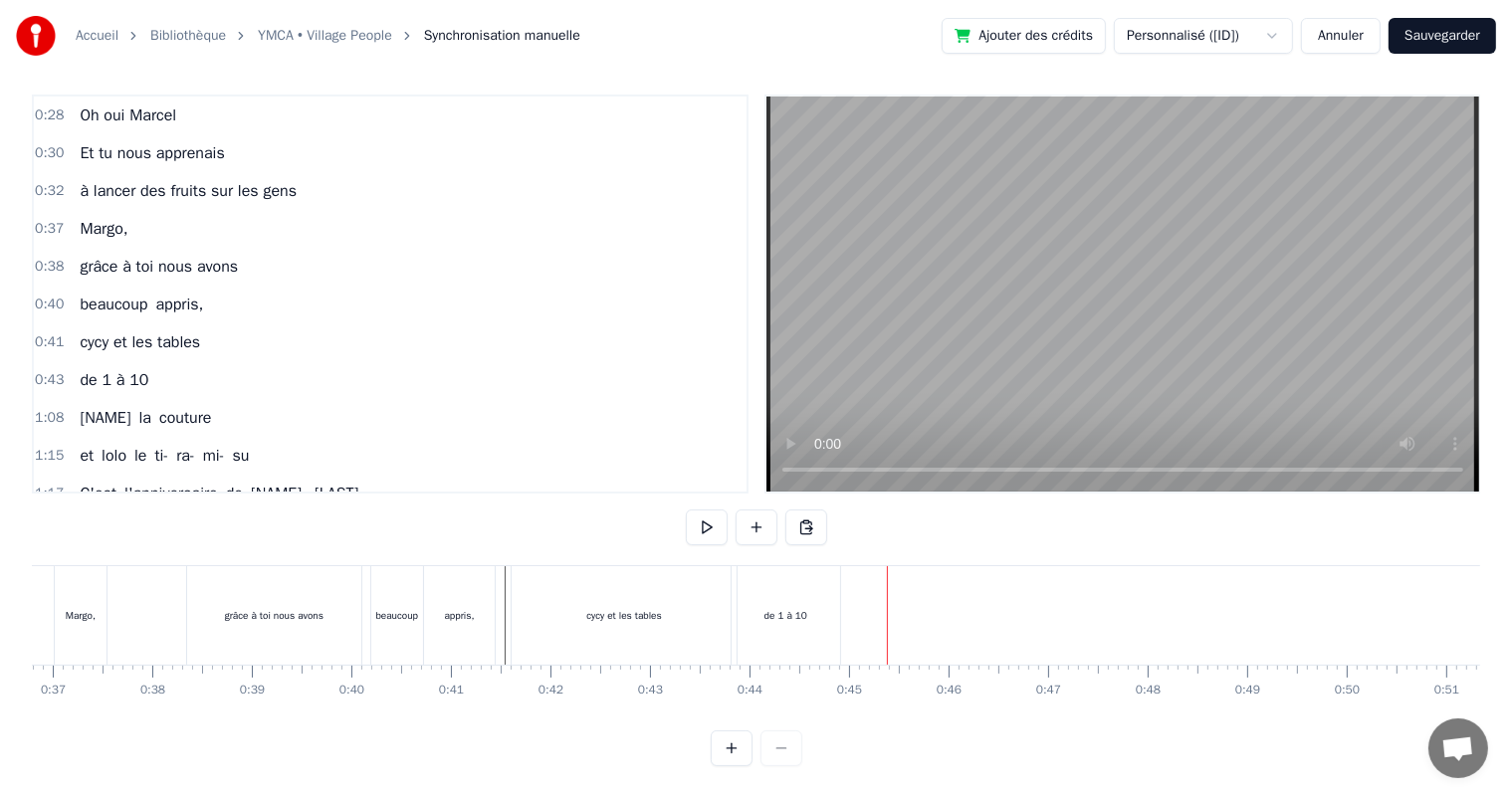 click at bounding box center [9331, 615] 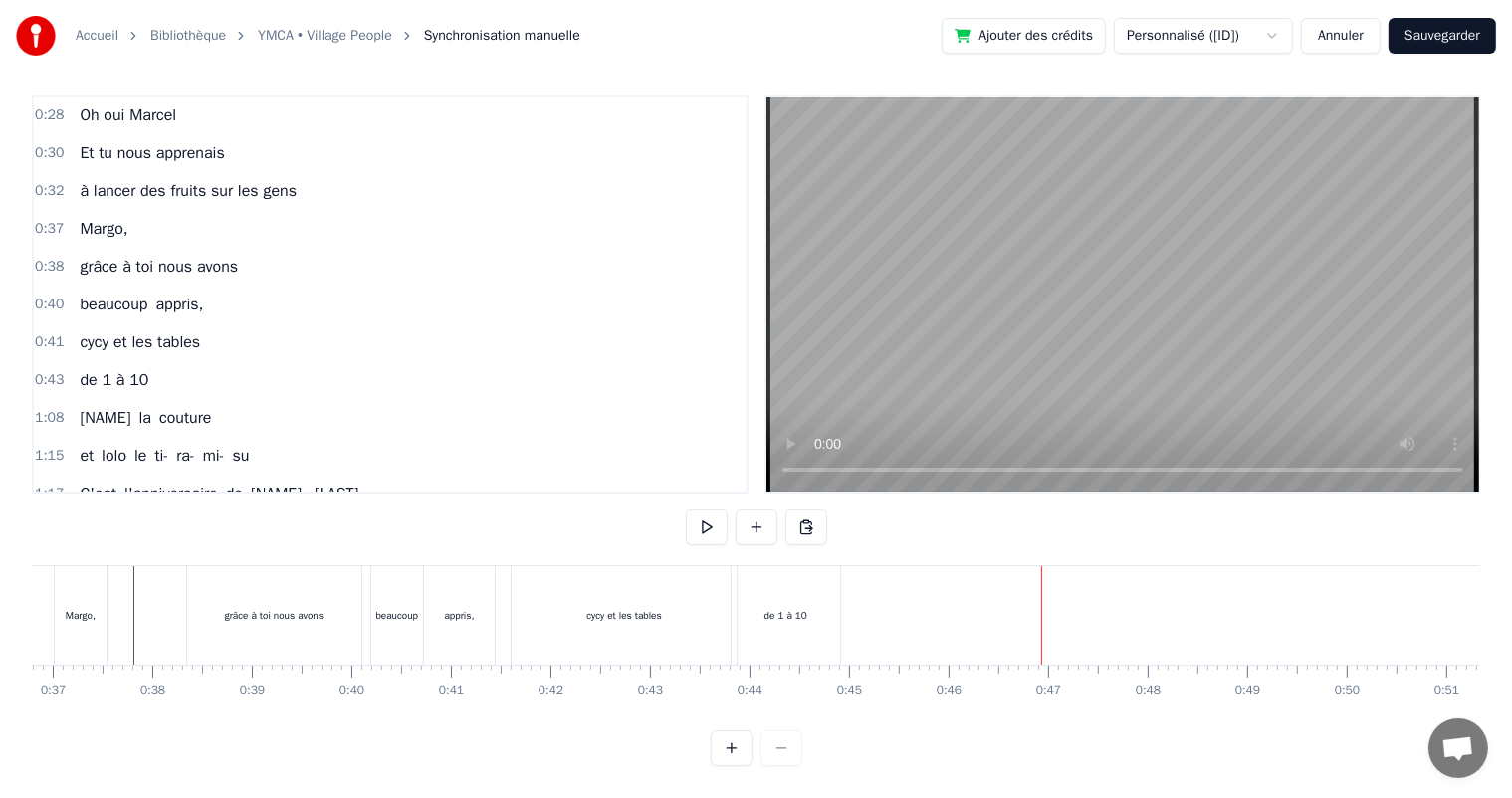 click on "Sauvegarder" at bounding box center [1442, 36] 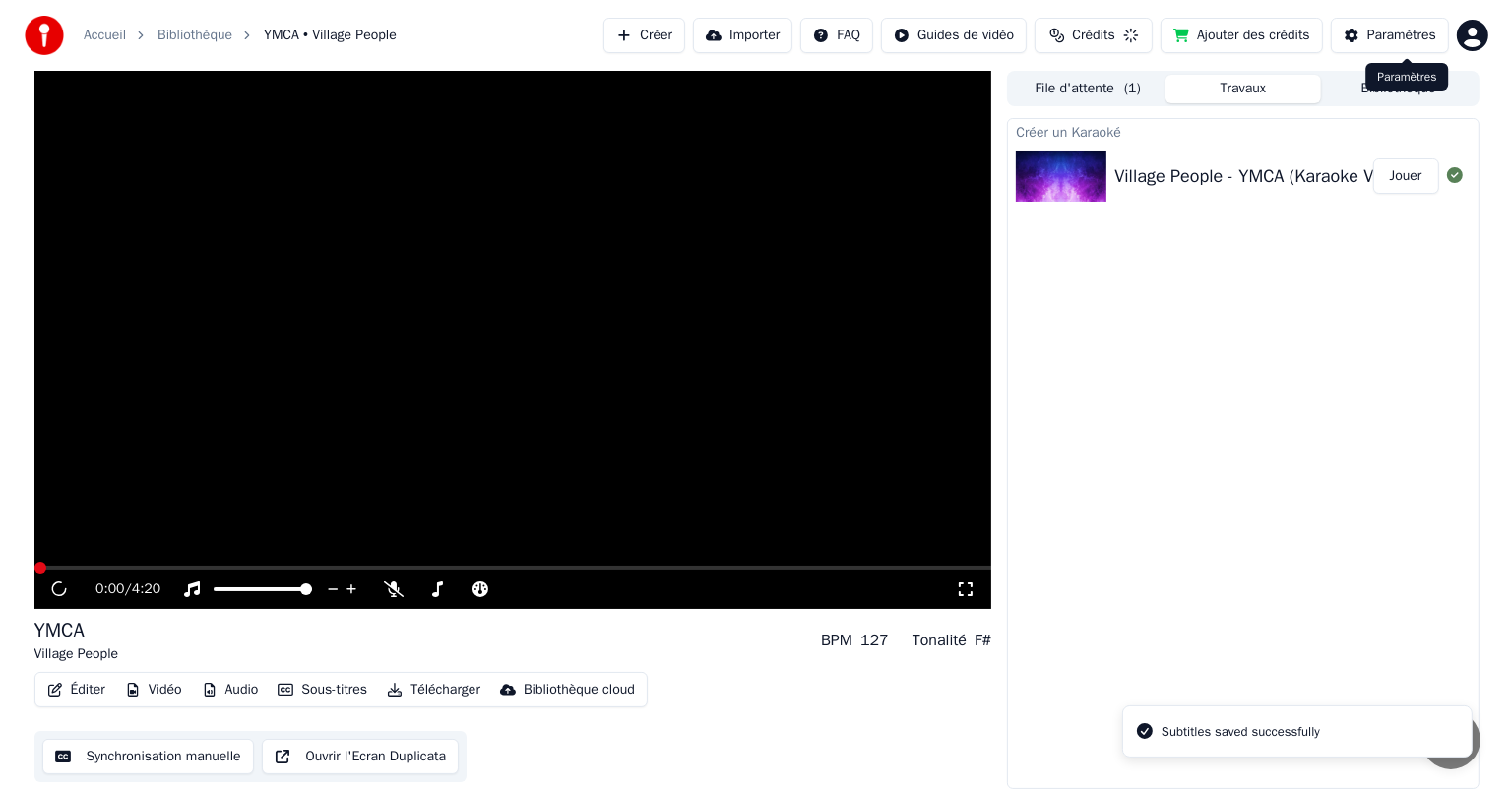 scroll, scrollTop: 0, scrollLeft: 0, axis: both 